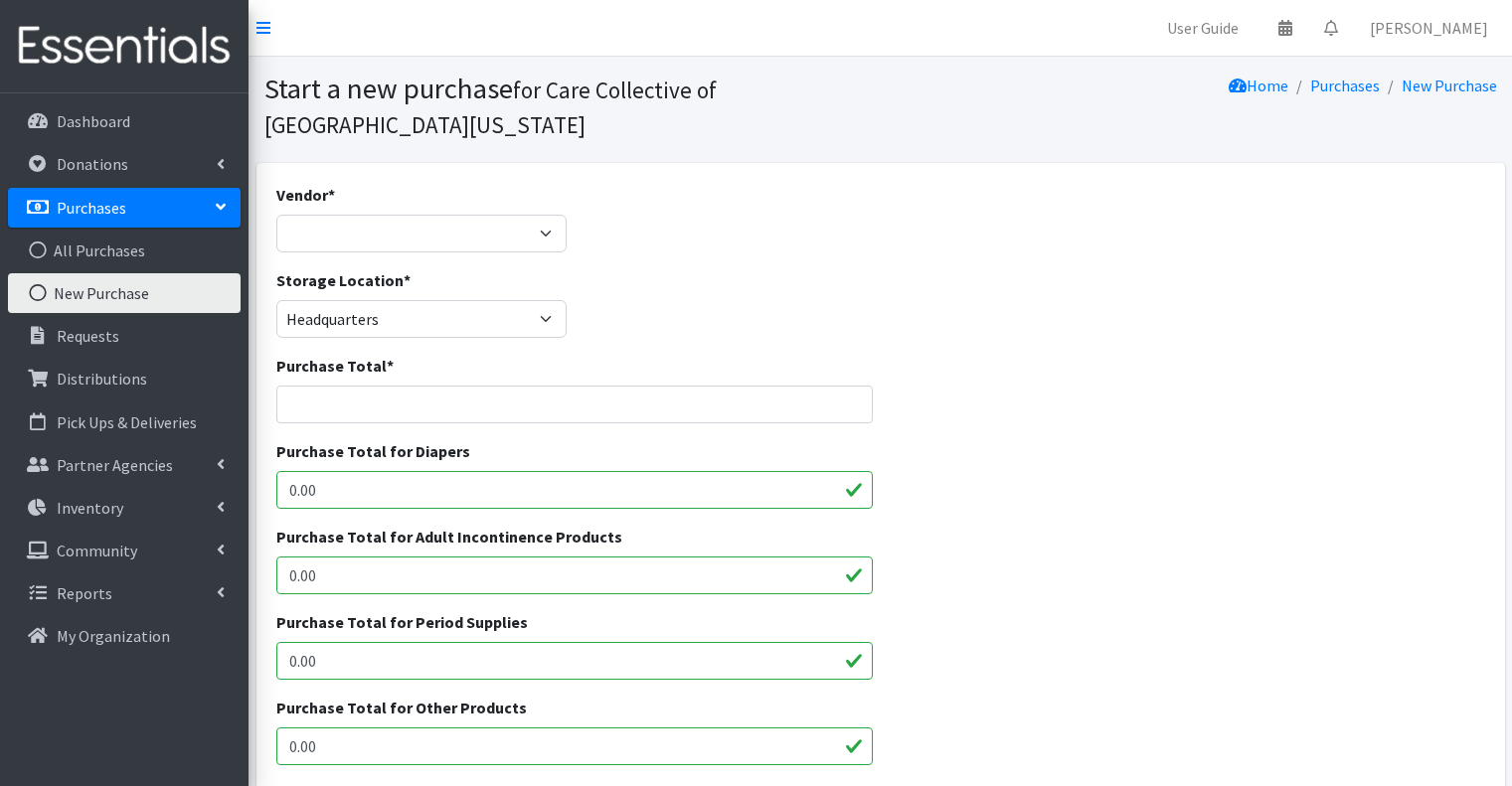 scroll, scrollTop: 672, scrollLeft: 0, axis: vertical 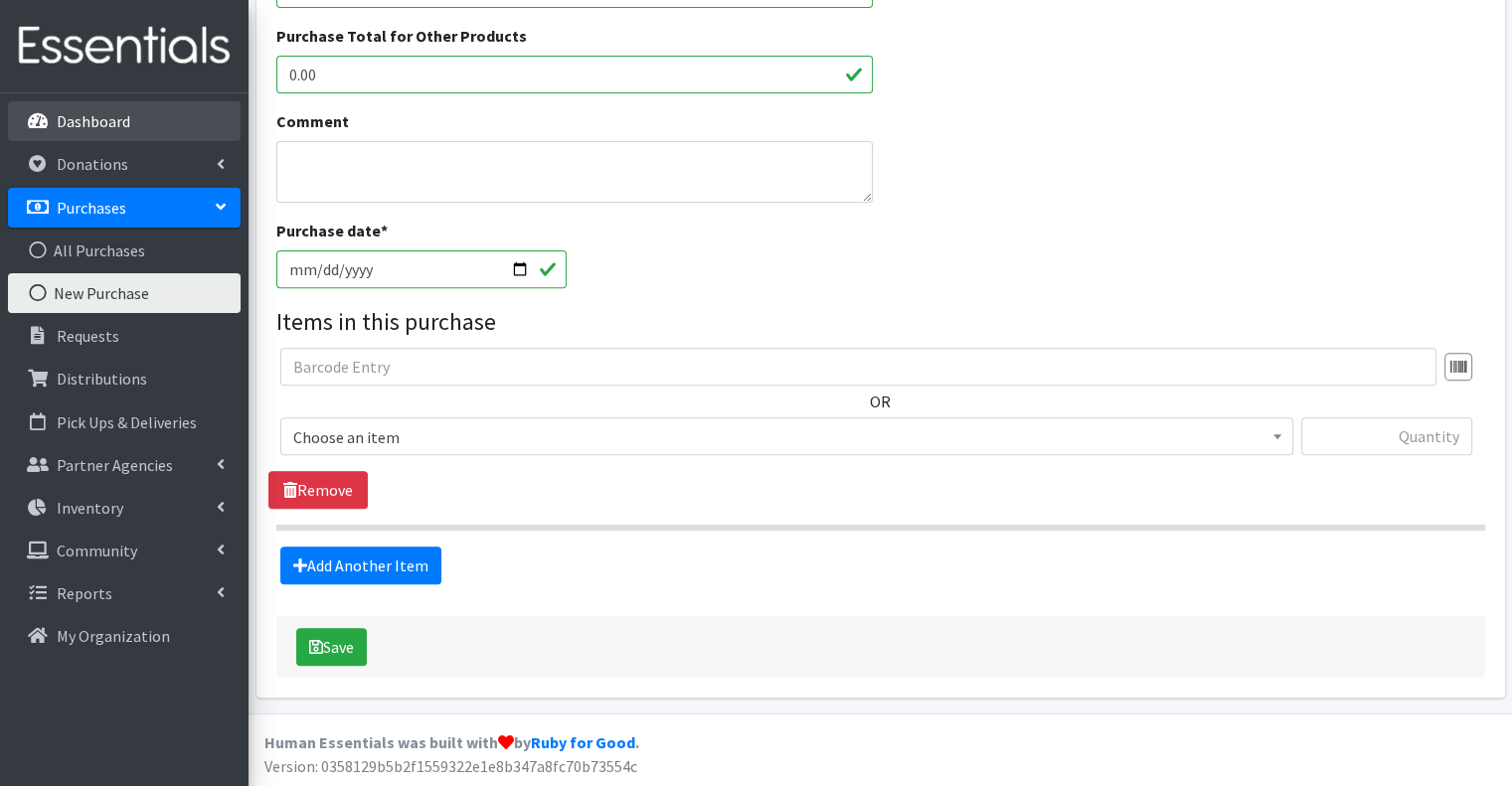 click on "Dashboard" at bounding box center [124, 121] 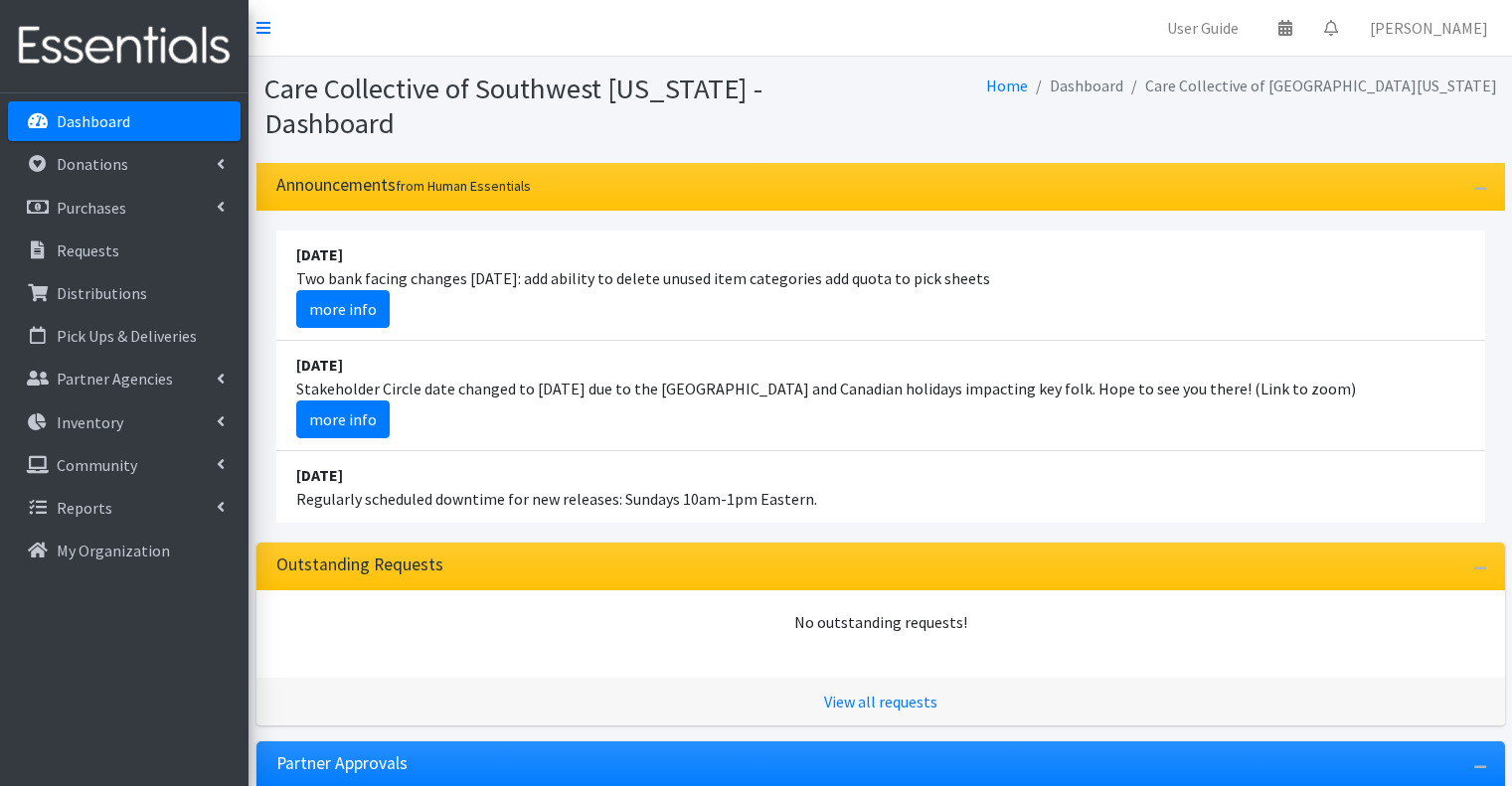 scroll, scrollTop: 0, scrollLeft: 0, axis: both 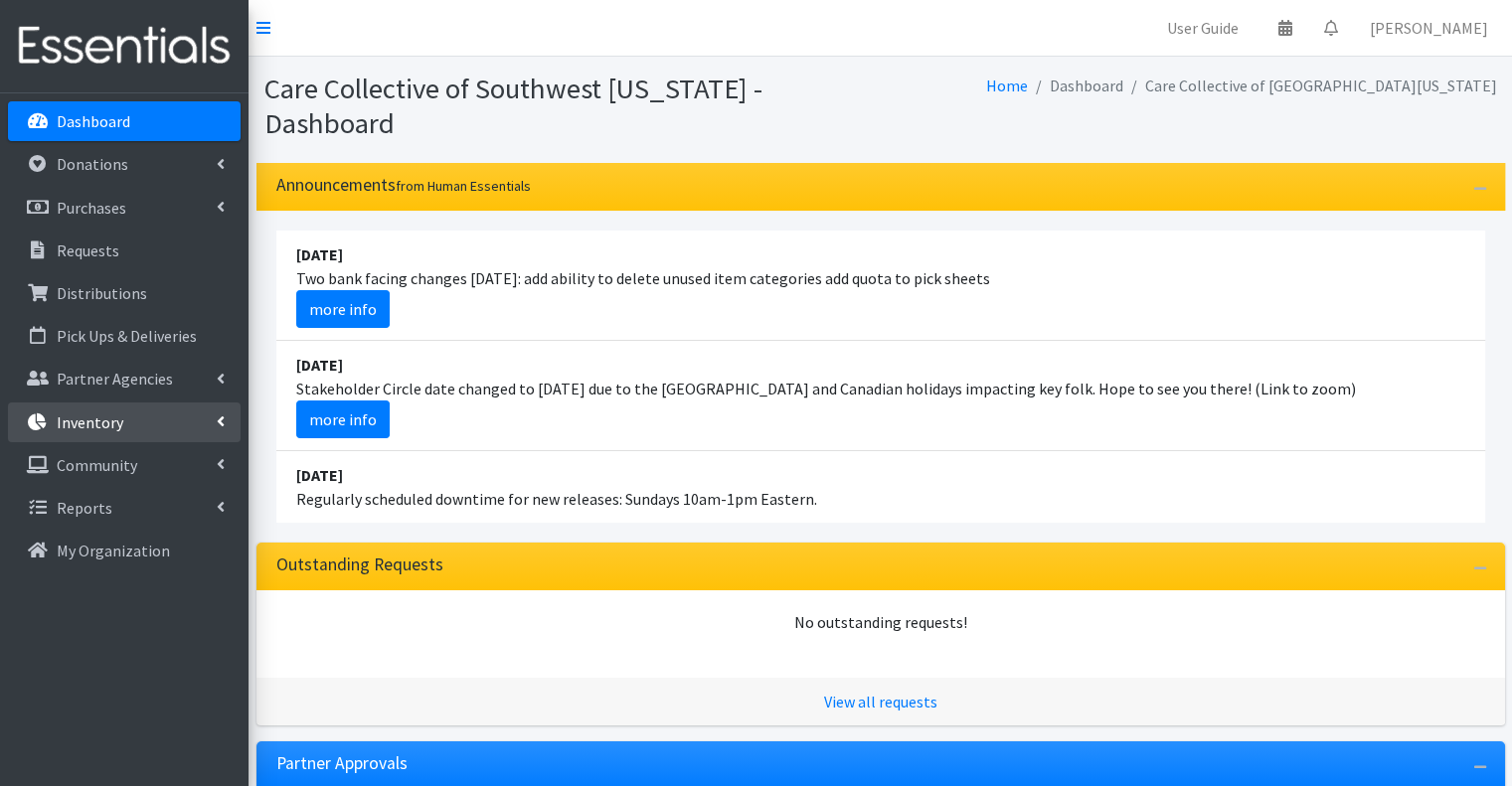 click on "Inventory" at bounding box center [124, 422] 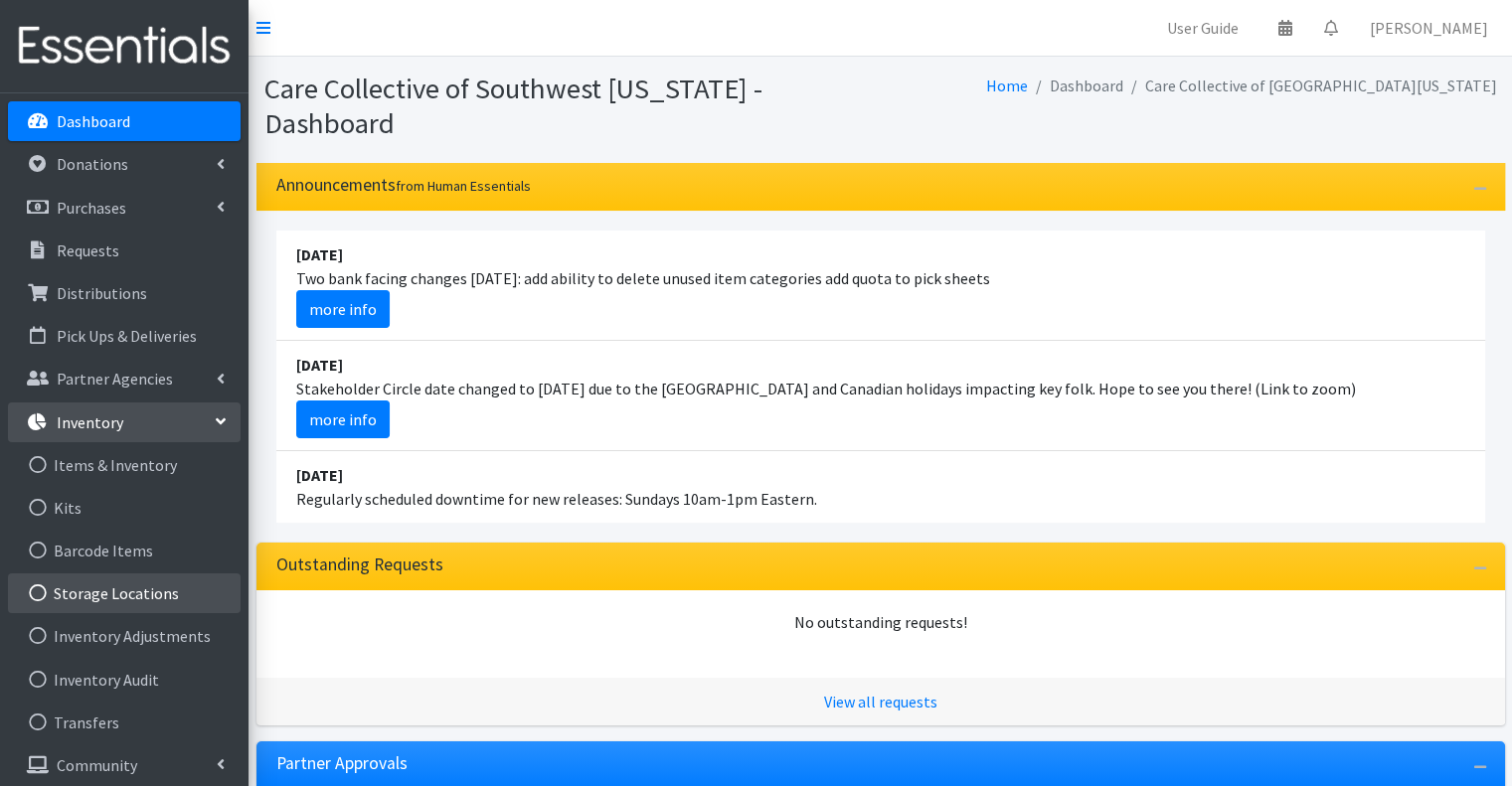 scroll, scrollTop: 51, scrollLeft: 0, axis: vertical 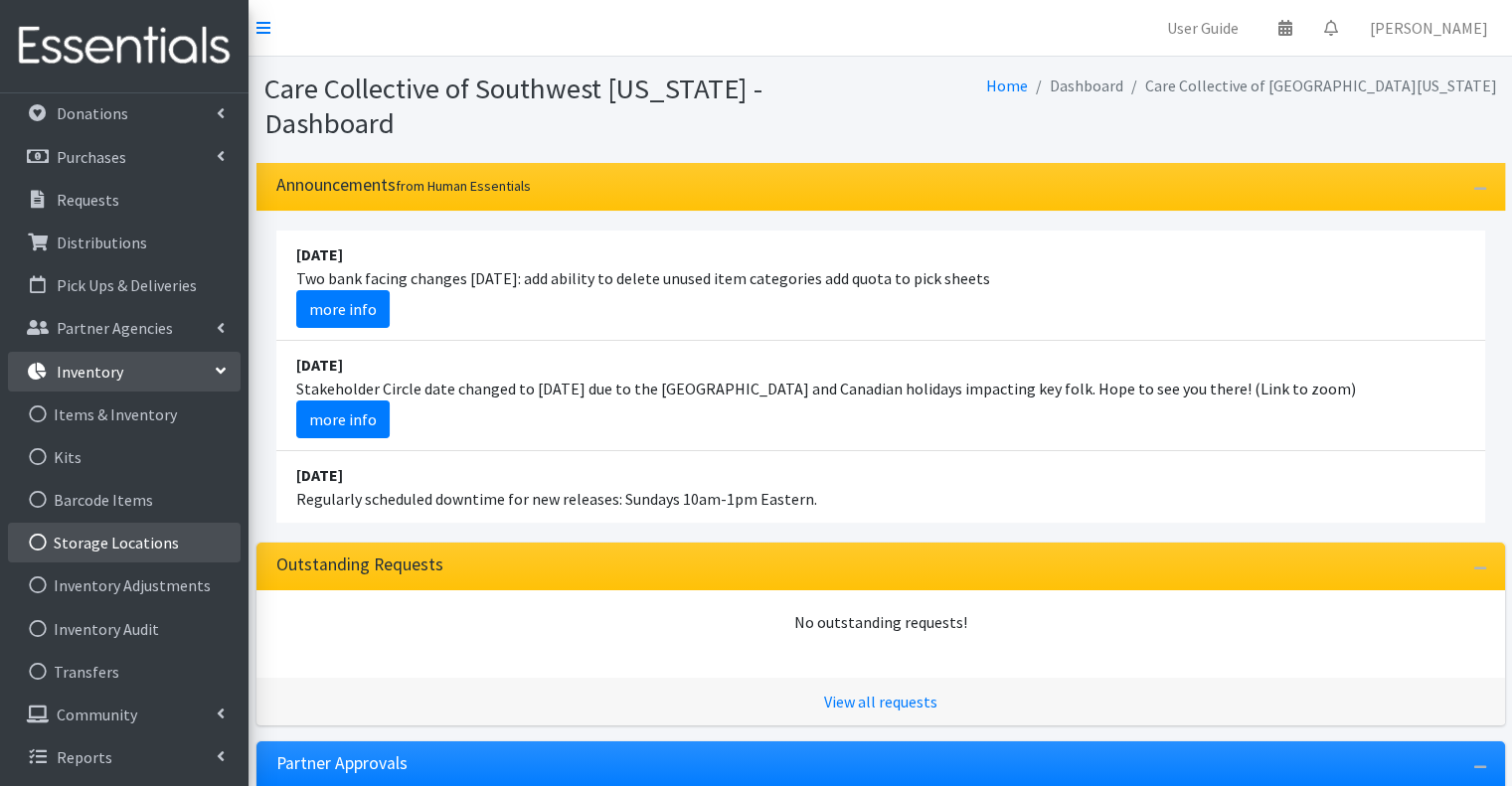 click on "Storage Locations" at bounding box center (124, 543) 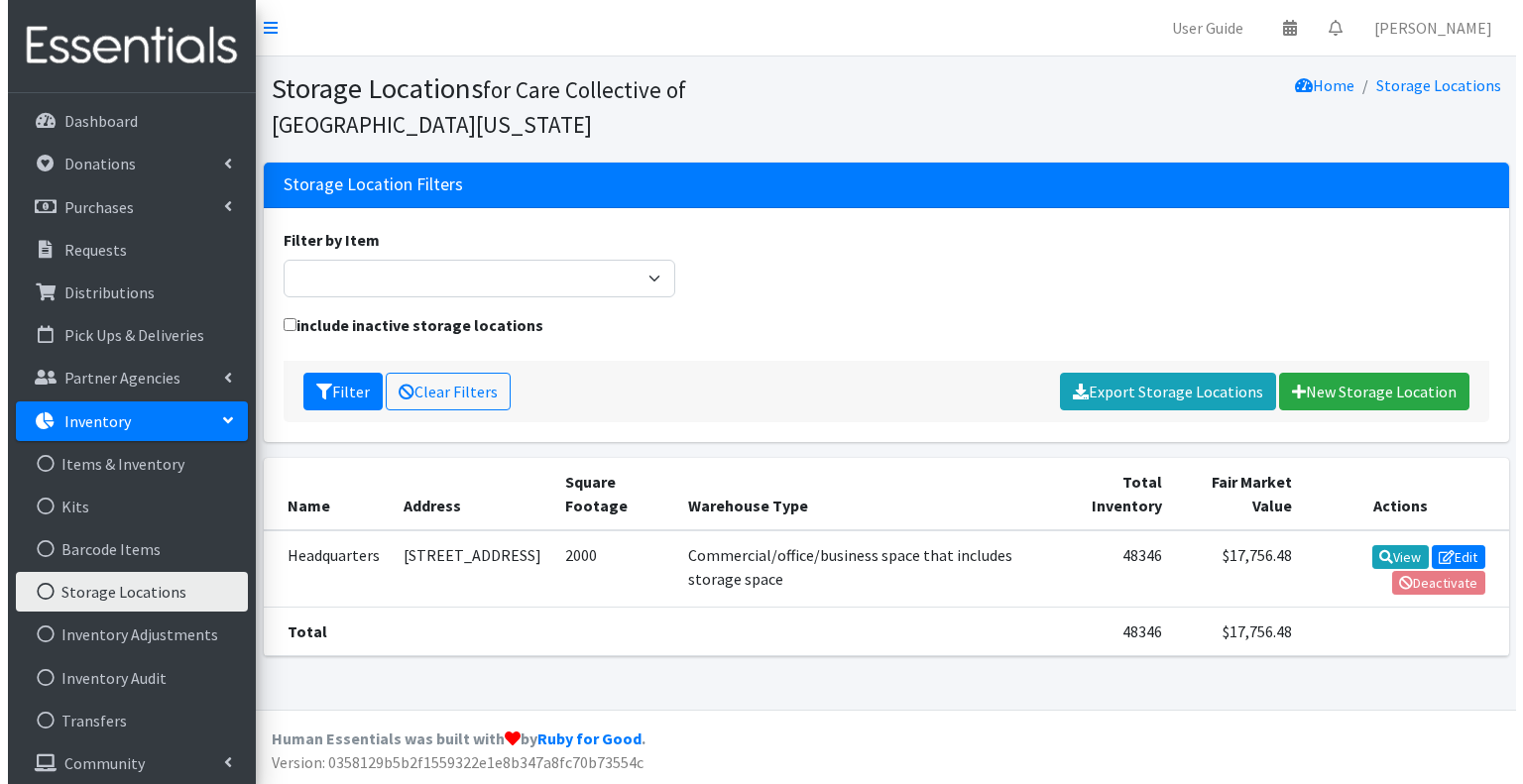 scroll, scrollTop: 0, scrollLeft: 0, axis: both 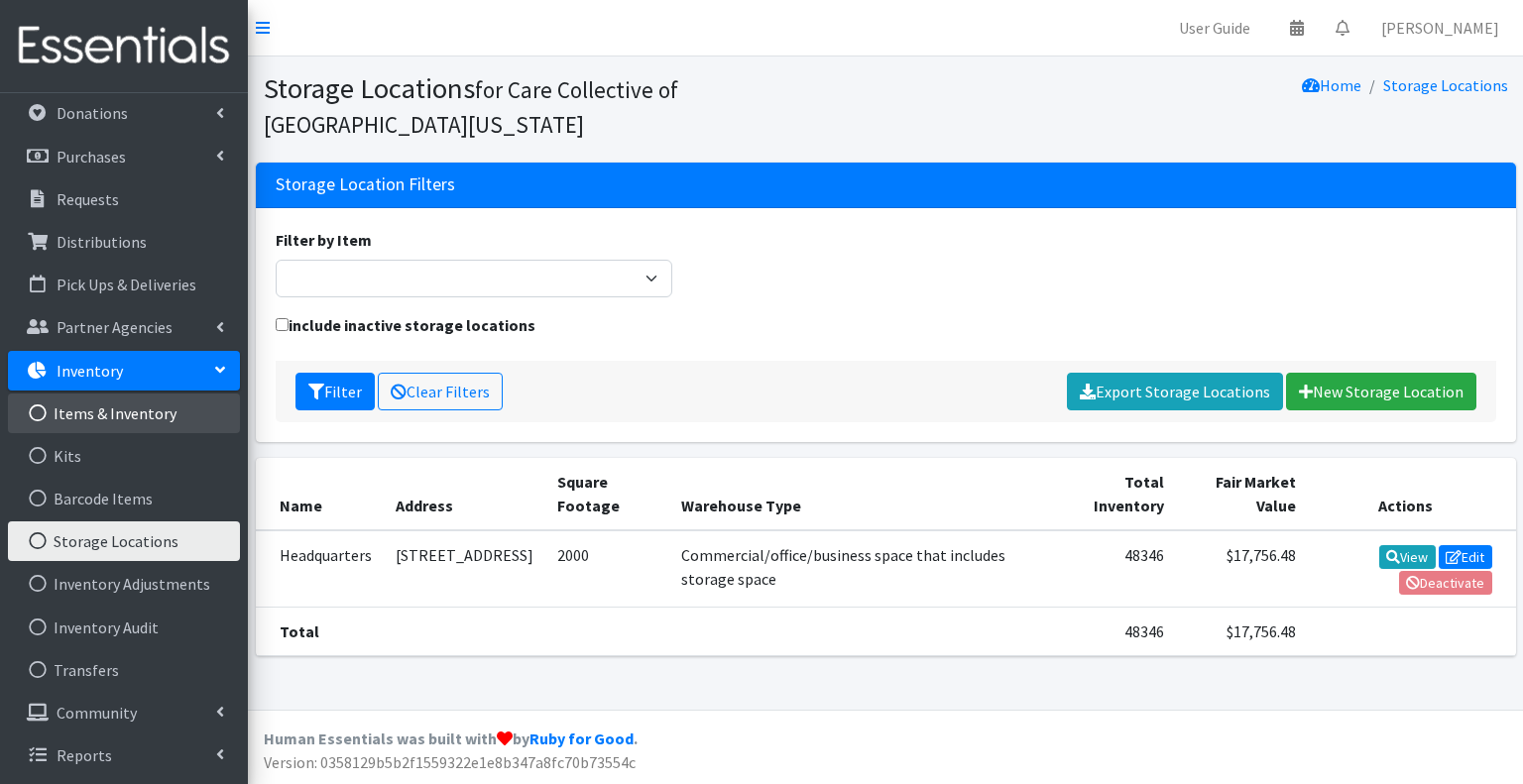click on "Items & Inventory" at bounding box center (124, 413) 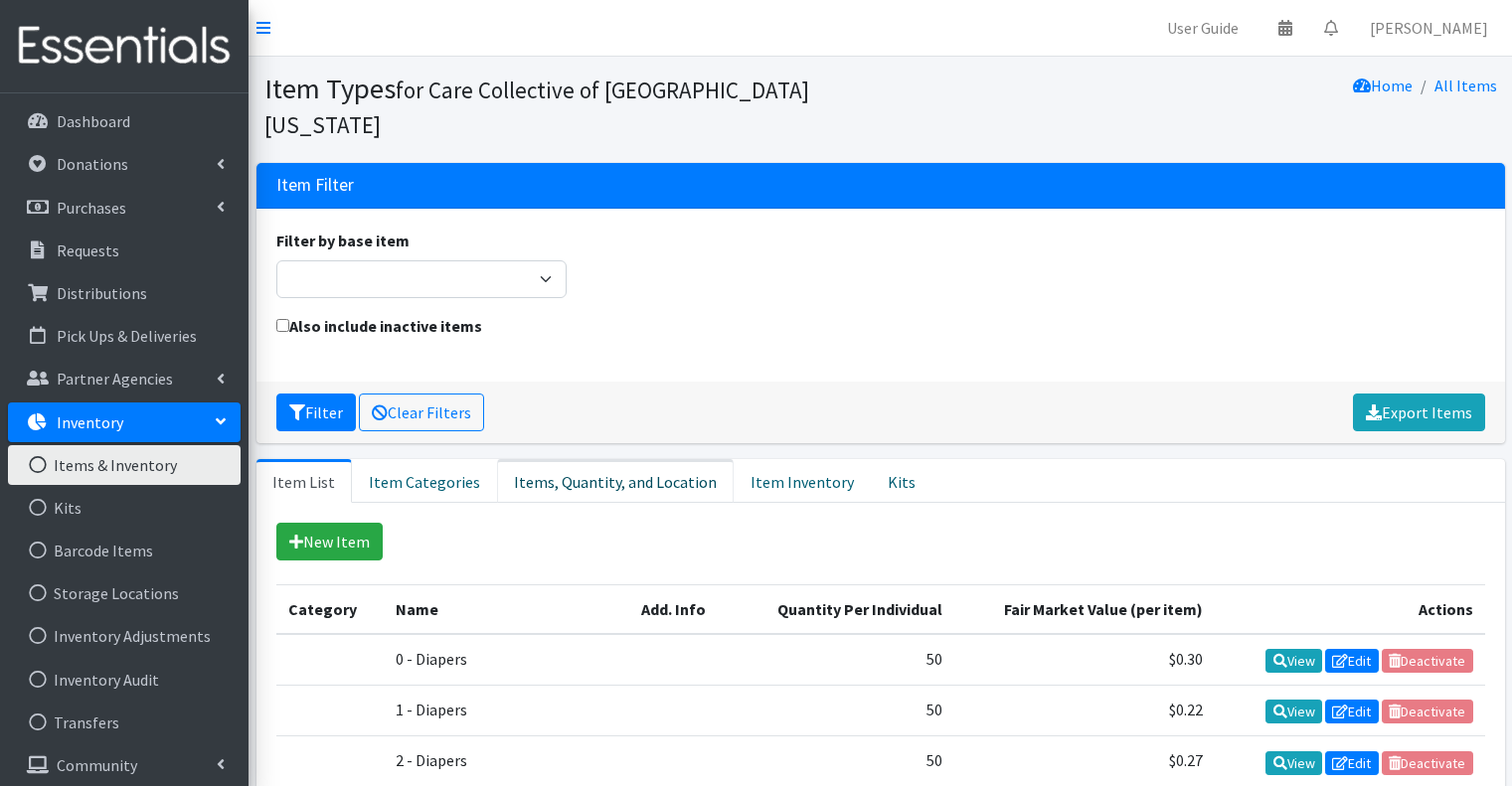 scroll, scrollTop: 0, scrollLeft: 0, axis: both 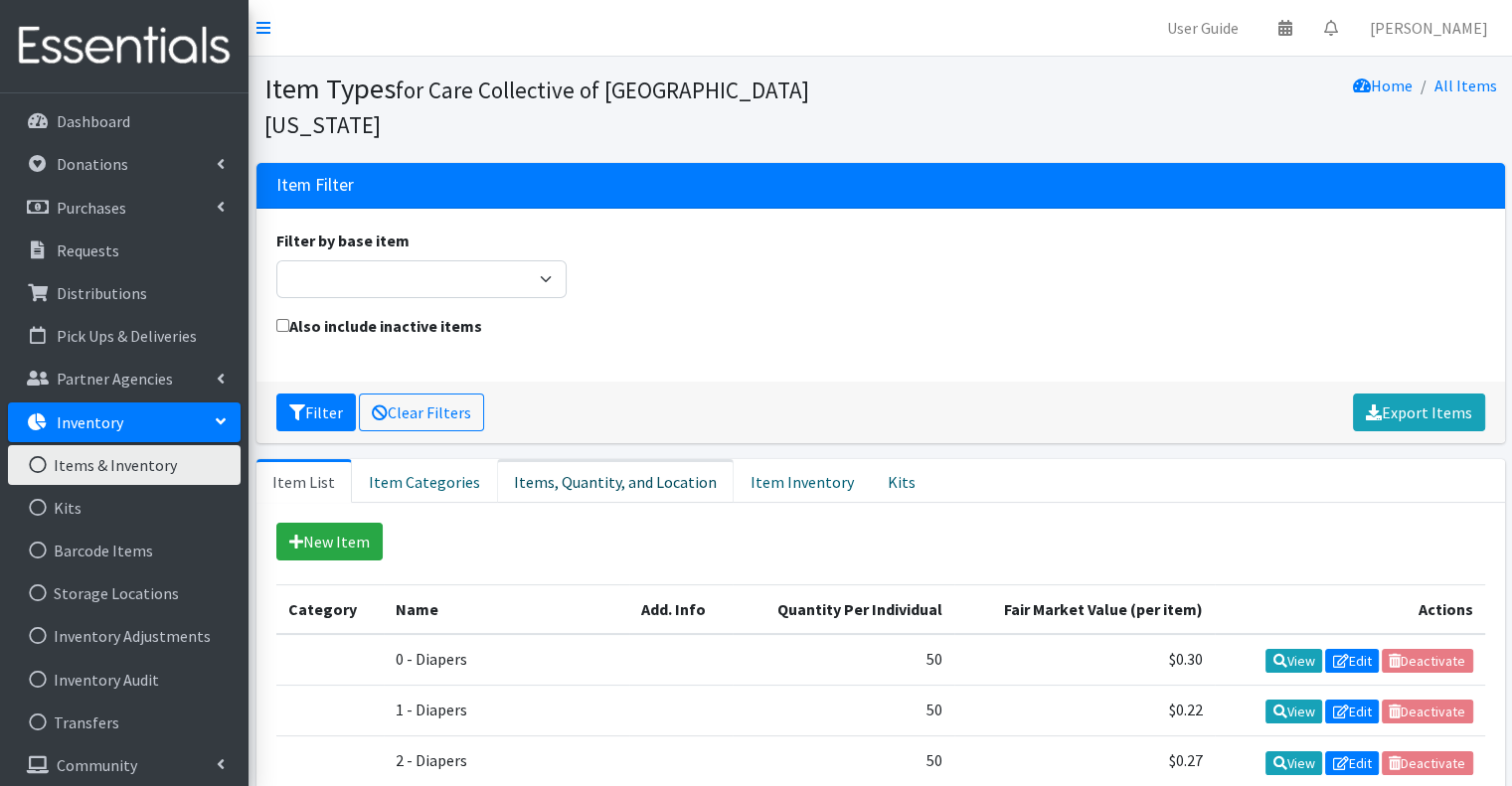 click on "Items,
Quantity, and Location" at bounding box center [615, 481] 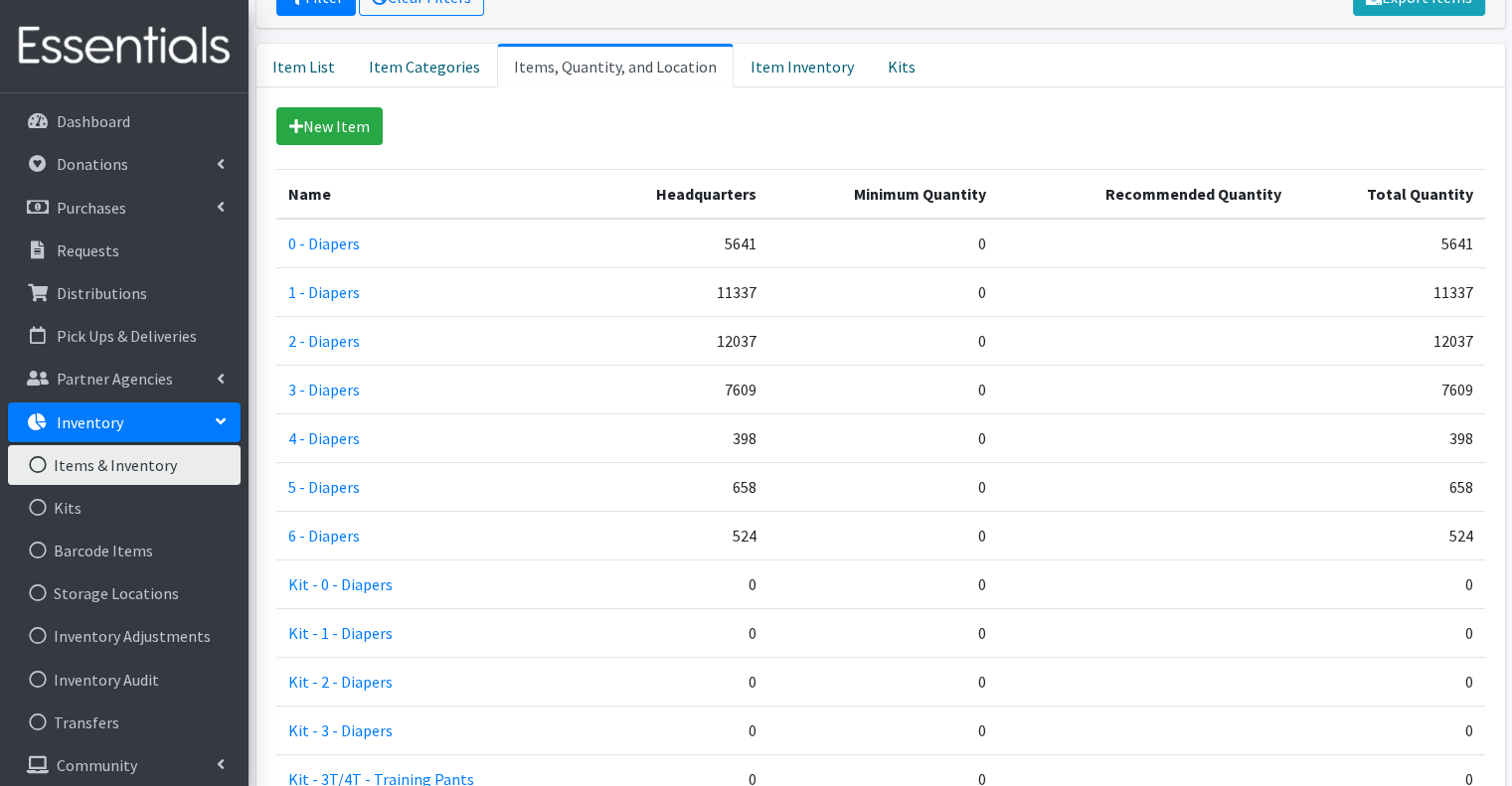 scroll, scrollTop: 298, scrollLeft: 0, axis: vertical 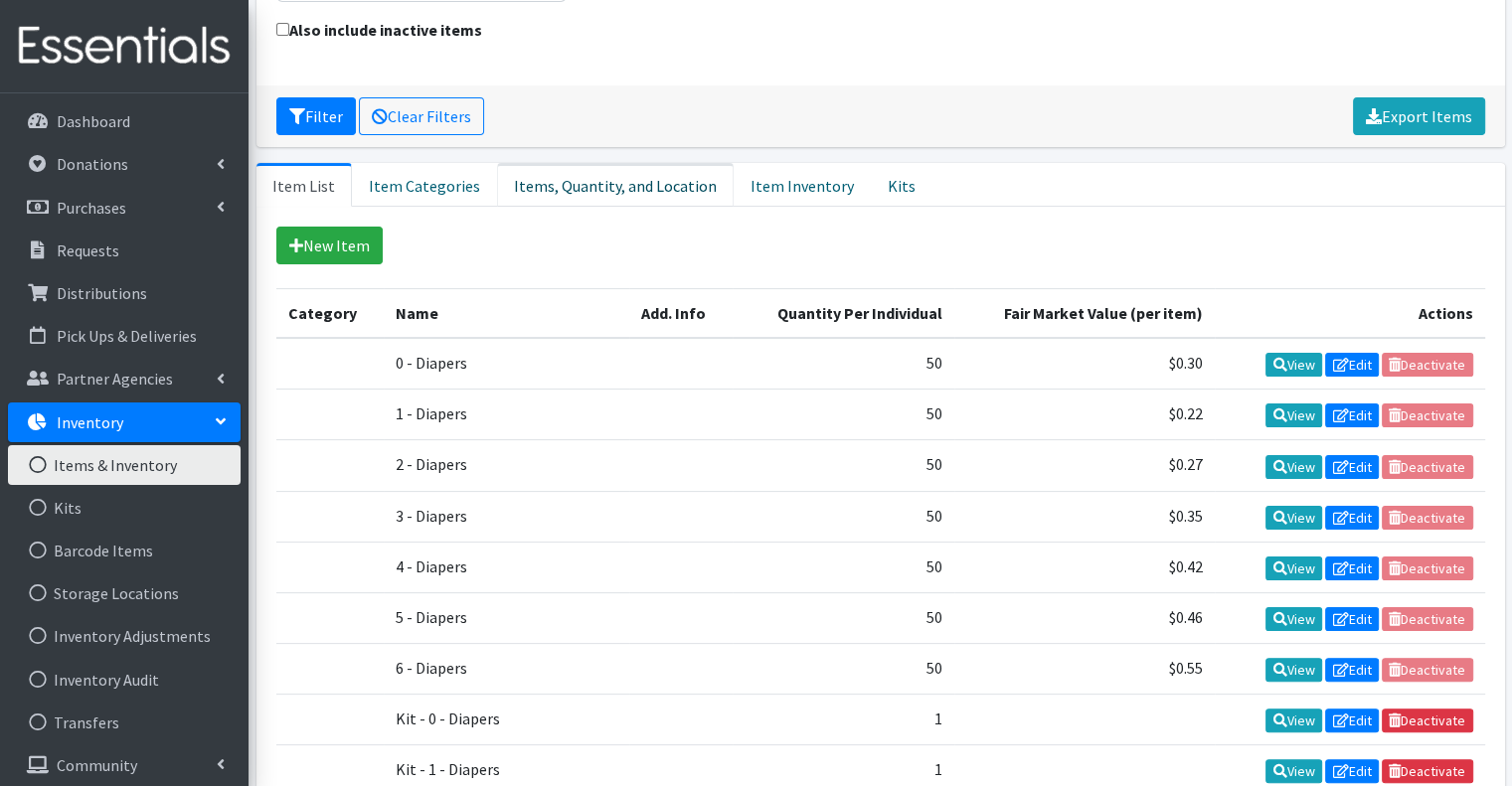 click on "Items,
Quantity, and Location" at bounding box center (615, 185) 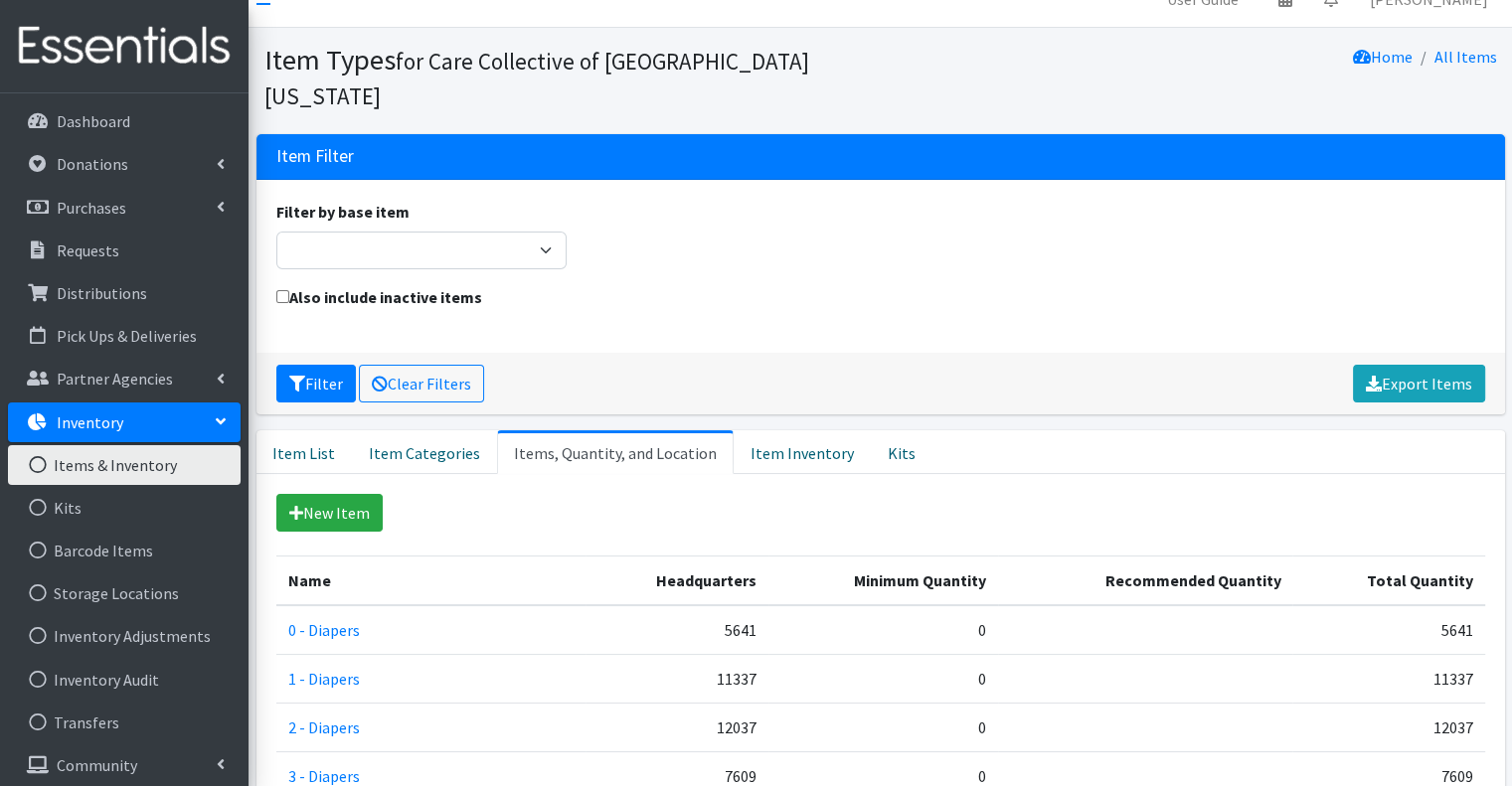 scroll, scrollTop: 0, scrollLeft: 0, axis: both 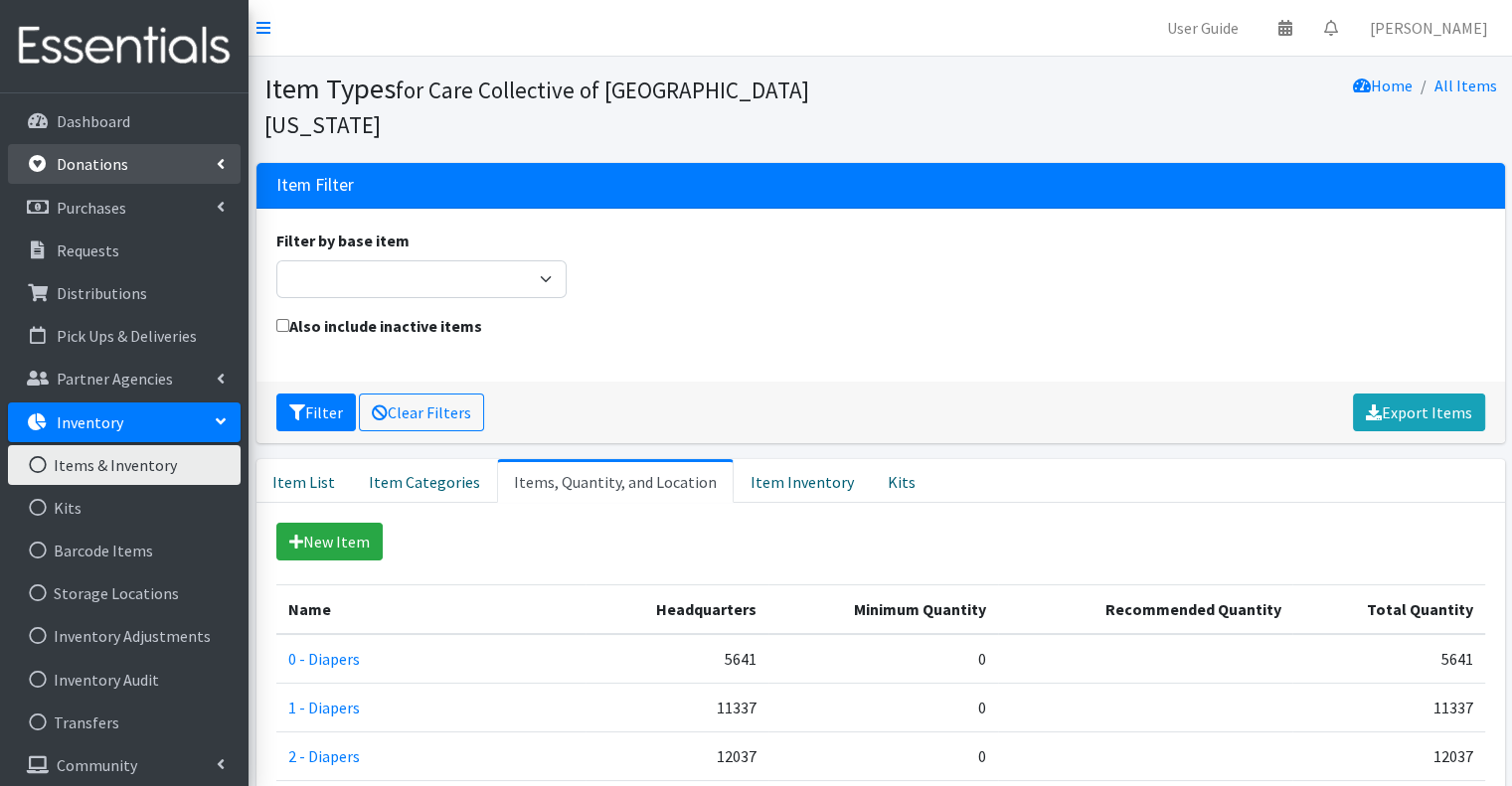click on "Donations" at bounding box center (124, 164) 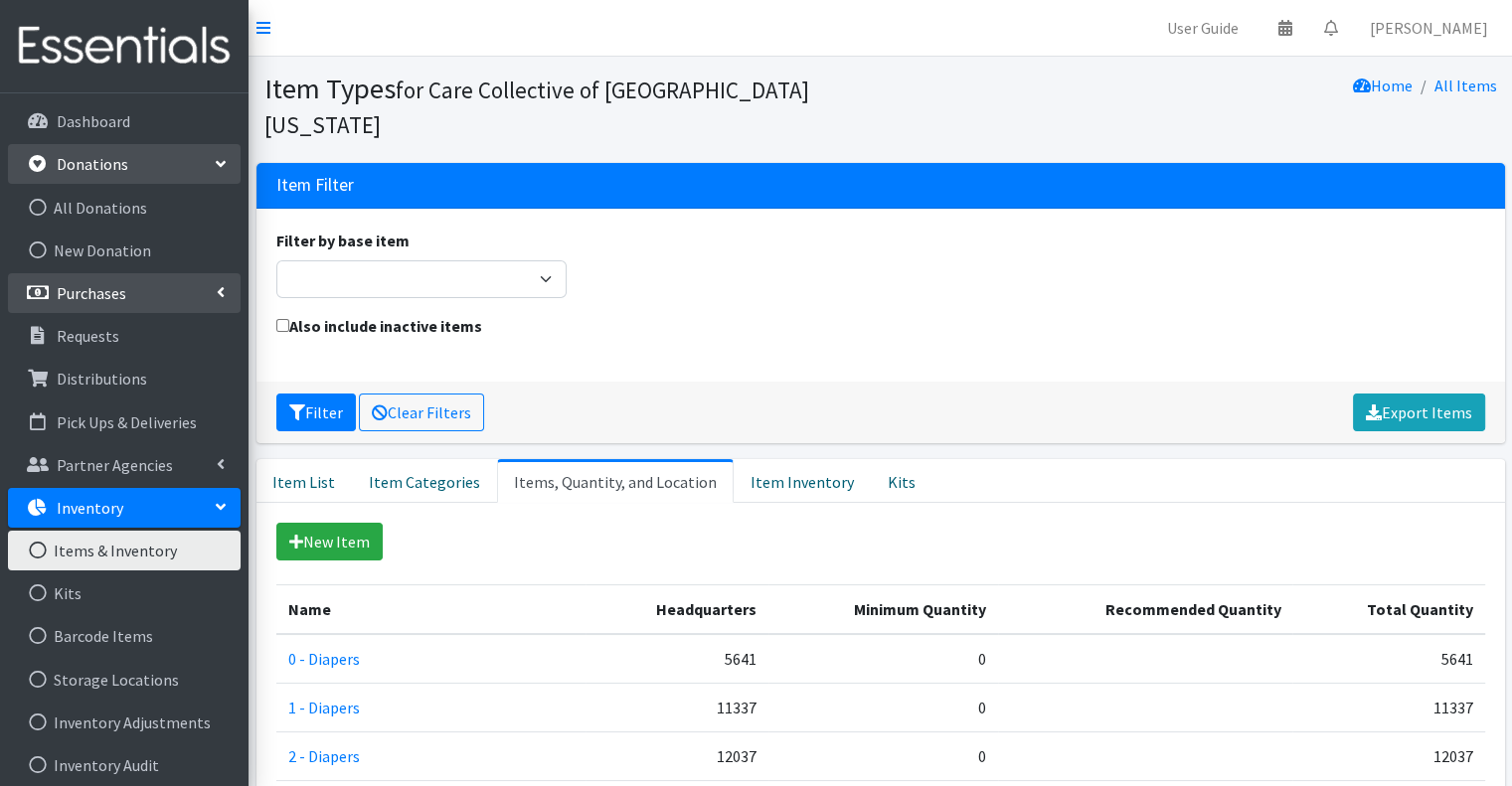 click on "Purchases
All Purchases
New Purchase" at bounding box center (124, 294) 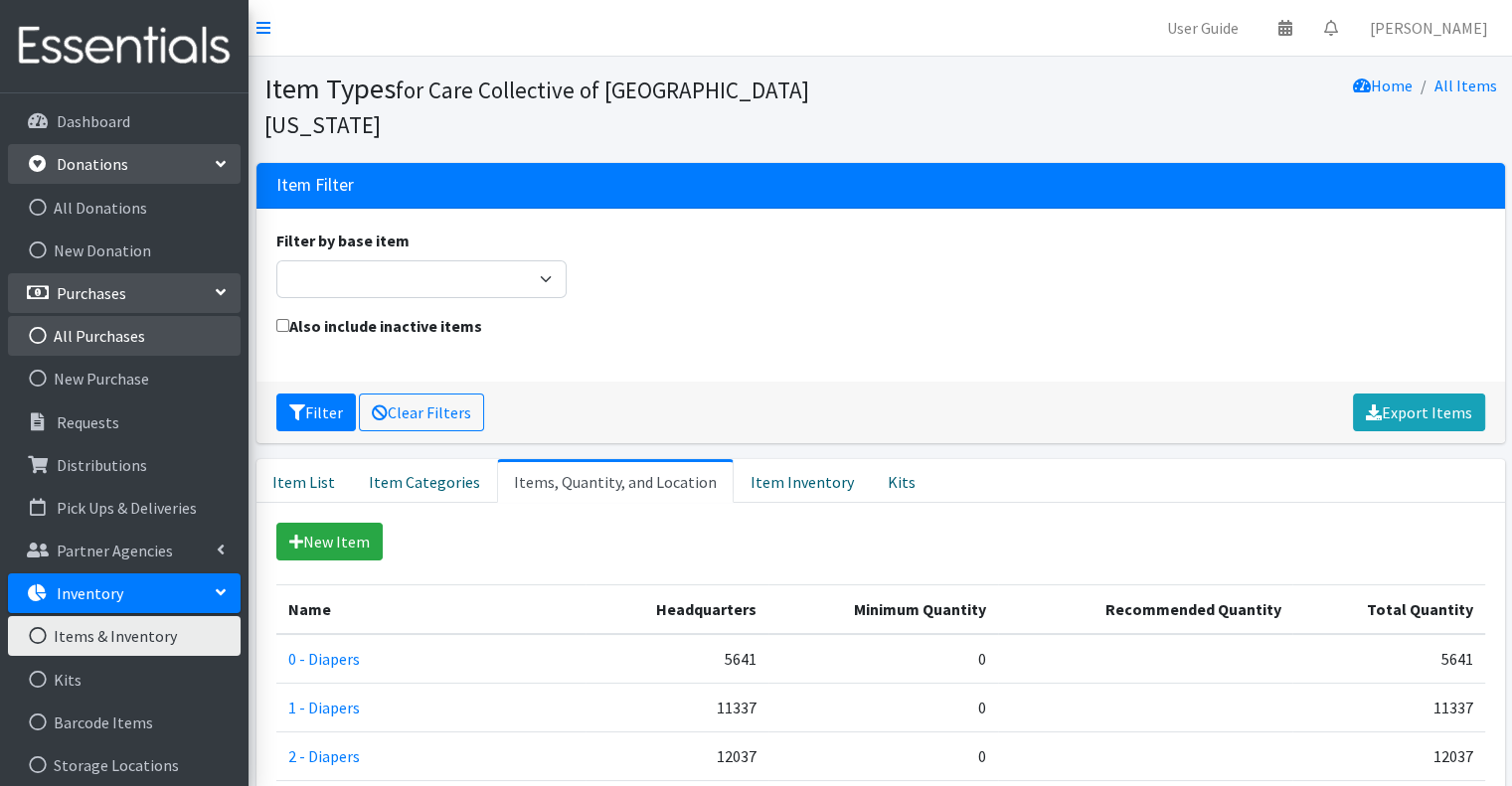 click on "All Purchases" at bounding box center [124, 336] 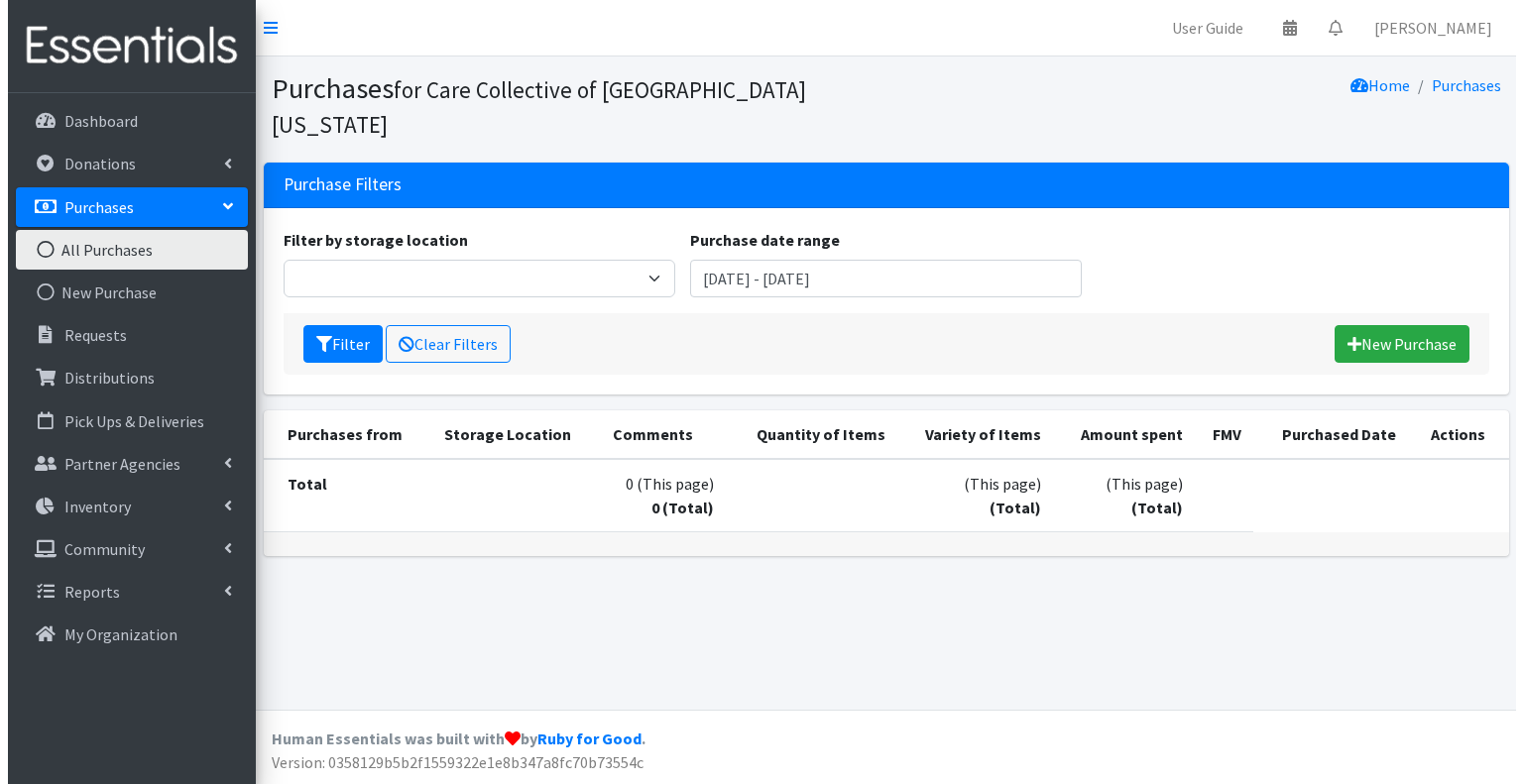 scroll, scrollTop: 0, scrollLeft: 0, axis: both 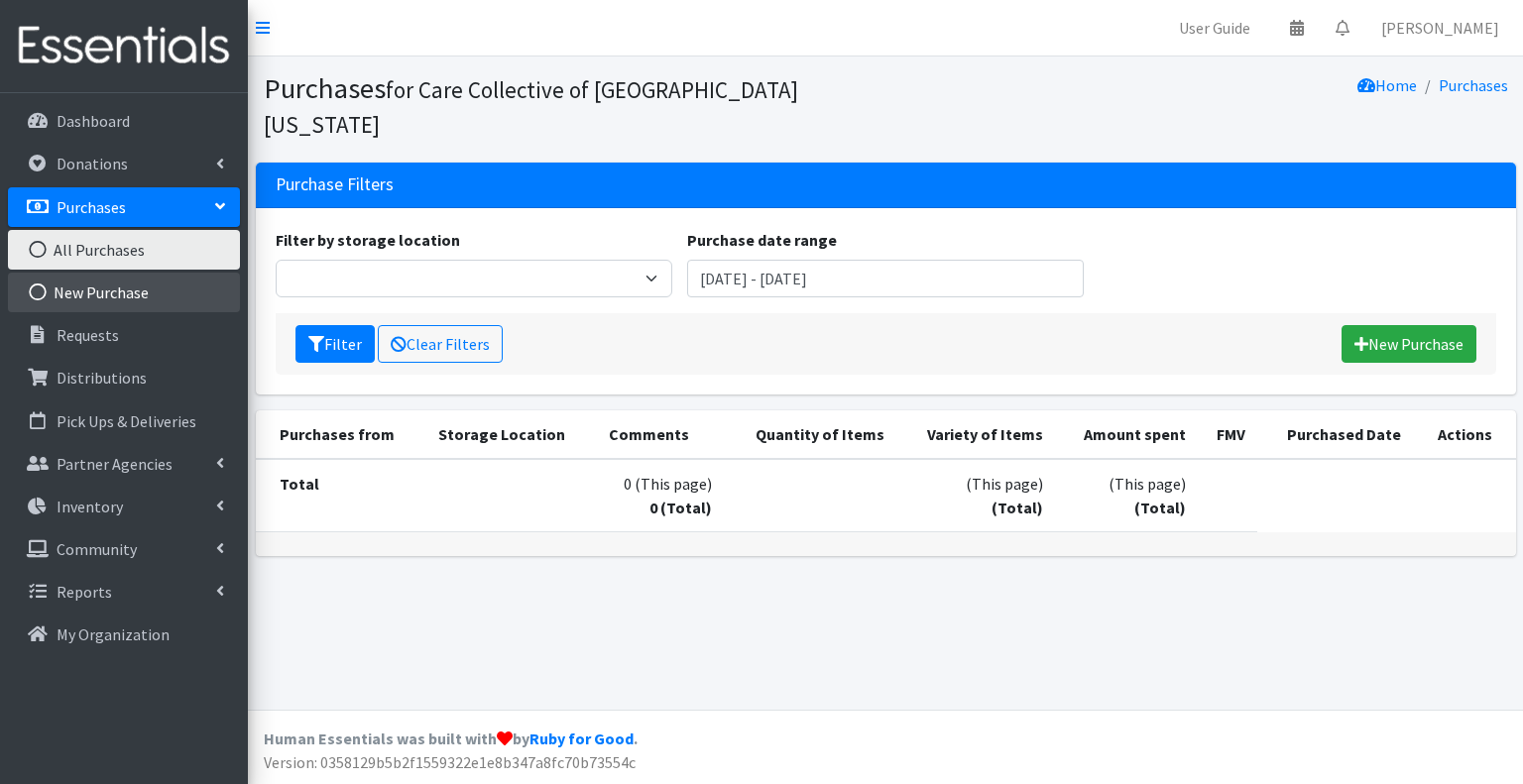 click on "New Purchase" at bounding box center (124, 292) 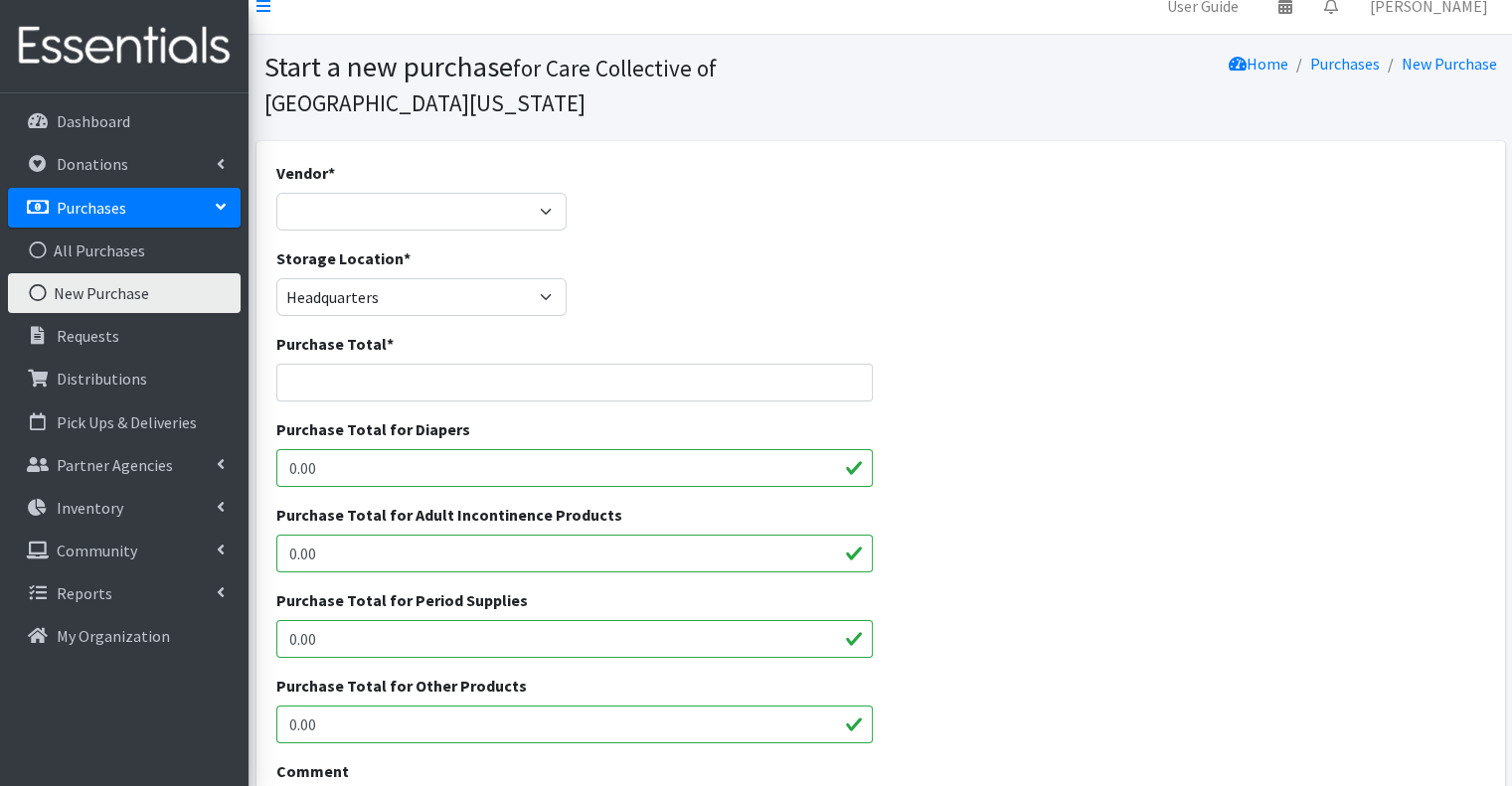 scroll, scrollTop: 0, scrollLeft: 0, axis: both 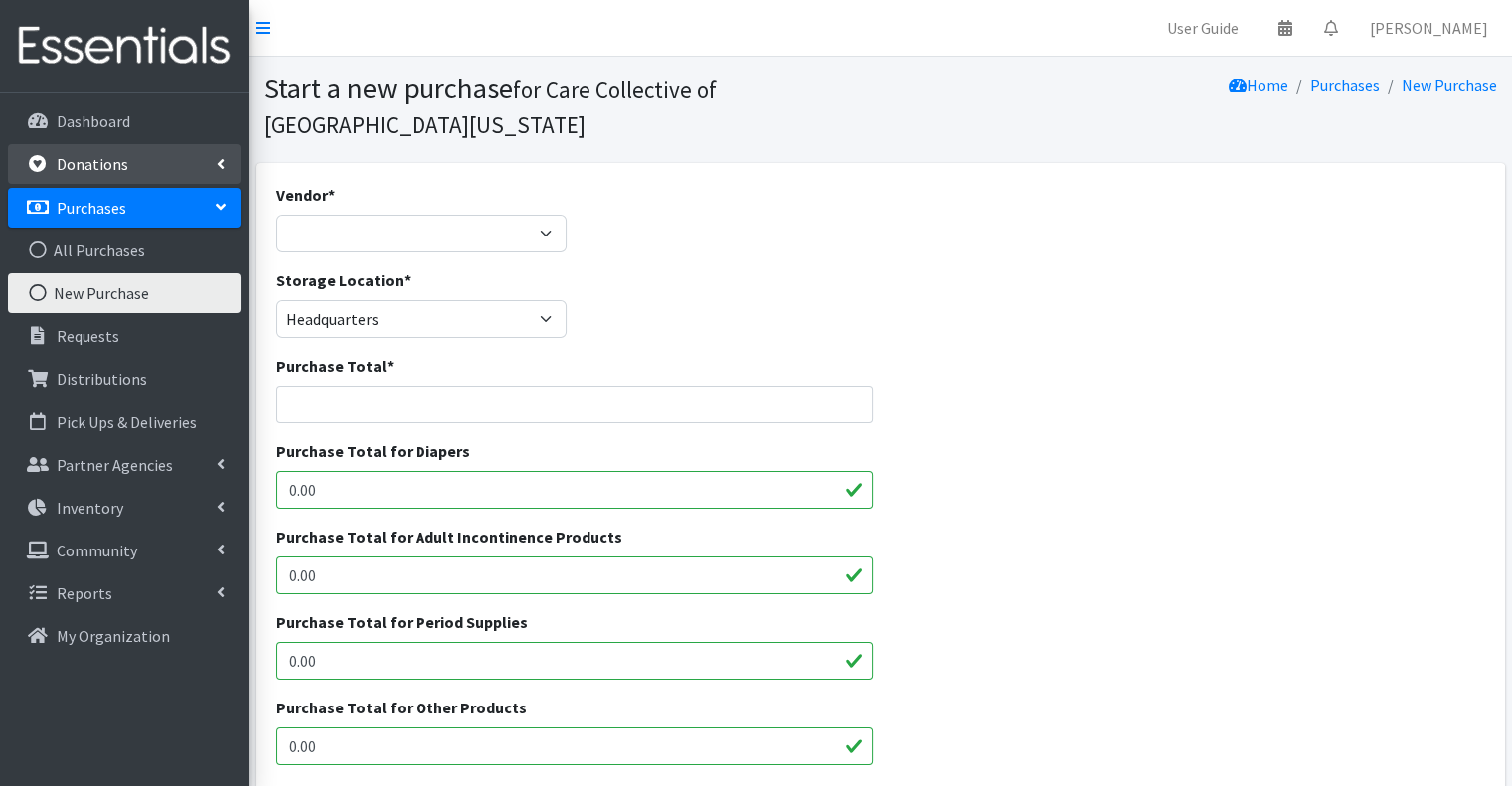 click on "Donations" at bounding box center (124, 164) 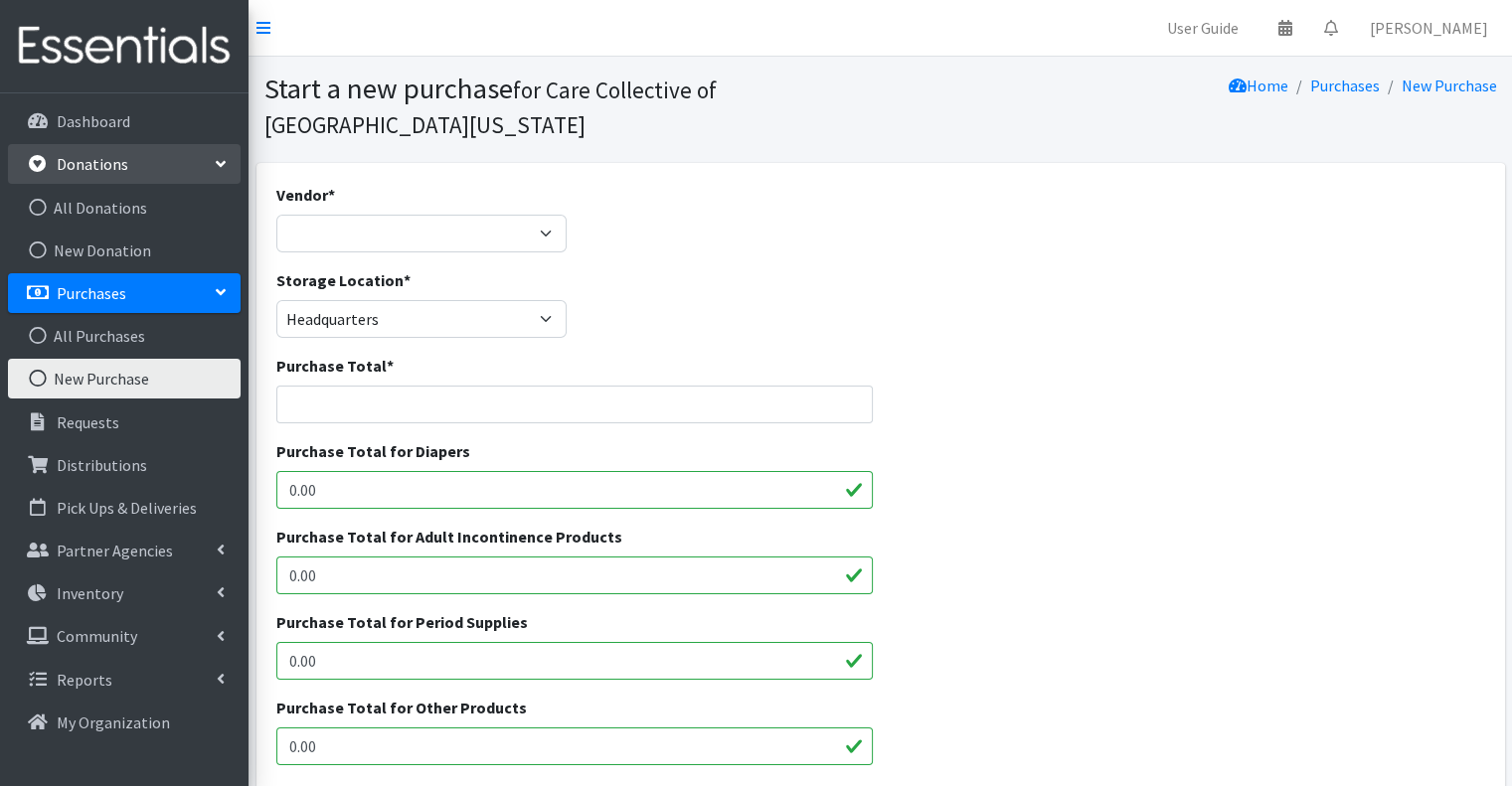 click at bounding box center [221, 164] 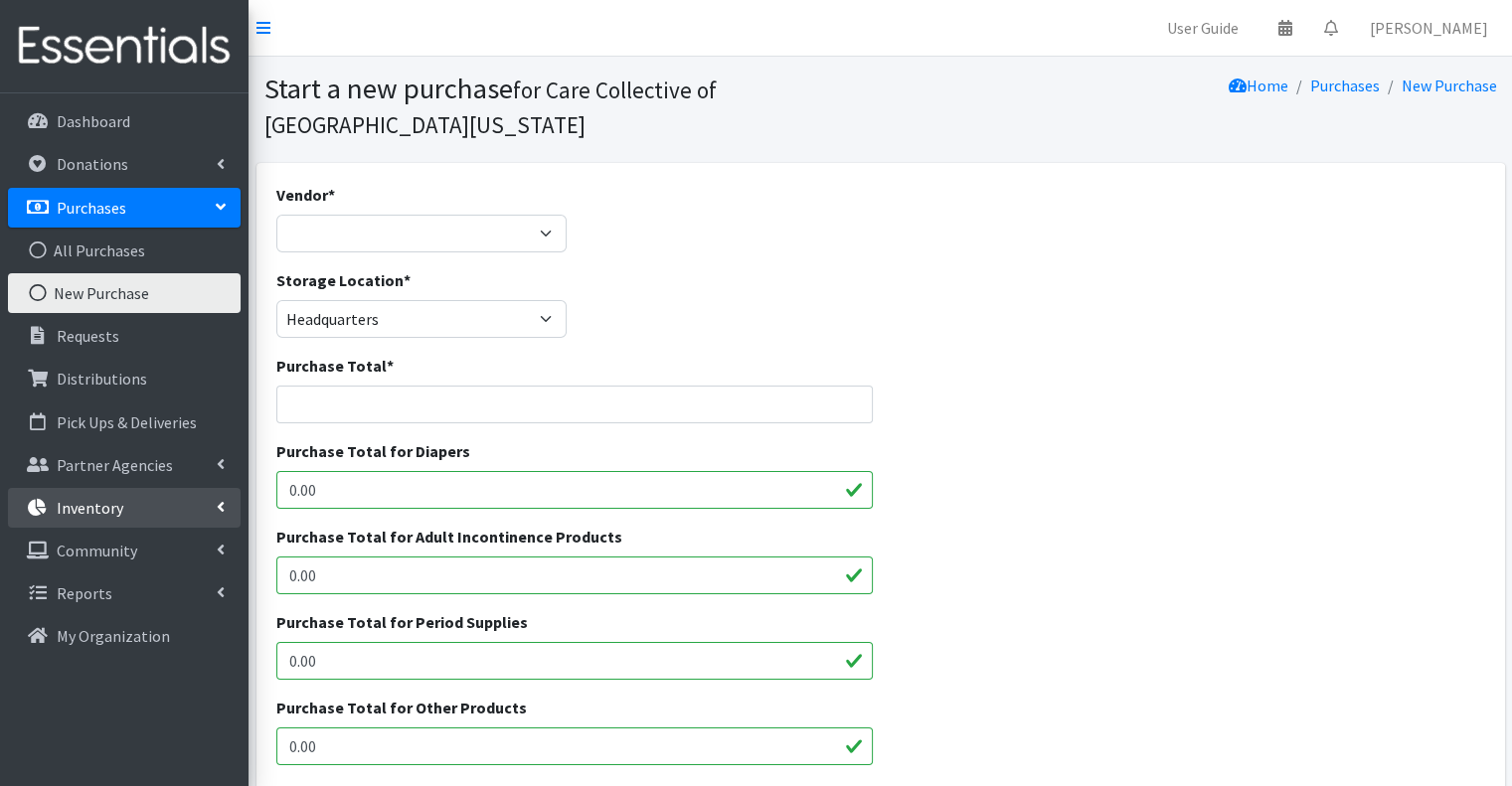 click on "Inventory" at bounding box center [124, 508] 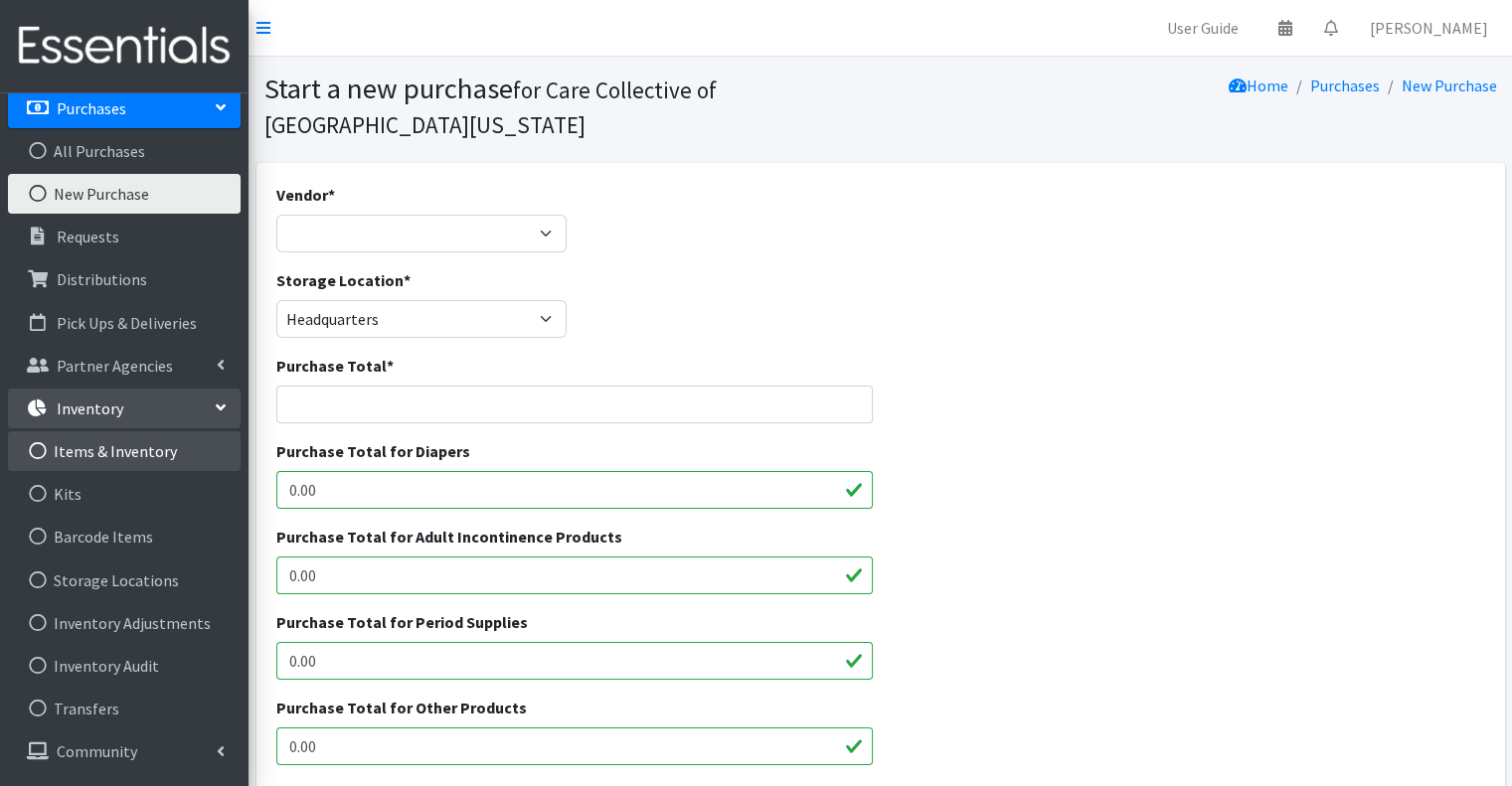 scroll, scrollTop: 136, scrollLeft: 0, axis: vertical 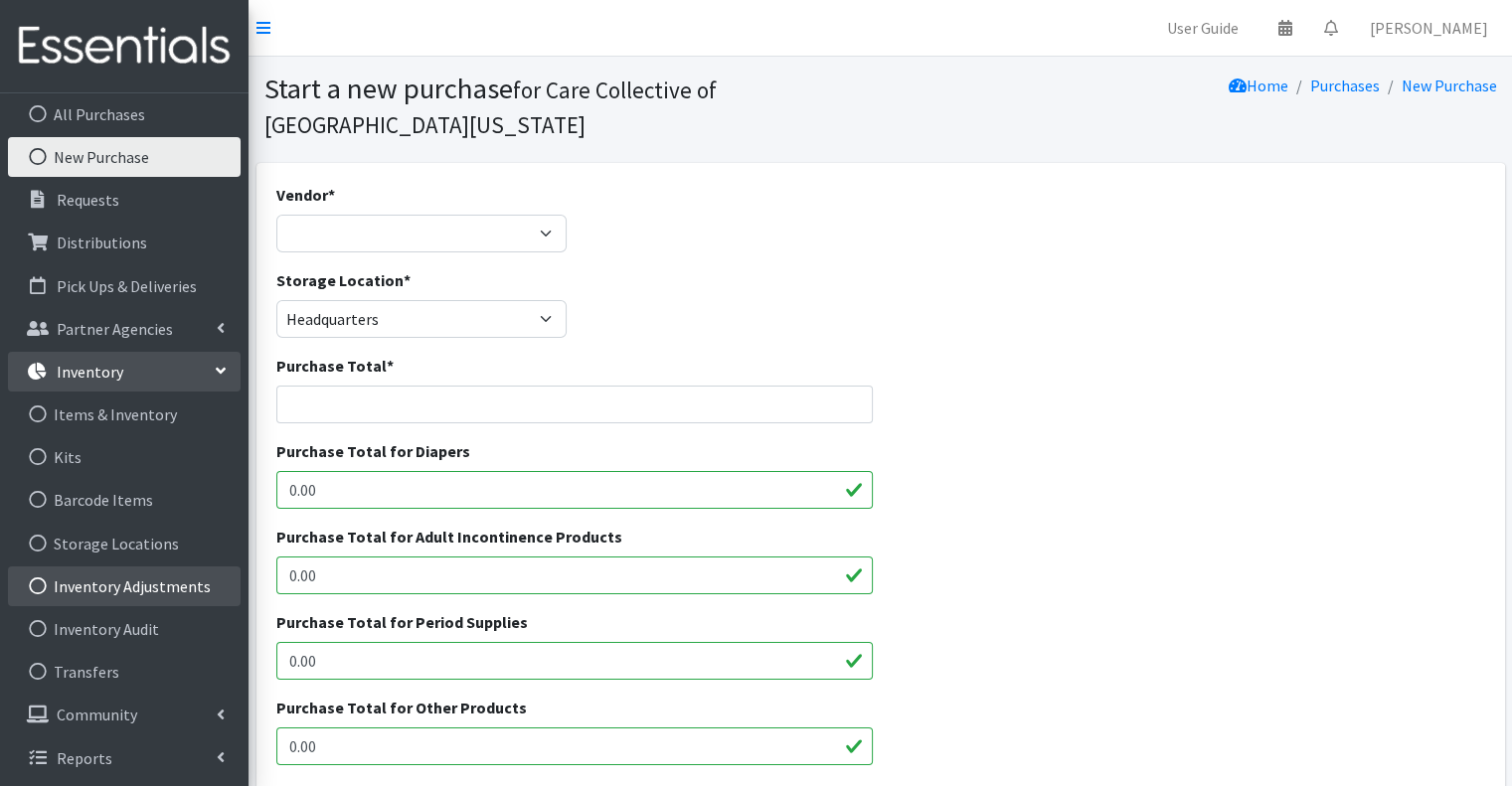 click on "Inventory Adjustments" at bounding box center [124, 586] 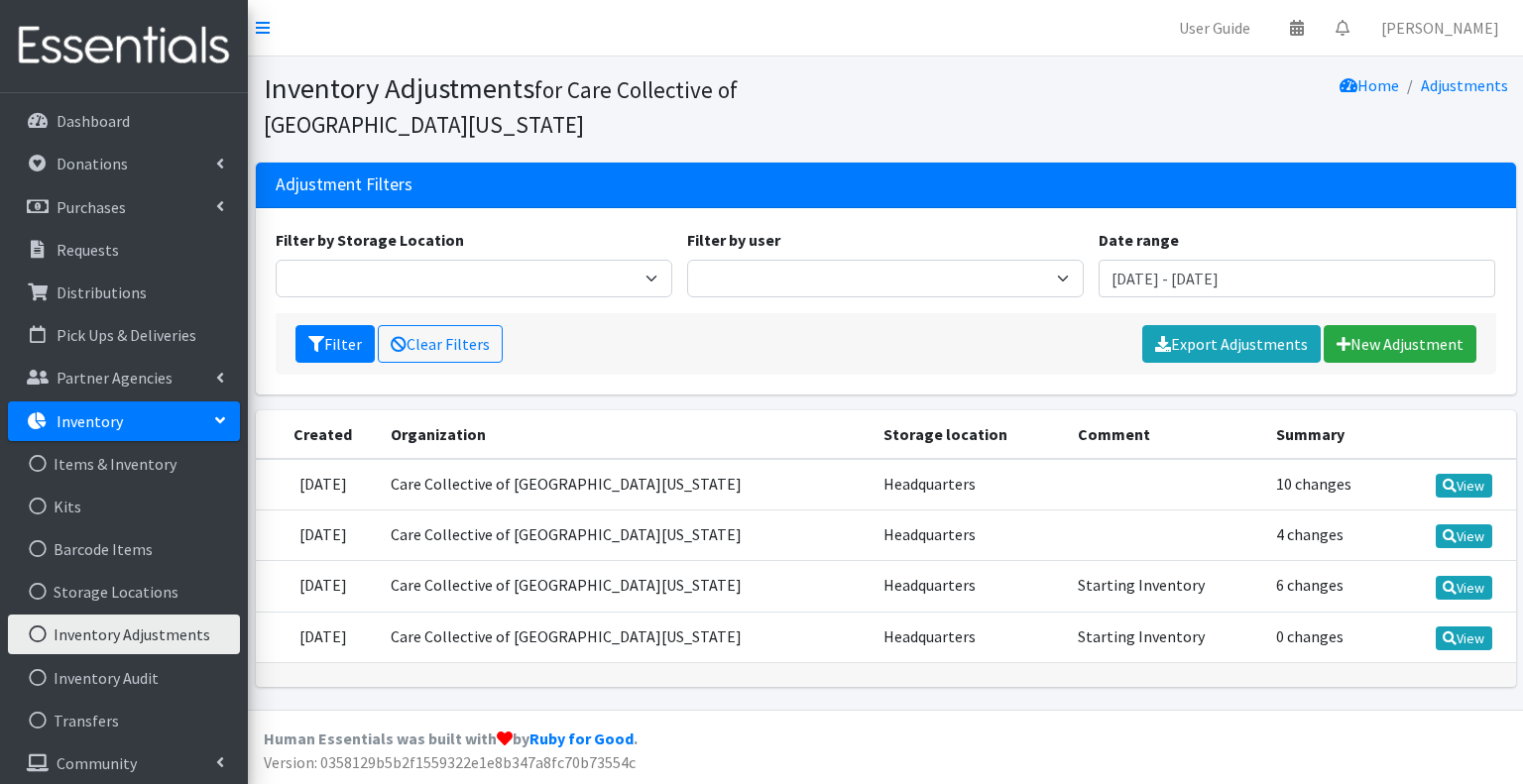 scroll, scrollTop: 0, scrollLeft: 0, axis: both 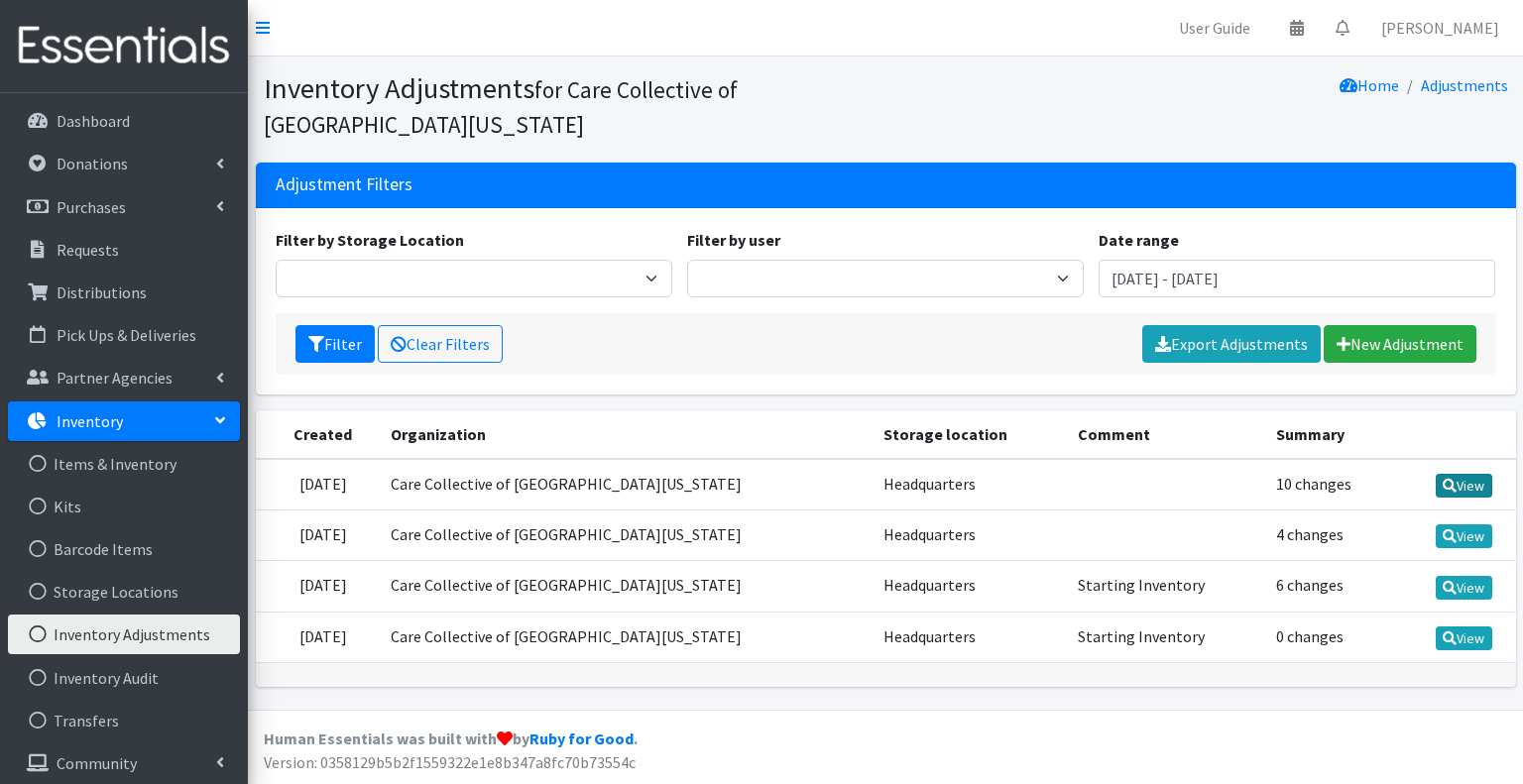 click at bounding box center (1450, 486) 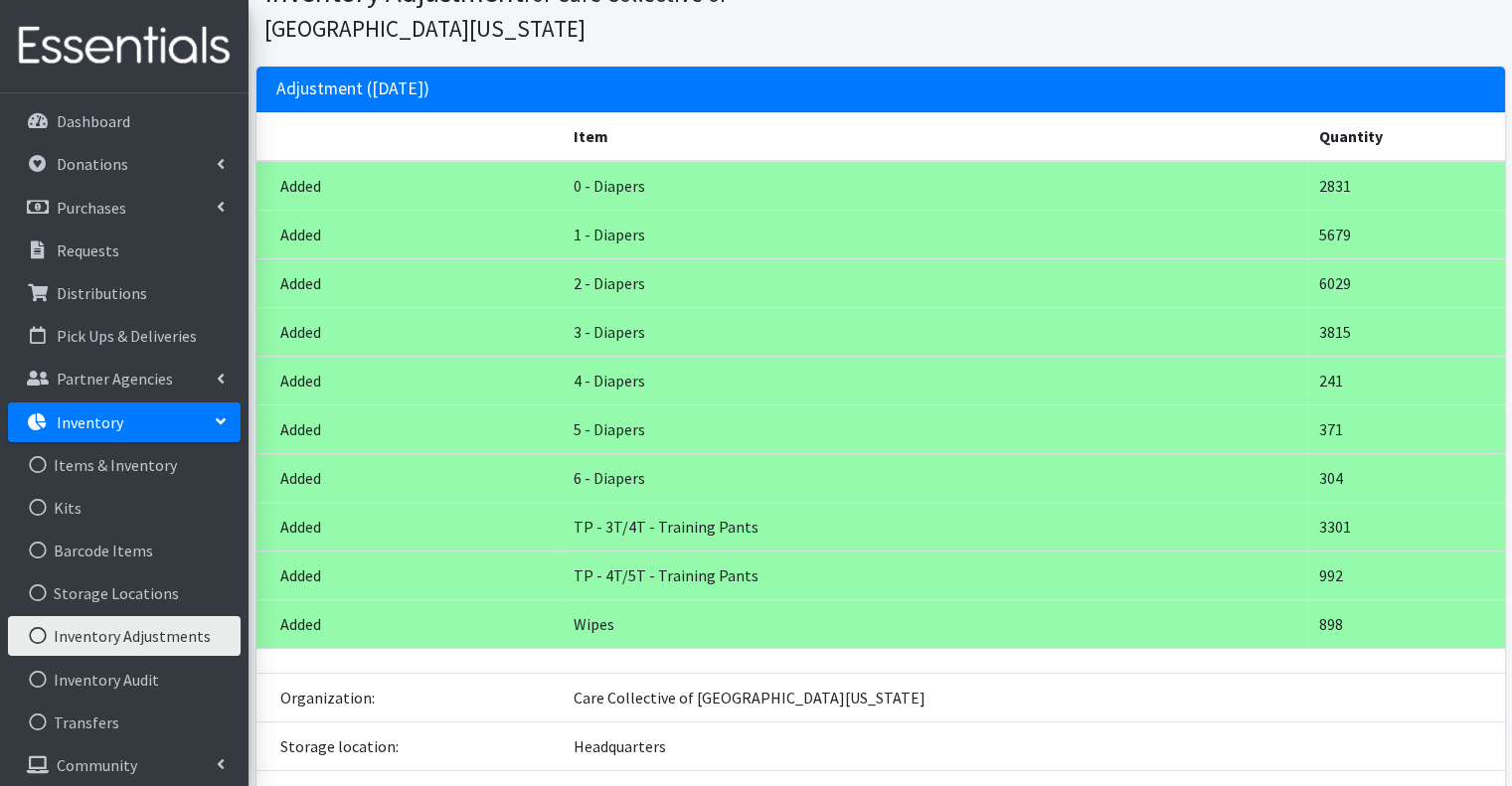 scroll, scrollTop: 0, scrollLeft: 0, axis: both 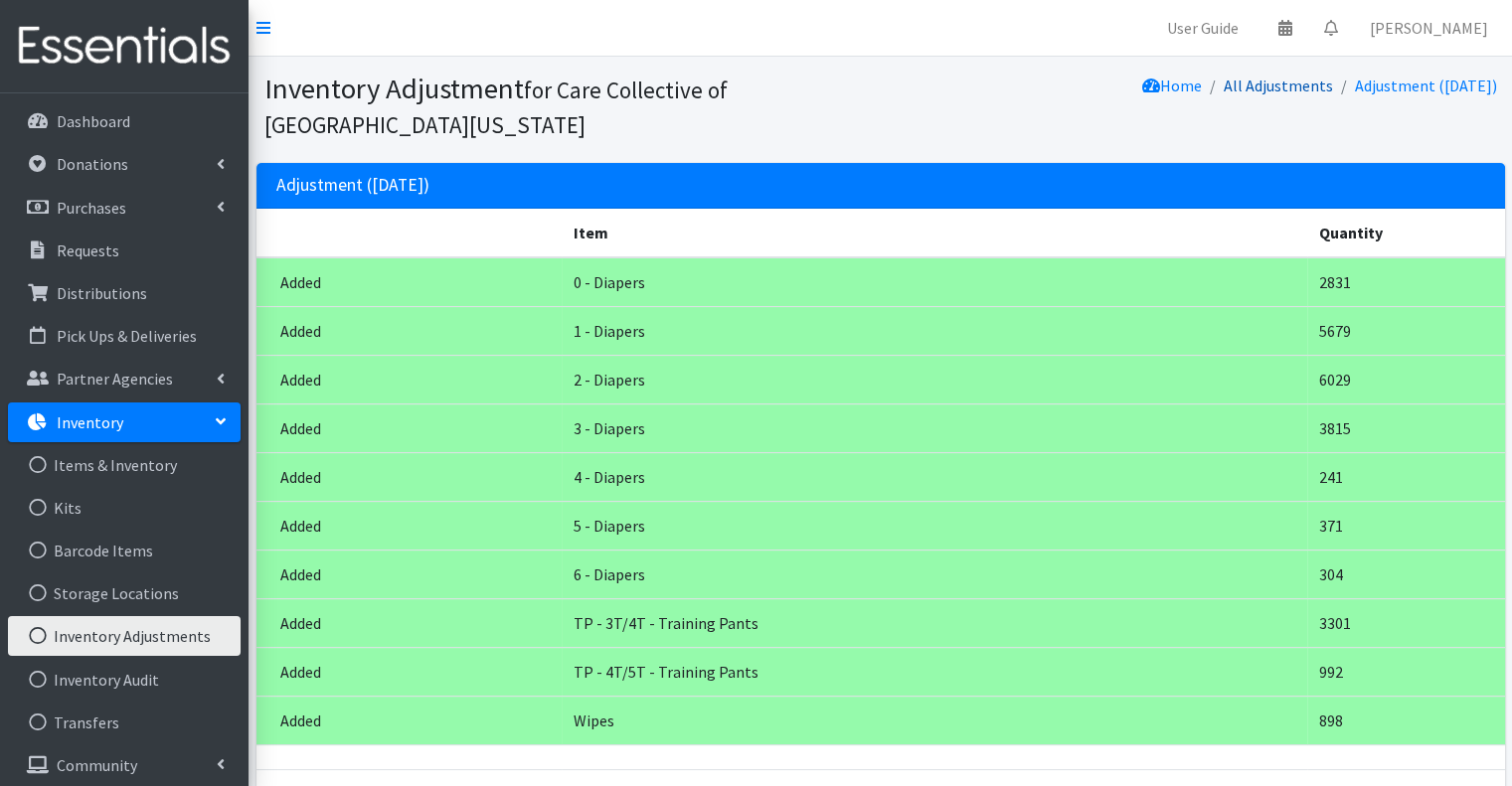 click on "All Adjustments" at bounding box center (1278, 85) 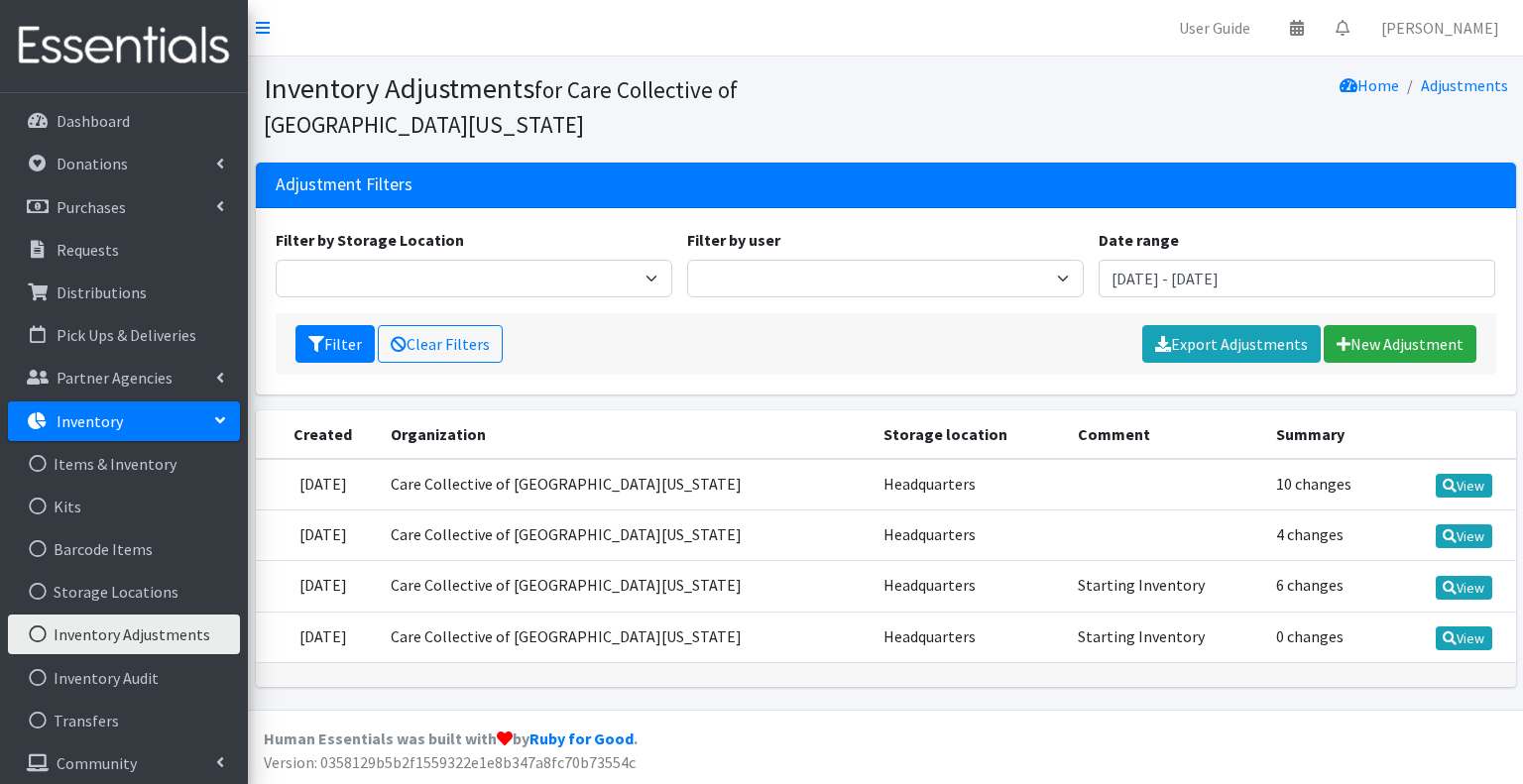 scroll, scrollTop: 0, scrollLeft: 0, axis: both 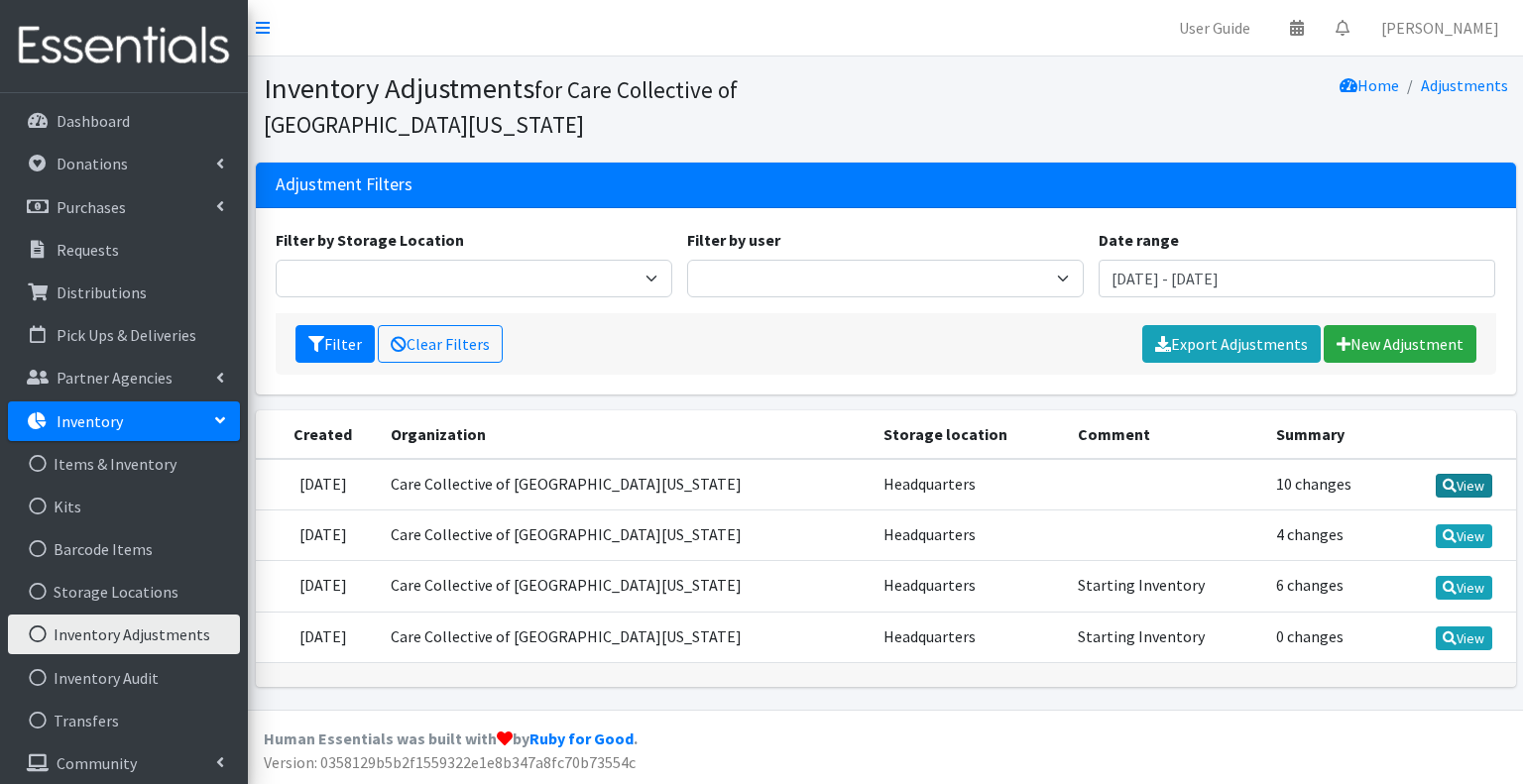 click on "View" at bounding box center [1464, 486] 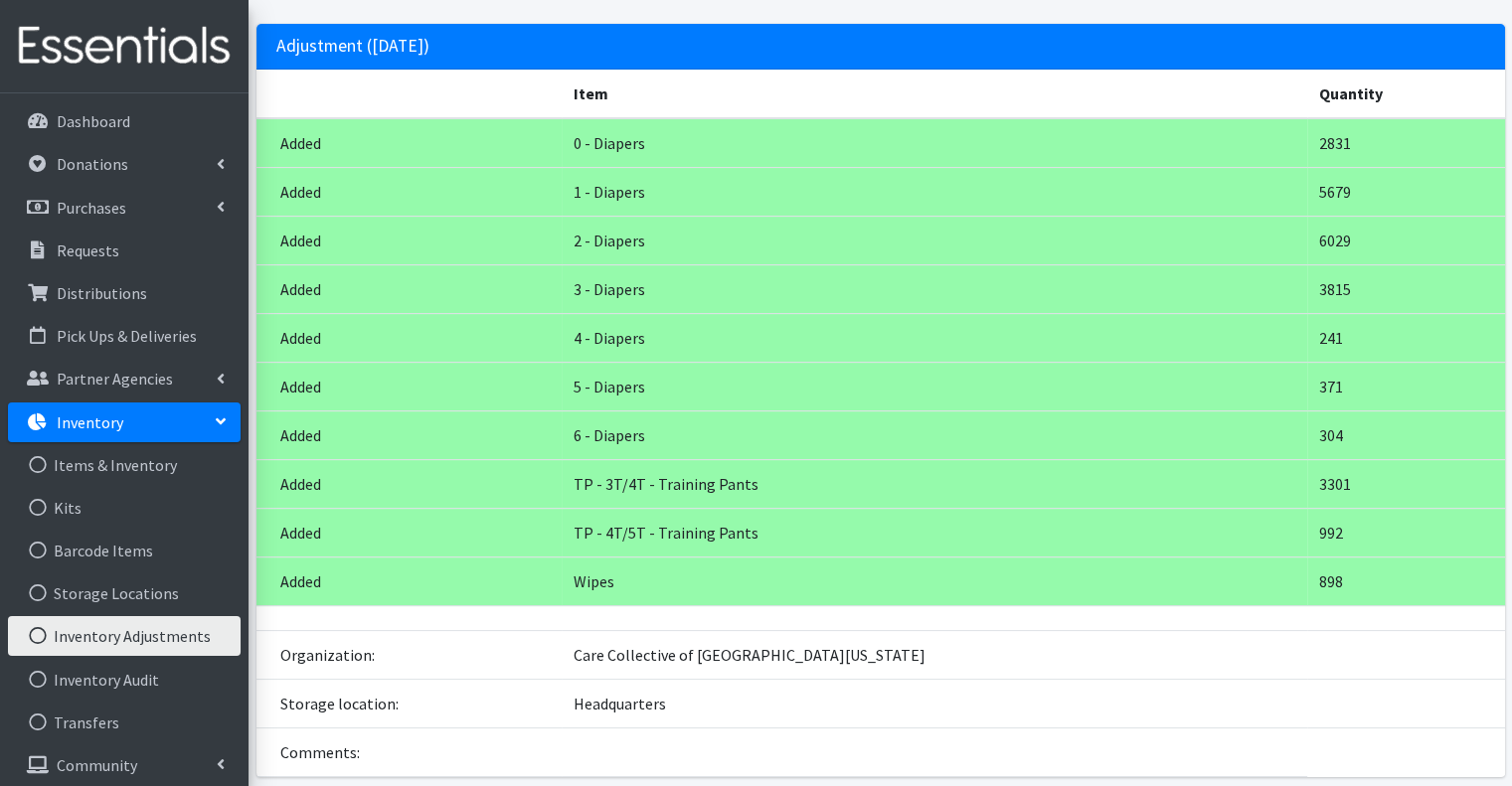 scroll, scrollTop: 0, scrollLeft: 0, axis: both 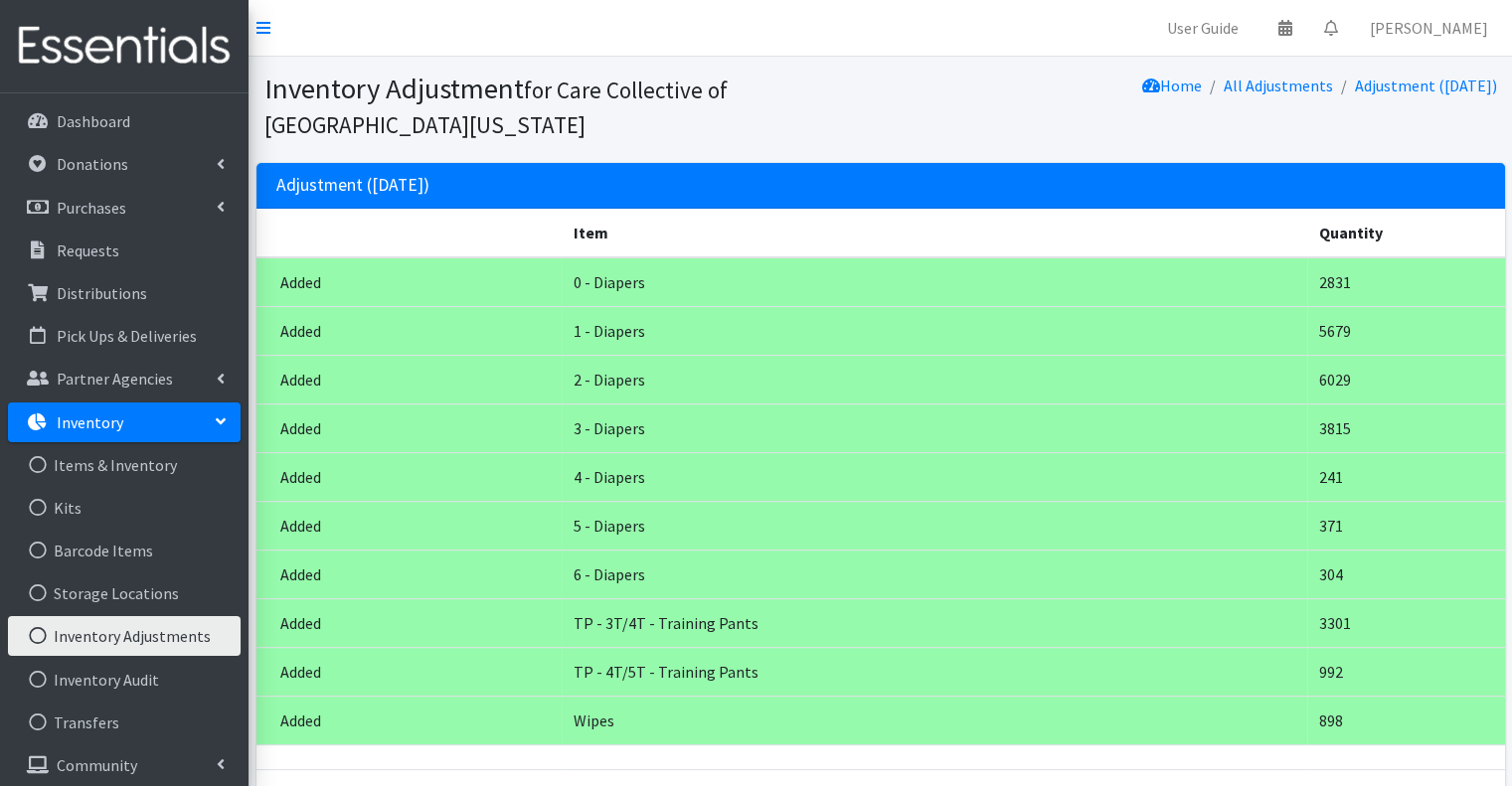 click on "User Guide
0 Pick-ups
remaining this week
View Calendar
0
Requests
0
Partner Agencies Pending Review
[PERSON_NAME]
Account Settings
My Organization
Log Out" at bounding box center (880, 28) 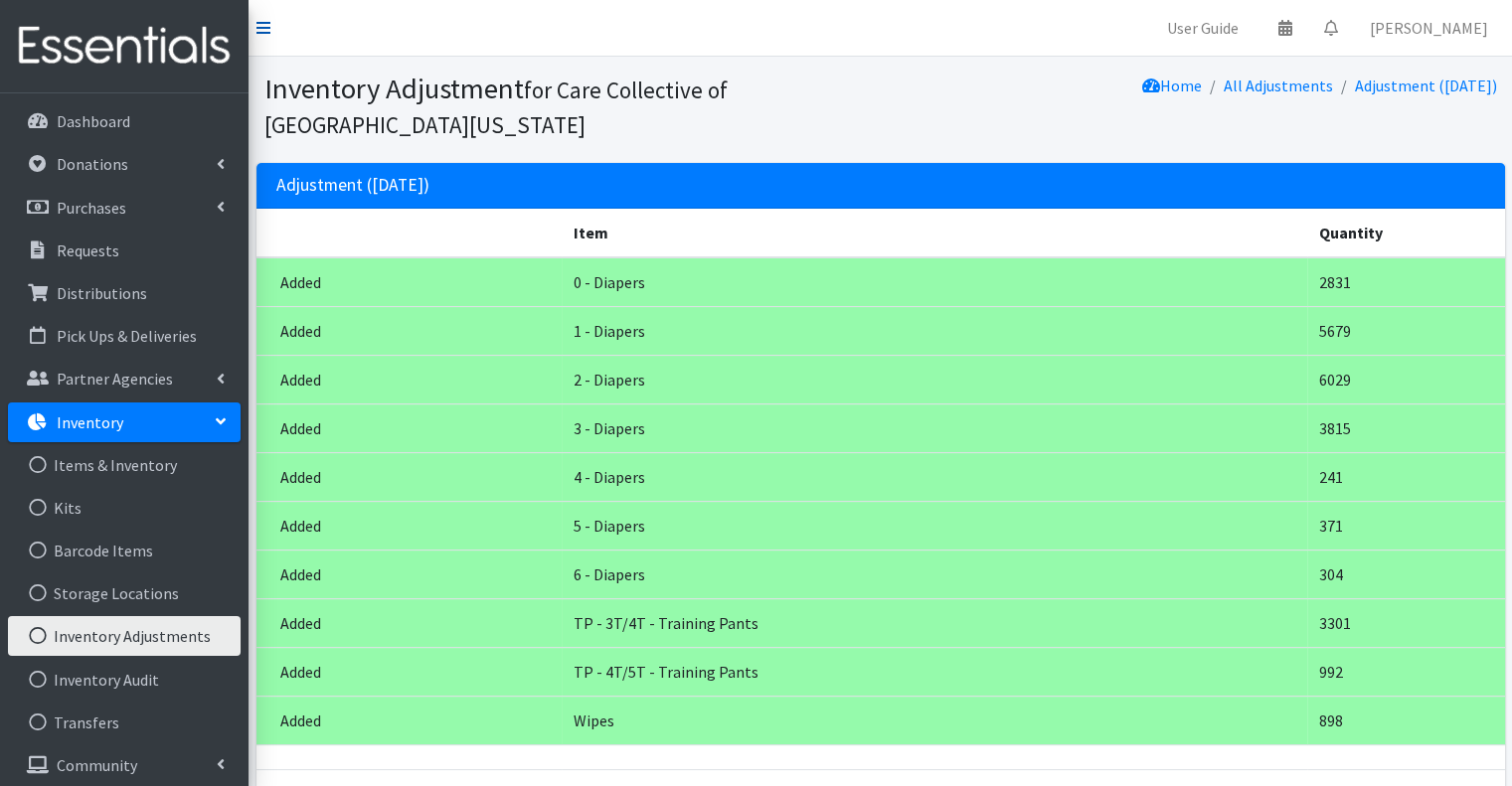 click at bounding box center (263, 28) 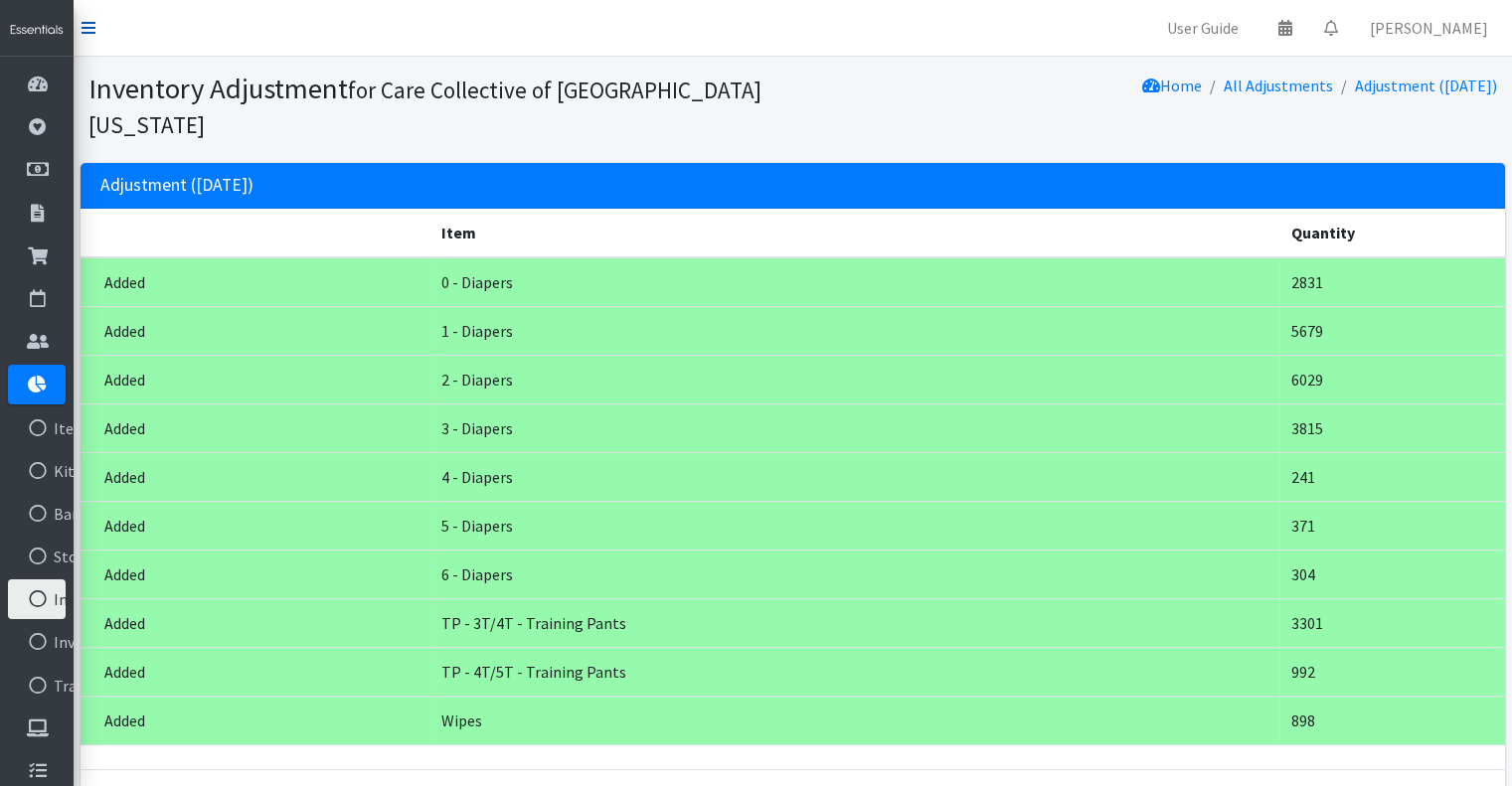 click at bounding box center (88, 28) 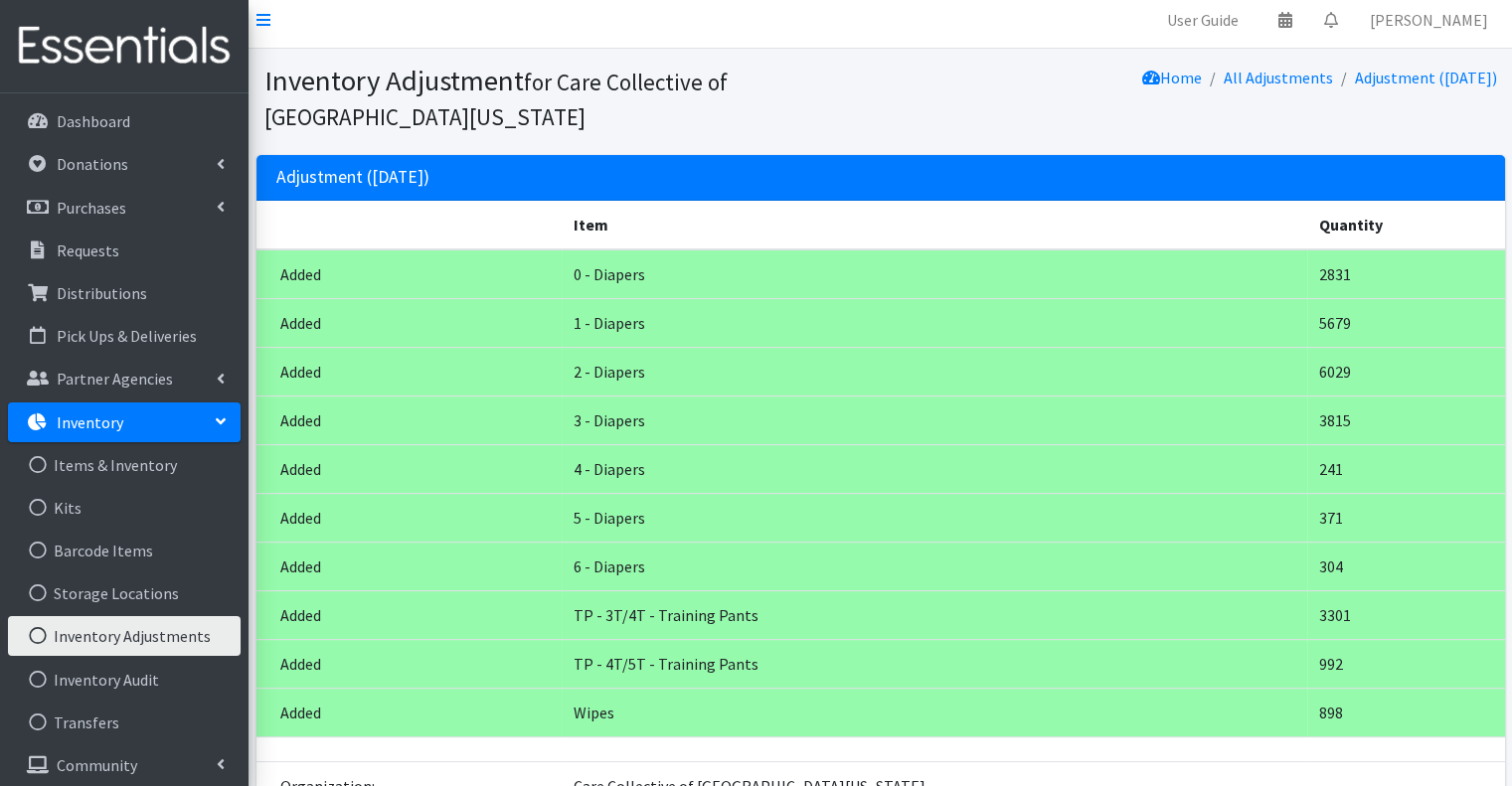 scroll, scrollTop: 0, scrollLeft: 0, axis: both 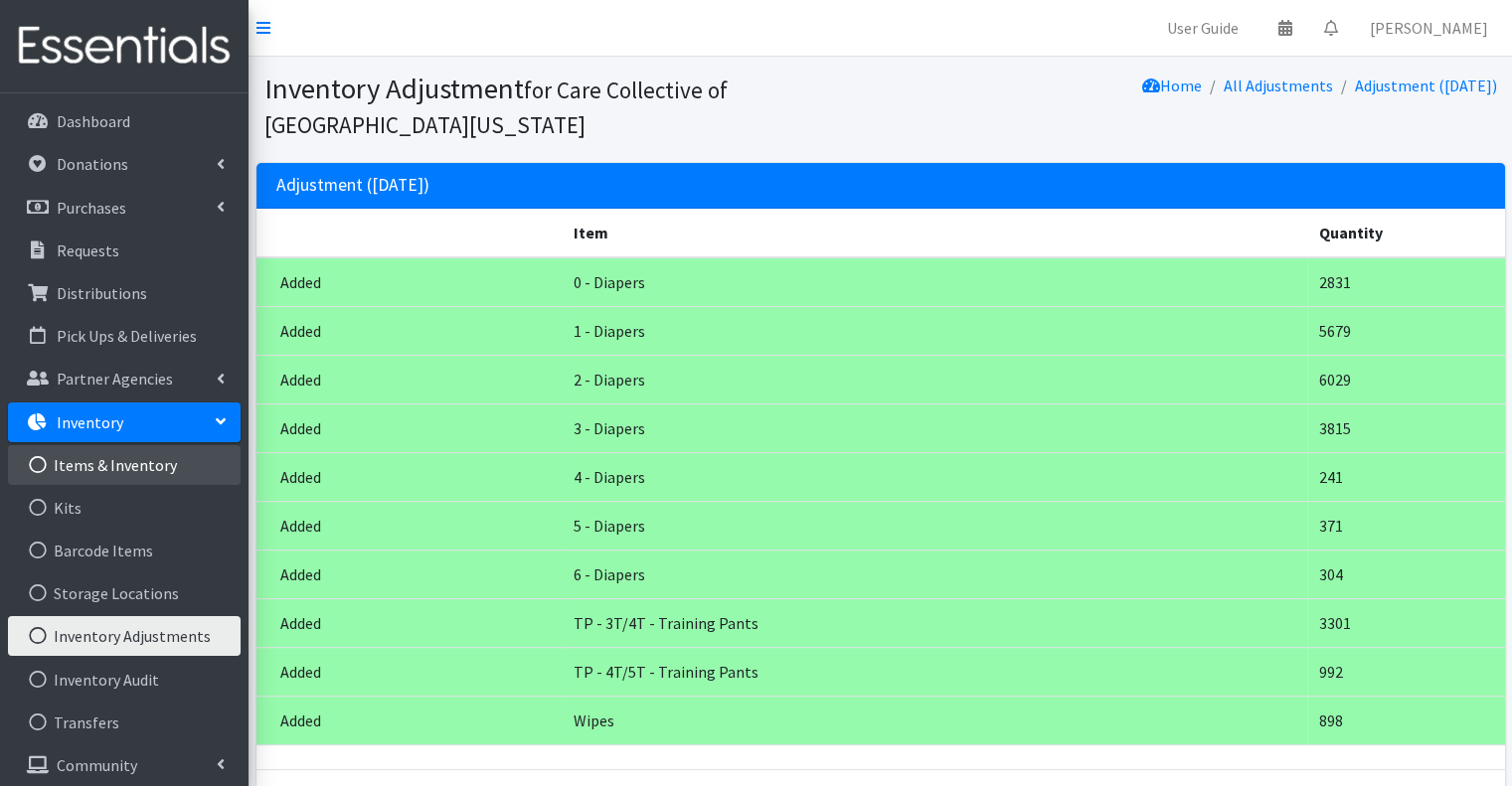 click on "Items & Inventory" at bounding box center [124, 465] 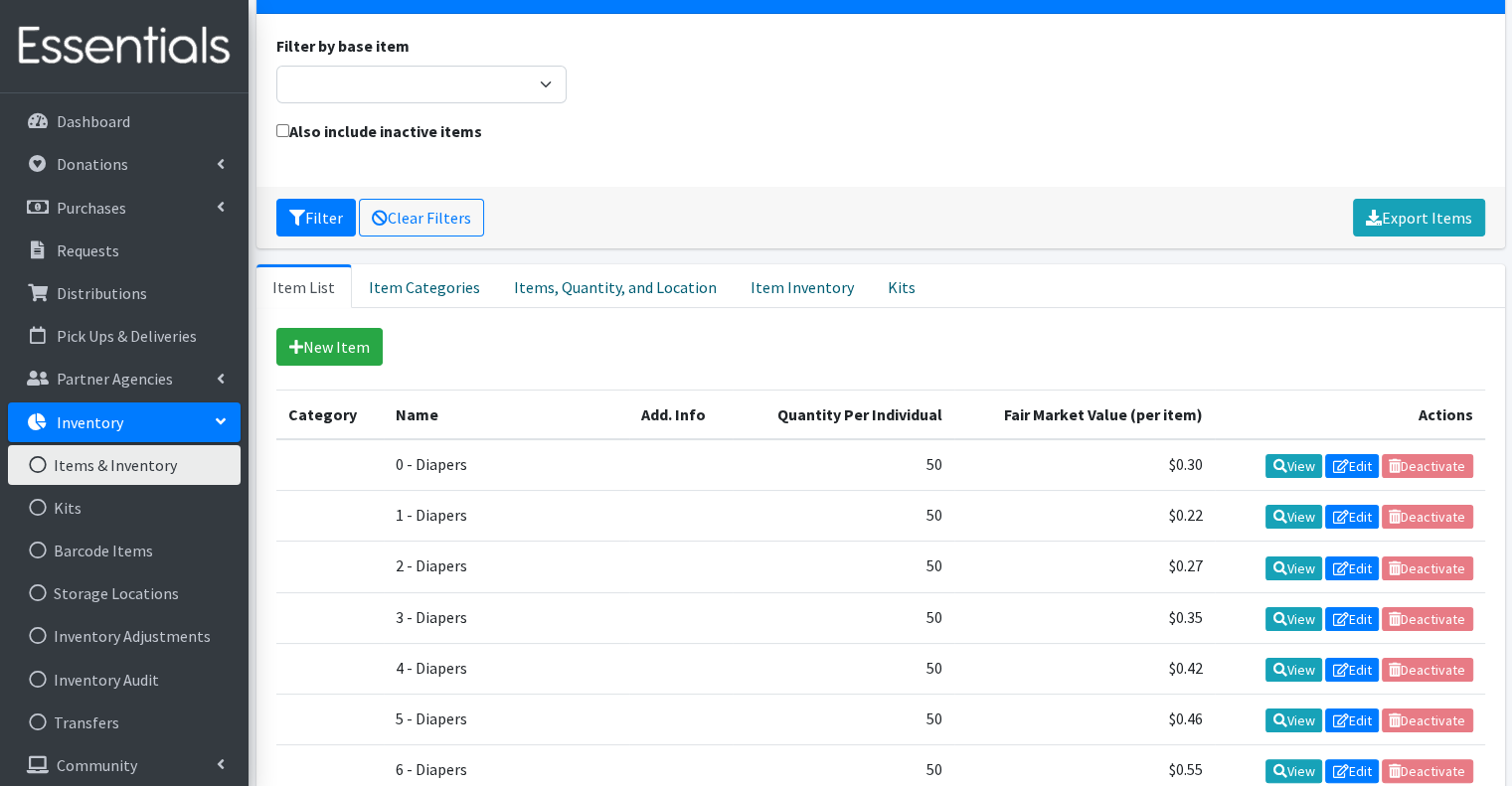scroll, scrollTop: 199, scrollLeft: 0, axis: vertical 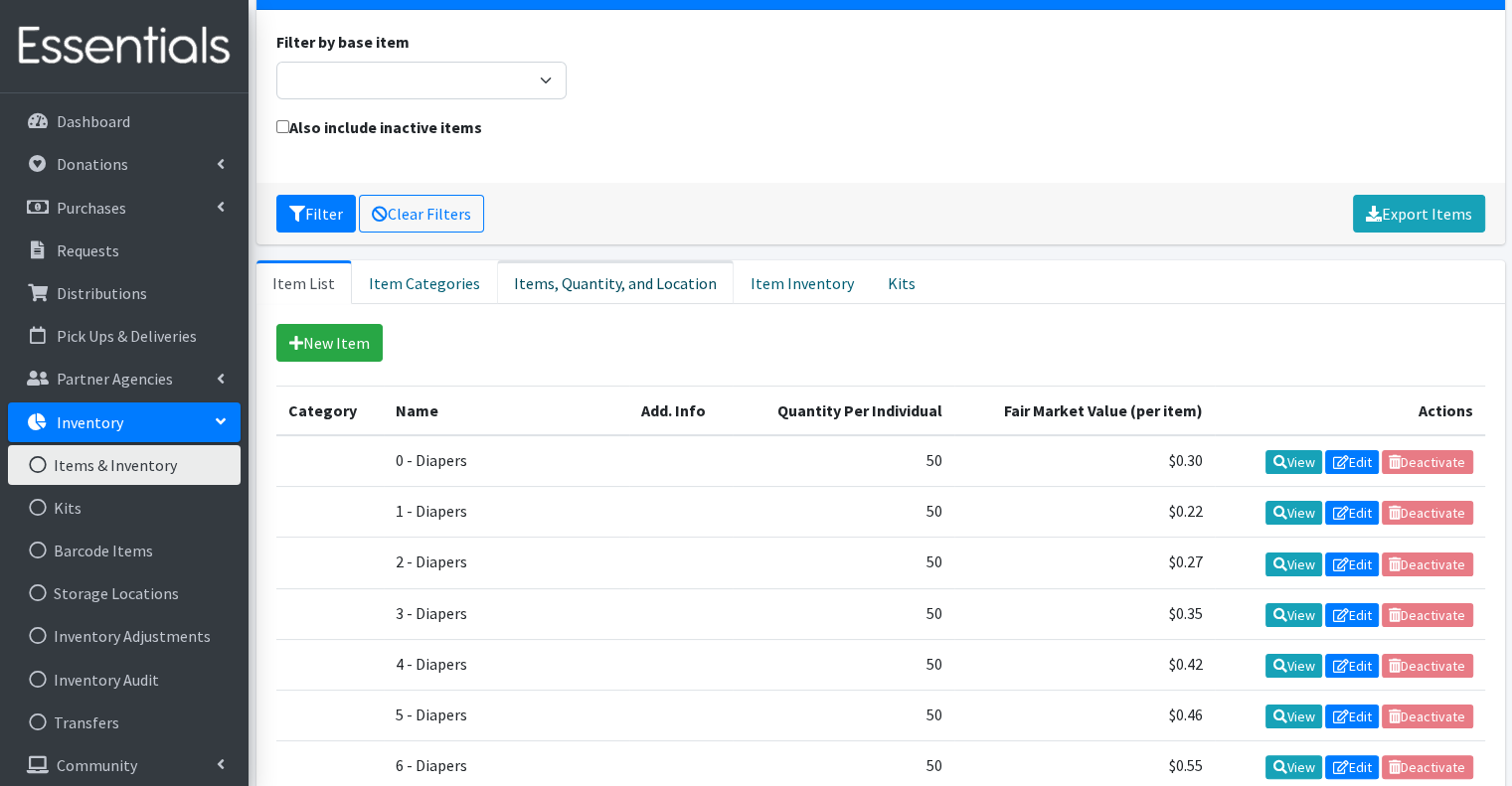 click on "Items,
Quantity, and Location" at bounding box center [615, 282] 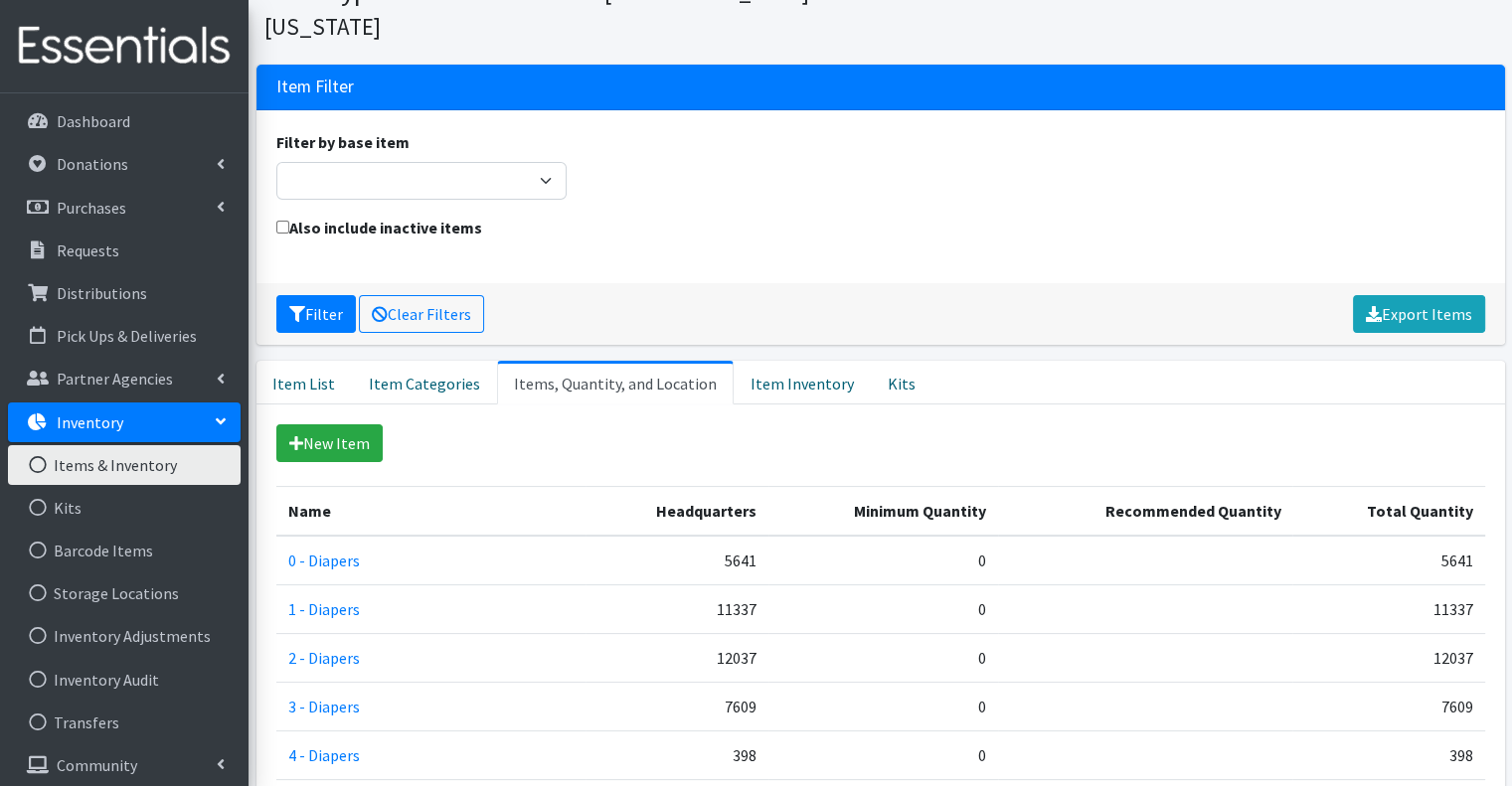scroll, scrollTop: 99, scrollLeft: 0, axis: vertical 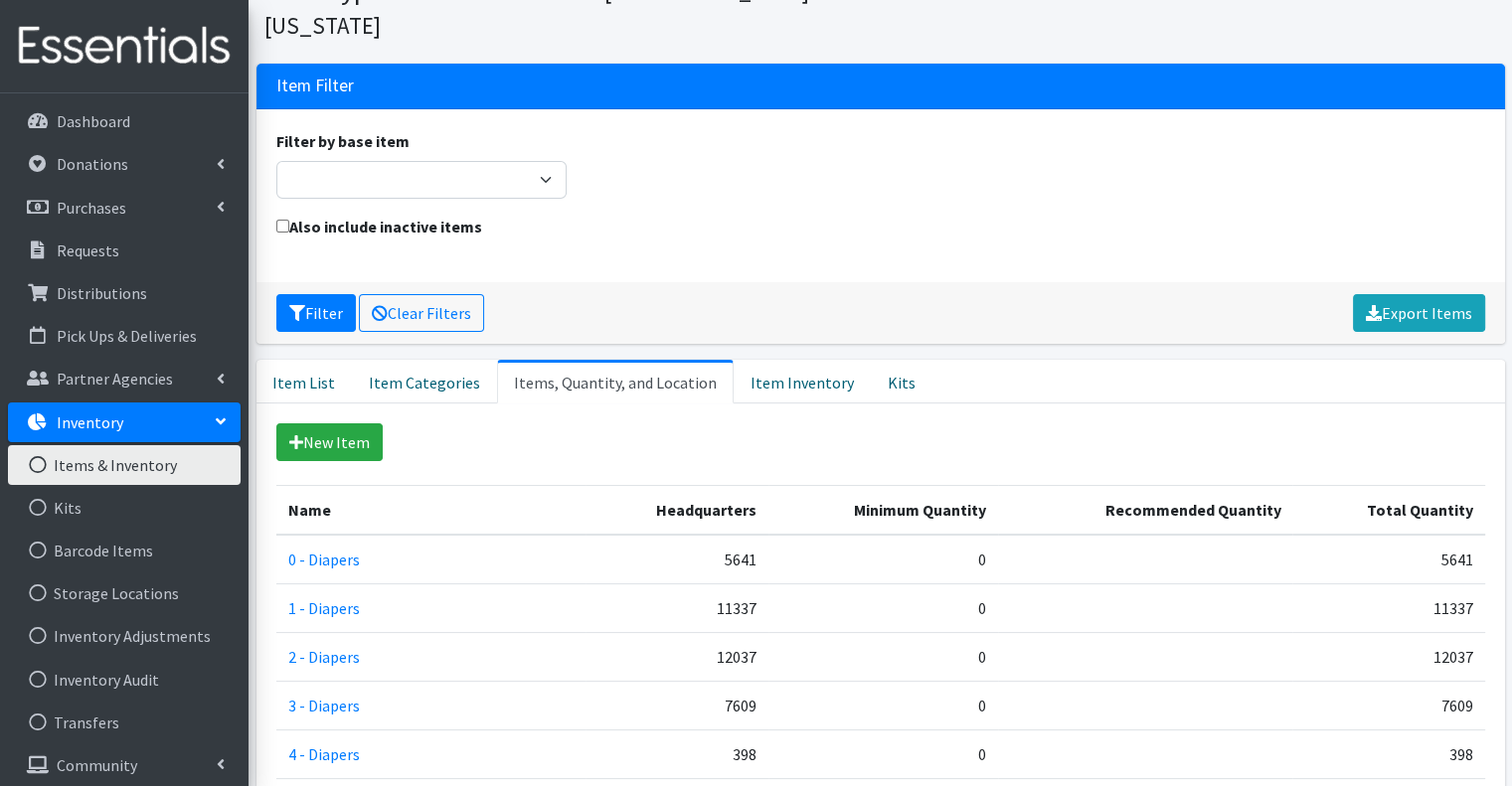 click on "Items & Inventory" at bounding box center (124, 465) 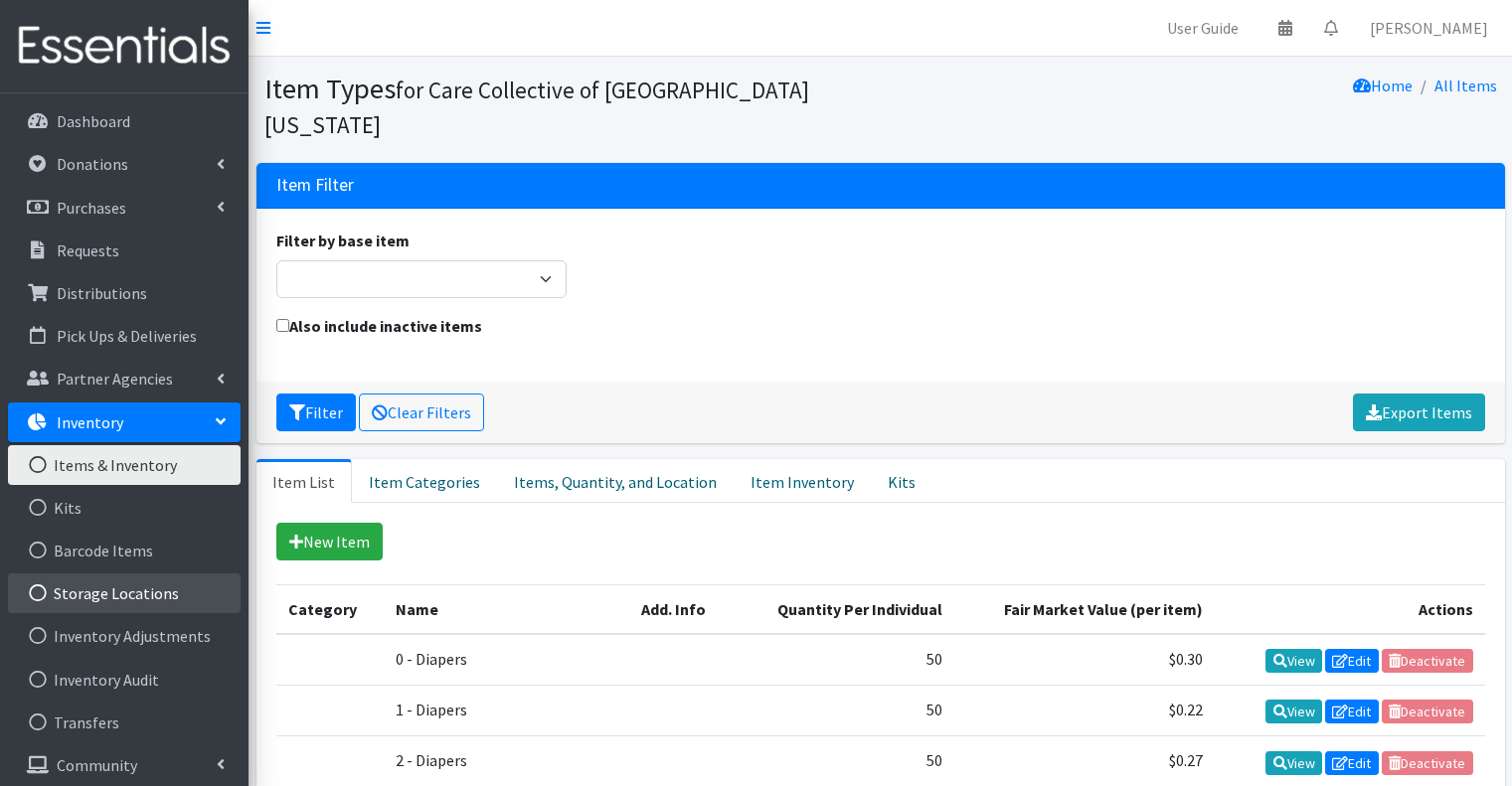 scroll, scrollTop: 0, scrollLeft: 0, axis: both 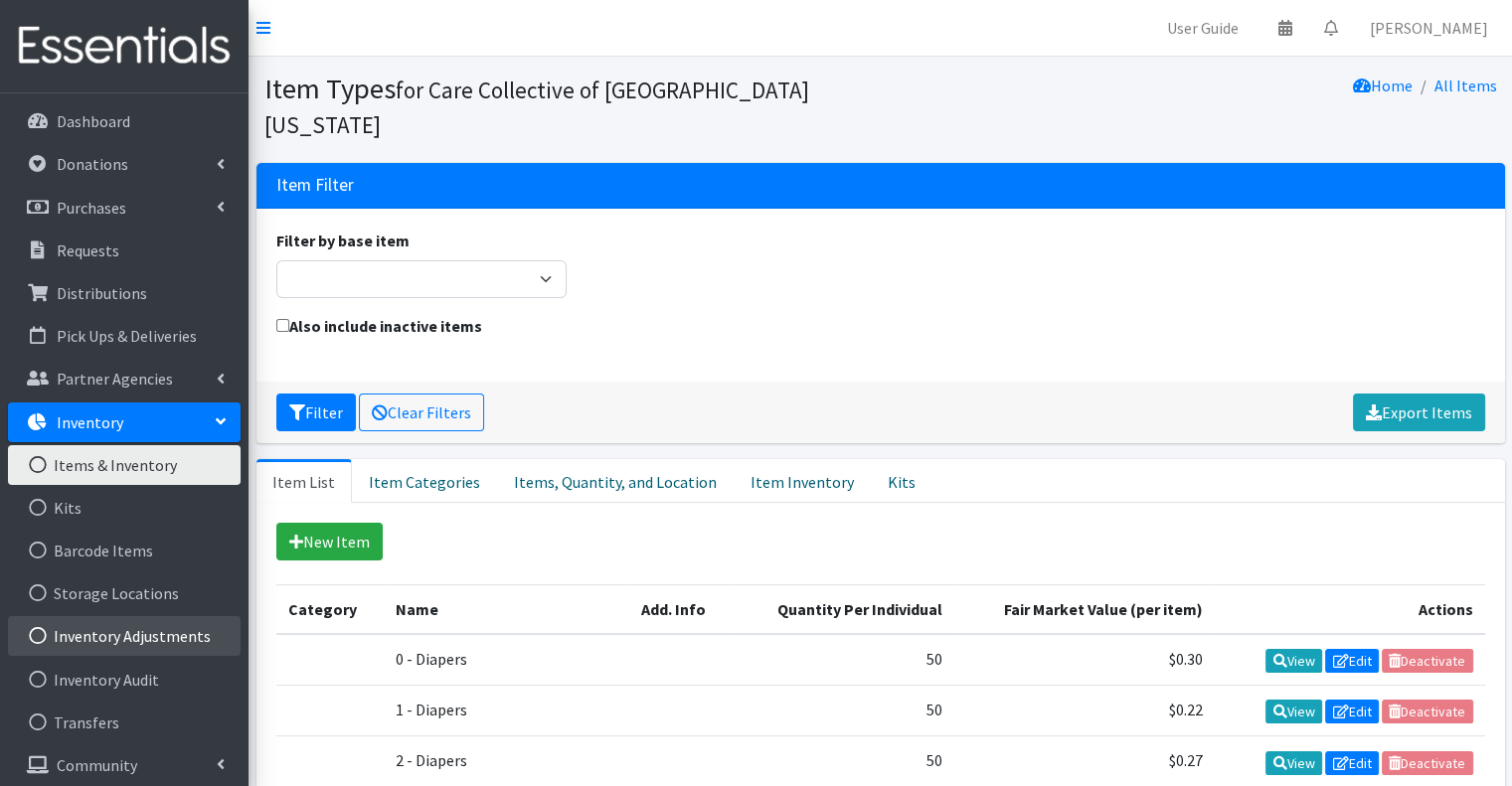 click on "Inventory Adjustments" at bounding box center [124, 636] 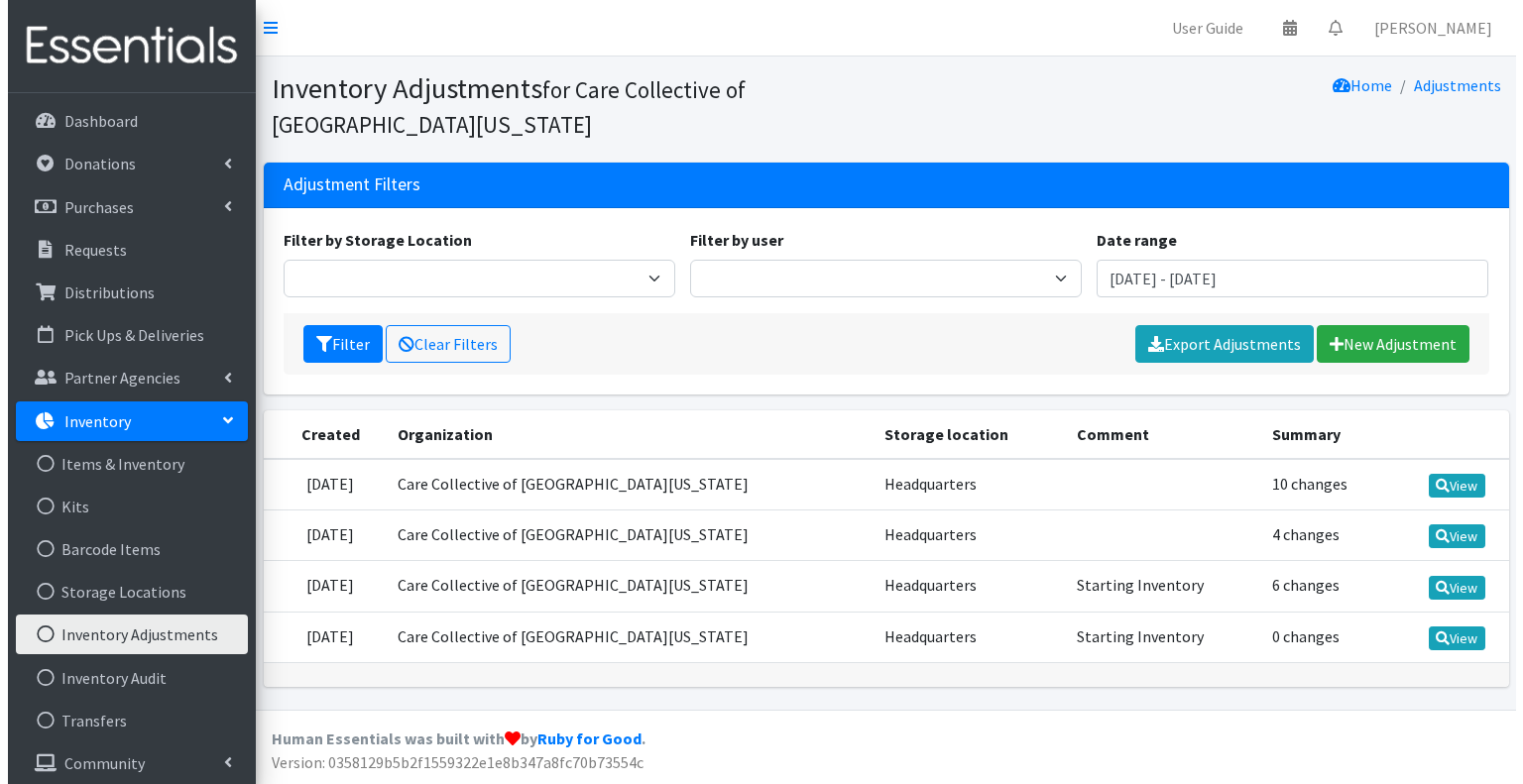 scroll, scrollTop: 0, scrollLeft: 0, axis: both 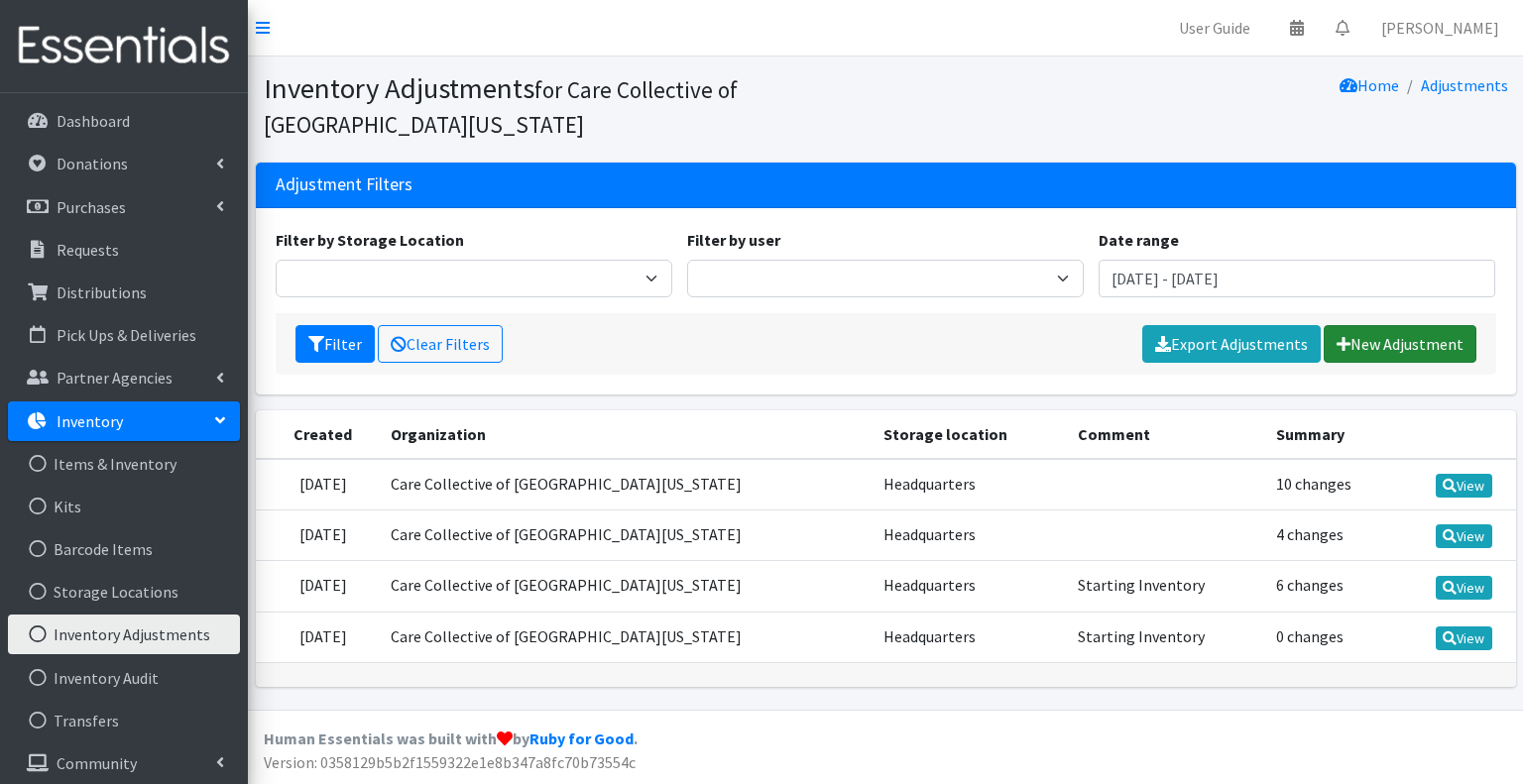 click on "New Adjustment" at bounding box center (1400, 344) 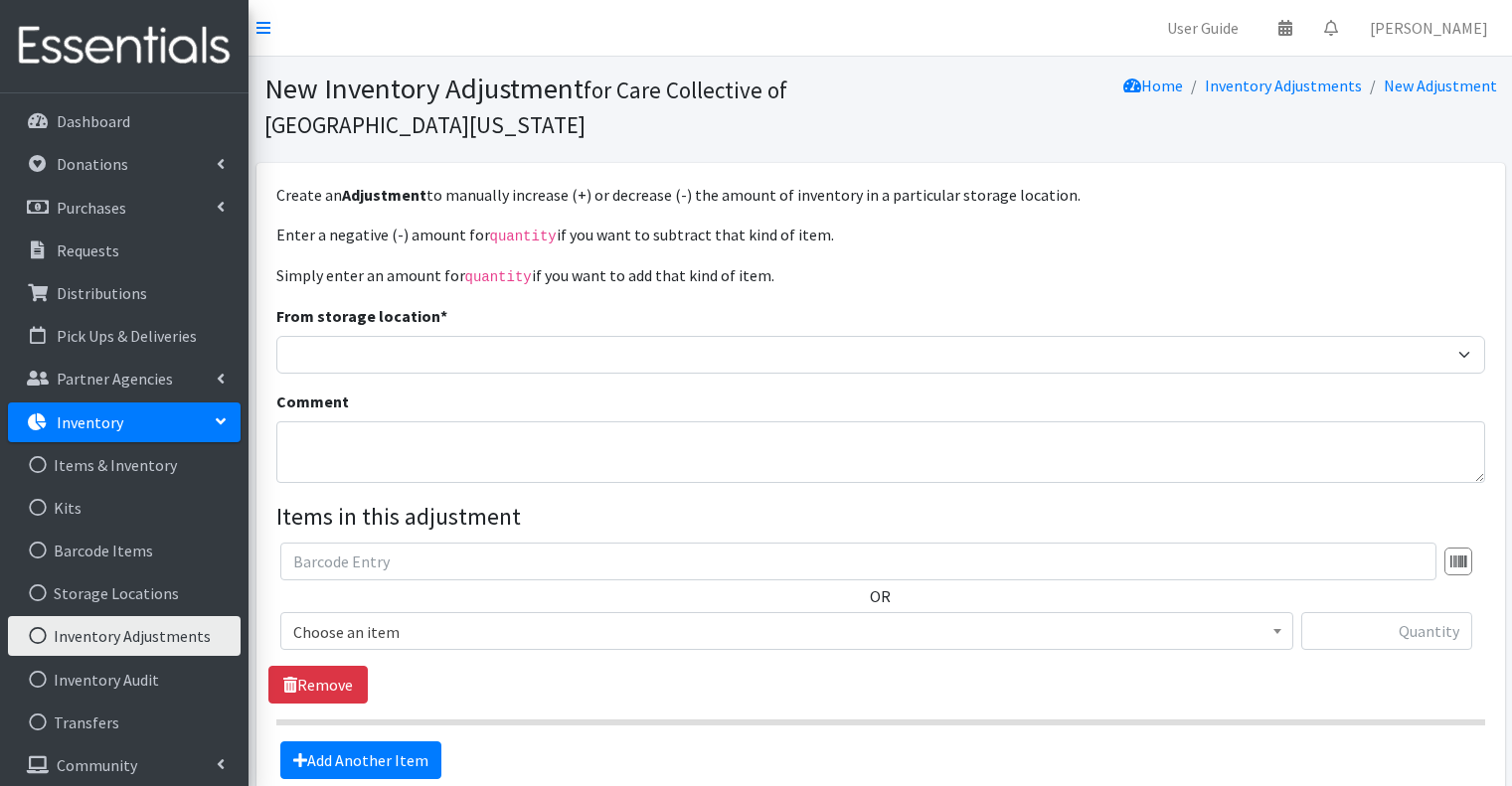 scroll, scrollTop: 0, scrollLeft: 0, axis: both 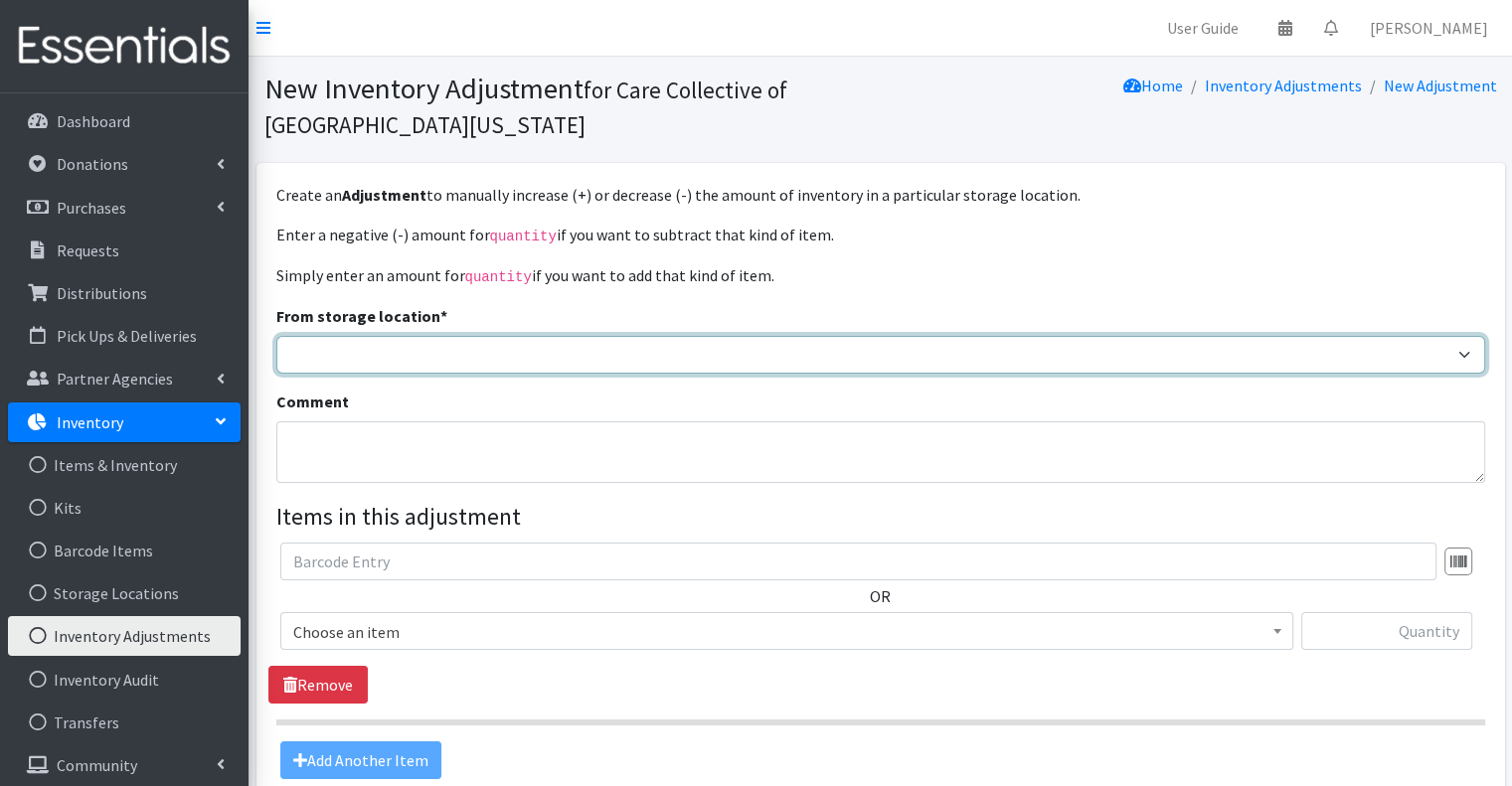 click on "Headquarters" at bounding box center [881, 355] 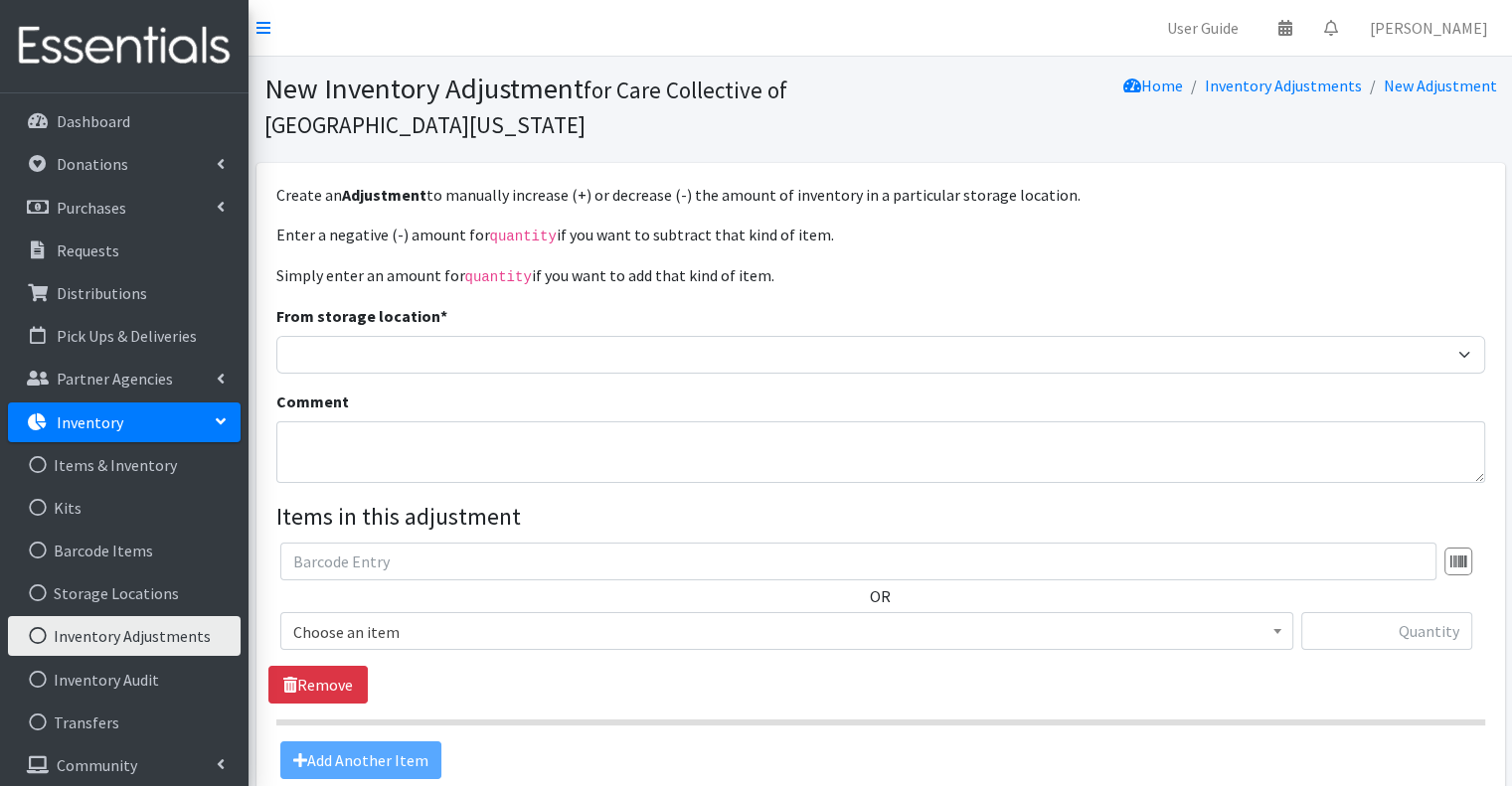 click on "Enter a negative (-) amount for  quantity  if you want to subtract that
kind of item.
Simply enter an amount for  quantity  if you want to add that kind of item.
From storage location  *
Headquarters
Comment
Items in this adjustment
OR
Choose an item
0 - Diapers
1 - Diapers
2 - Diapers
3 - Diapers
4 - Diapers
5 - Diapers
6 - Diapers
Liners
Overnight Pads
Regular Tampon Plastic
Super Tampon Plastic
Thin Pads
TP - 3T/4T - Training Pants
TP -  4T/5T - Training Pants
Wipes Choose an item
Remove" at bounding box center (881, 501) 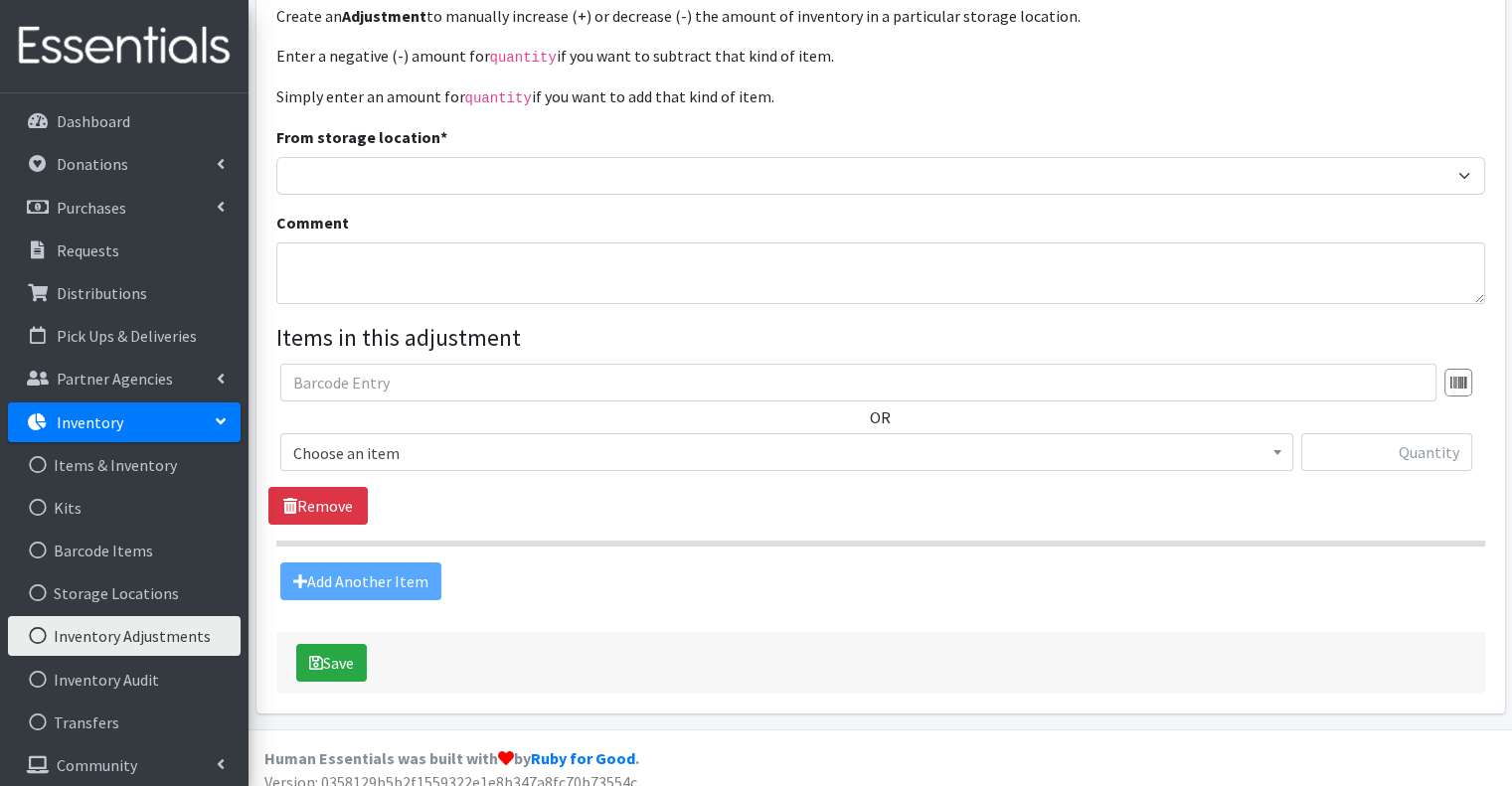 scroll, scrollTop: 193, scrollLeft: 0, axis: vertical 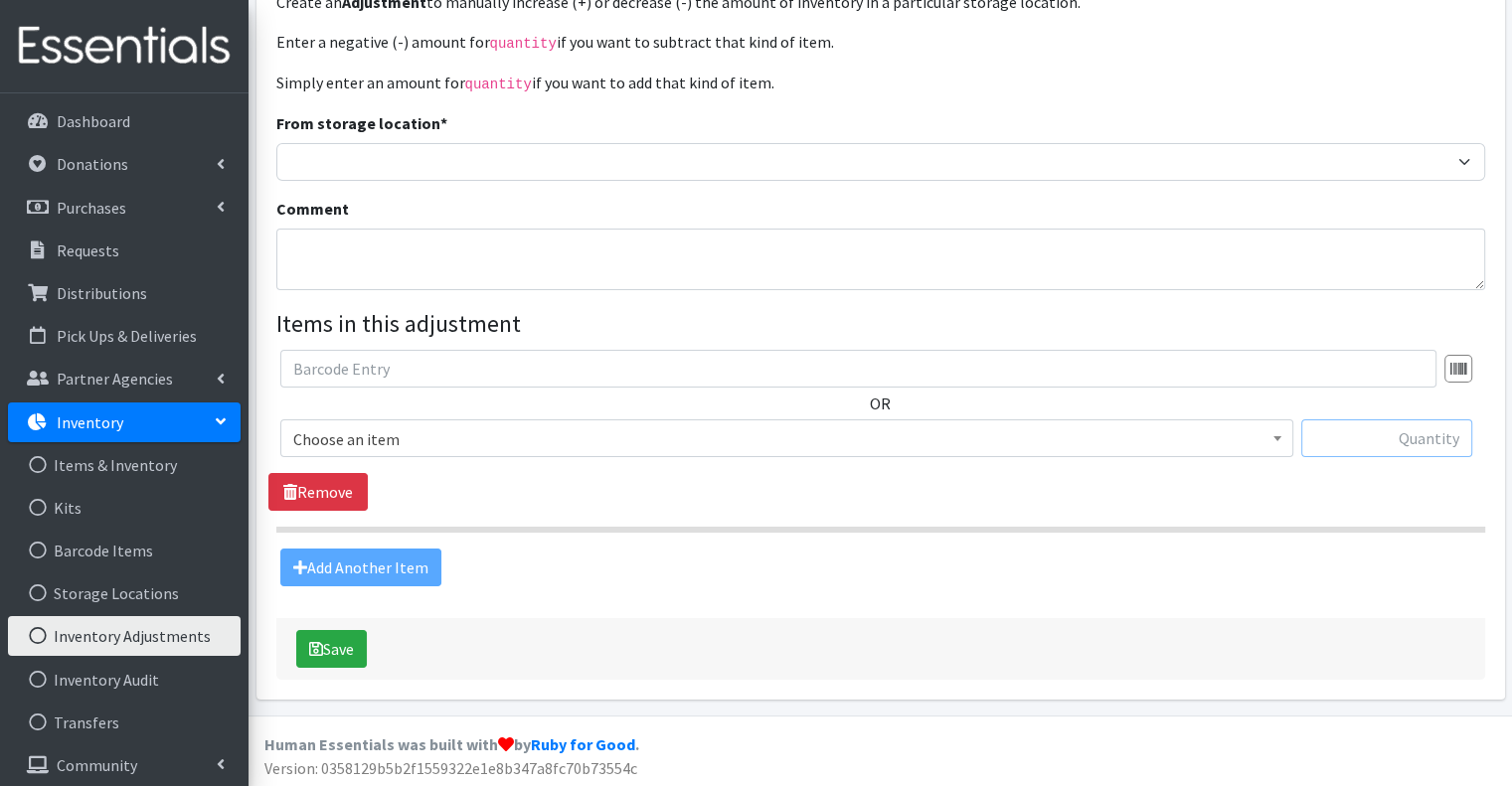 click at bounding box center [1387, 438] 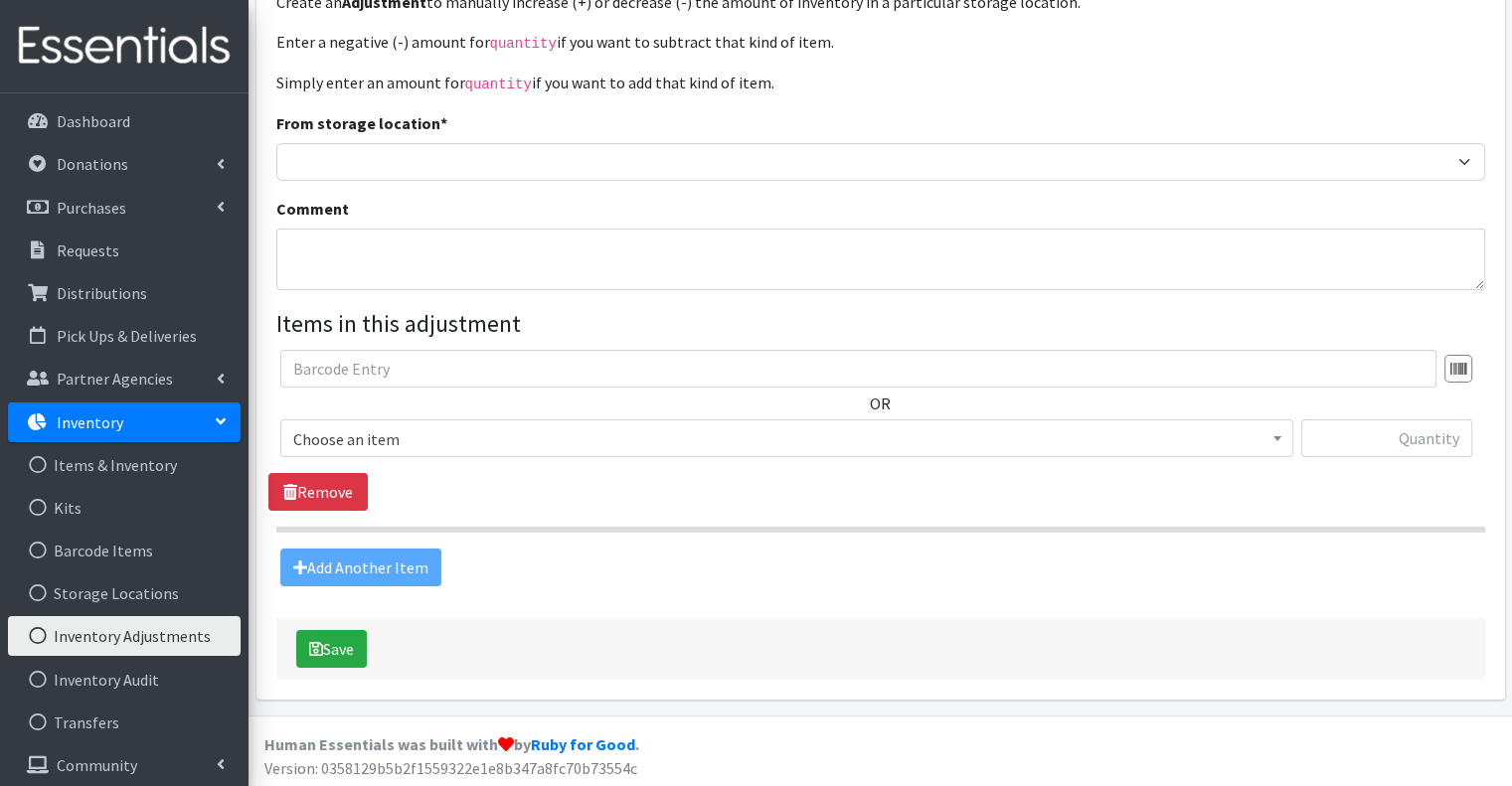 click on "Choose an item" at bounding box center [786, 439] 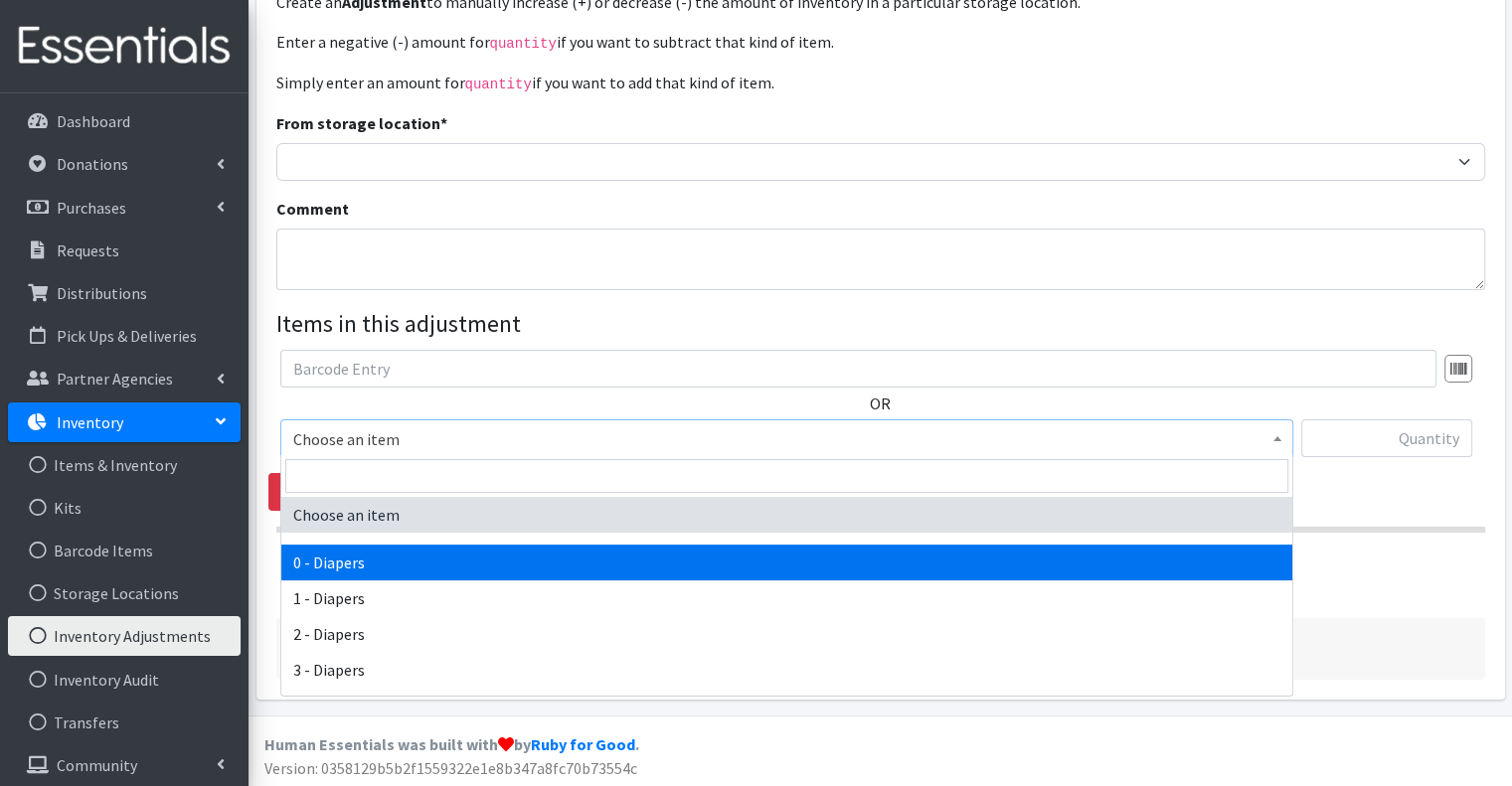select on "15481" 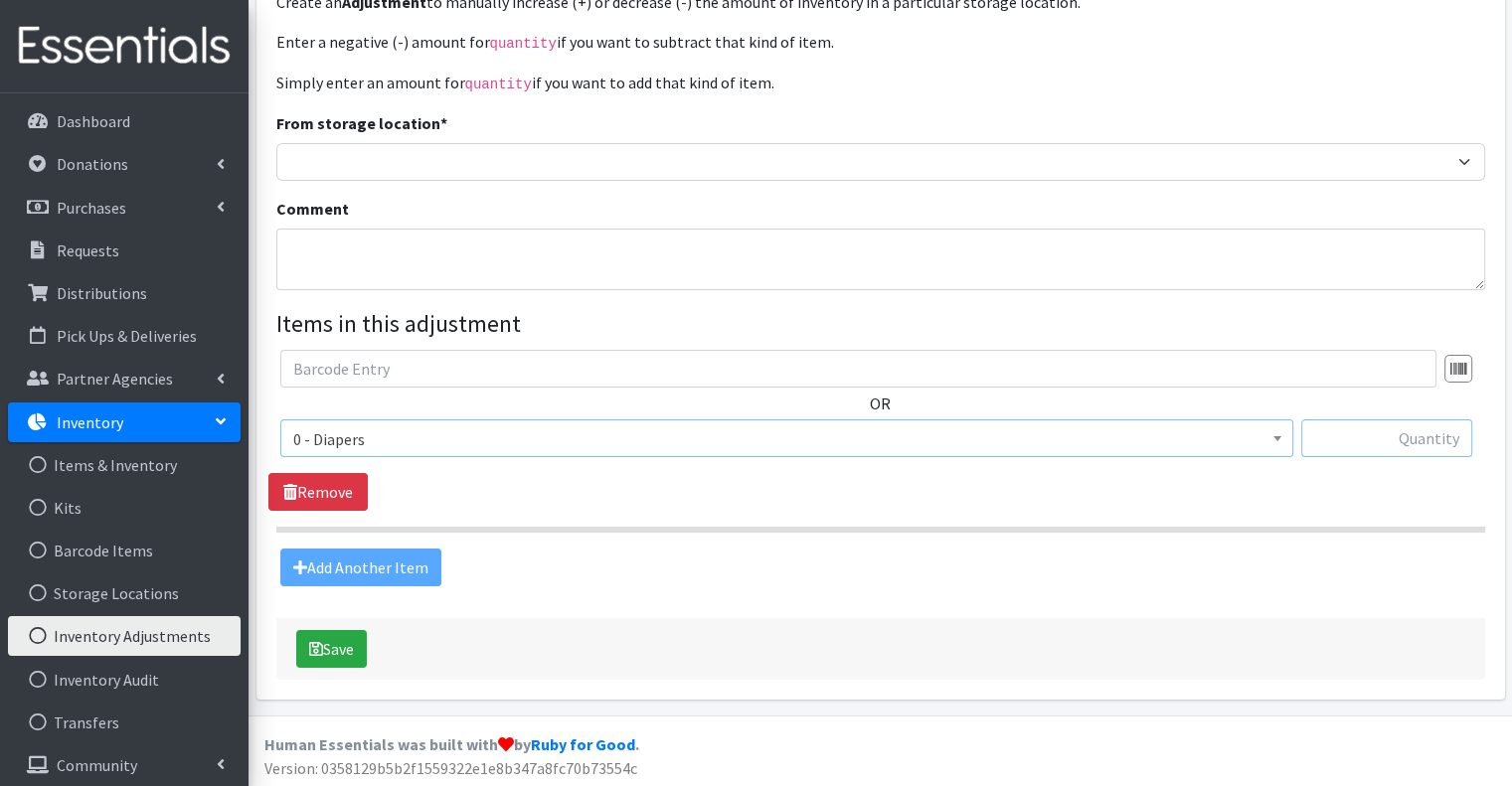 click at bounding box center (1387, 438) 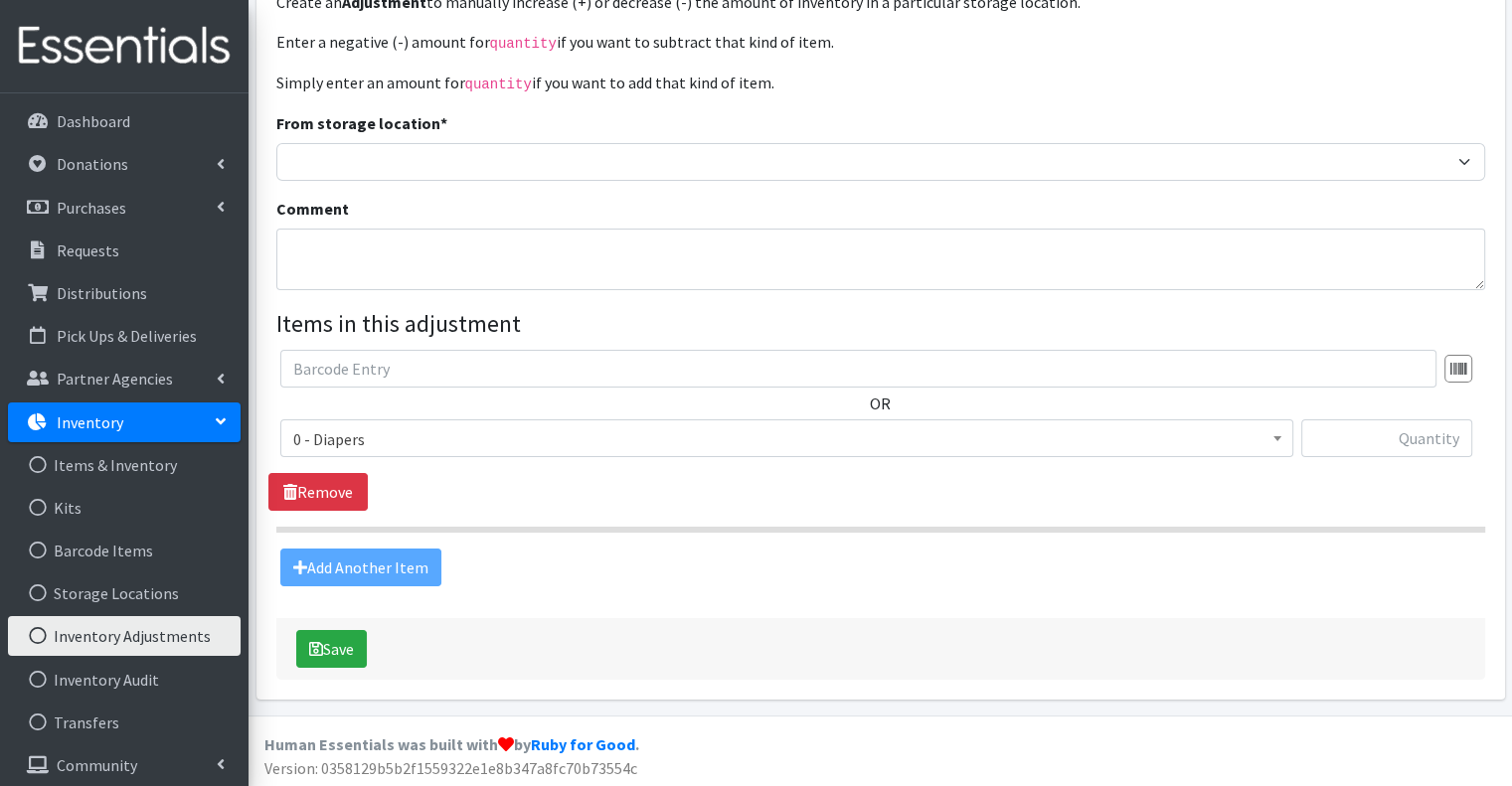 click on "OR
Choose an item
0 - Diapers
1 - Diapers
2 - Diapers
3 - Diapers
4 - Diapers
5 - Diapers
6 - Diapers
Liners
Overnight Pads
Regular Tampon Plastic
Super Tampon Plastic
Thin Pads
TP - 3T/4T - Training Pants
TP -  4T/5T - Training Pants
Wipes 0 - Diapers
Remove" at bounding box center (880, 430) 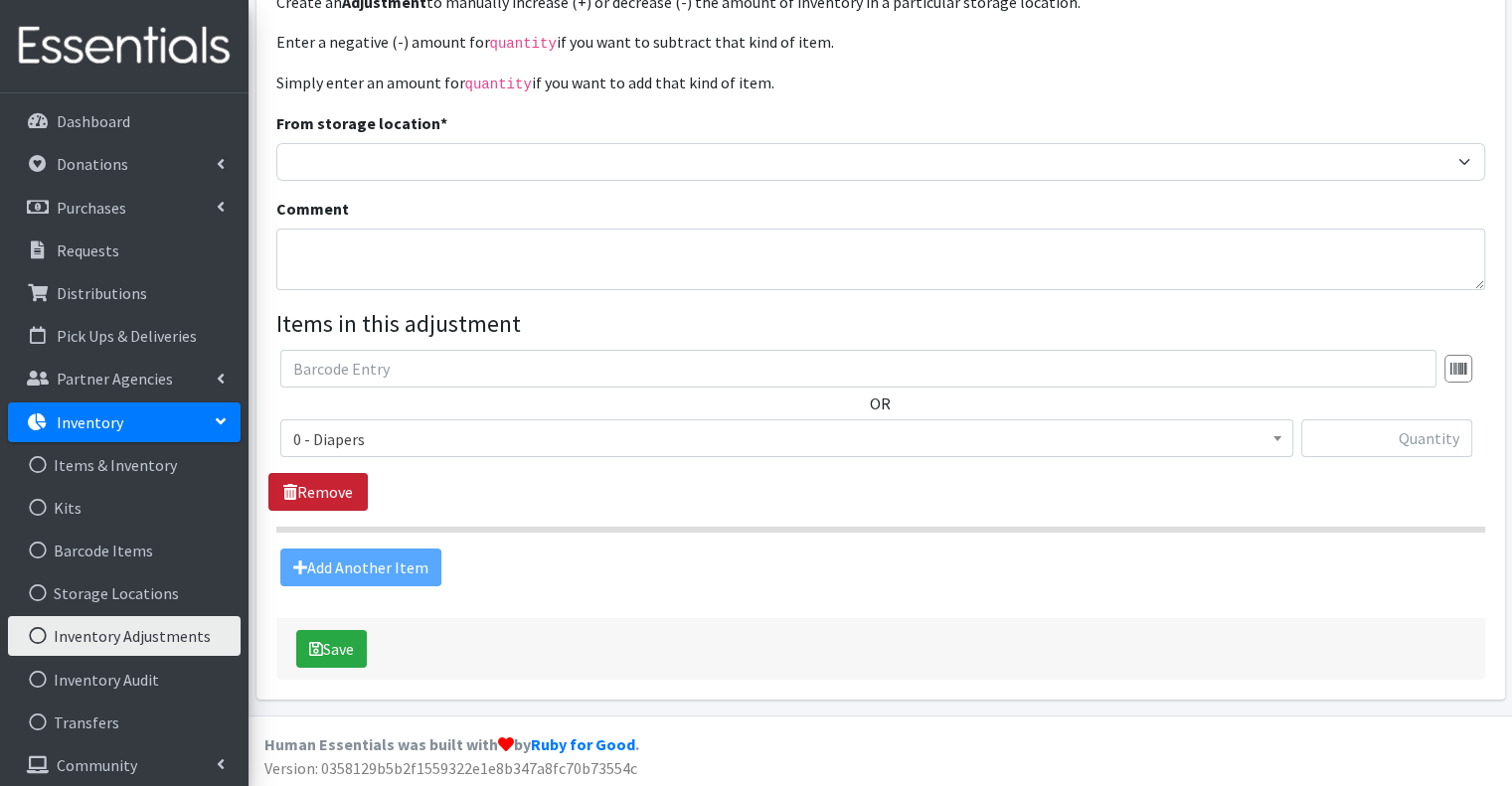 click on "Remove" at bounding box center [318, 492] 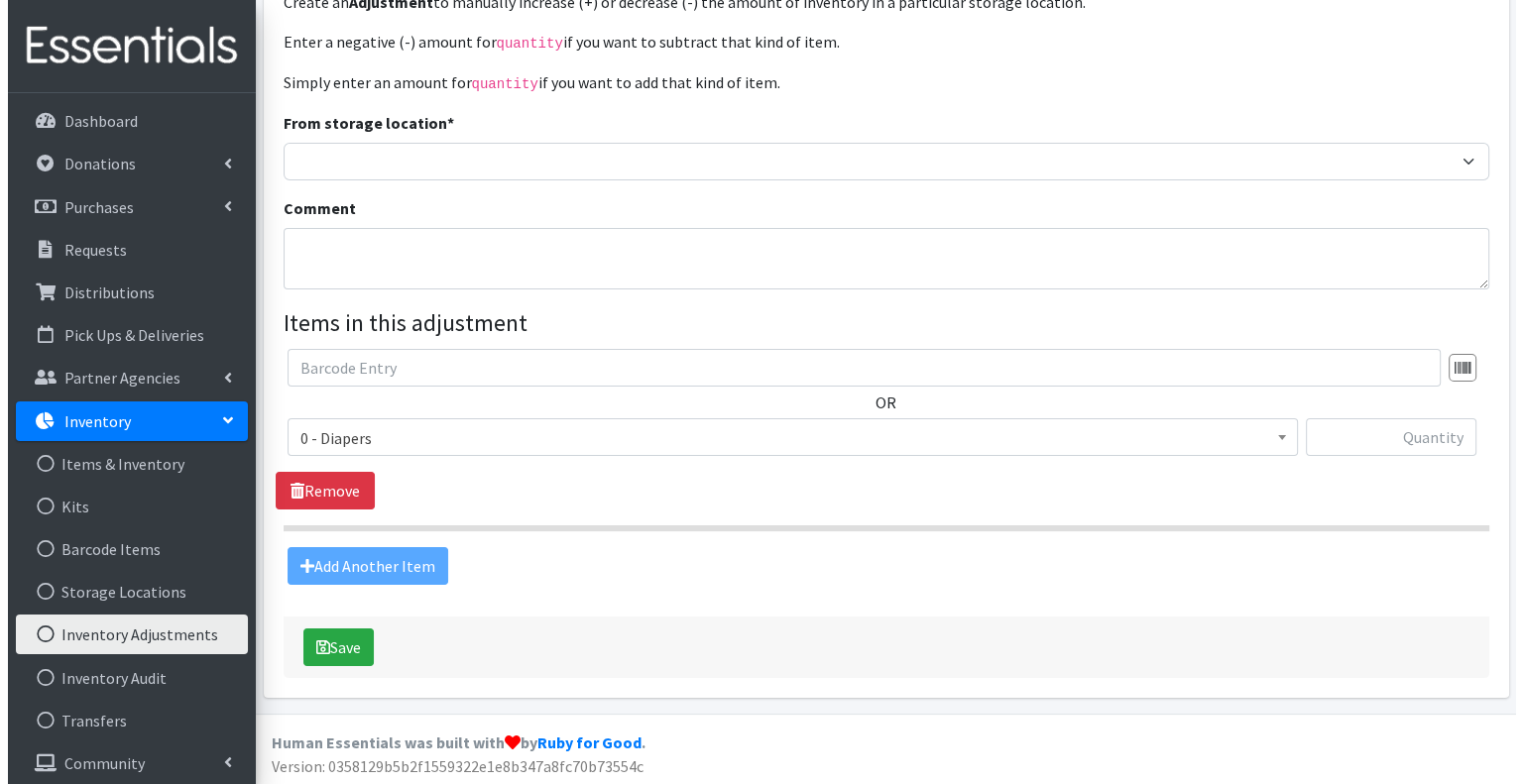 scroll, scrollTop: 0, scrollLeft: 0, axis: both 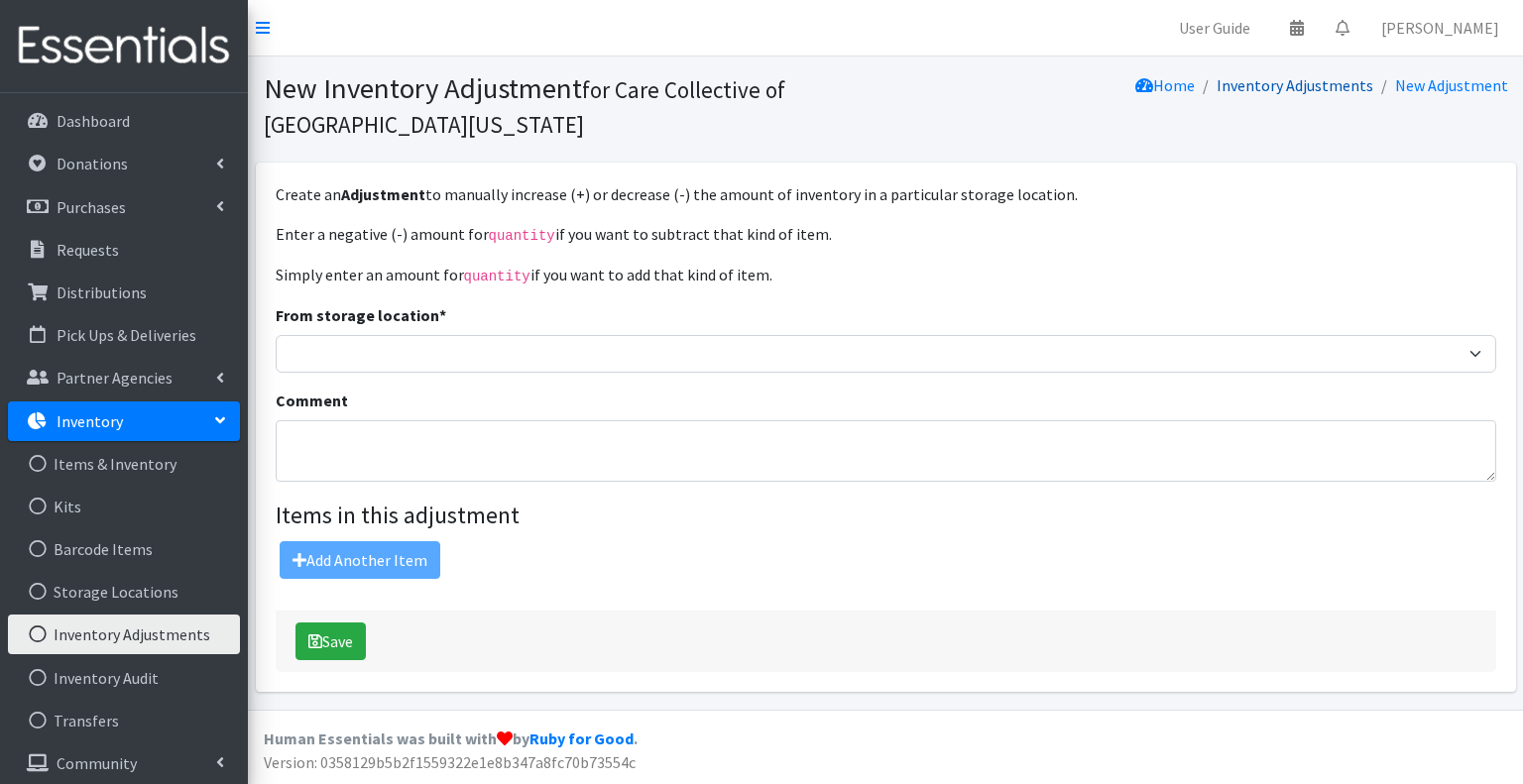 click on "Inventory Adjustments" at bounding box center [1295, 85] 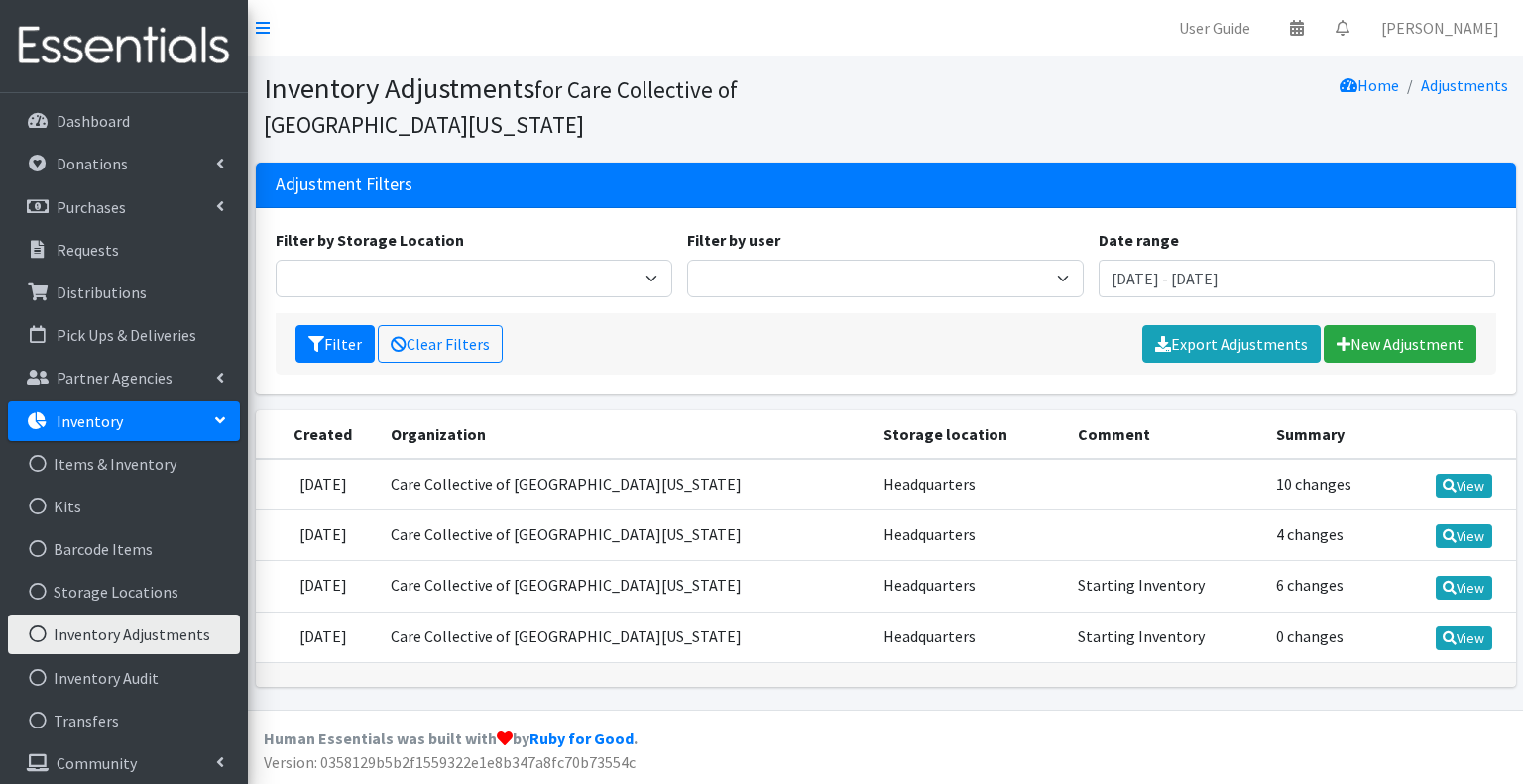 scroll, scrollTop: 0, scrollLeft: 0, axis: both 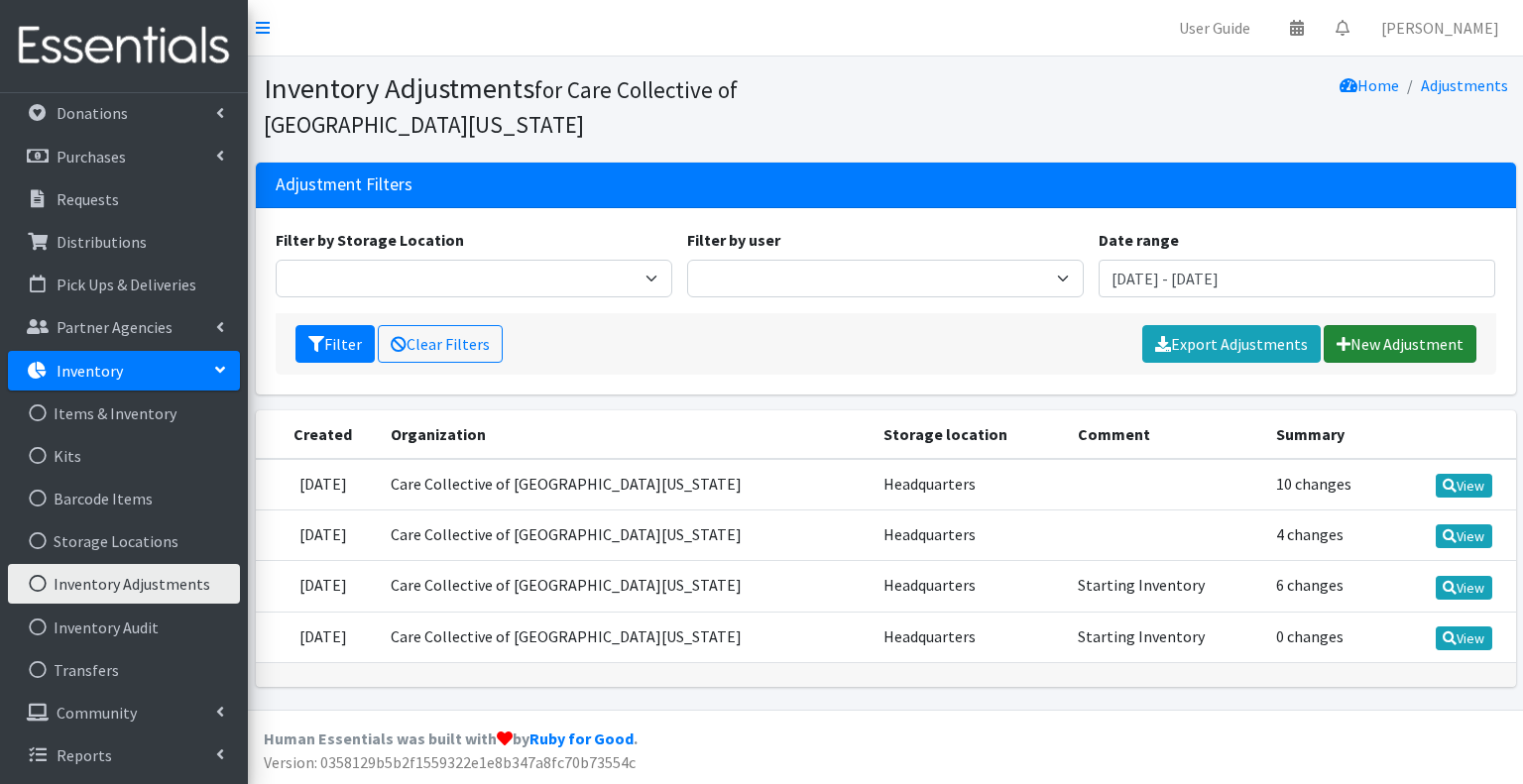 click on "New Adjustment" at bounding box center [1400, 344] 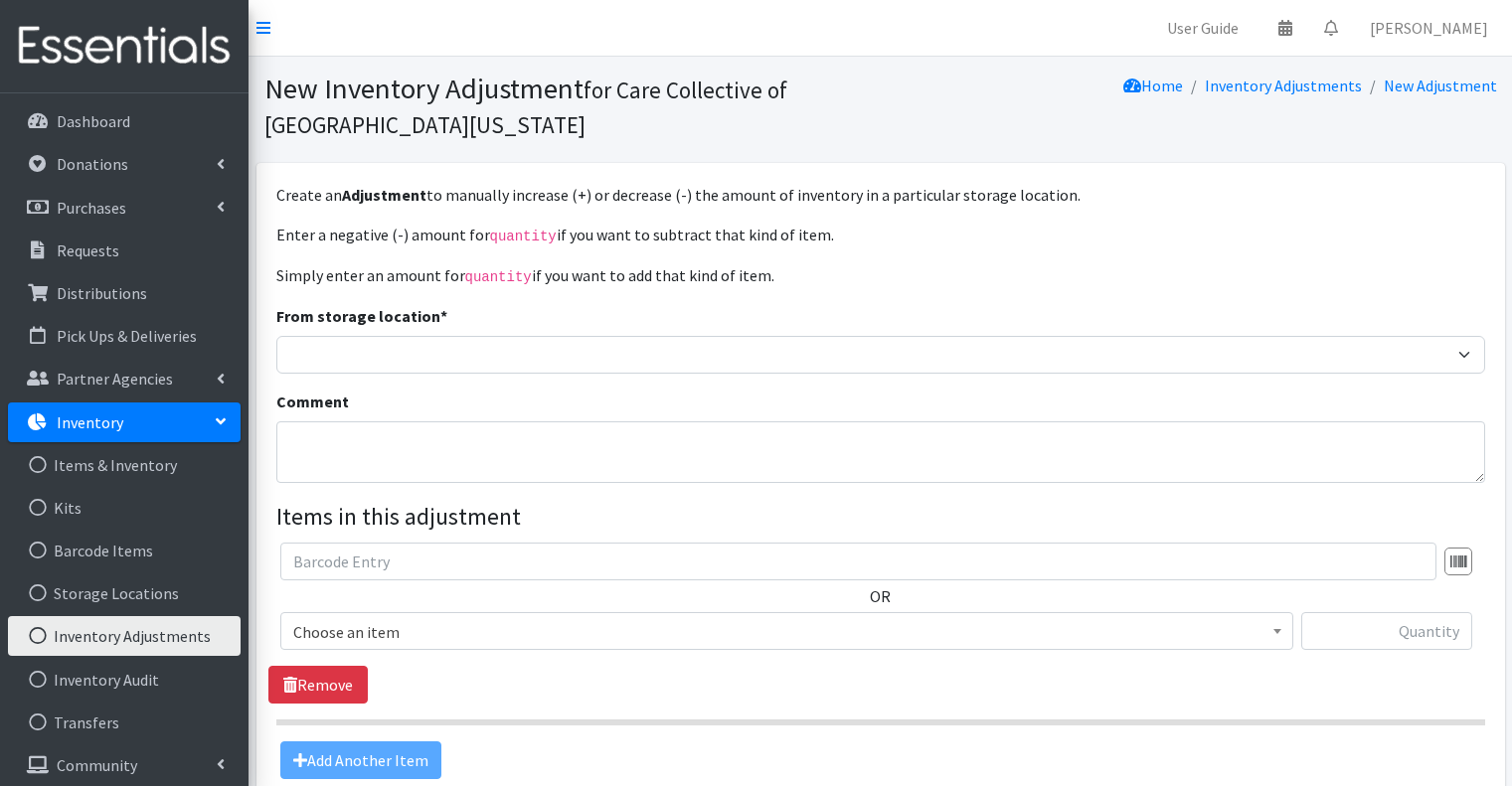 scroll, scrollTop: 0, scrollLeft: 0, axis: both 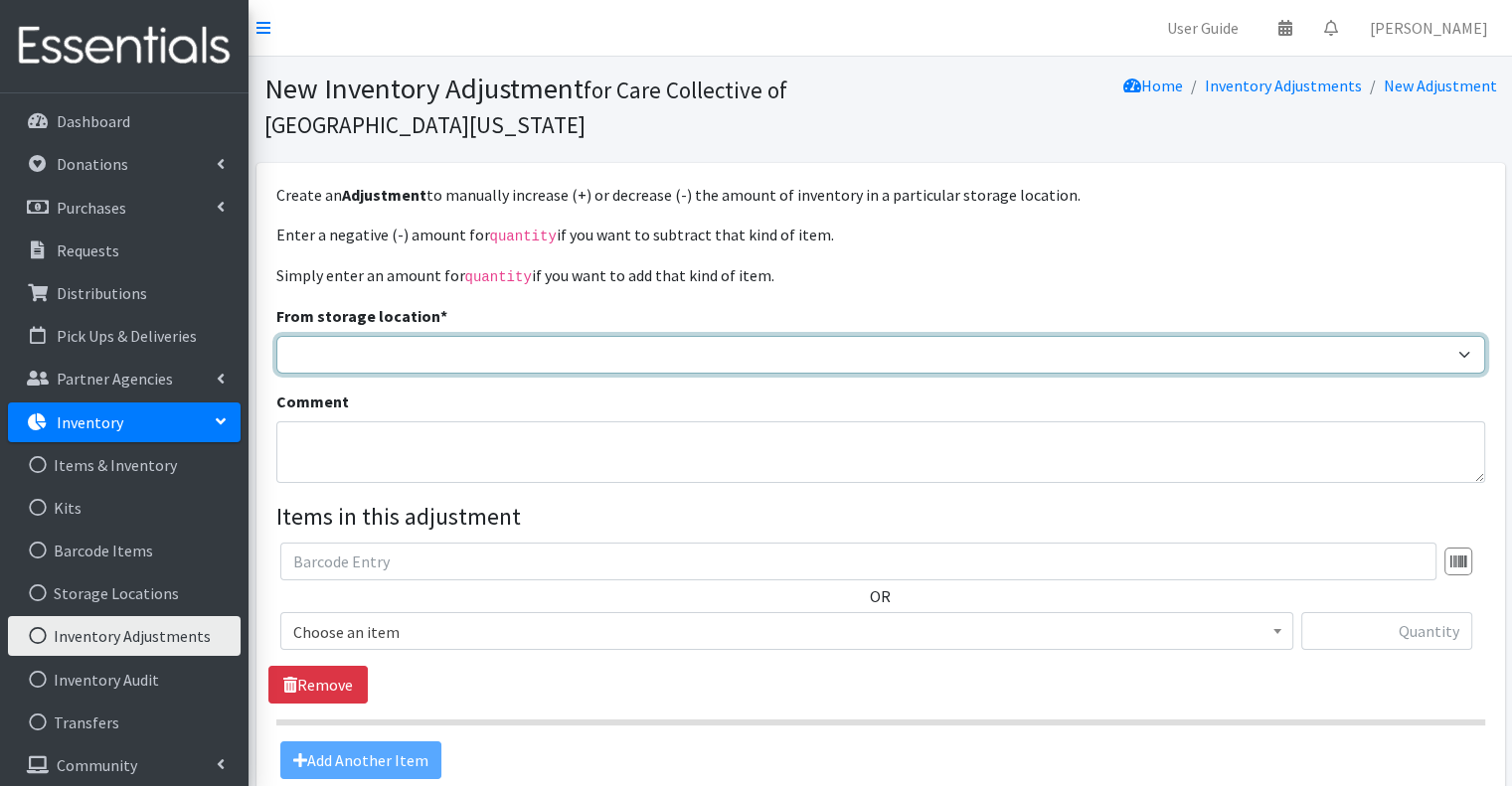 click on "Headquarters" at bounding box center [881, 355] 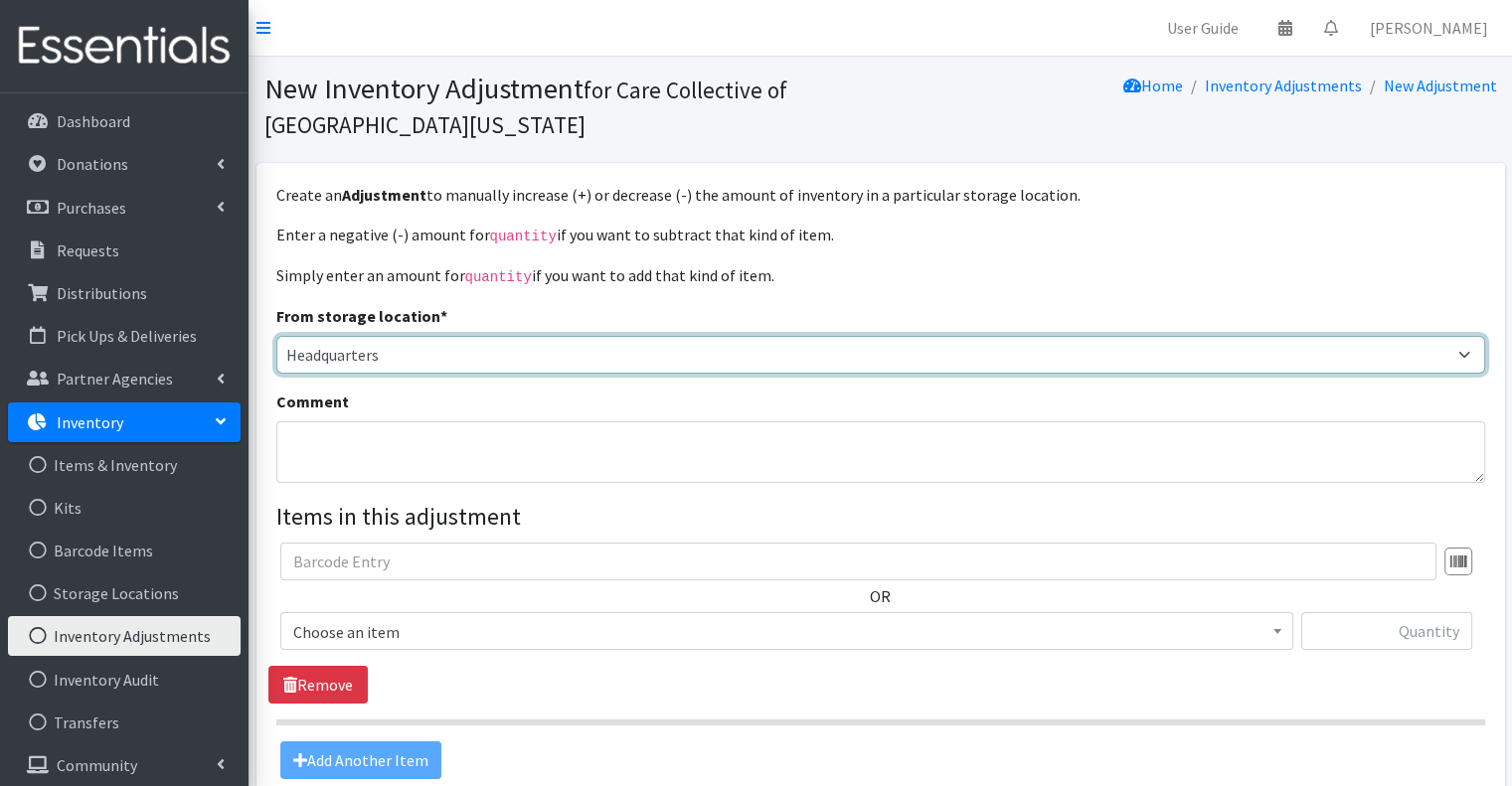 click on "Headquarters" at bounding box center (881, 355) 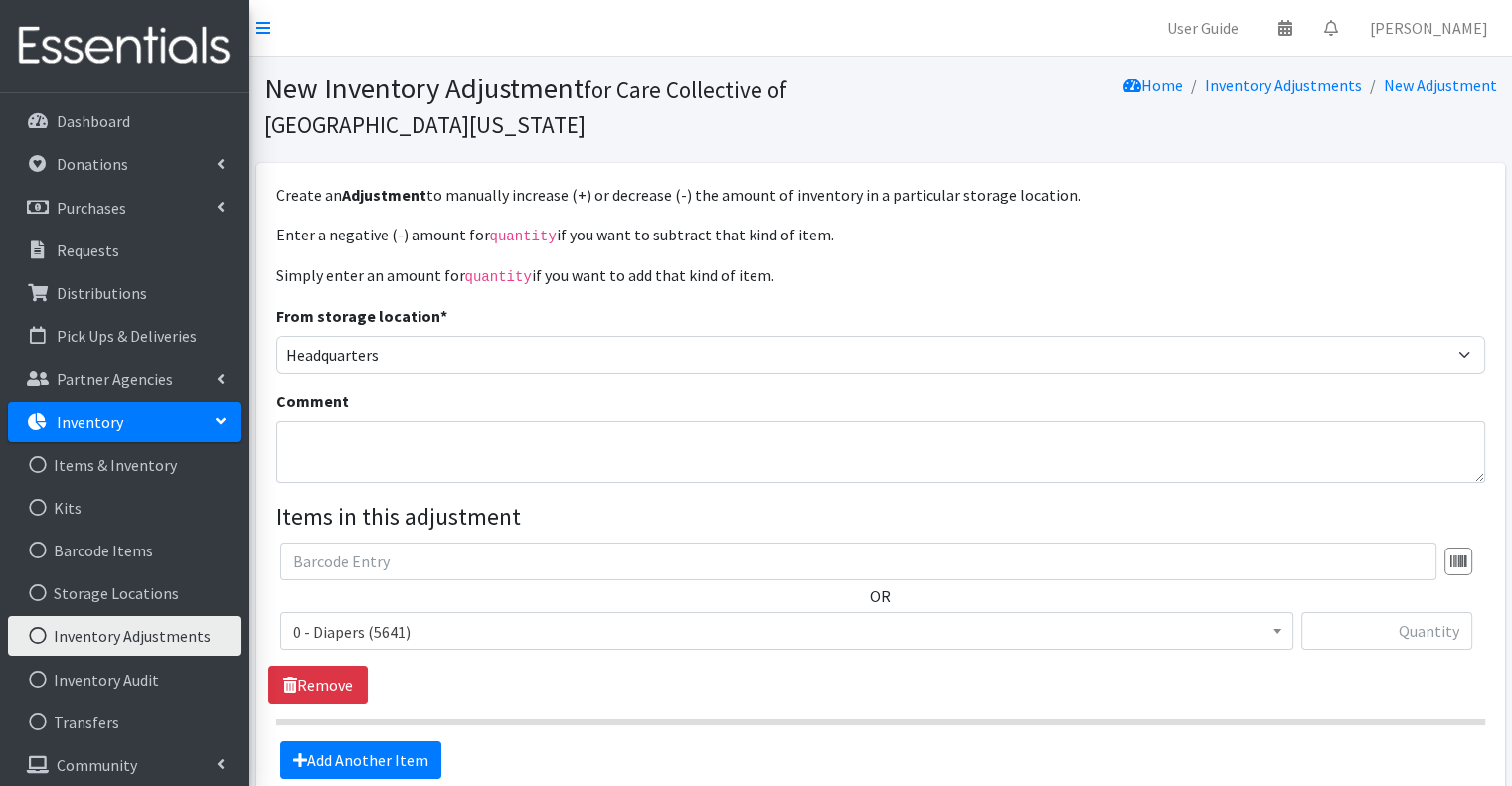 click on "Simply enter an amount for  quantity  if you want to add that kind of item." at bounding box center (881, 275) 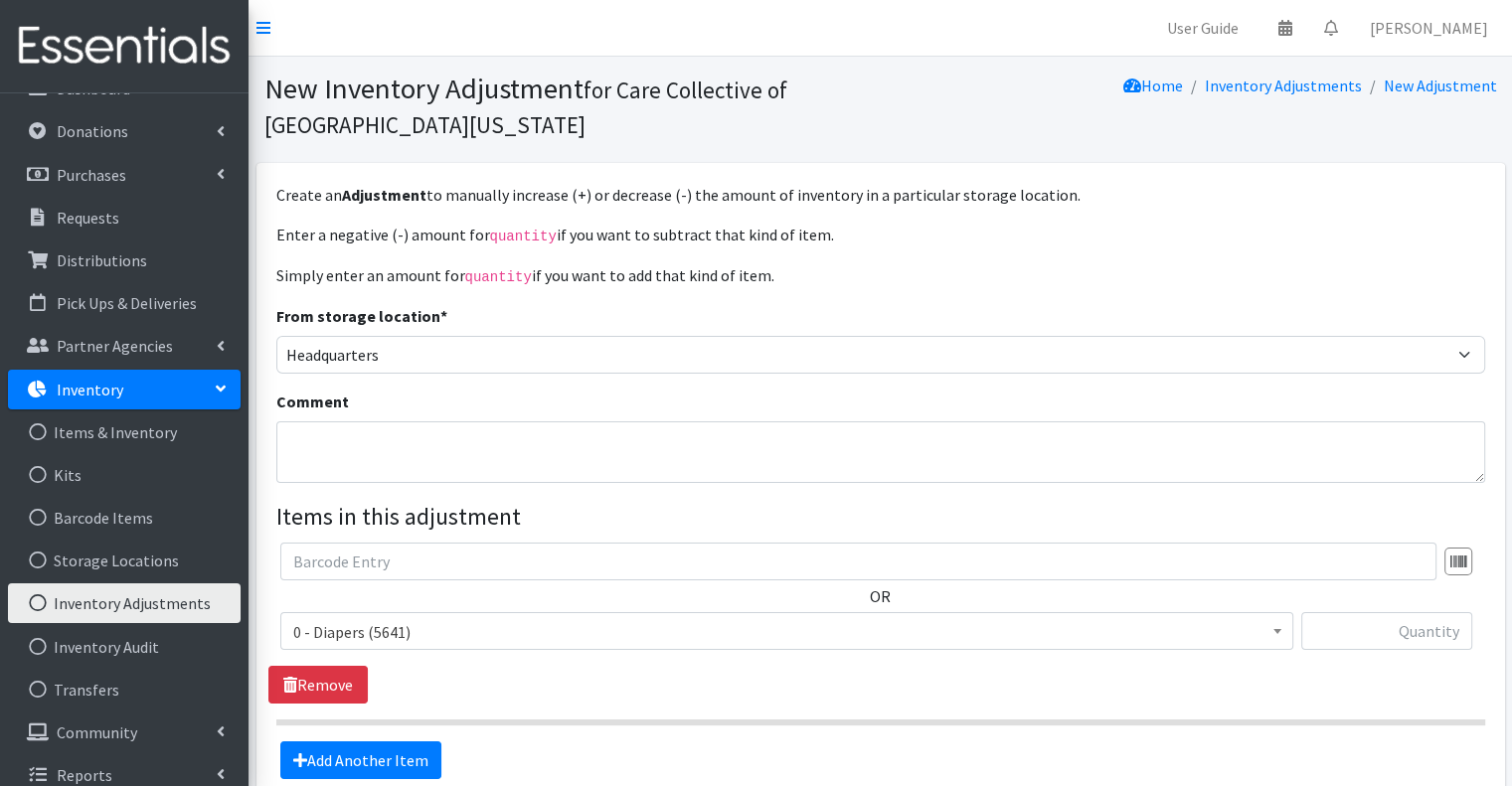 scroll, scrollTop: 51, scrollLeft: 0, axis: vertical 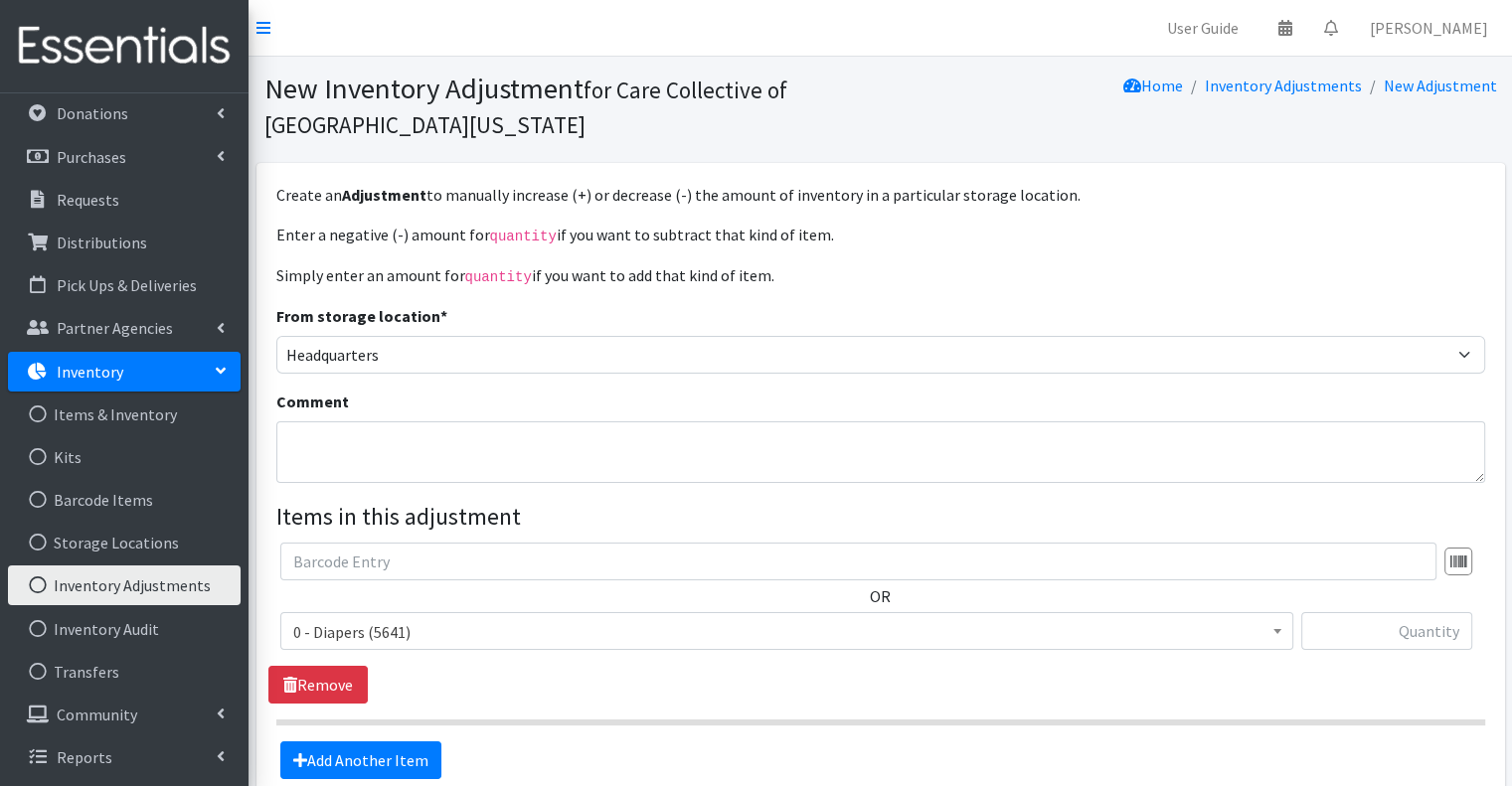 click on "Inventory Adjustments" at bounding box center [124, 585] 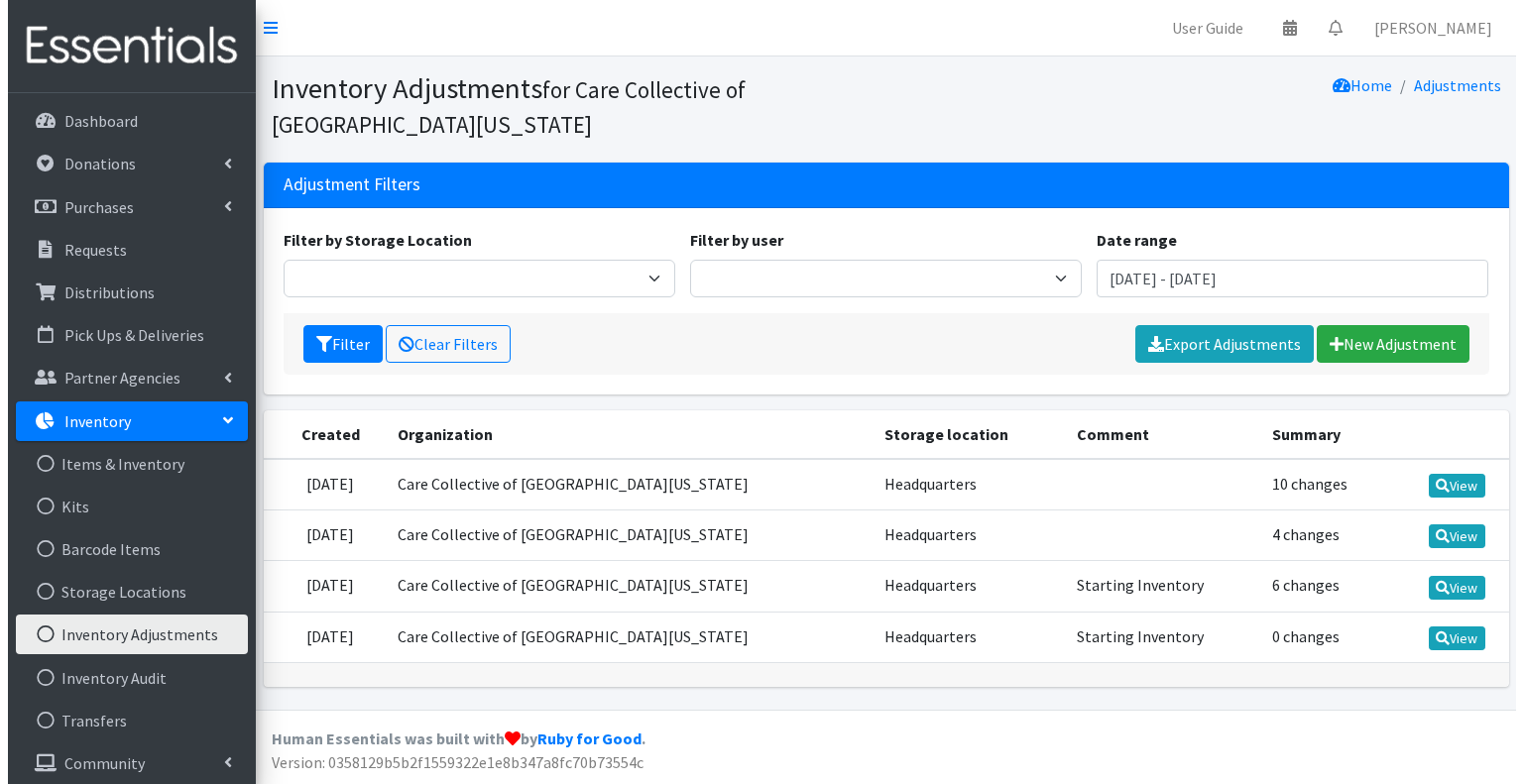 scroll, scrollTop: 0, scrollLeft: 0, axis: both 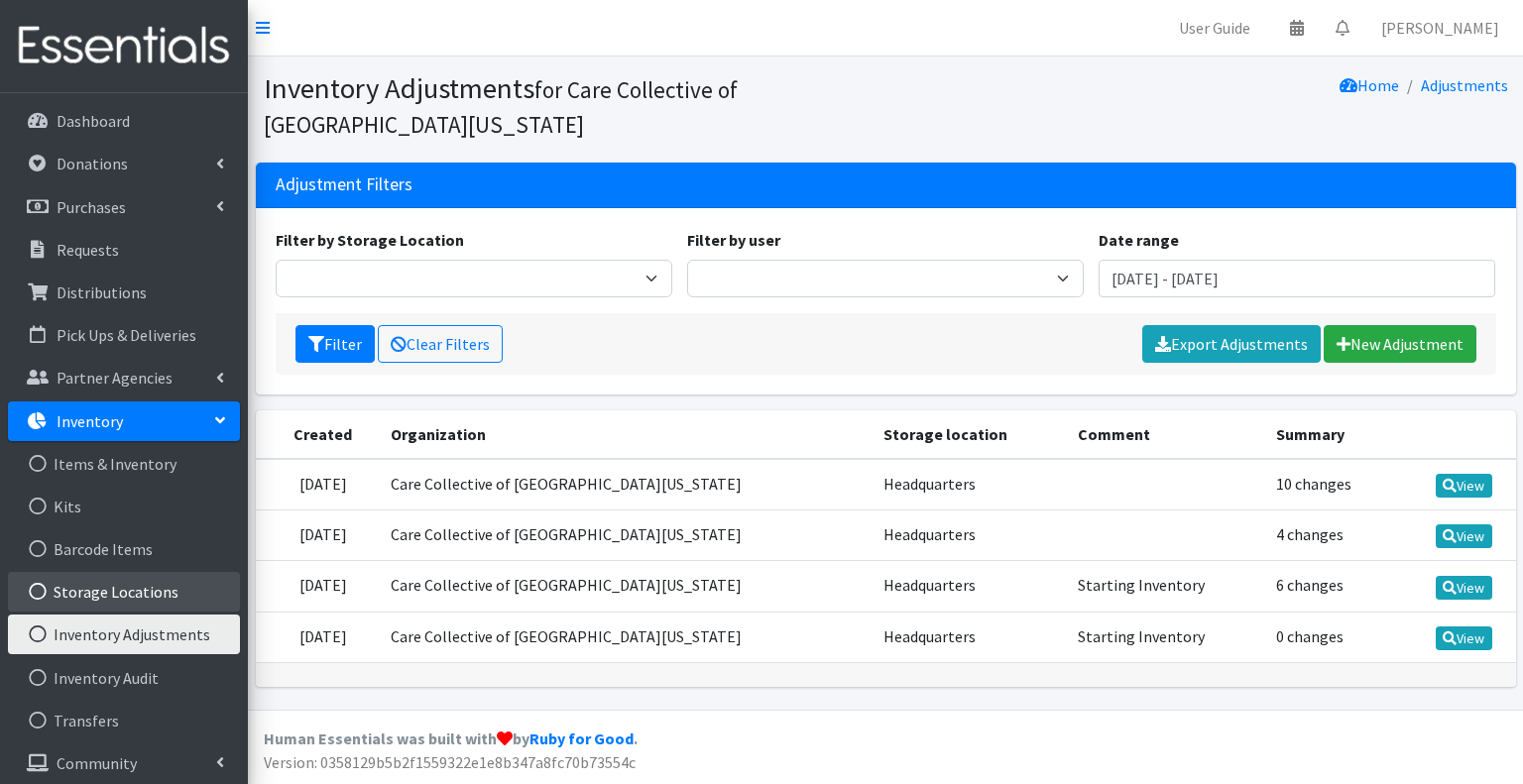 click on "Storage Locations" at bounding box center [124, 592] 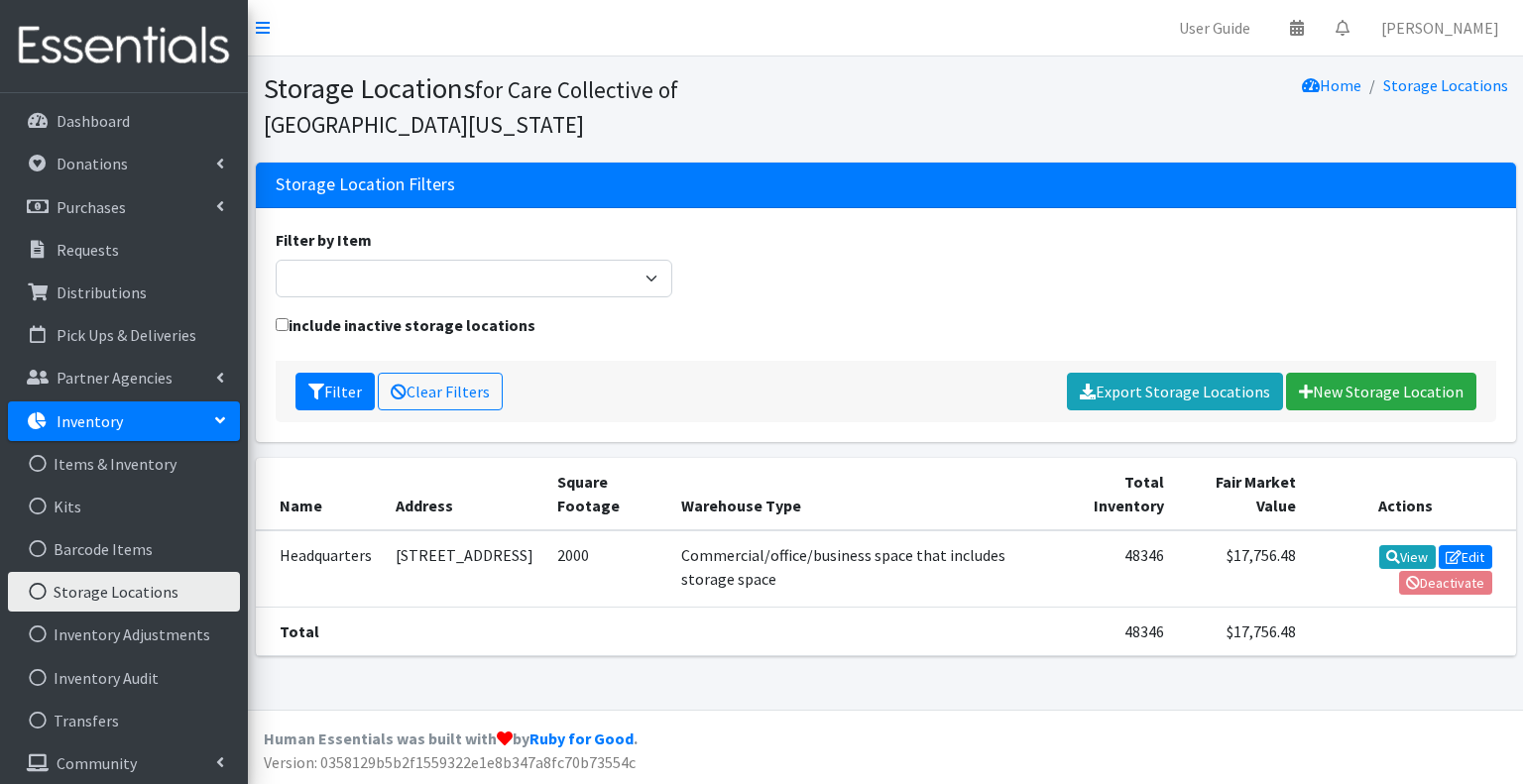 scroll, scrollTop: 0, scrollLeft: 0, axis: both 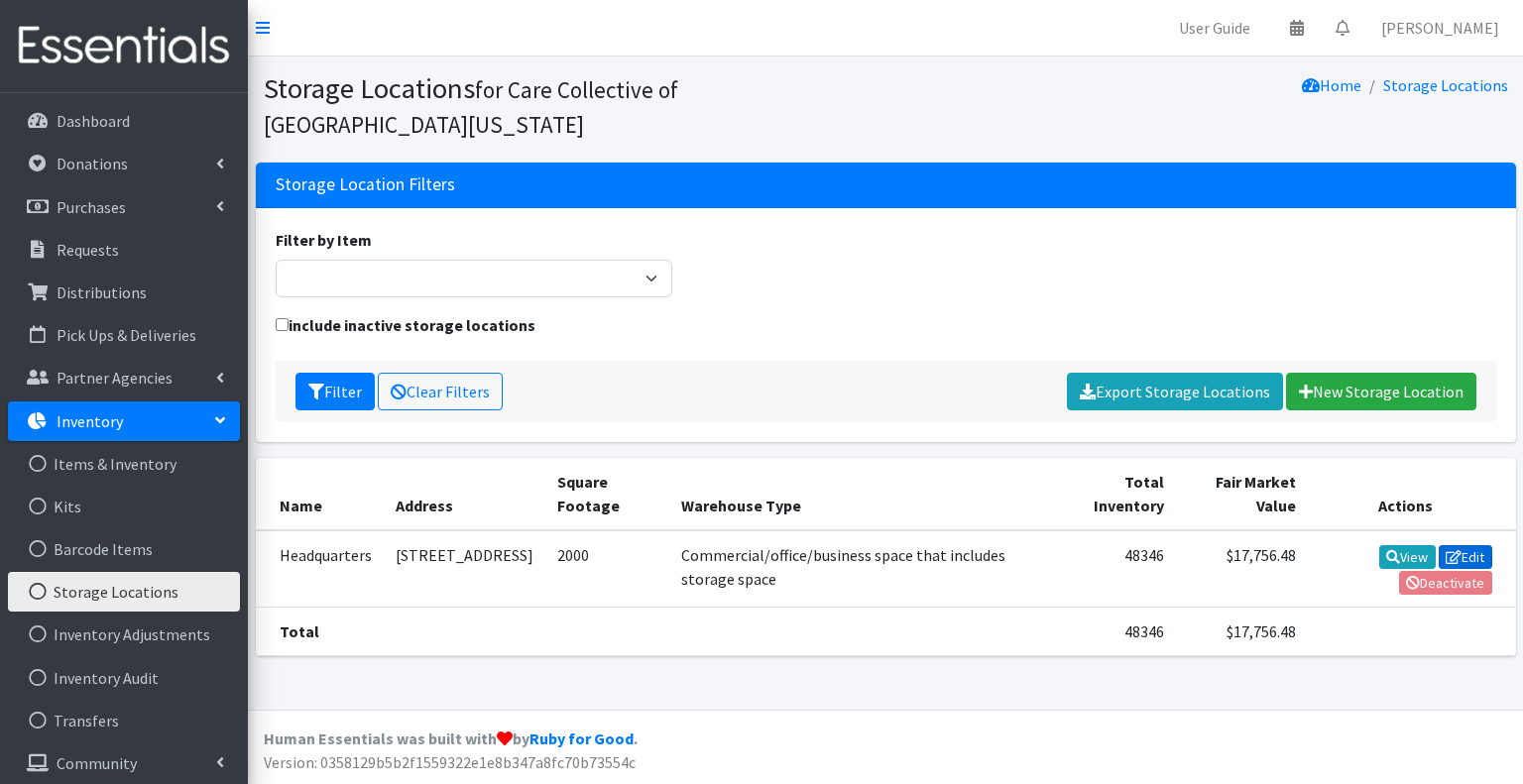 click on "Edit" at bounding box center [1465, 557] 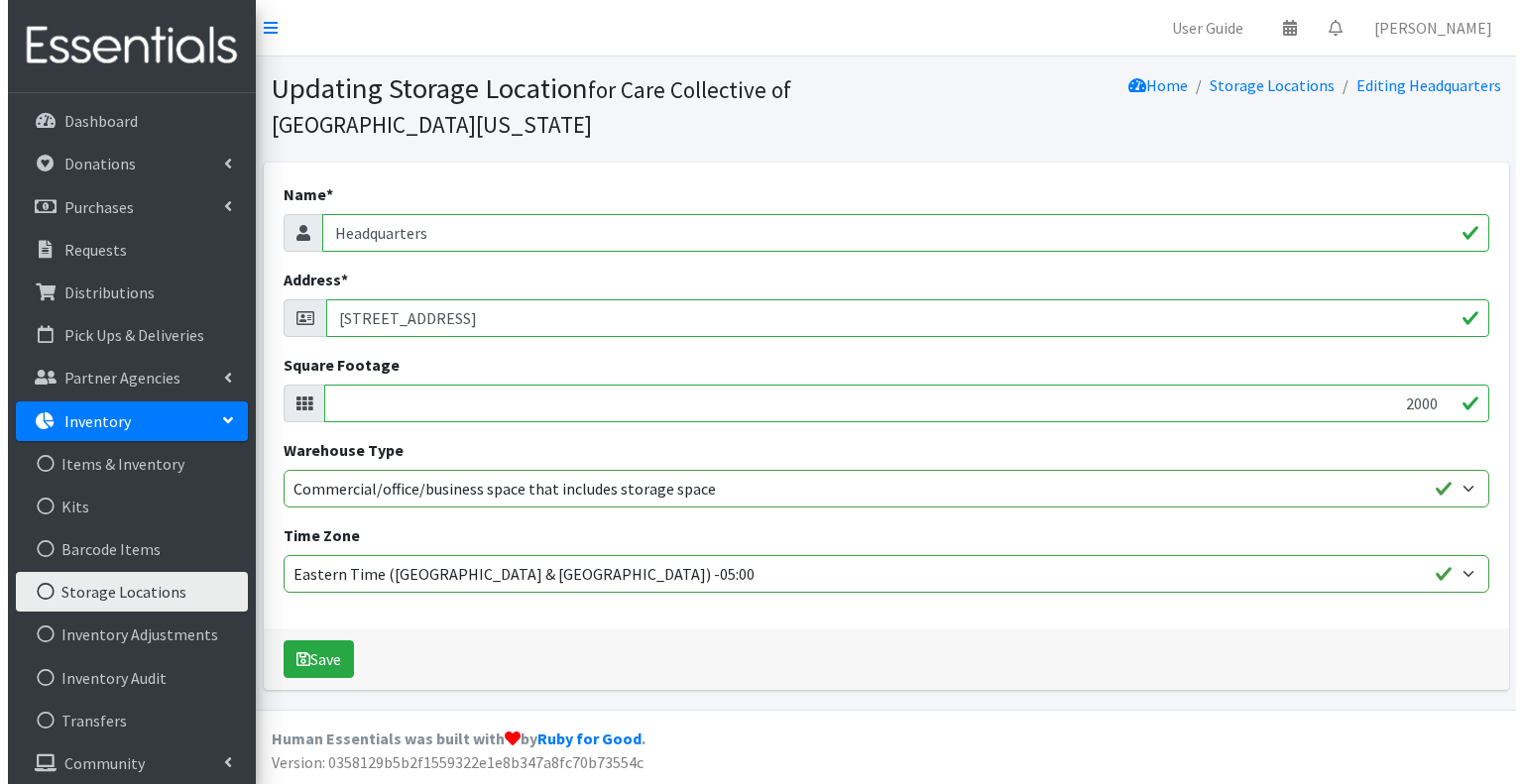 scroll, scrollTop: 0, scrollLeft: 0, axis: both 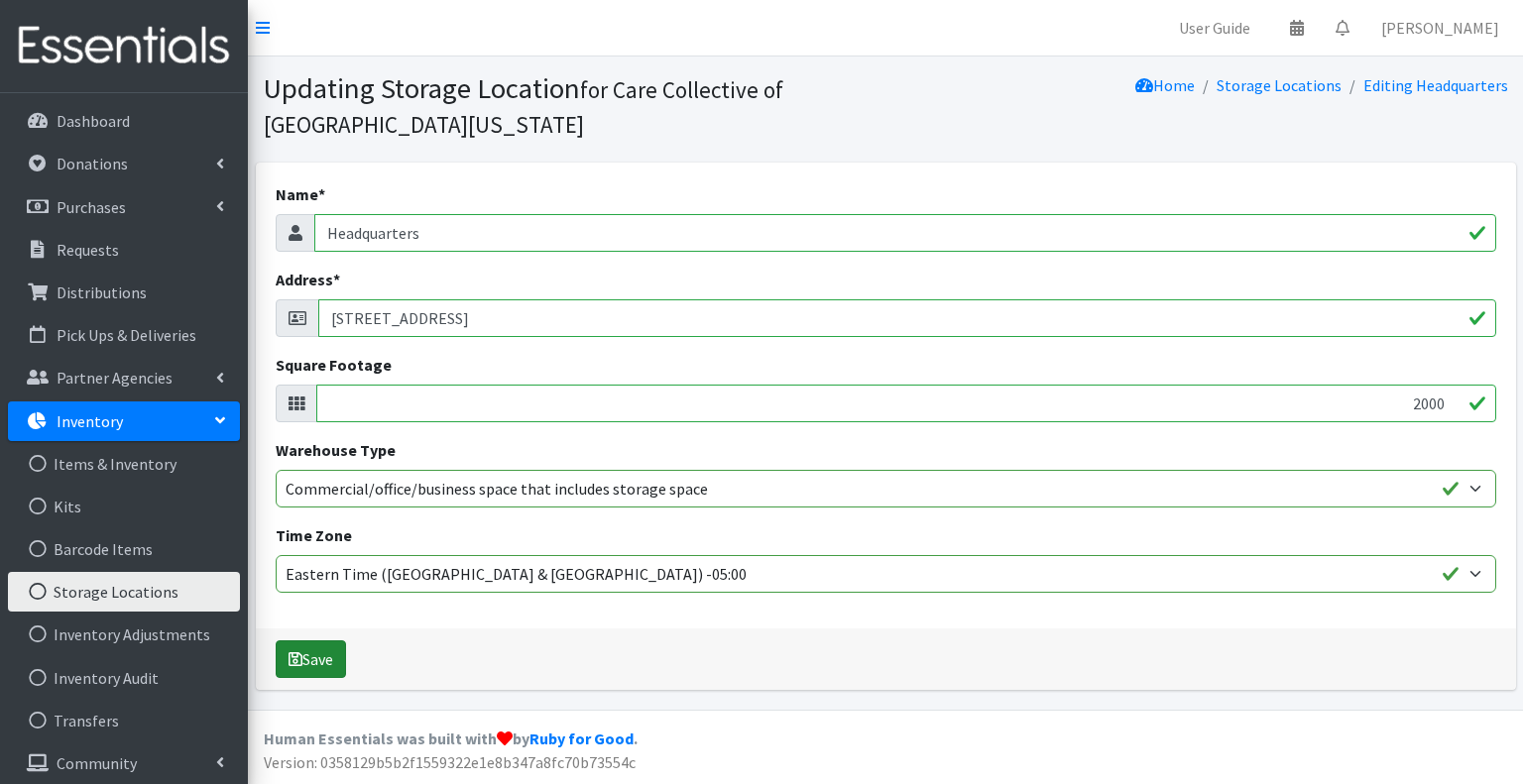 click on "Save" at bounding box center [310, 659] 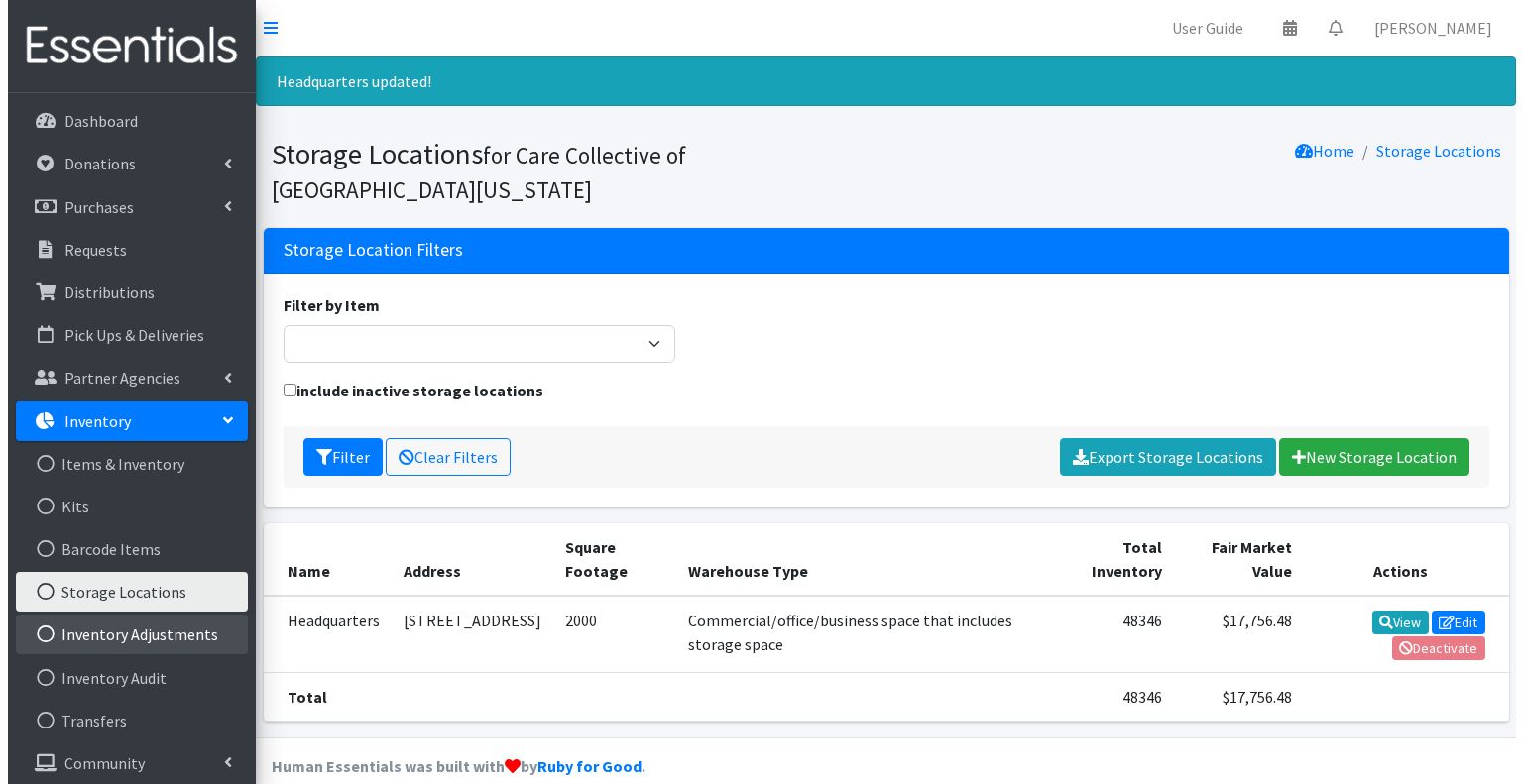 scroll, scrollTop: 0, scrollLeft: 0, axis: both 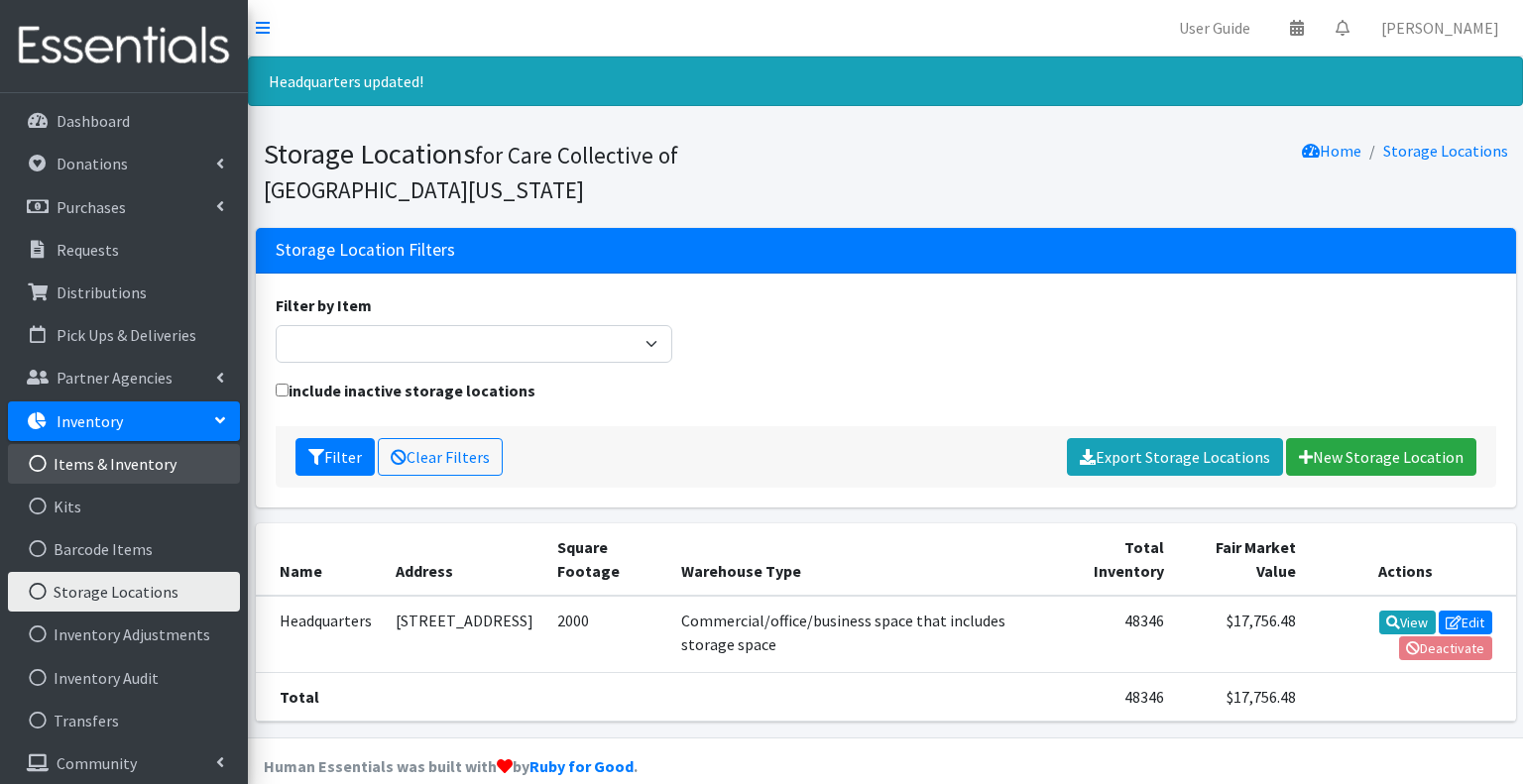 click on "Items & Inventory" at bounding box center (124, 464) 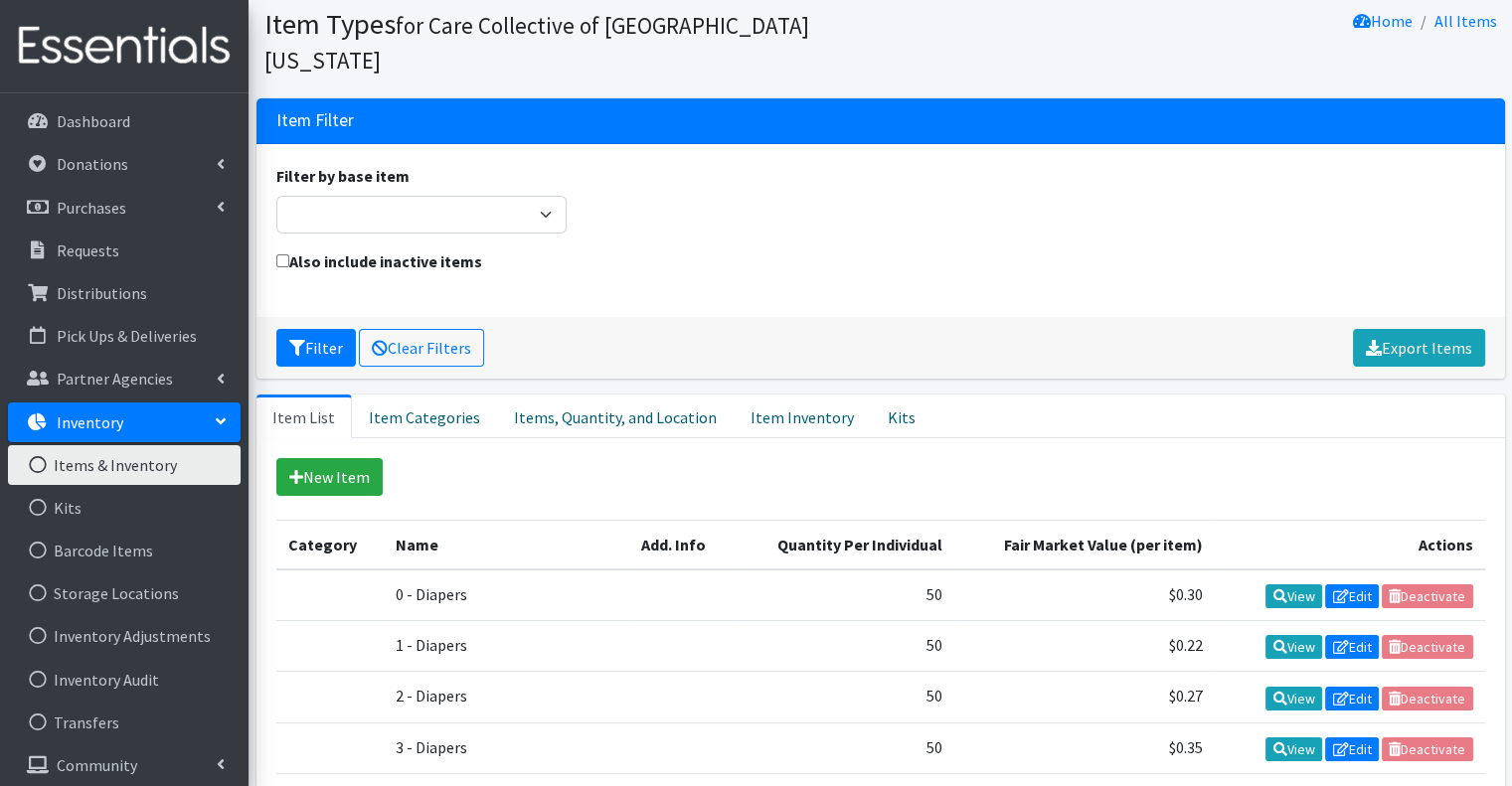 scroll, scrollTop: 99, scrollLeft: 0, axis: vertical 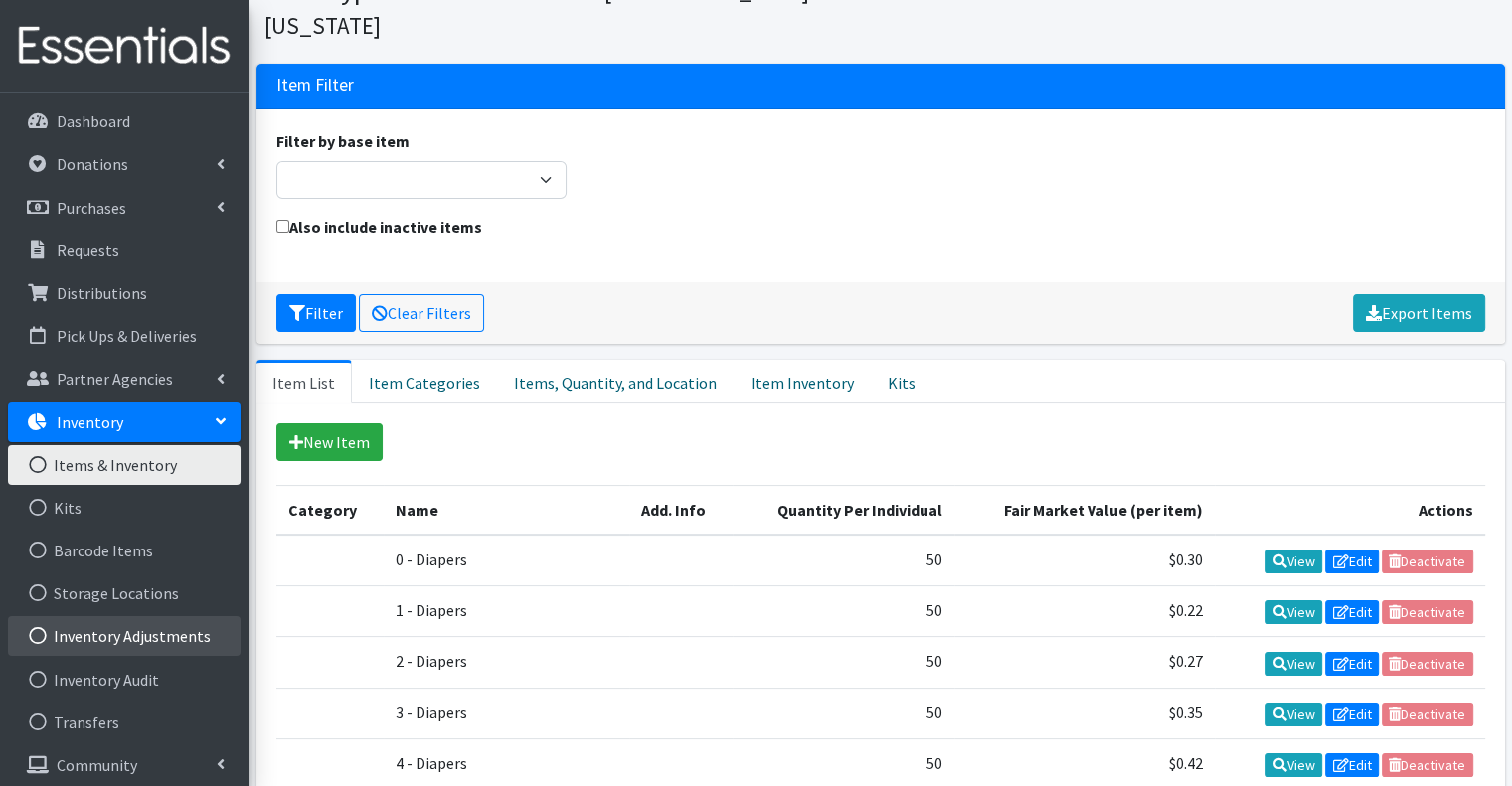 click on "Inventory Adjustments" at bounding box center (124, 636) 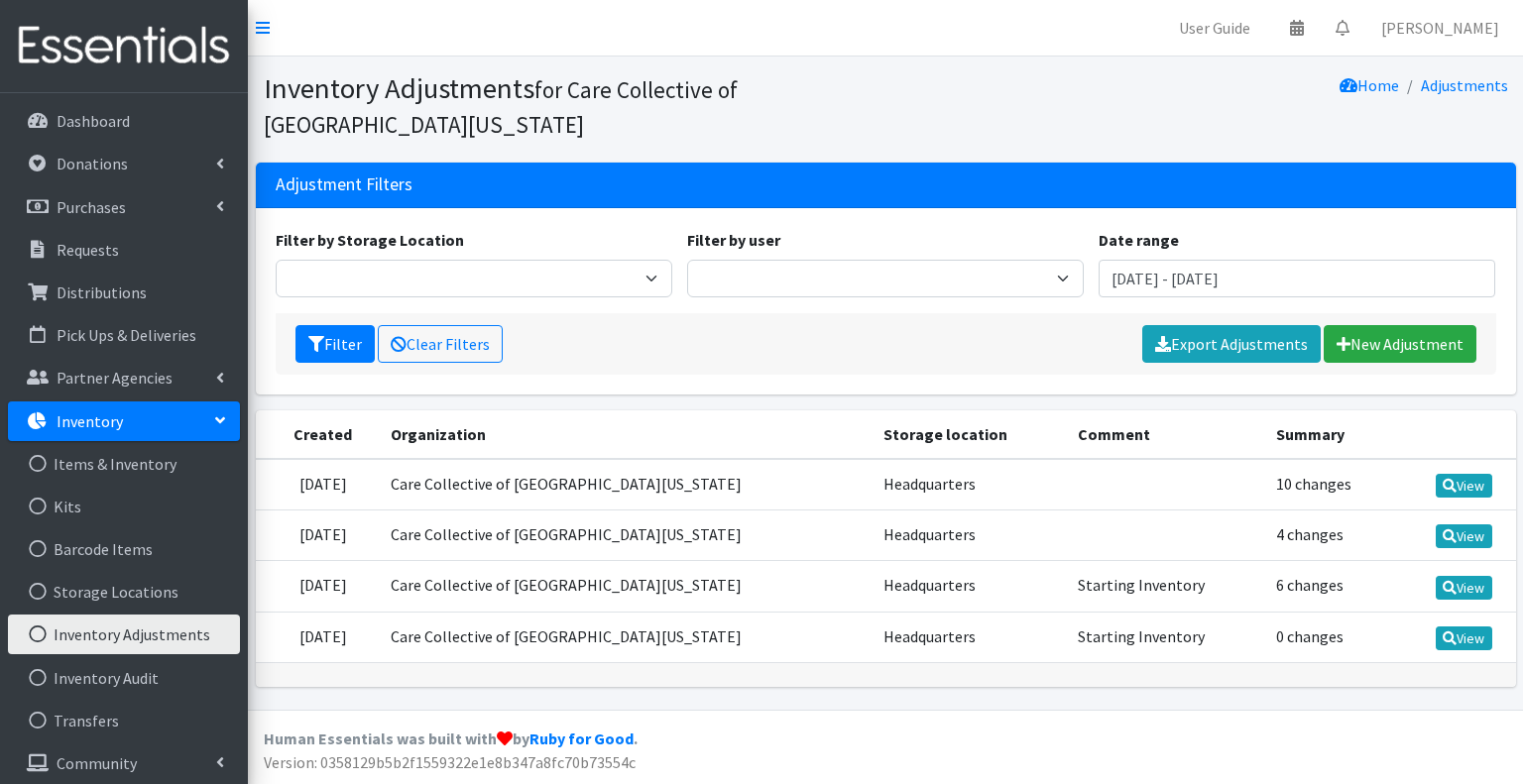 scroll, scrollTop: 0, scrollLeft: 0, axis: both 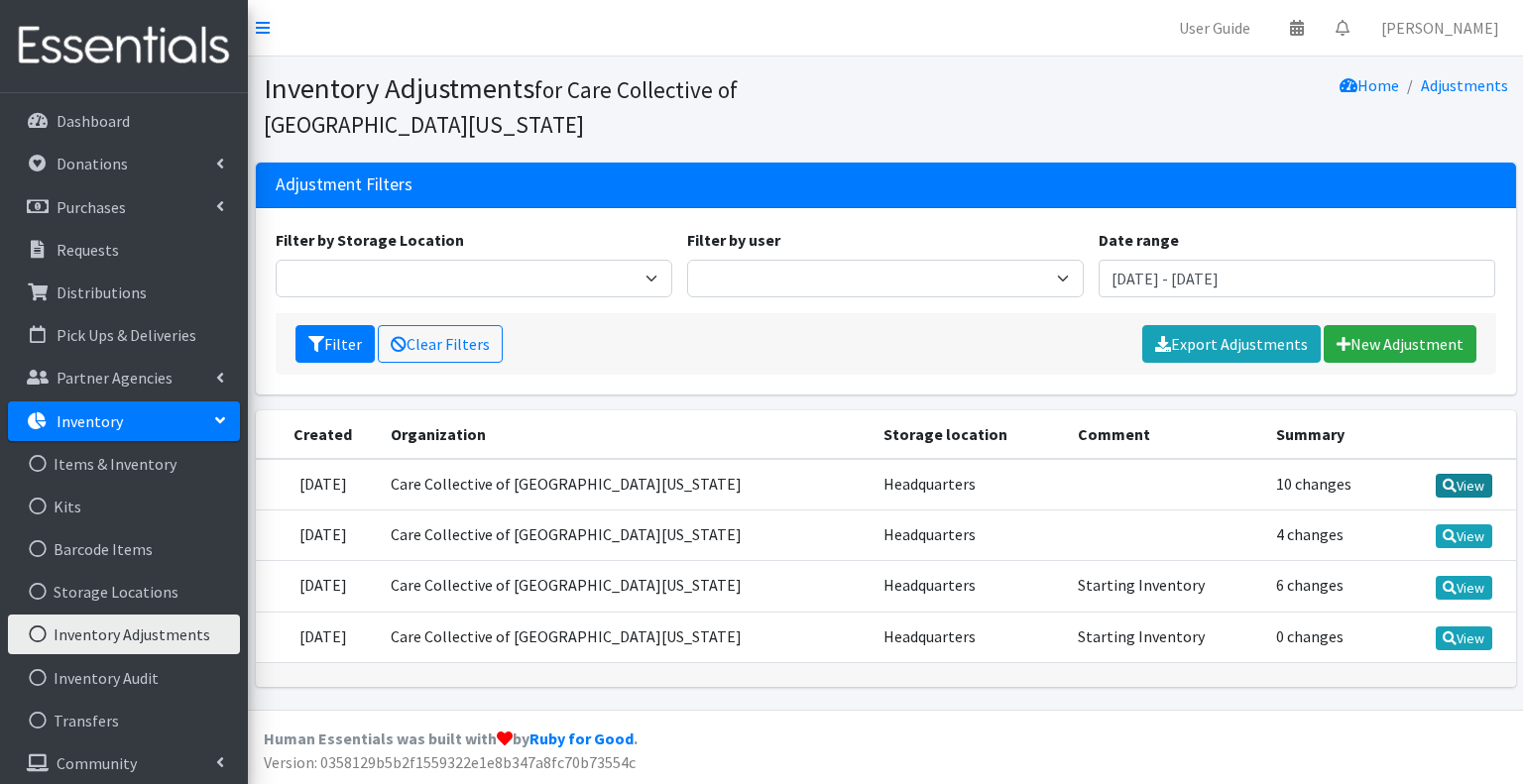 click on "View" at bounding box center [1464, 486] 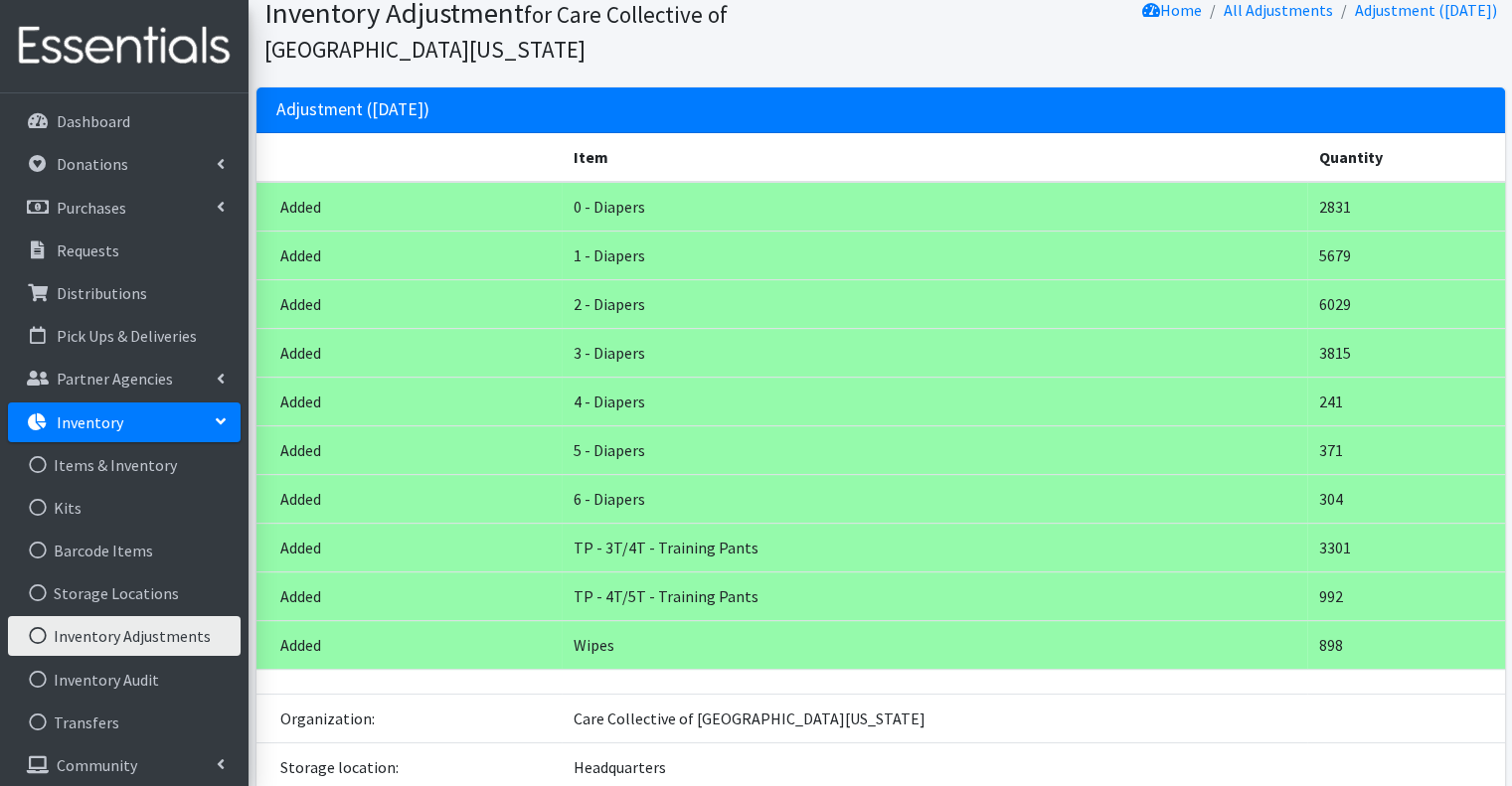 scroll, scrollTop: 0, scrollLeft: 0, axis: both 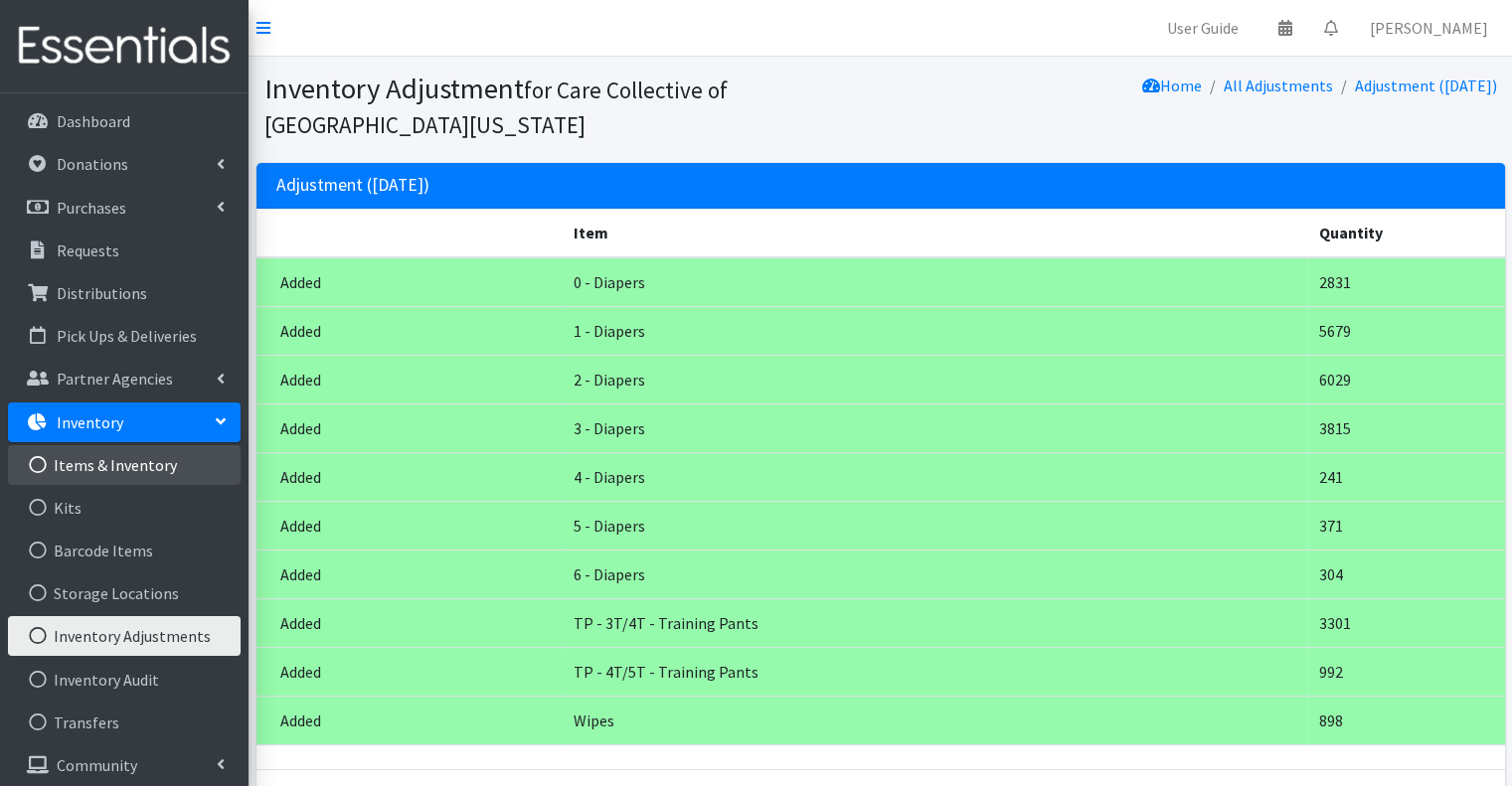 click on "Items & Inventory" at bounding box center [124, 465] 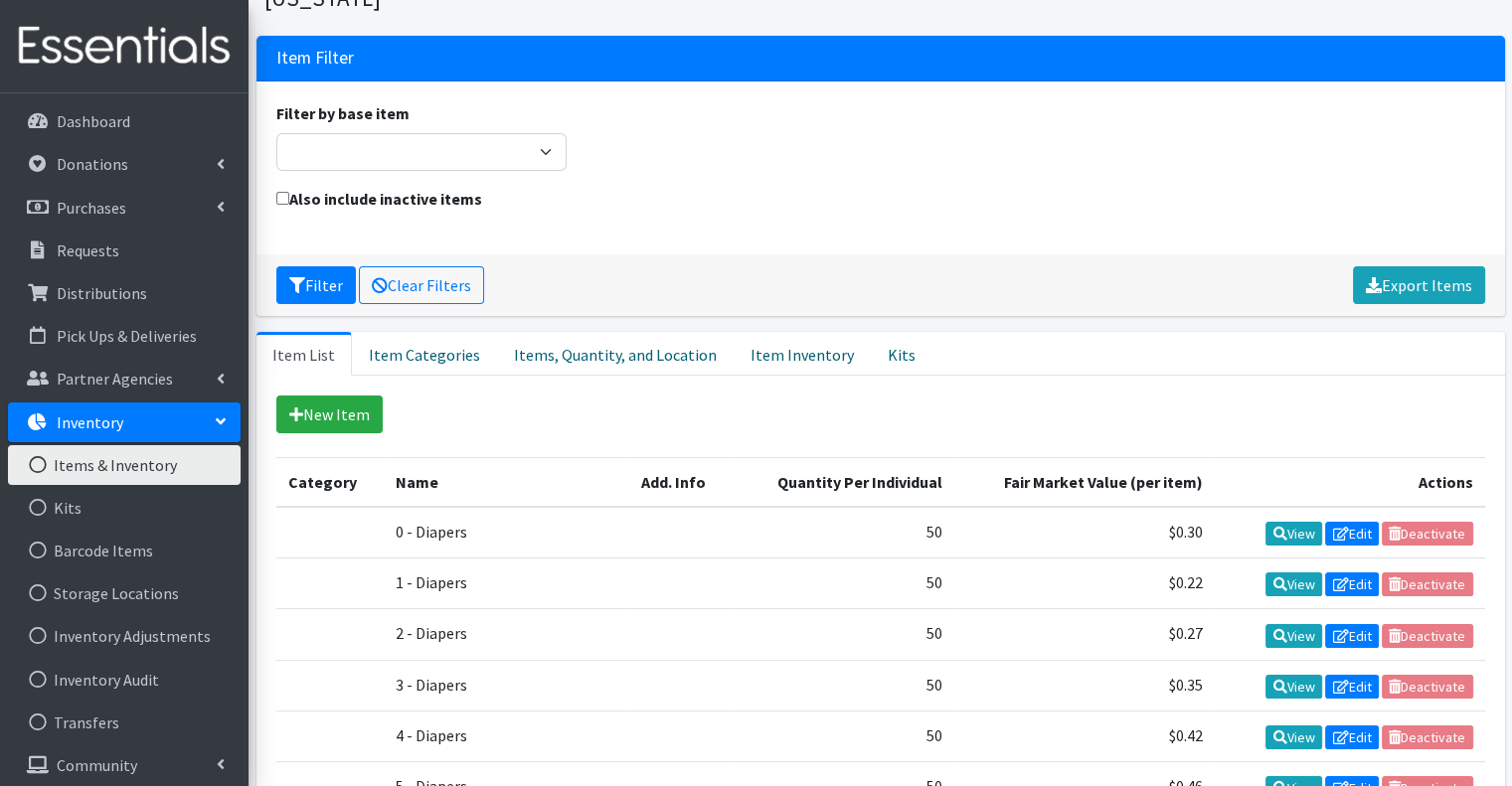 scroll, scrollTop: 0, scrollLeft: 0, axis: both 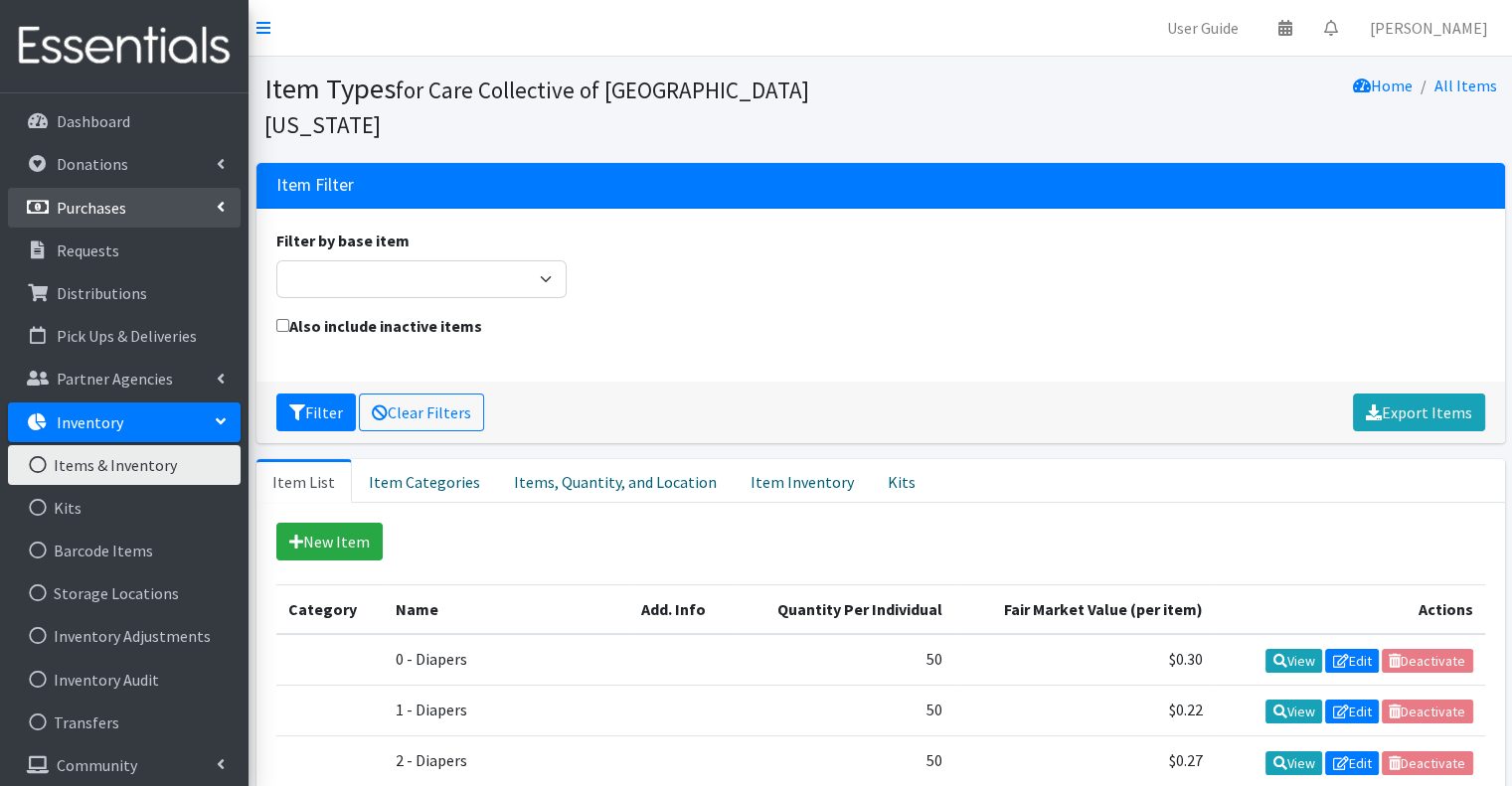 click on "Purchases" at bounding box center (124, 208) 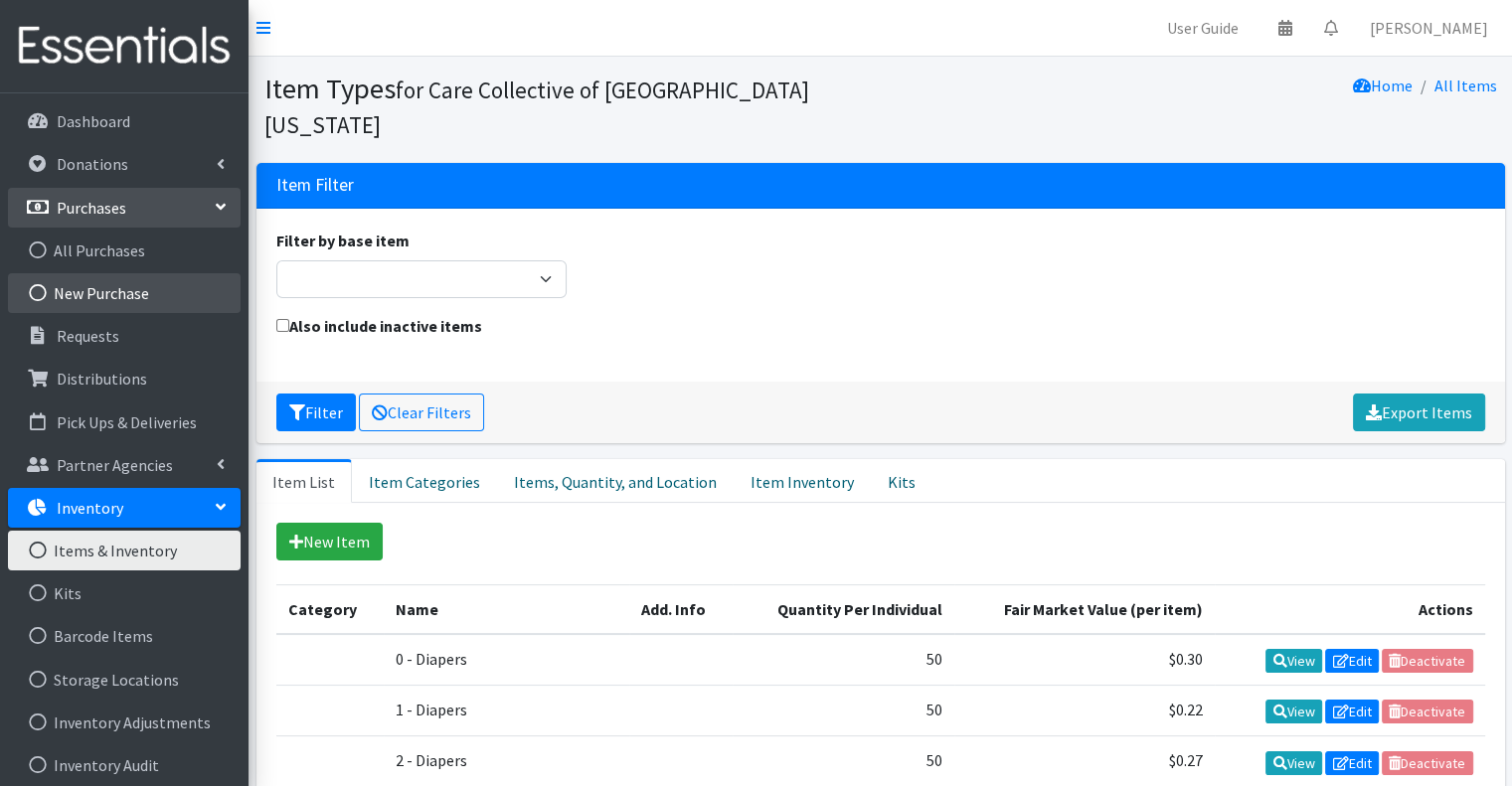 click on "New Purchase" at bounding box center [124, 293] 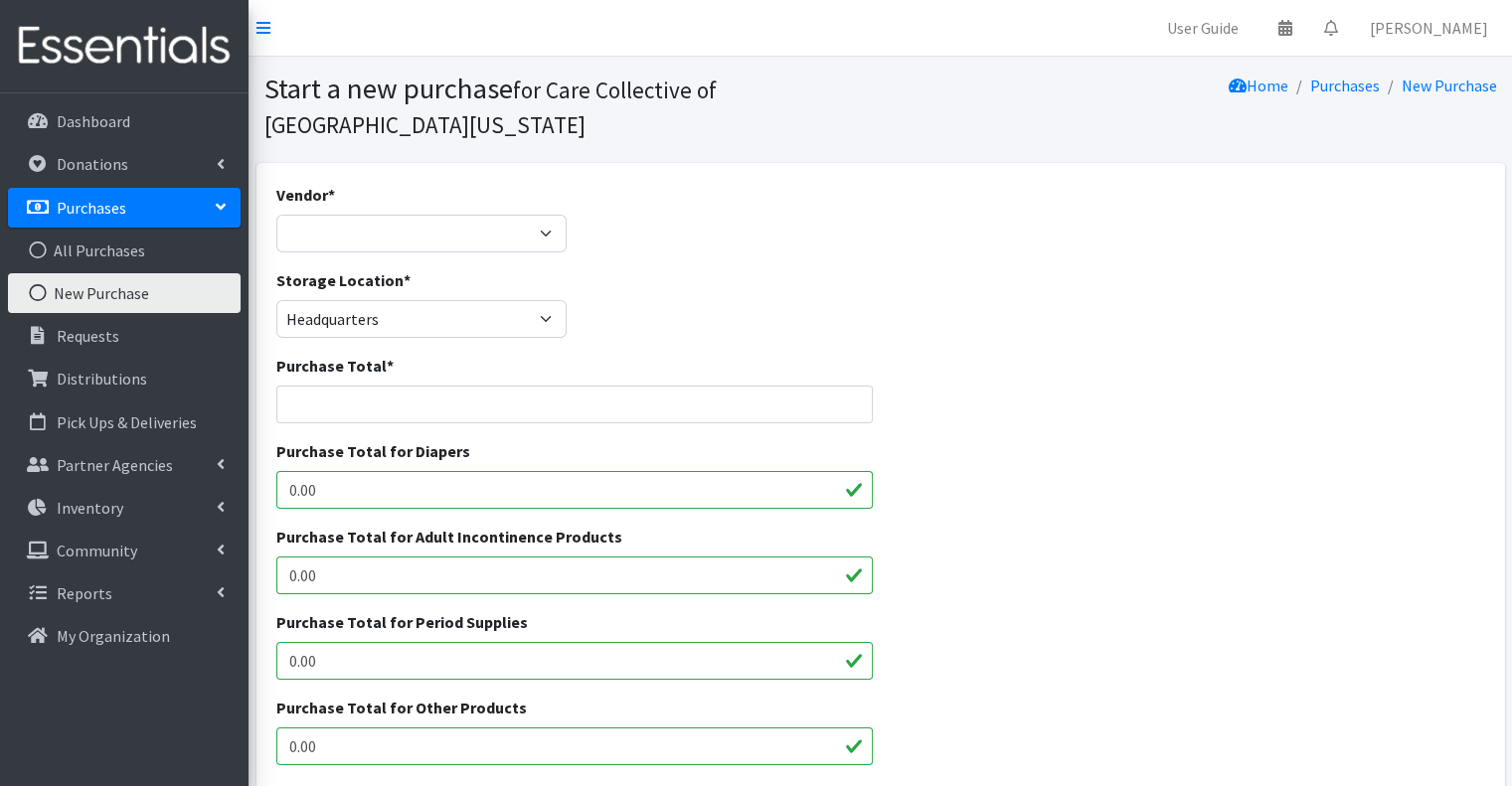 scroll, scrollTop: 0, scrollLeft: 0, axis: both 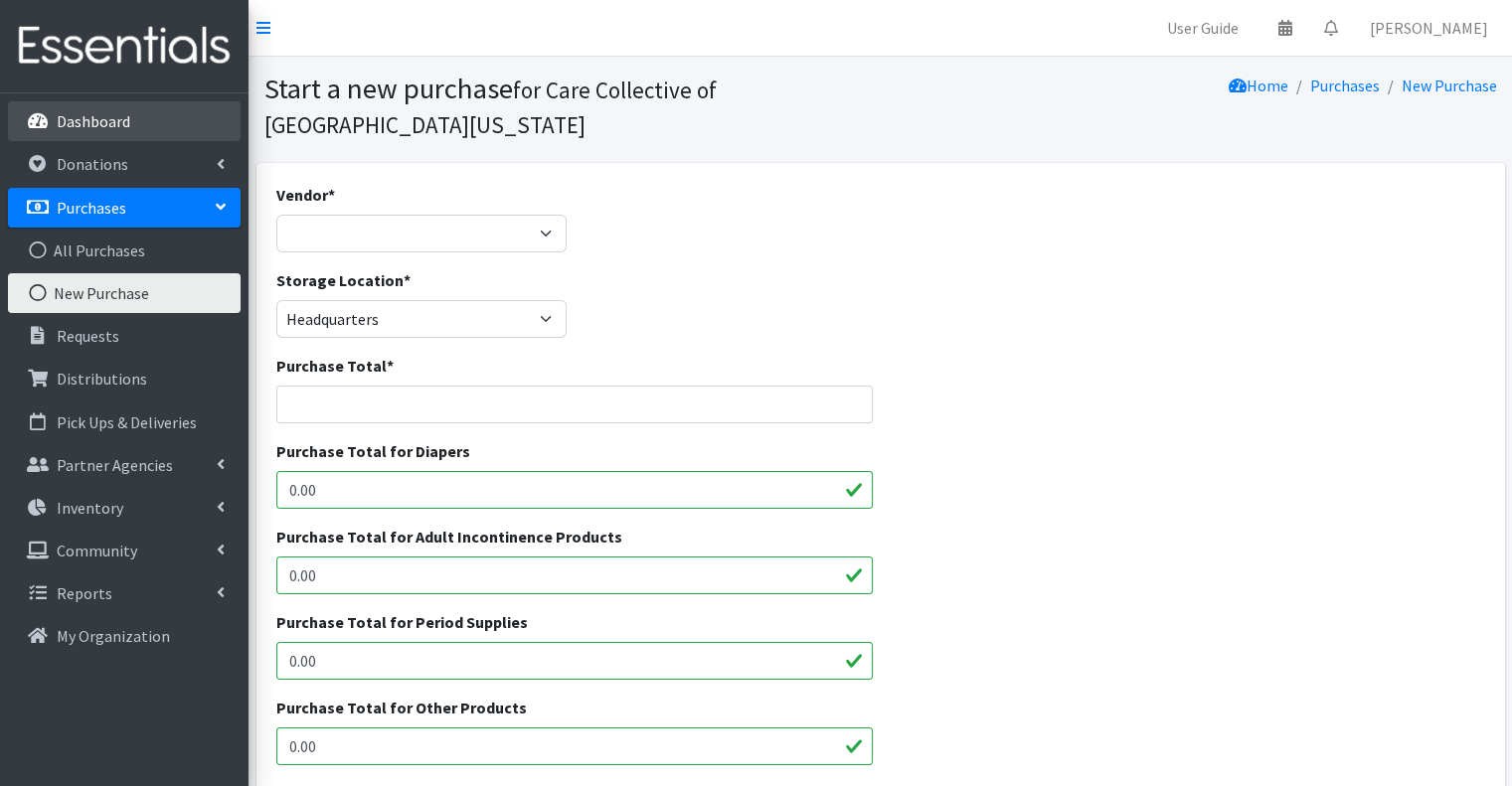 click on "Dashboard" at bounding box center (124, 121) 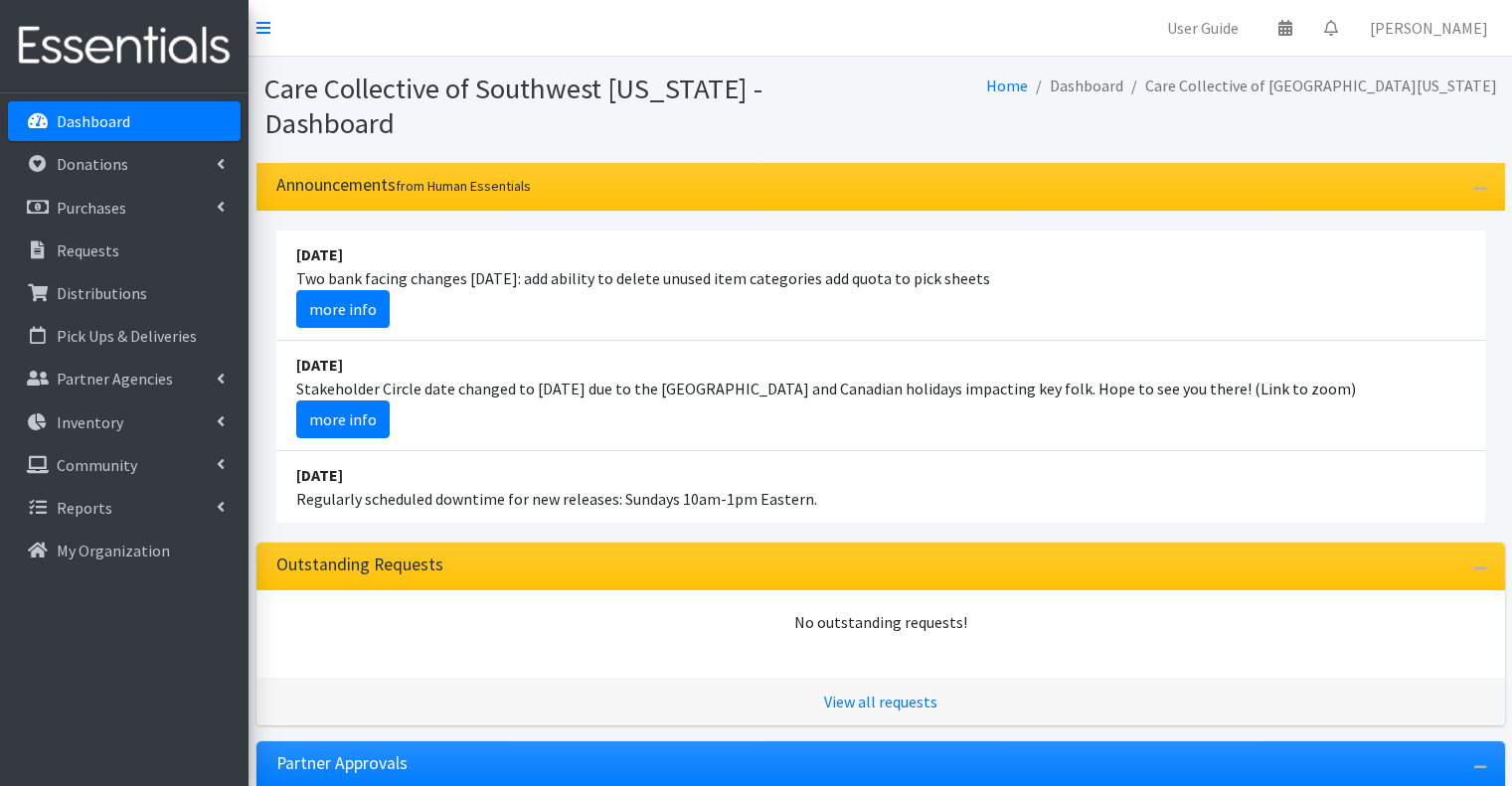 scroll, scrollTop: 0, scrollLeft: 0, axis: both 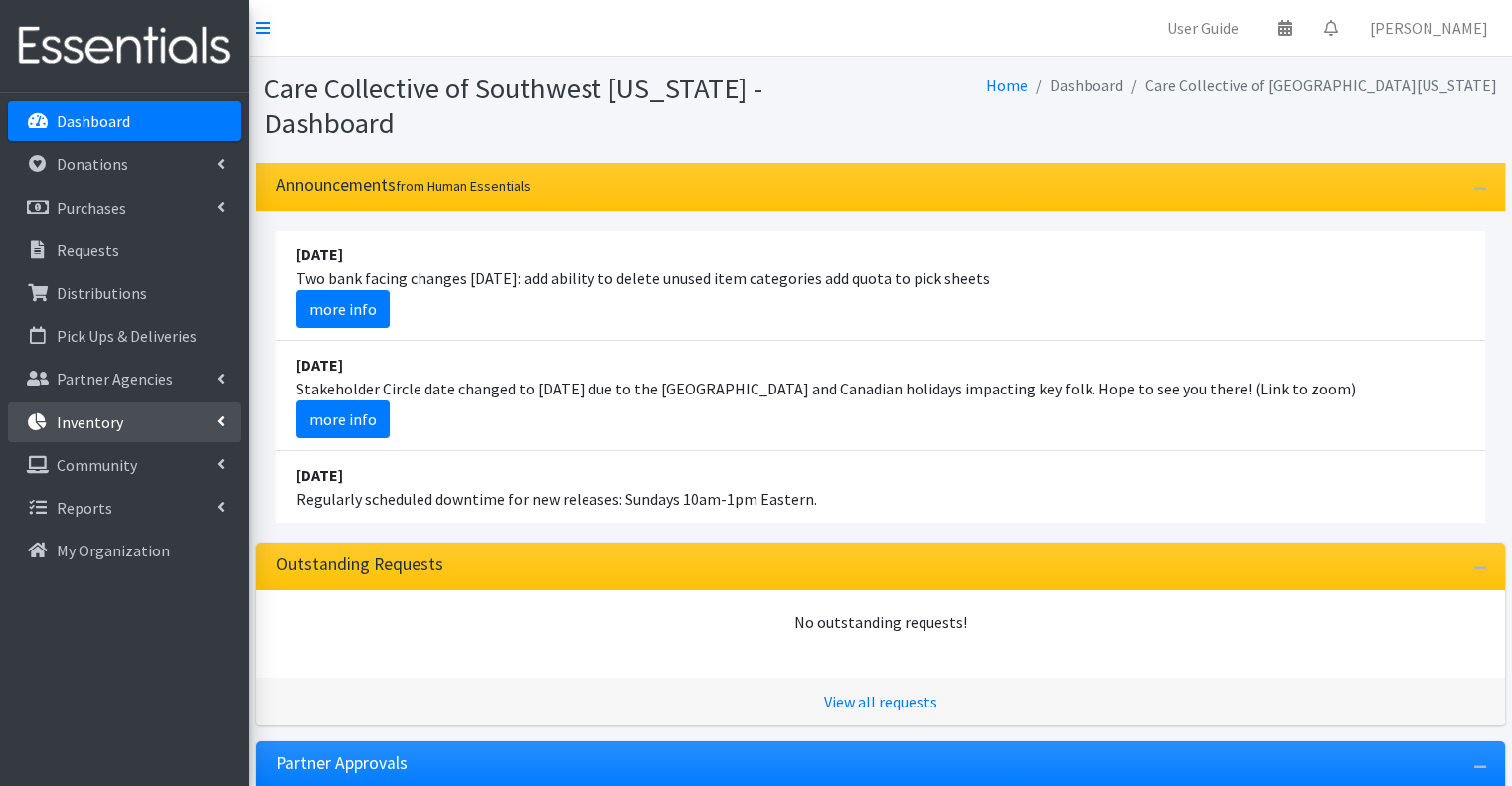 click on "Inventory" at bounding box center [124, 422] 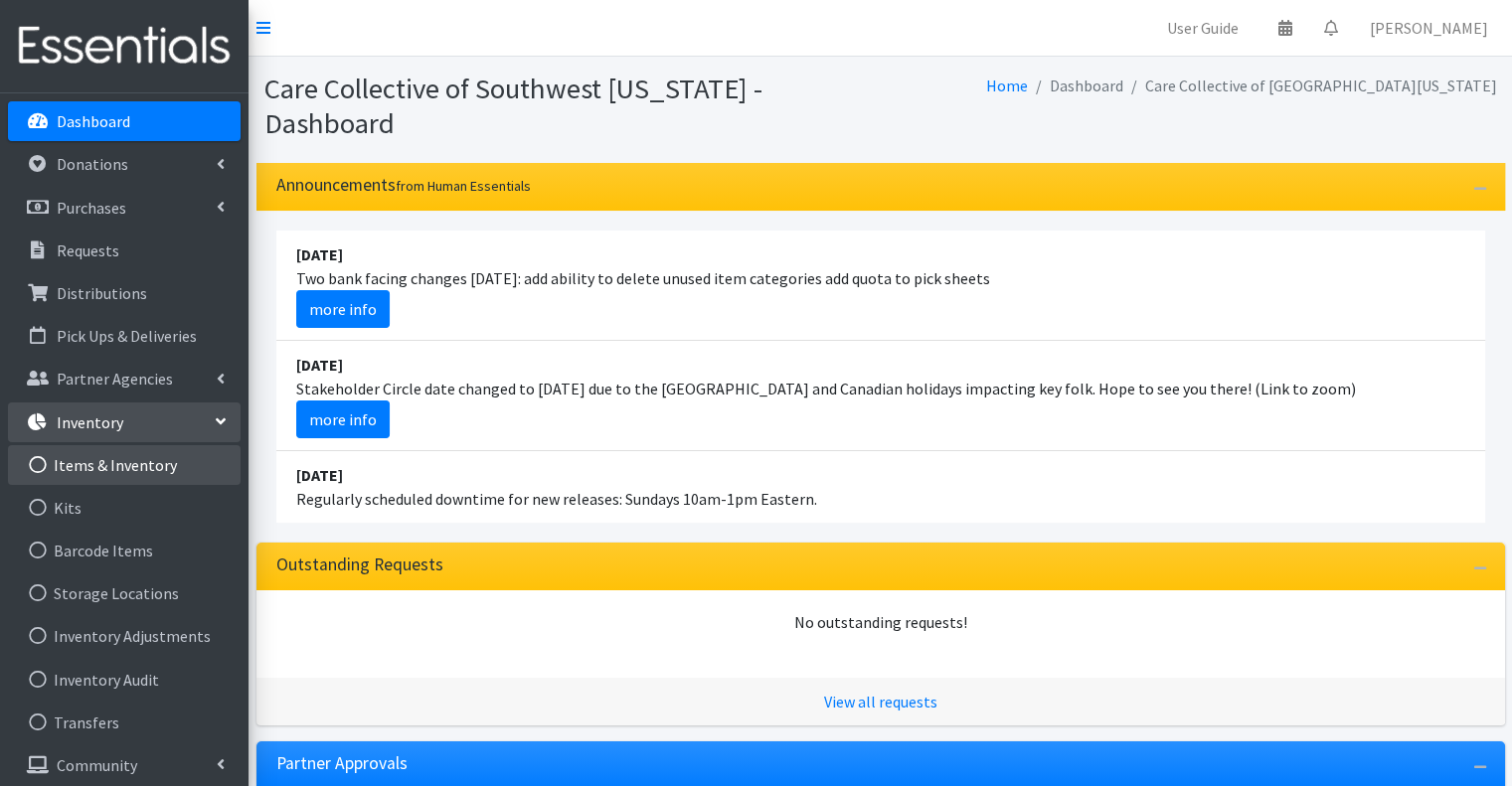 scroll, scrollTop: 51, scrollLeft: 0, axis: vertical 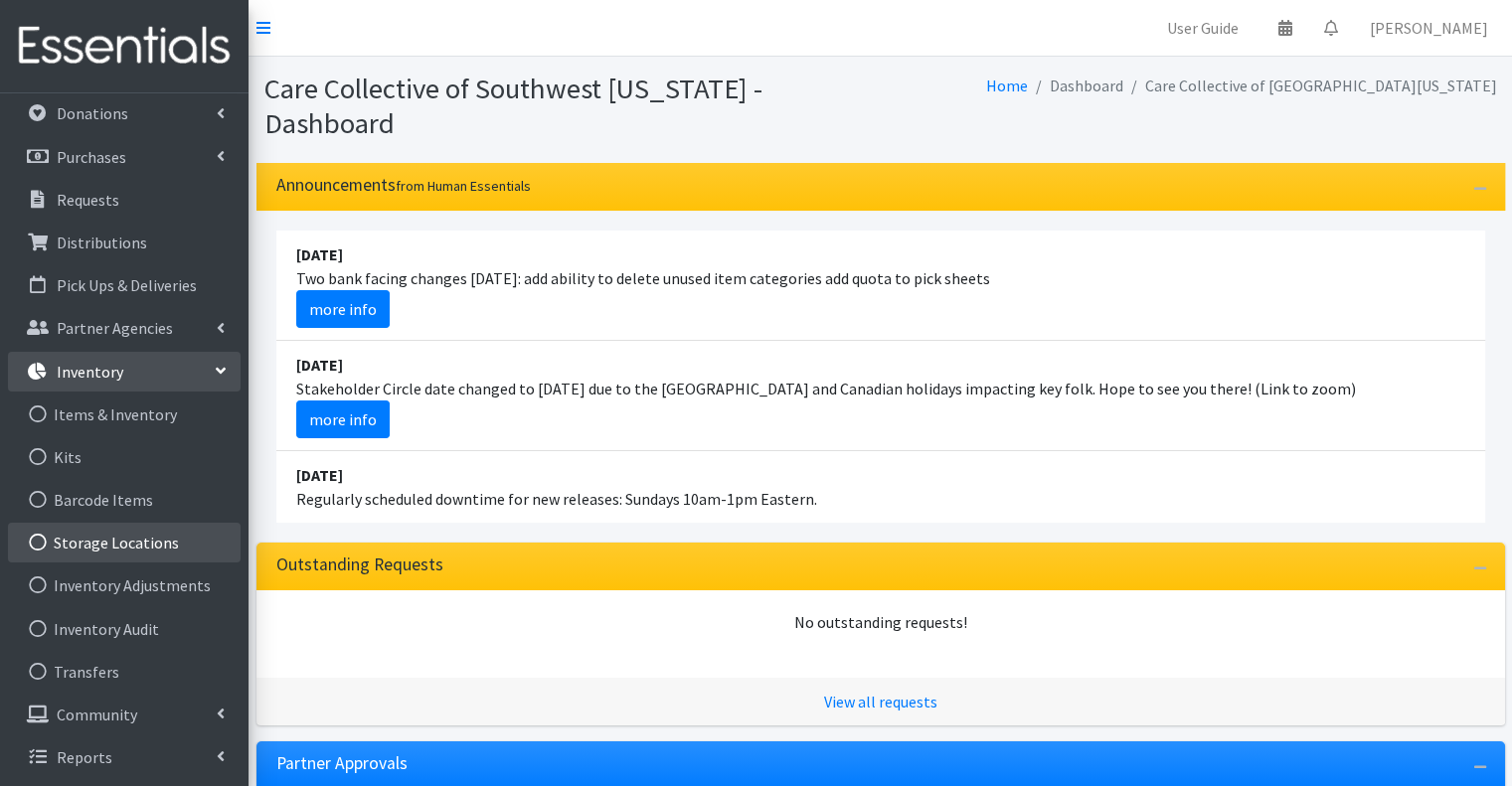 click on "Storage Locations" at bounding box center [124, 543] 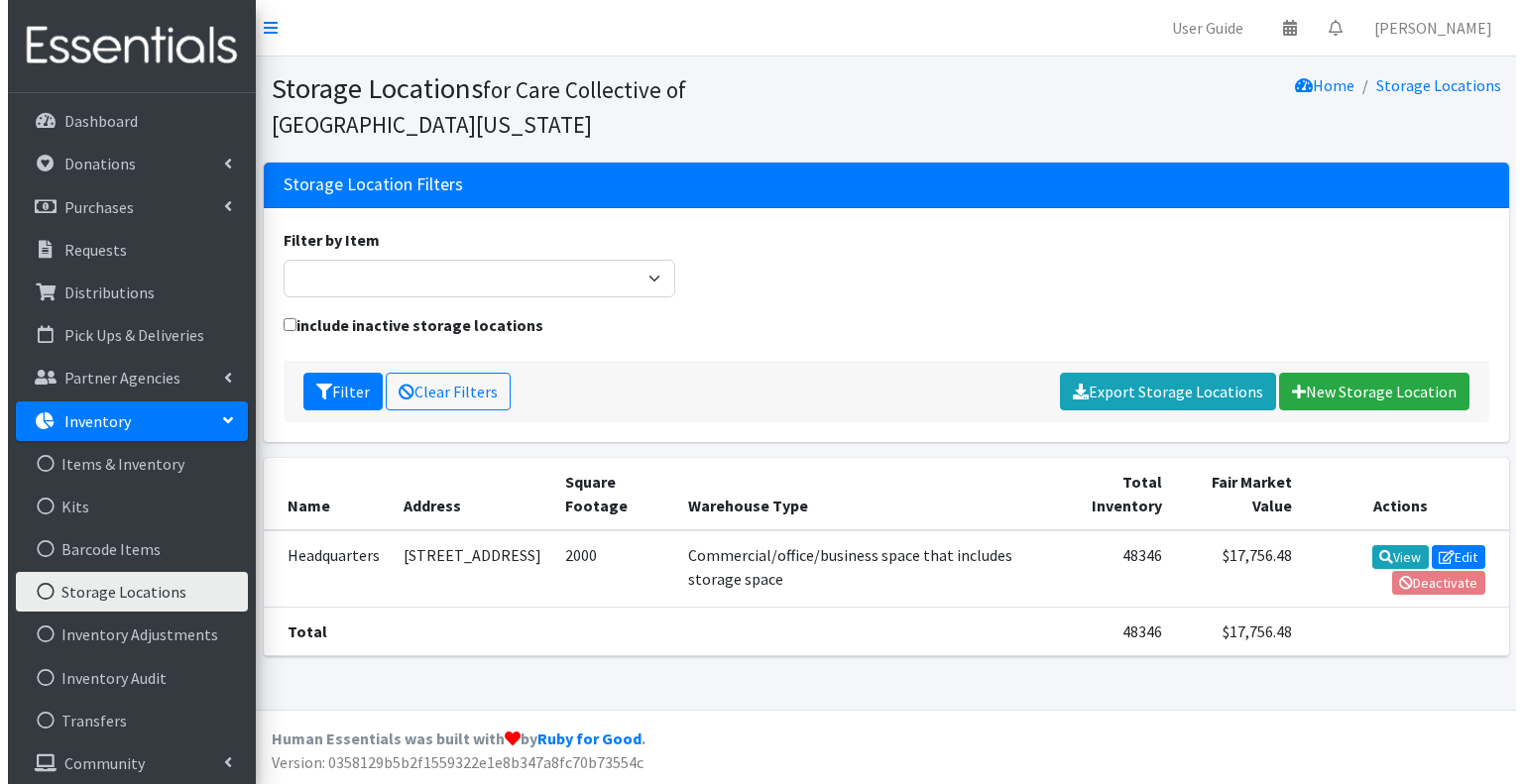 scroll, scrollTop: 0, scrollLeft: 0, axis: both 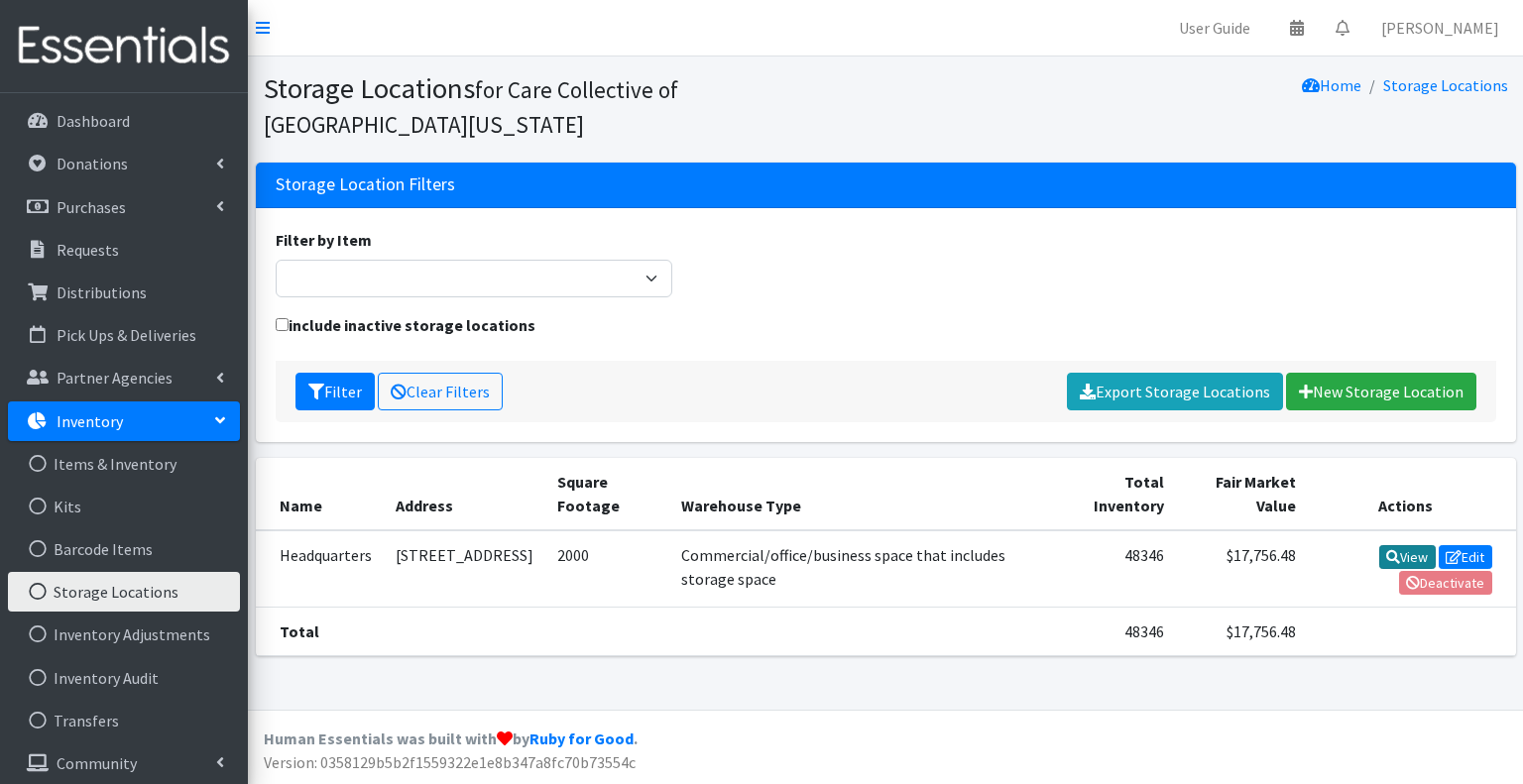 click on "View" at bounding box center (1407, 557) 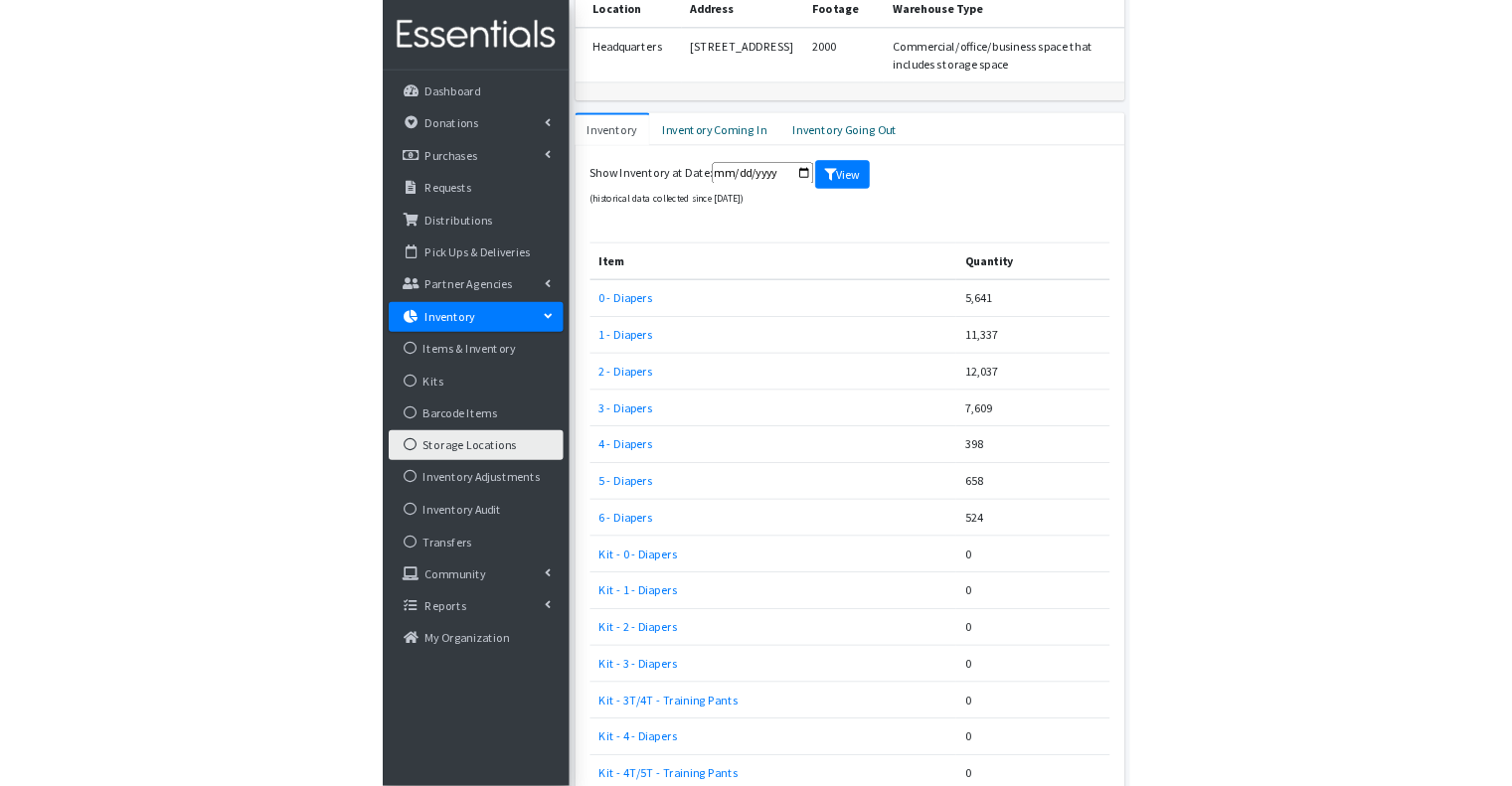 scroll, scrollTop: 199, scrollLeft: 0, axis: vertical 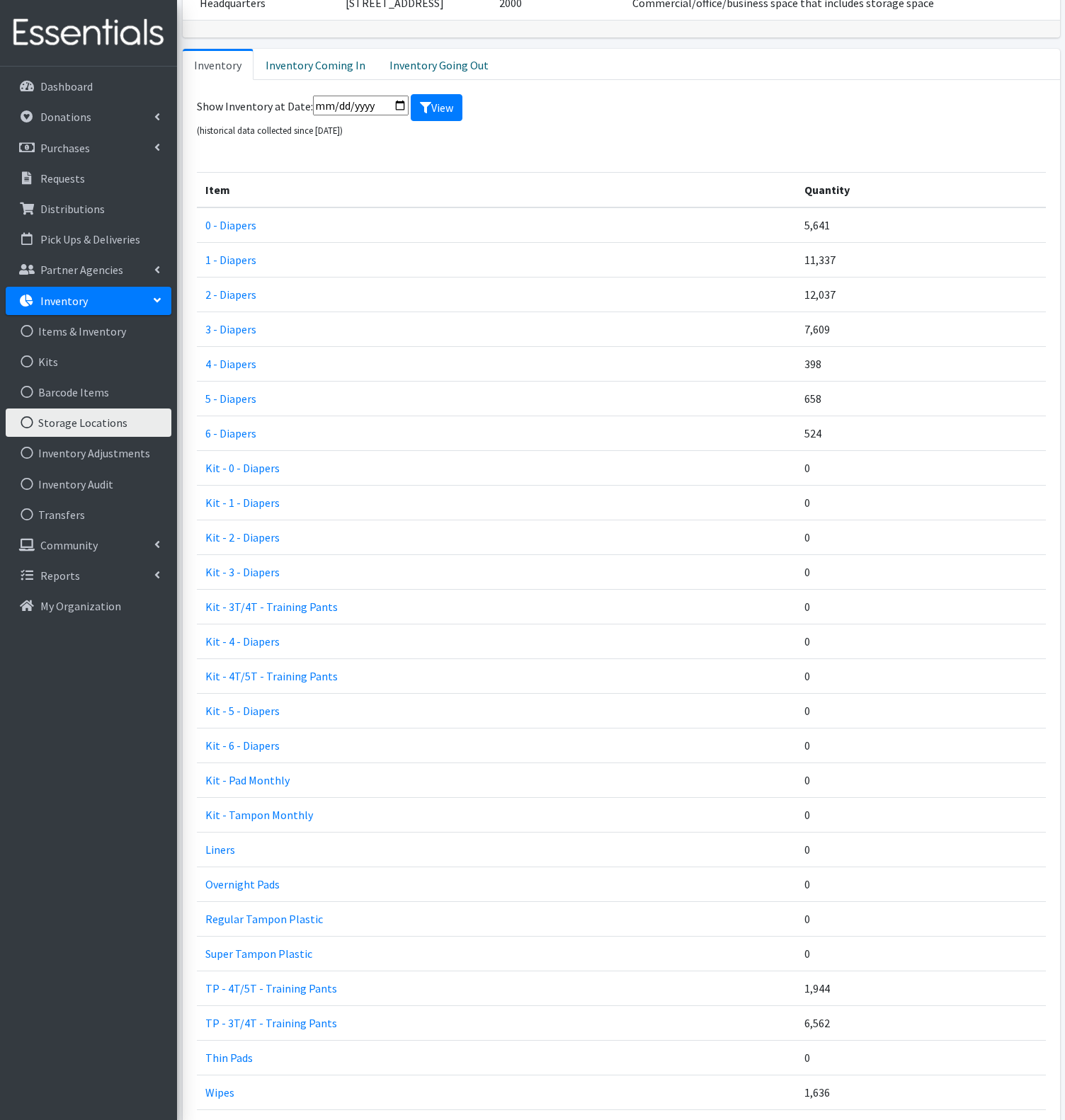 click on "5,641" at bounding box center [921, 225] 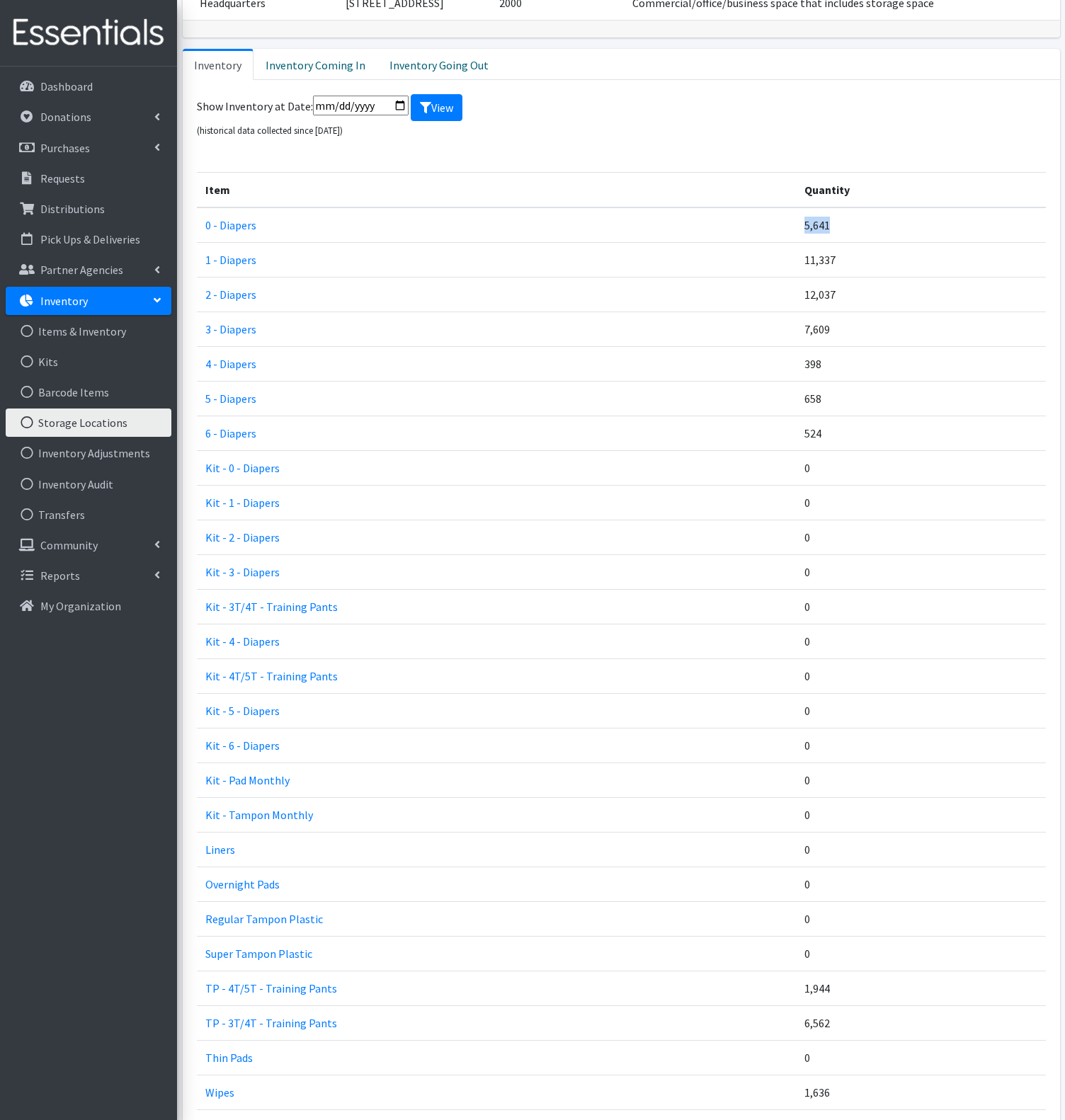click on "5,641" at bounding box center (921, 225) 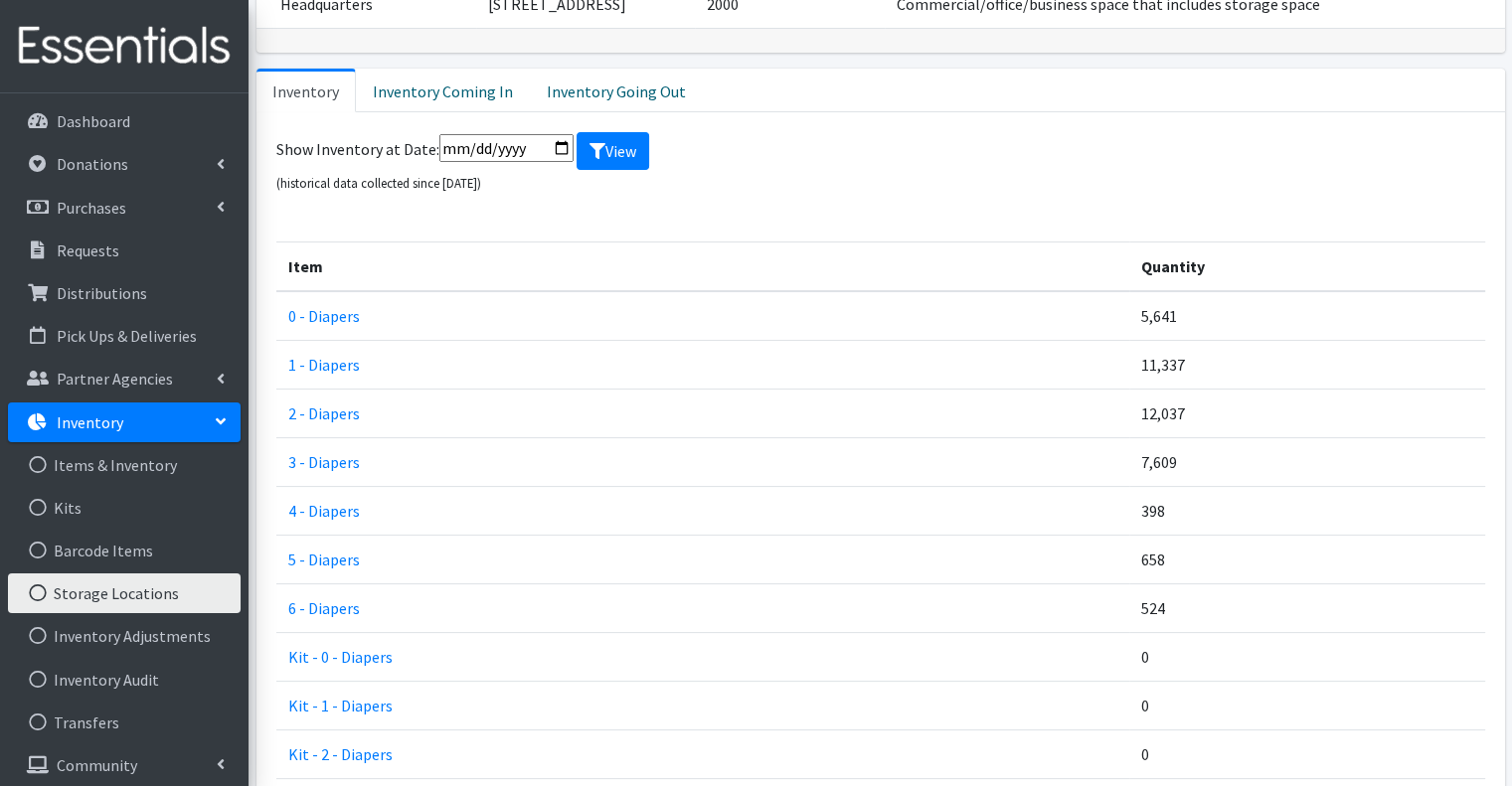 click on "Show Inventory at Date:
View
(historical data collected since Aug 2, 2021)" at bounding box center [881, 163] 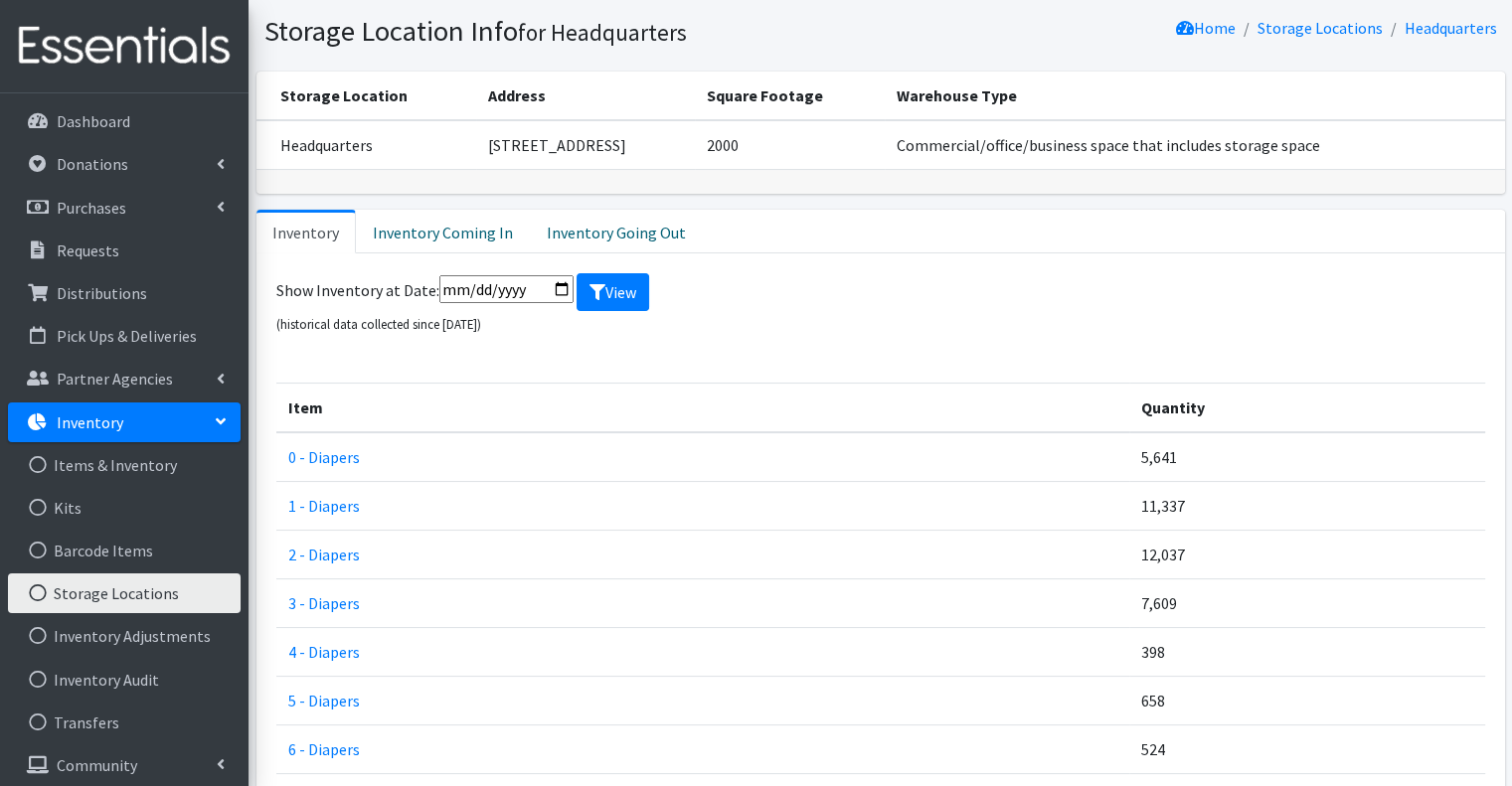 scroll, scrollTop: 0, scrollLeft: 0, axis: both 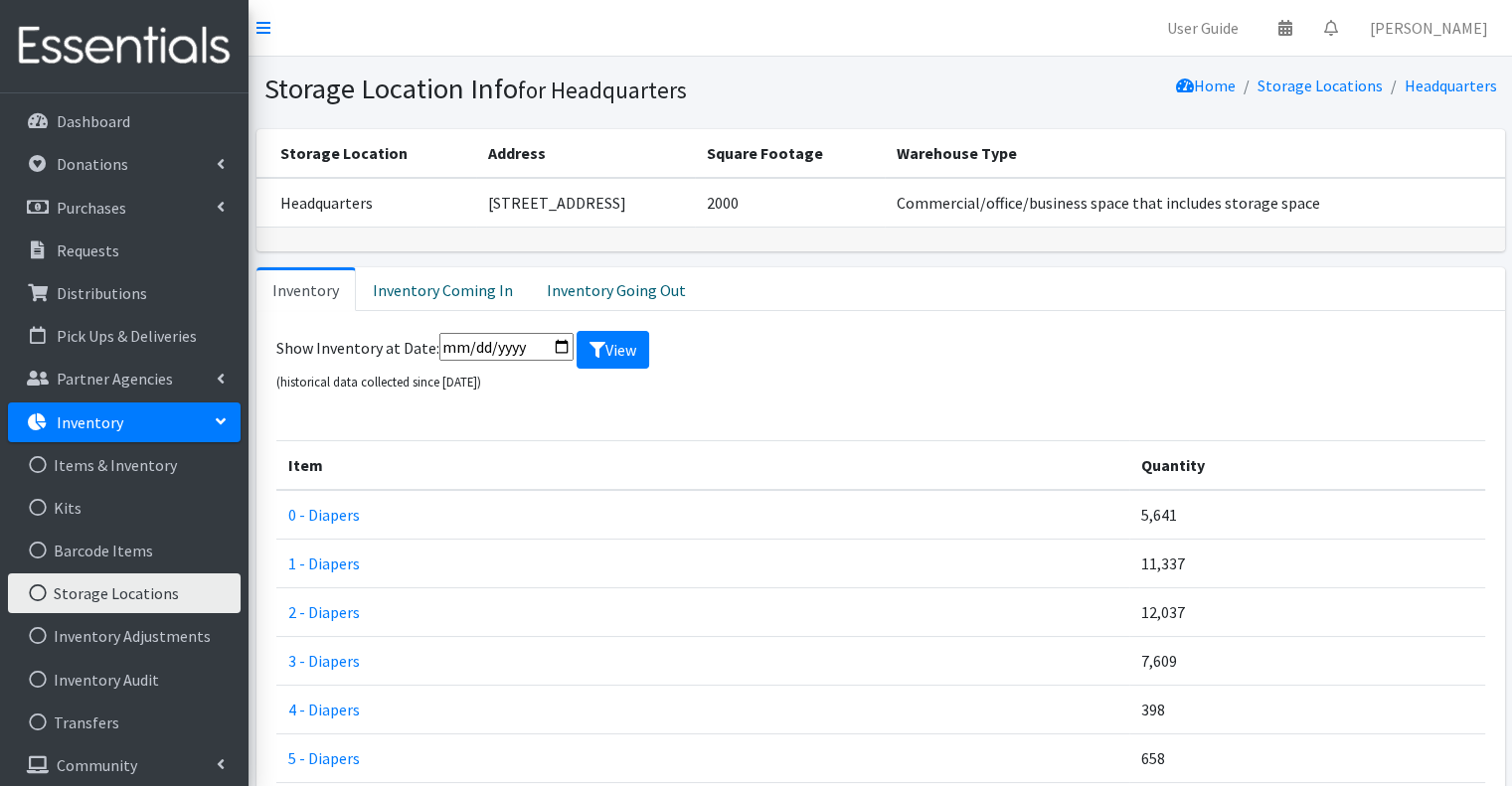 click at bounding box center [124, 46] 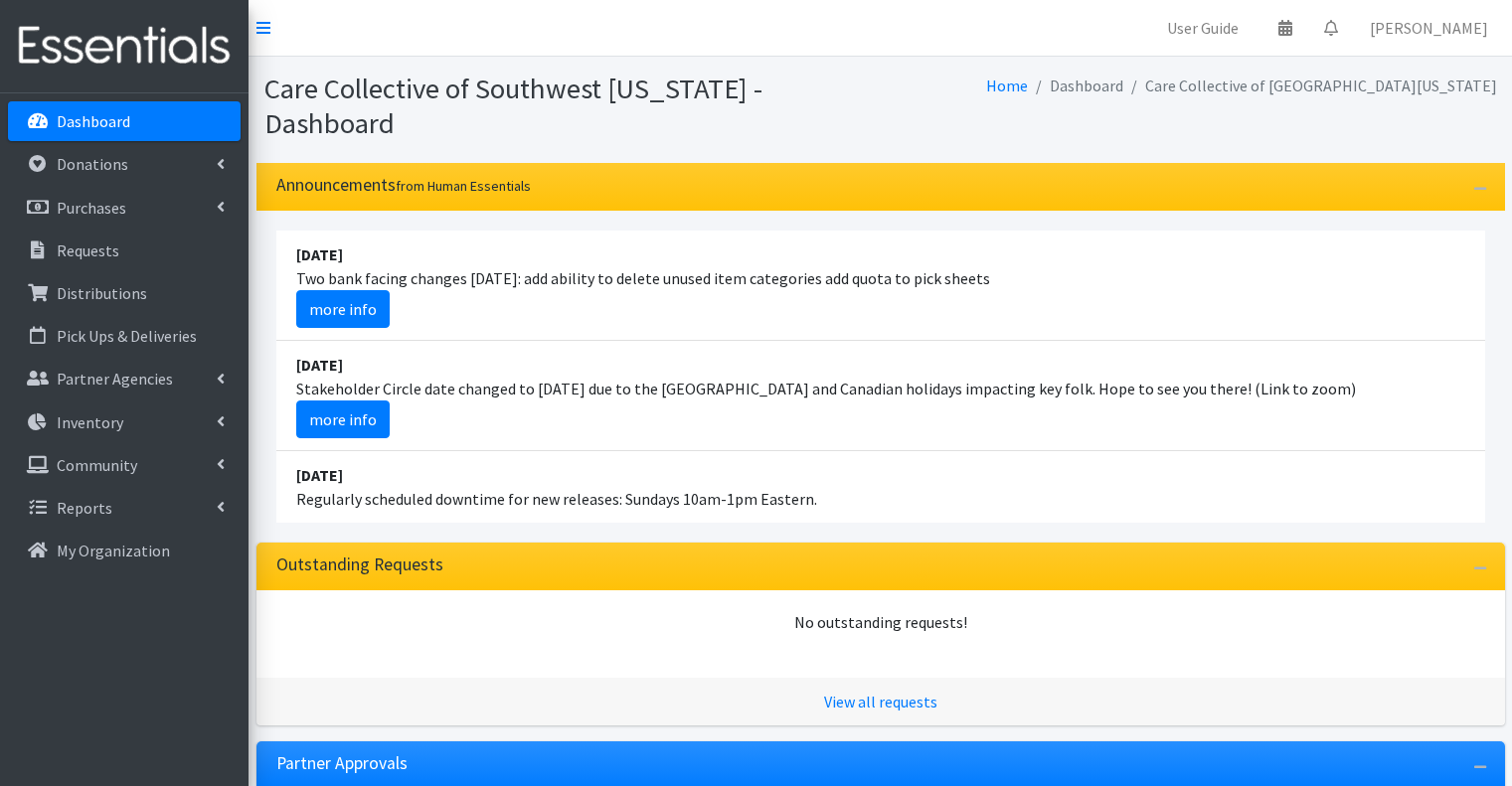 scroll, scrollTop: 0, scrollLeft: 0, axis: both 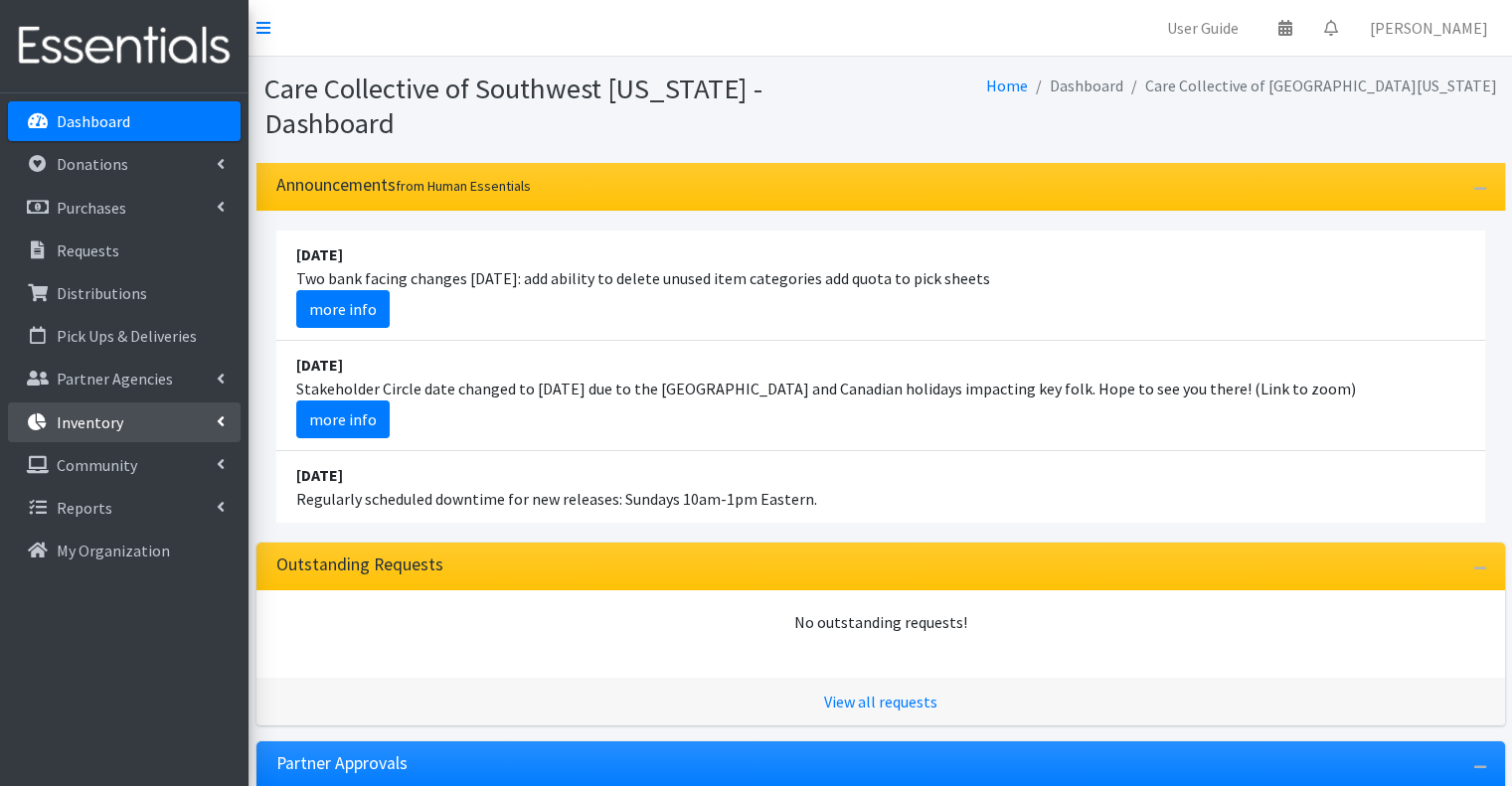 click on "Inventory" at bounding box center (124, 422) 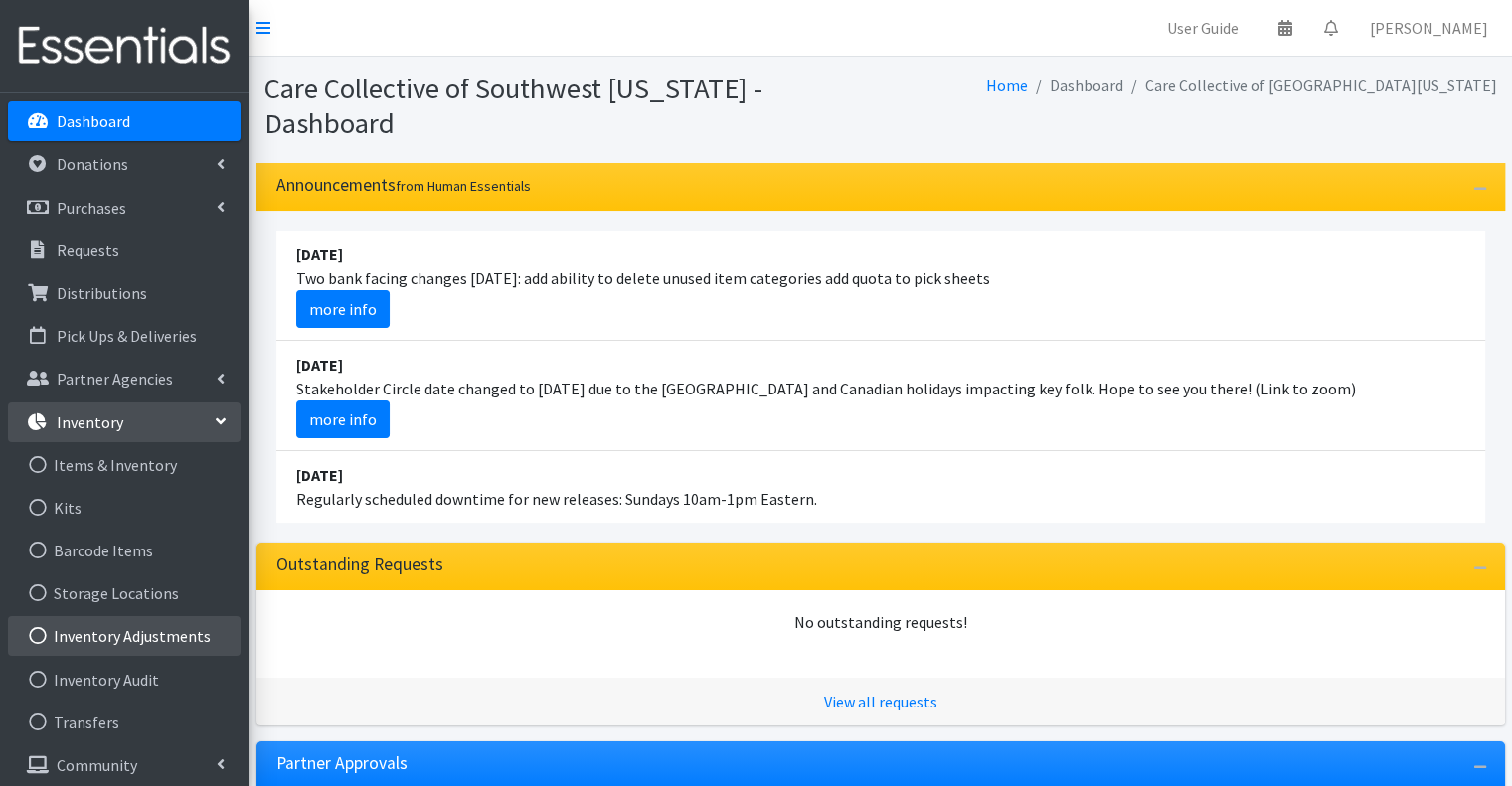 click on "Inventory Adjustments" at bounding box center [124, 636] 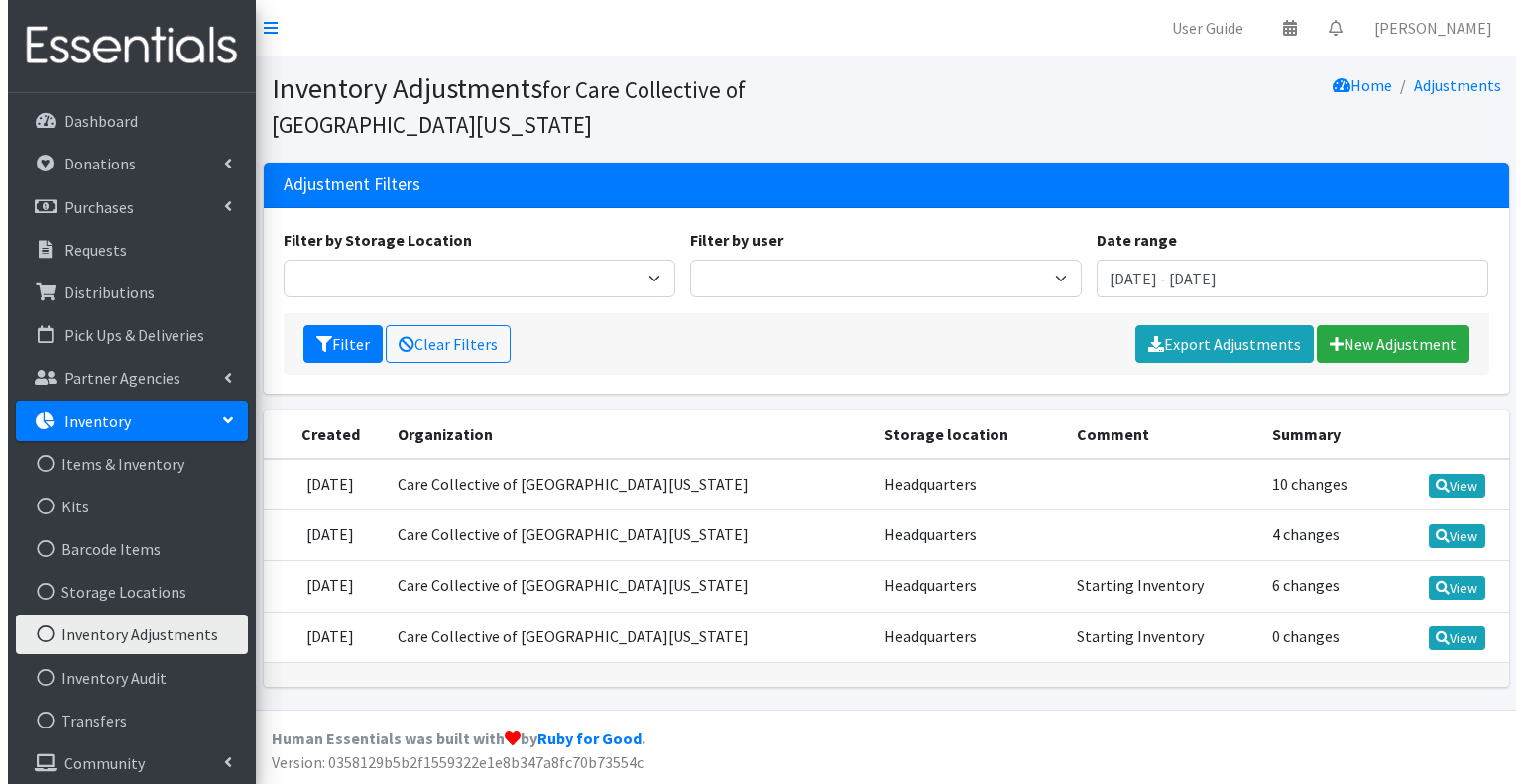 scroll, scrollTop: 0, scrollLeft: 0, axis: both 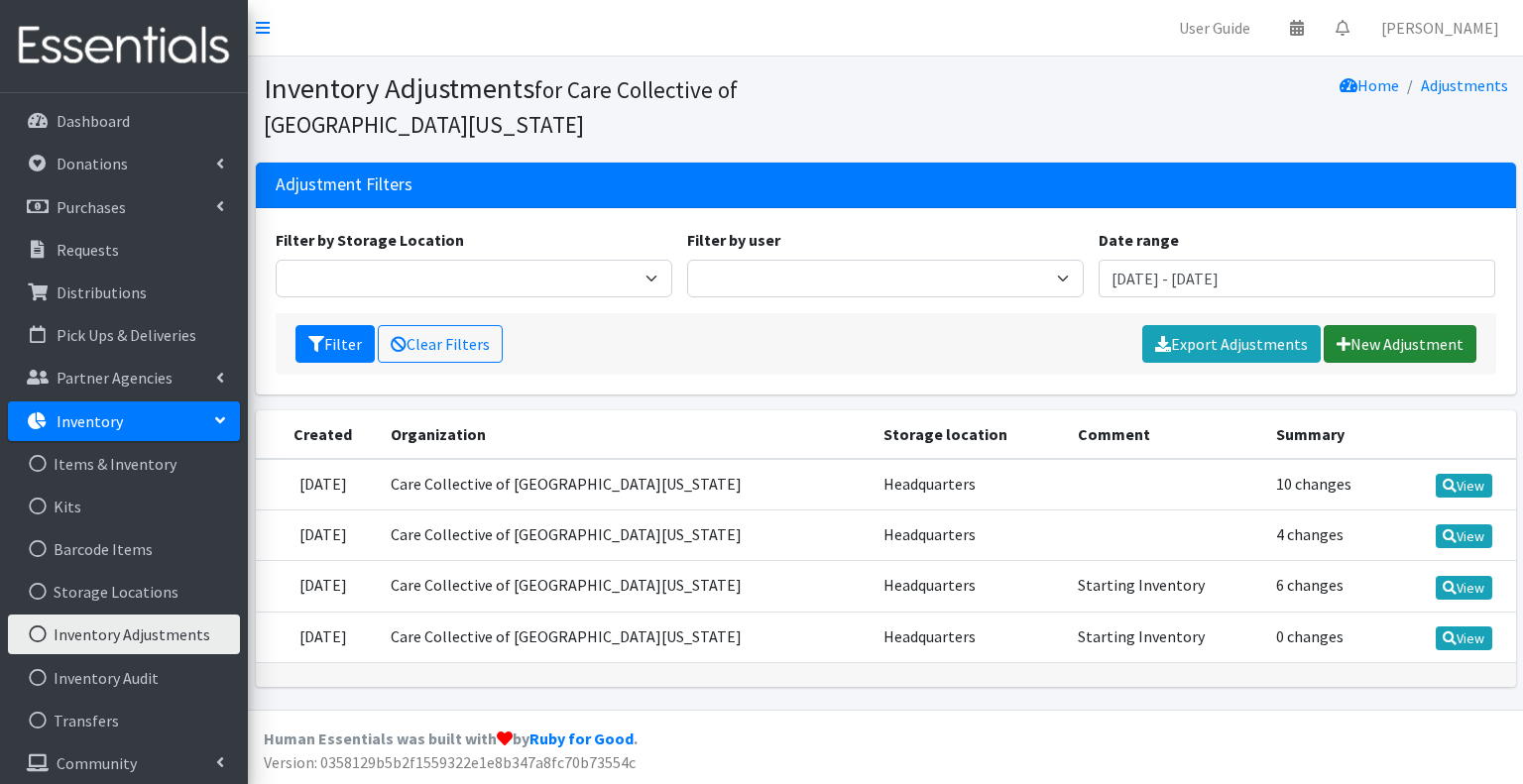 click on "New Adjustment" at bounding box center [1400, 344] 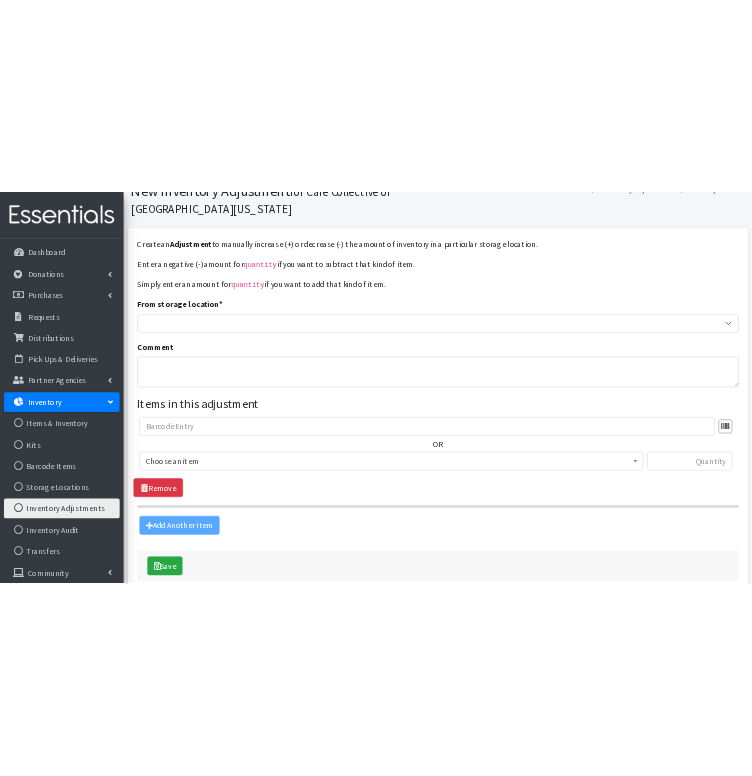scroll, scrollTop: 194, scrollLeft: 0, axis: vertical 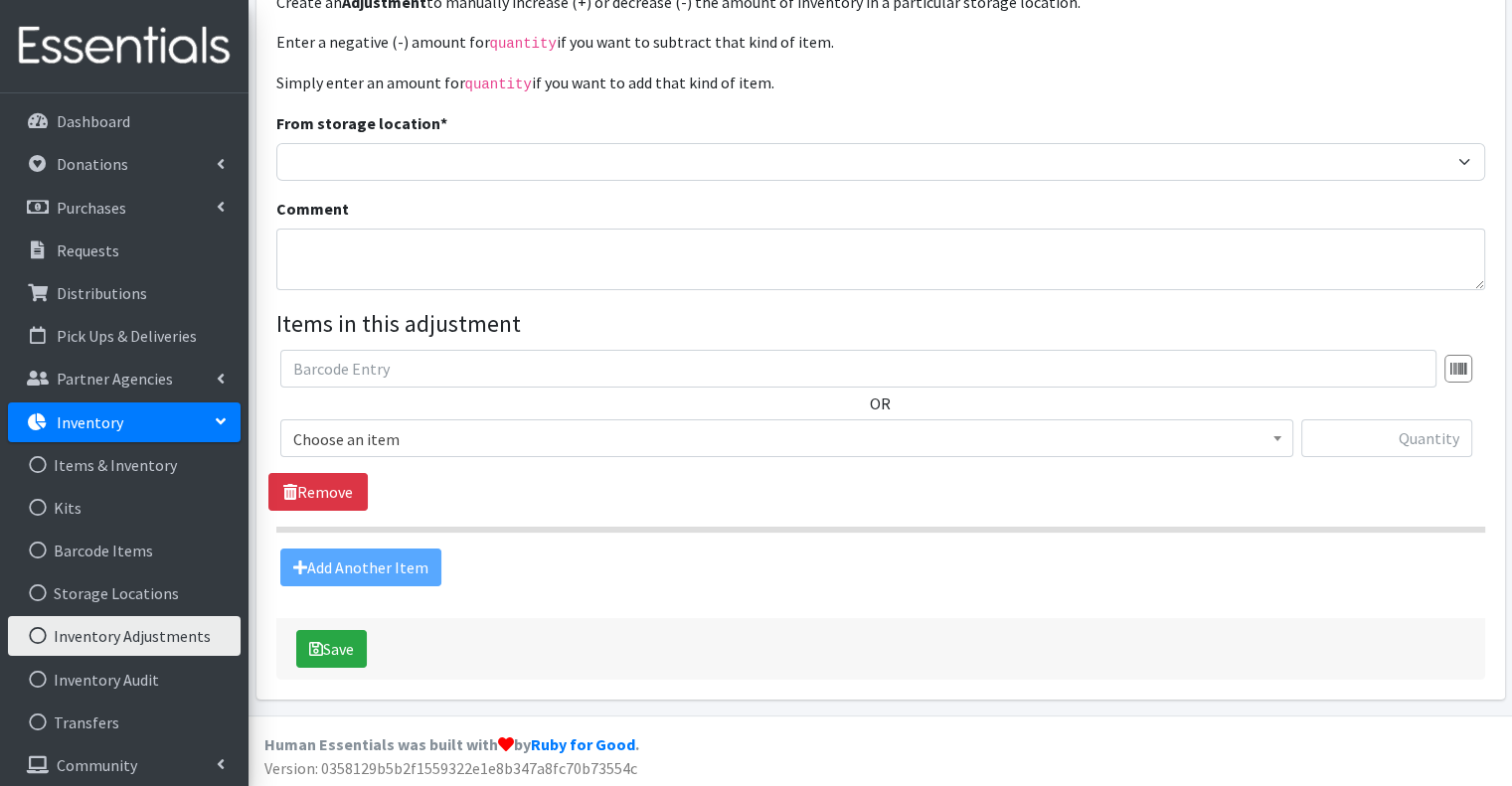 click on "Choose an item" at bounding box center (786, 439) 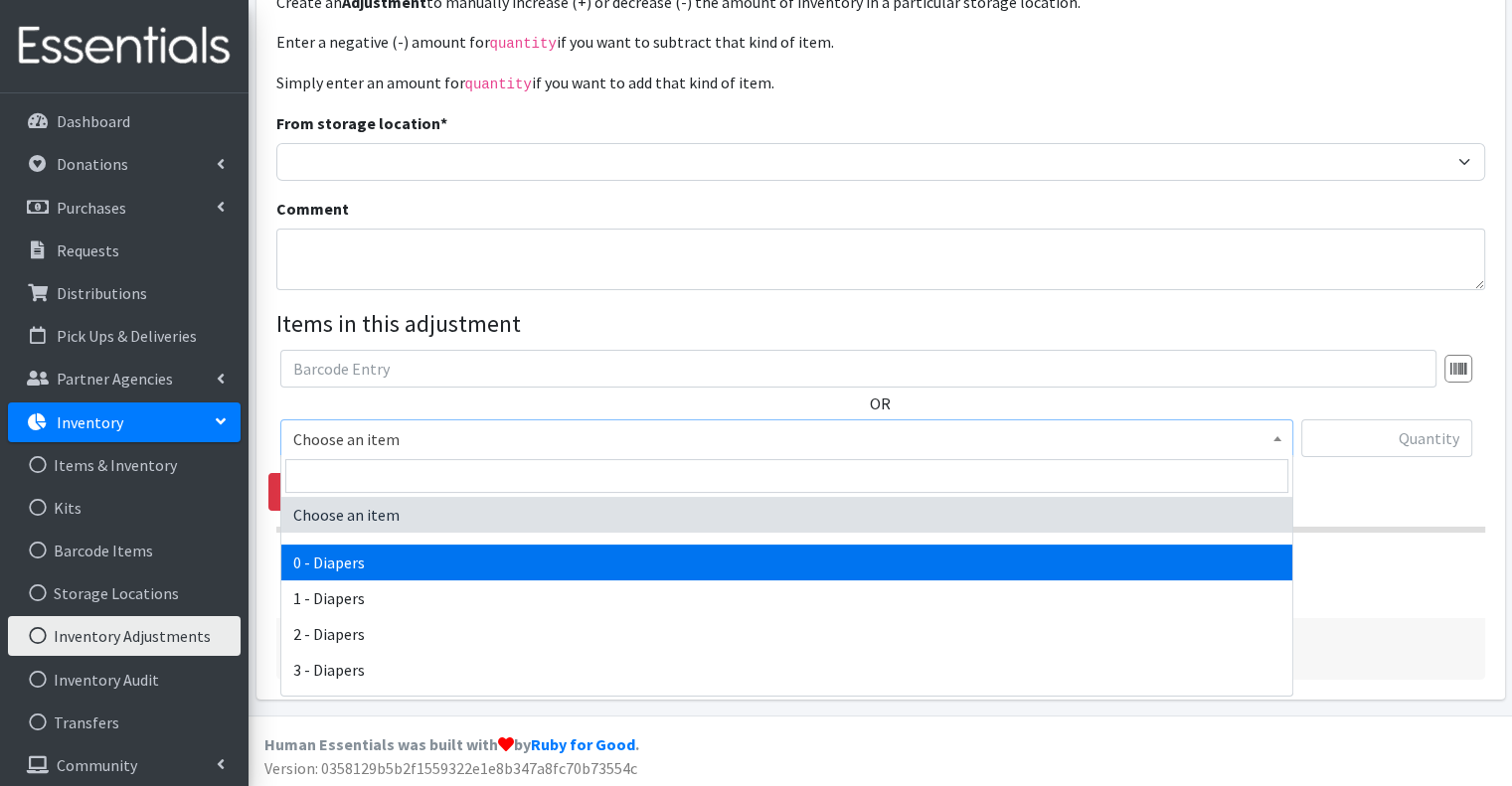 select on "15481" 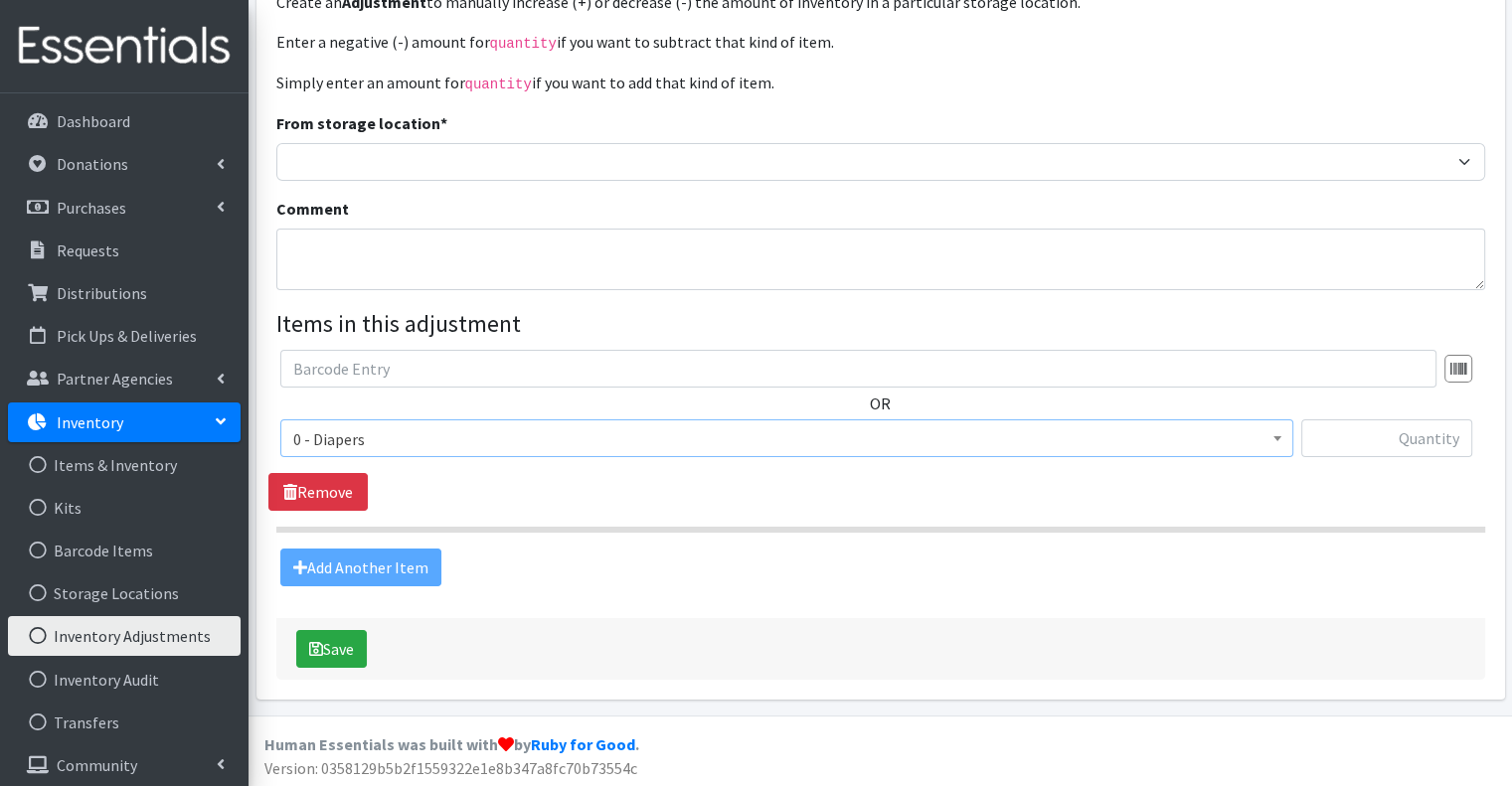 click on "Add Another Item" at bounding box center (880, 567) 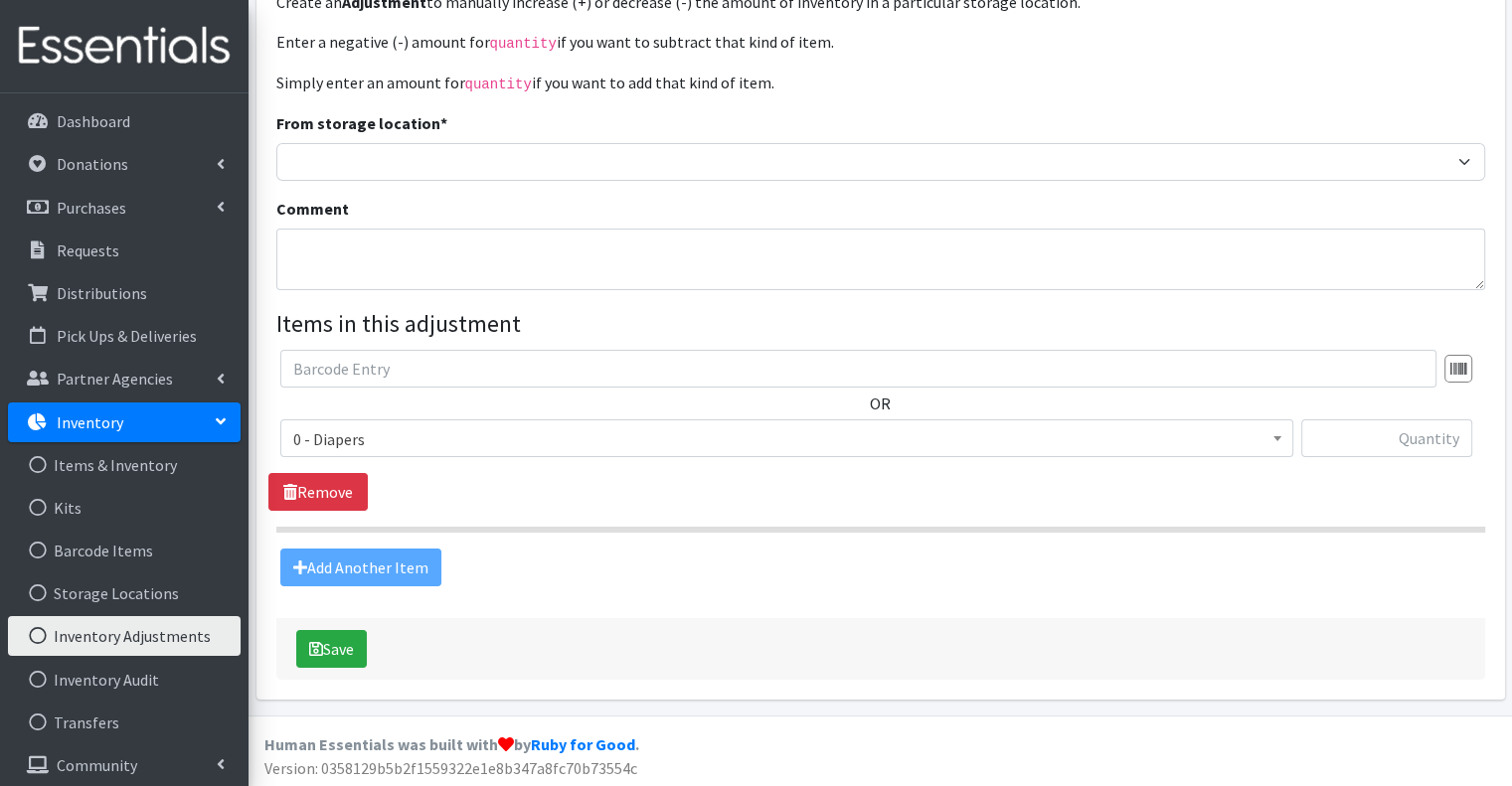 click on "Add Another Item" at bounding box center [880, 567] 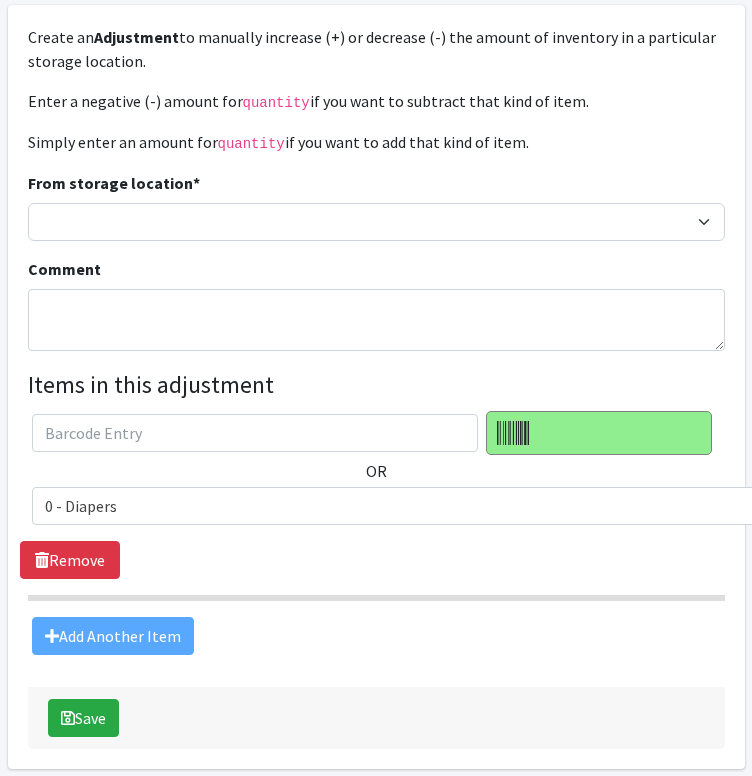 click on "OR
Choose an item
0 - Diapers
1 - Diapers
2 - Diapers
3 - Diapers
4 - Diapers
5 - Diapers
6 - Diapers
Liners
Overnight Pads
Regular Tampon Plastic
Super Tampon Plastic
Thin Pads
TP - 3T/4T - Training Pants
TP -  4T/5T - Training Pants
Wipes 0 - Diapers
Remove" at bounding box center [376, 495] 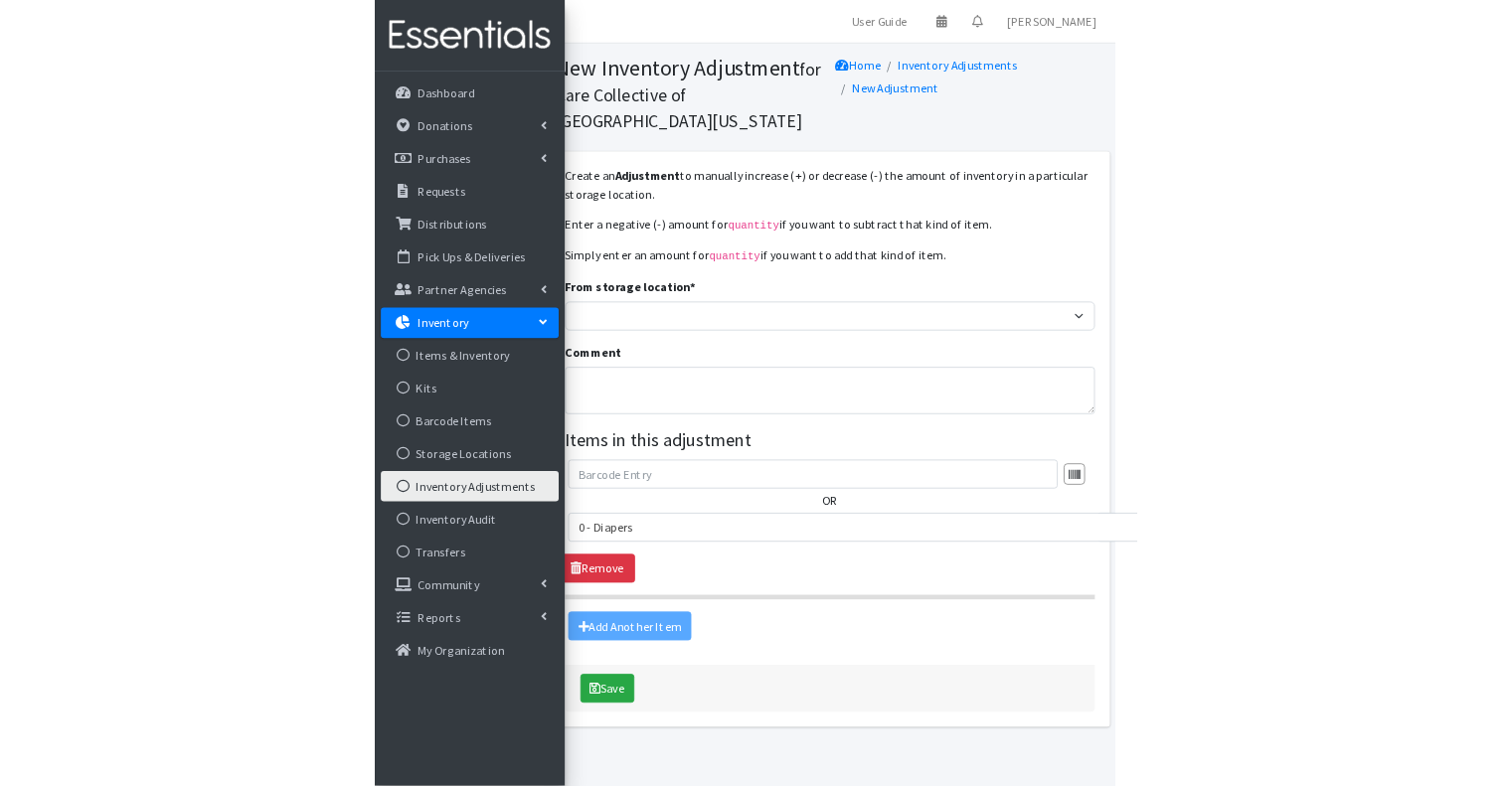 scroll, scrollTop: 0, scrollLeft: 0, axis: both 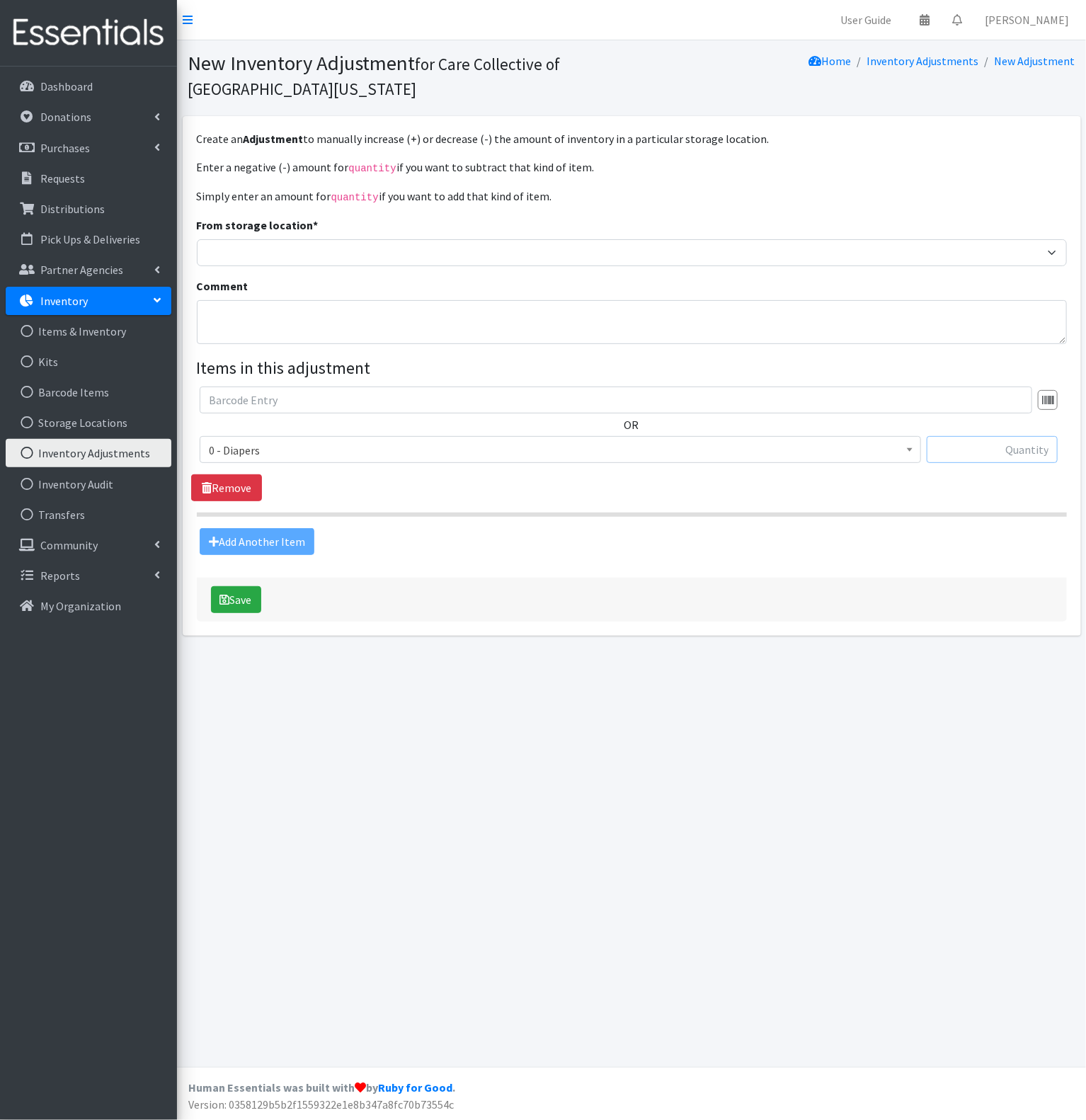 click at bounding box center [992, 450] 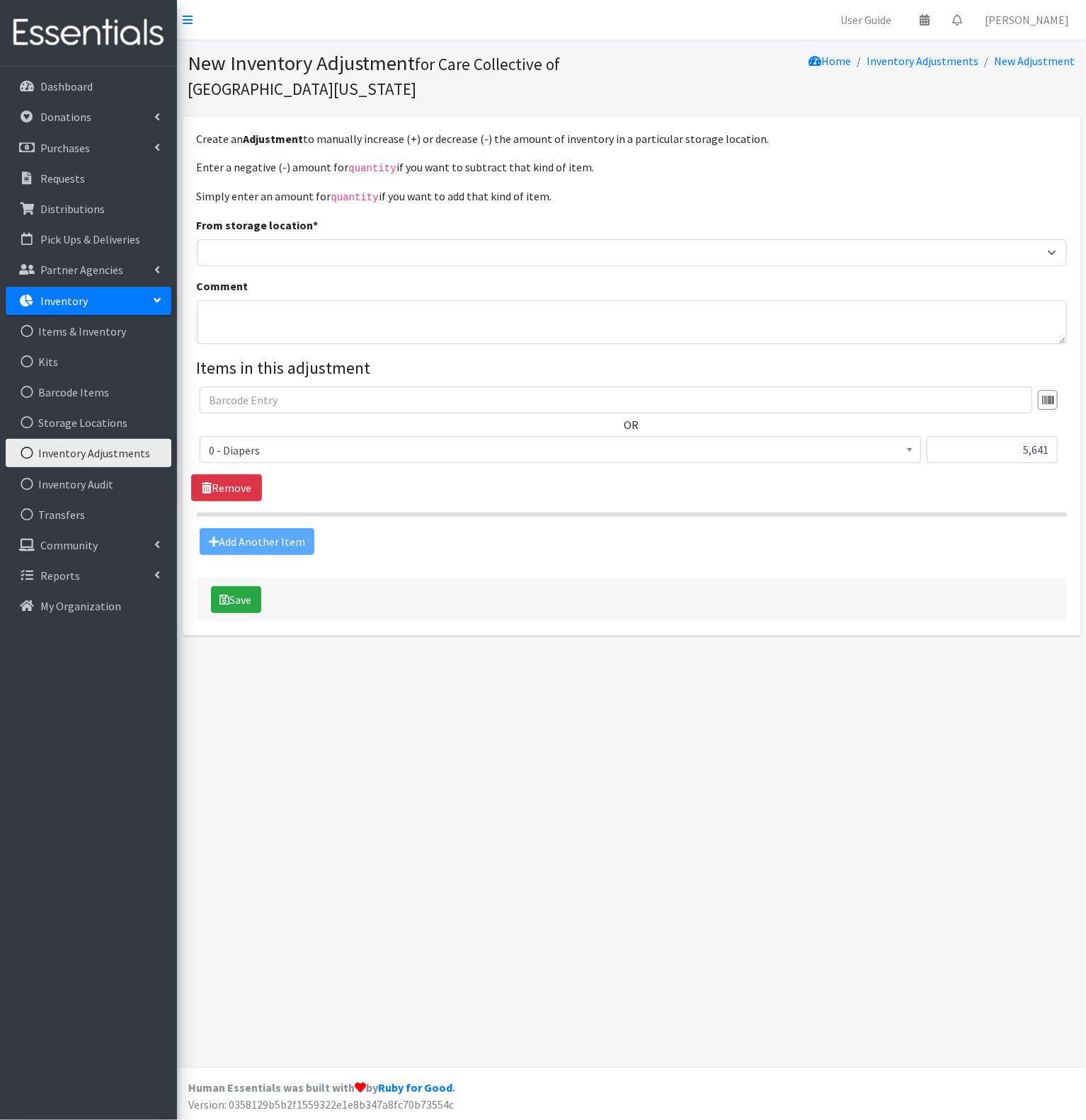 click on "Add Another Item" at bounding box center [631, 542] 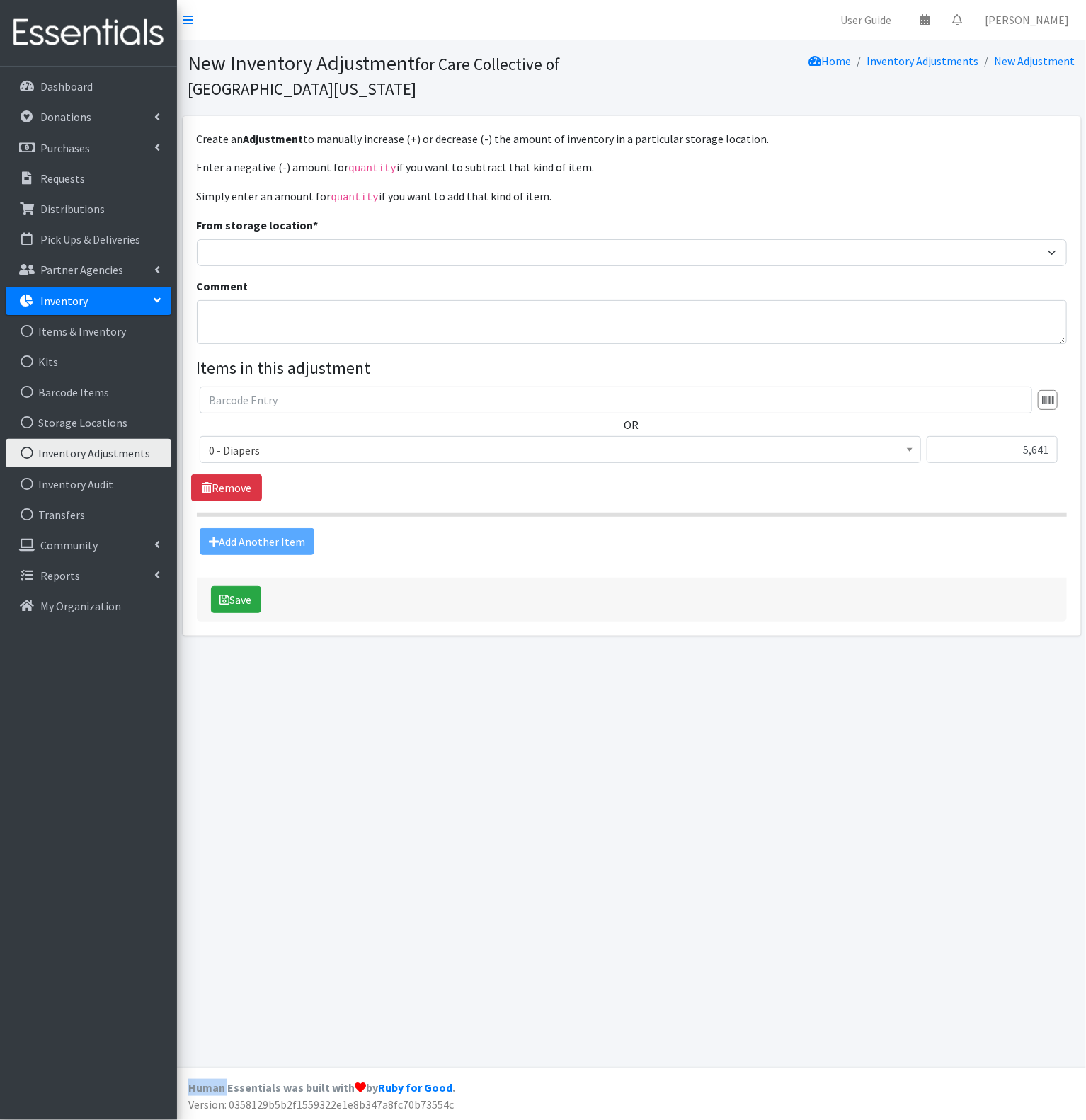 click on "Add Another Item" at bounding box center [631, 542] 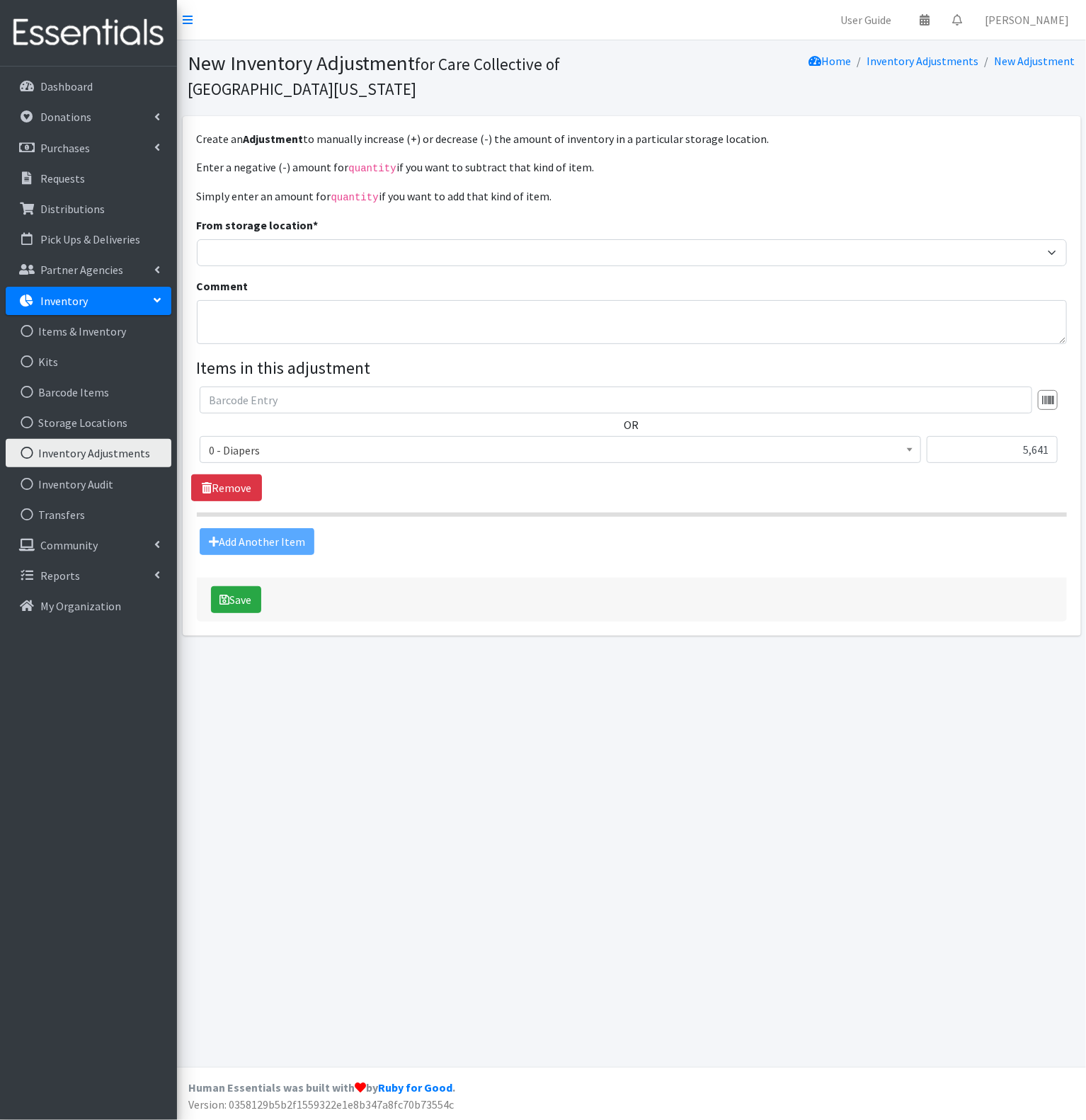 click on "New Inventory Adjustment
for Care Collective of Southwest Michigan
Home
Inventory Adjustments
New Adjustment
Create an  Adjustment  to manually increase (+) or decrease (-)
the amount of inventory in a particular storage location.
Enter a negative (-) amount for  quantity  if you want to subtract that
kind of item.
Simply enter an amount for  quantity  if you want to add that kind of item.
From storage location  *
Headquarters
Comment" at bounding box center (631, 554) 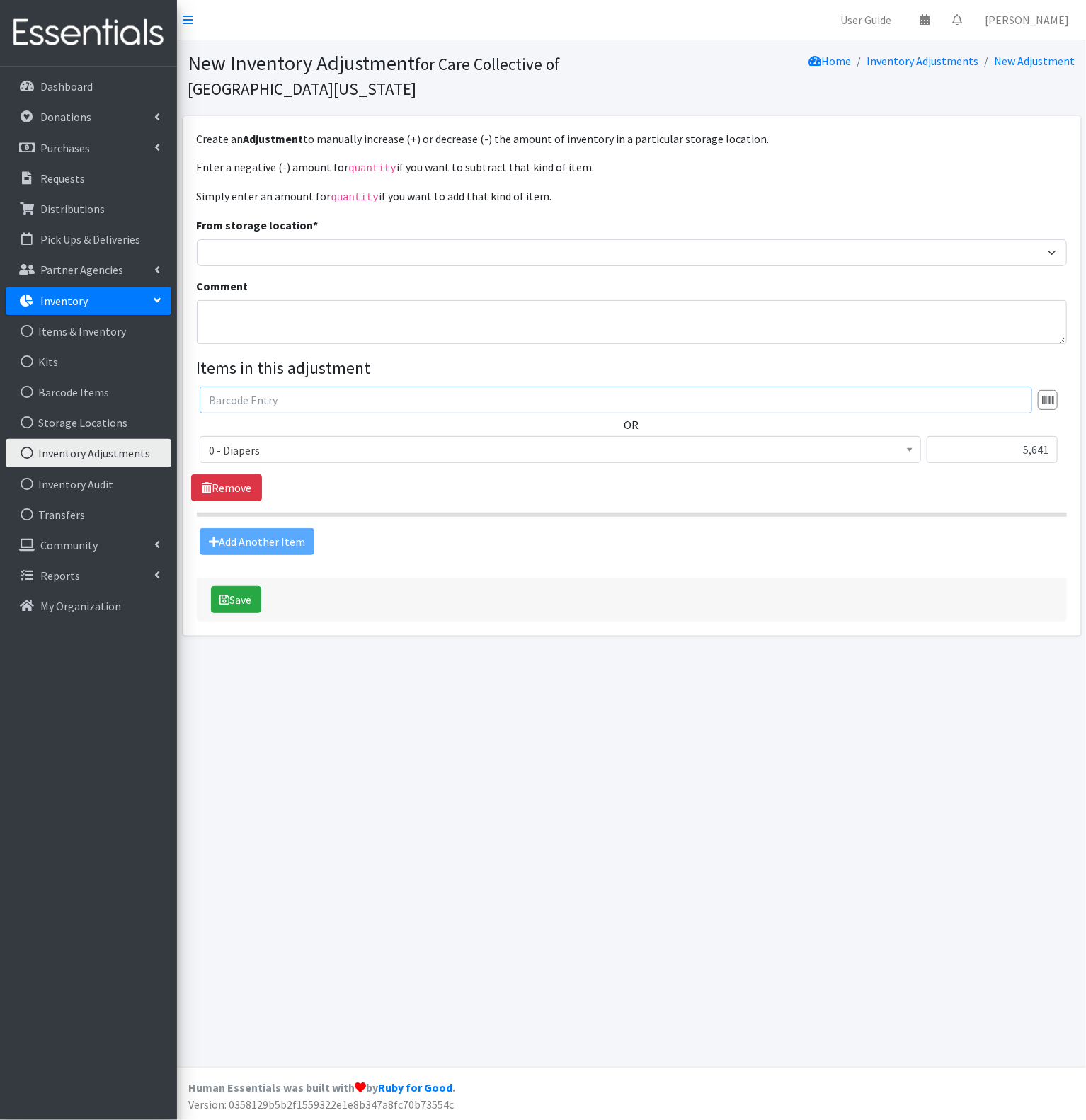 click at bounding box center [616, 400] 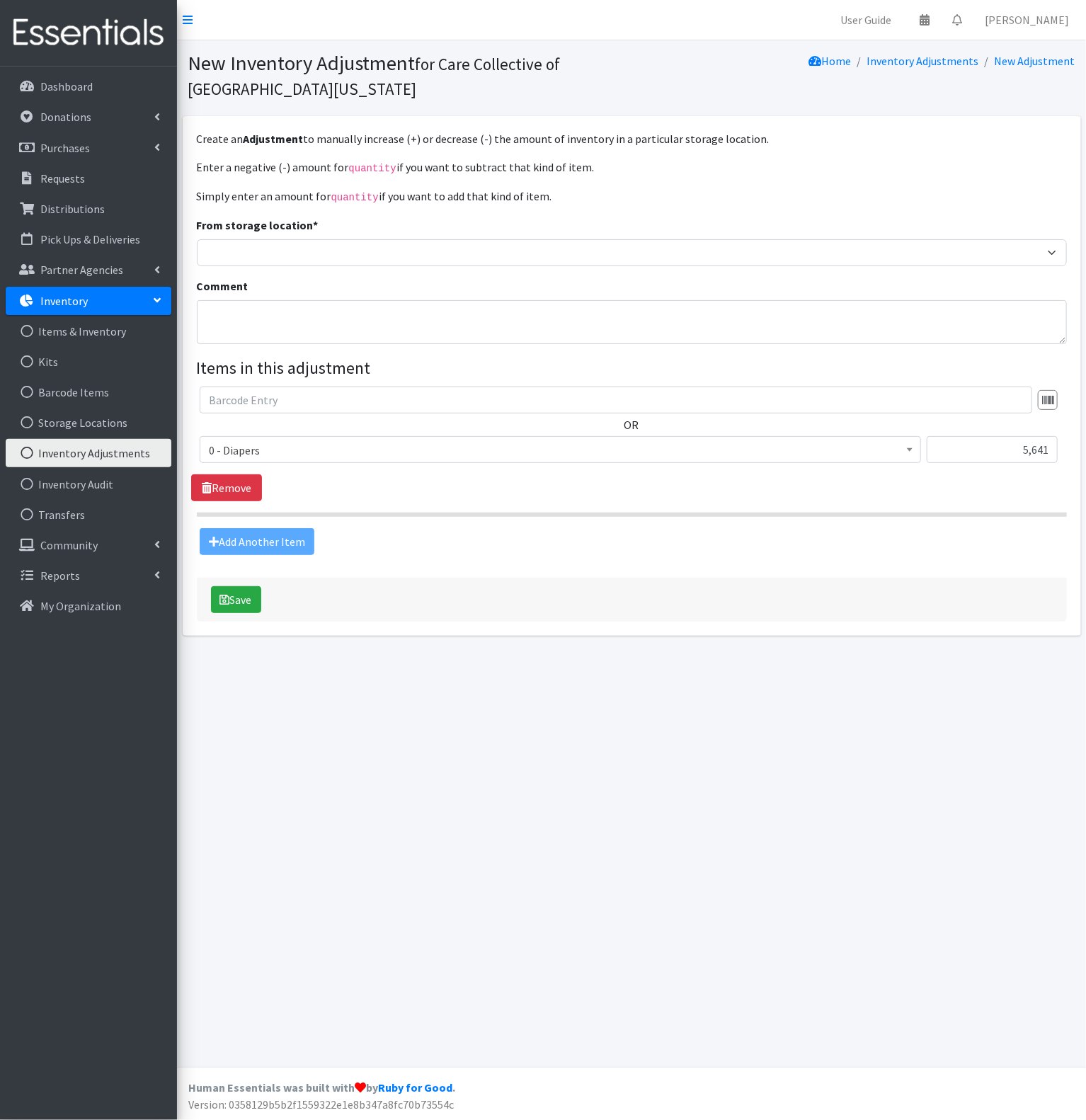 click on "Add Another Item" at bounding box center (631, 542) 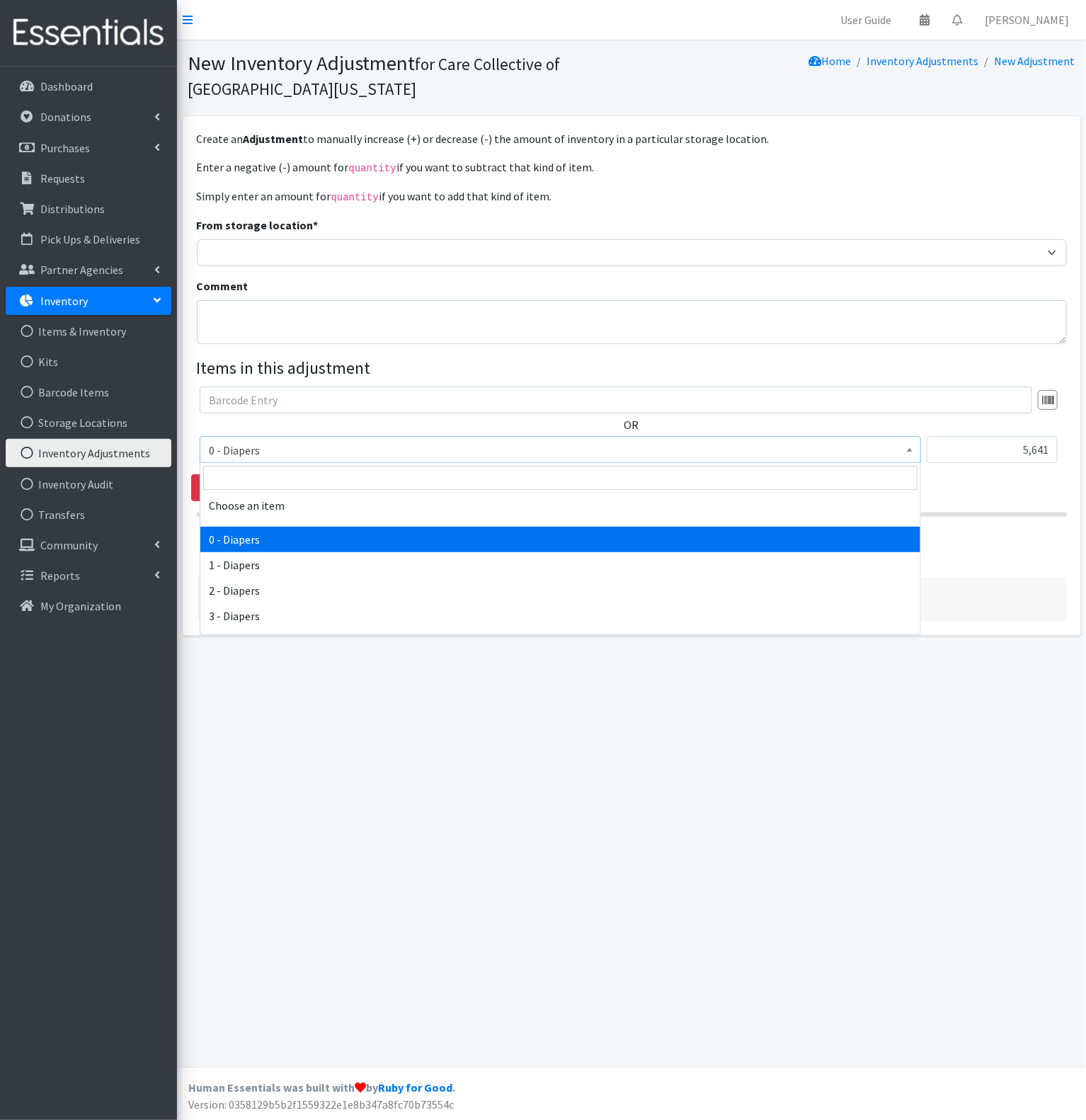 click on "0 - Diapers" at bounding box center (560, 450) 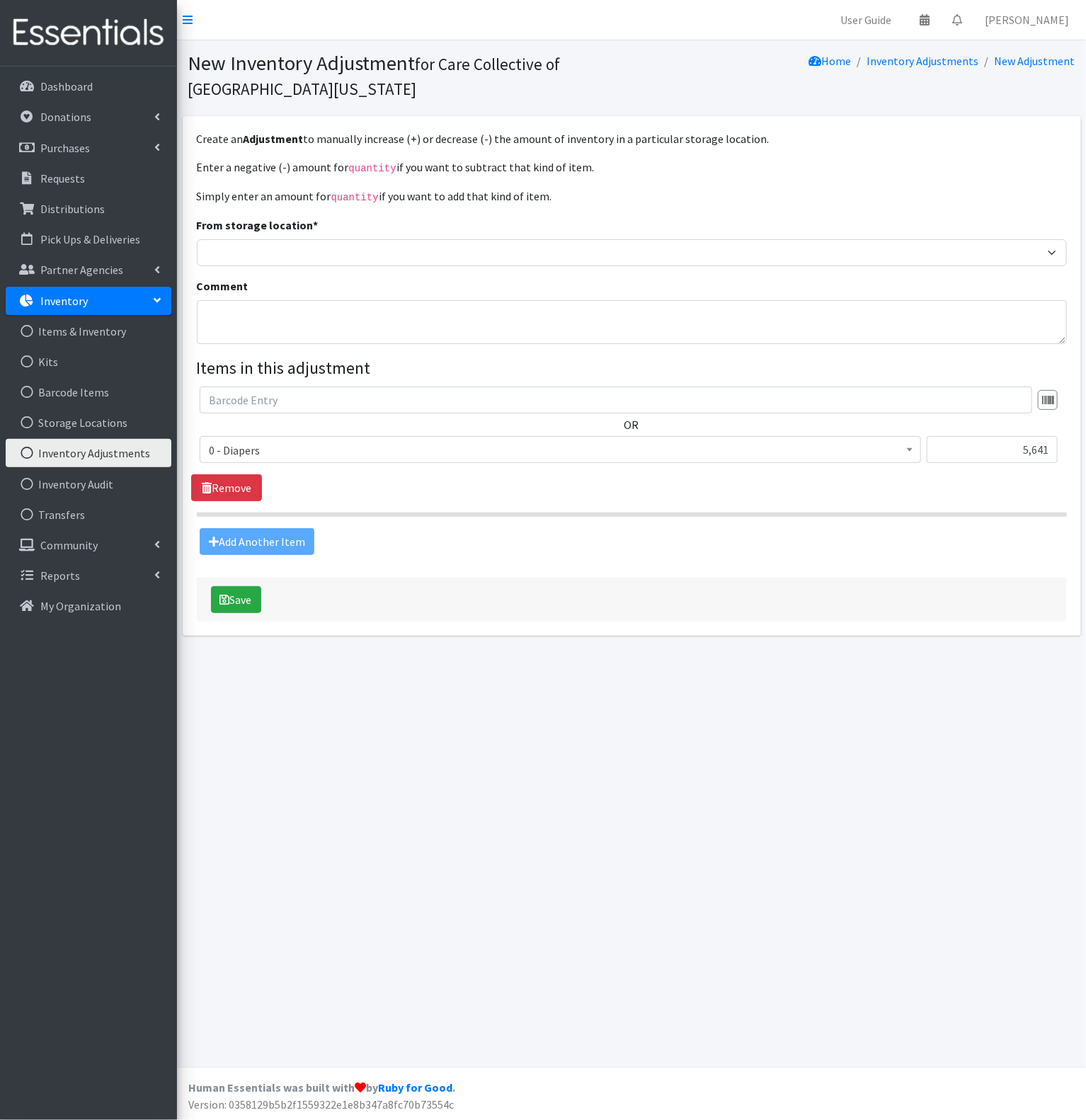 click on "Create an  Adjustment  to manually increase (+) or decrease (-)
the amount of inventory in a particular storage location.
Enter a negative (-) amount for  quantity  if you want to subtract that
kind of item.
Simply enter an amount for  quantity  if you want to add that kind of item.
From storage location  *
Headquarters
Comment
Items in this adjustment
OR
Choose an item
0 - Diapers
1 - Diapers
2 - Diapers
3 - Diapers
4 - Diapers
5 - Diapers
6 - Diapers
Liners
Overnight Pads
Regular Tampon Plastic" at bounding box center (631, 376) 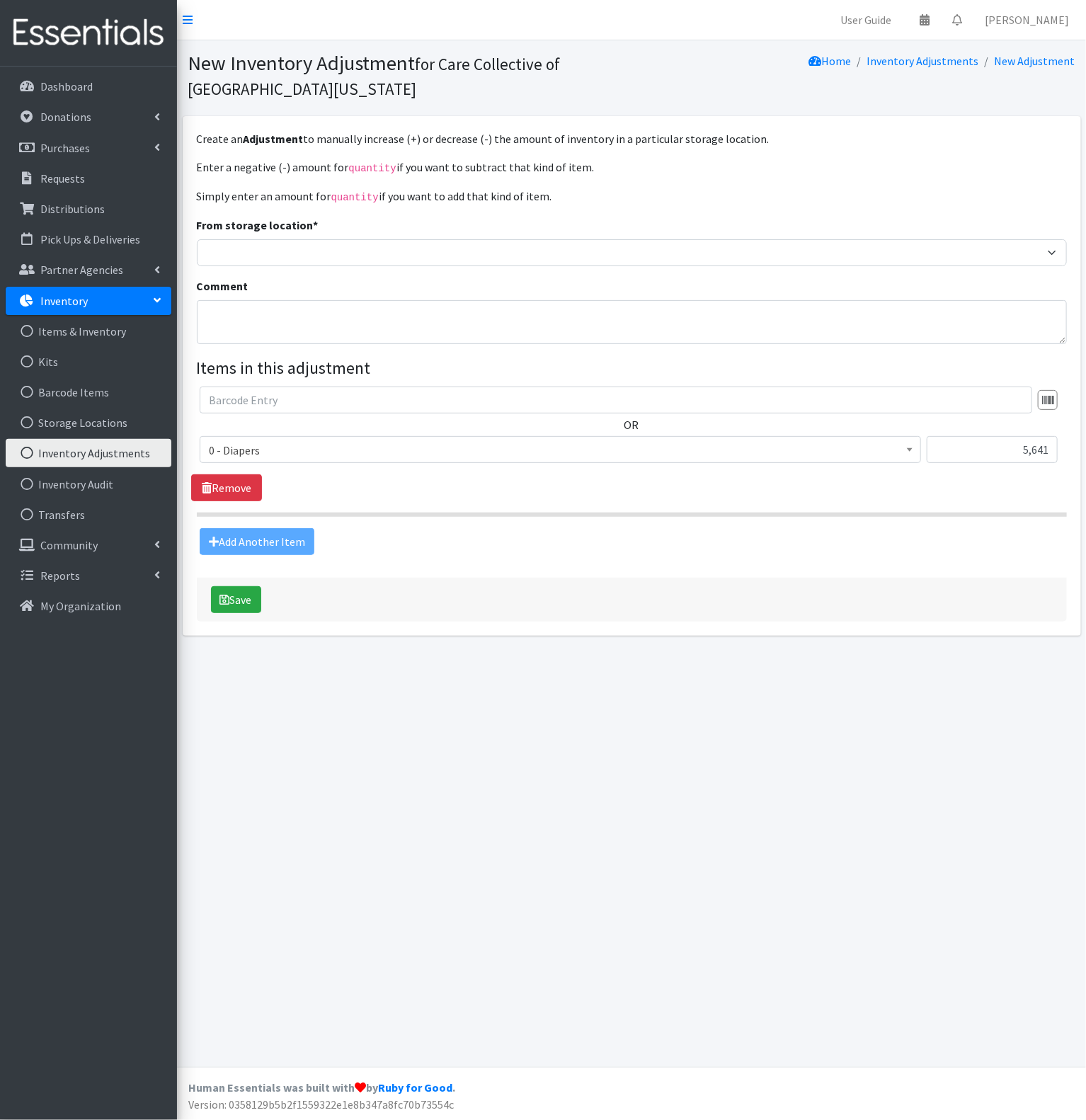 click on "New Inventory Adjustment
for Care Collective of Southwest Michigan
Home
Inventory Adjustments
New Adjustment
Create an  Adjustment  to manually increase (+) or decrease (-)
the amount of inventory in a particular storage location.
Enter a negative (-) amount for  quantity  if you want to subtract that
kind of item.
Simply enter an amount for  quantity  if you want to add that kind of item.
From storage location  *
Headquarters
Comment" at bounding box center (631, 554) 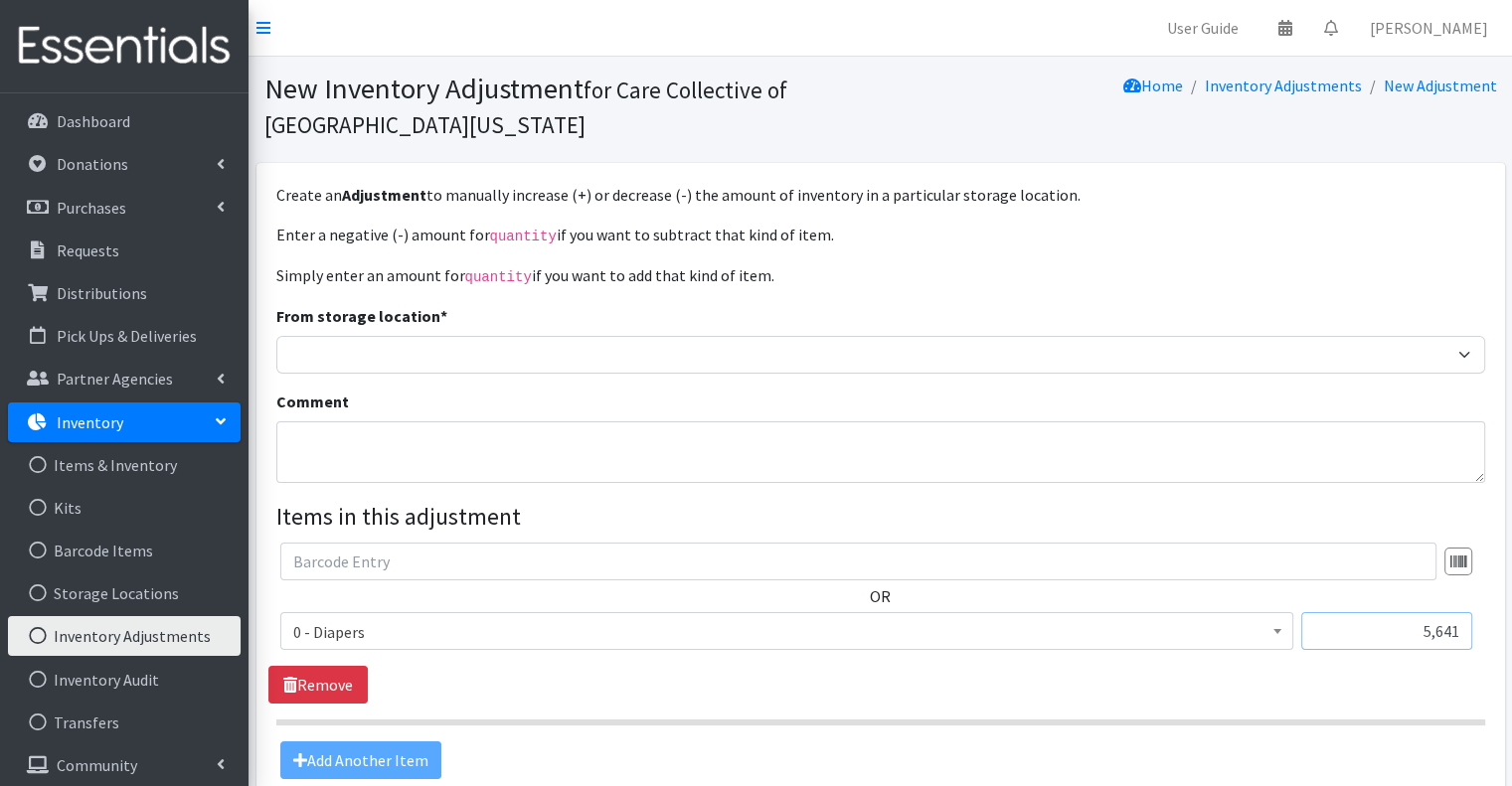 click on "5,641" at bounding box center [1387, 631] 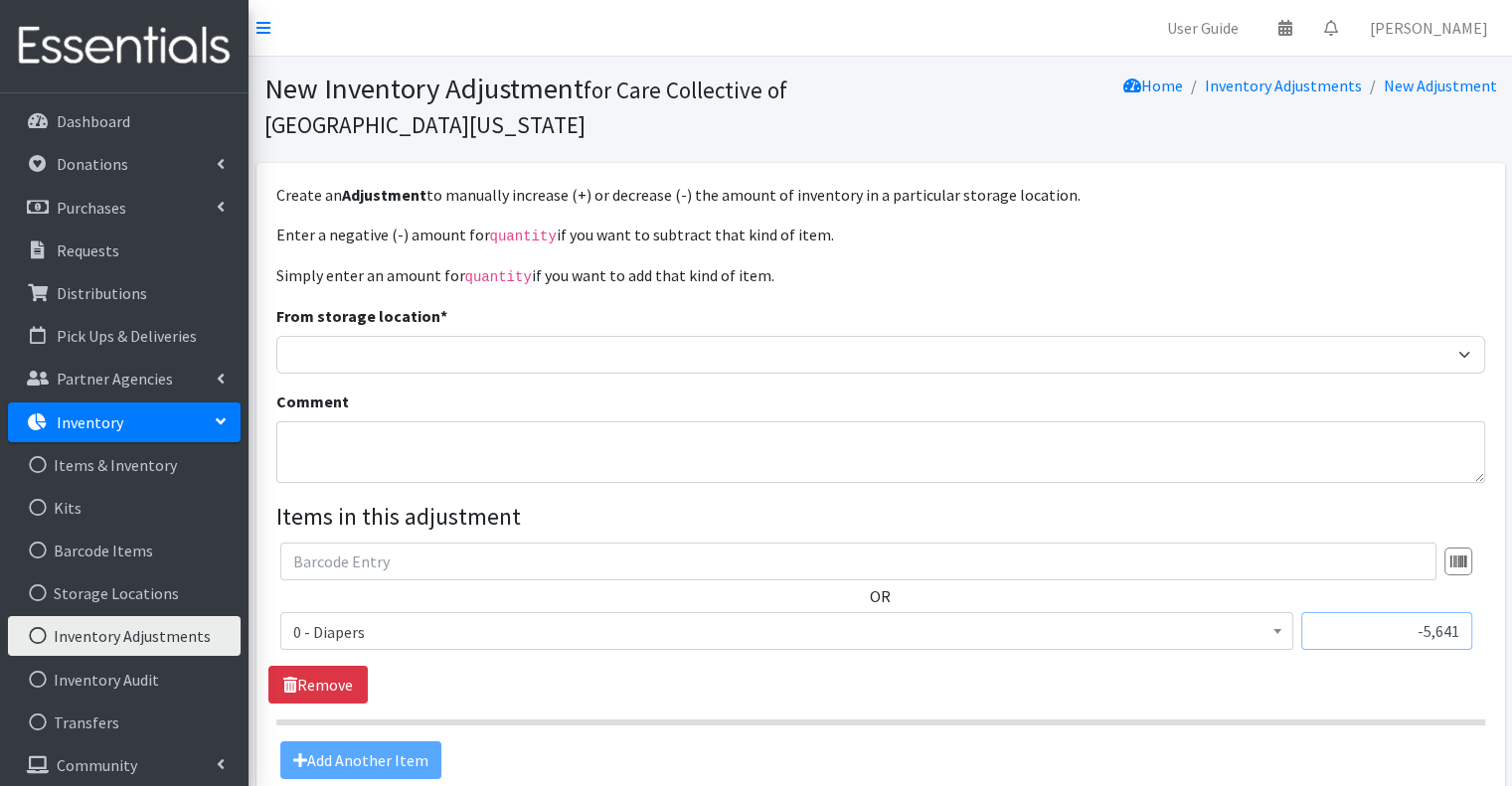 type on "-5,641" 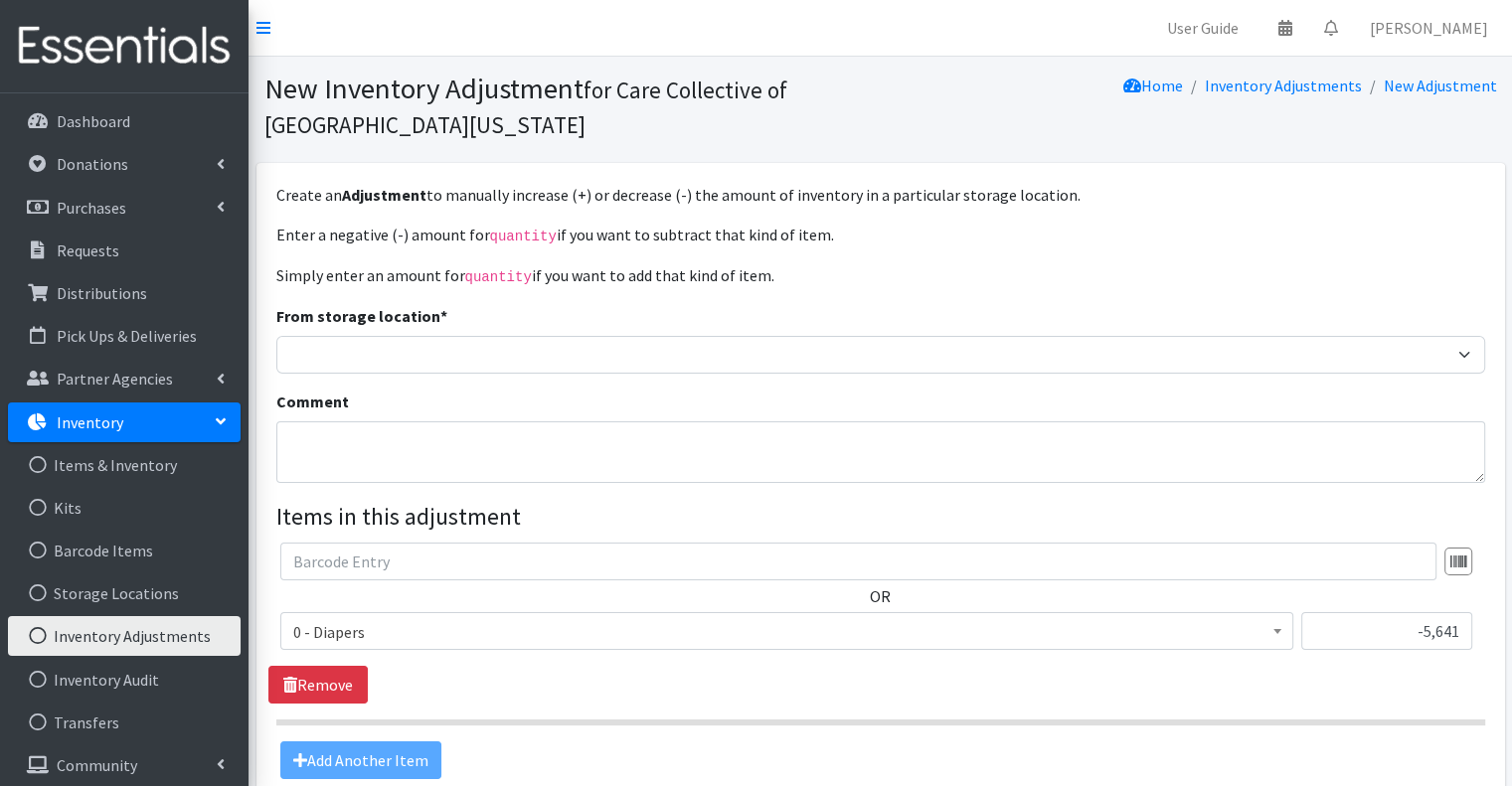 click on "Choose an item
0 - Diapers
1 - Diapers
2 - Diapers
3 - Diapers
4 - Diapers
5 - Diapers
6 - Diapers
Liners
Overnight Pads
Regular Tampon Plastic
Super Tampon Plastic
Thin Pads
TP - 3T/4T - Training Pants
TP -  4T/5T - Training Pants
Wipes 0 - Diapers" at bounding box center [786, 639] 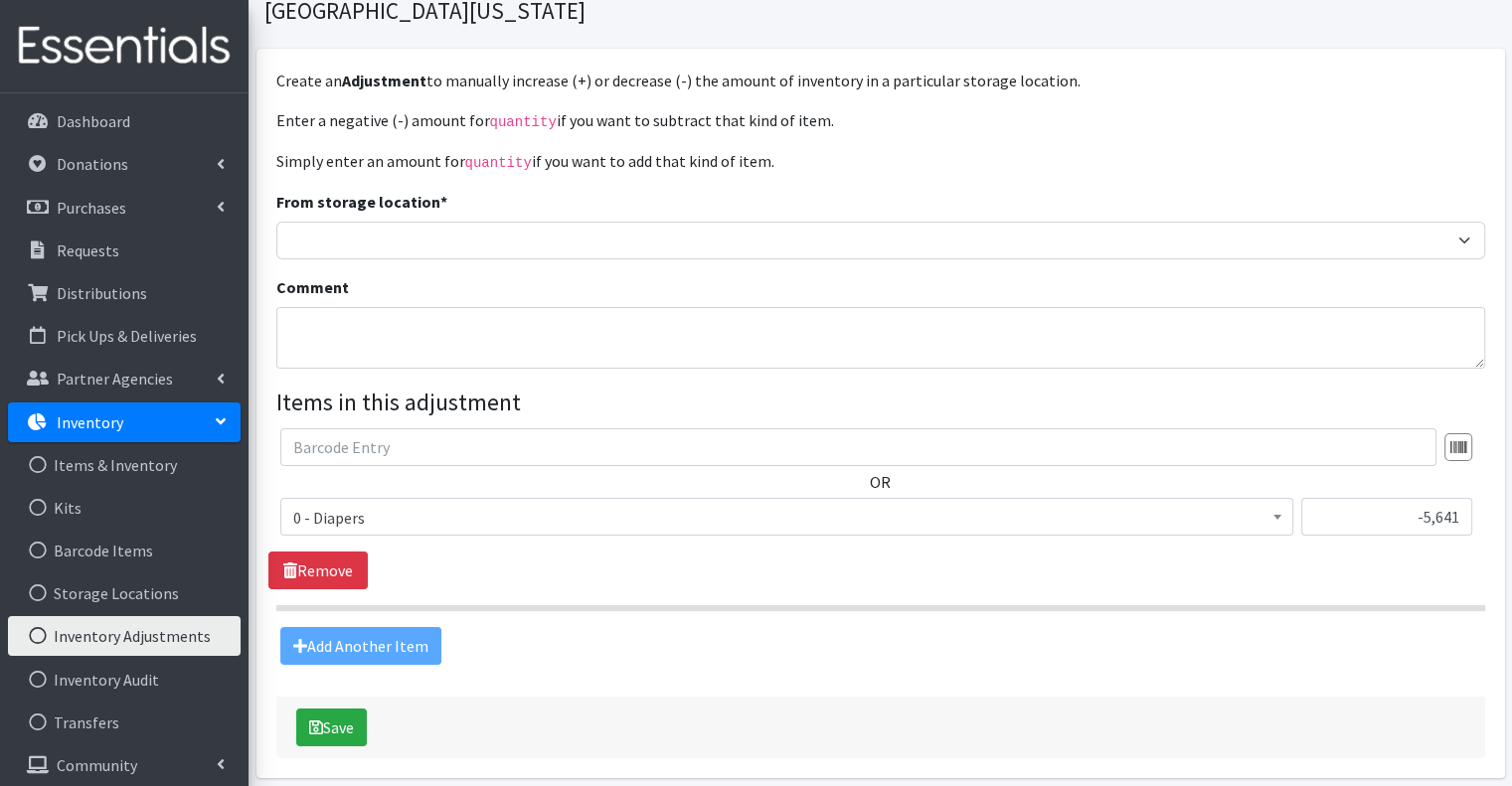 scroll, scrollTop: 193, scrollLeft: 0, axis: vertical 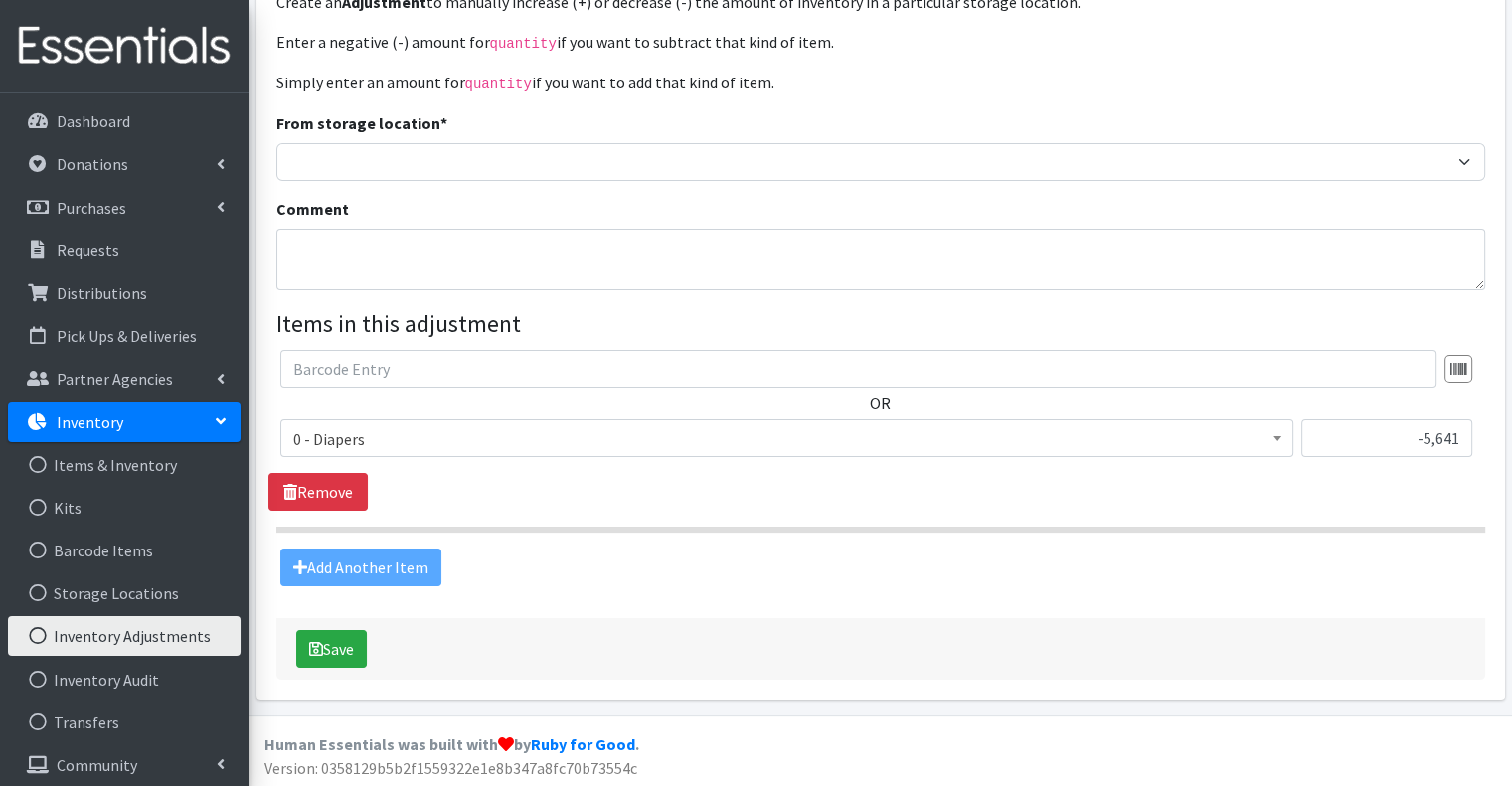 click on "Add Another Item" at bounding box center (880, 567) 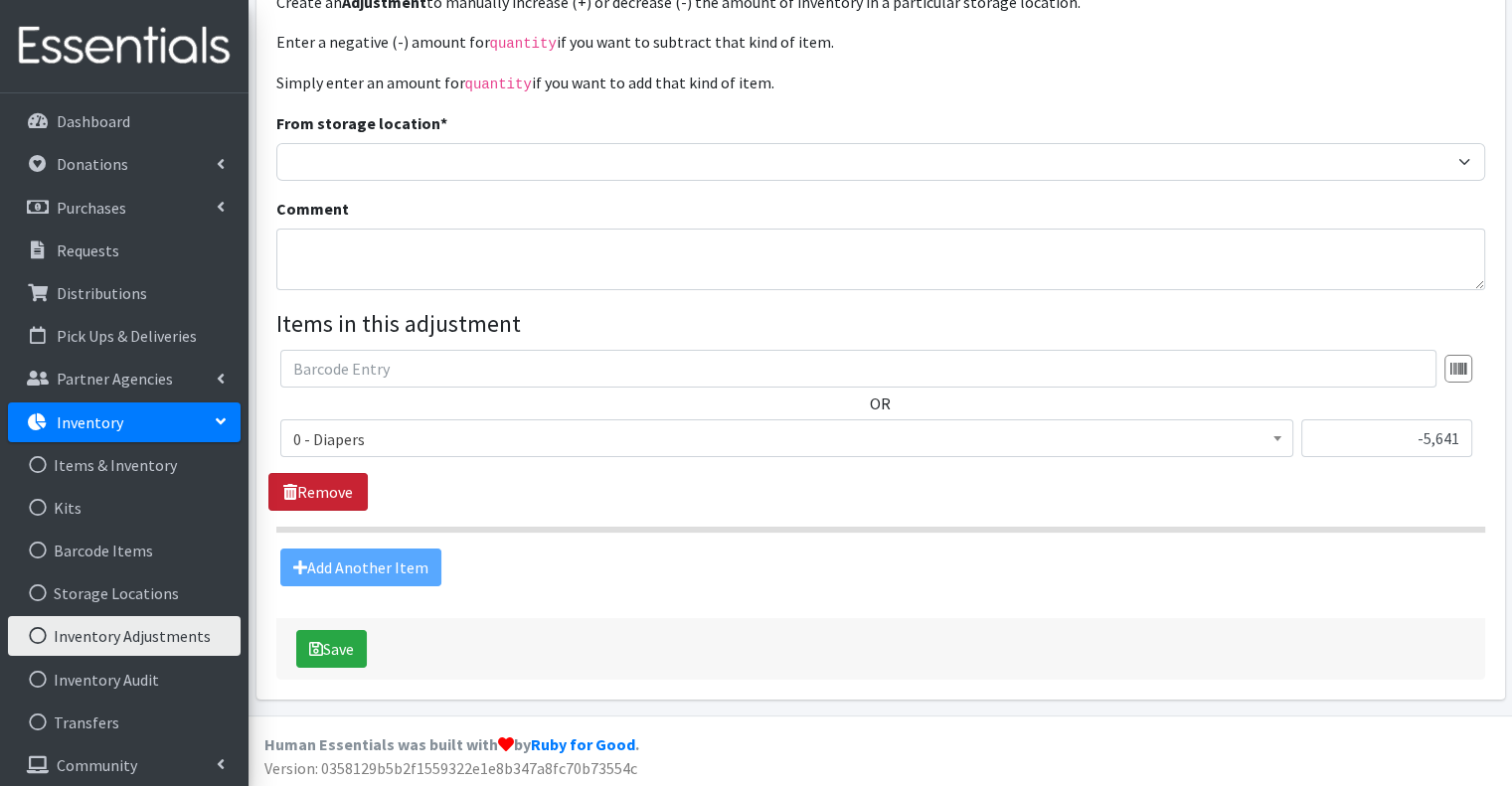 click on "Remove" at bounding box center [318, 492] 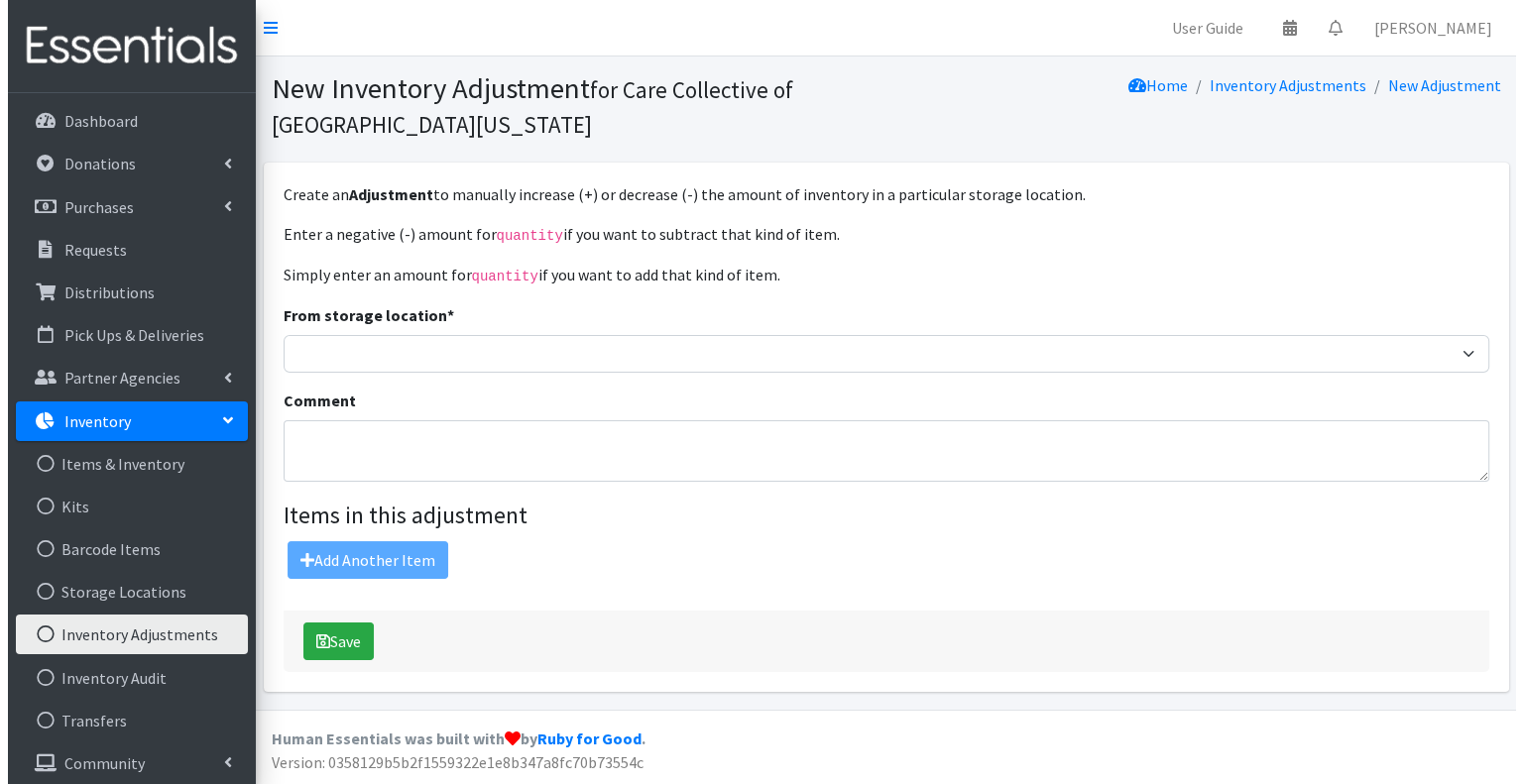 scroll, scrollTop: 0, scrollLeft: 0, axis: both 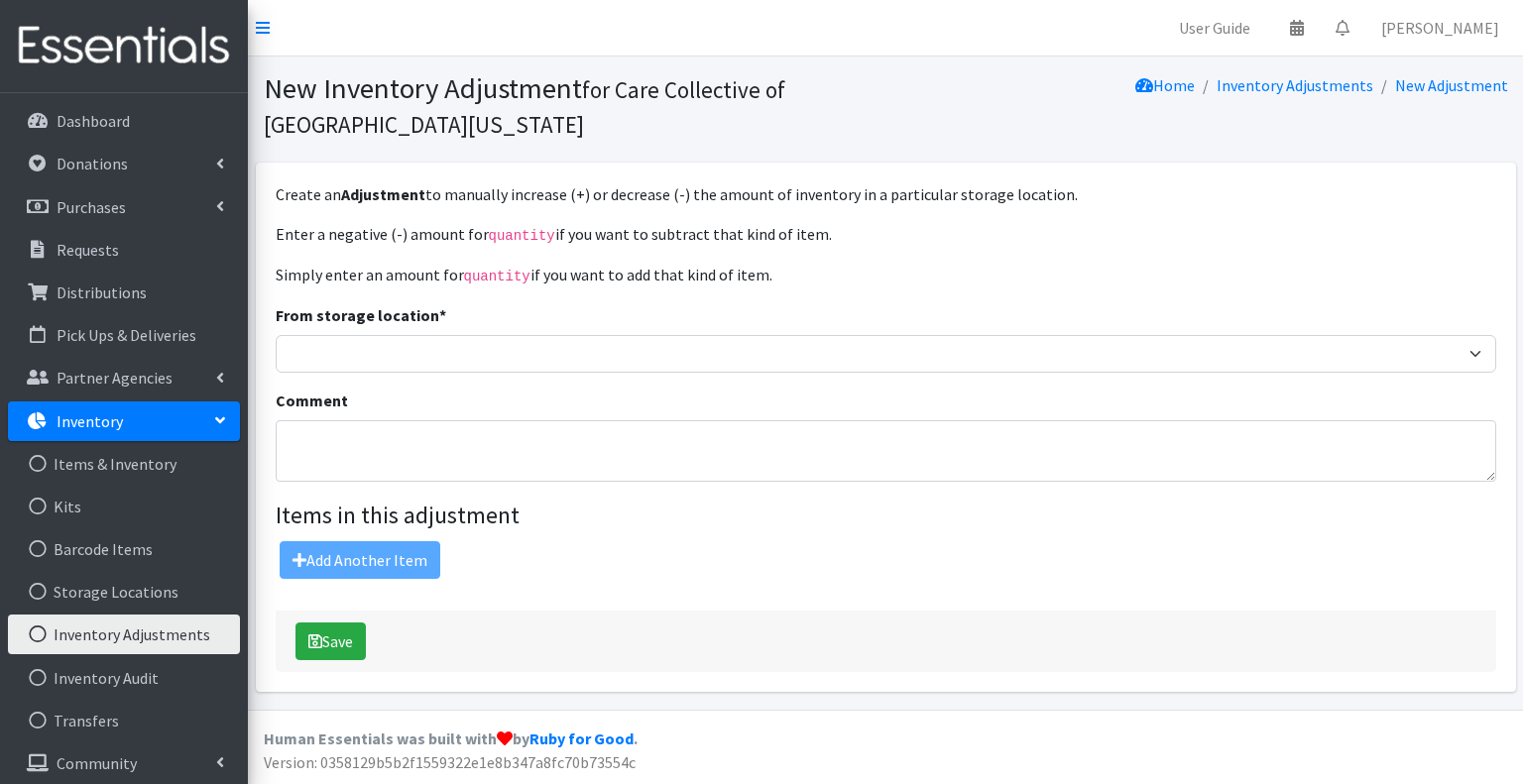 click on "Add Another Item" at bounding box center [885, 560] 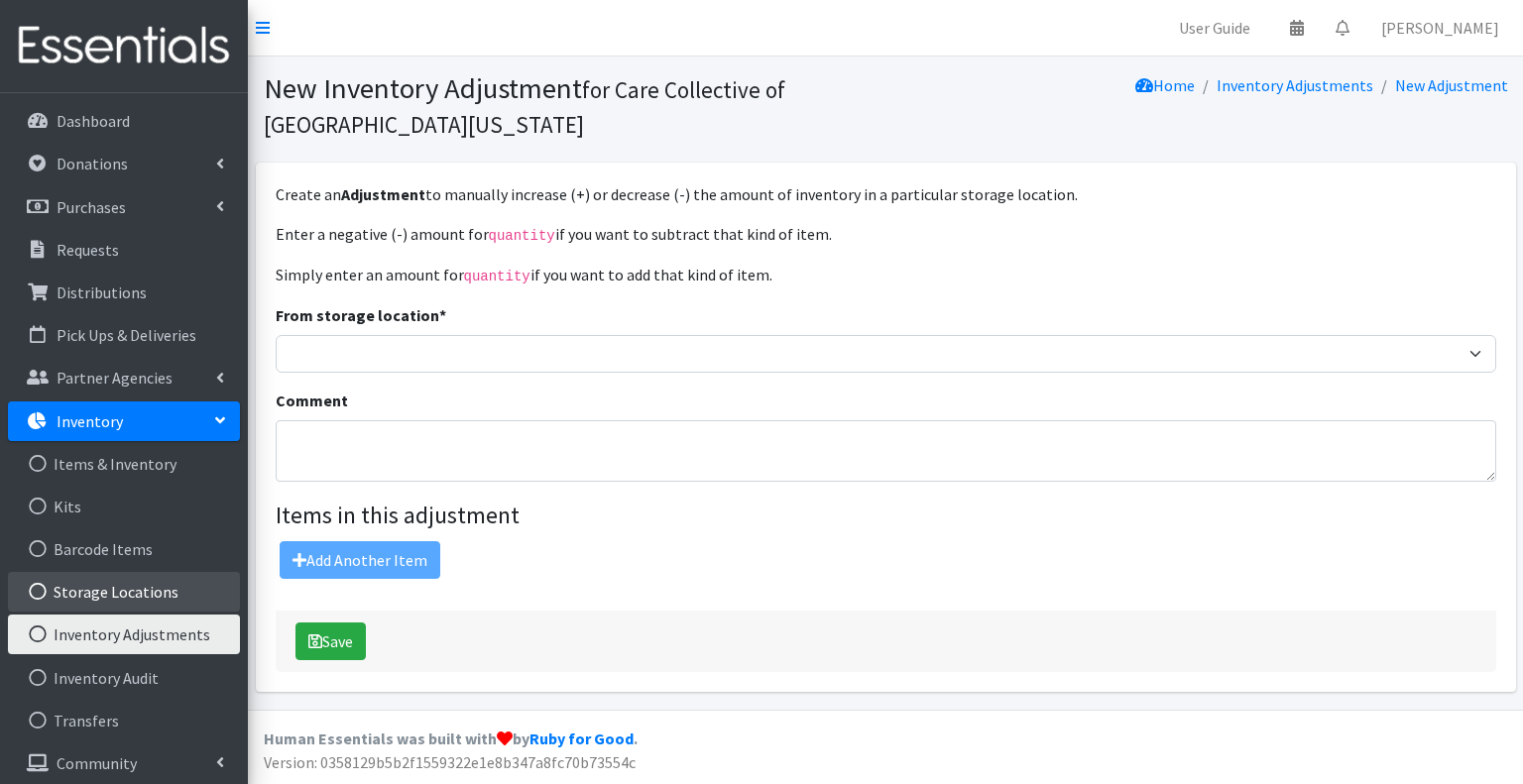 click on "Storage Locations" at bounding box center [124, 592] 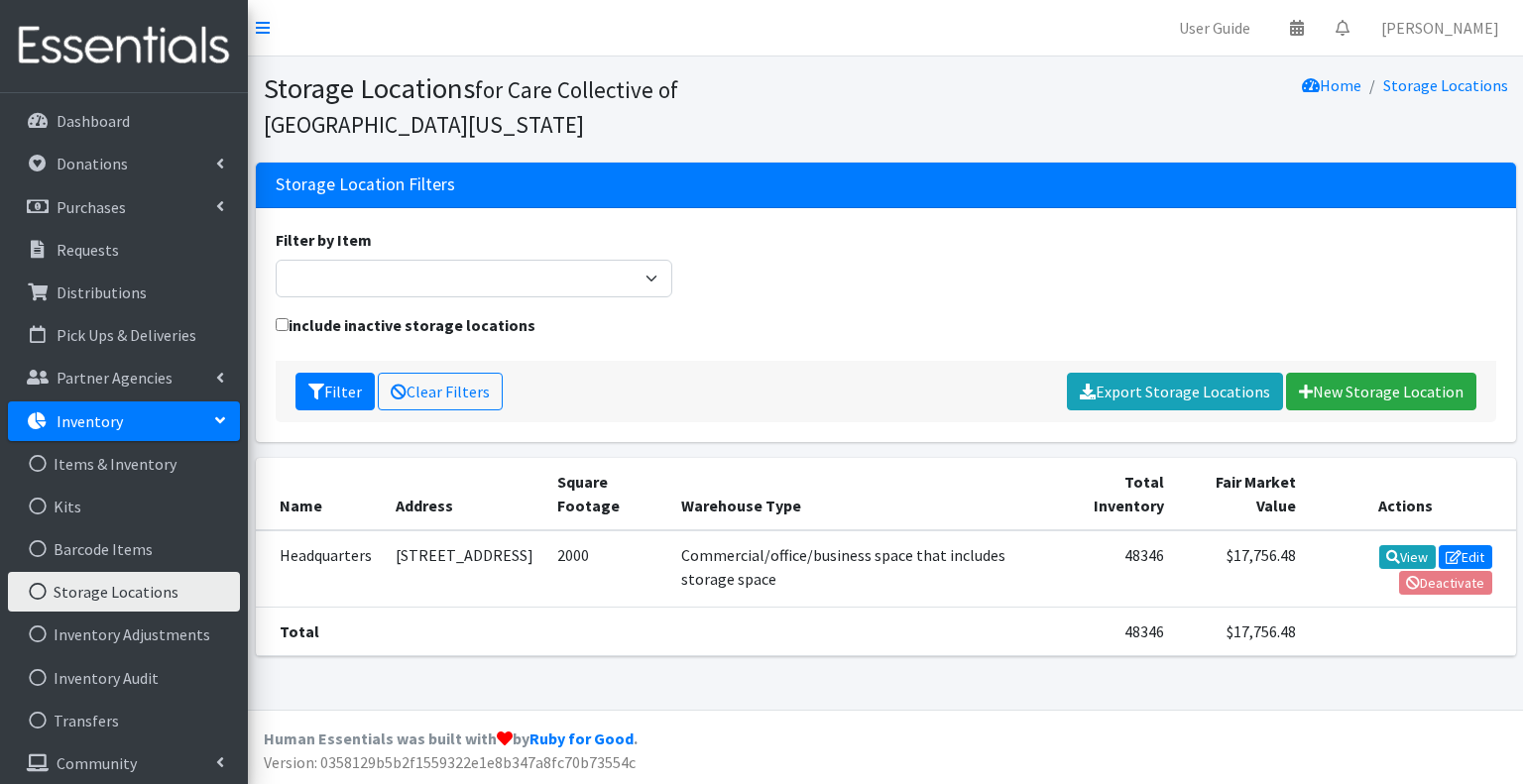 scroll, scrollTop: 0, scrollLeft: 0, axis: both 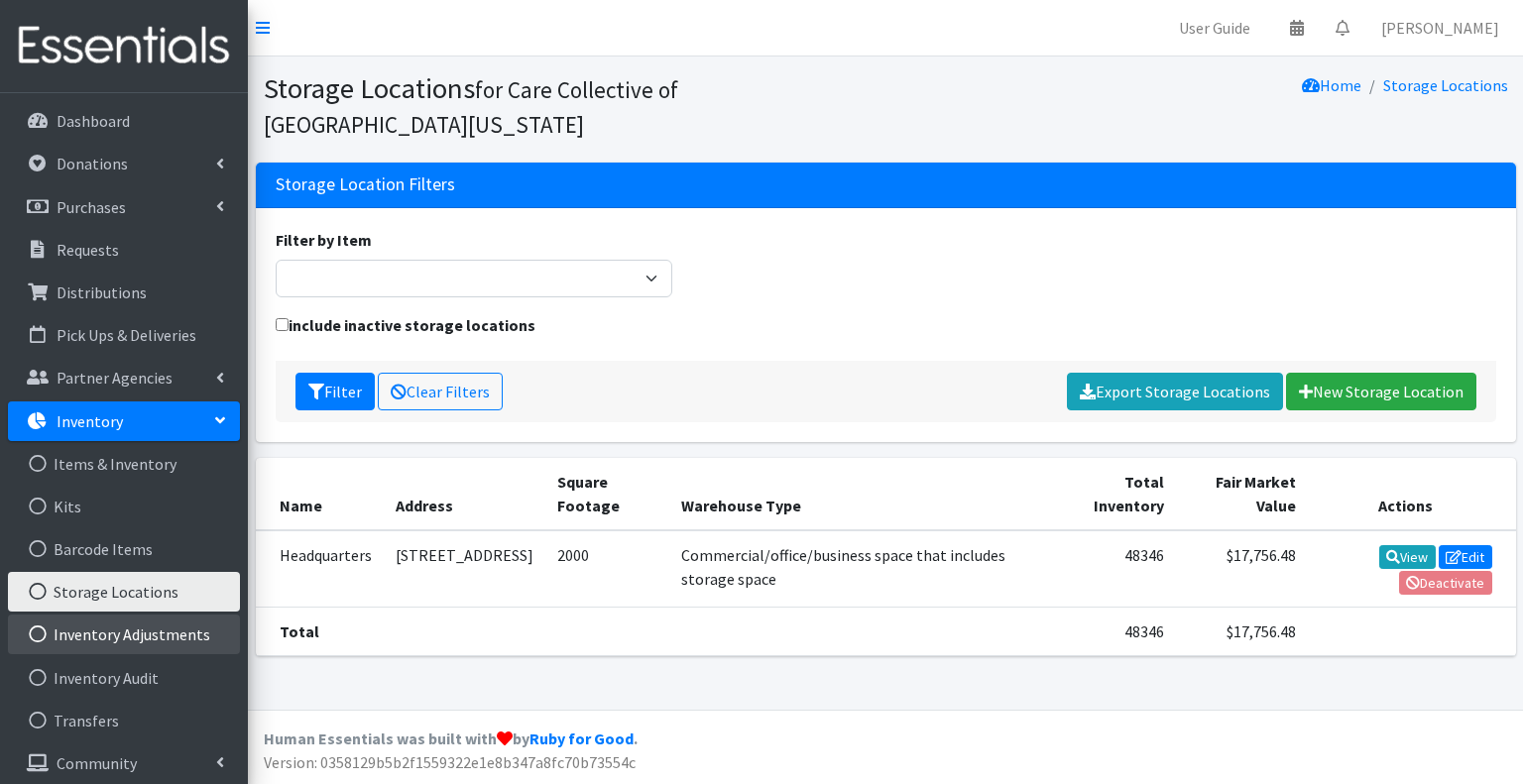 click on "Inventory Adjustments" at bounding box center [124, 634] 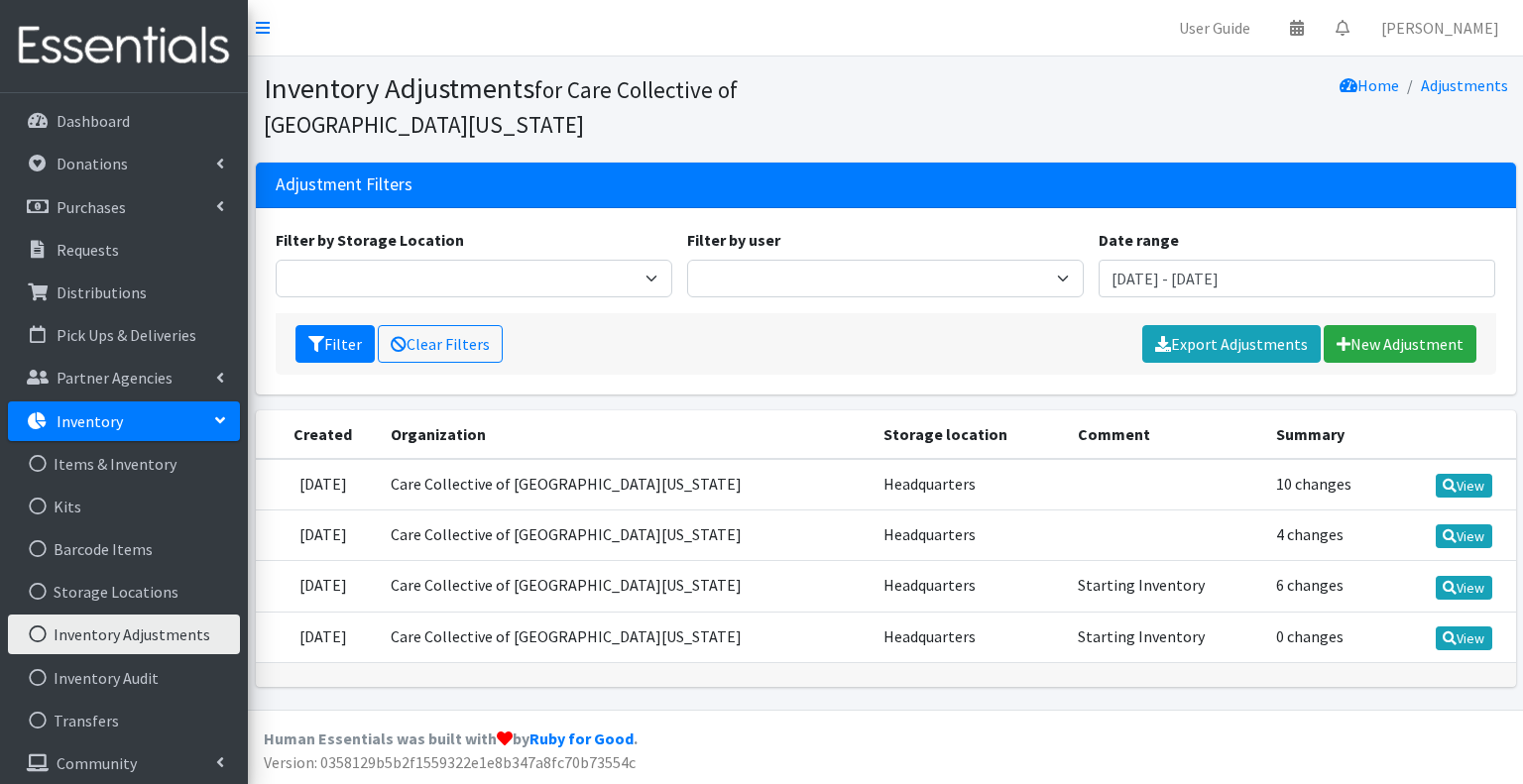 scroll, scrollTop: 0, scrollLeft: 0, axis: both 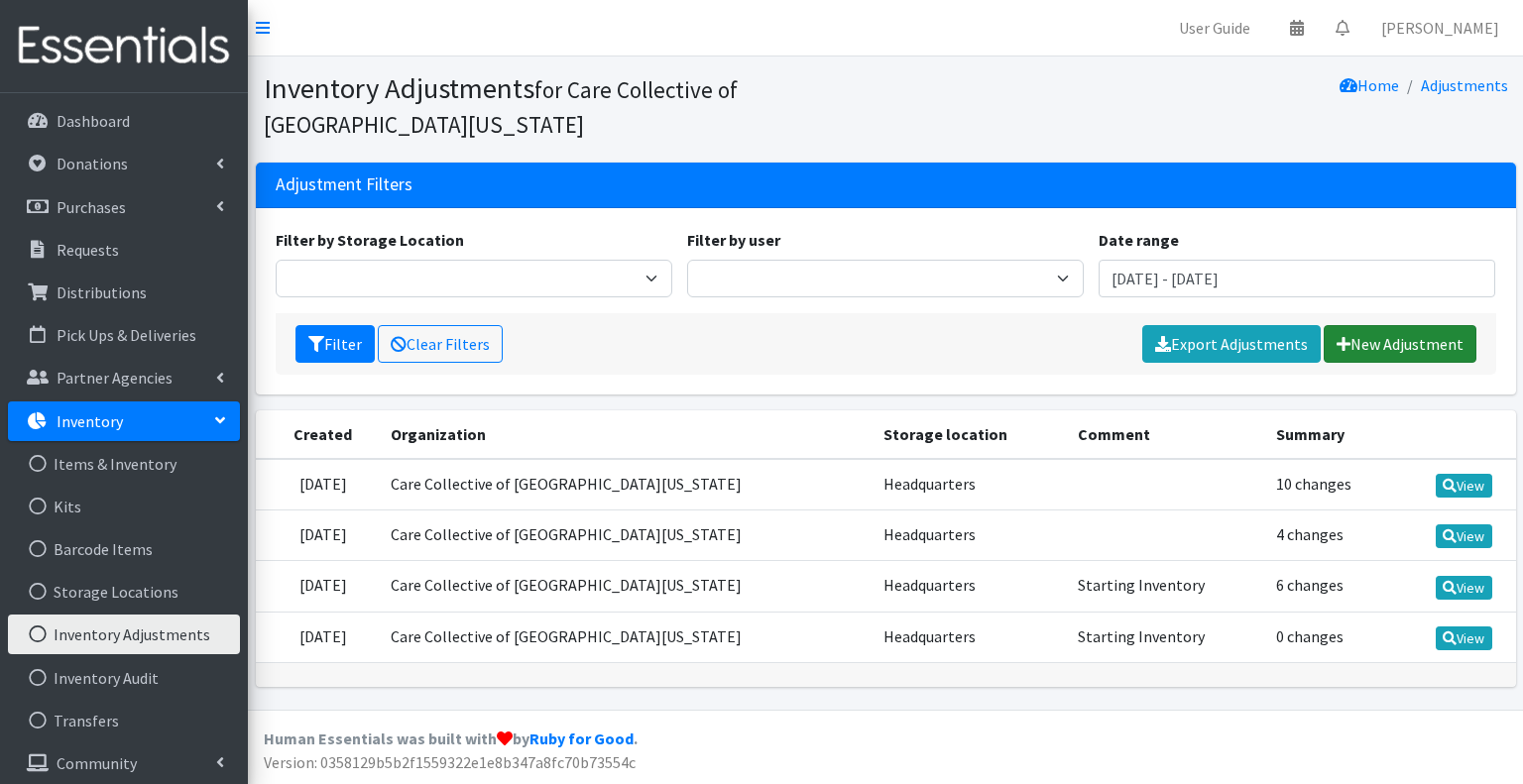 click on "New Adjustment" at bounding box center (1400, 344) 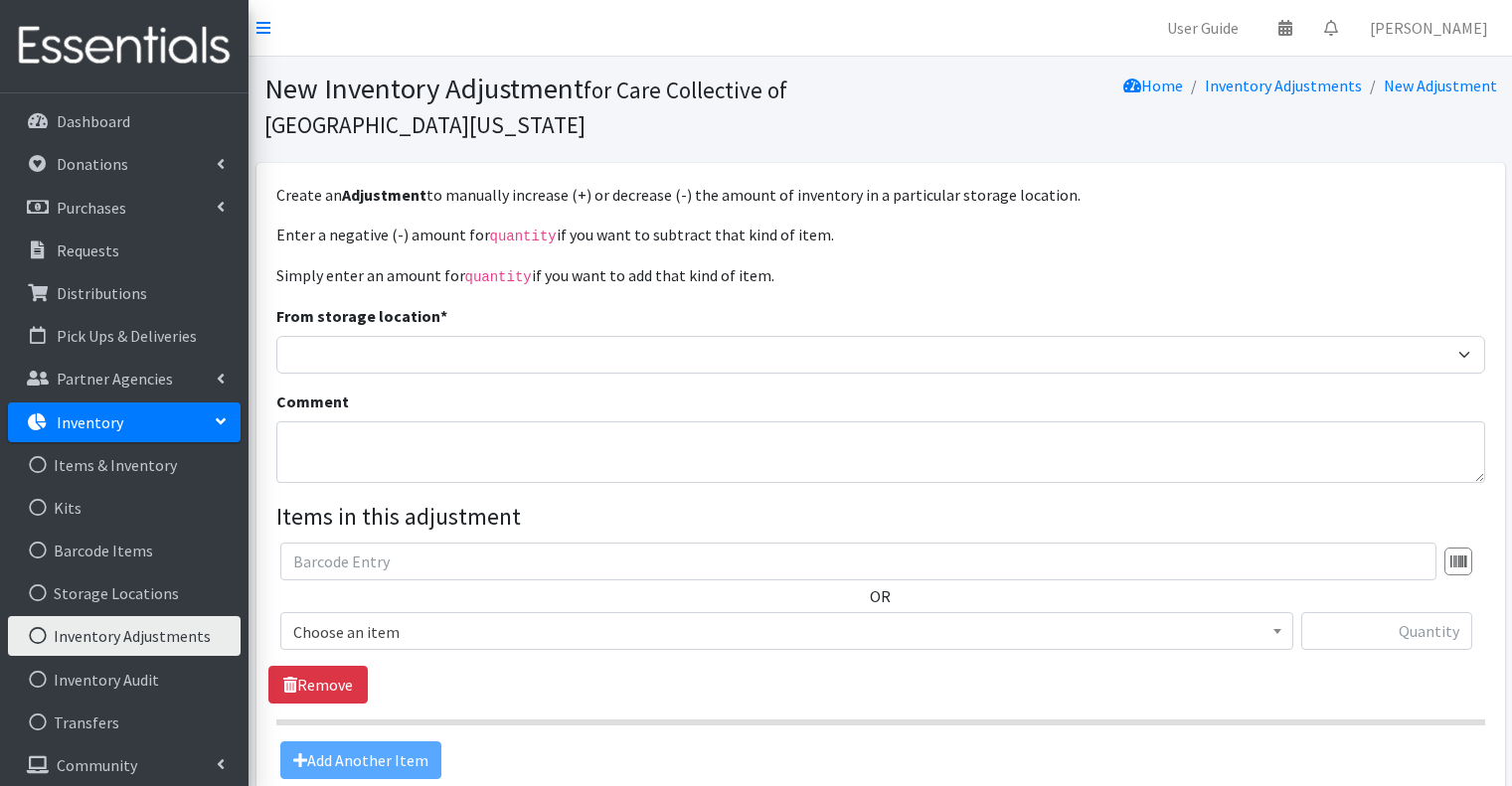 scroll, scrollTop: 0, scrollLeft: 0, axis: both 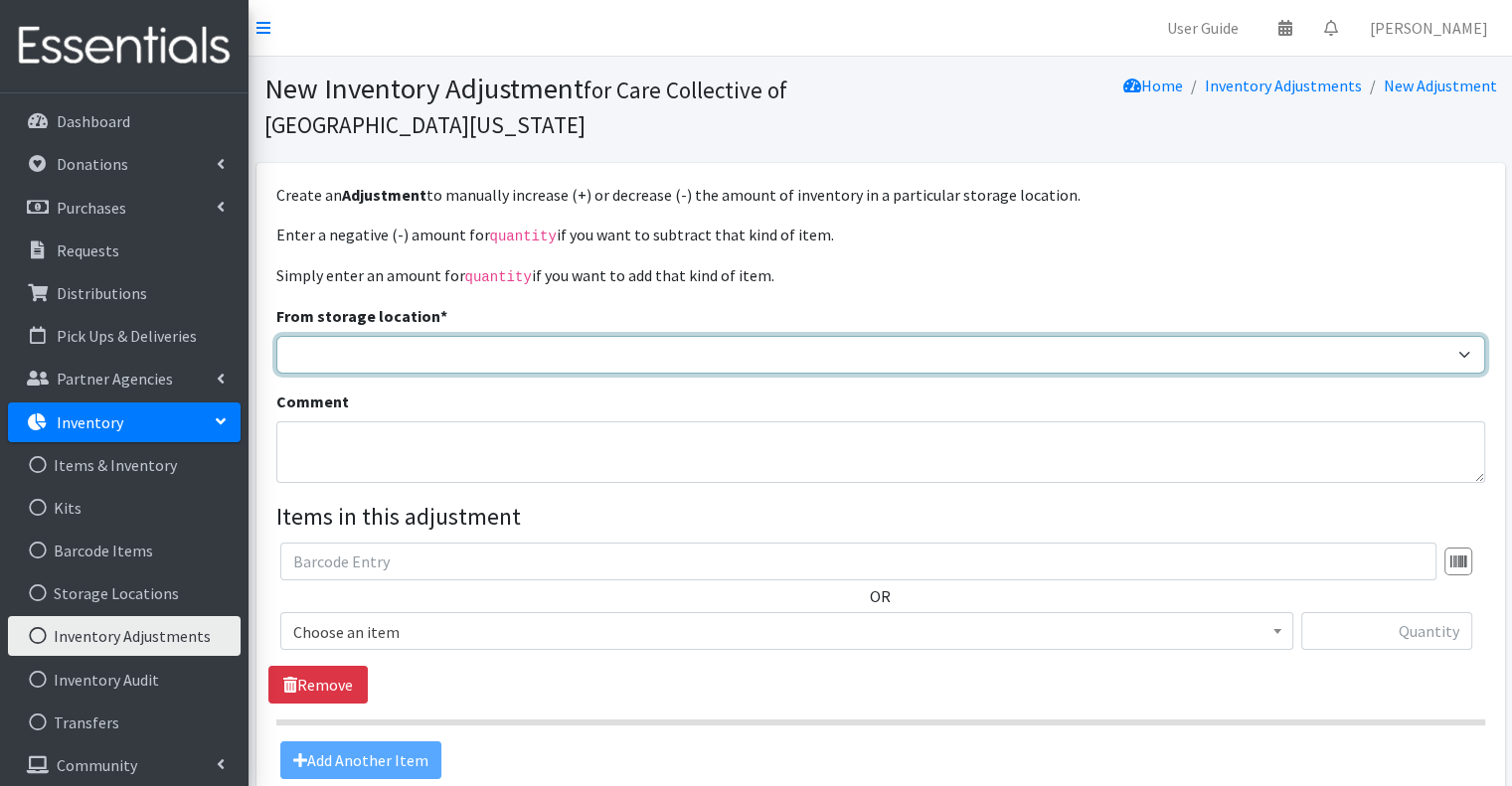 click on "Headquarters" at bounding box center (881, 355) 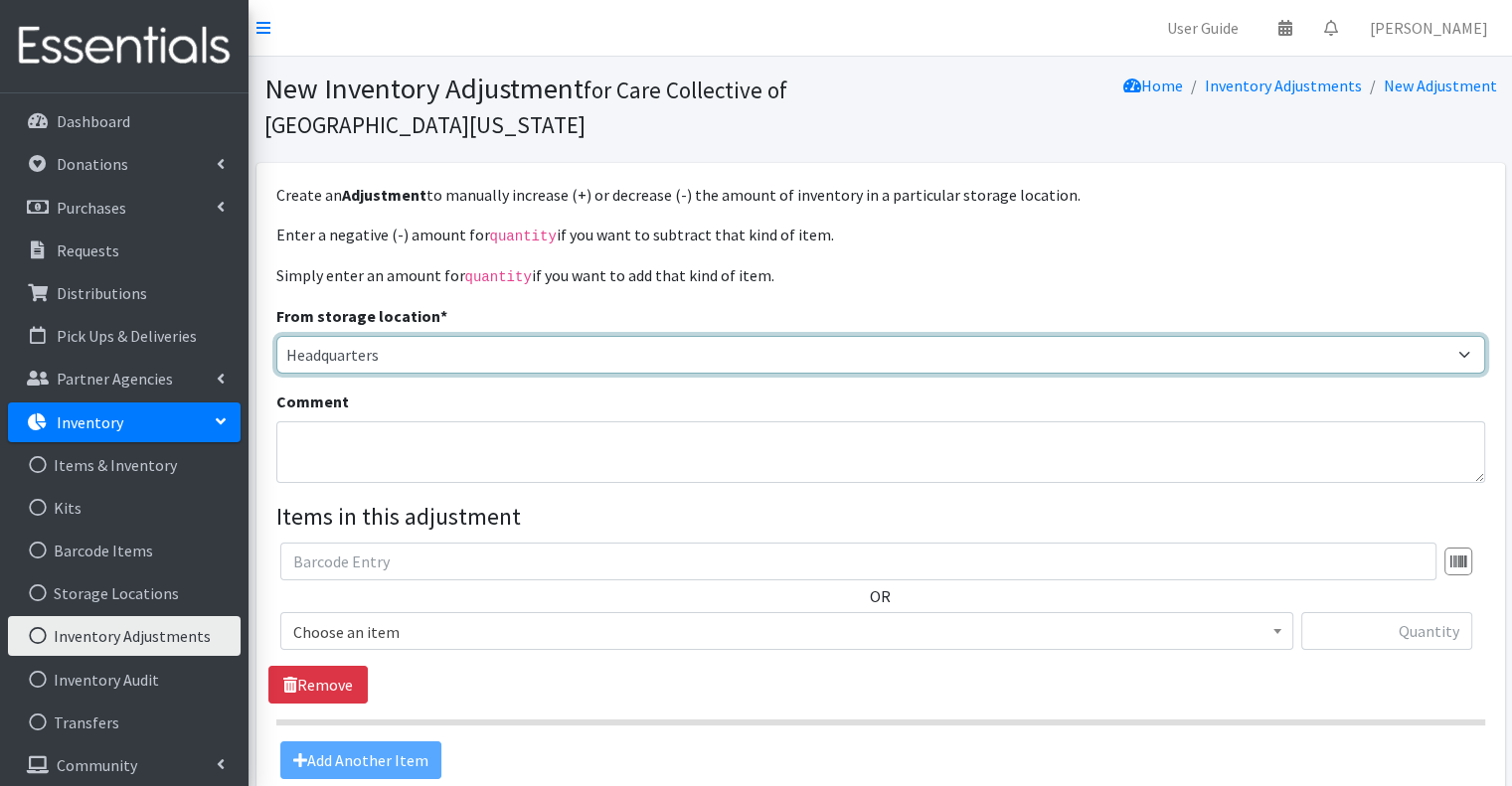 click on "Headquarters" at bounding box center [881, 355] 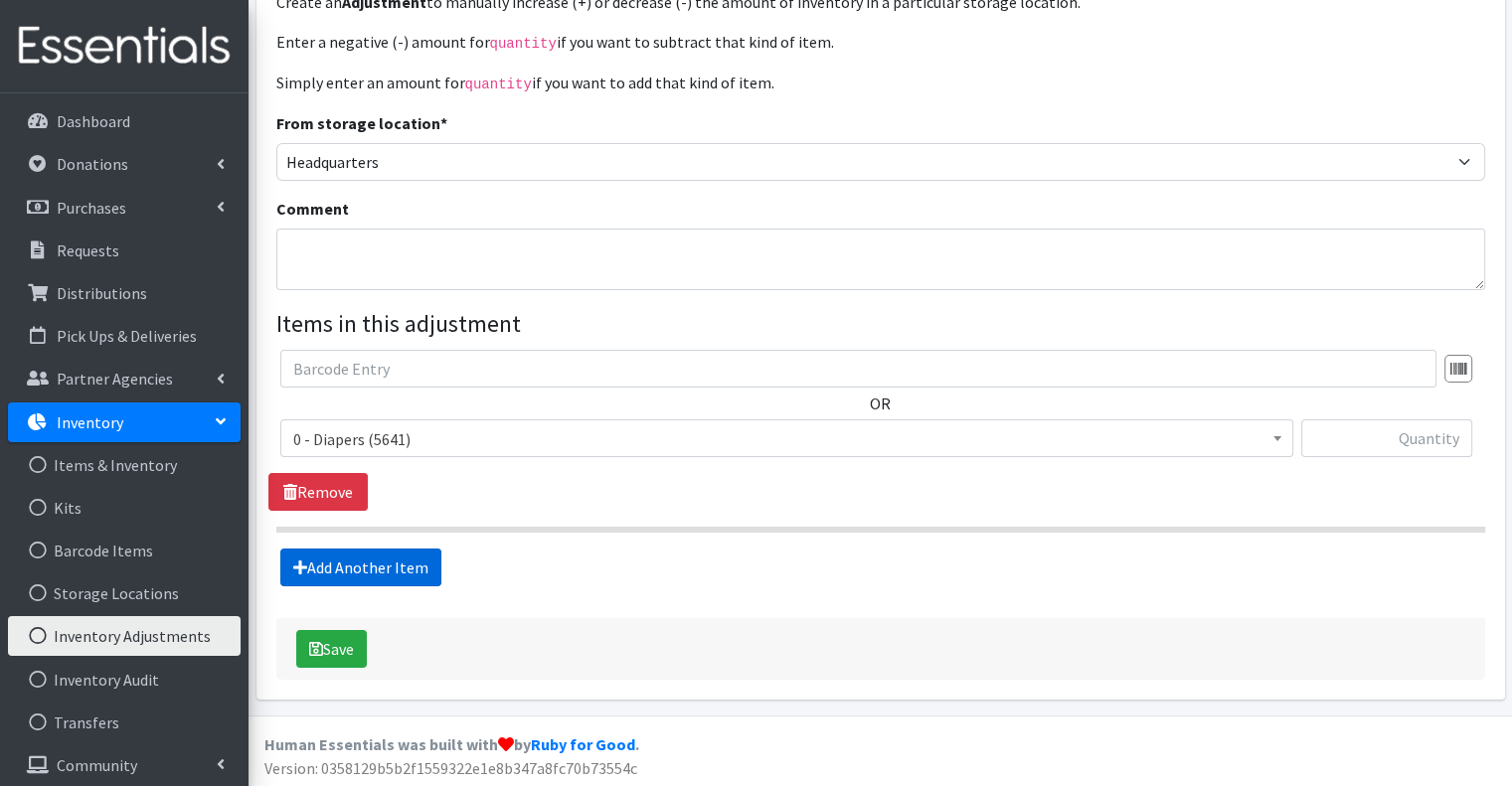 click on "Add Another Item" at bounding box center [361, 567] 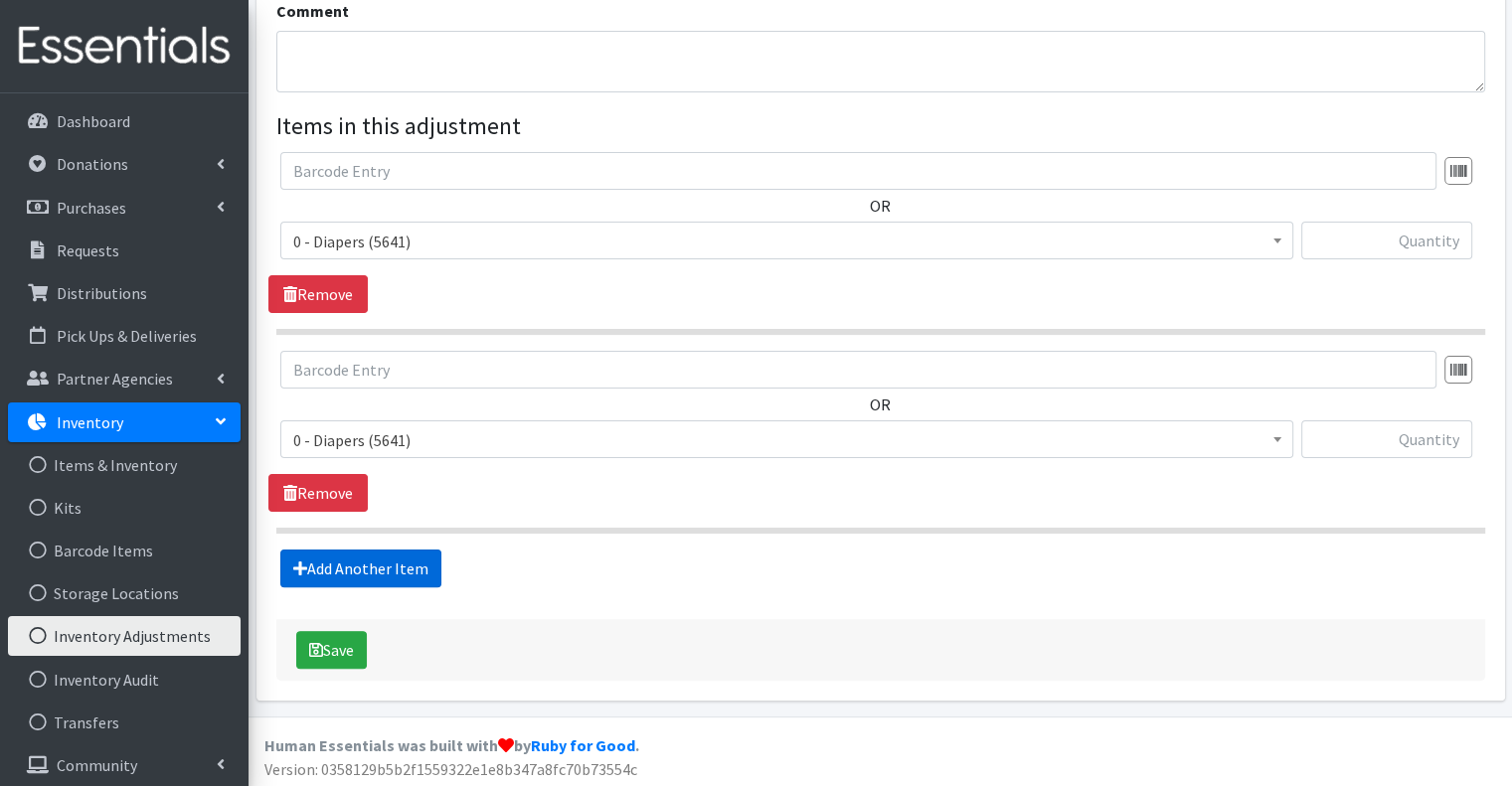 click on "Add Another Item" at bounding box center (361, 568) 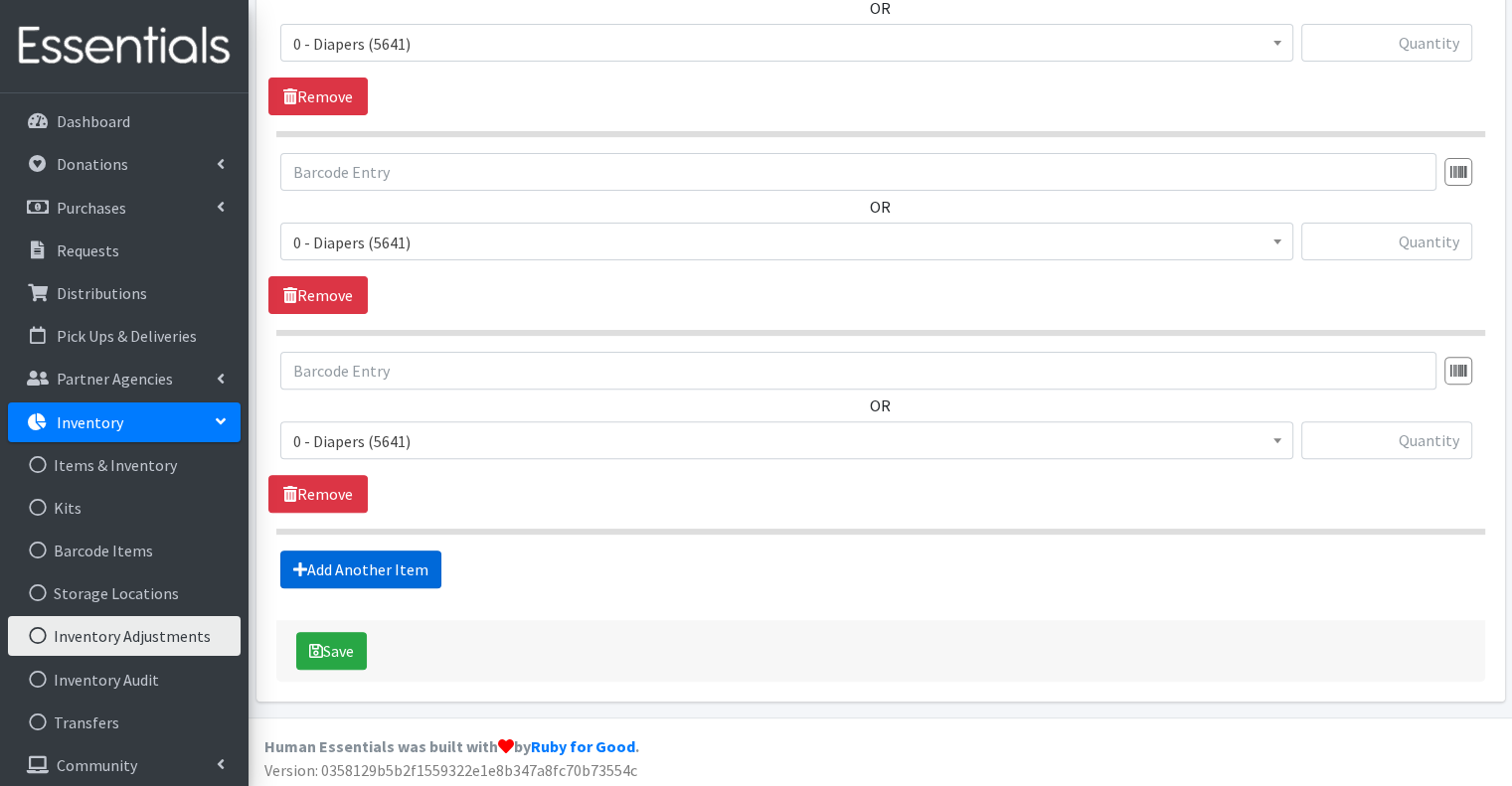 click on "Add Another Item" at bounding box center [361, 569] 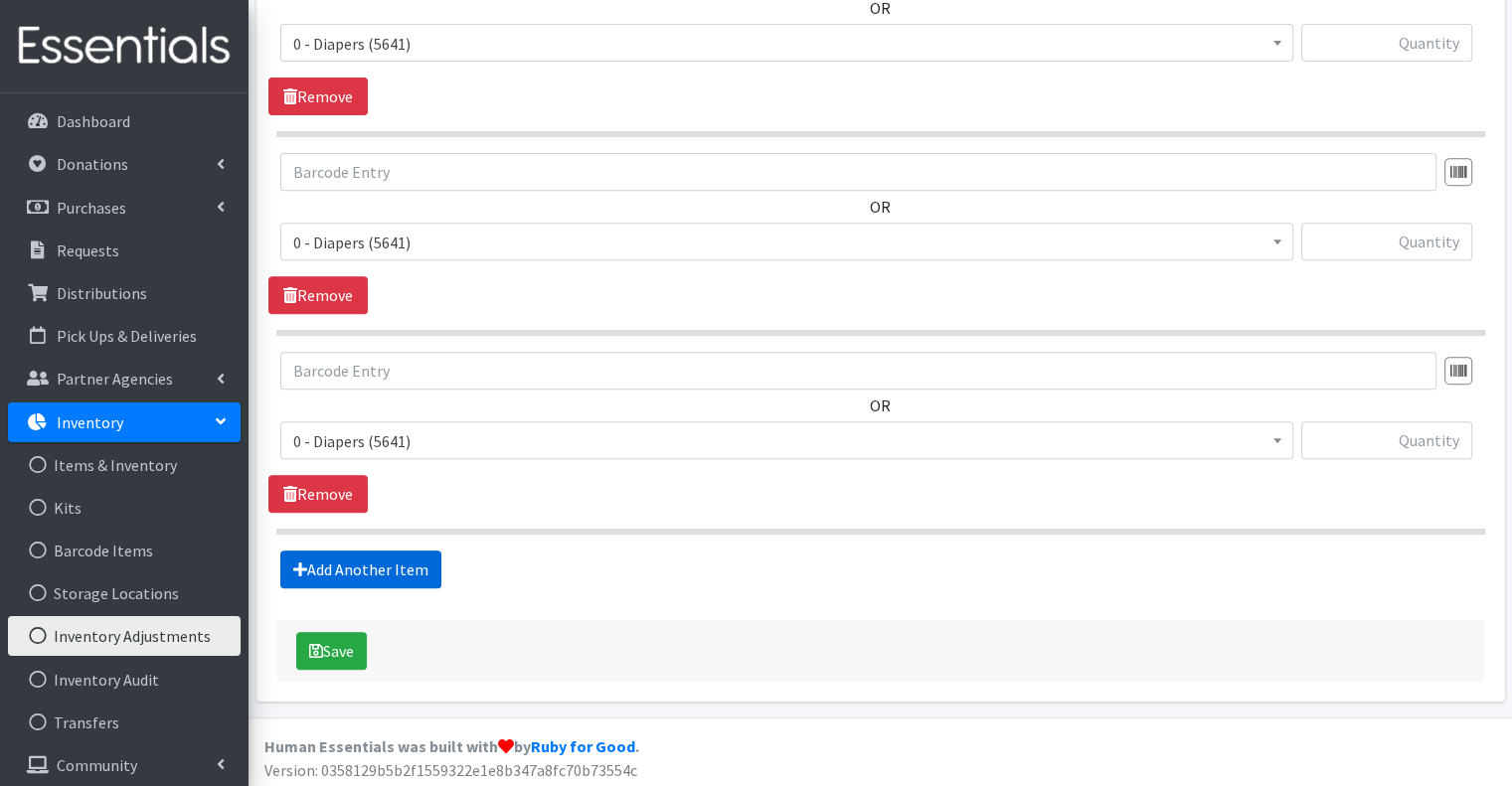 click on "Add Another Item" at bounding box center [361, 569] 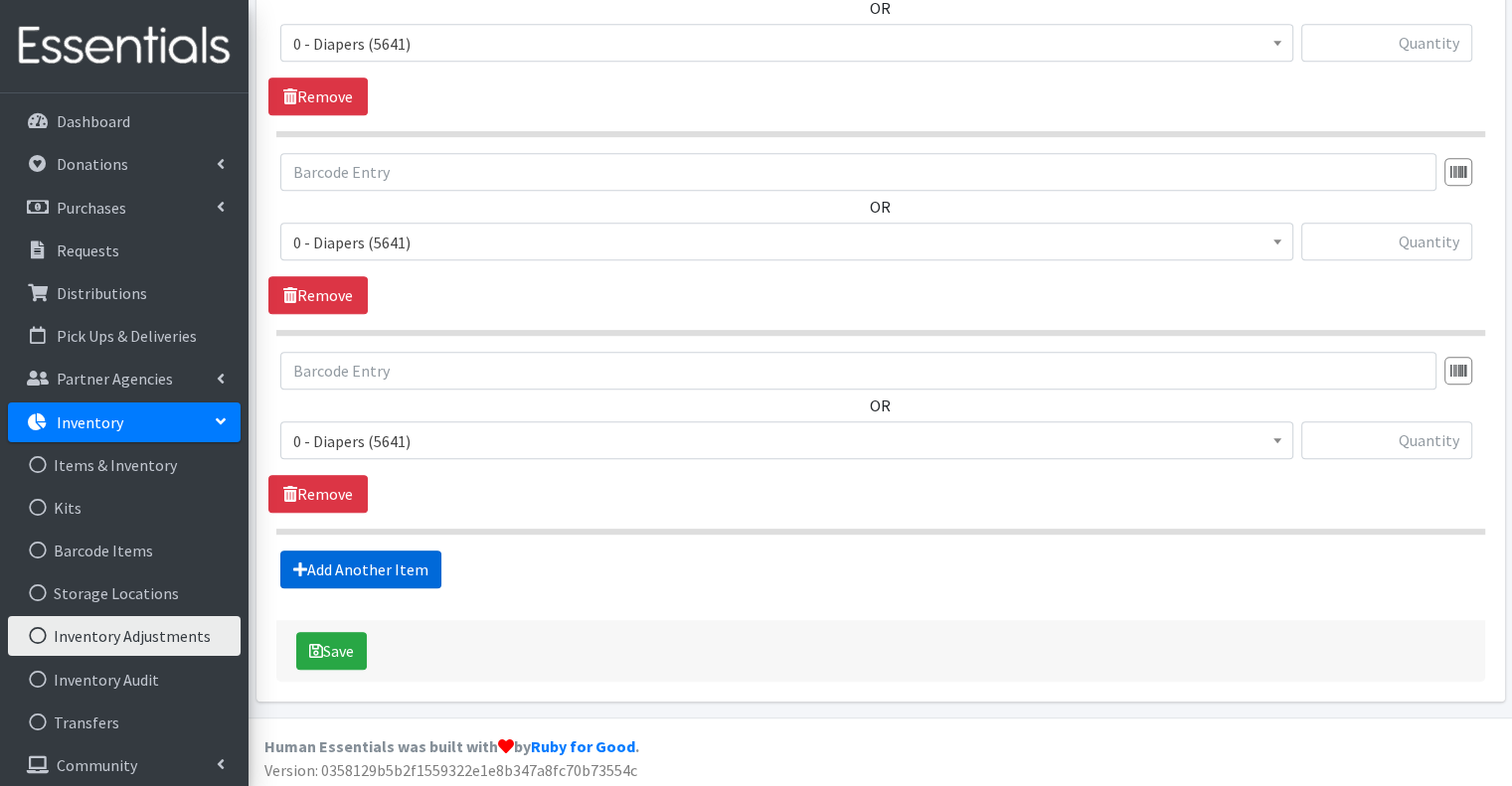 click on "Add Another Item" at bounding box center (361, 569) 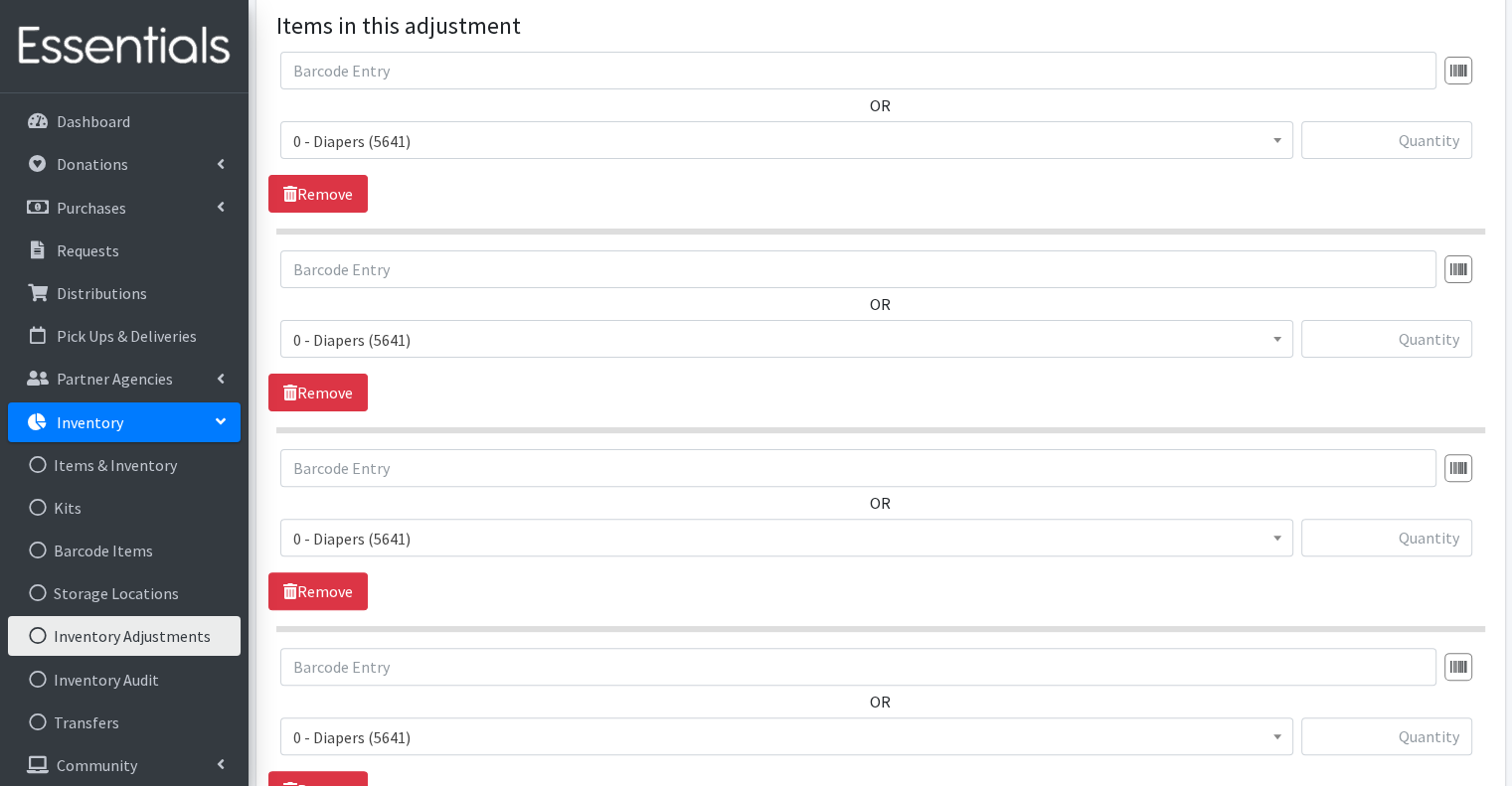 scroll, scrollTop: 488, scrollLeft: 0, axis: vertical 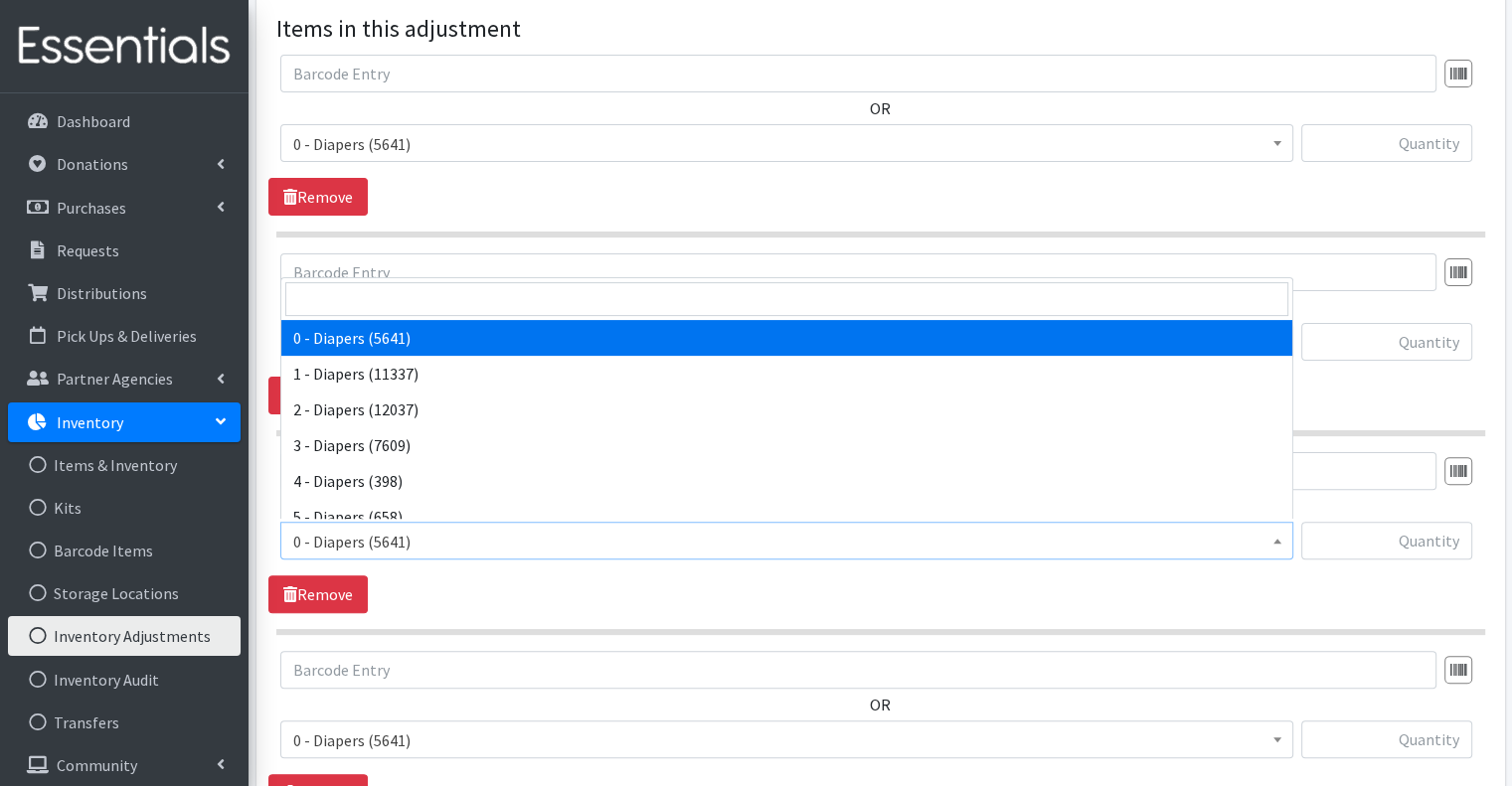 click on "0 - Diapers (5641)" at bounding box center [786, 542] 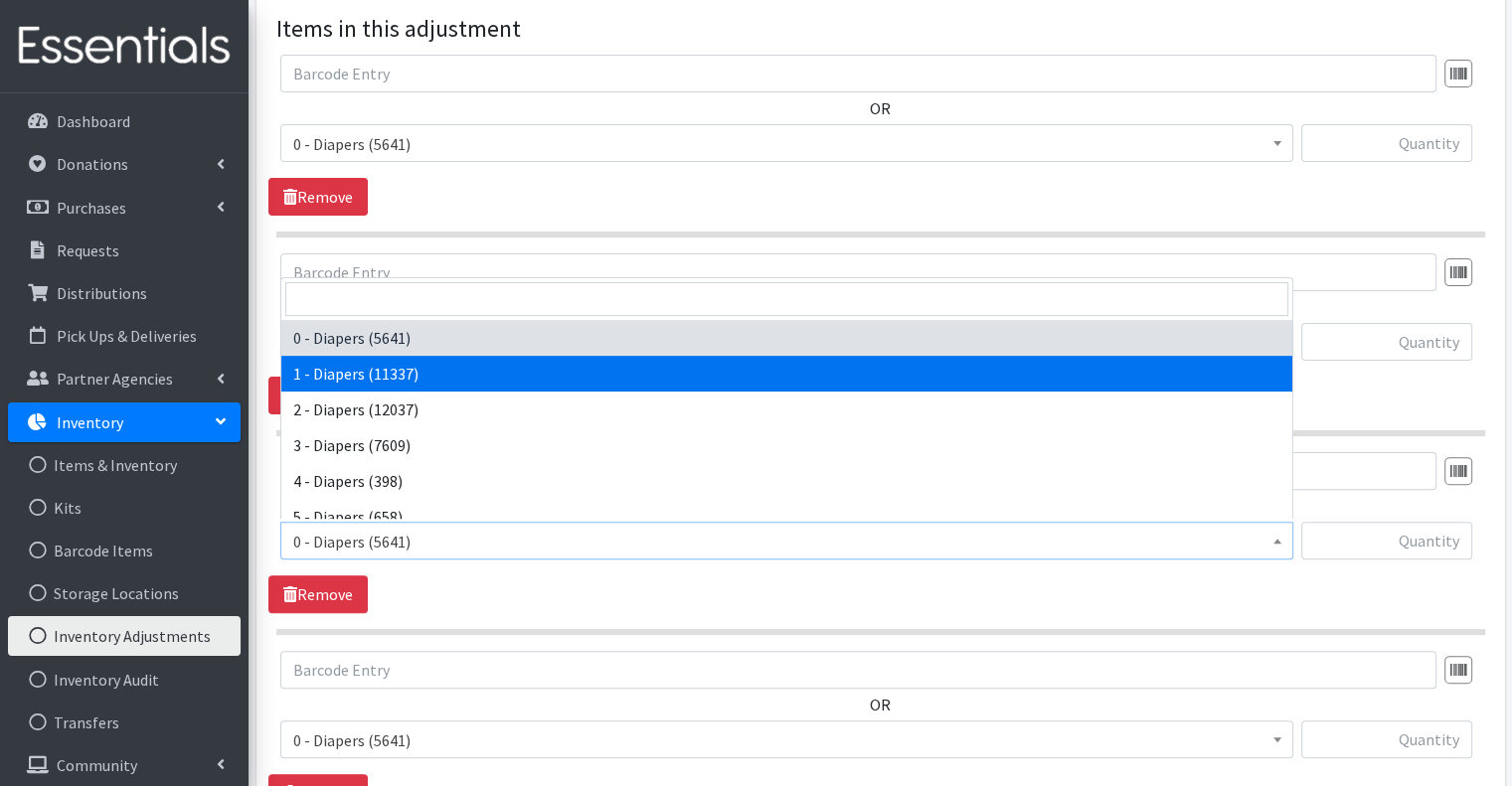 select on "15482" 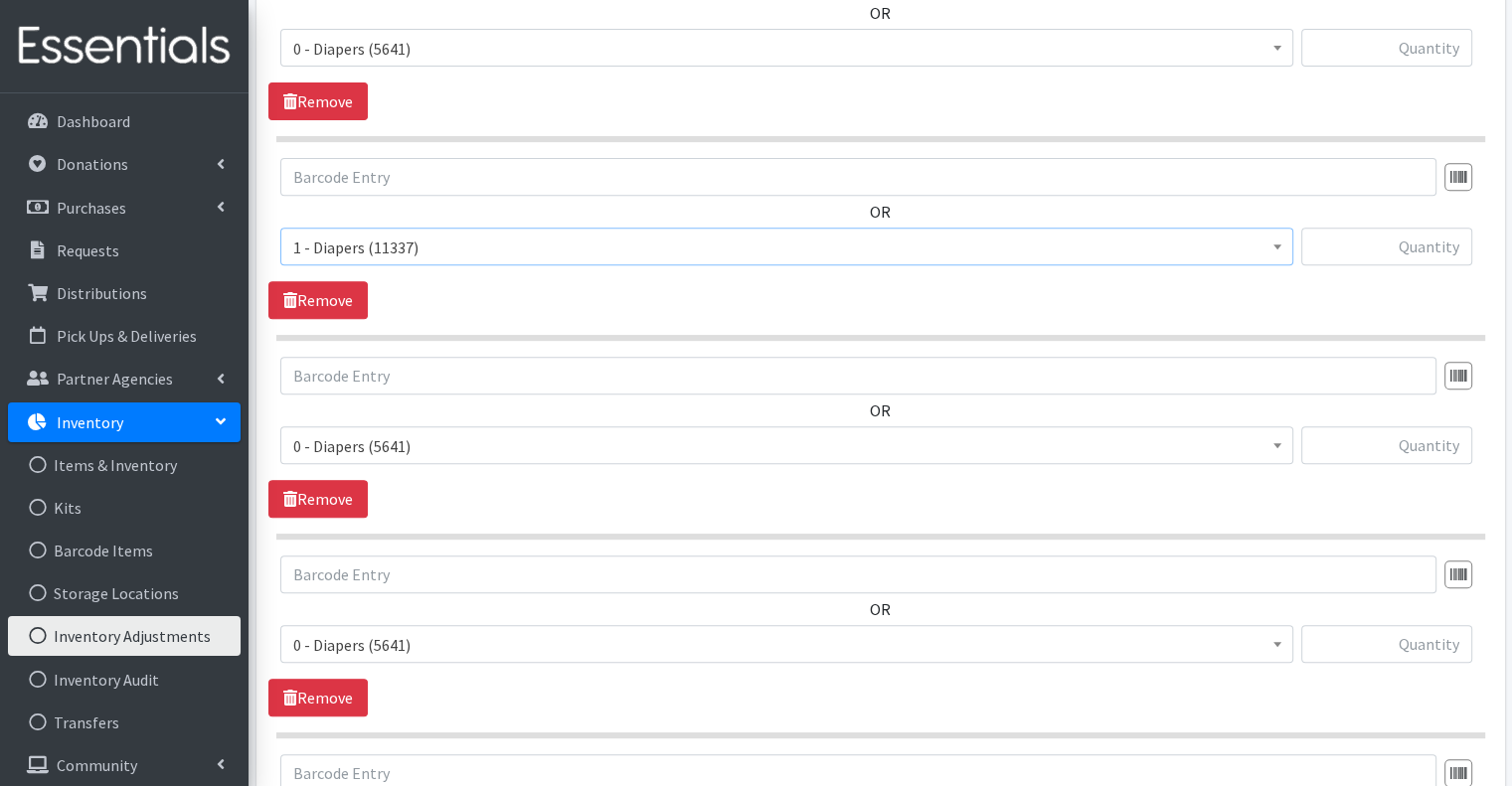 scroll, scrollTop: 786, scrollLeft: 0, axis: vertical 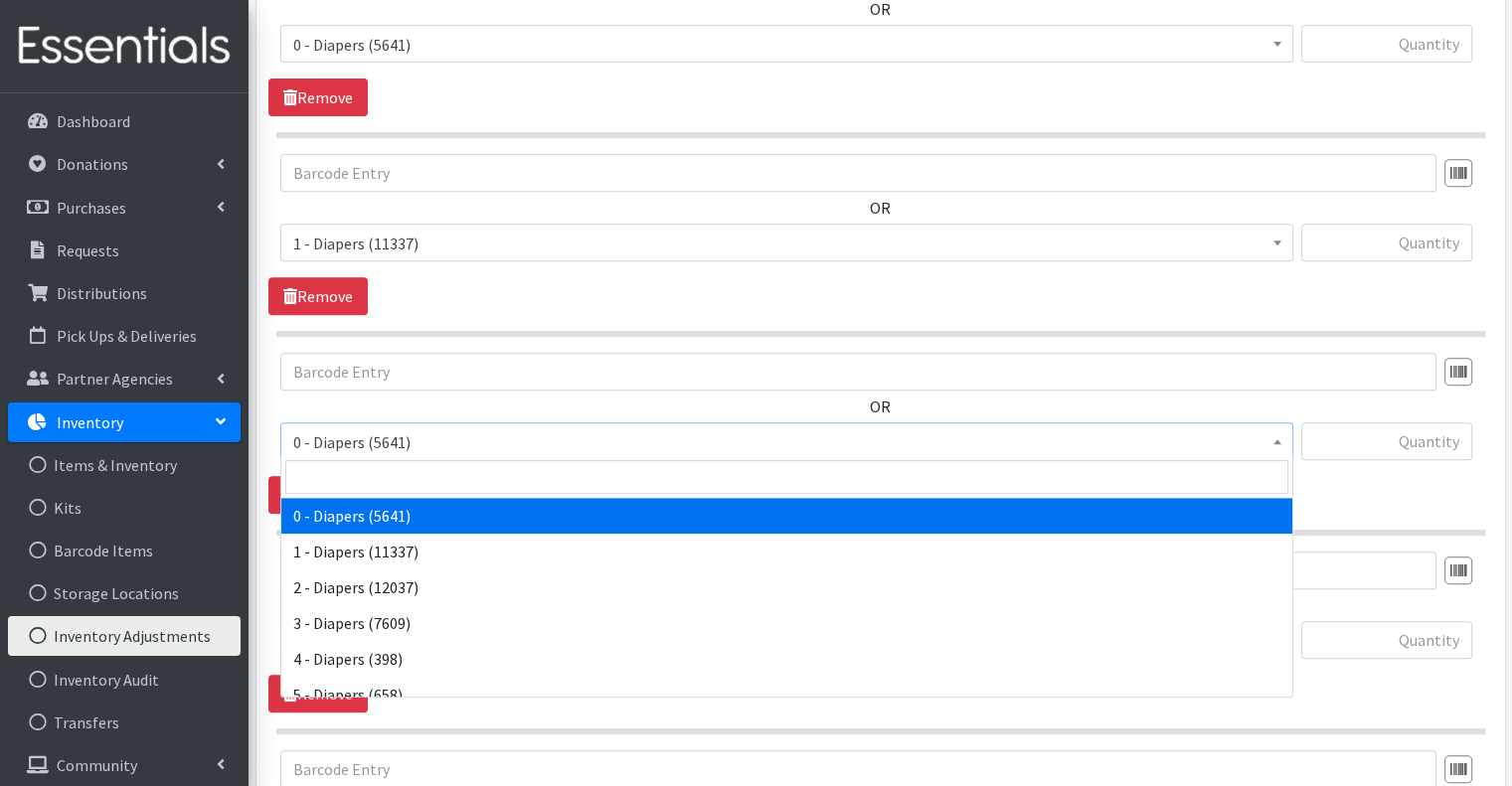 click on "0 - Diapers (5641)" at bounding box center [786, 442] 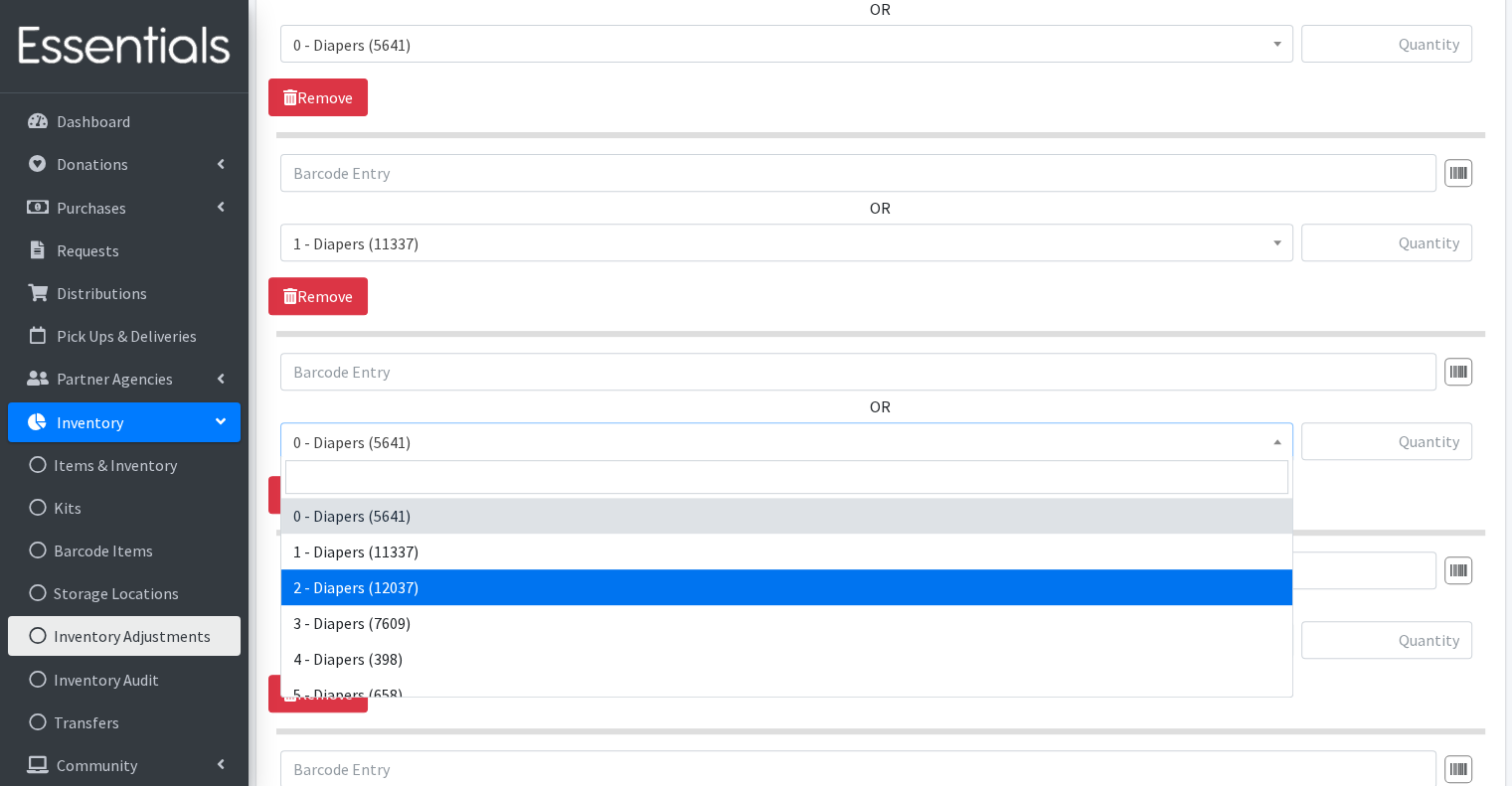 select on "15483" 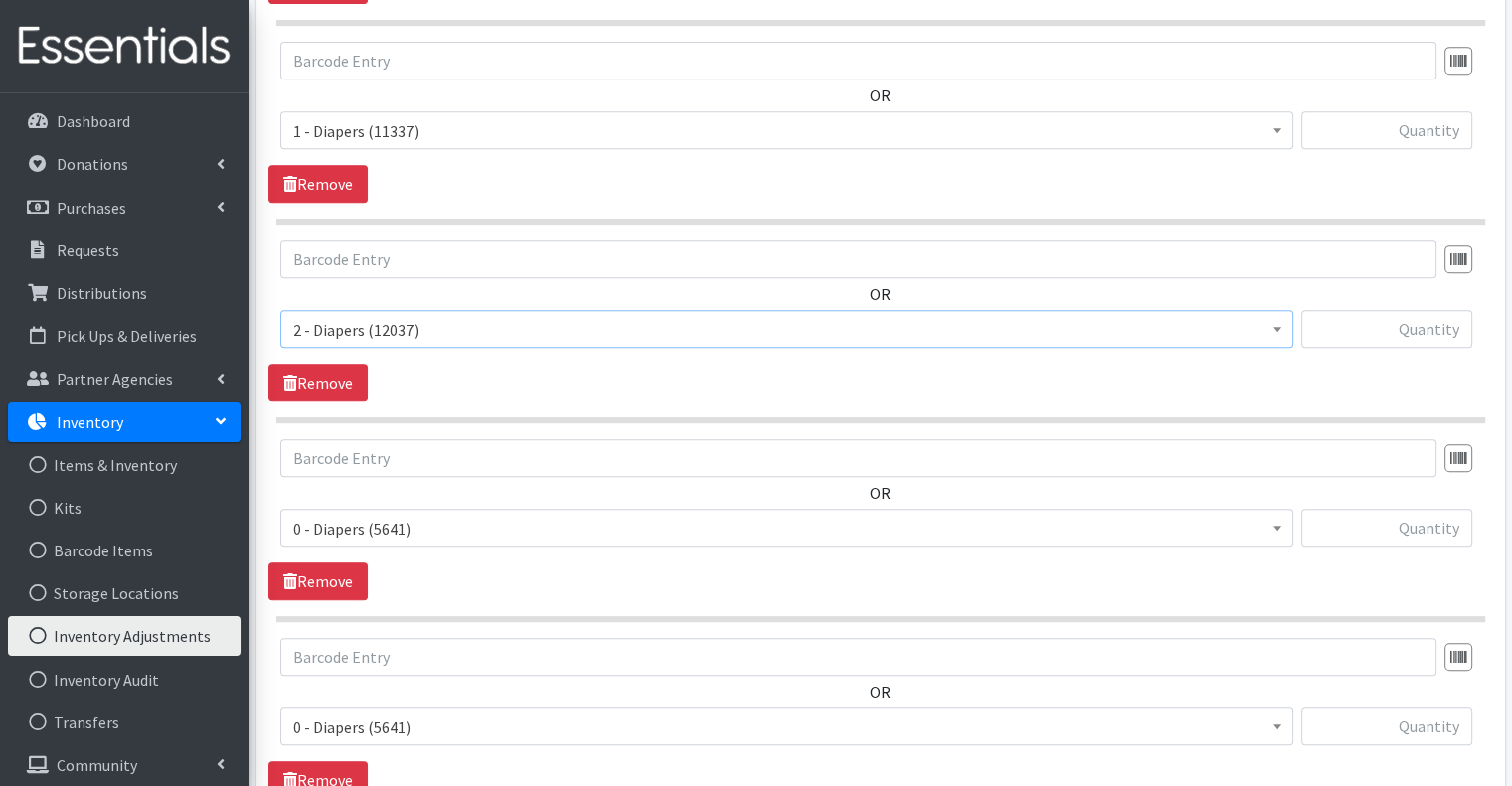 scroll, scrollTop: 985, scrollLeft: 0, axis: vertical 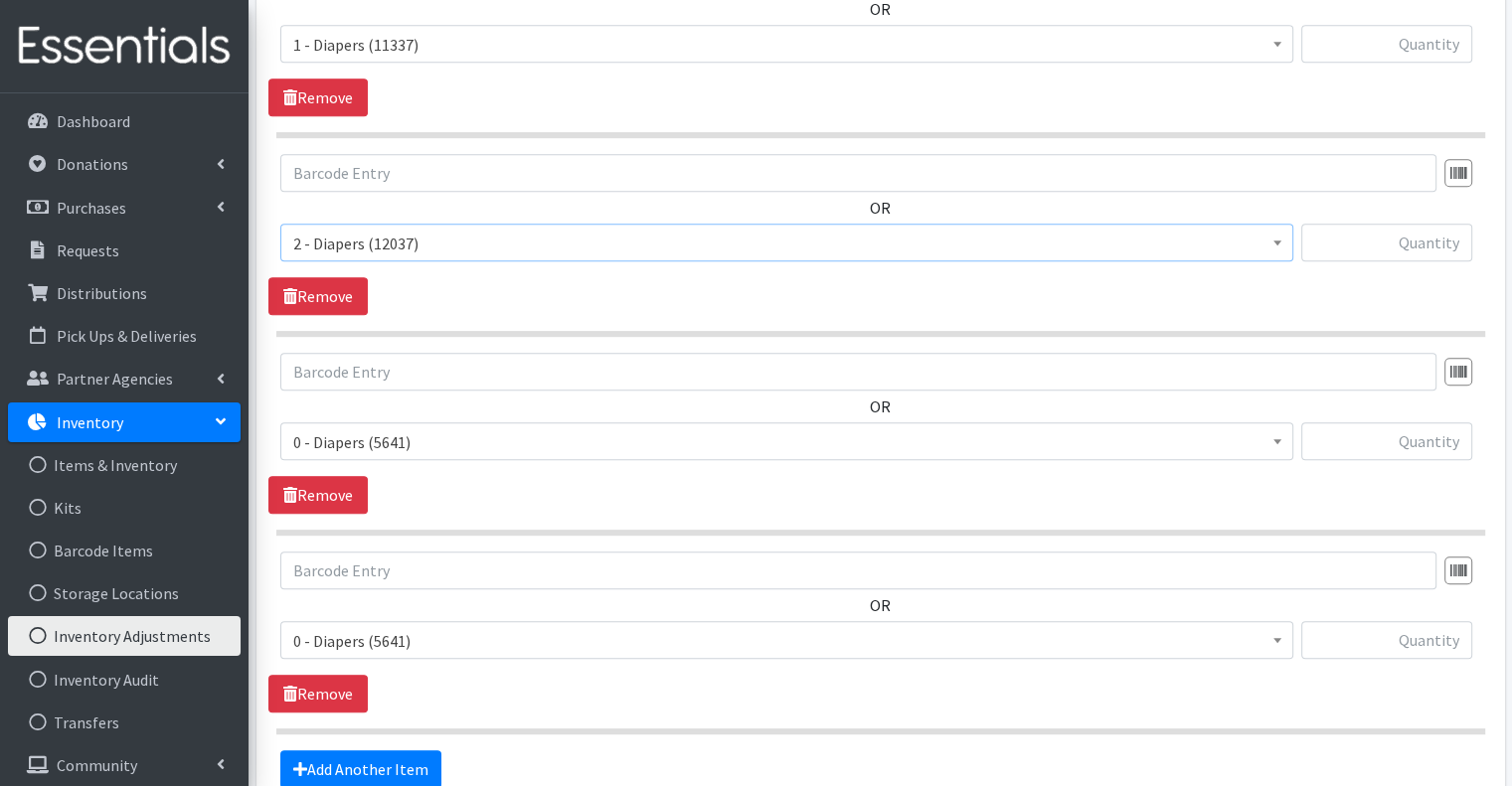 click on "0 - Diapers (5641)" at bounding box center (786, 442) 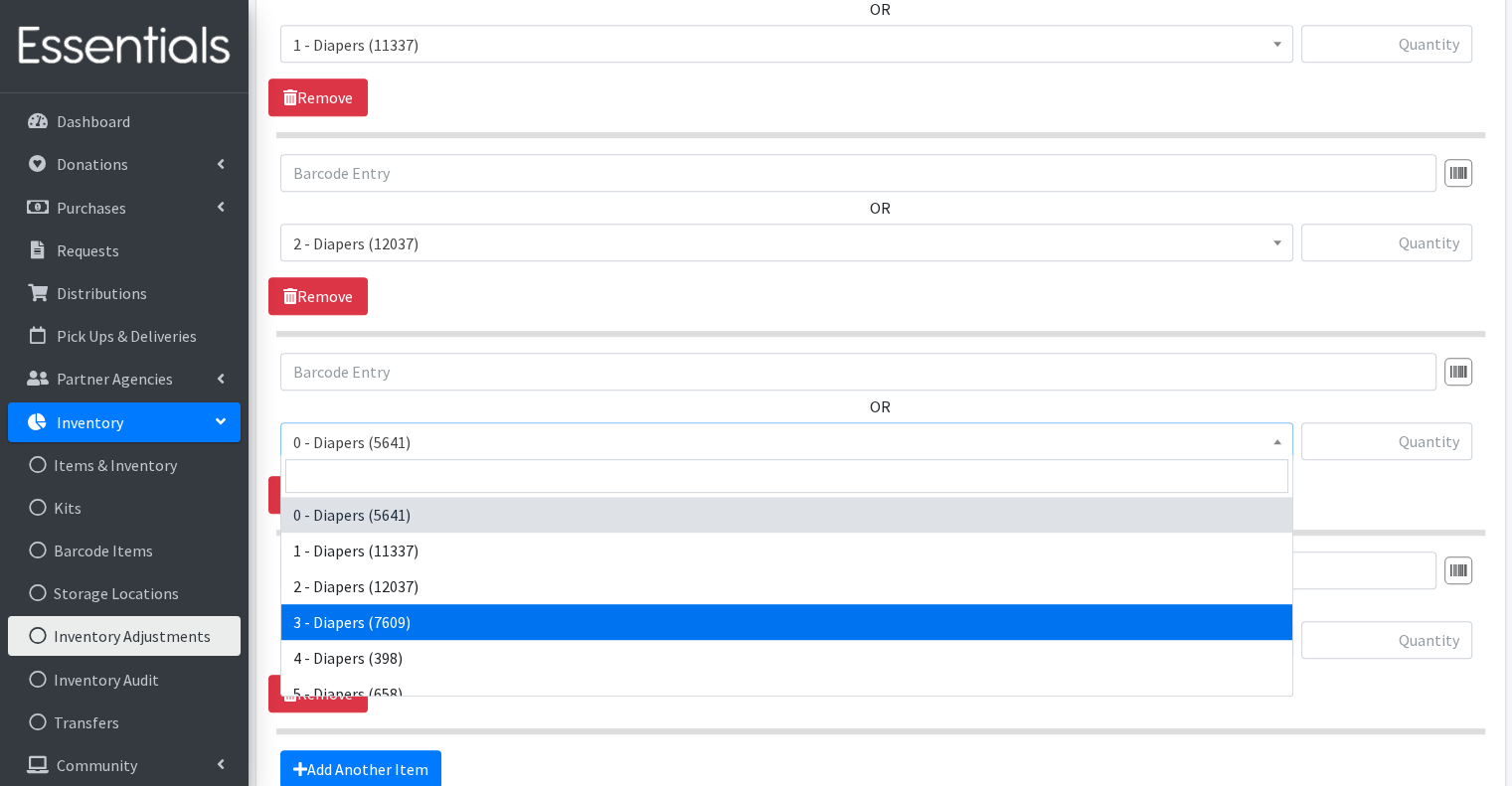 select on "15484" 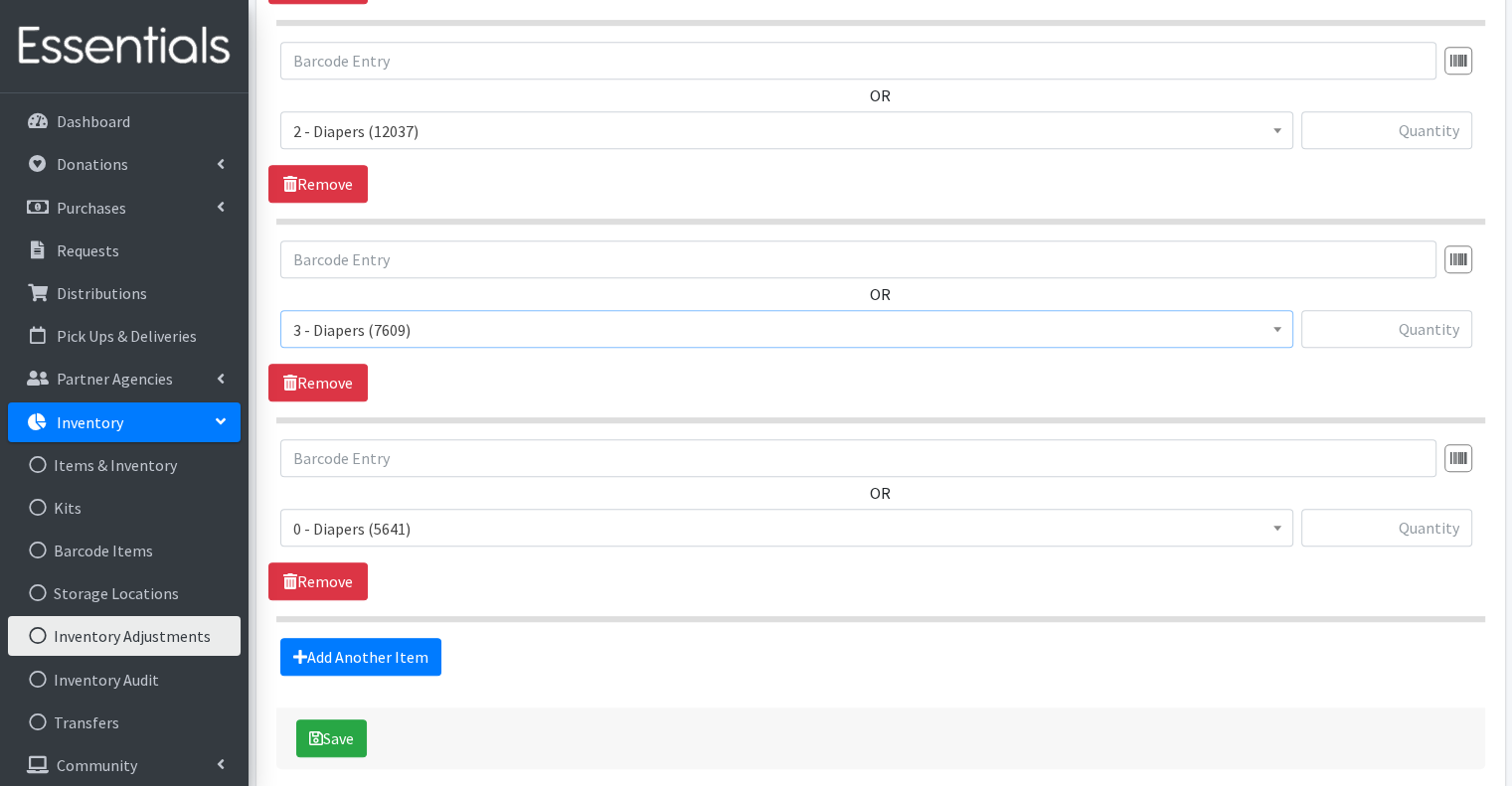 scroll, scrollTop: 1183, scrollLeft: 0, axis: vertical 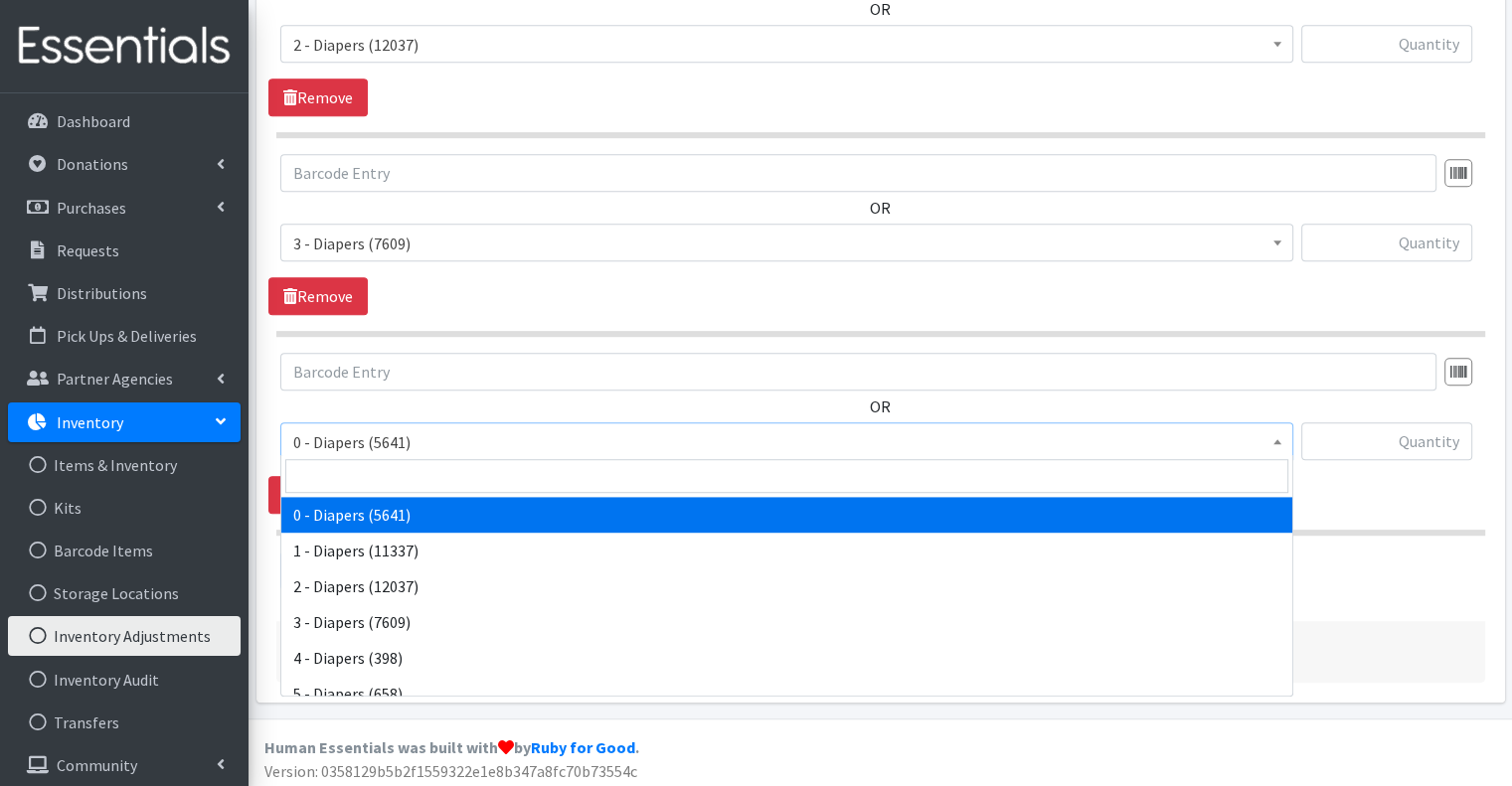 click on "0 - Diapers (5641)" at bounding box center (786, 442) 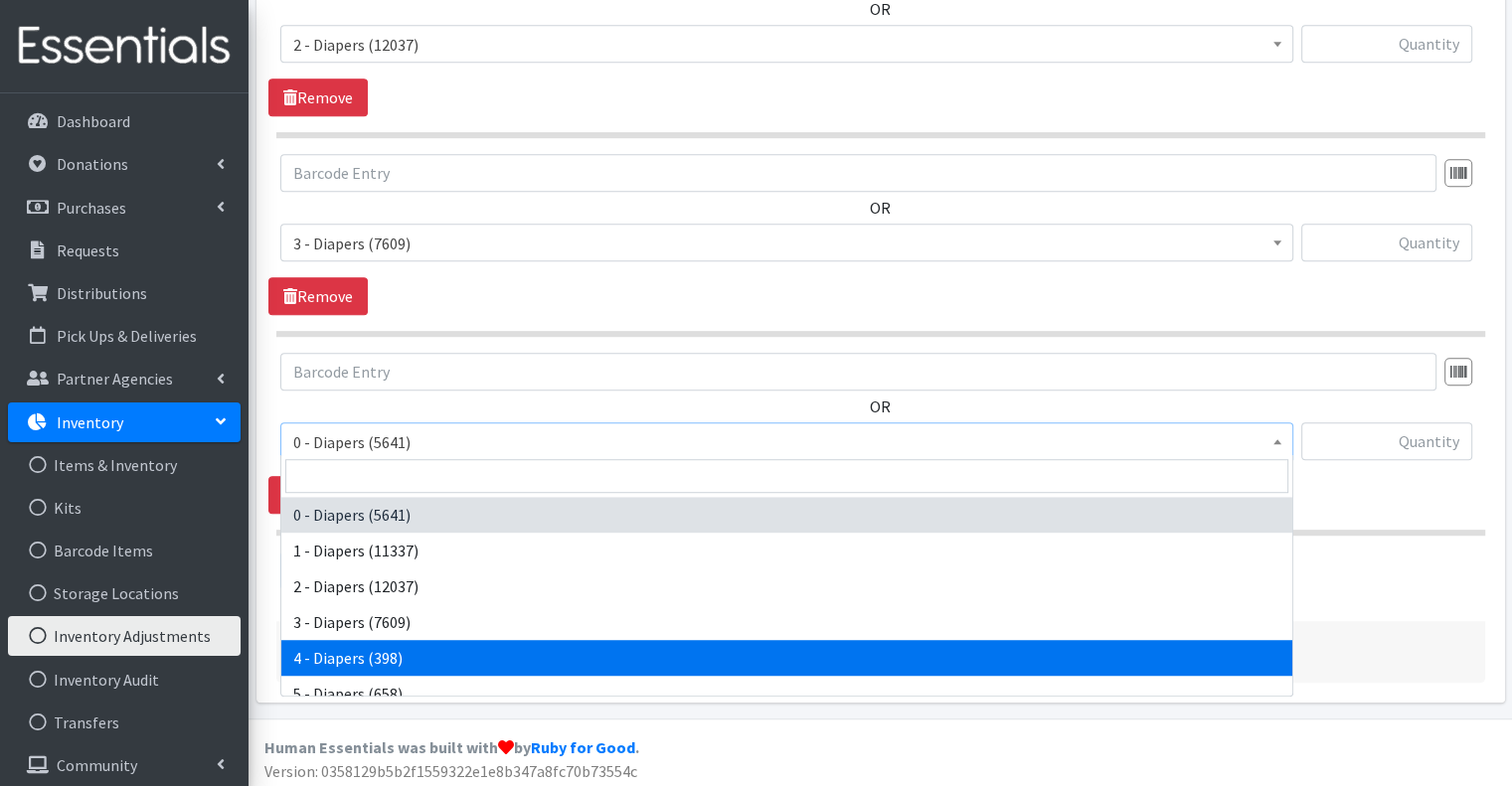select on "15485" 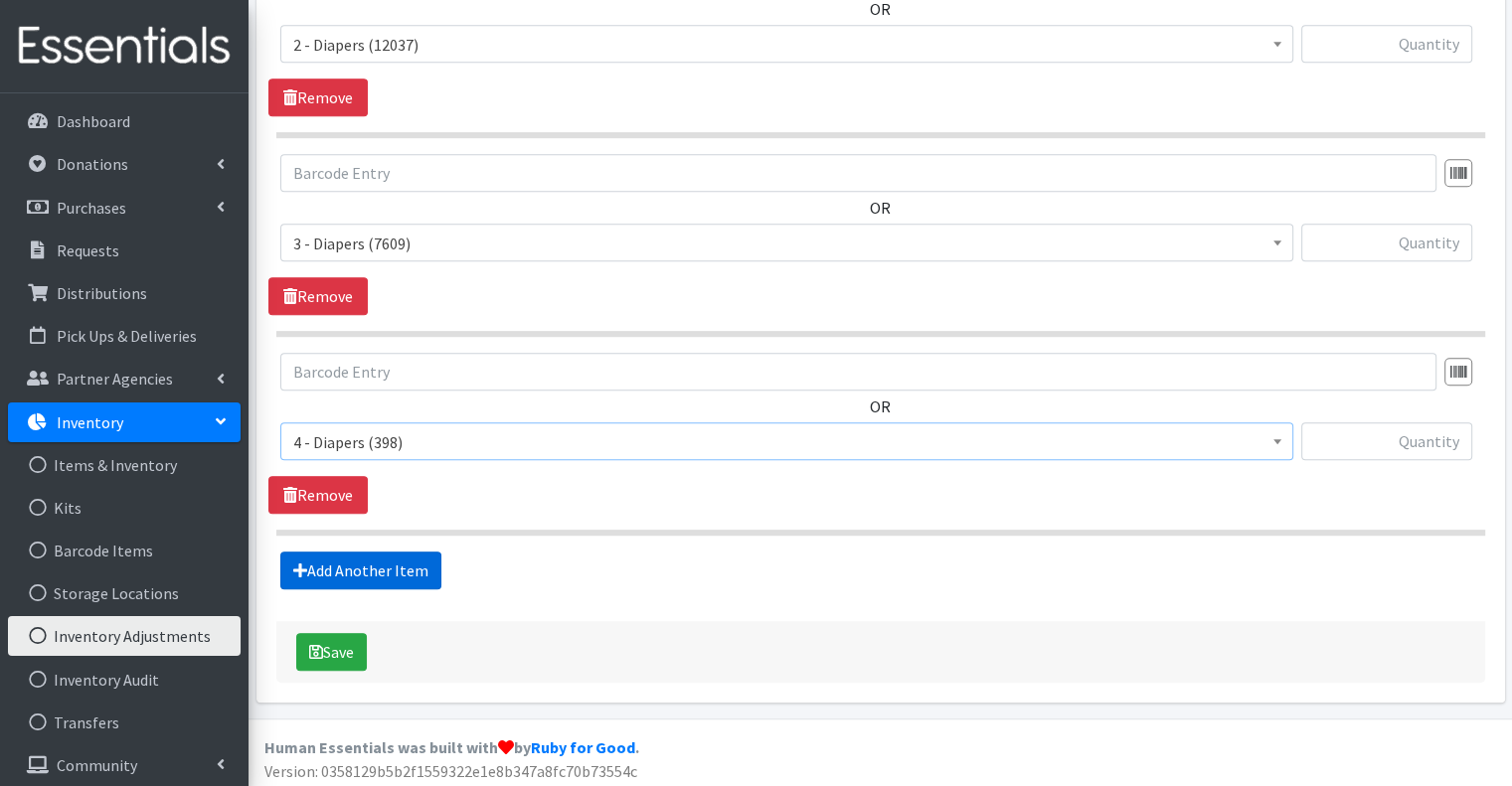 click on "Add Another Item" at bounding box center (361, 570) 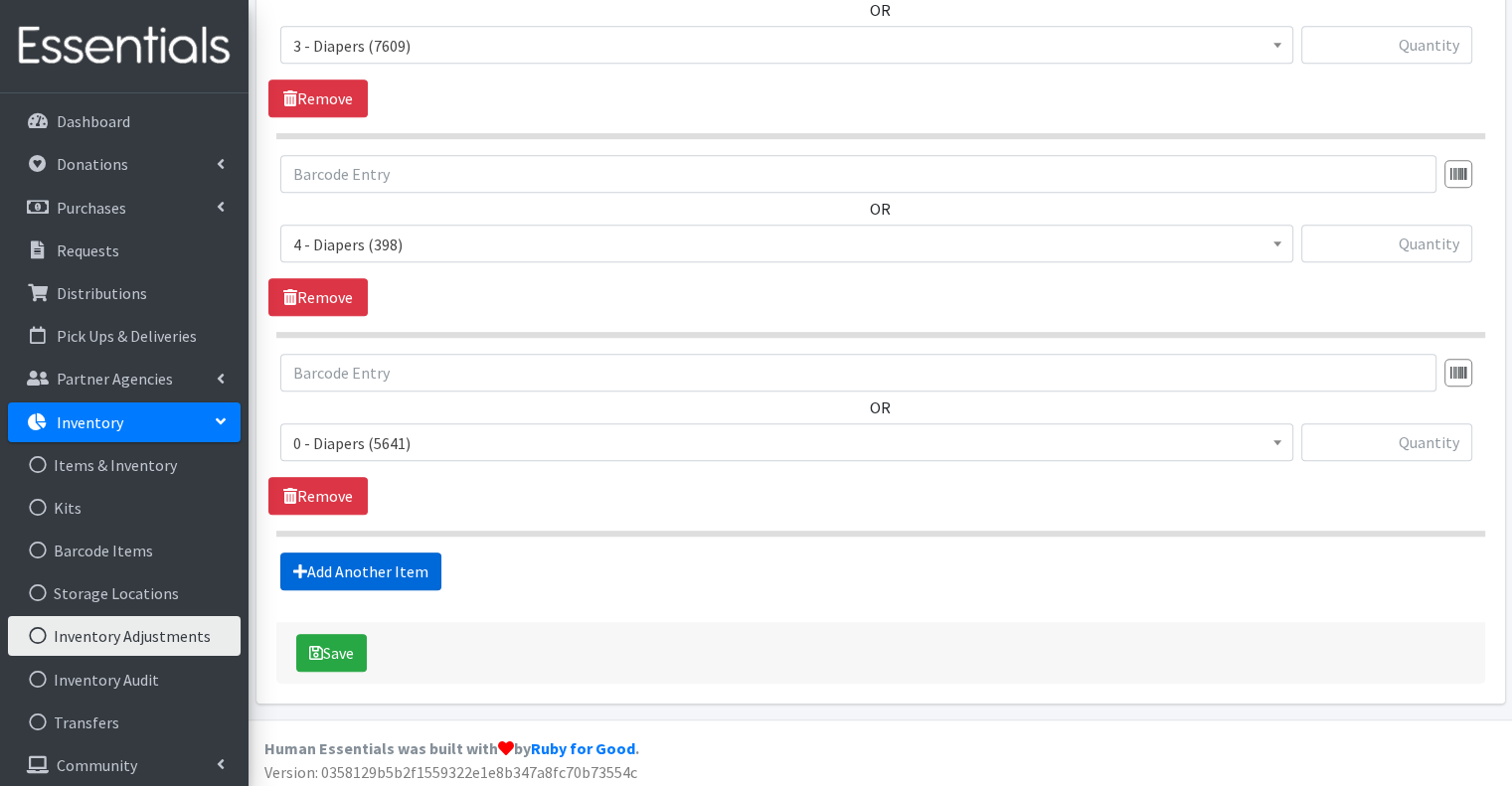 click on "Add Another Item" at bounding box center [361, 571] 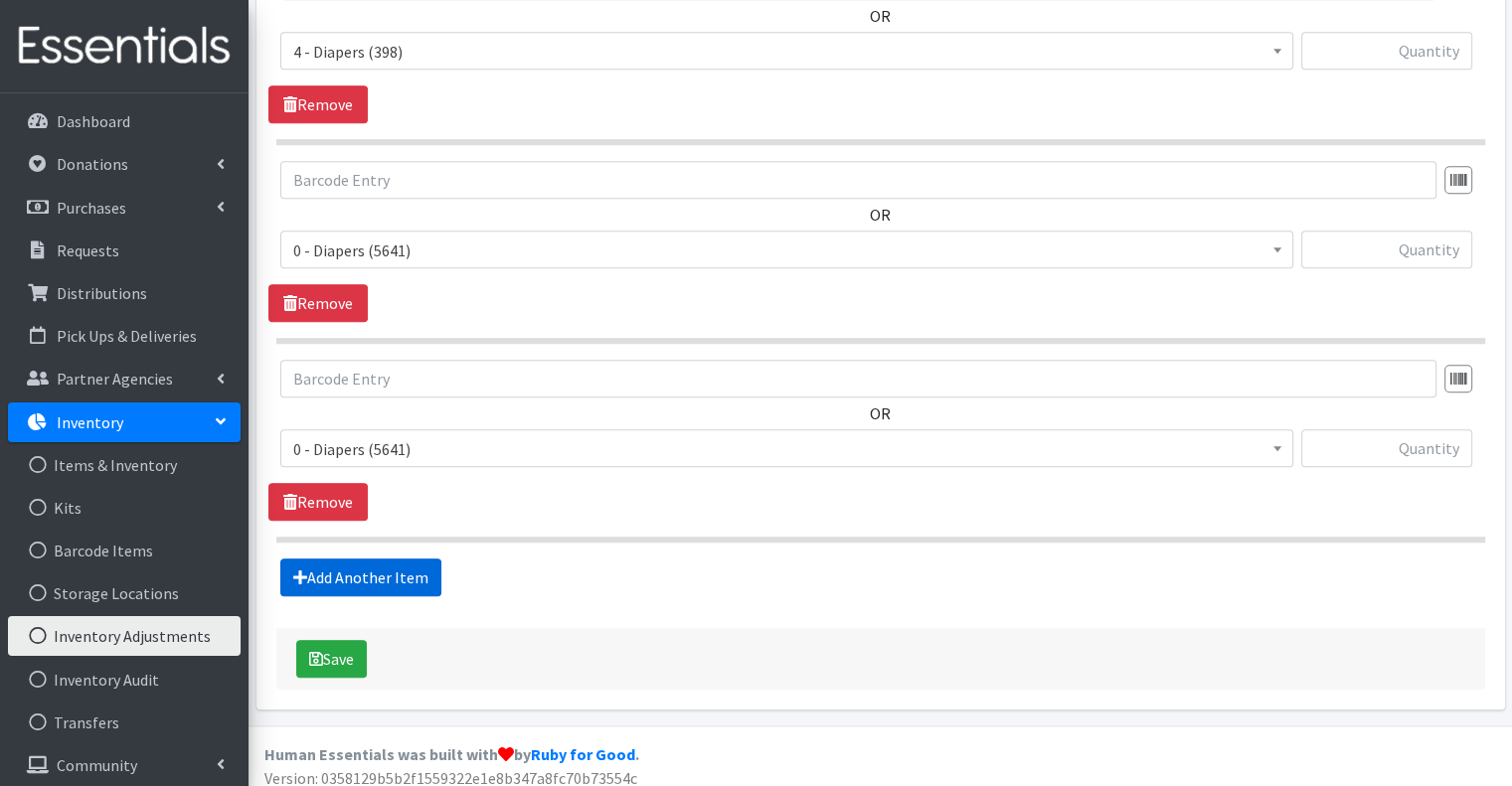 scroll, scrollTop: 1579, scrollLeft: 0, axis: vertical 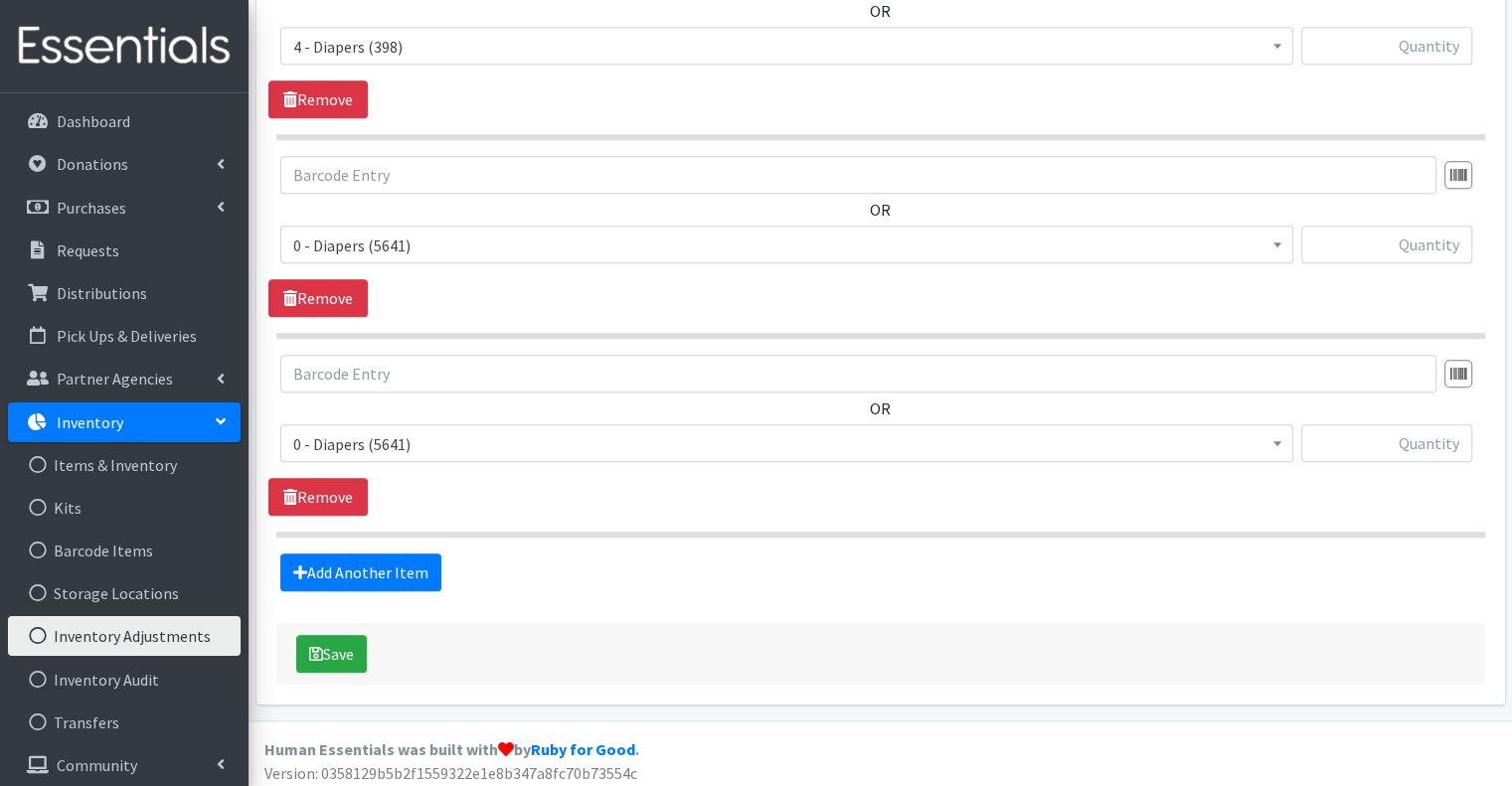 click on "0 - Diapers (5641)" at bounding box center [786, 245] 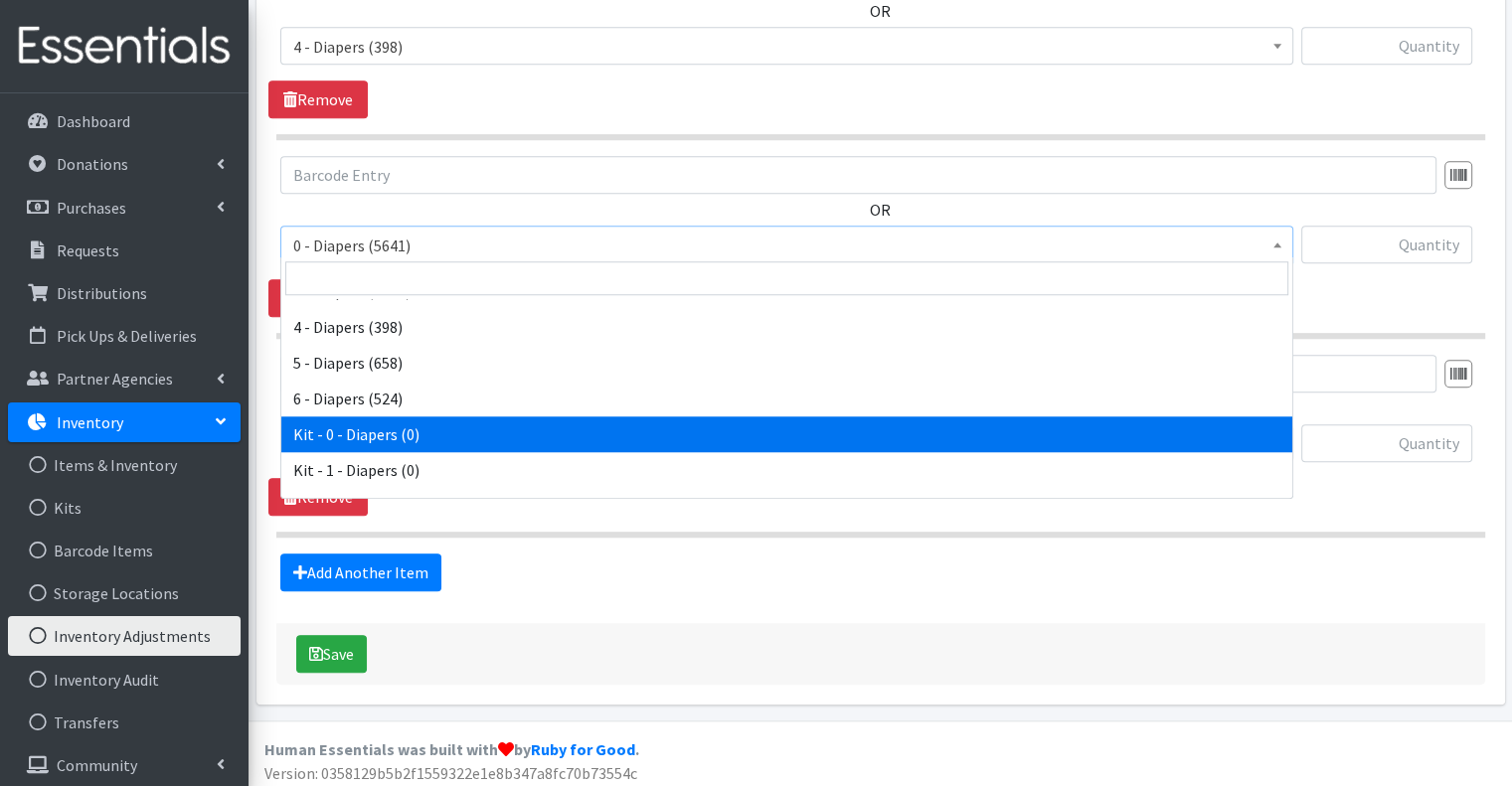 scroll, scrollTop: 99, scrollLeft: 0, axis: vertical 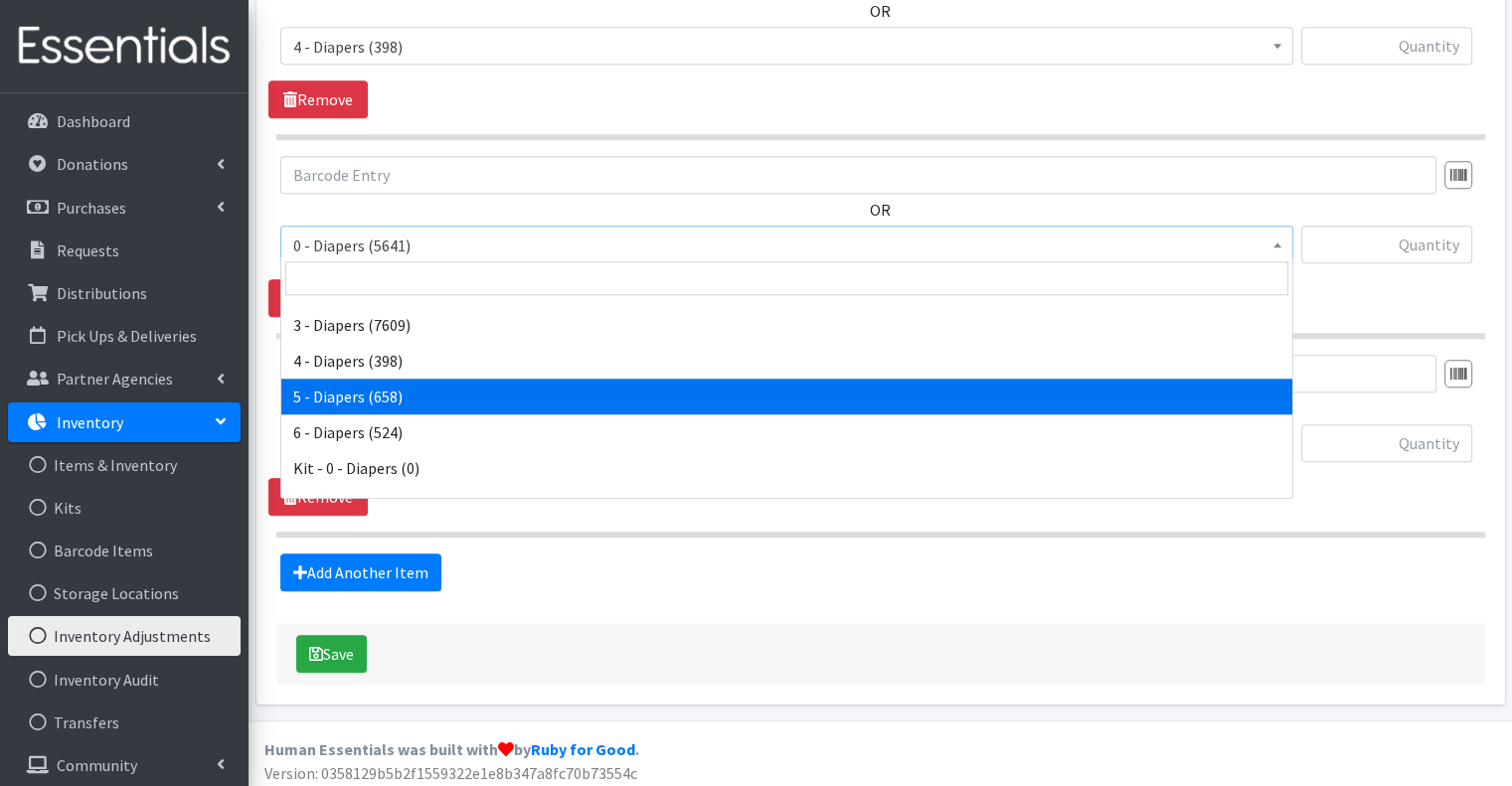 select on "15486" 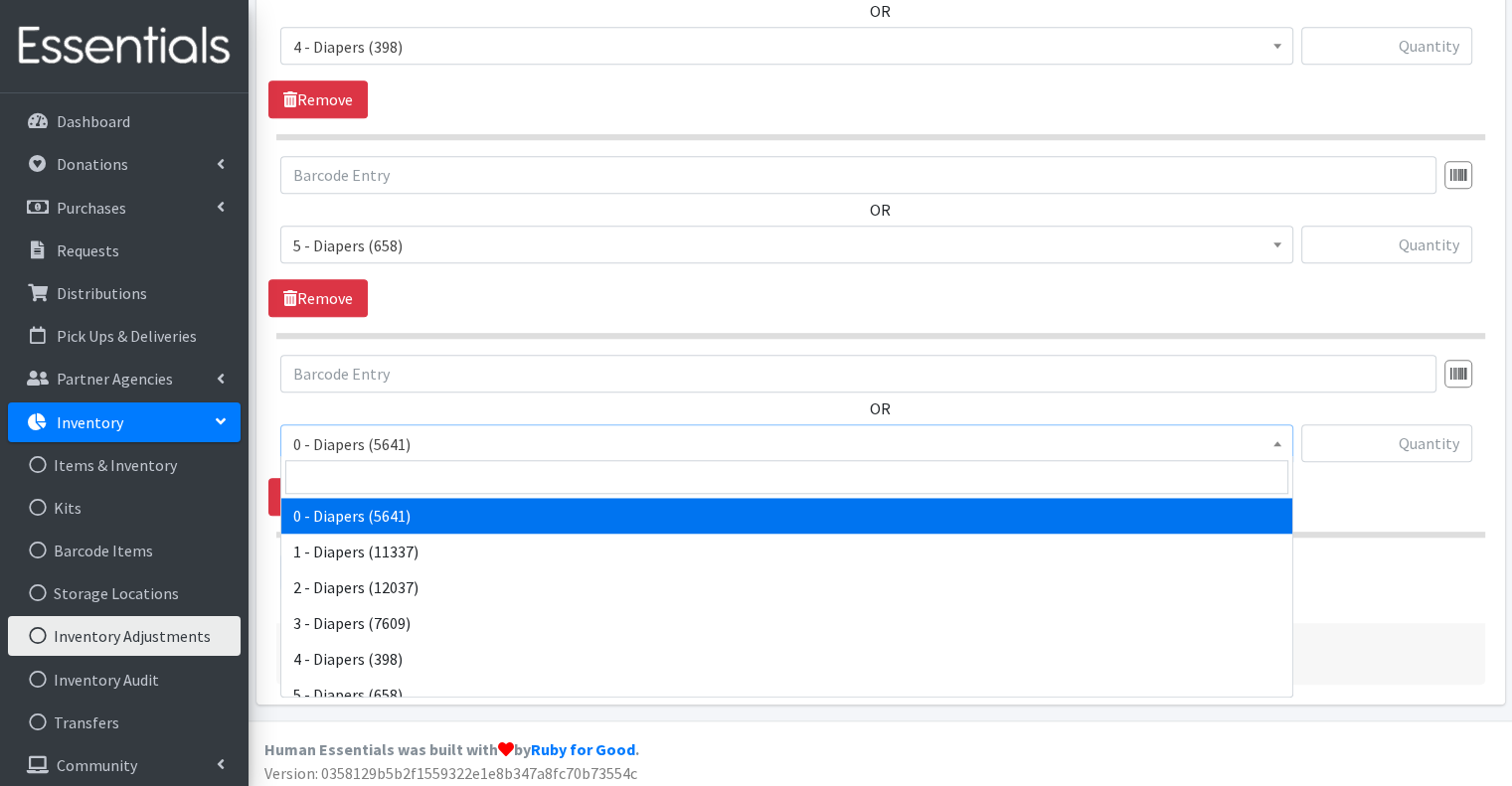 click on "0 - Diapers (5641)" at bounding box center (786, 444) 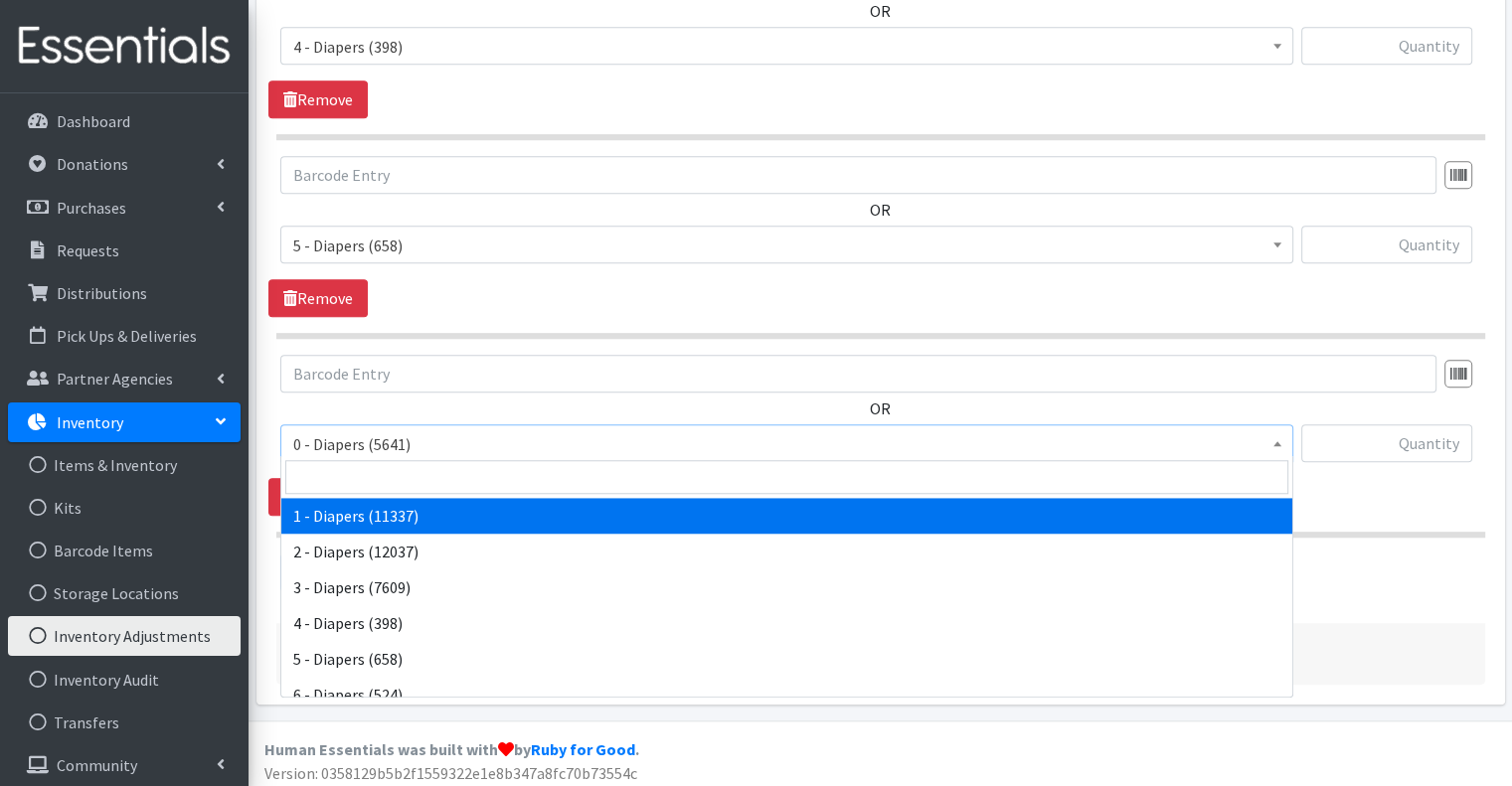 scroll, scrollTop: 99, scrollLeft: 0, axis: vertical 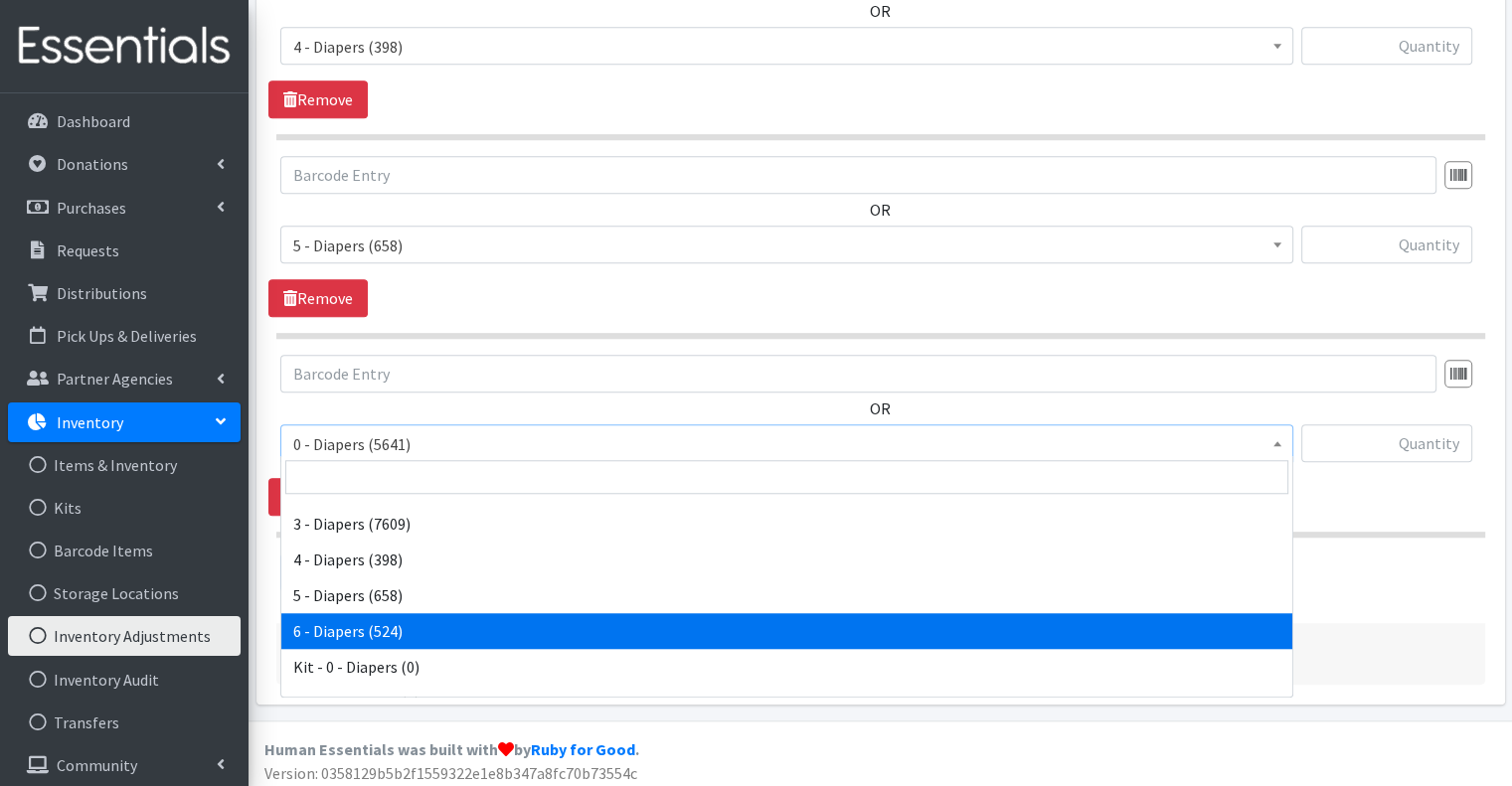 select on "15487" 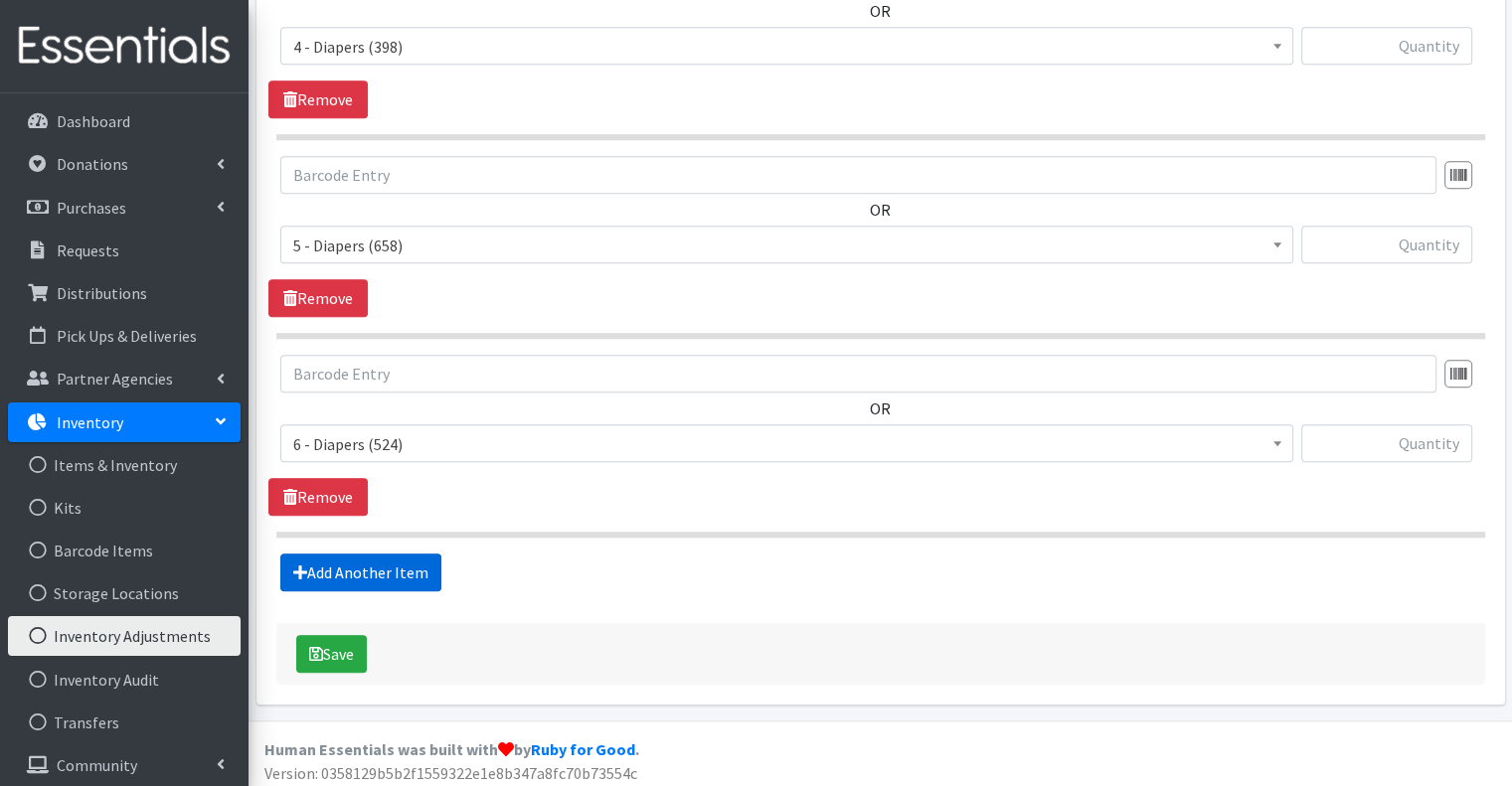 click on "Add Another Item" at bounding box center [361, 572] 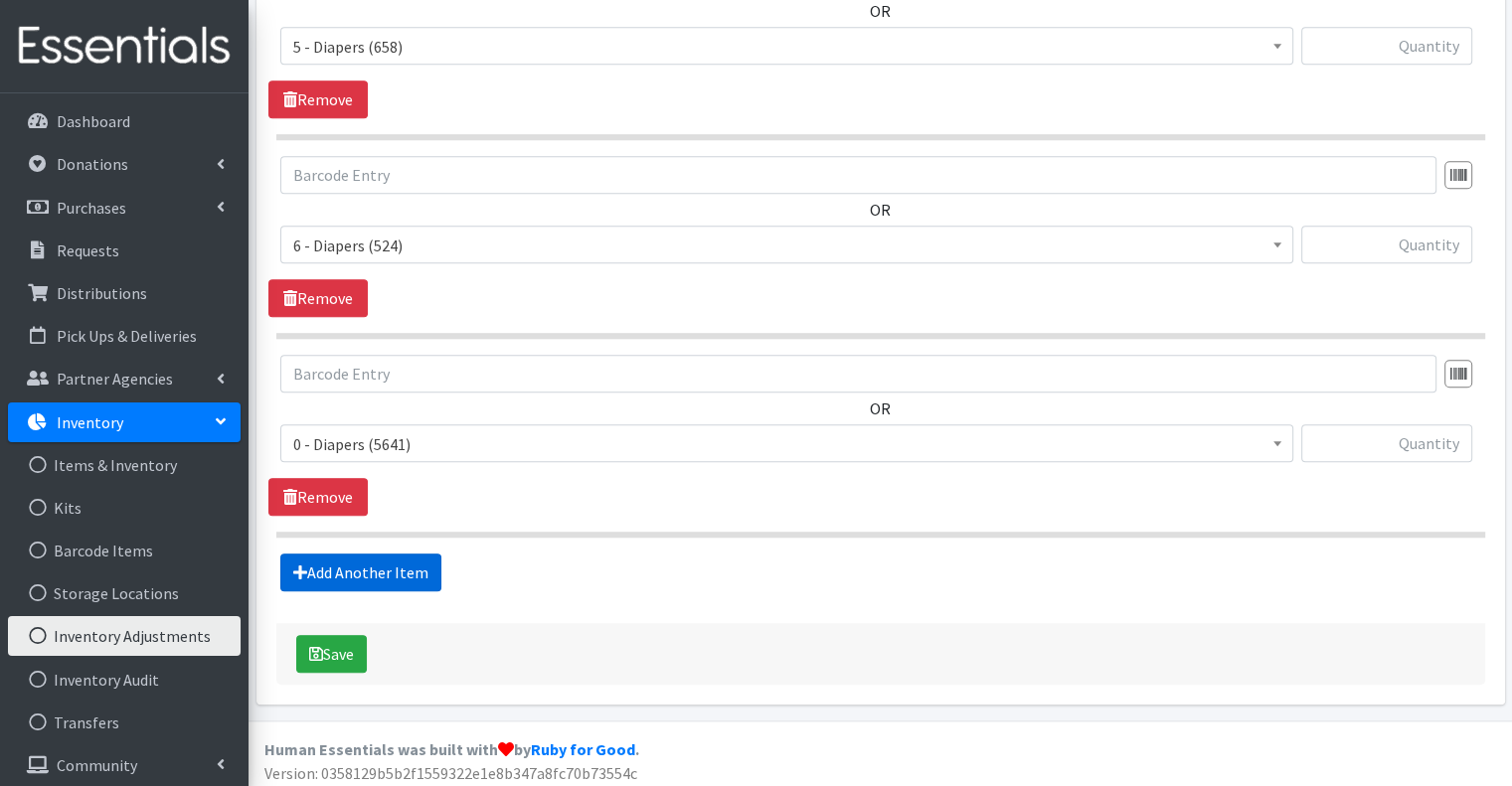 click on "Add Another Item" at bounding box center [361, 572] 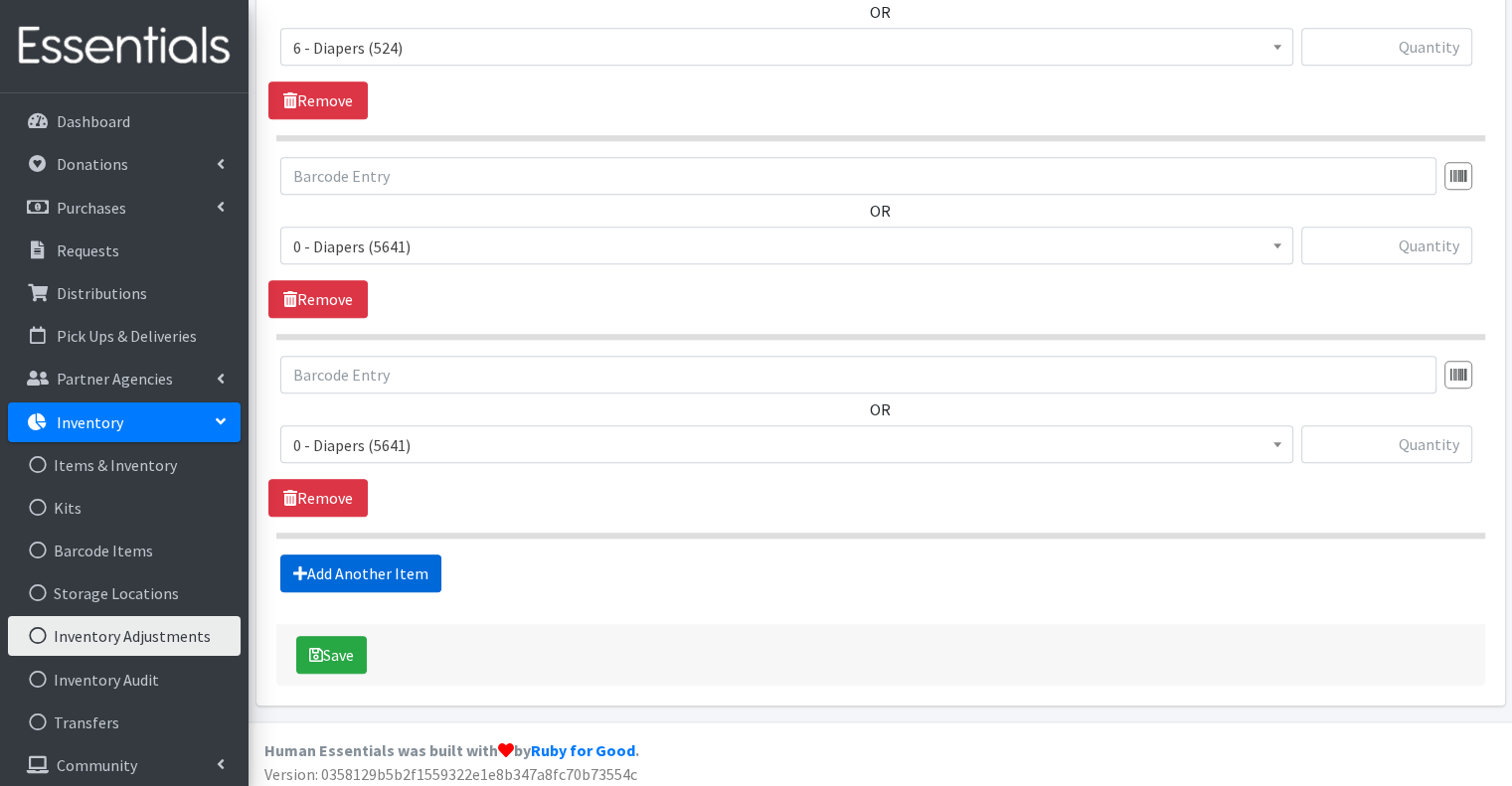 click on "Add Another Item" at bounding box center (361, 573) 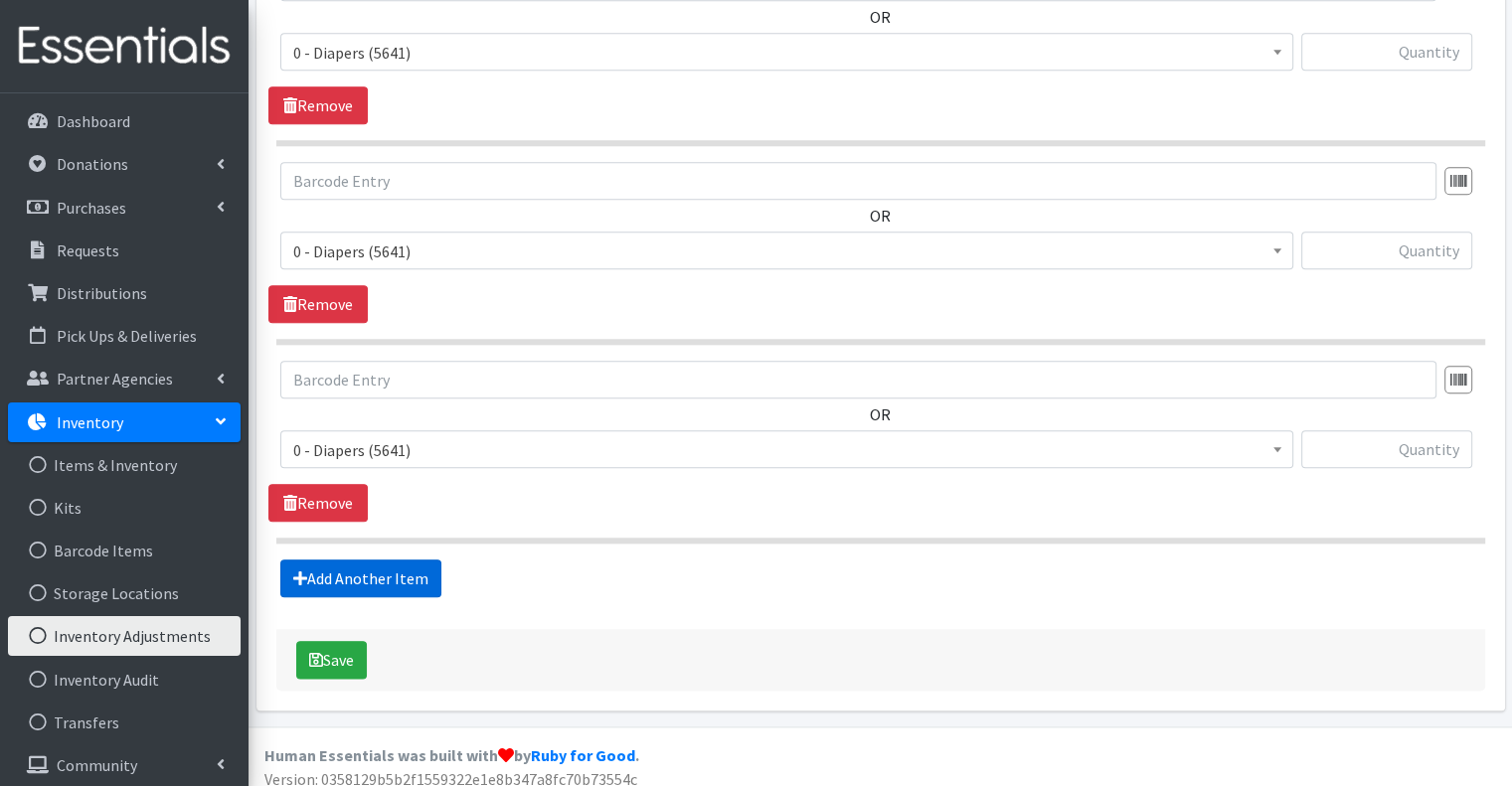 scroll, scrollTop: 2174, scrollLeft: 0, axis: vertical 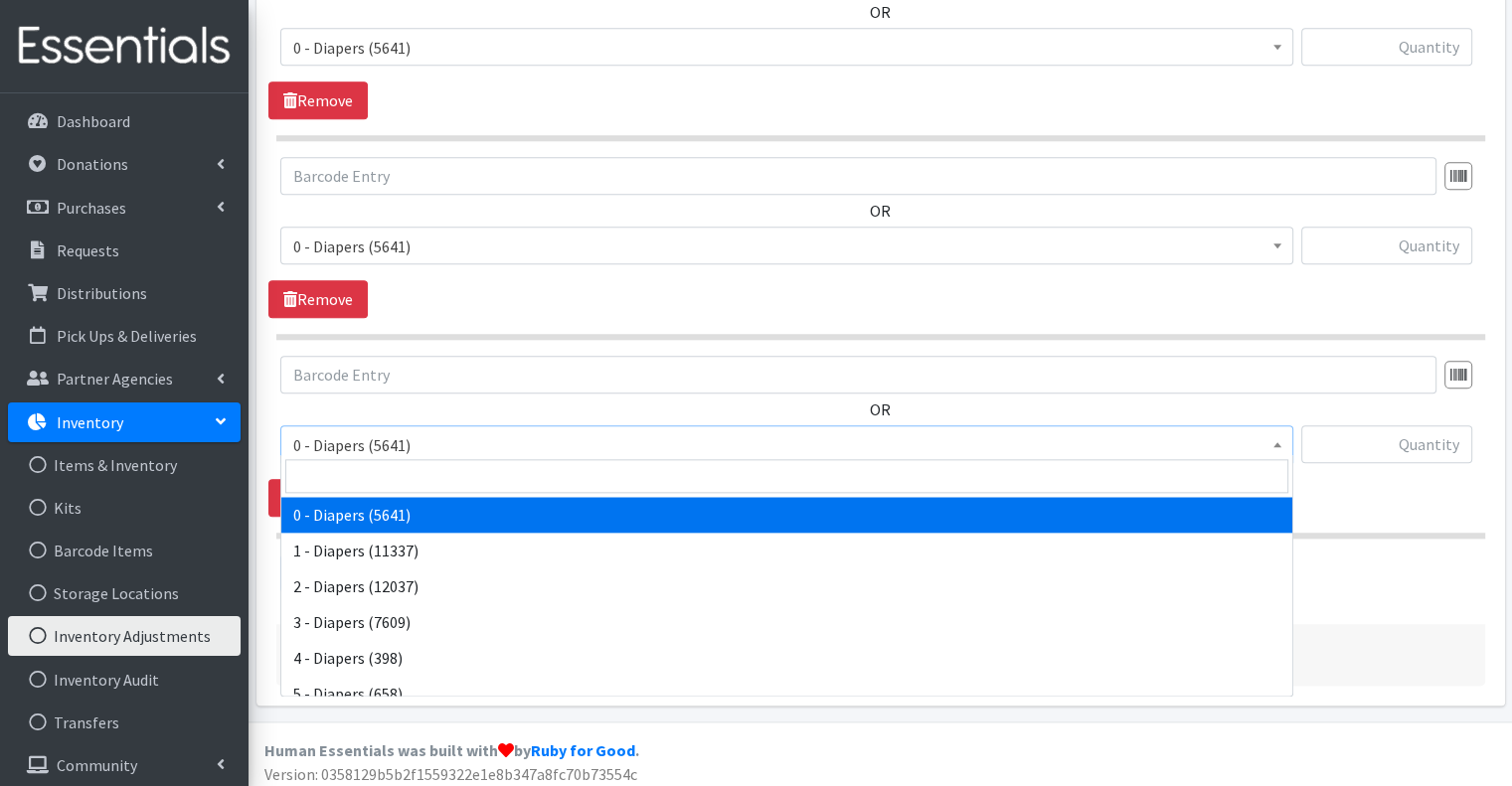 click on "0 - Diapers (5641)" at bounding box center (786, 445) 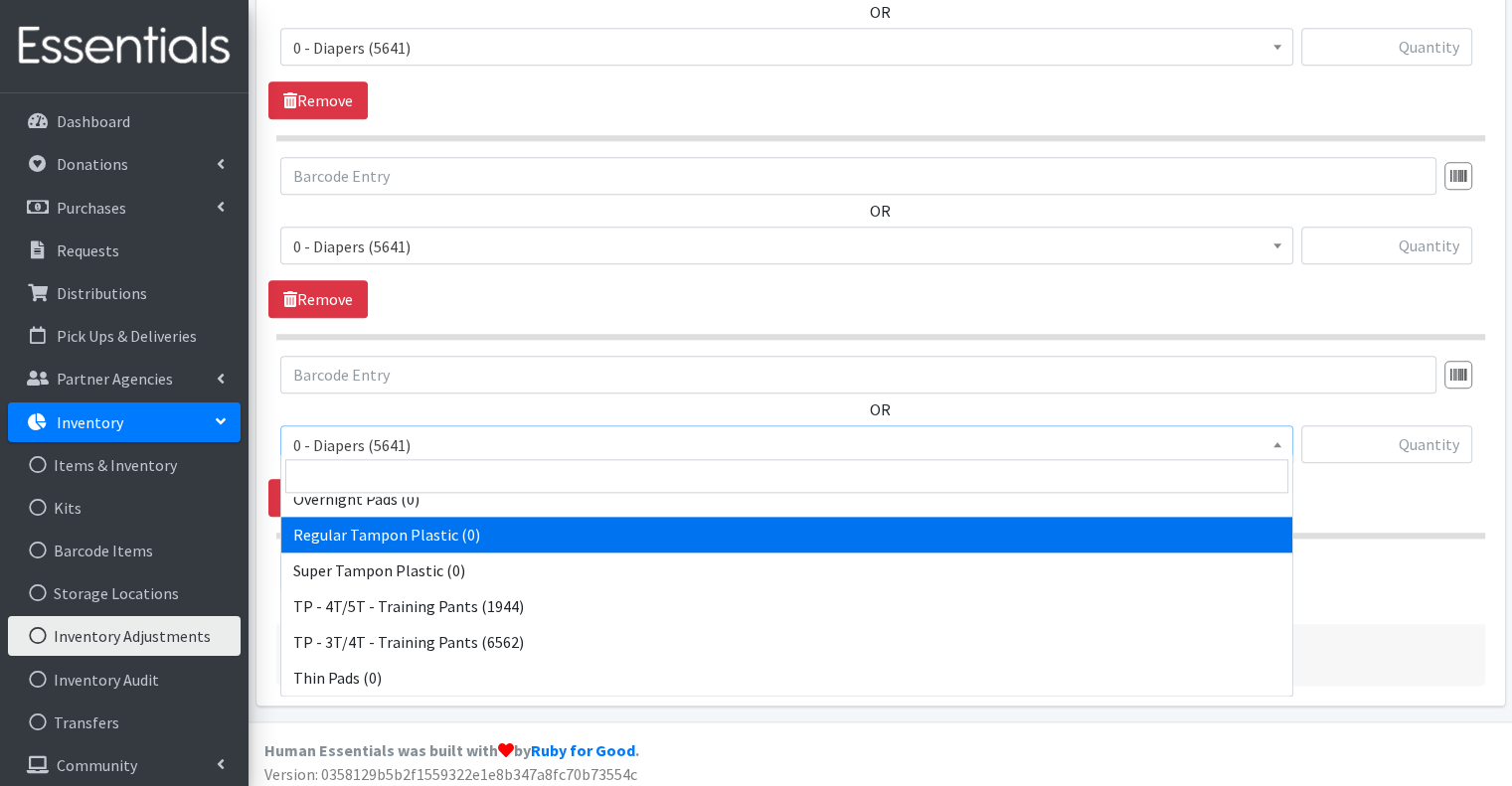scroll, scrollTop: 731, scrollLeft: 0, axis: vertical 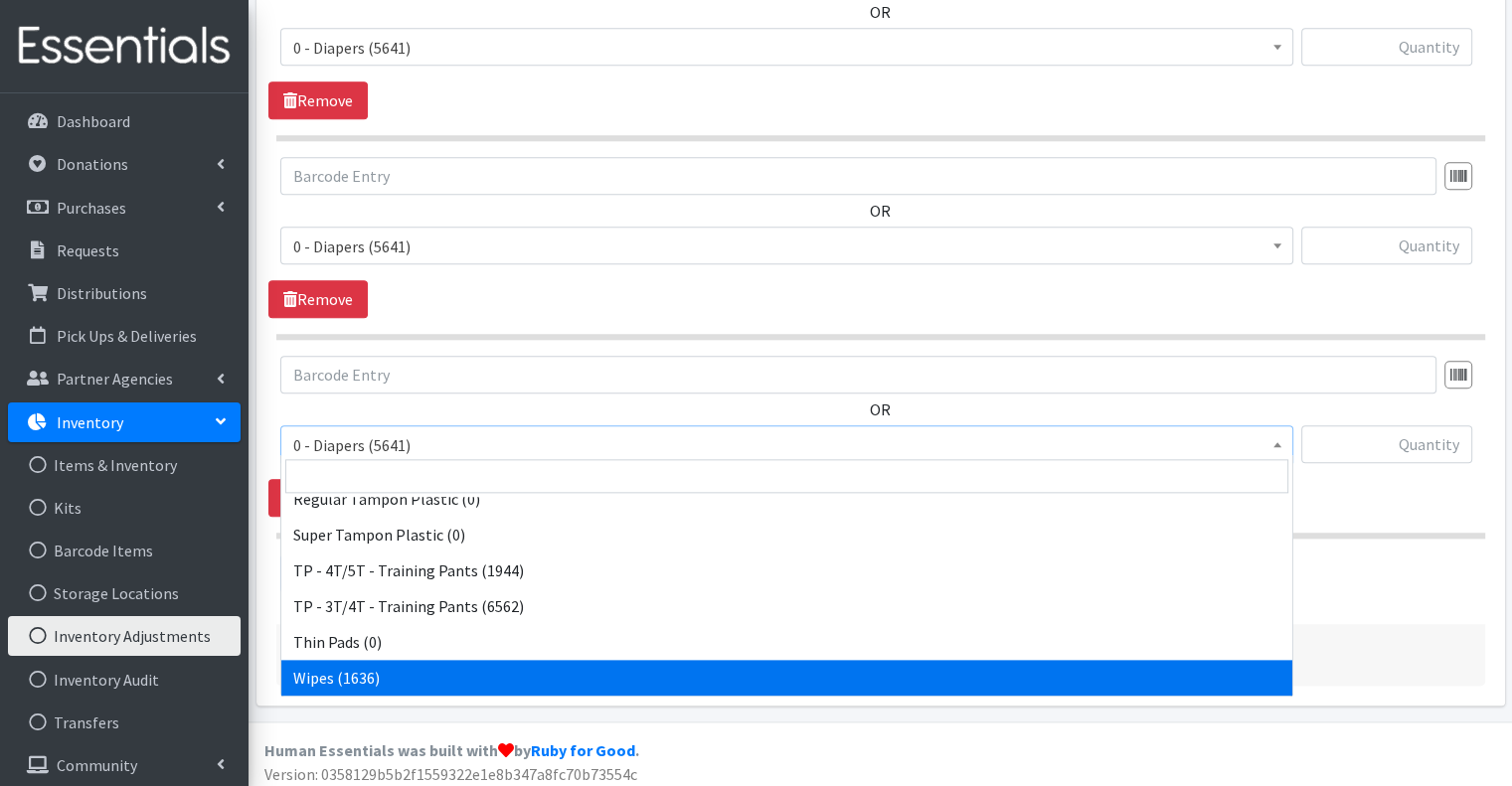 drag, startPoint x: 389, startPoint y: 670, endPoint x: 386, endPoint y: 645, distance: 25.179357 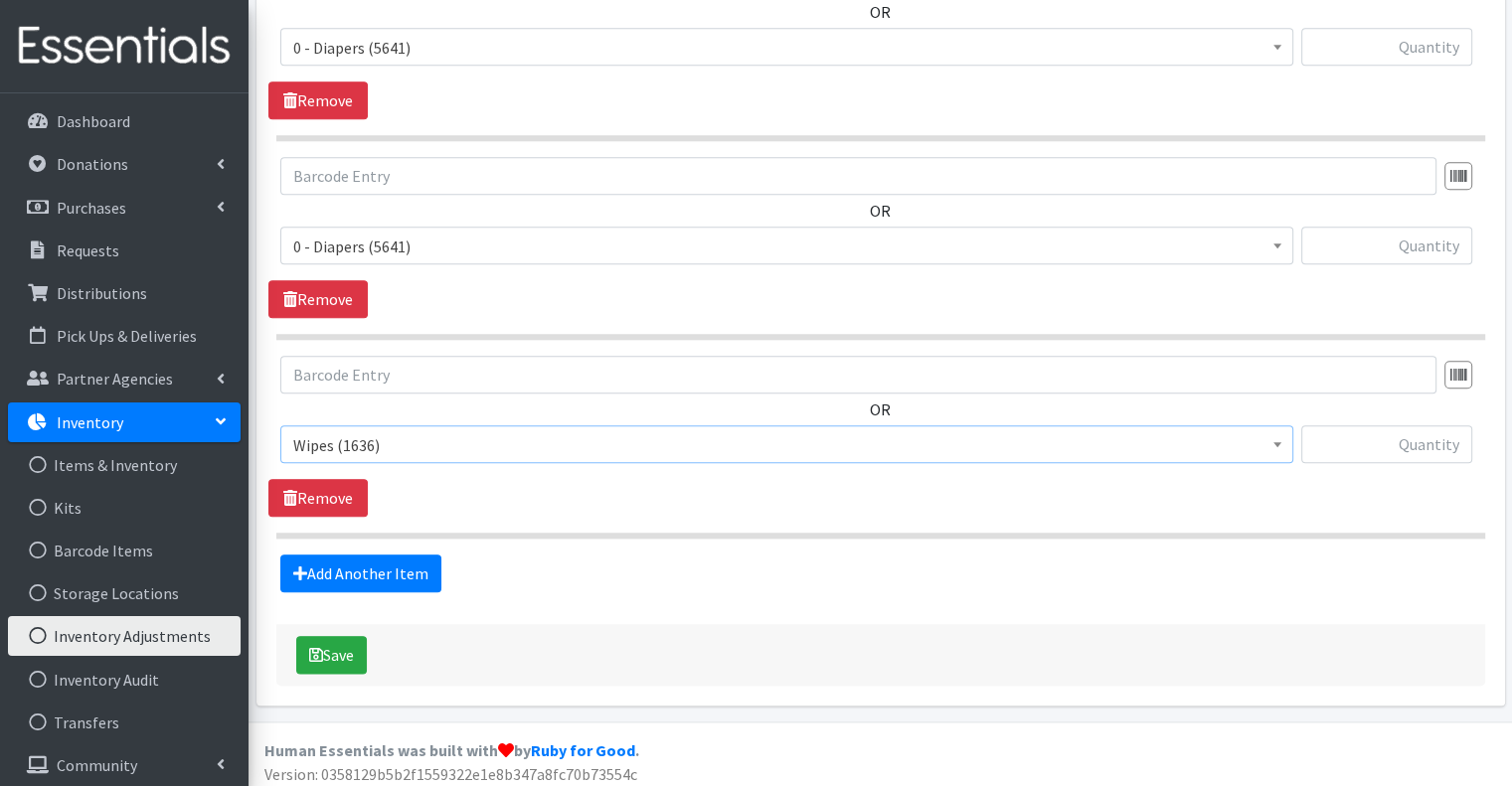 click on "0 - Diapers (5641)" at bounding box center [786, 246] 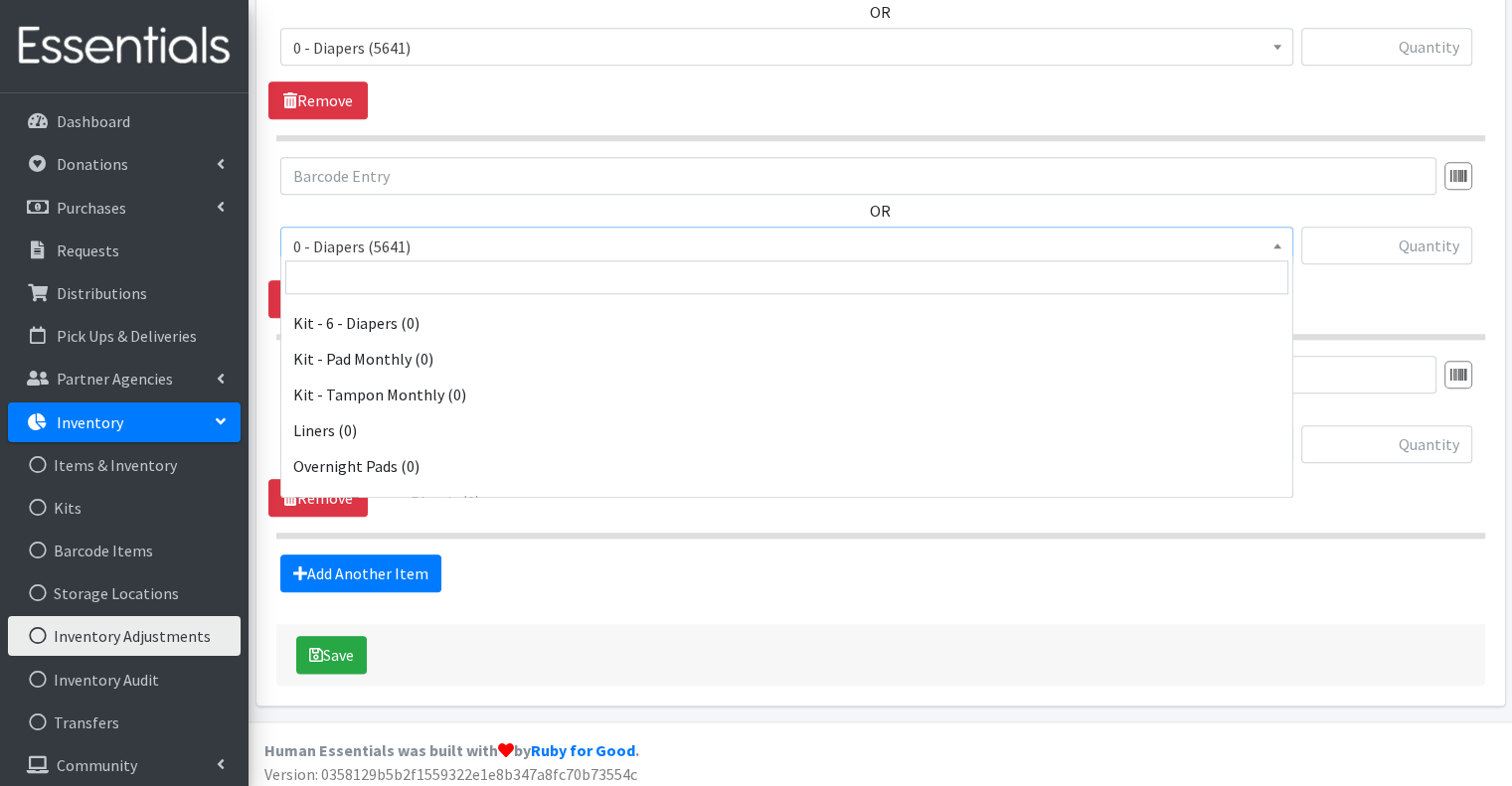 scroll, scrollTop: 696, scrollLeft: 0, axis: vertical 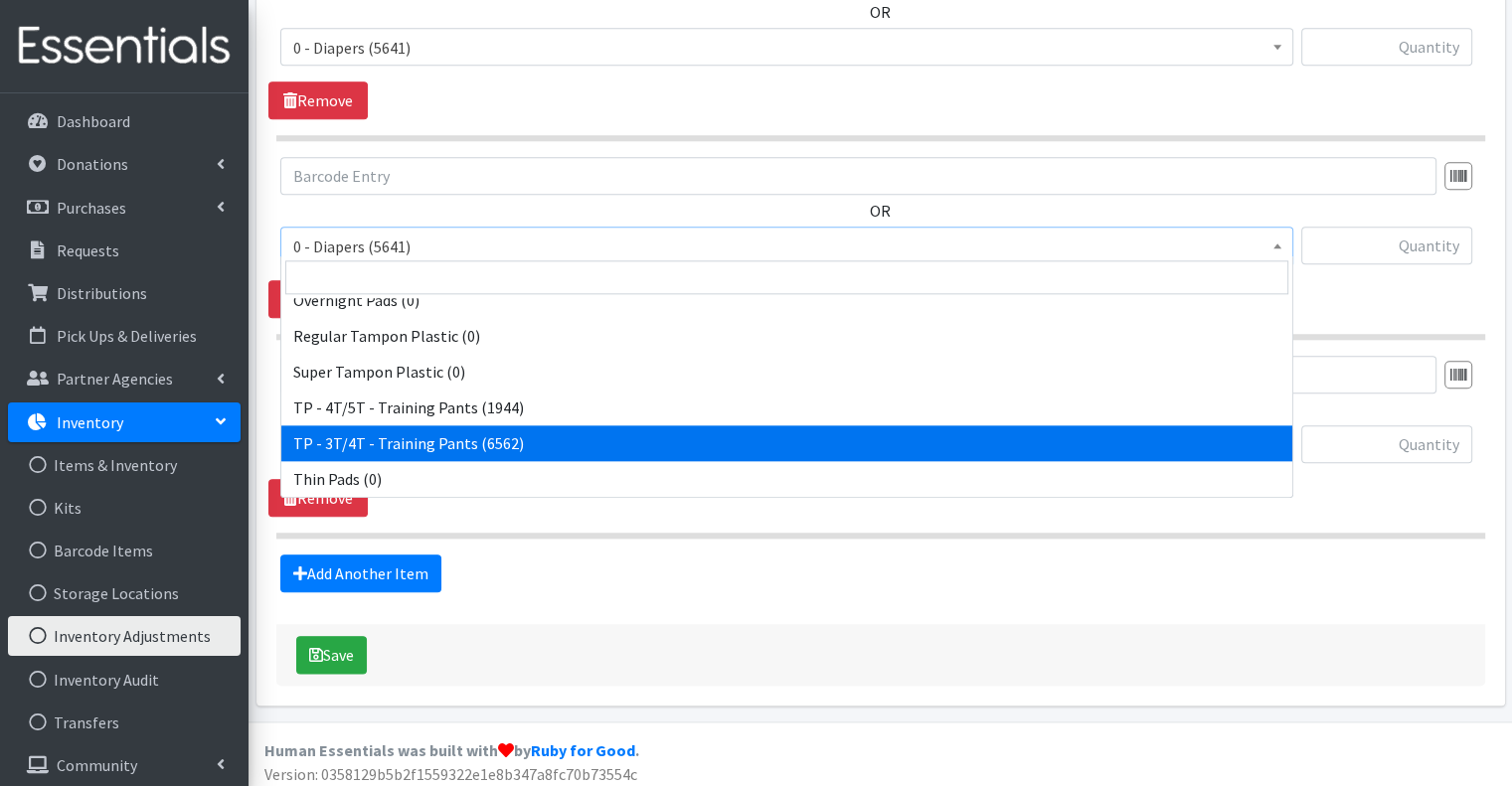 select on "15488" 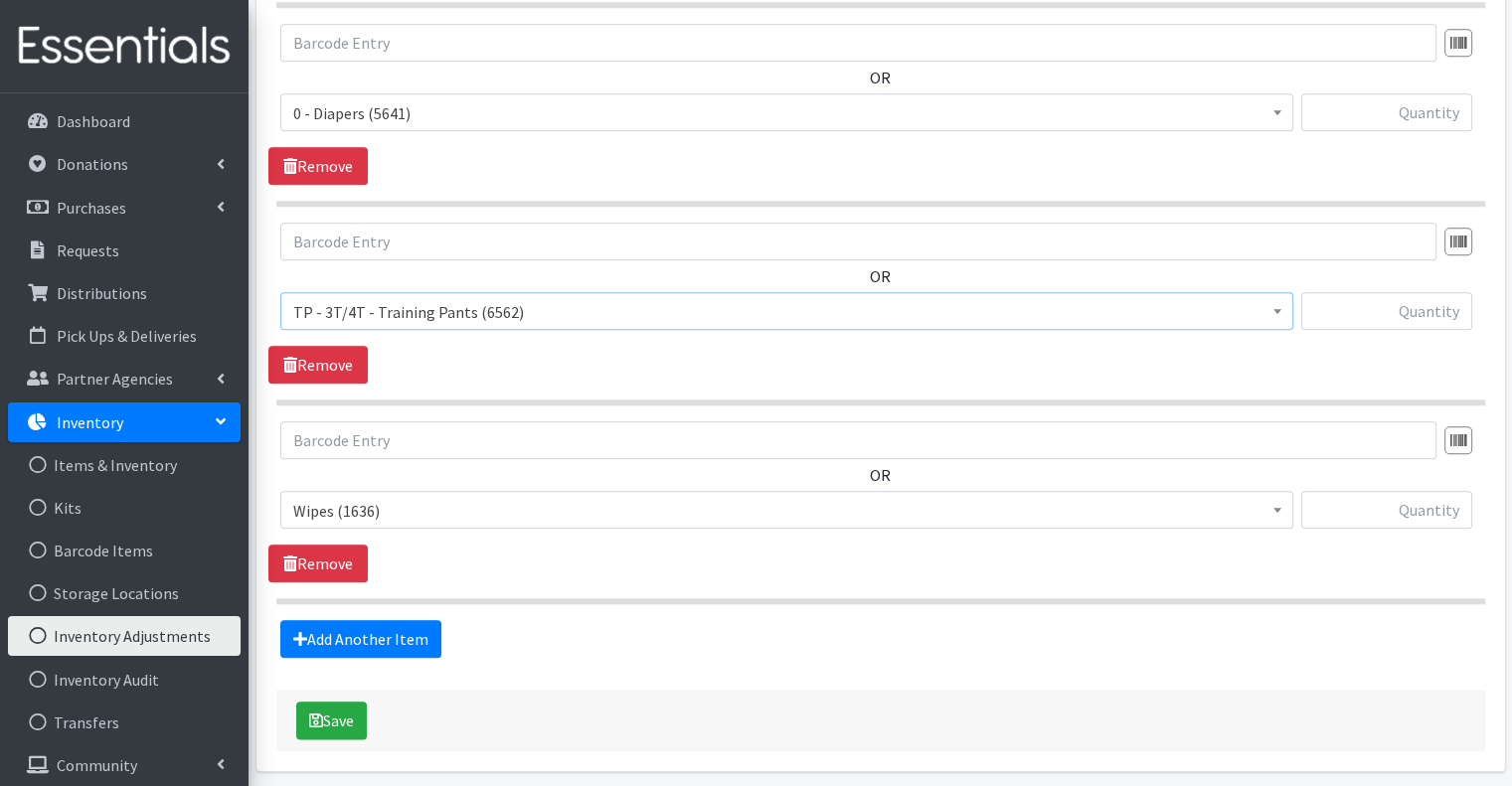 scroll, scrollTop: 2075, scrollLeft: 0, axis: vertical 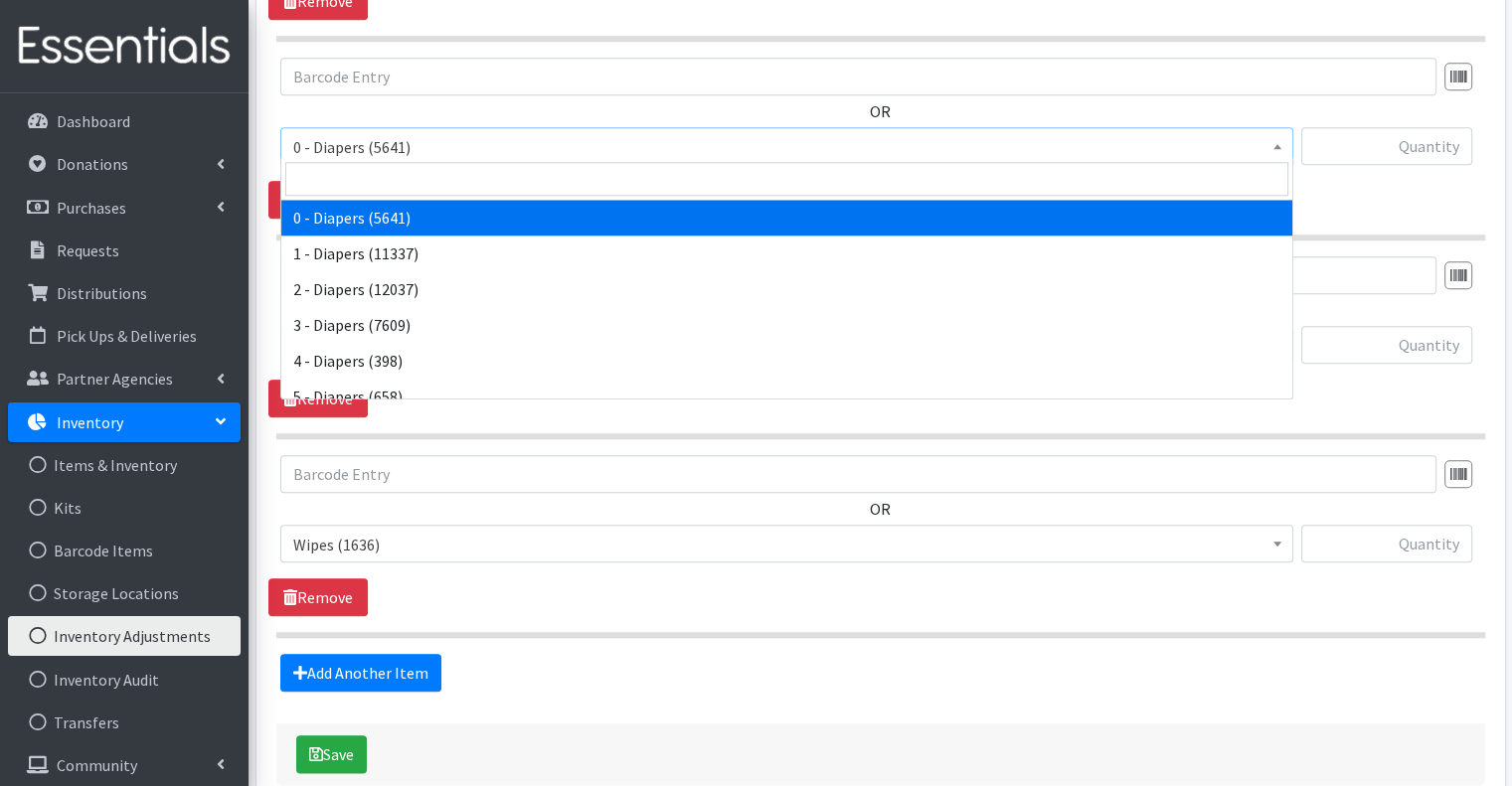 click on "0 - Diapers (5641)" at bounding box center (786, 147) 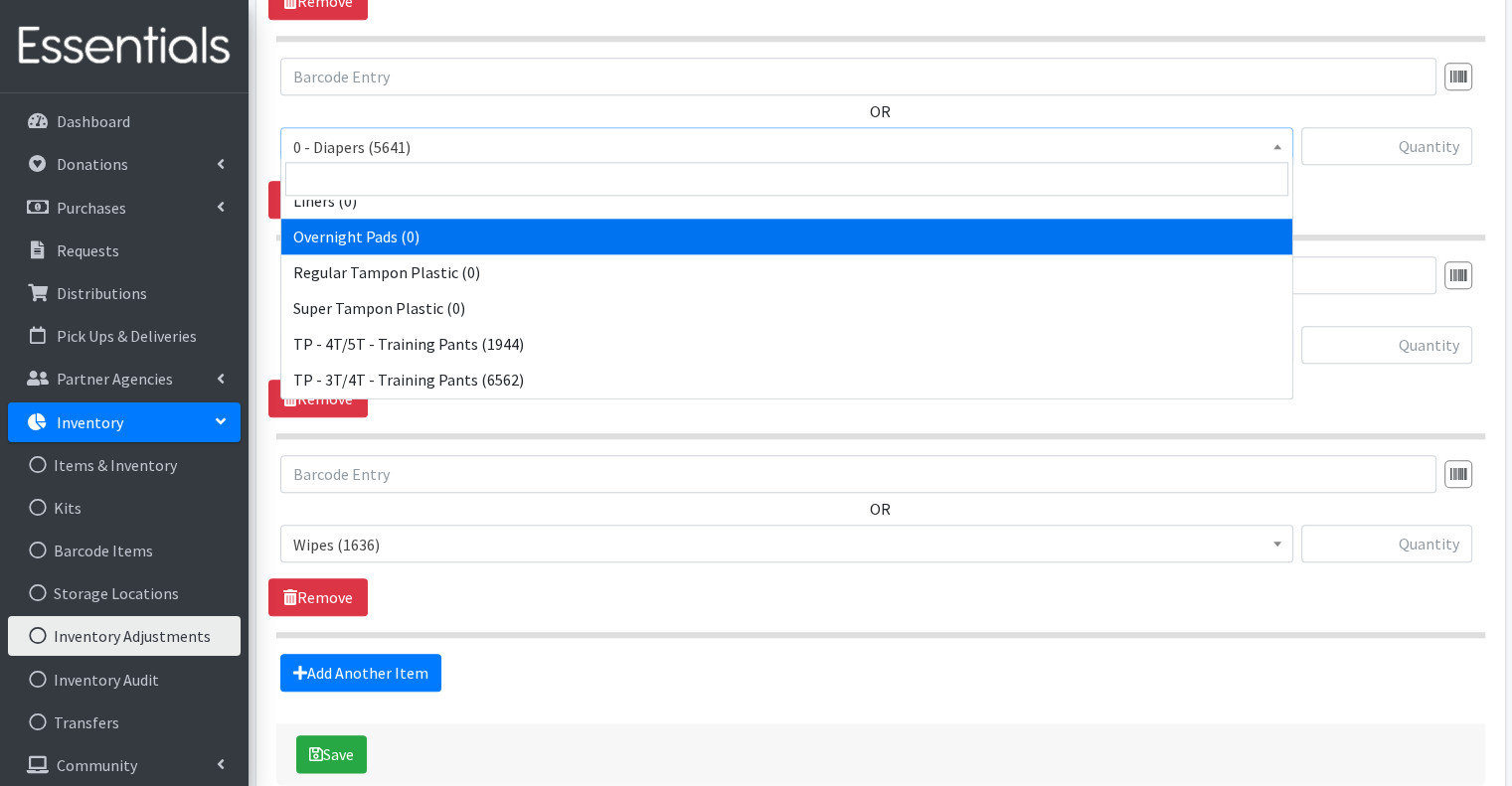 scroll, scrollTop: 696, scrollLeft: 0, axis: vertical 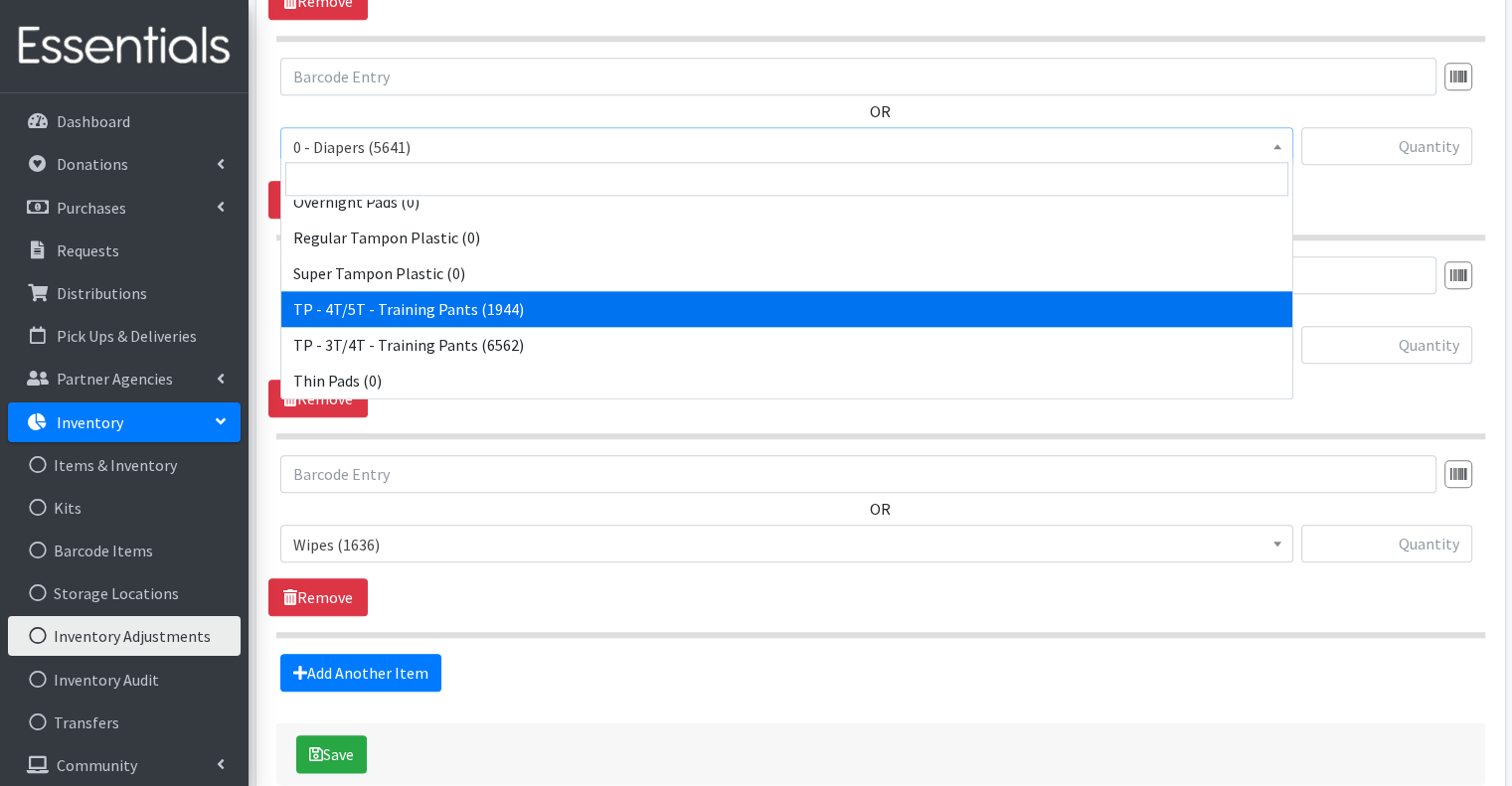 select on "15489" 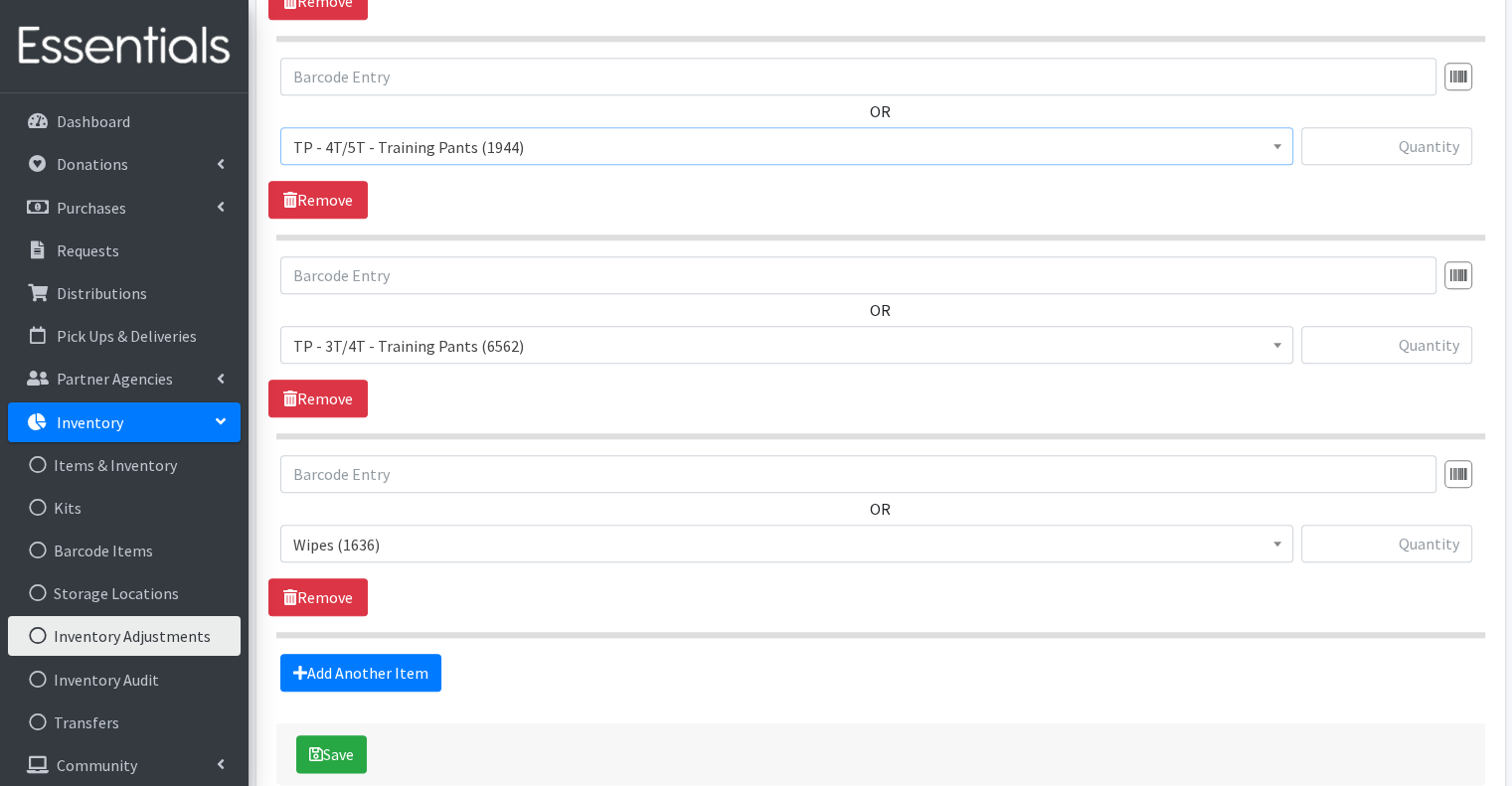click on "TP -  4T/5T - Training Pants  (1944)" at bounding box center (786, 147) 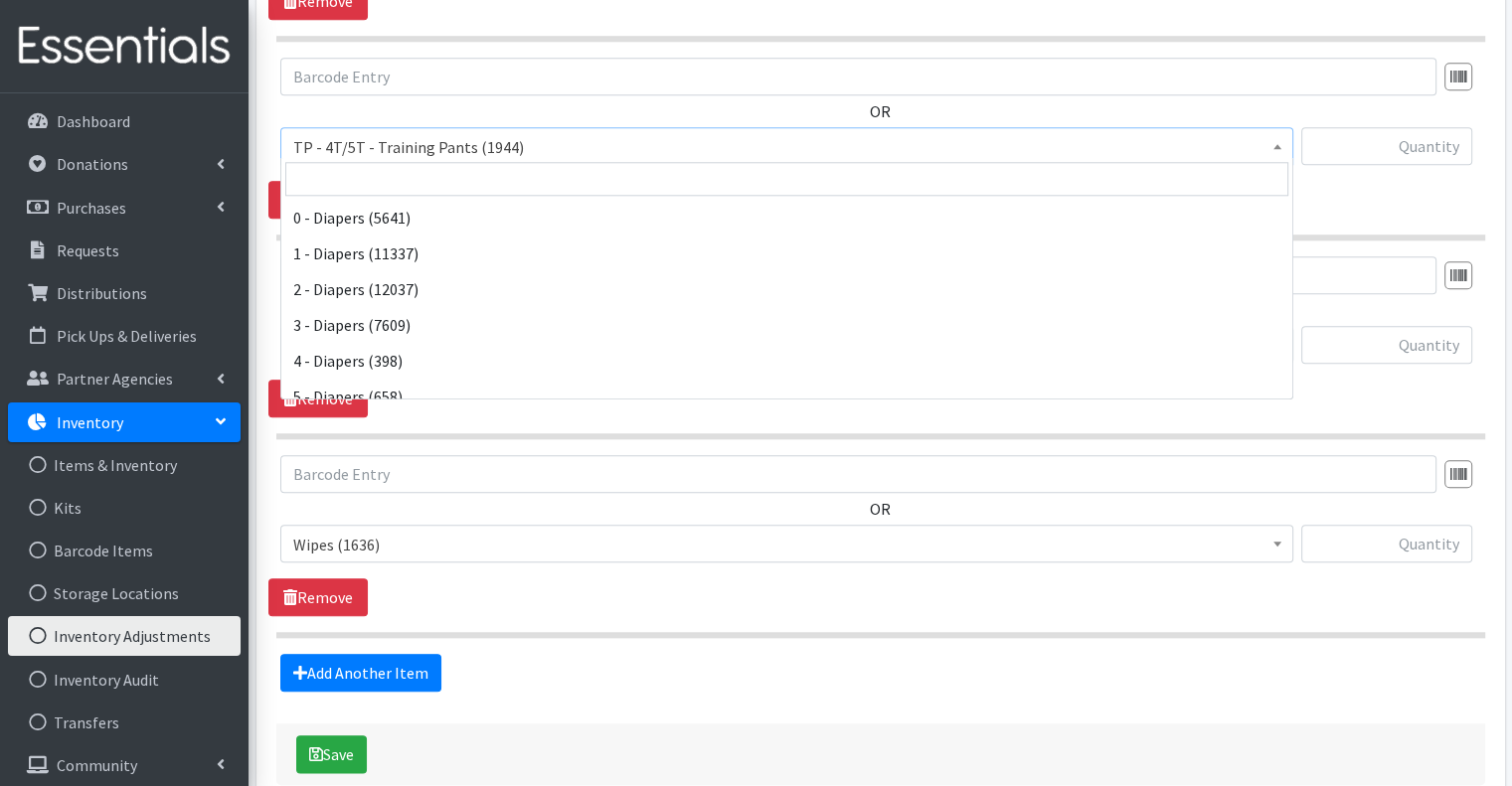 scroll, scrollTop: 731, scrollLeft: 0, axis: vertical 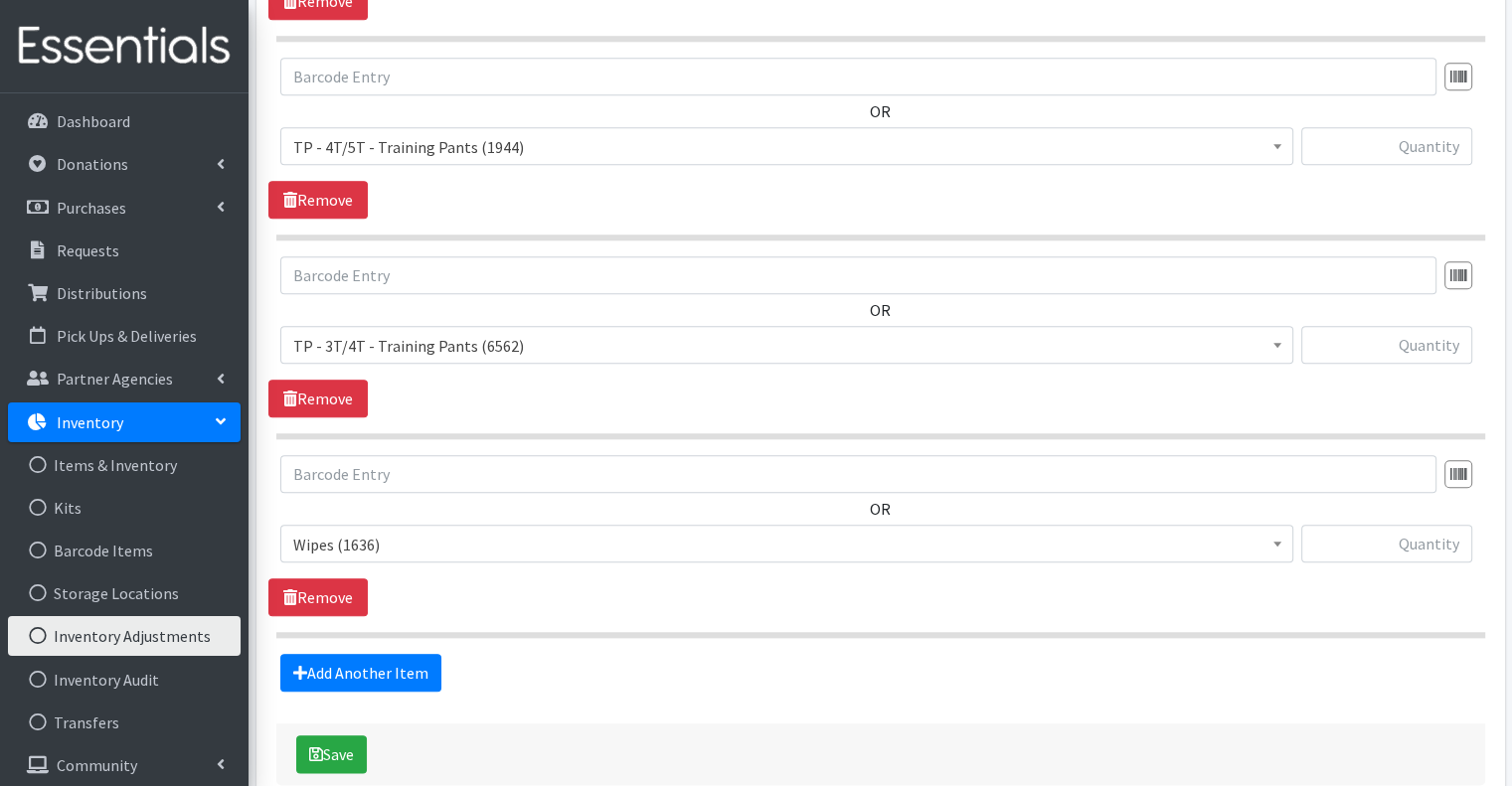 click on "OR
0 - Diapers (5641)
1 - Diapers  (11337)
2 - Diapers  (12037)
3 - Diapers (7609)
4 - Diapers (398)
5 - Diapers (658)
6 - Diapers (524)
Kit - 0 - Diapers  (0)
Kit - 1 - Diapers  (0)
Kit - 2 - Diapers  (0)
Kit - 3 - Diapers  (0)
Kit - 3T/4T - Training Pants  (0)
Kit - 4 - Diapers  (0)
Kit - 4T/5T - Training Pants  (0)
Kit - 5 - Diapers  (0)
Kit - 6 - Diapers  (0)
Kit - Pad Monthly  (0)
Kit - Tampon Monthly  (0)
Liners (0)
Overnight Pads (0)
Regular Tampon Plastic  (0)
Super Tampon Plastic  (0)
TP -  4T/5T - Training Pants  (1944)
TP - 3T/4T - Training Pants  (6562)
Thin Pads (0)
Wipes (1636)
TP -  4T/5T - Training Pants  (1944)" at bounding box center [880, 119] 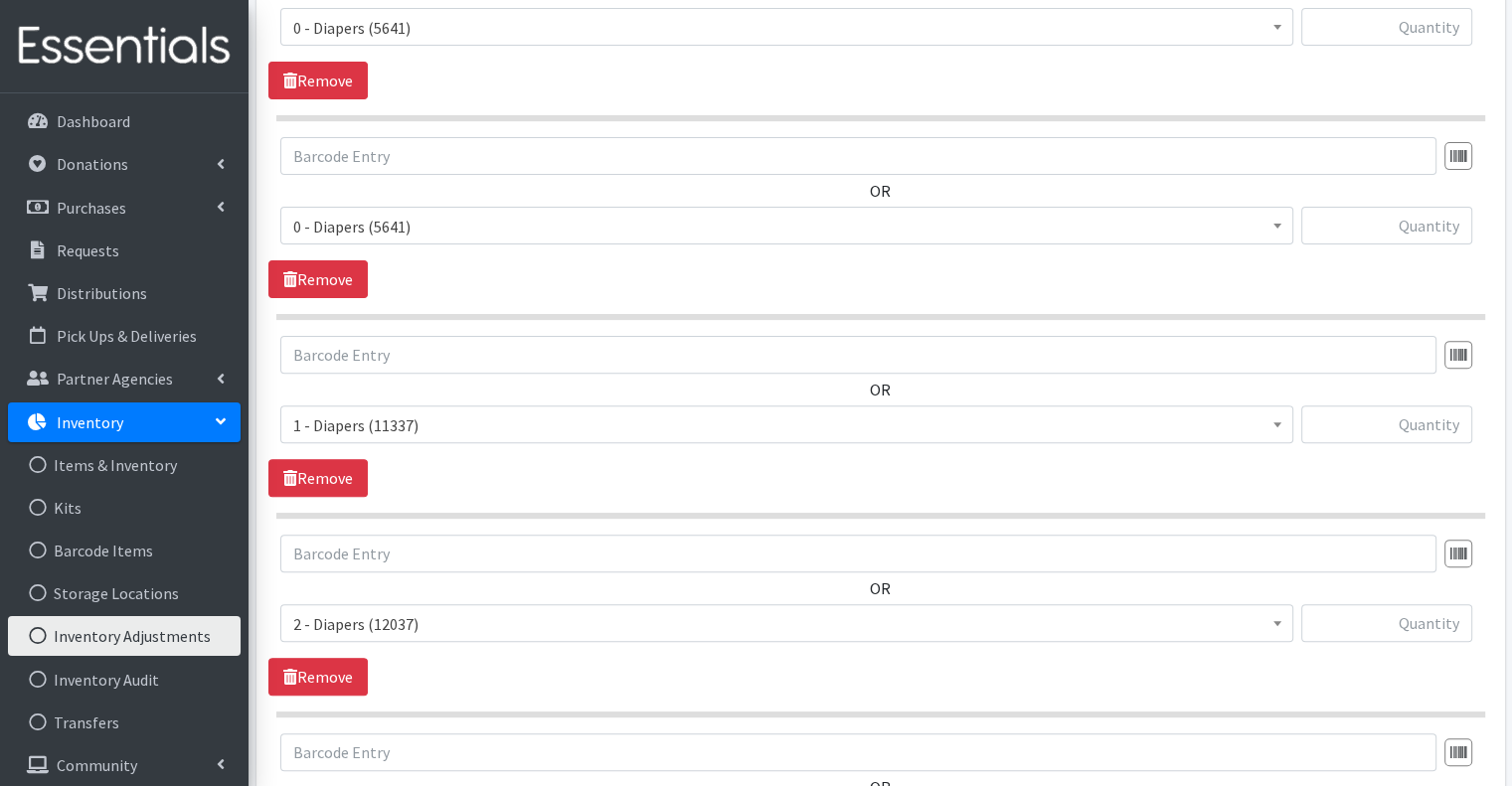 scroll, scrollTop: 286, scrollLeft: 0, axis: vertical 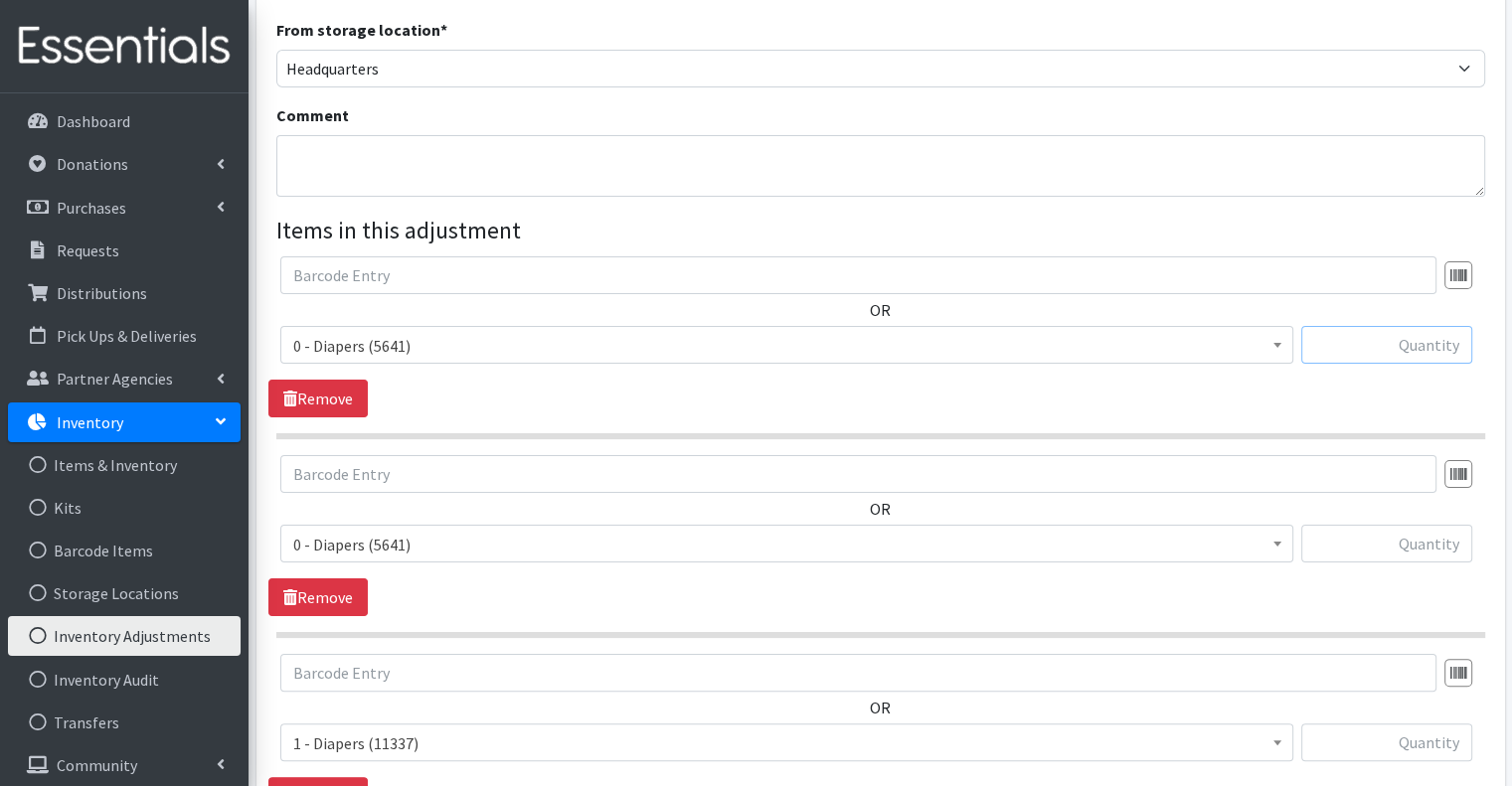 click at bounding box center [1387, 345] 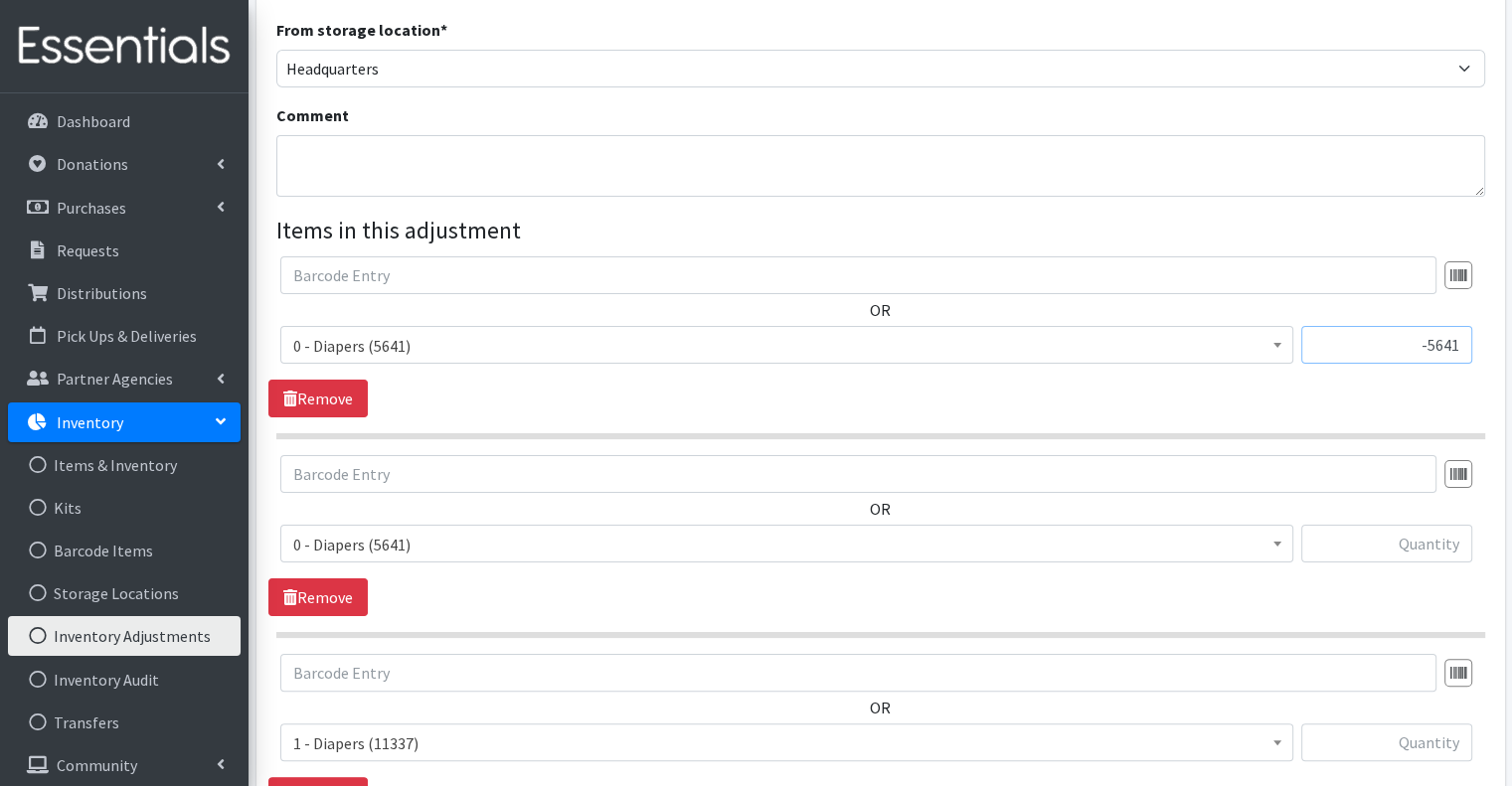 type on "-5641" 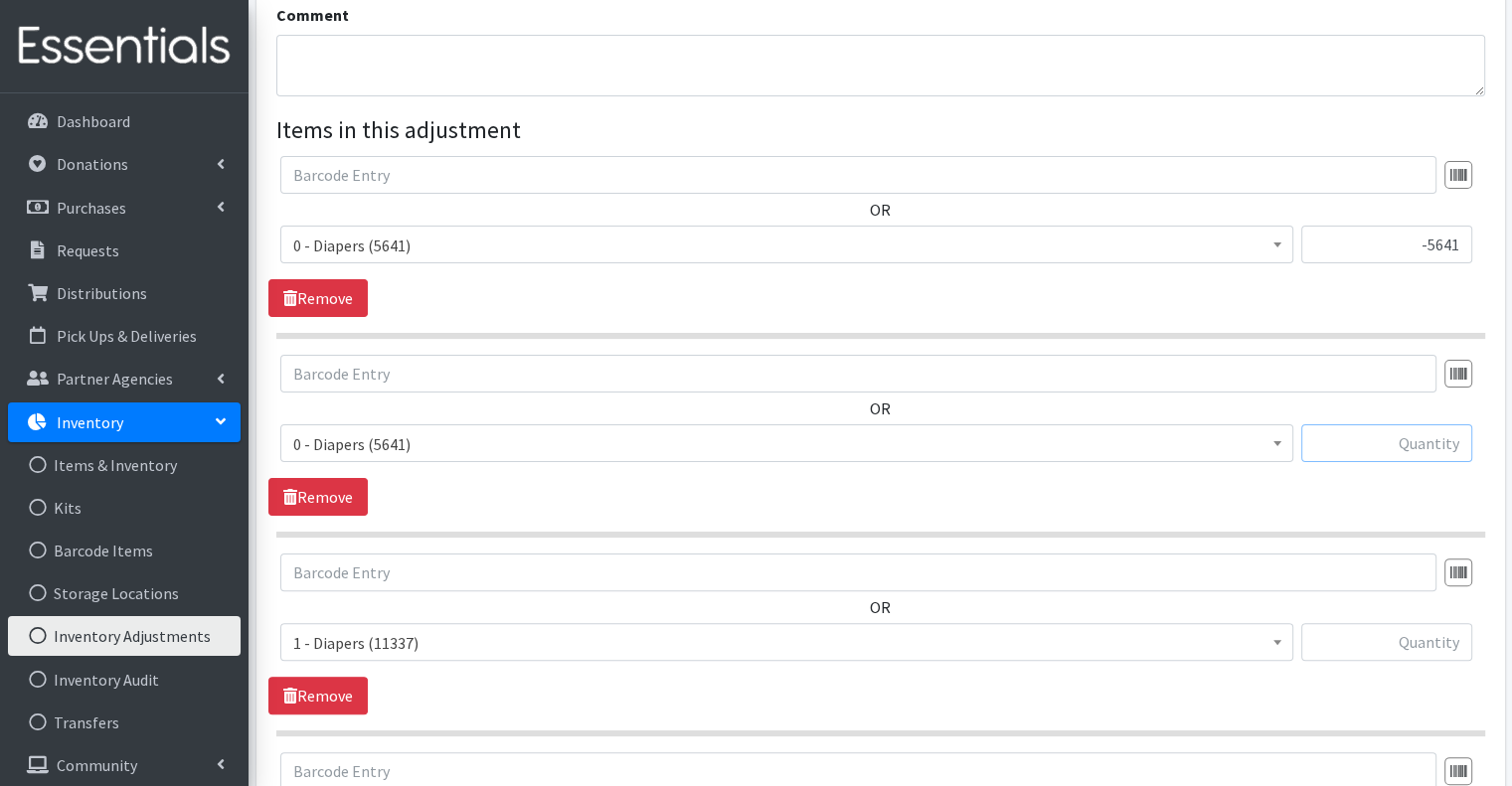 scroll, scrollTop: 485, scrollLeft: 0, axis: vertical 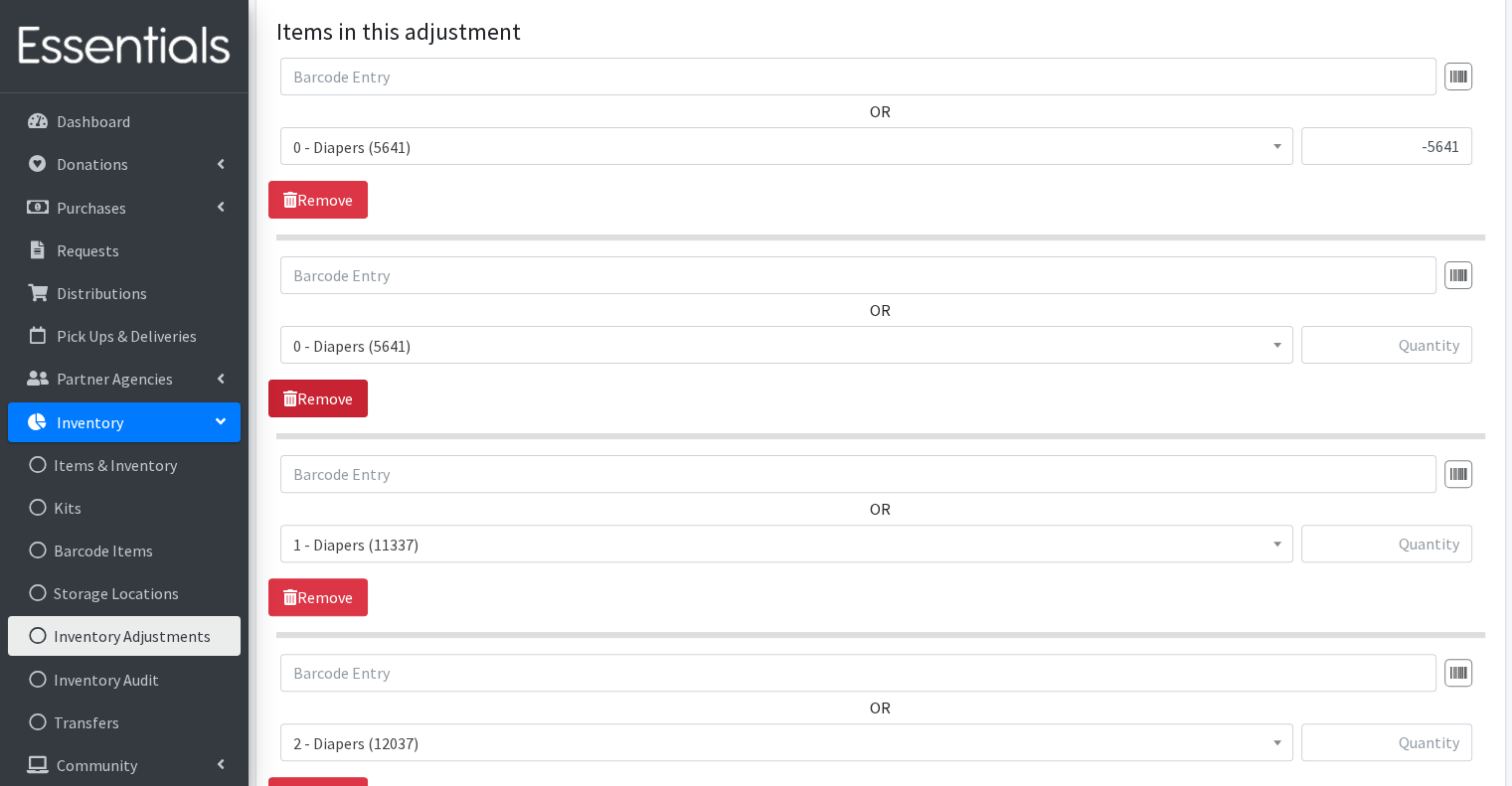 click on "Remove" at bounding box center (318, 398) 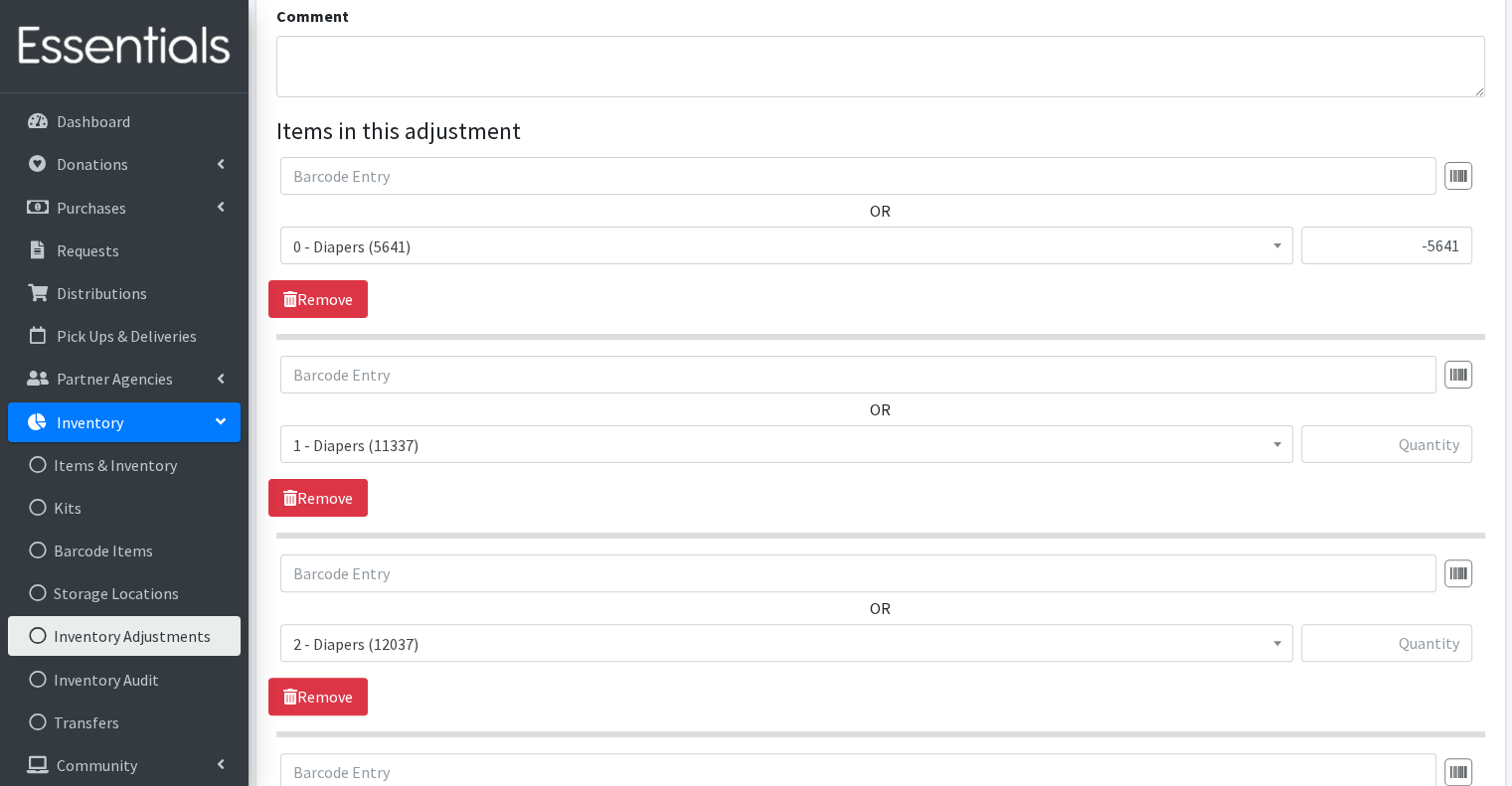 scroll, scrollTop: 386, scrollLeft: 0, axis: vertical 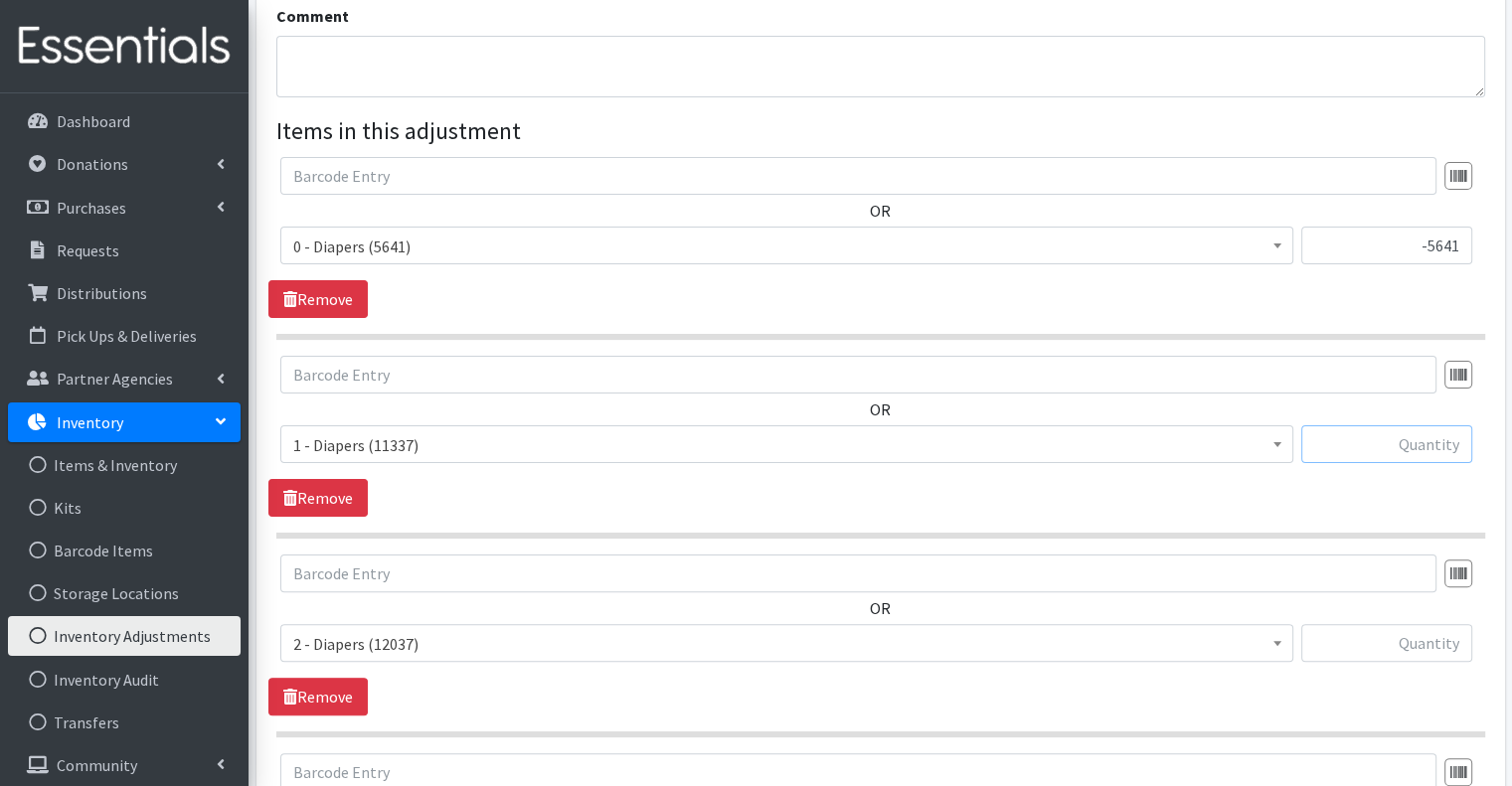 click at bounding box center (1387, 444) 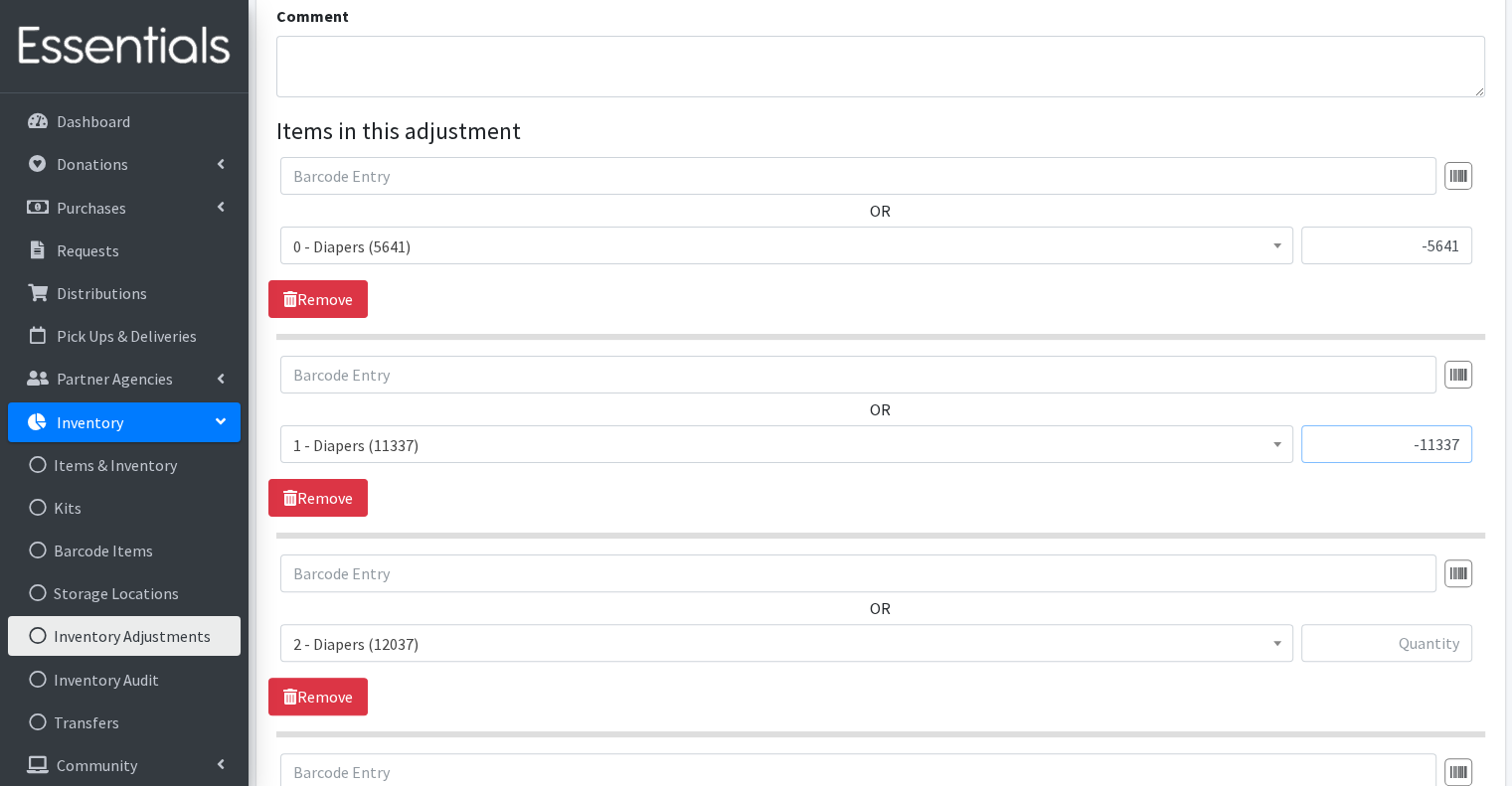 type on "-11337" 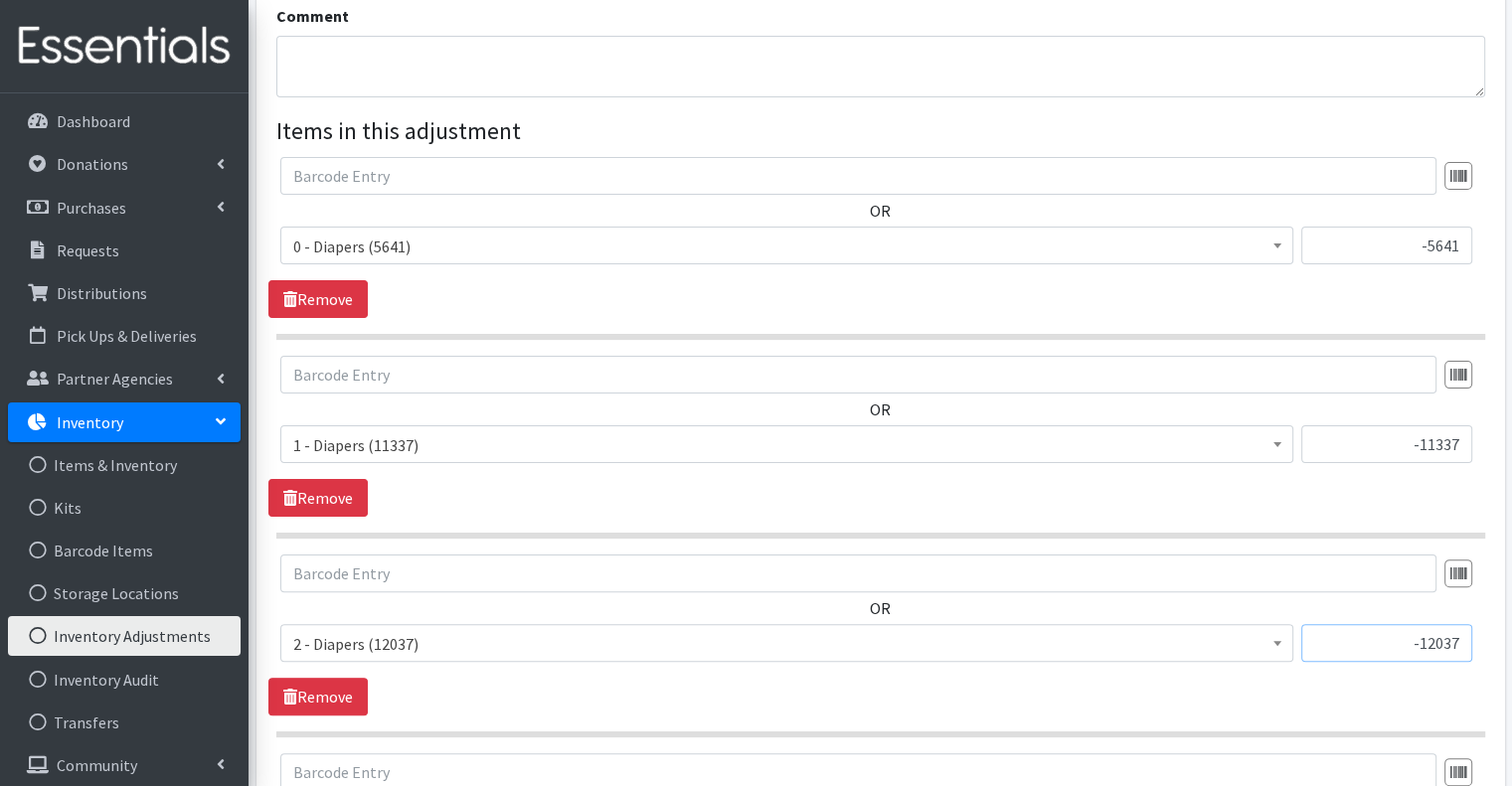 type on "-12037" 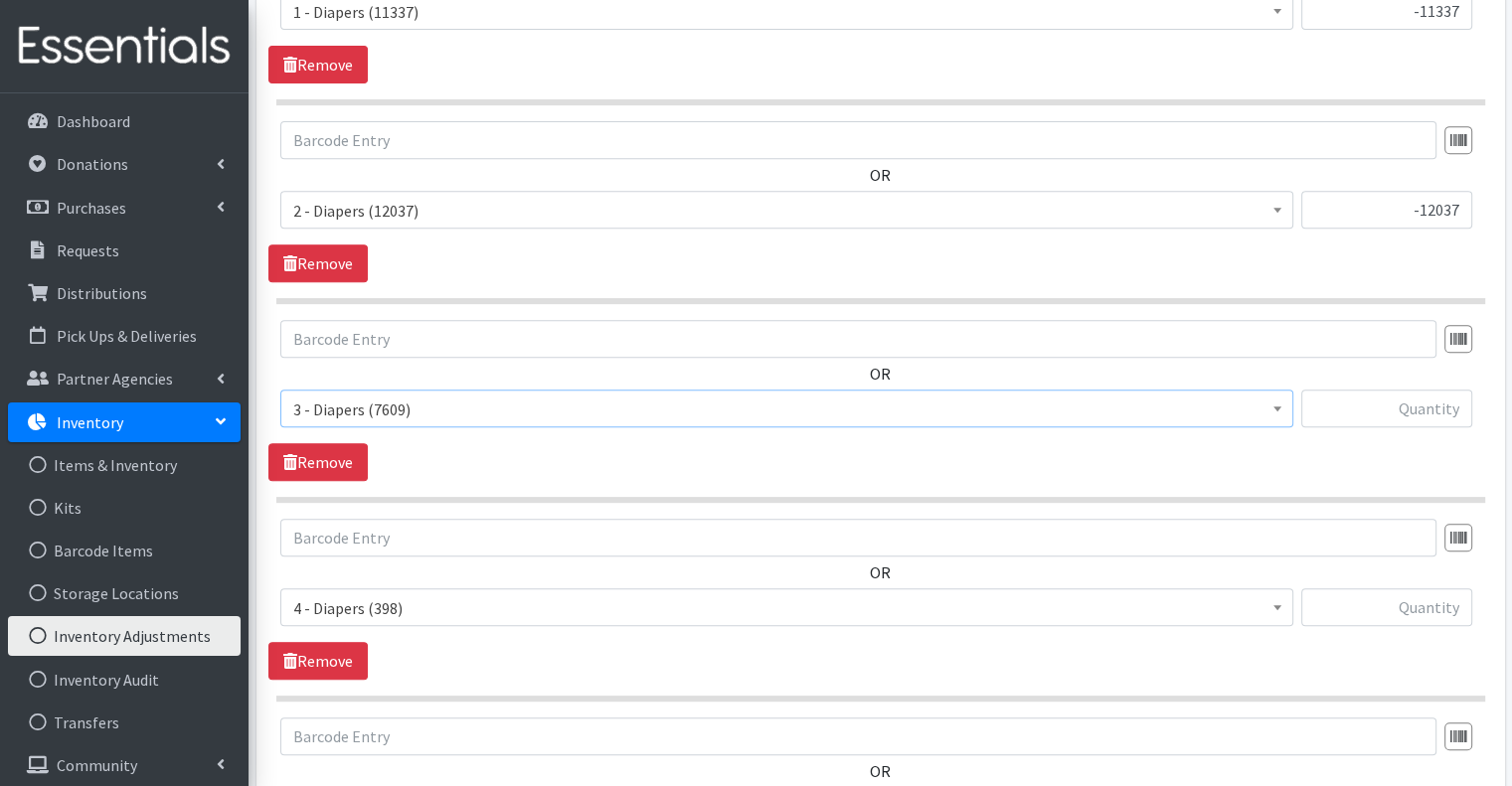 scroll, scrollTop: 830, scrollLeft: 0, axis: vertical 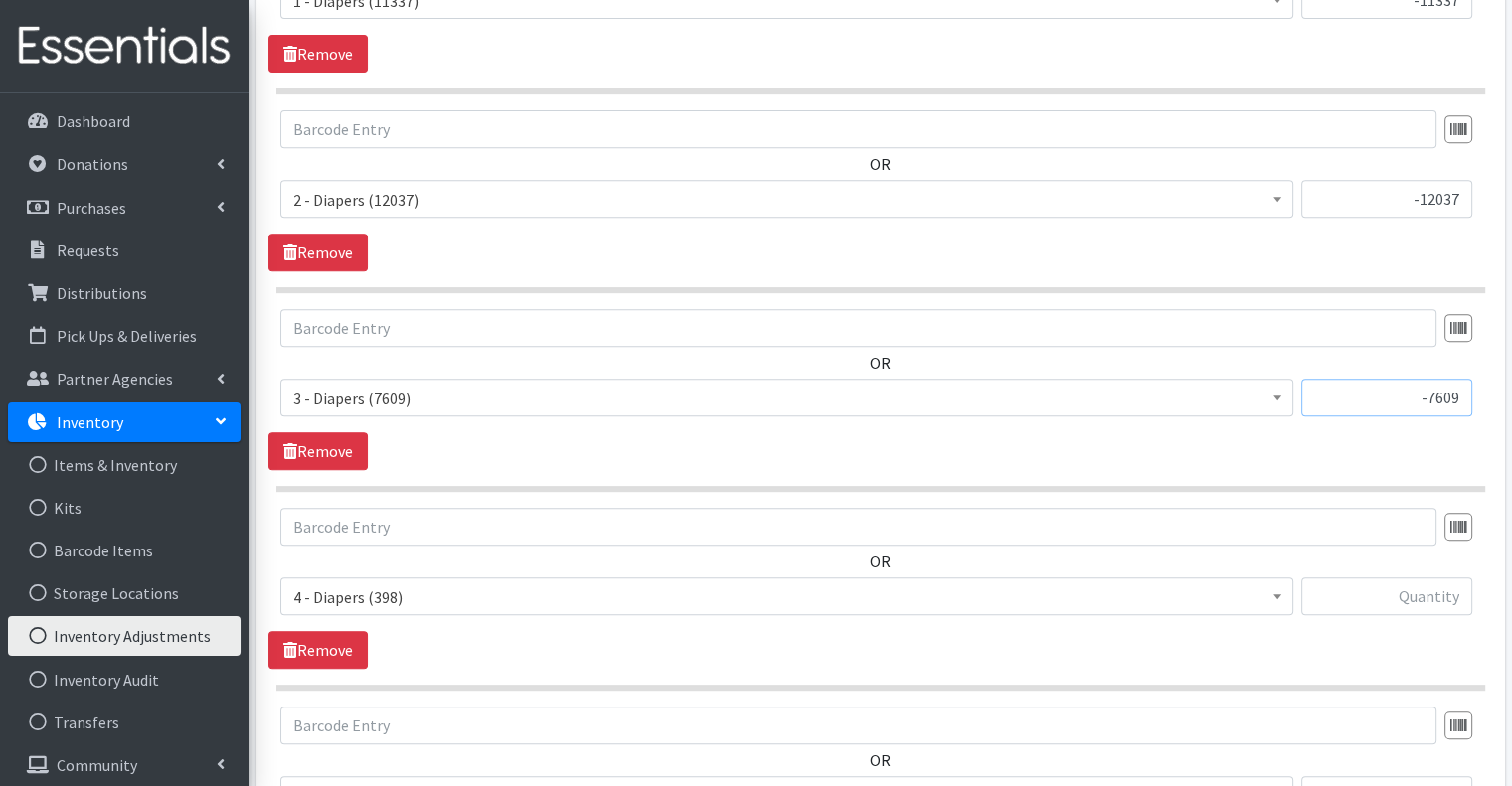 type on "-7609" 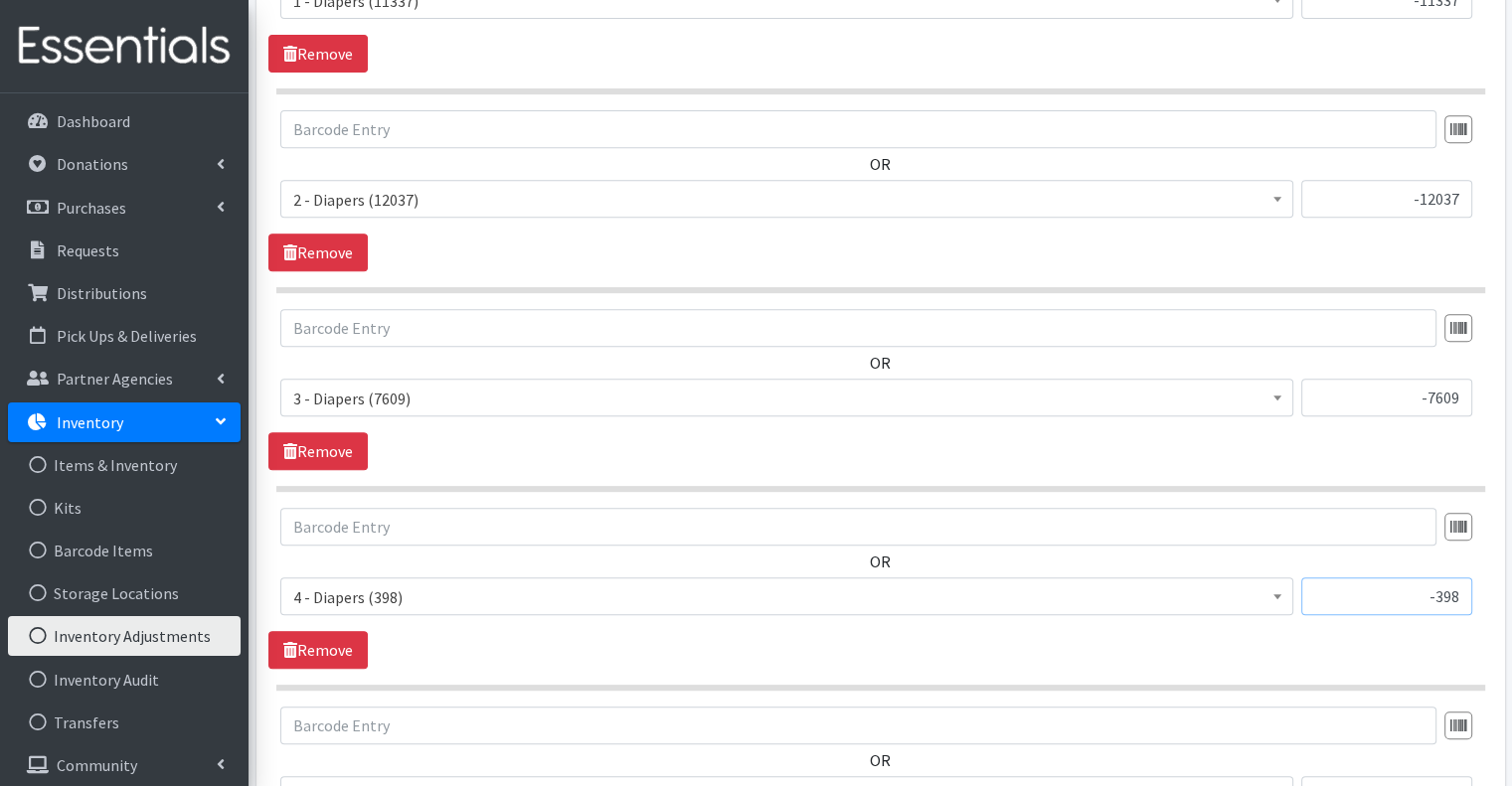 type on "-398" 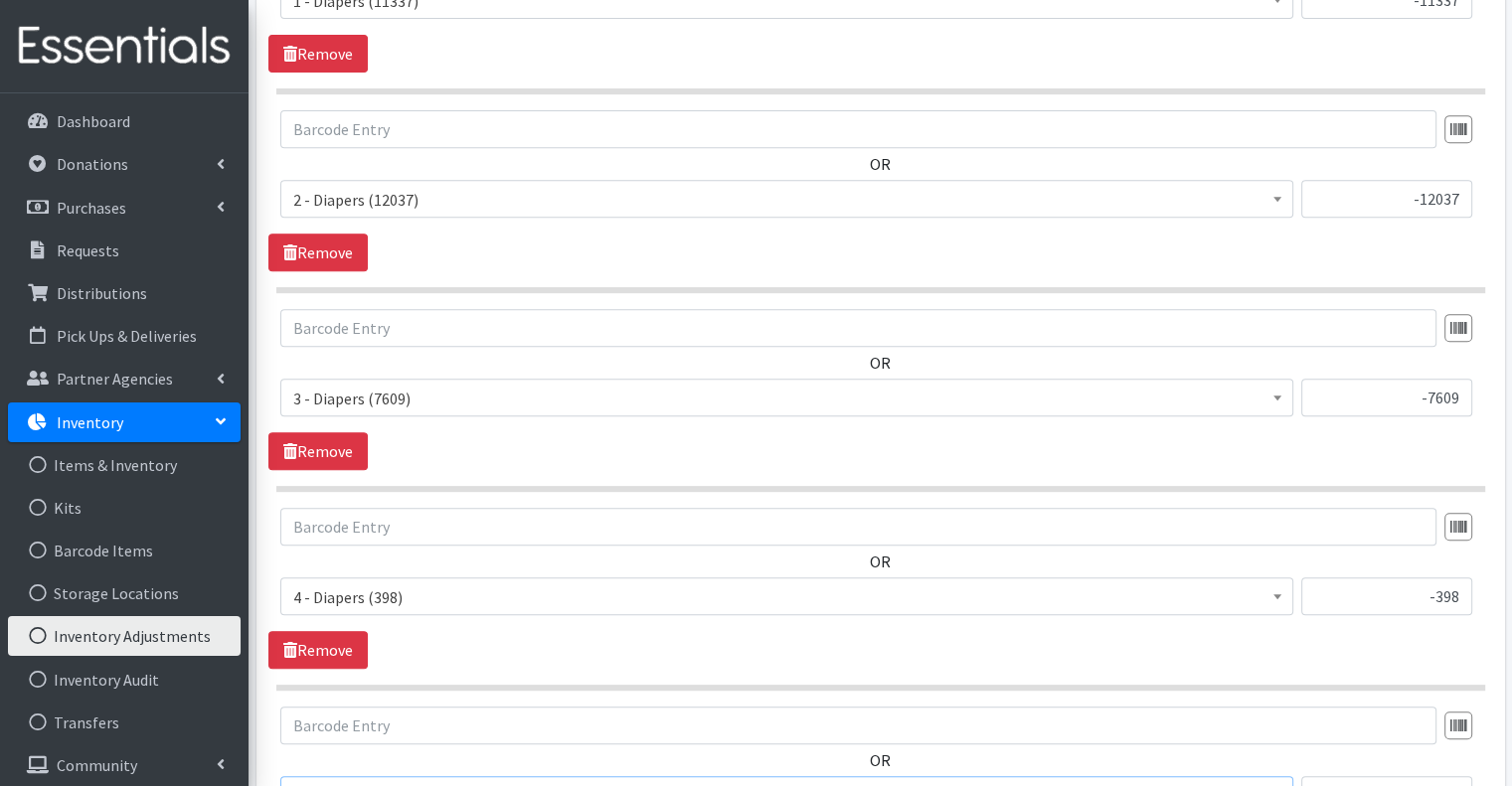 scroll, scrollTop: 852, scrollLeft: 0, axis: vertical 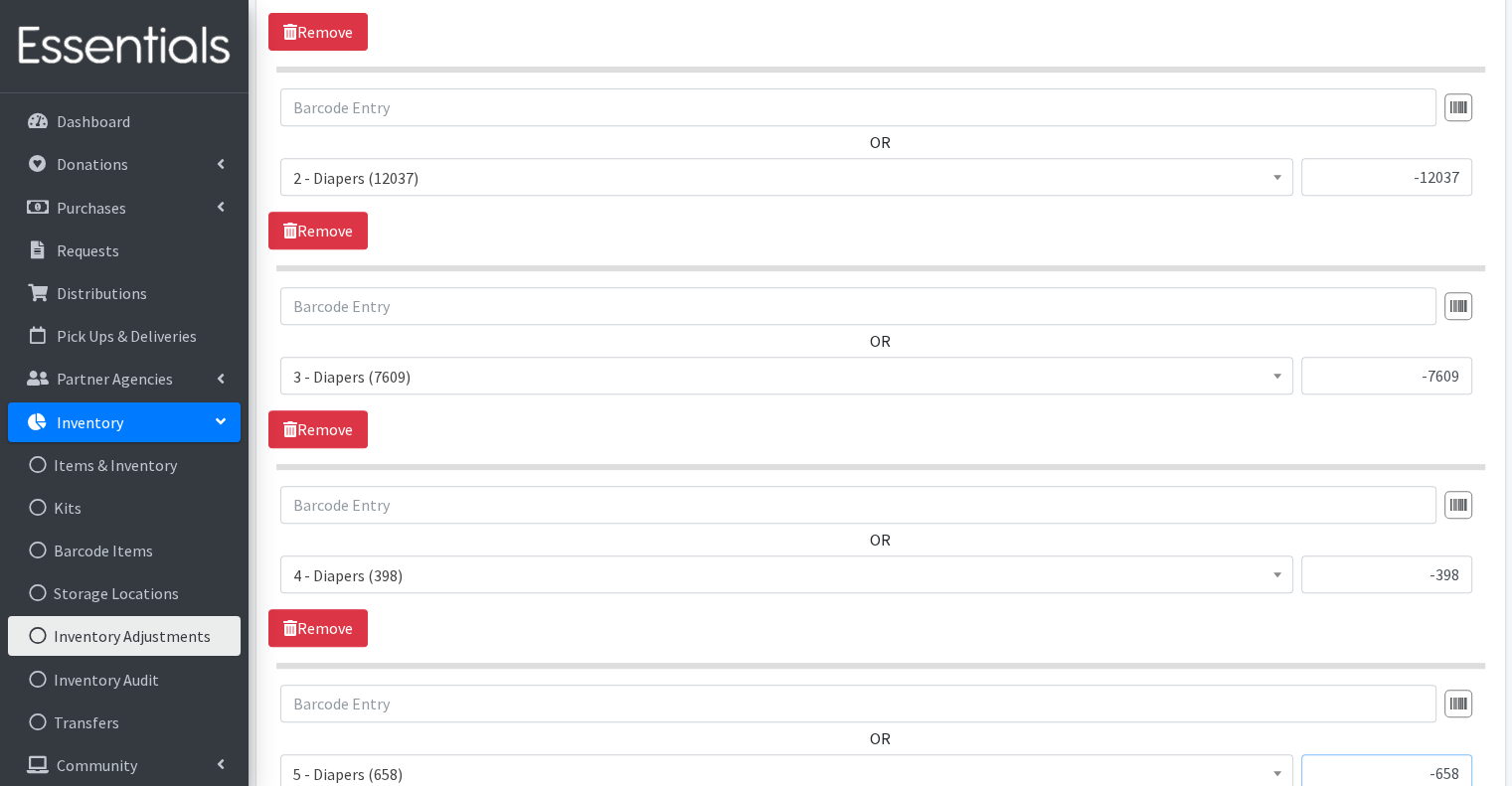 type on "-658" 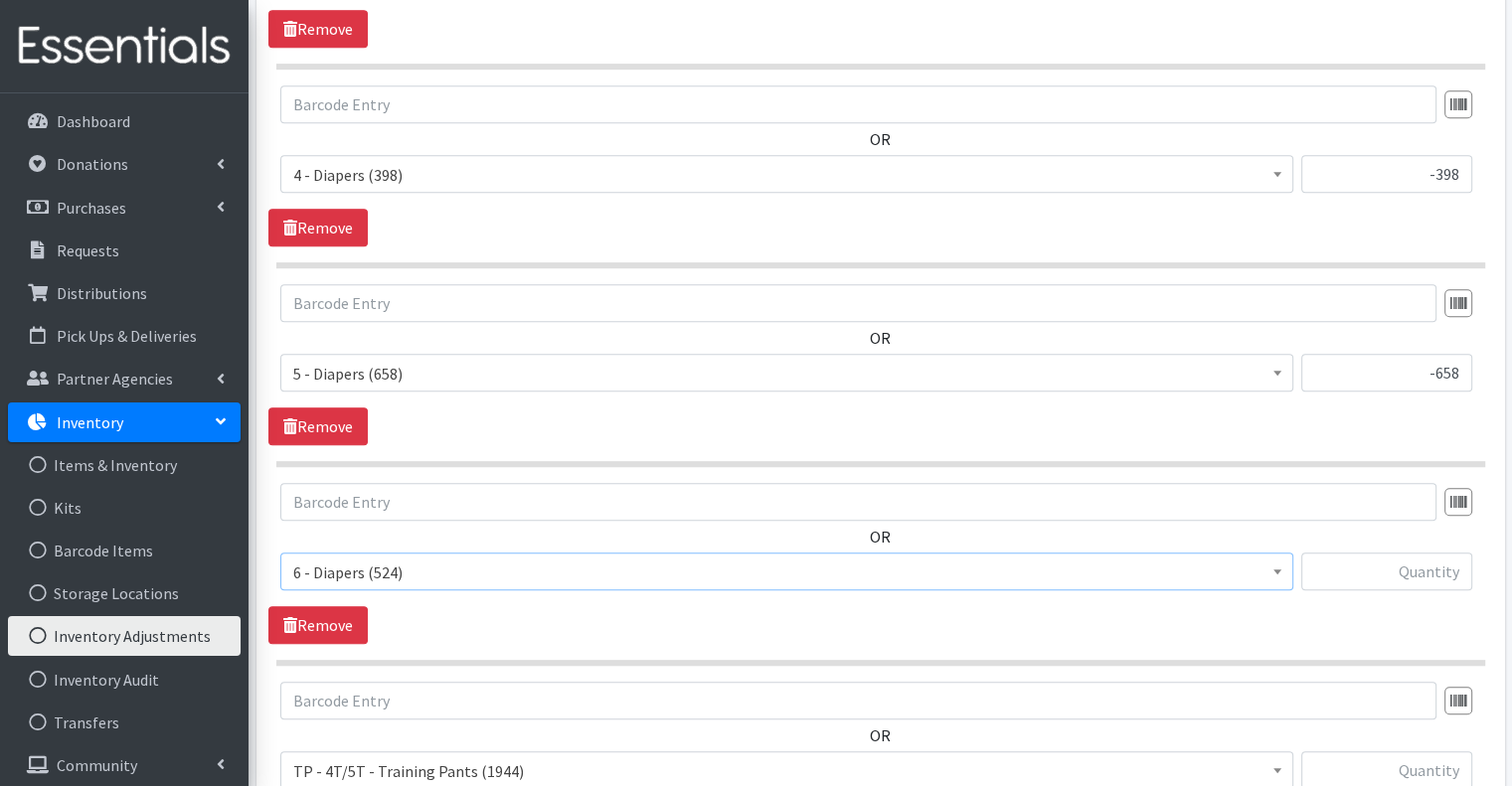 scroll, scrollTop: 1280, scrollLeft: 0, axis: vertical 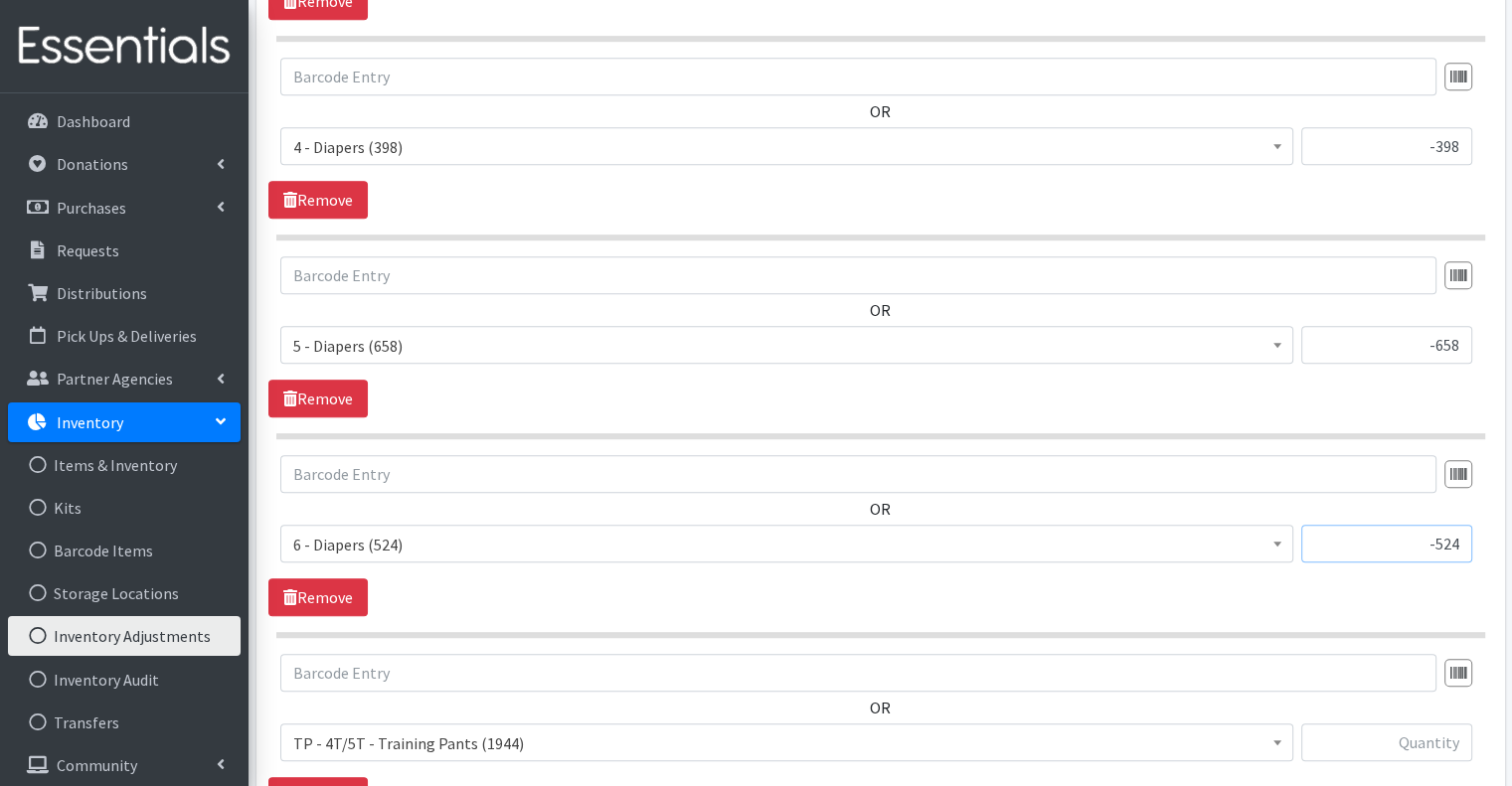 type on "-524" 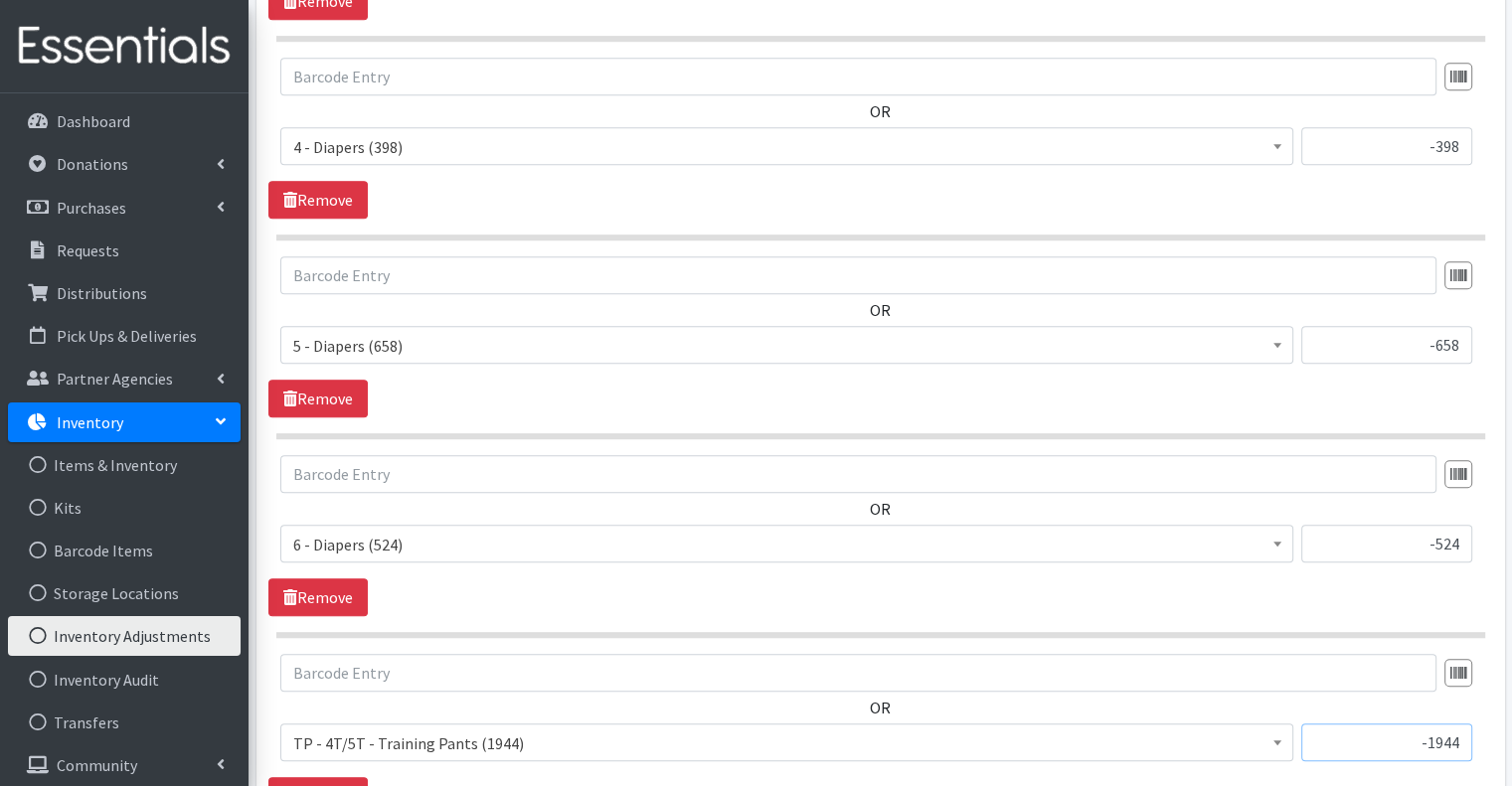 type on "-1944" 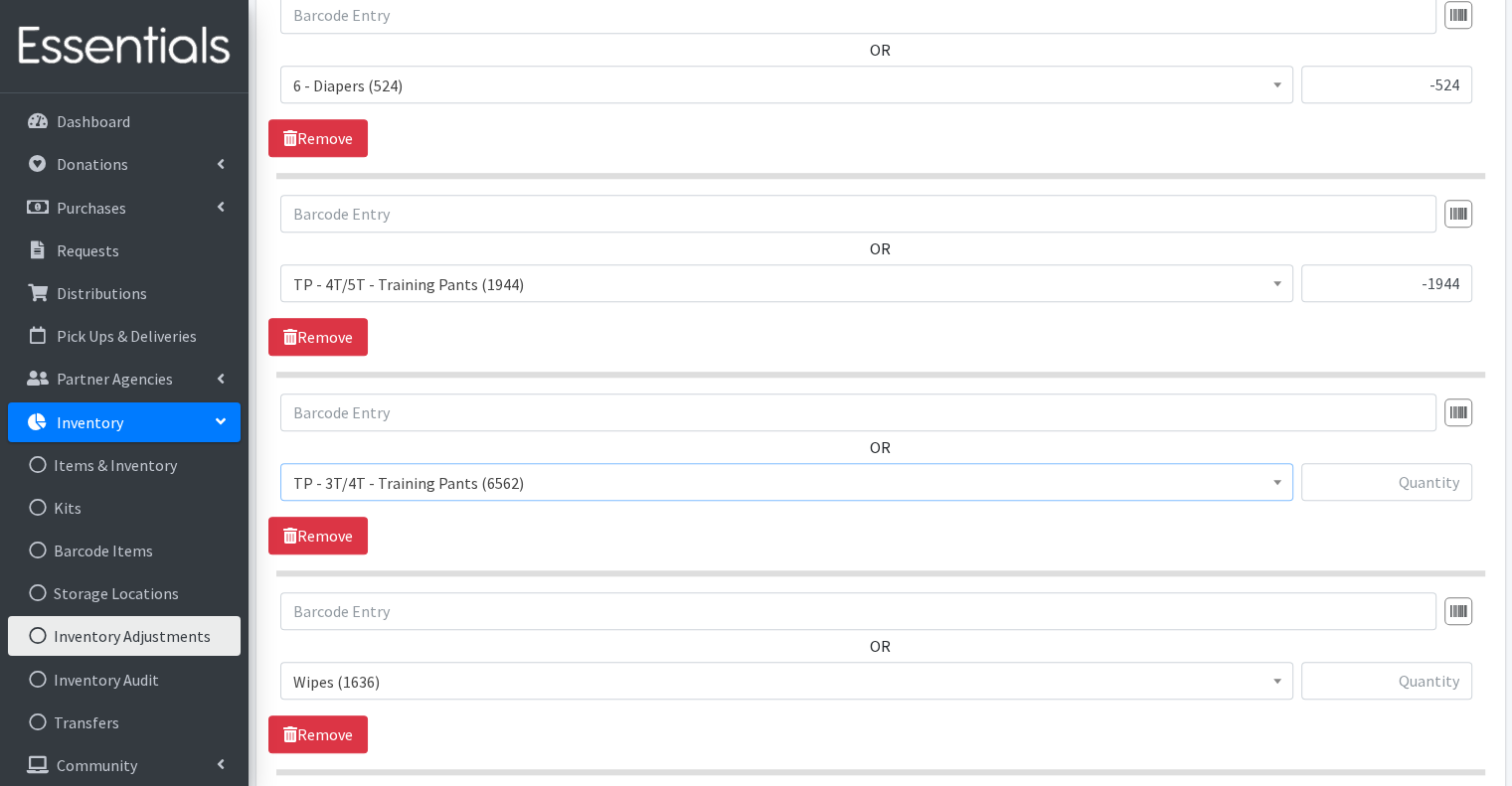scroll, scrollTop: 1751, scrollLeft: 0, axis: vertical 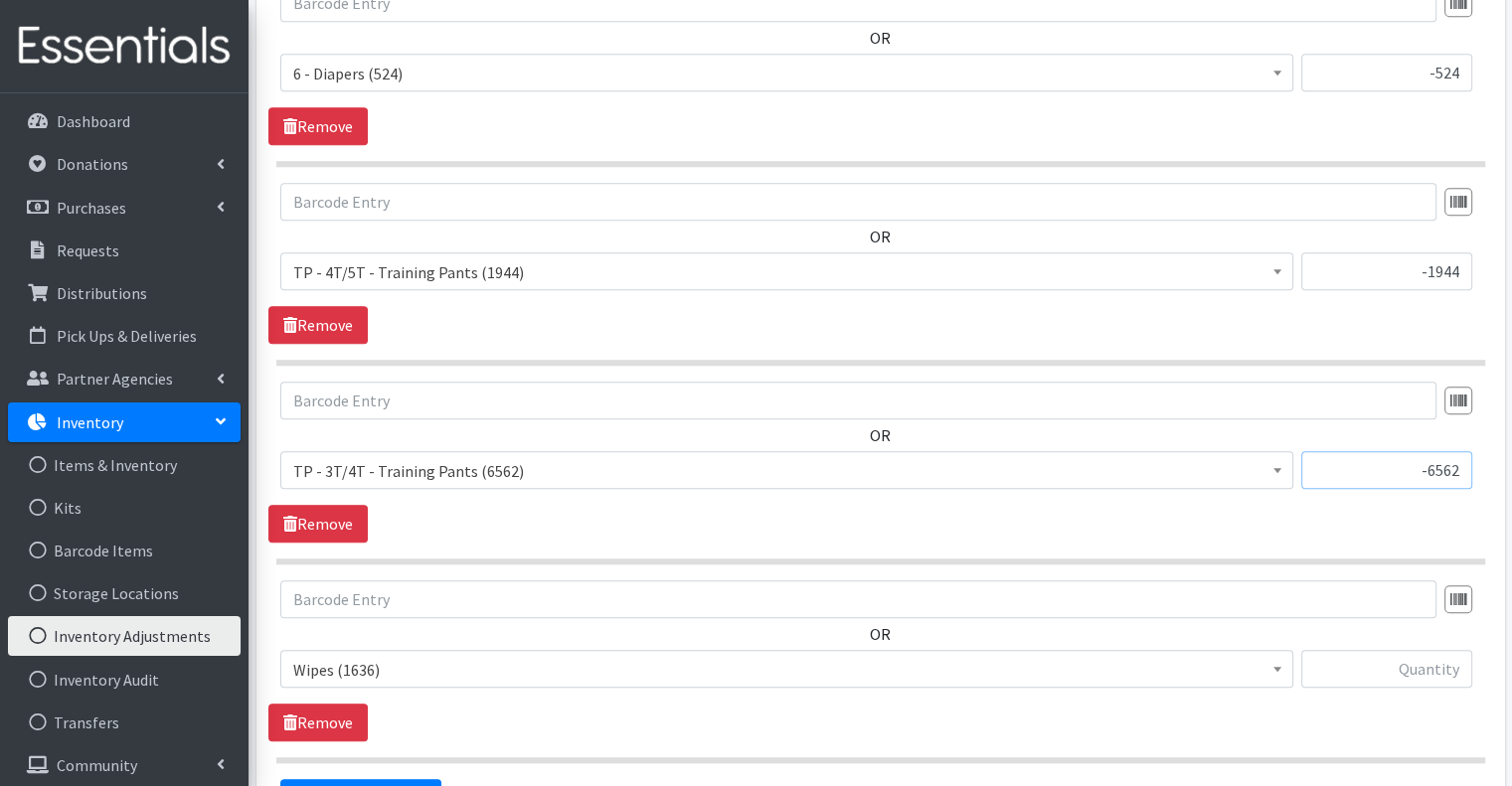 type on "-6562" 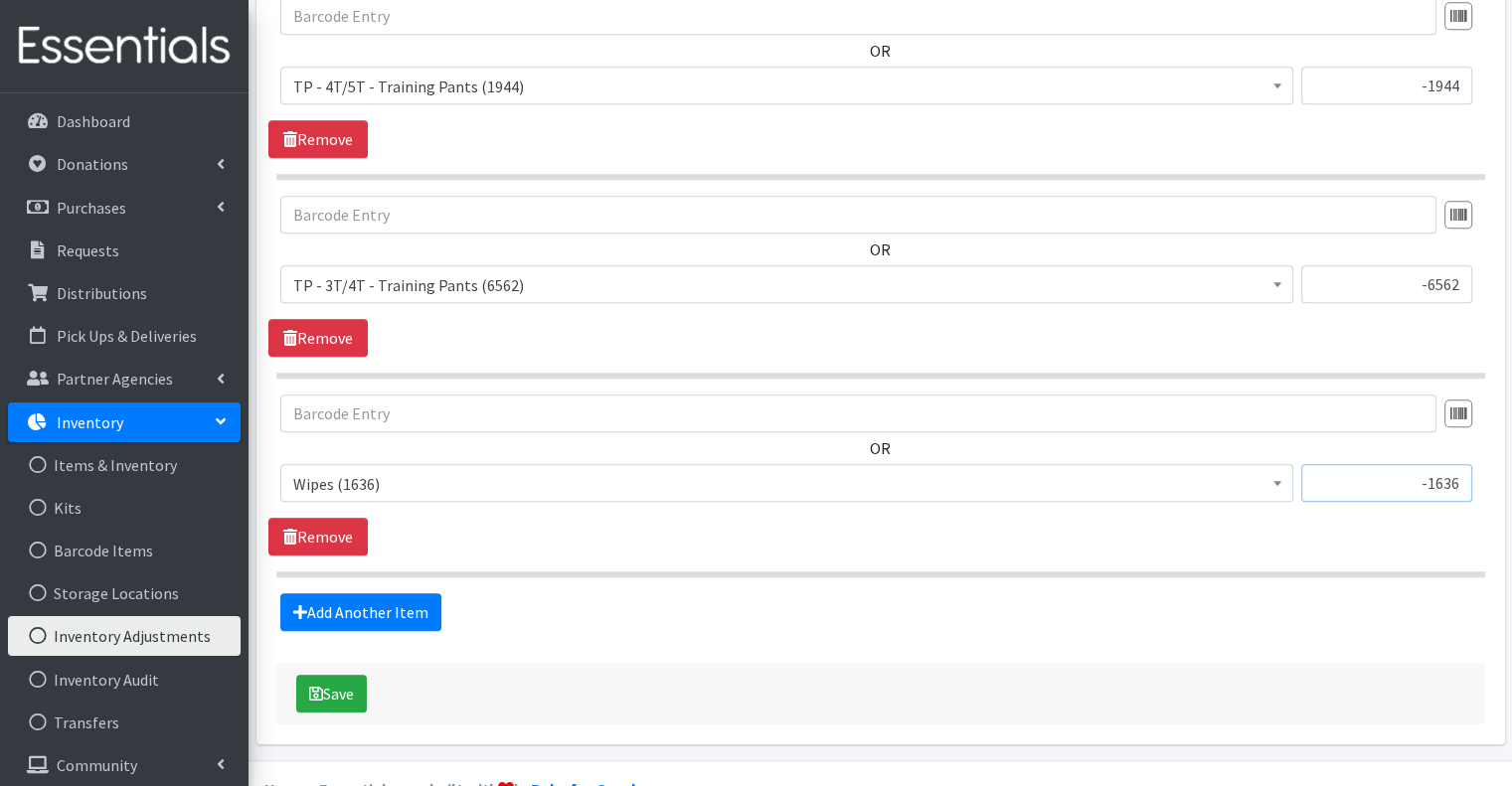 scroll, scrollTop: 1950, scrollLeft: 0, axis: vertical 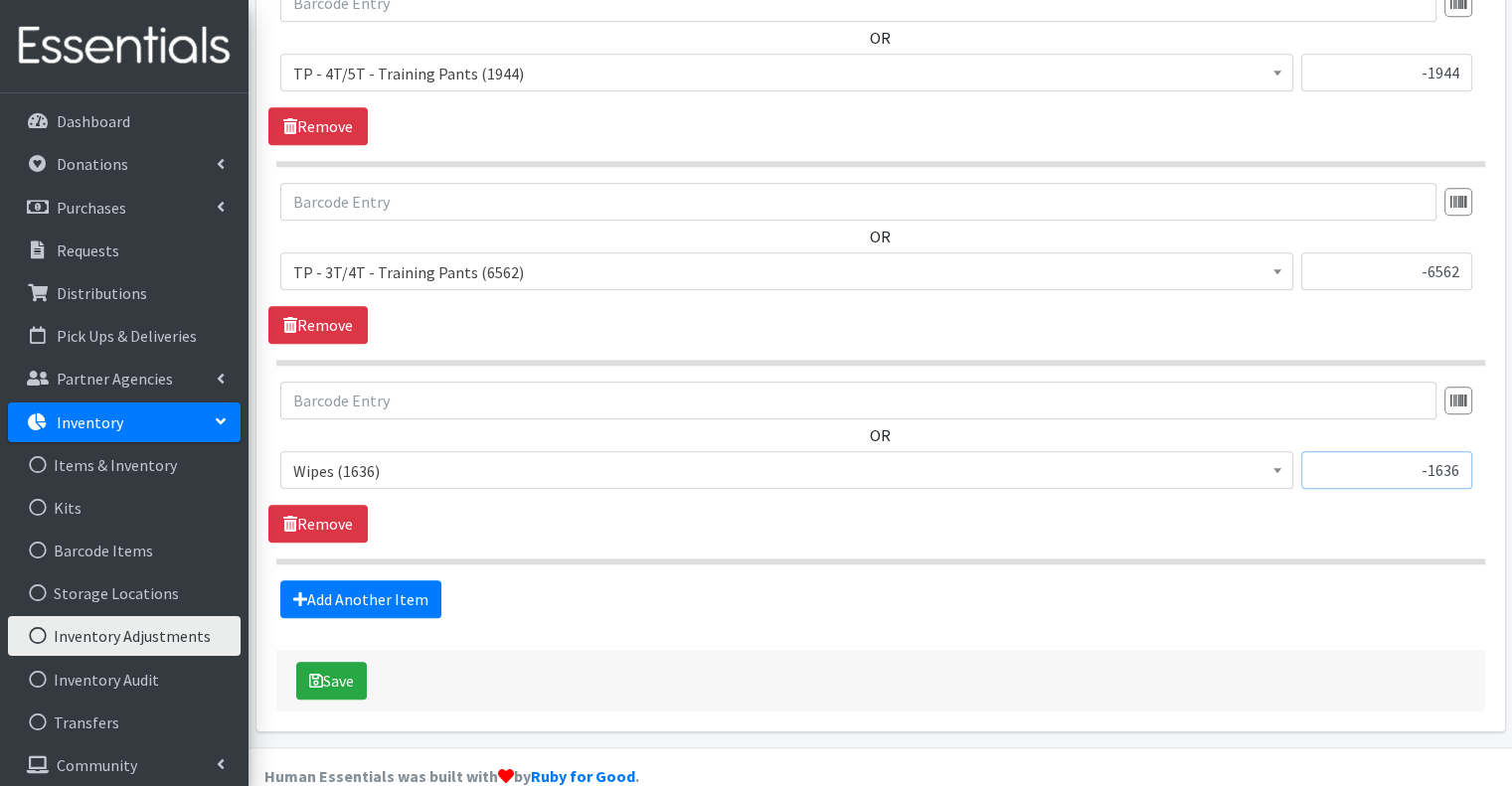 type on "-1636" 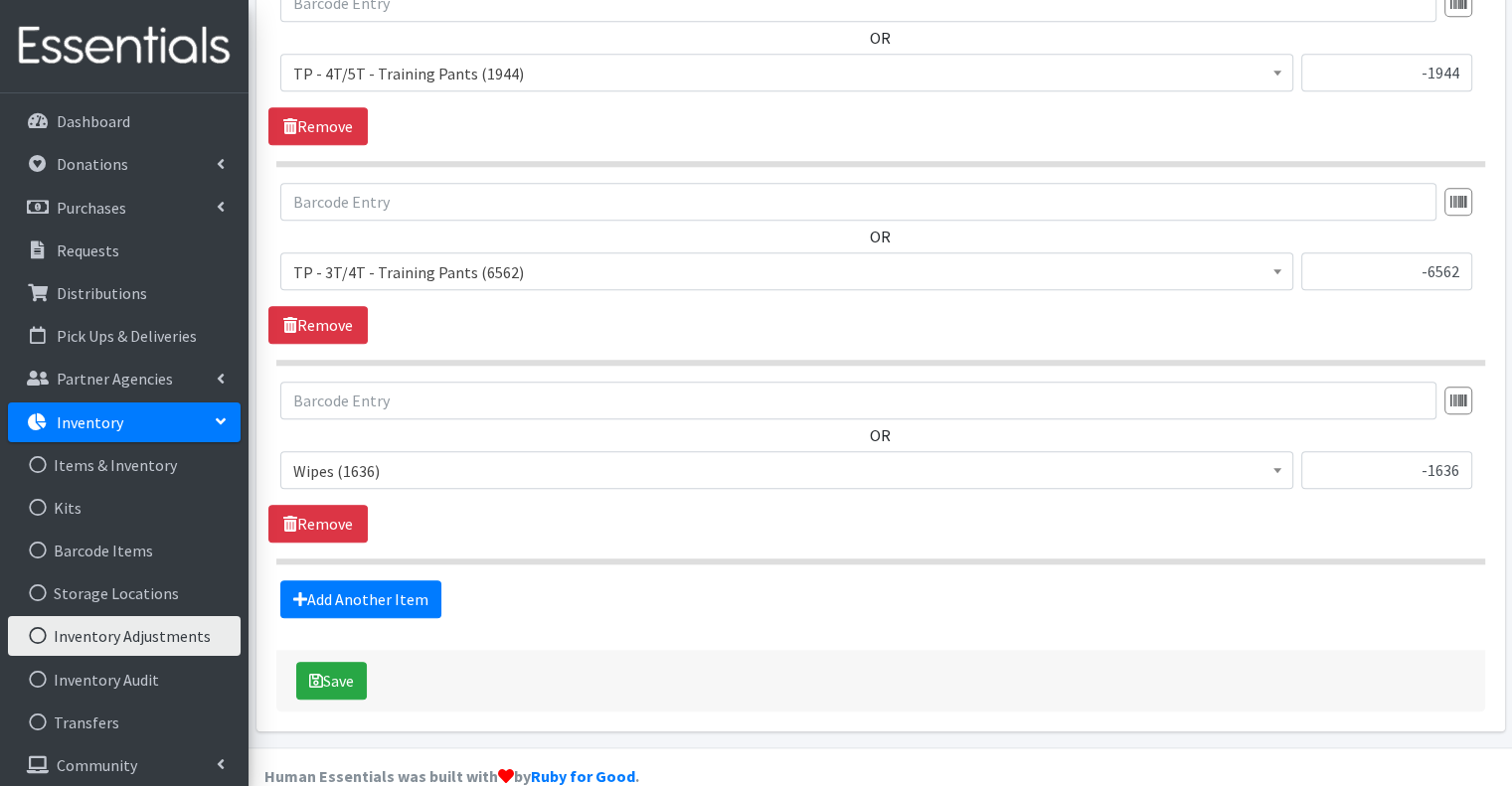 click on "Add Another Item" at bounding box center [880, 599] 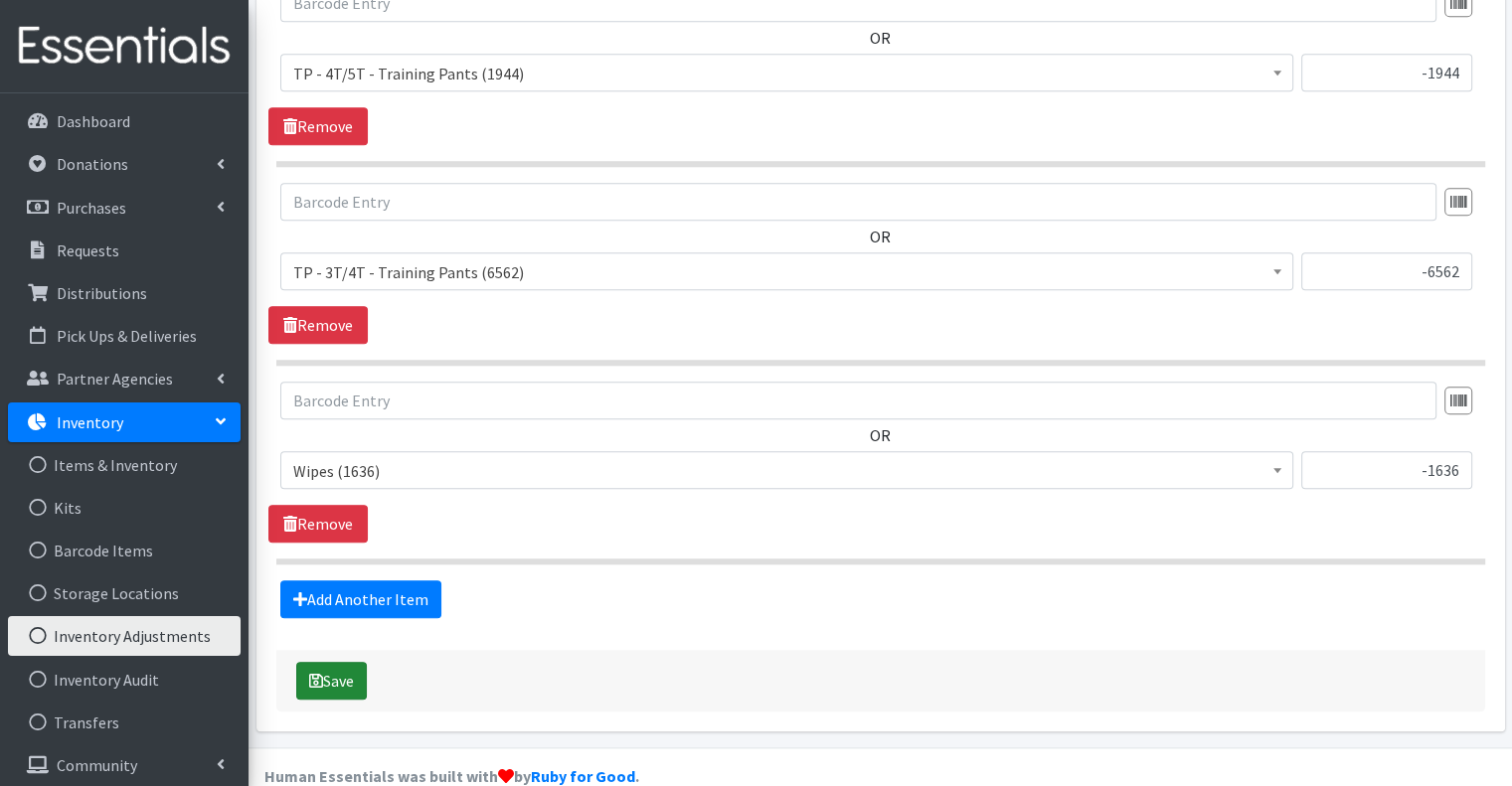 click on "Save" at bounding box center (331, 681) 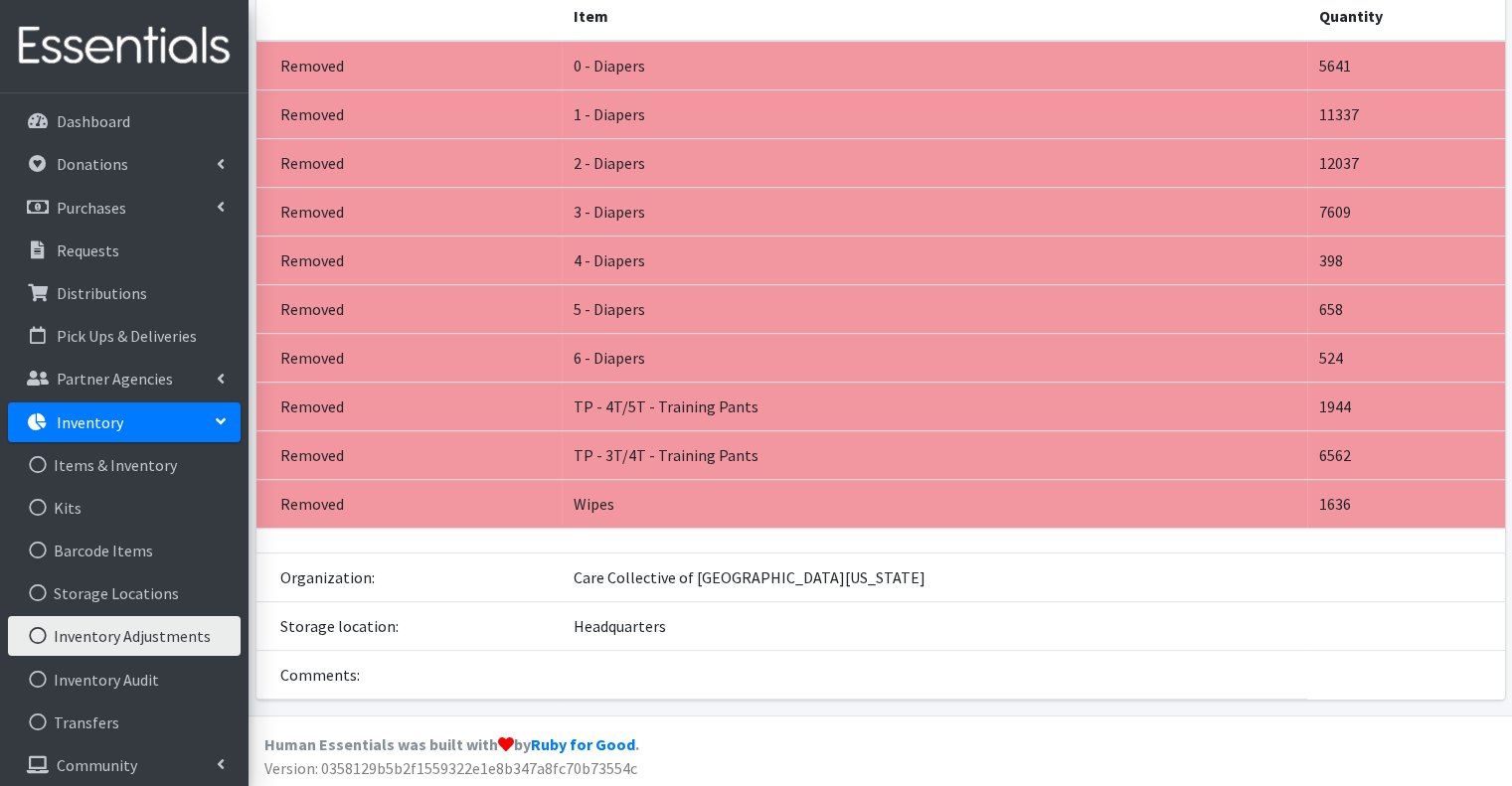 scroll, scrollTop: 0, scrollLeft: 0, axis: both 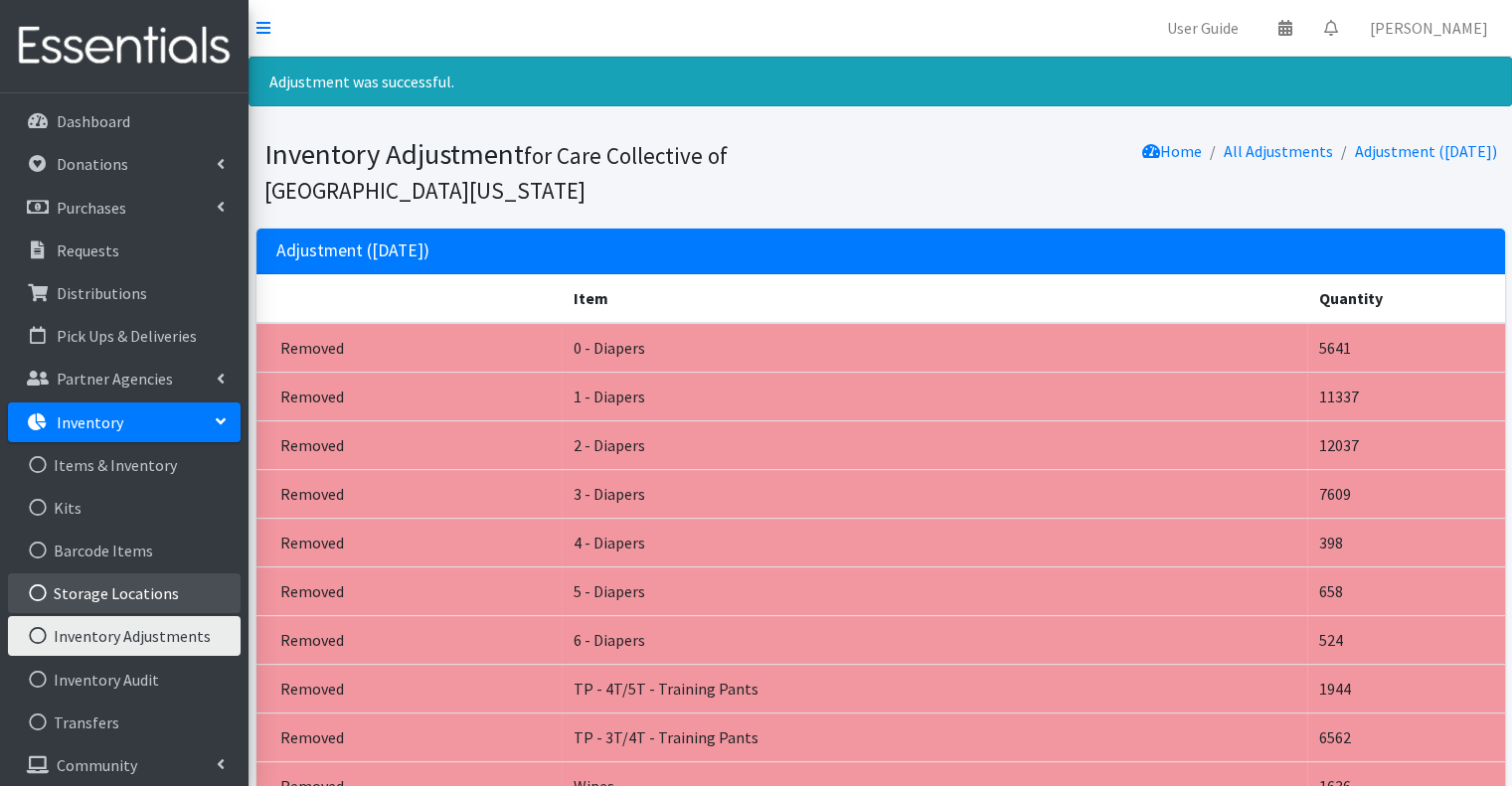 click on "Storage Locations" at bounding box center [124, 593] 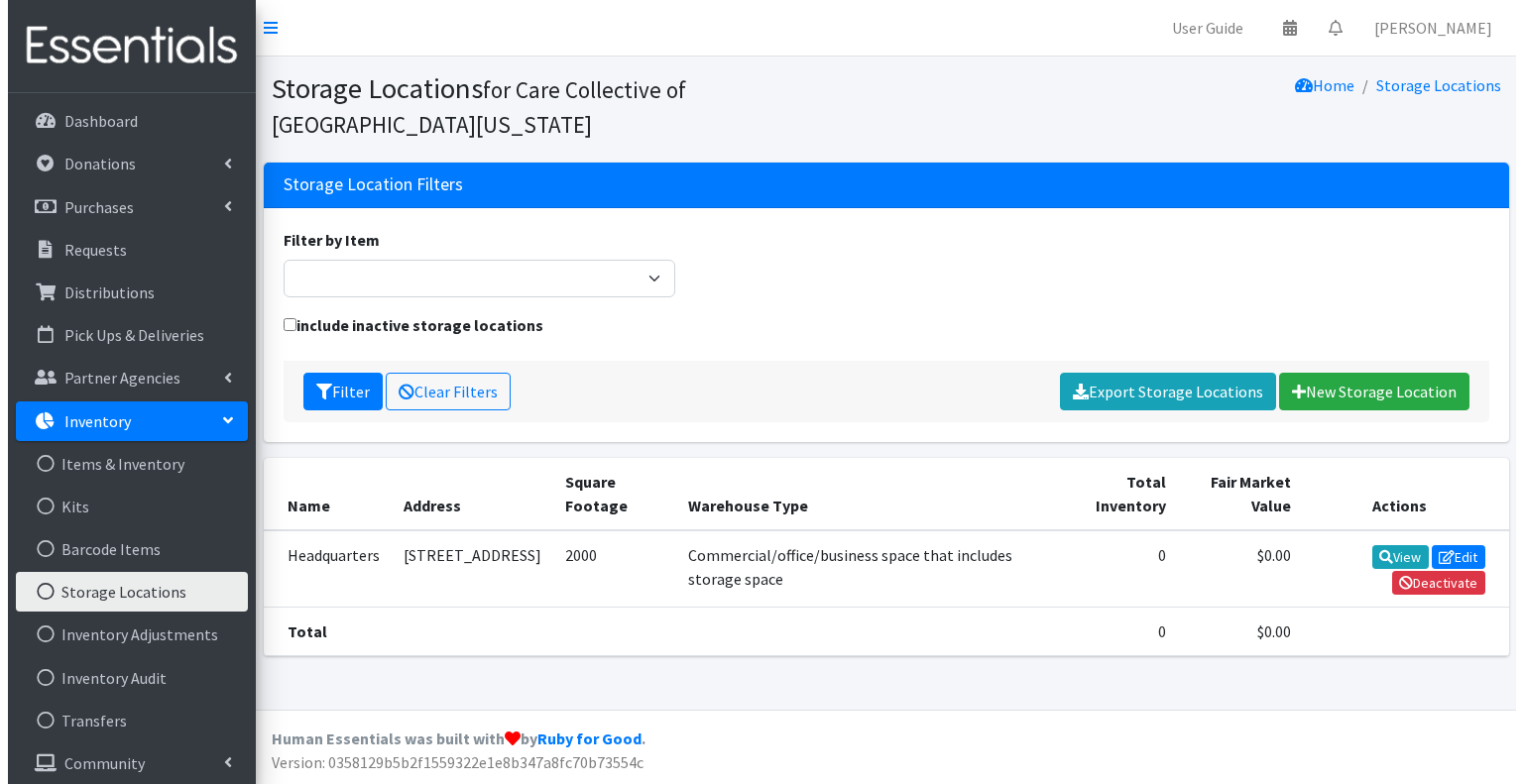 scroll, scrollTop: 0, scrollLeft: 0, axis: both 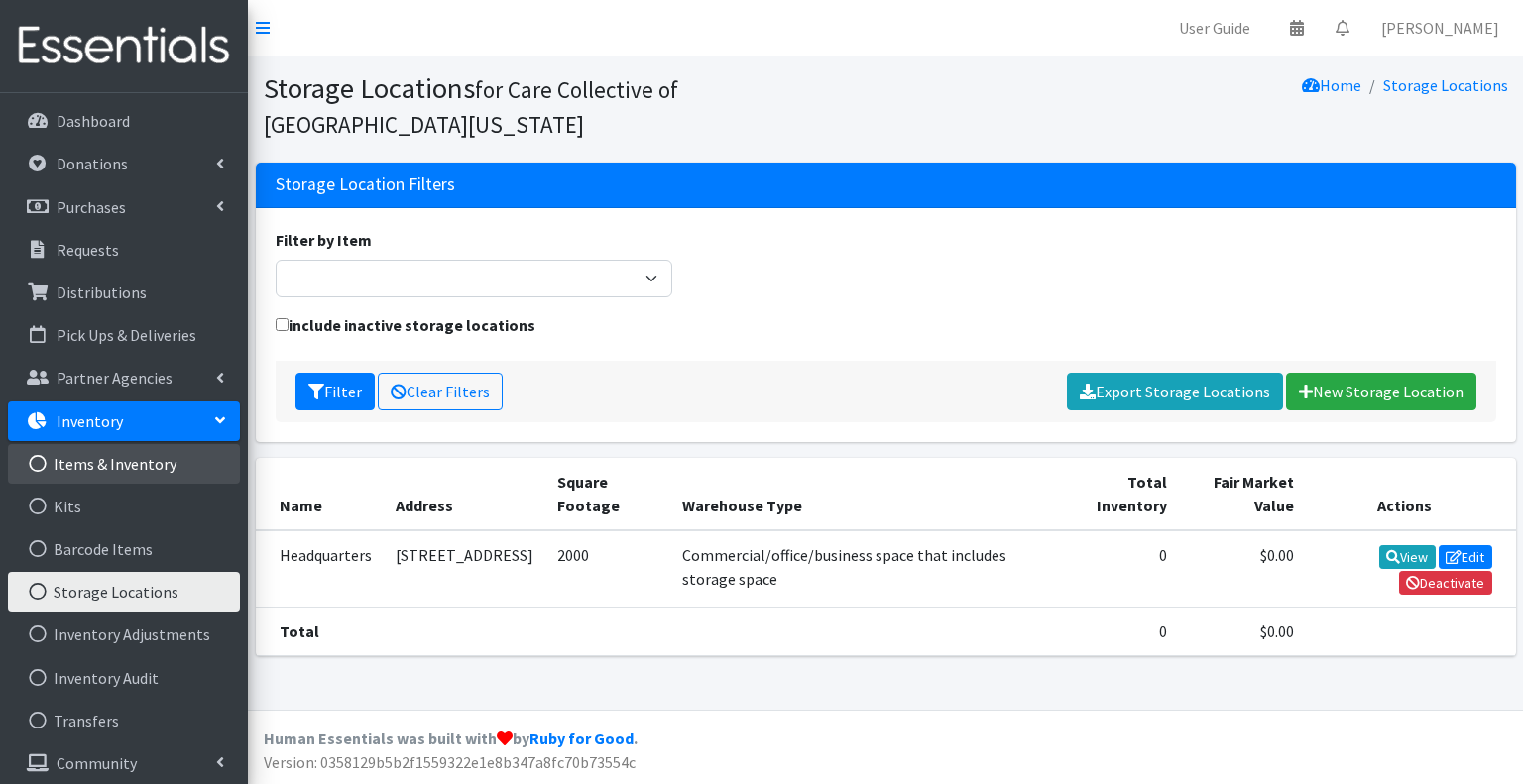 click on "Items & Inventory" at bounding box center [124, 464] 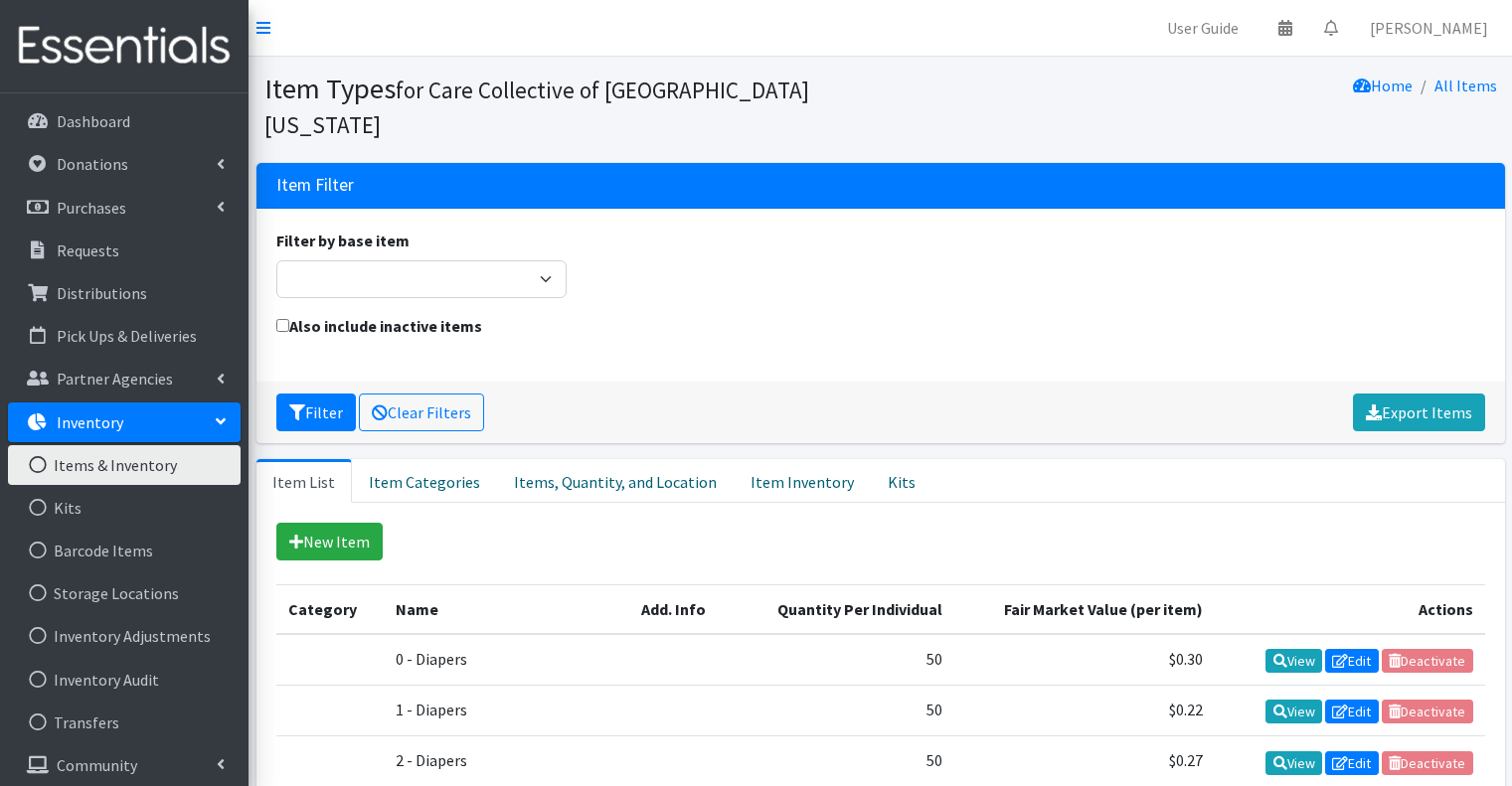 scroll, scrollTop: 0, scrollLeft: 0, axis: both 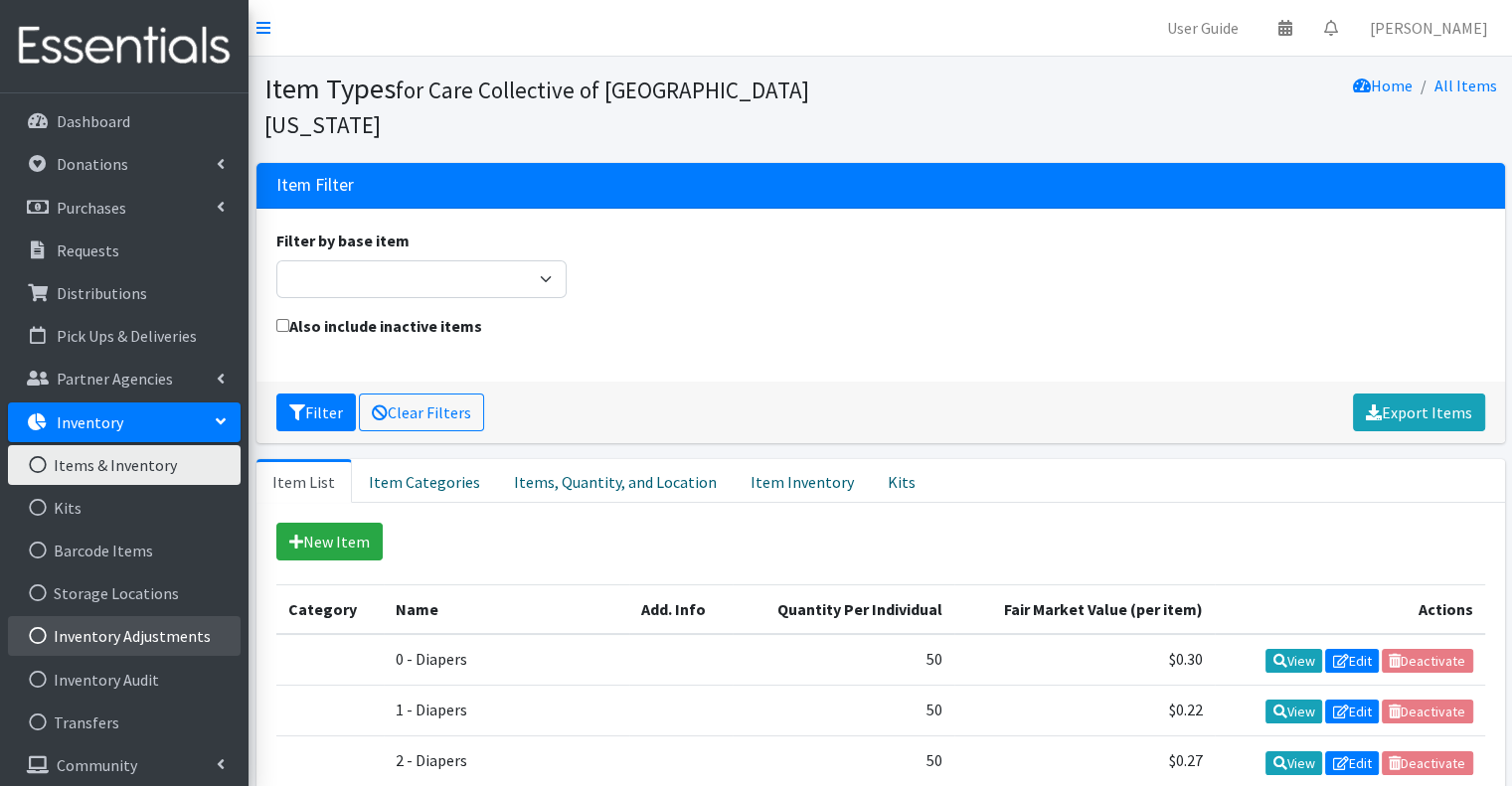 click on "Inventory Adjustments" at bounding box center (124, 636) 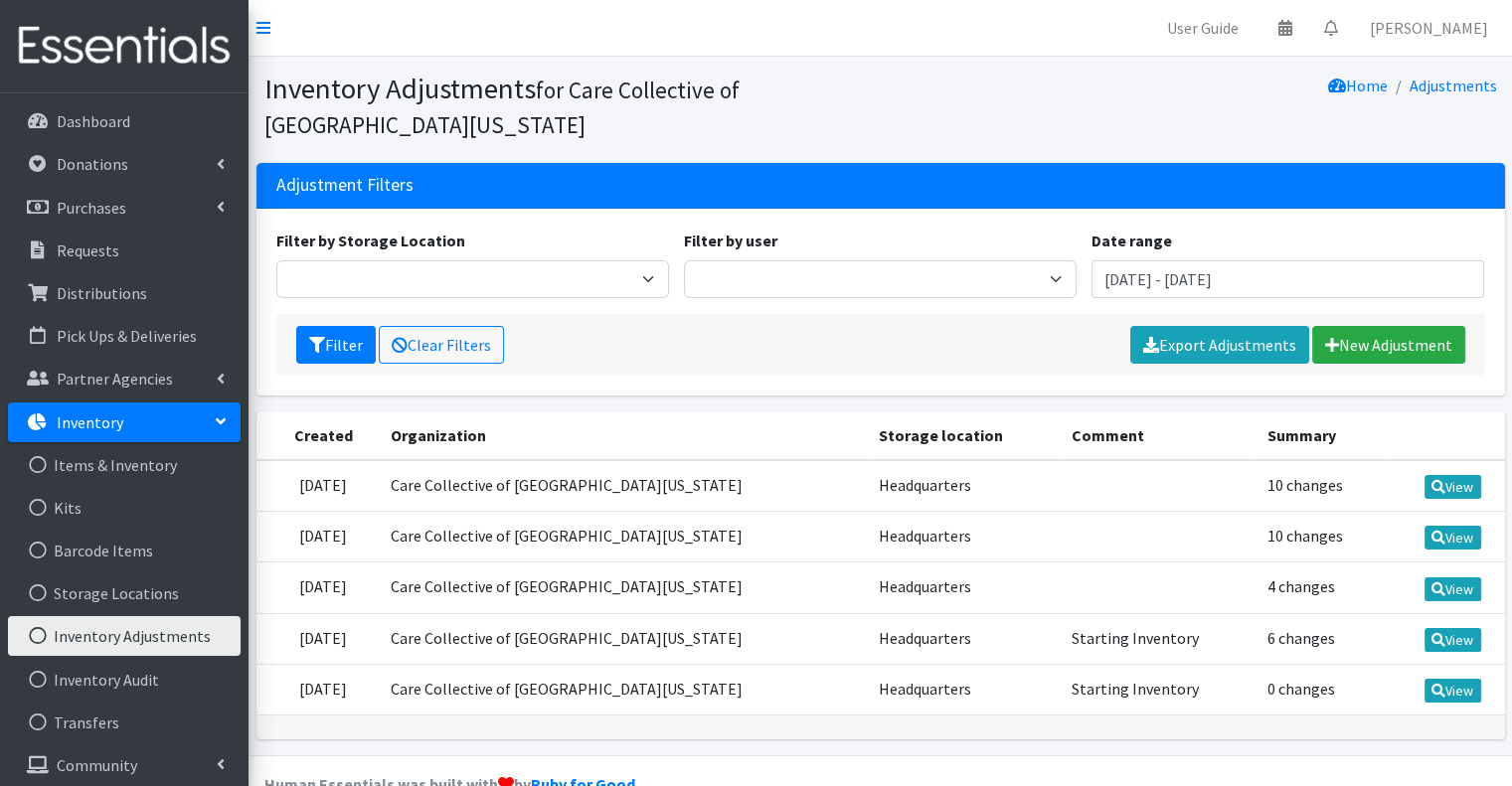 scroll, scrollTop: 38, scrollLeft: 0, axis: vertical 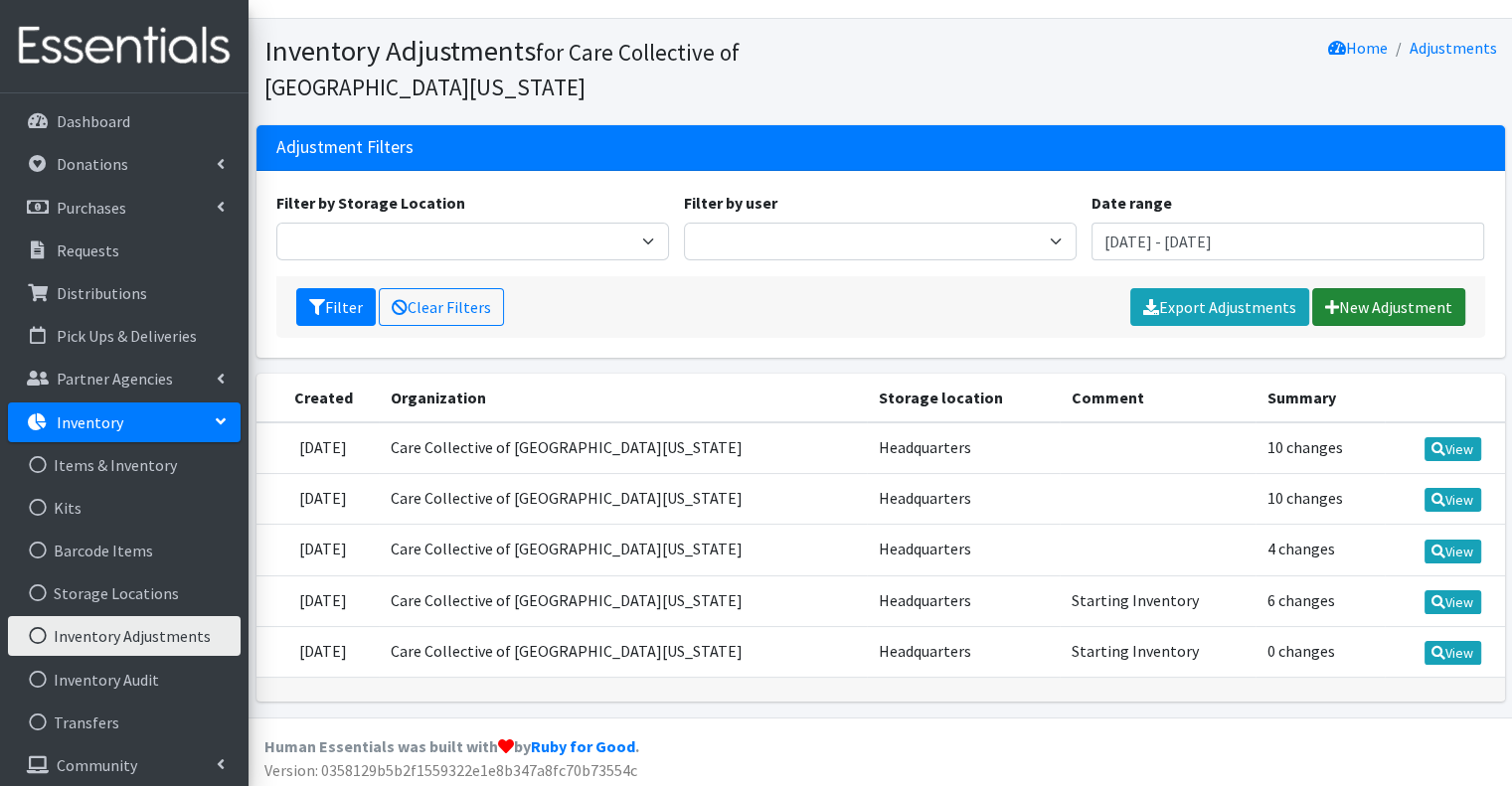 click on "New Adjustment" at bounding box center (1389, 307) 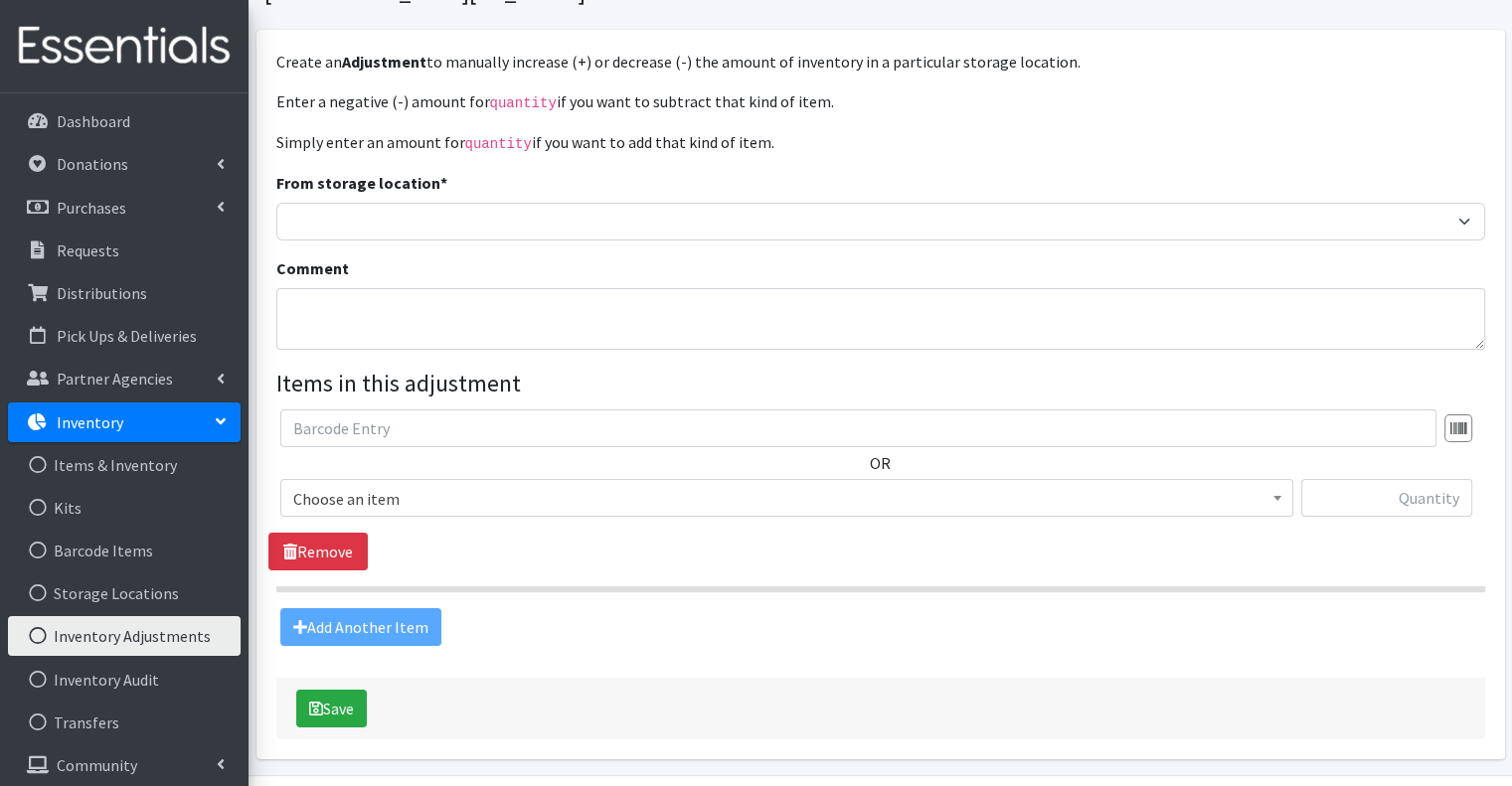 scroll, scrollTop: 193, scrollLeft: 0, axis: vertical 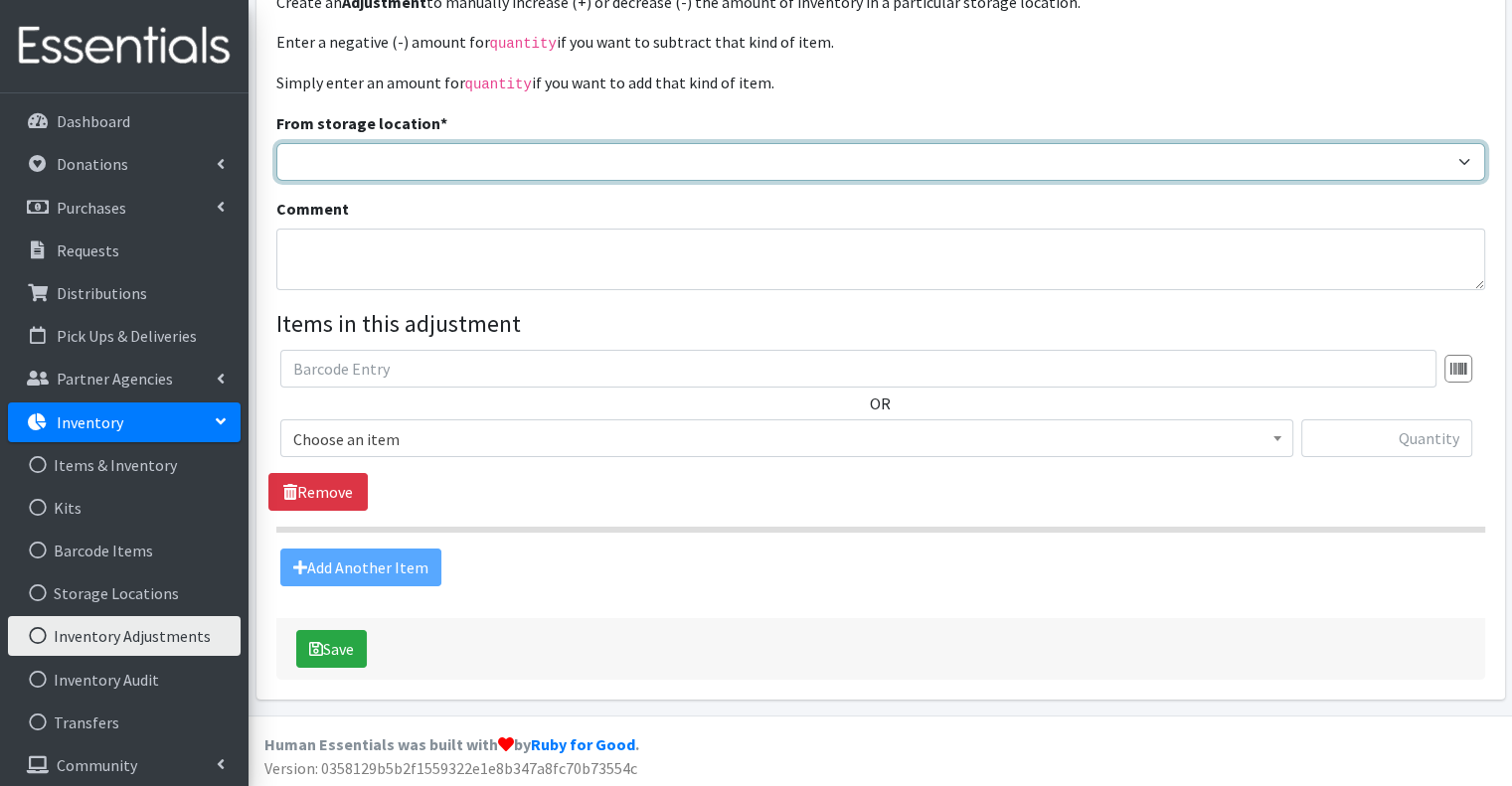 click on "Headquarters" at bounding box center [881, 162] 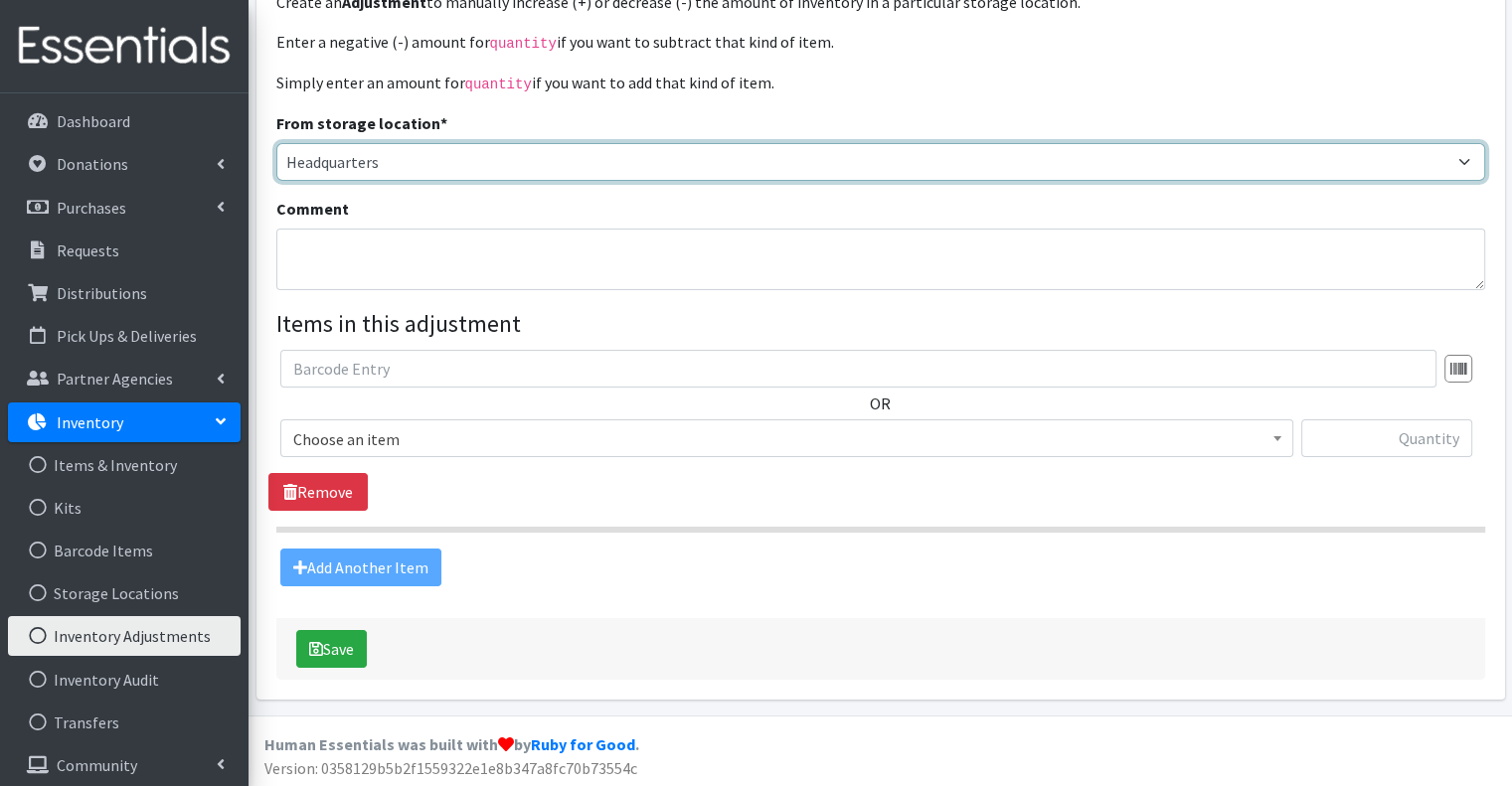 click on "Headquarters" at bounding box center [881, 162] 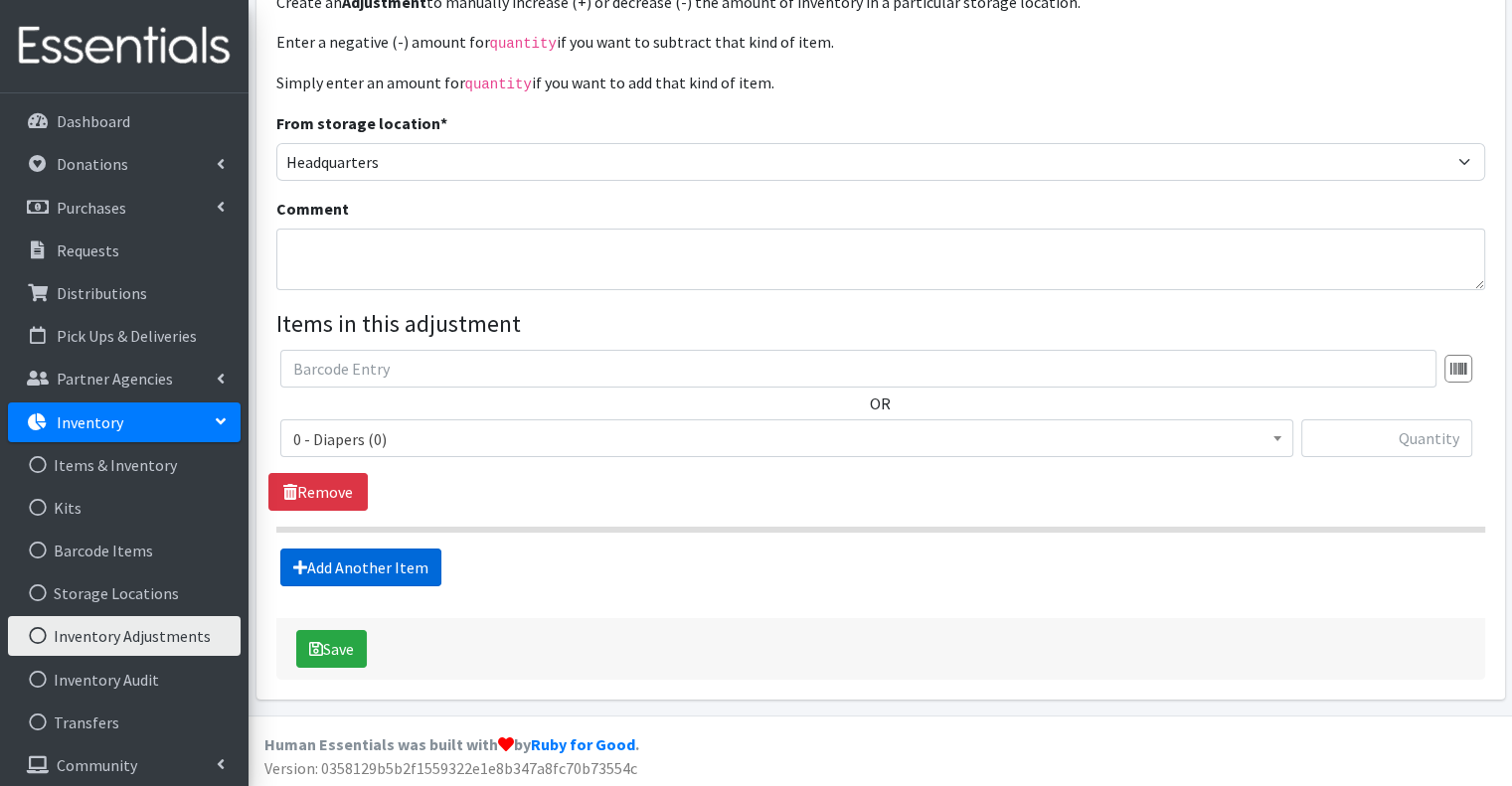 click on "Add Another Item" at bounding box center [361, 567] 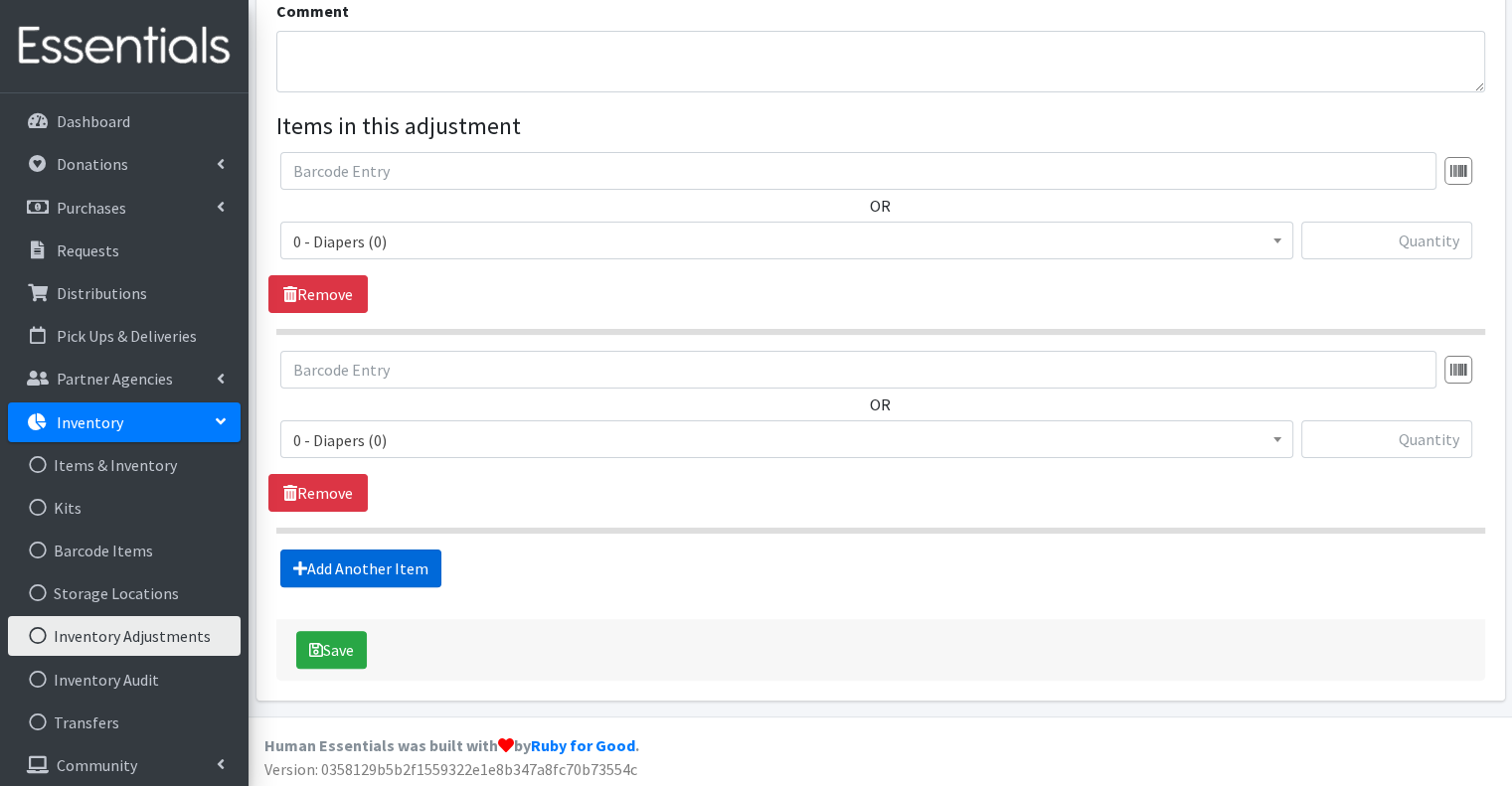 click on "Add Another Item" at bounding box center [361, 568] 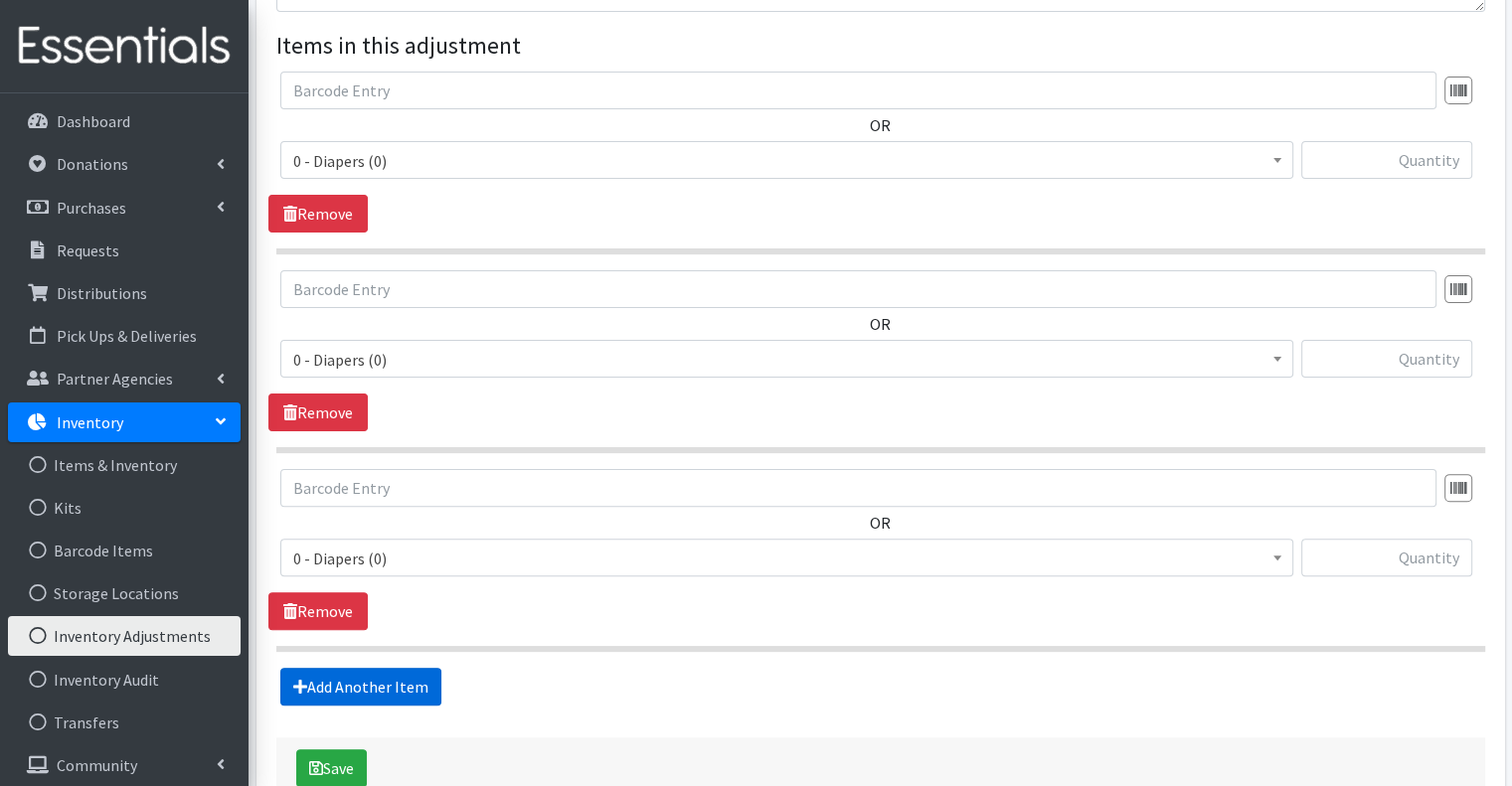 scroll, scrollTop: 588, scrollLeft: 0, axis: vertical 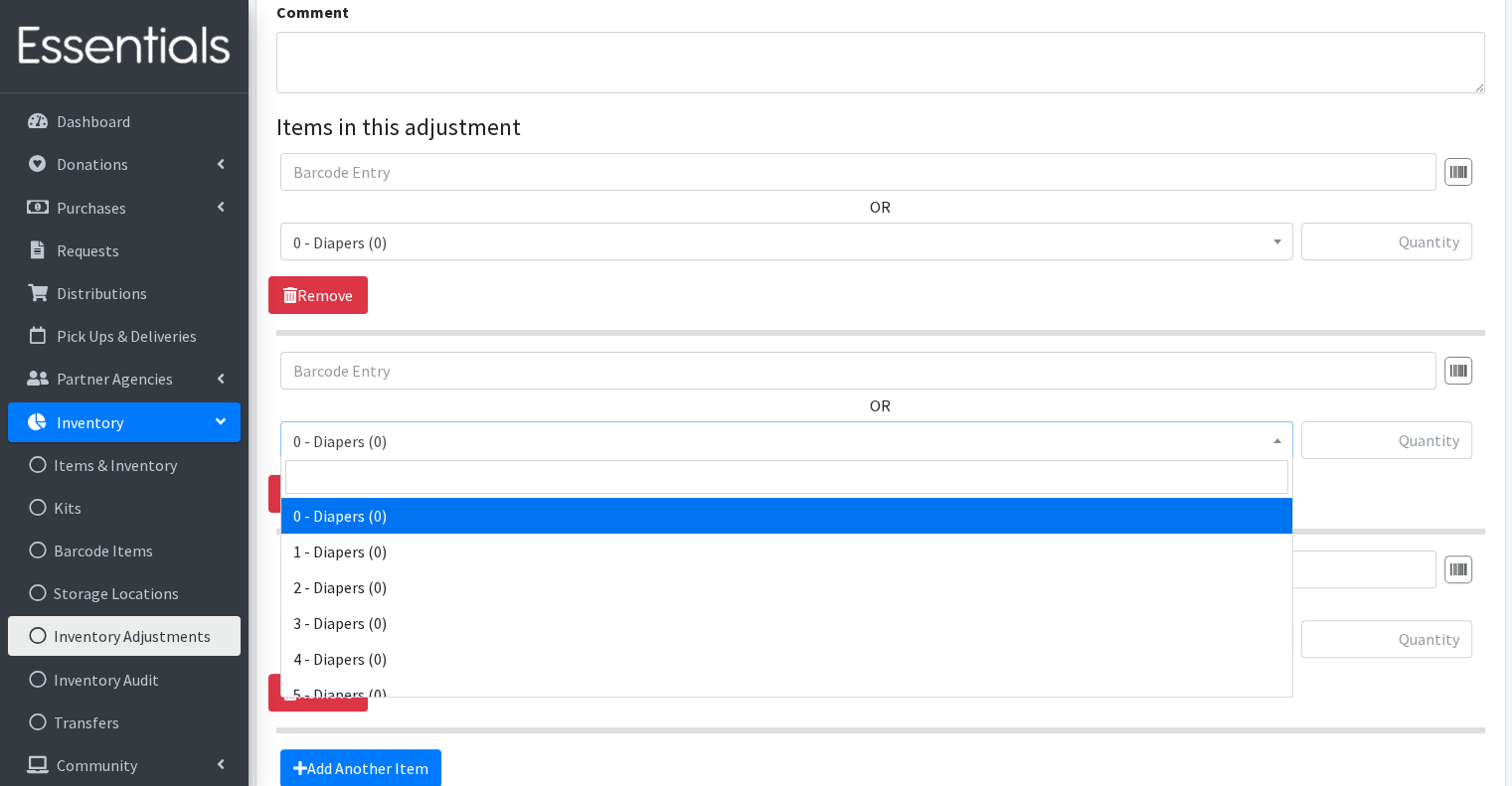 click on "0 - Diapers (0)" at bounding box center [786, 441] 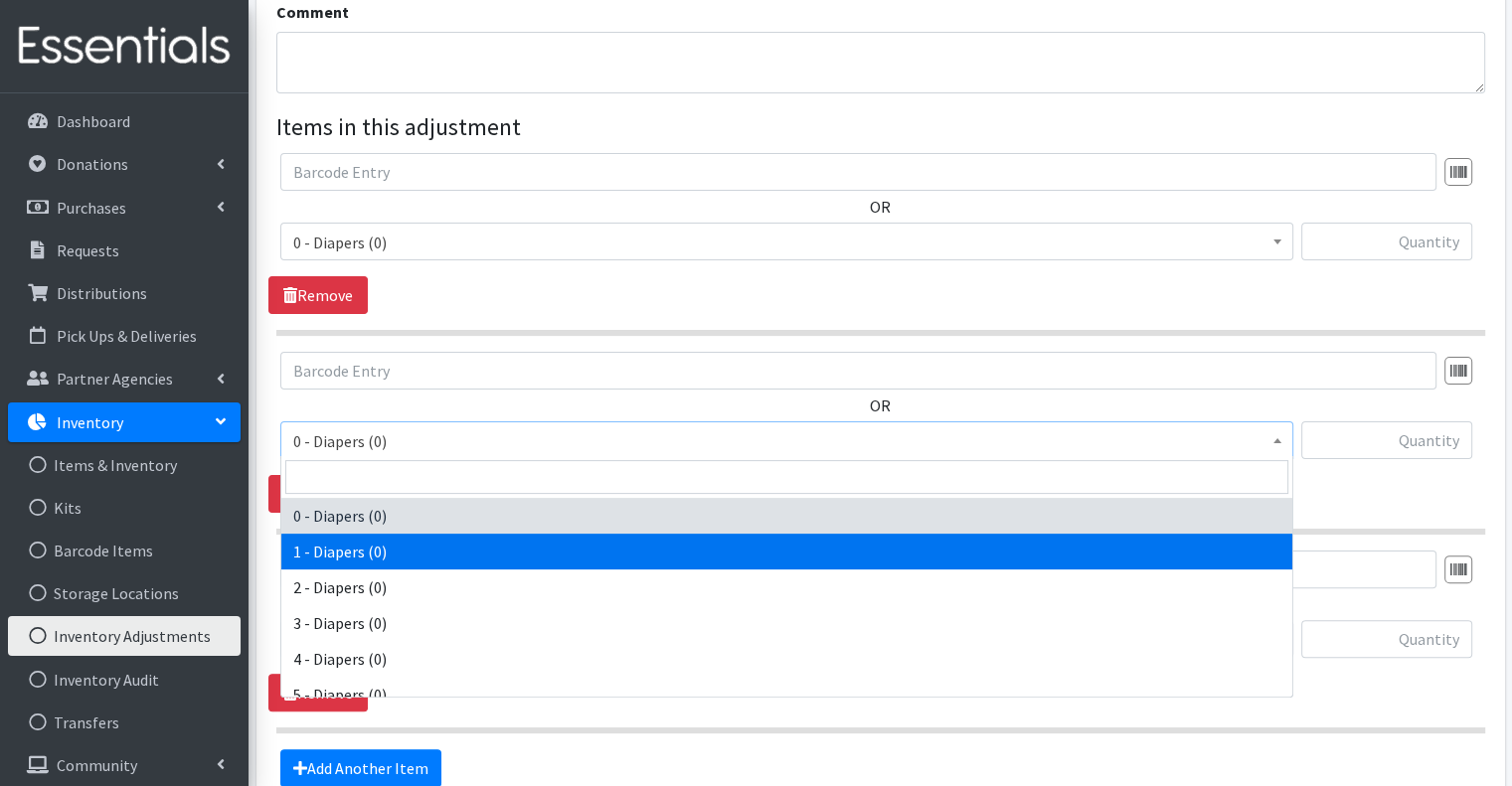 select on "15482" 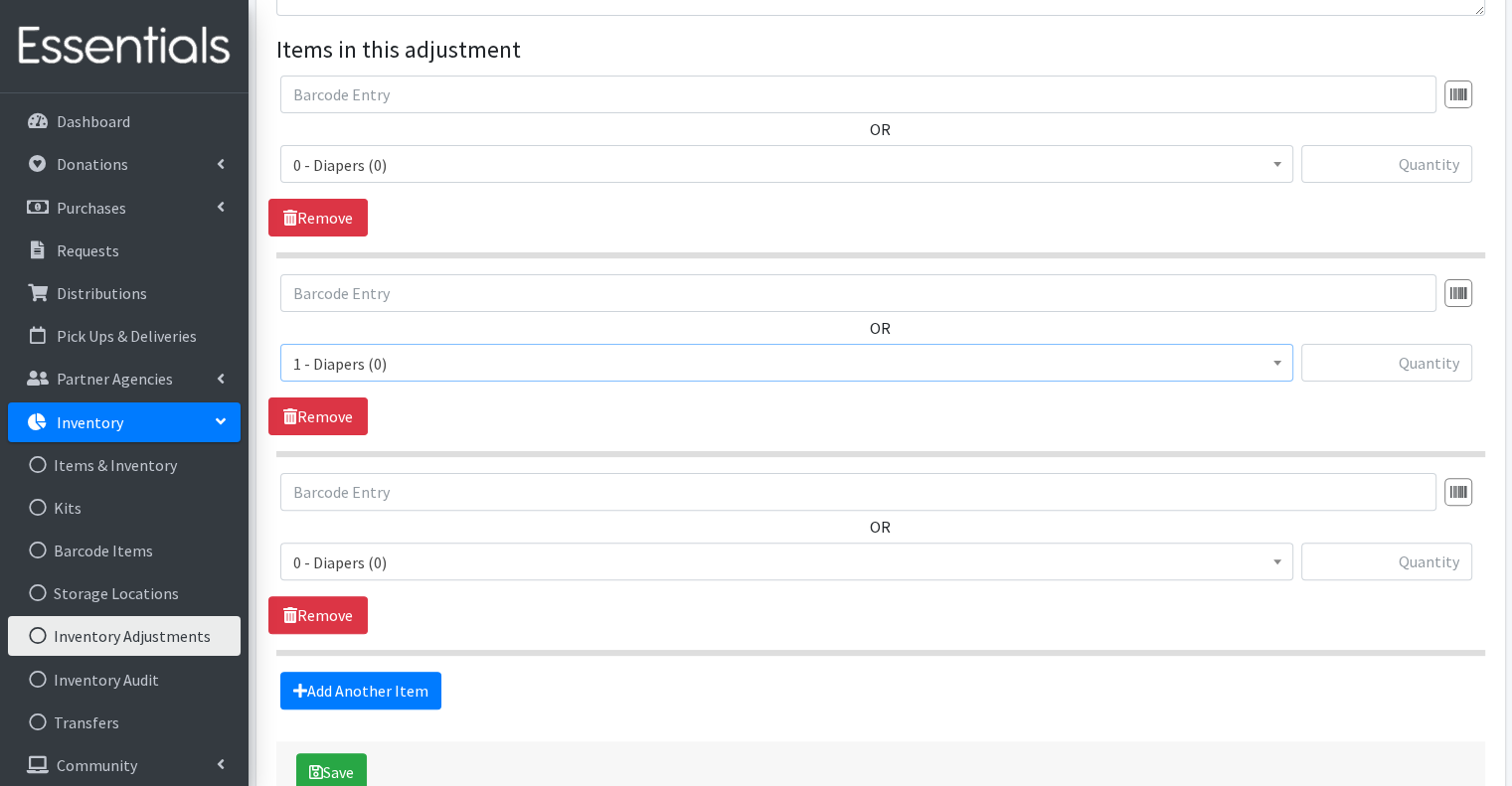 scroll, scrollTop: 588, scrollLeft: 0, axis: vertical 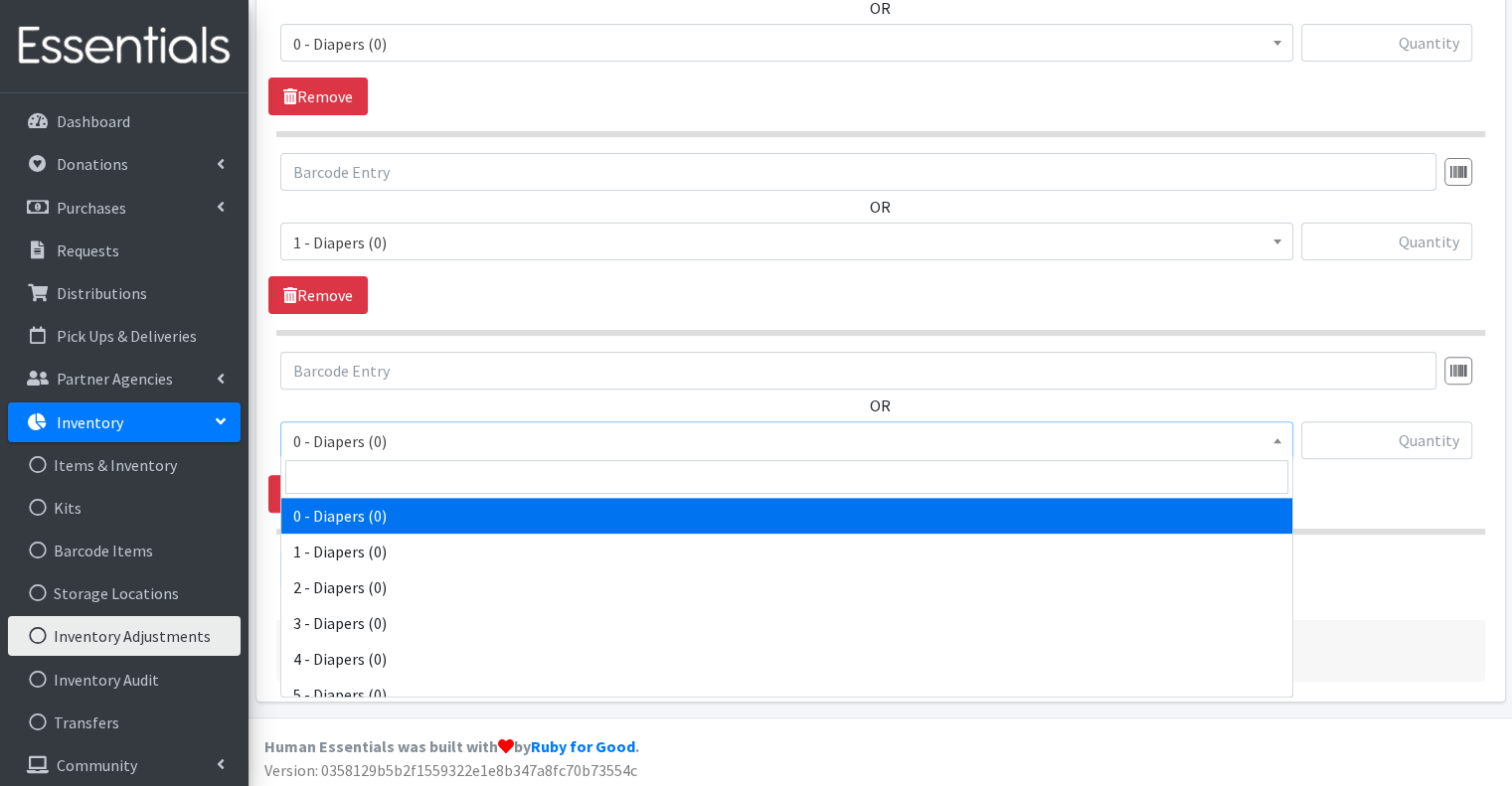 click on "0 - Diapers (0)" at bounding box center (786, 441) 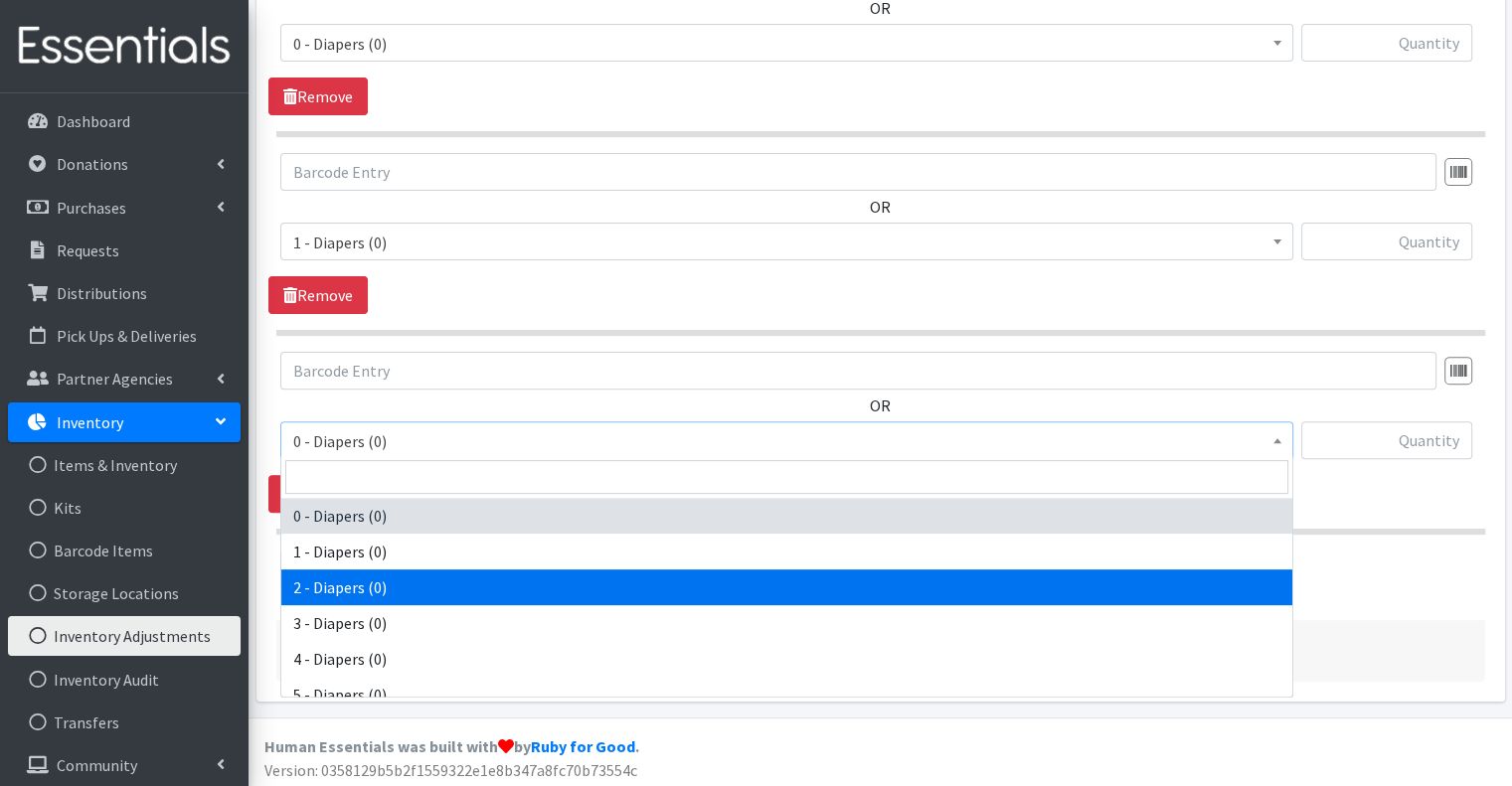 select on "15483" 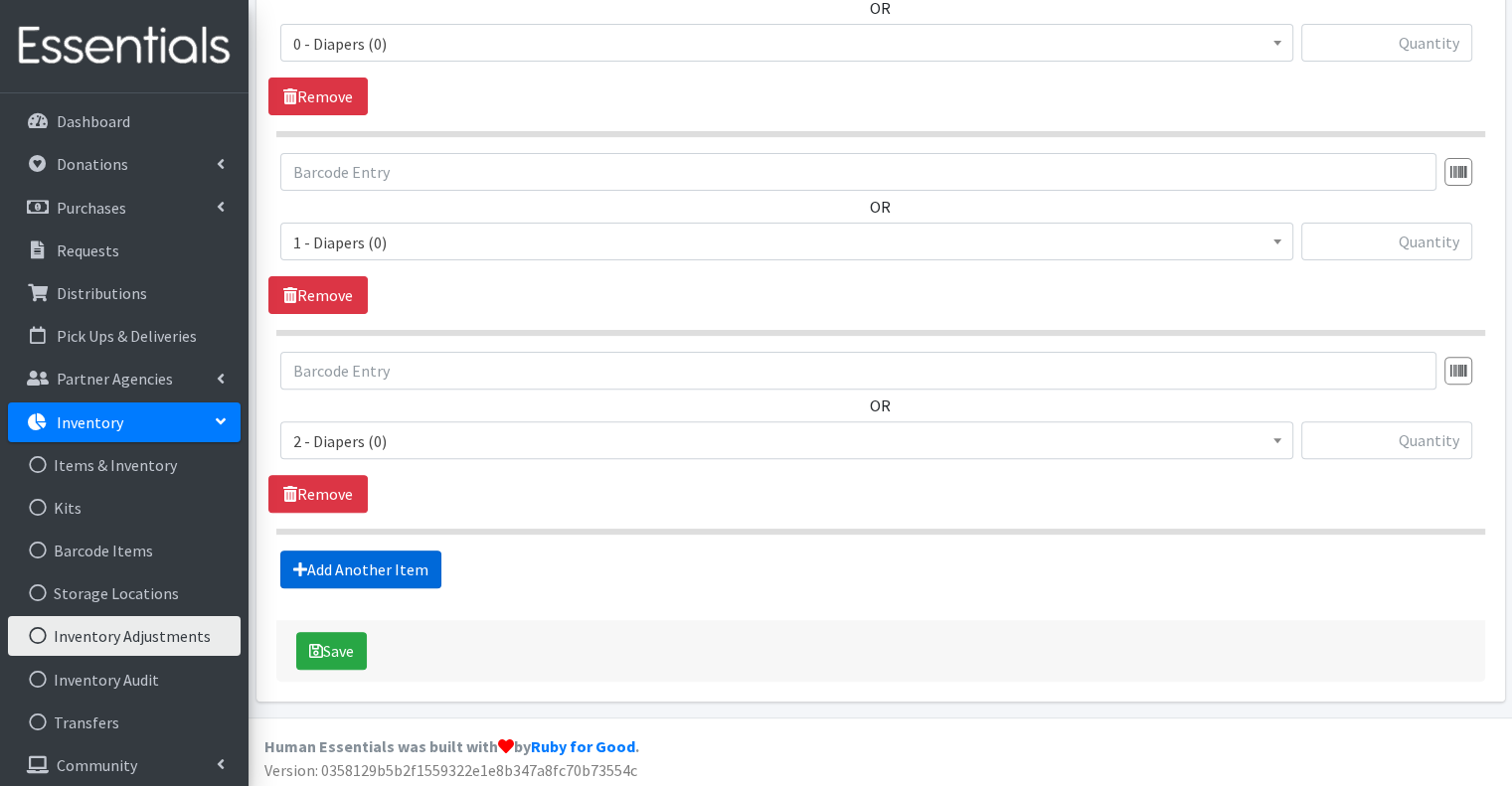 click on "Add Another Item" at bounding box center [361, 569] 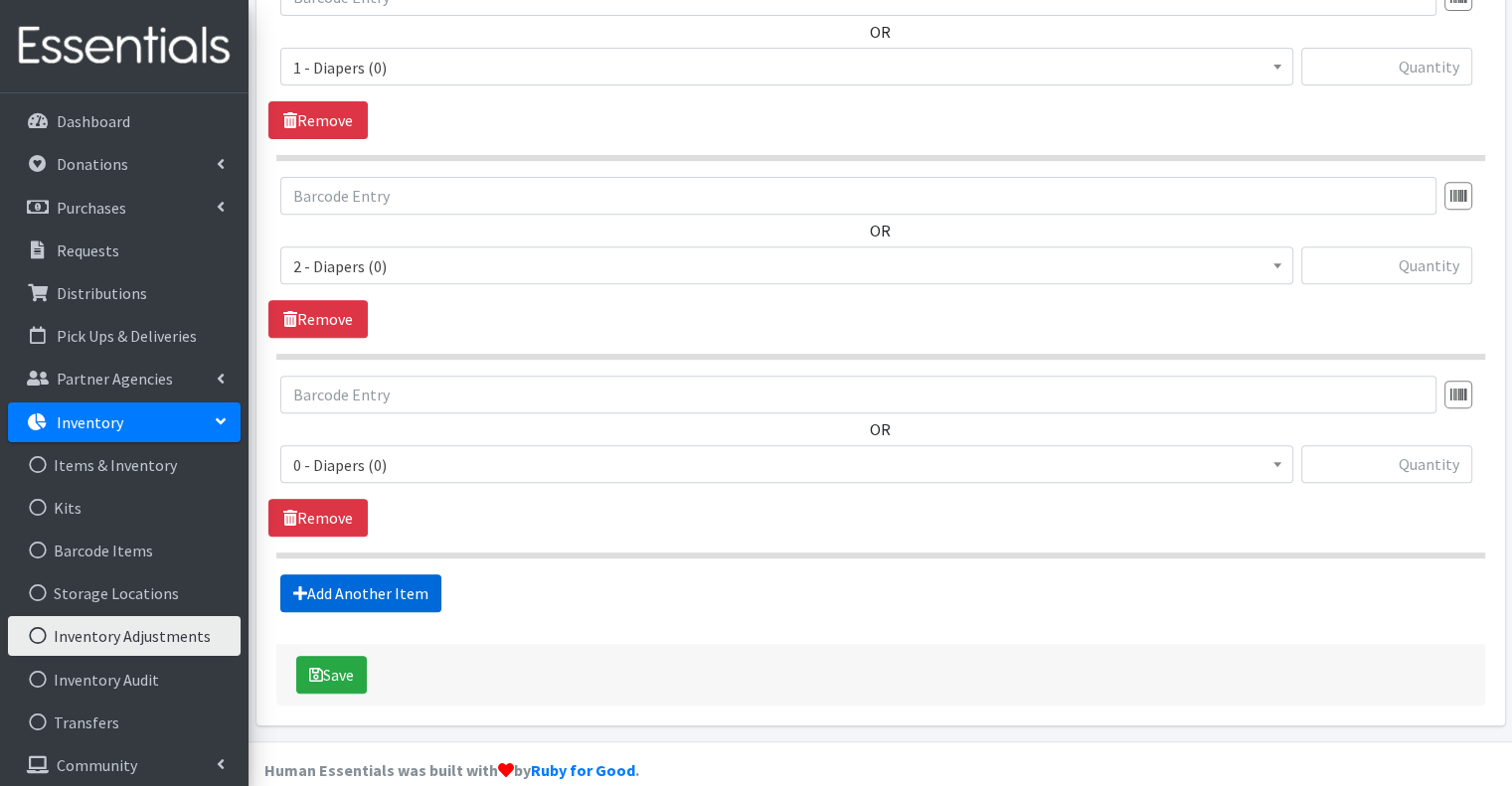 scroll, scrollTop: 787, scrollLeft: 0, axis: vertical 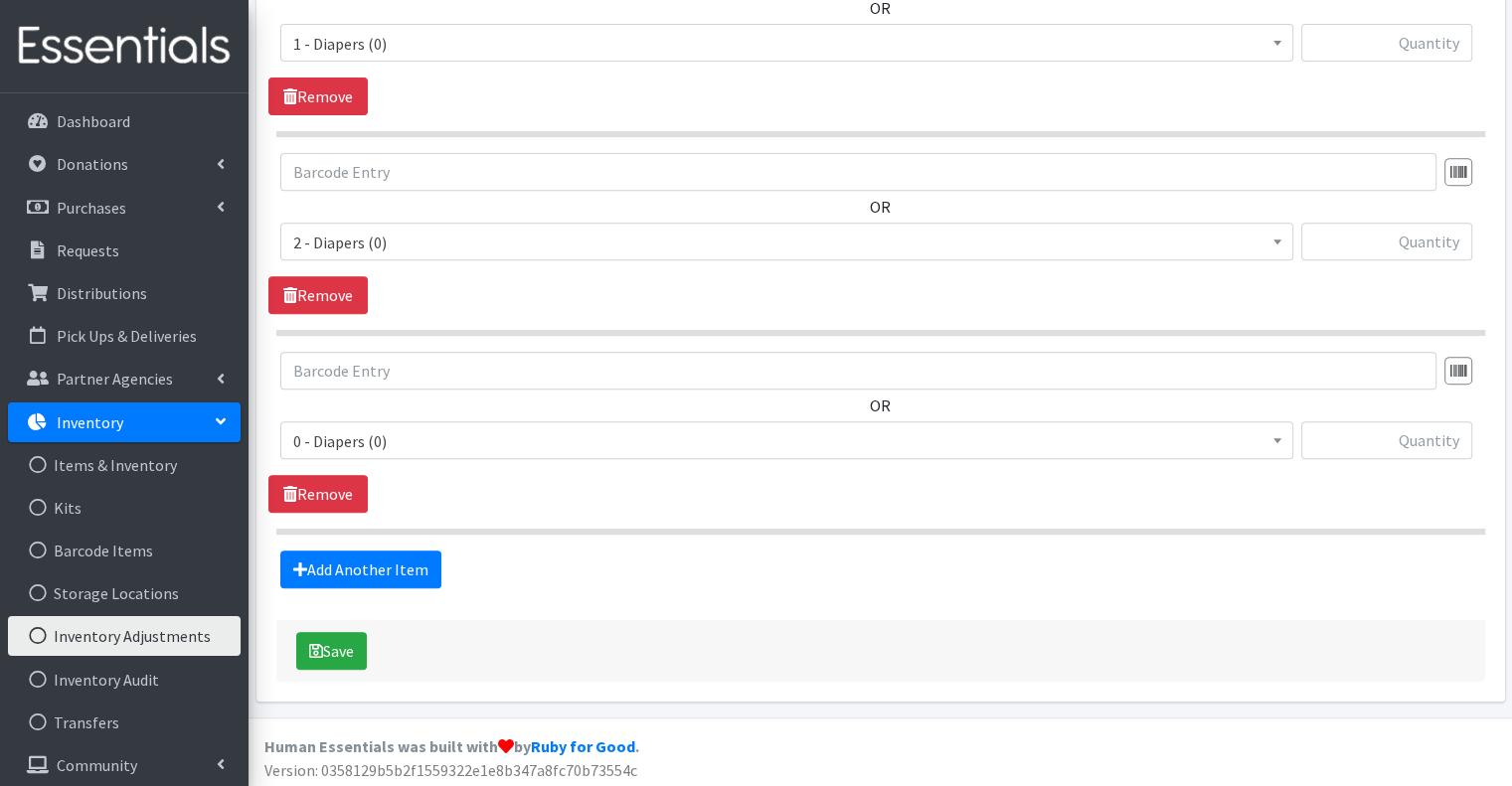click on "0 - Diapers (0)" at bounding box center (786, 441) 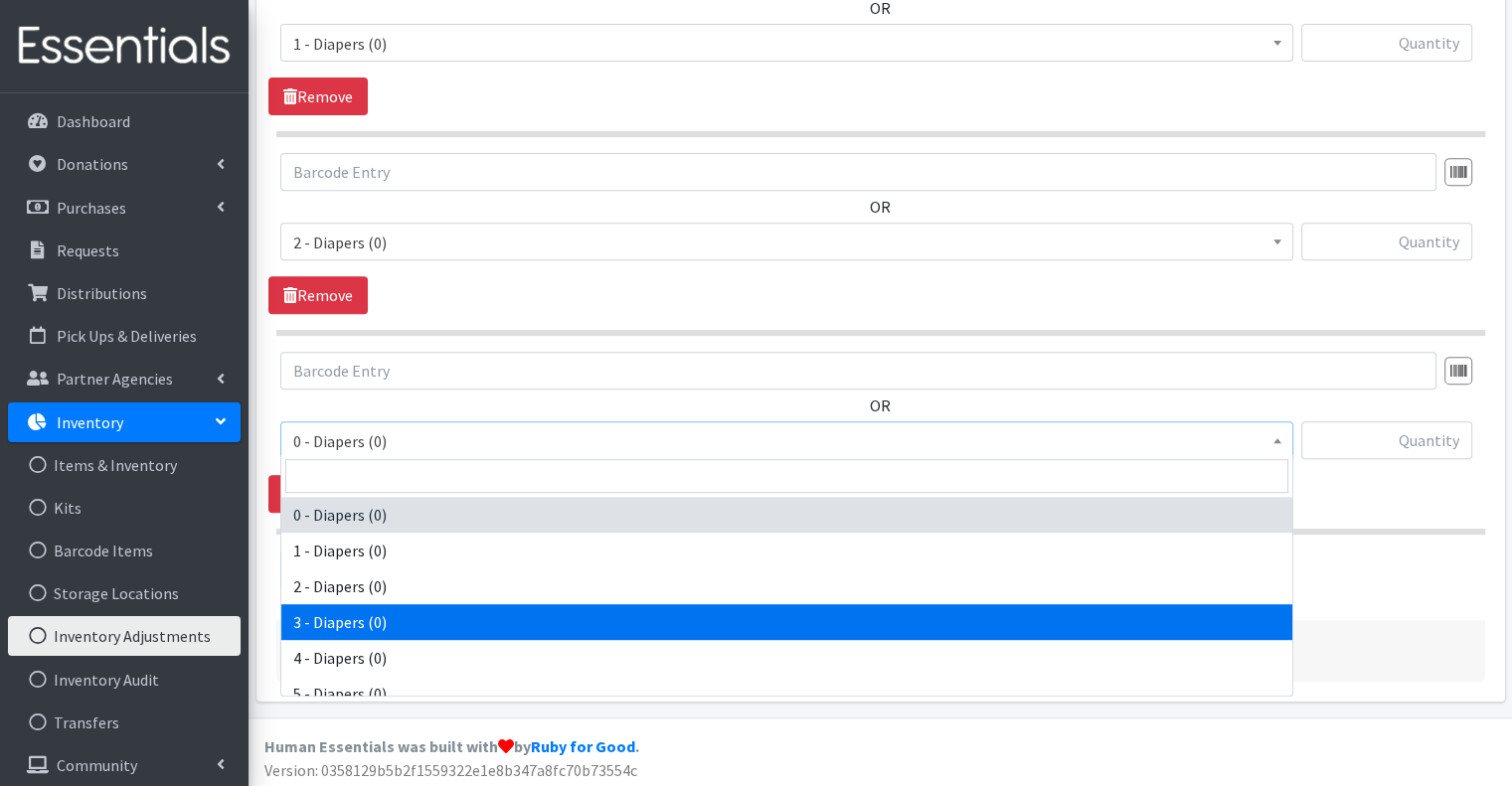 select on "15484" 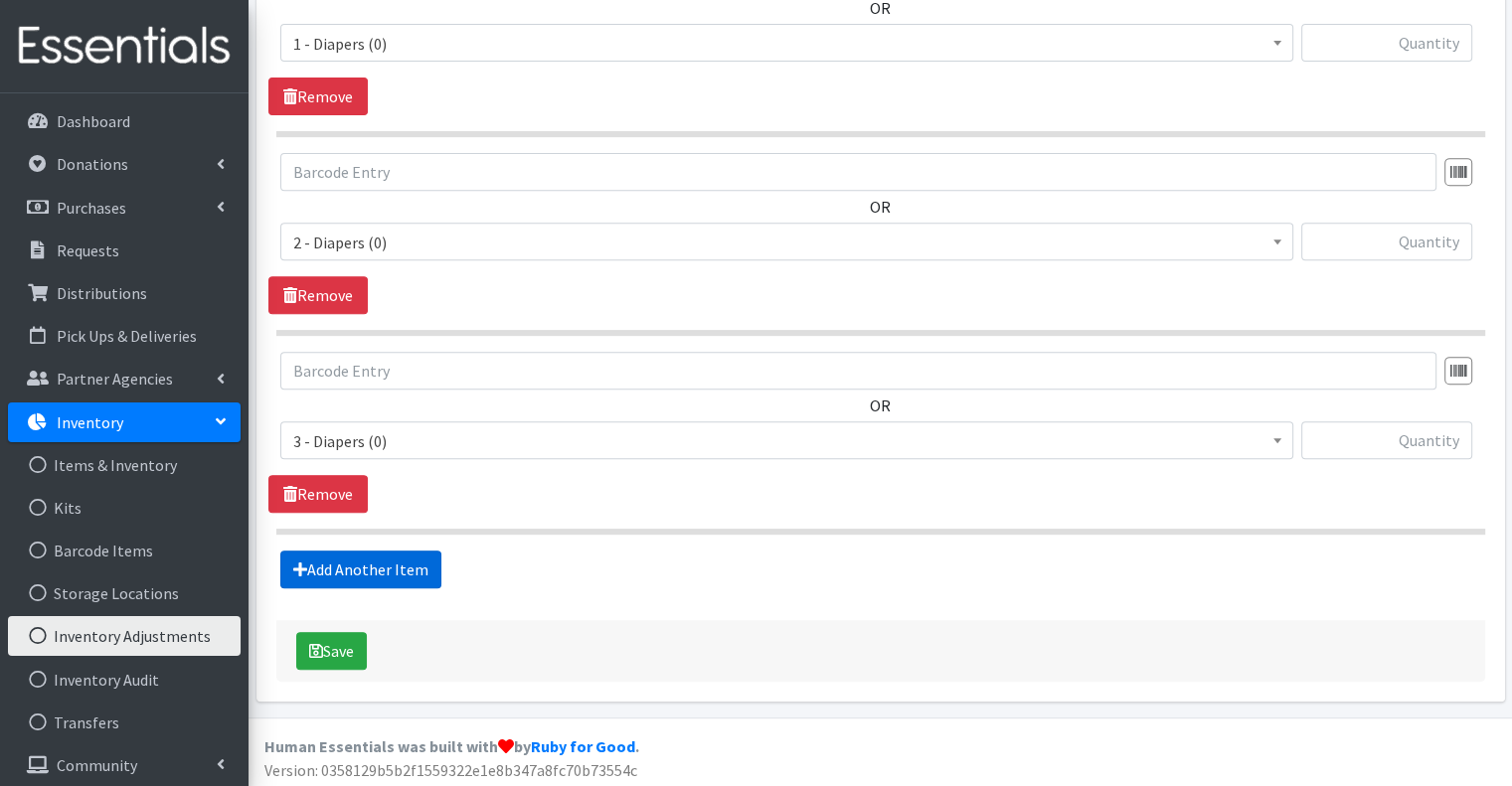 click on "Add Another Item" at bounding box center (361, 569) 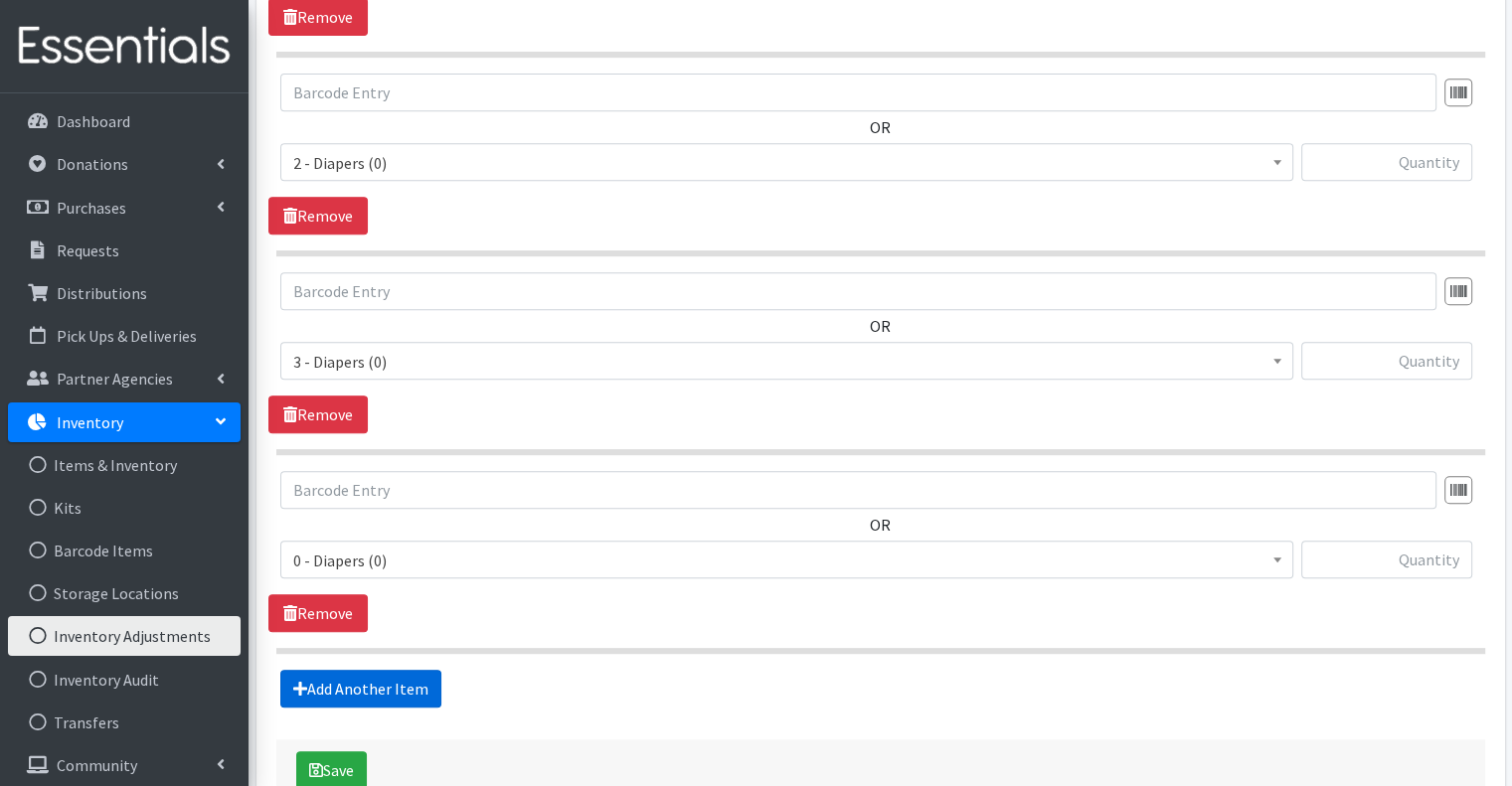 scroll, scrollTop: 986, scrollLeft: 0, axis: vertical 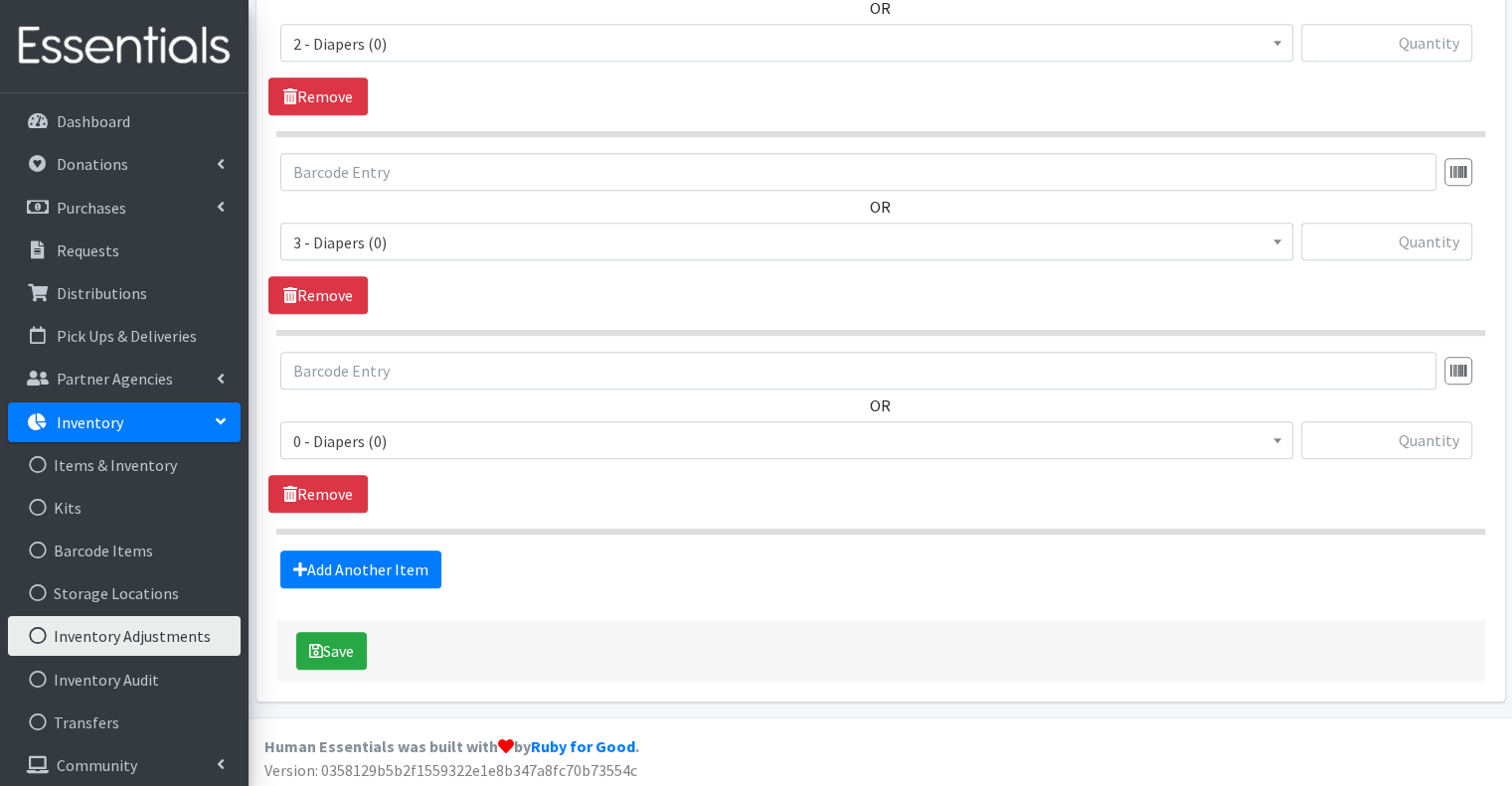 click on "0 - Diapers (0)" at bounding box center [786, 441] 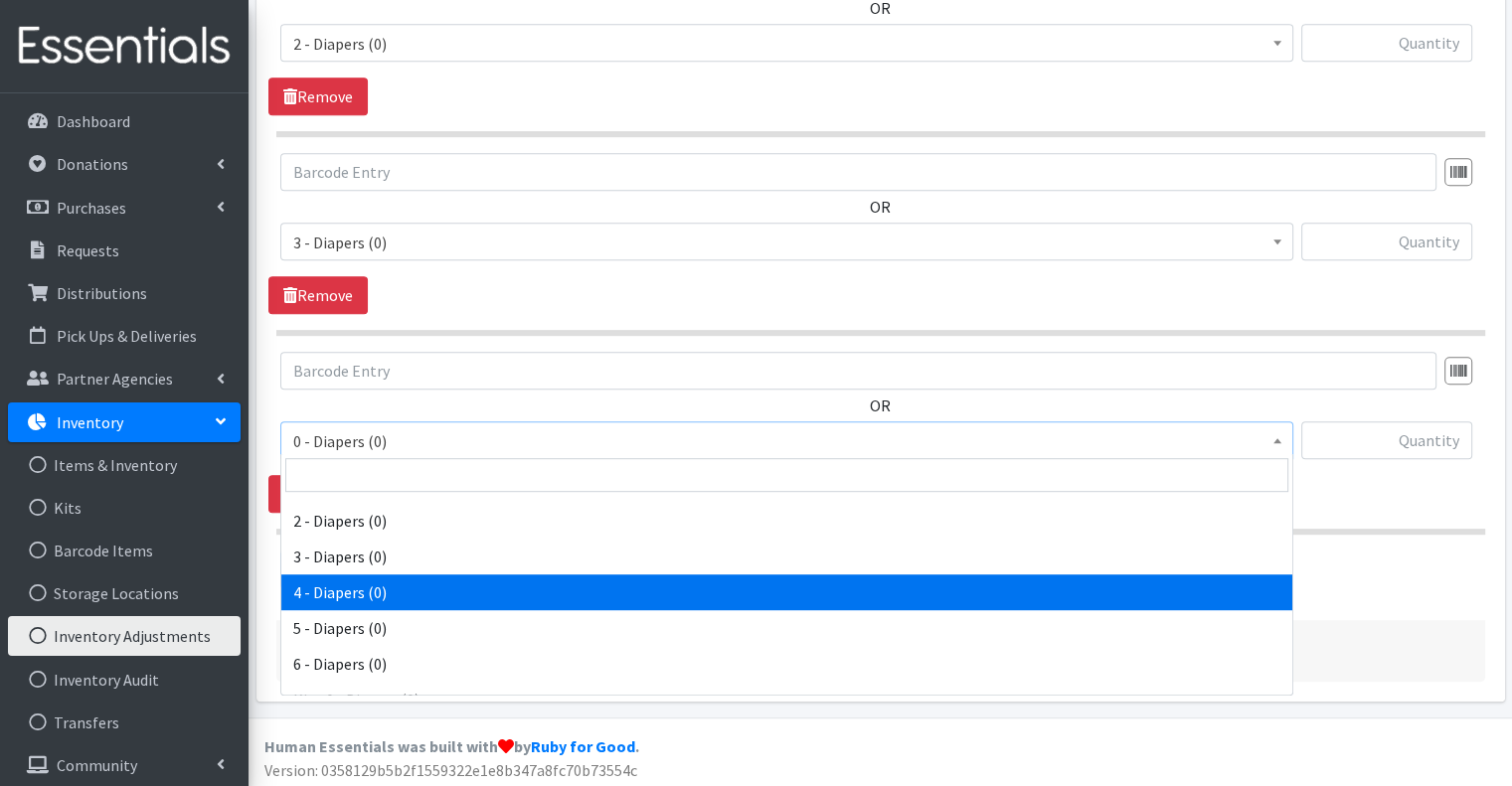 scroll, scrollTop: 99, scrollLeft: 0, axis: vertical 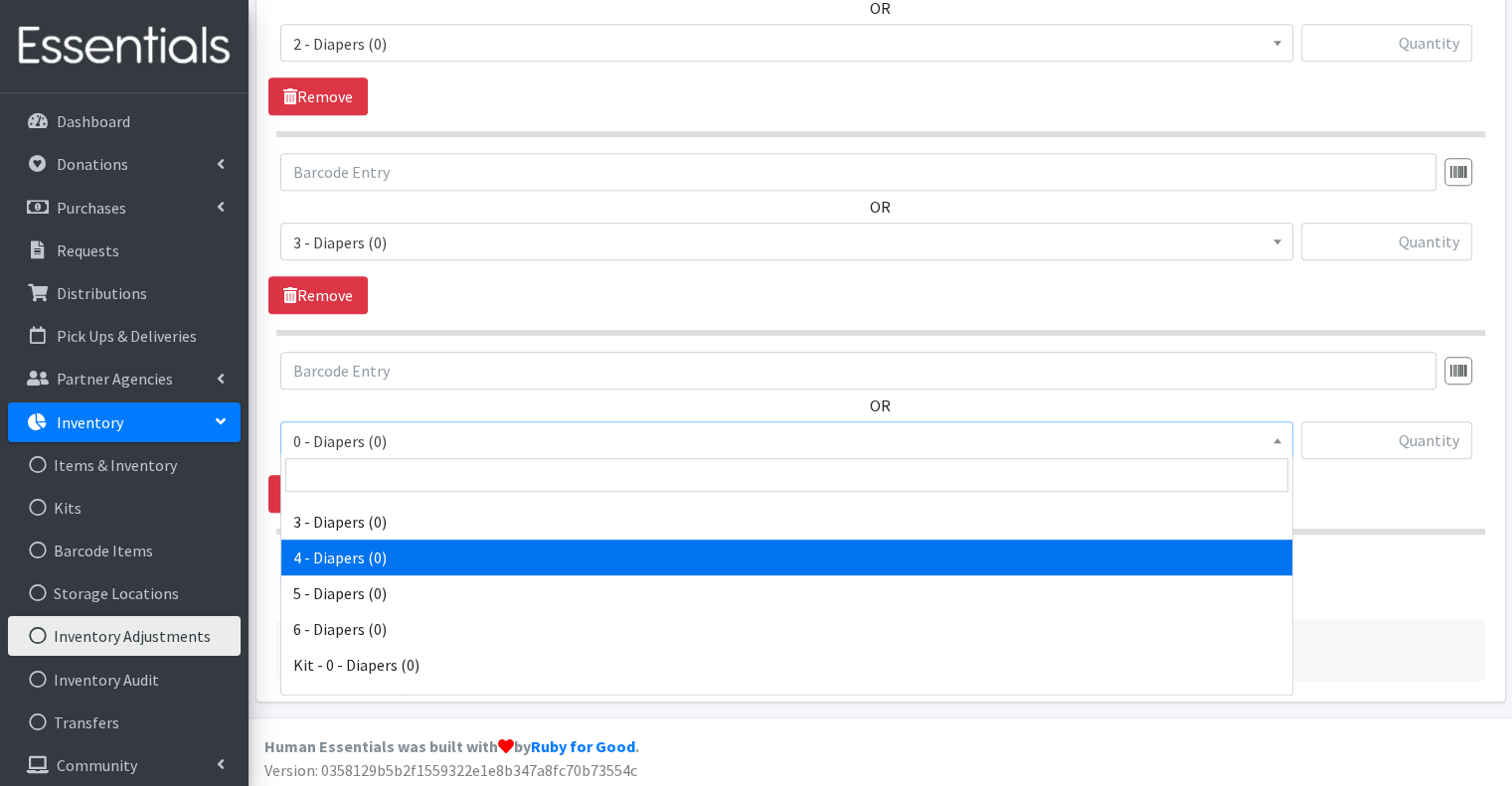 select on "15485" 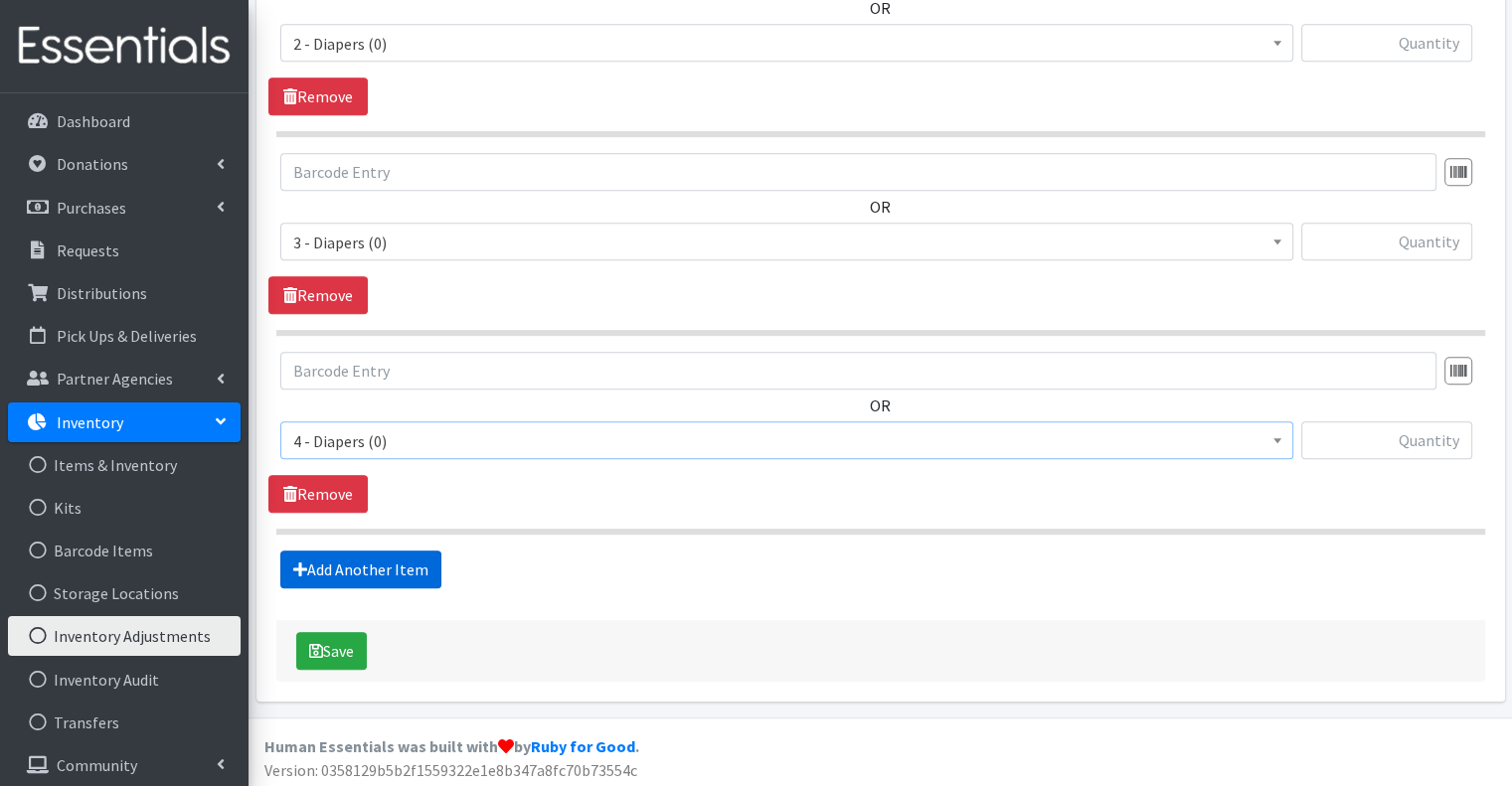 click on "Add Another Item" at bounding box center (361, 569) 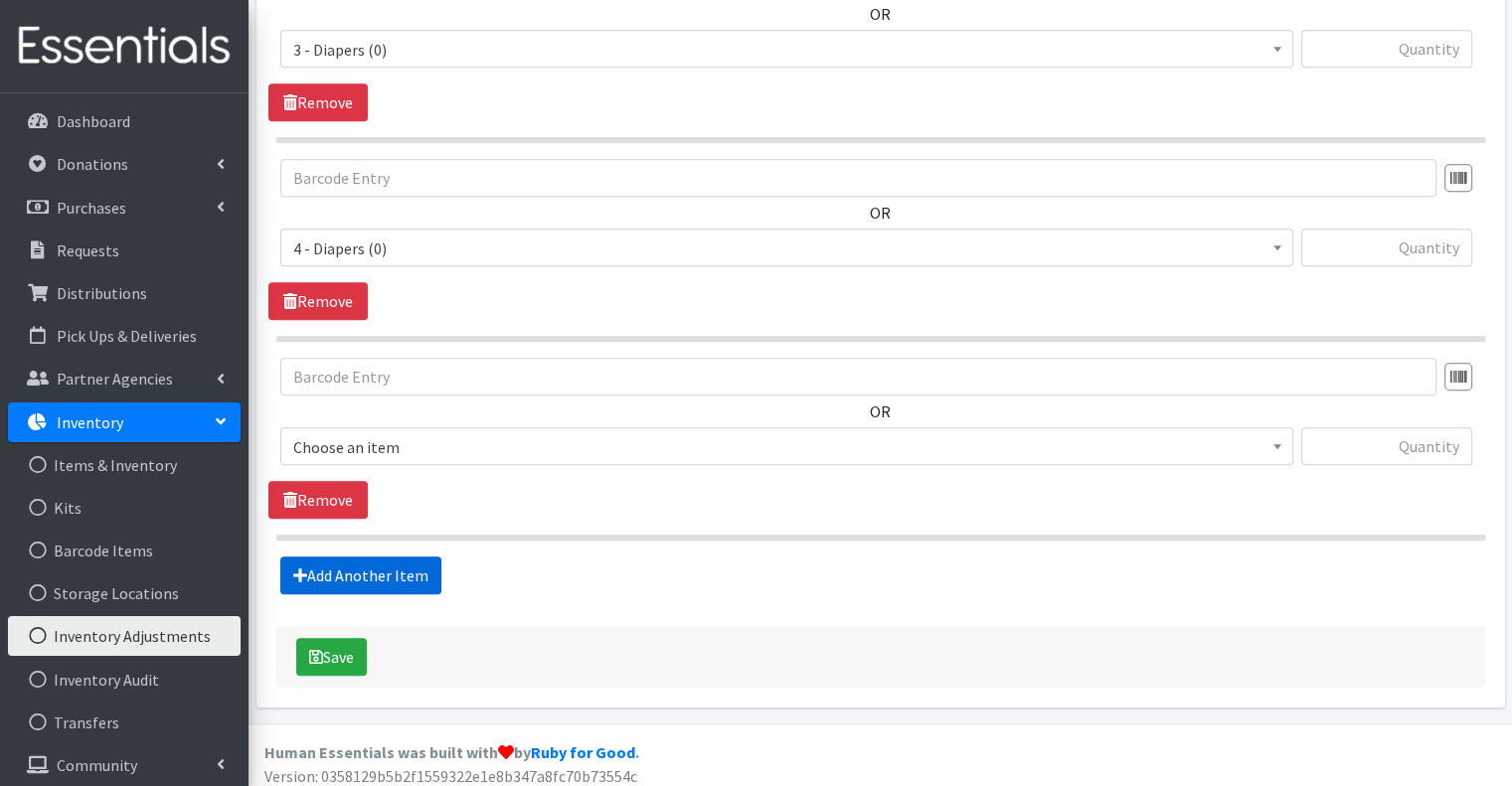 scroll, scrollTop: 1183, scrollLeft: 0, axis: vertical 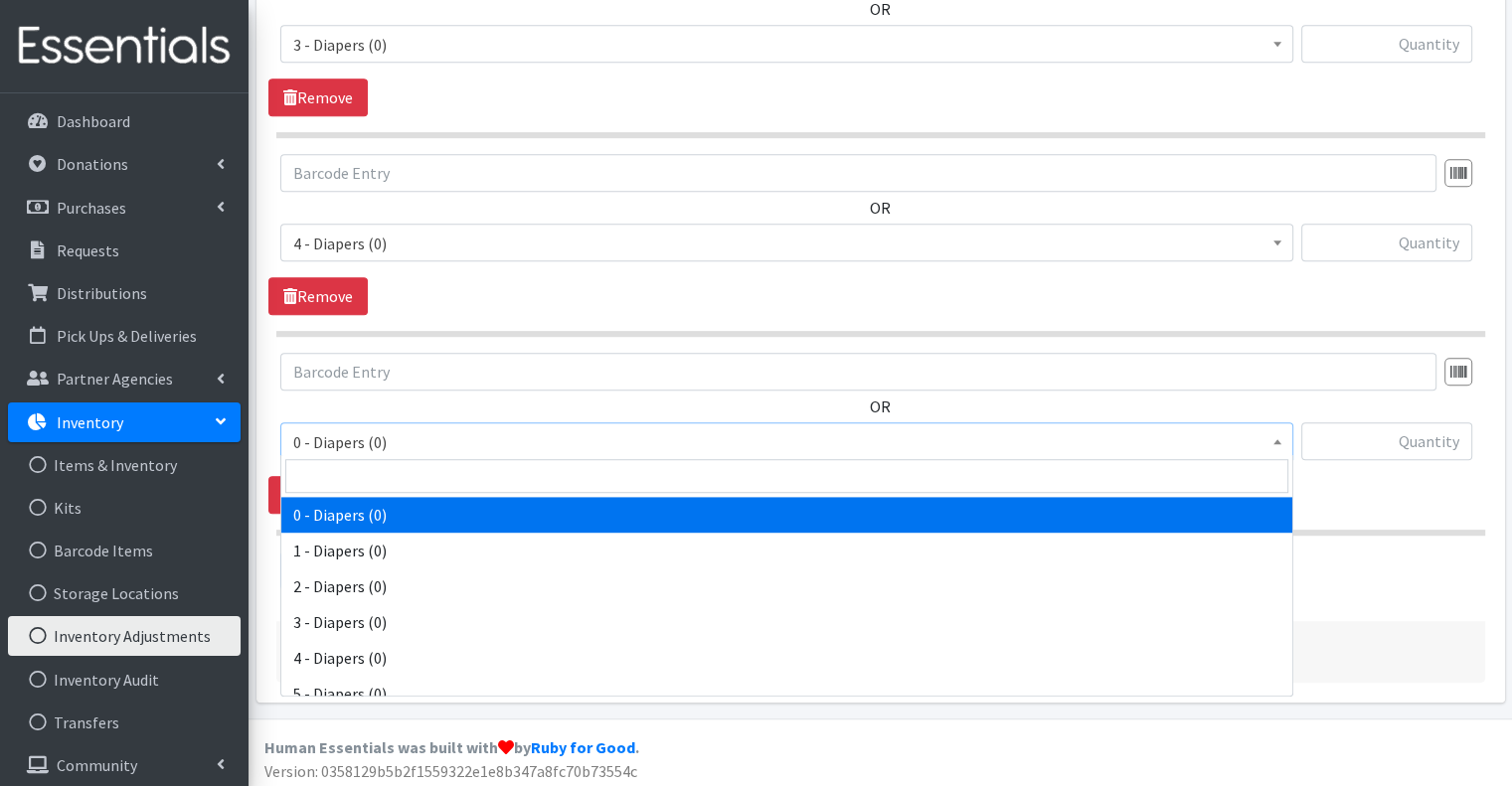 click on "0 - Diapers (0)" at bounding box center (786, 442) 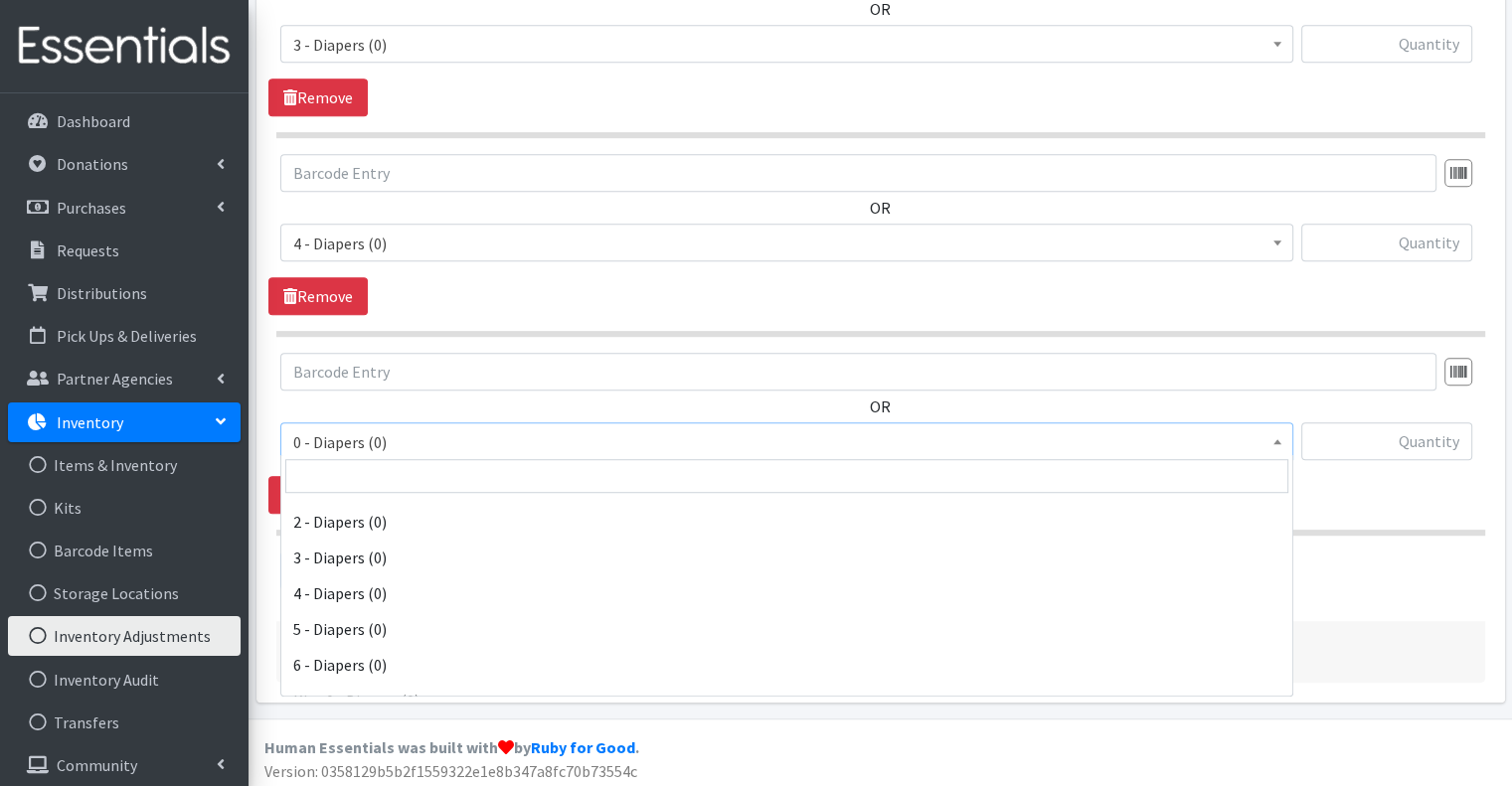 scroll, scrollTop: 99, scrollLeft: 0, axis: vertical 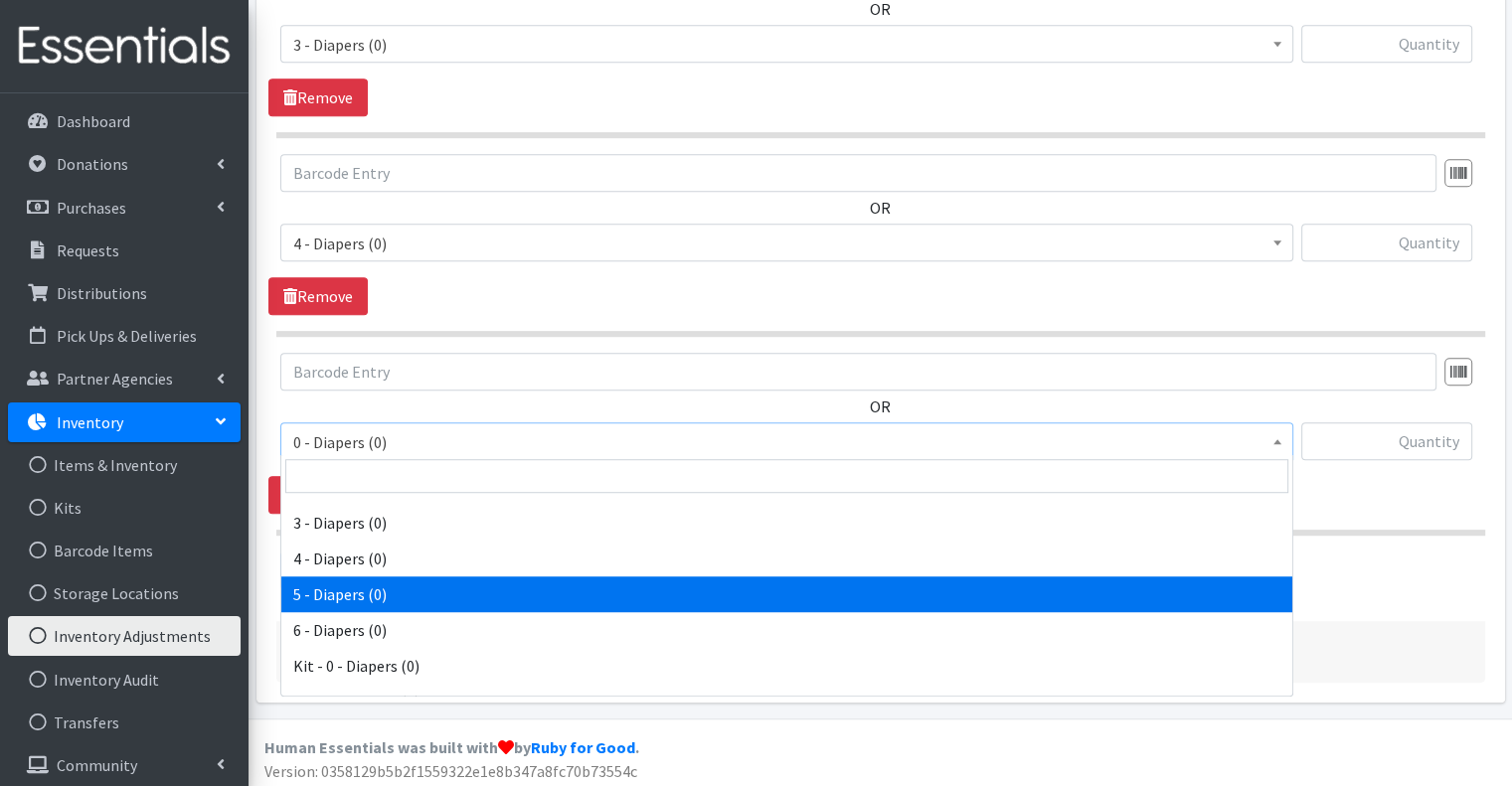 select on "15486" 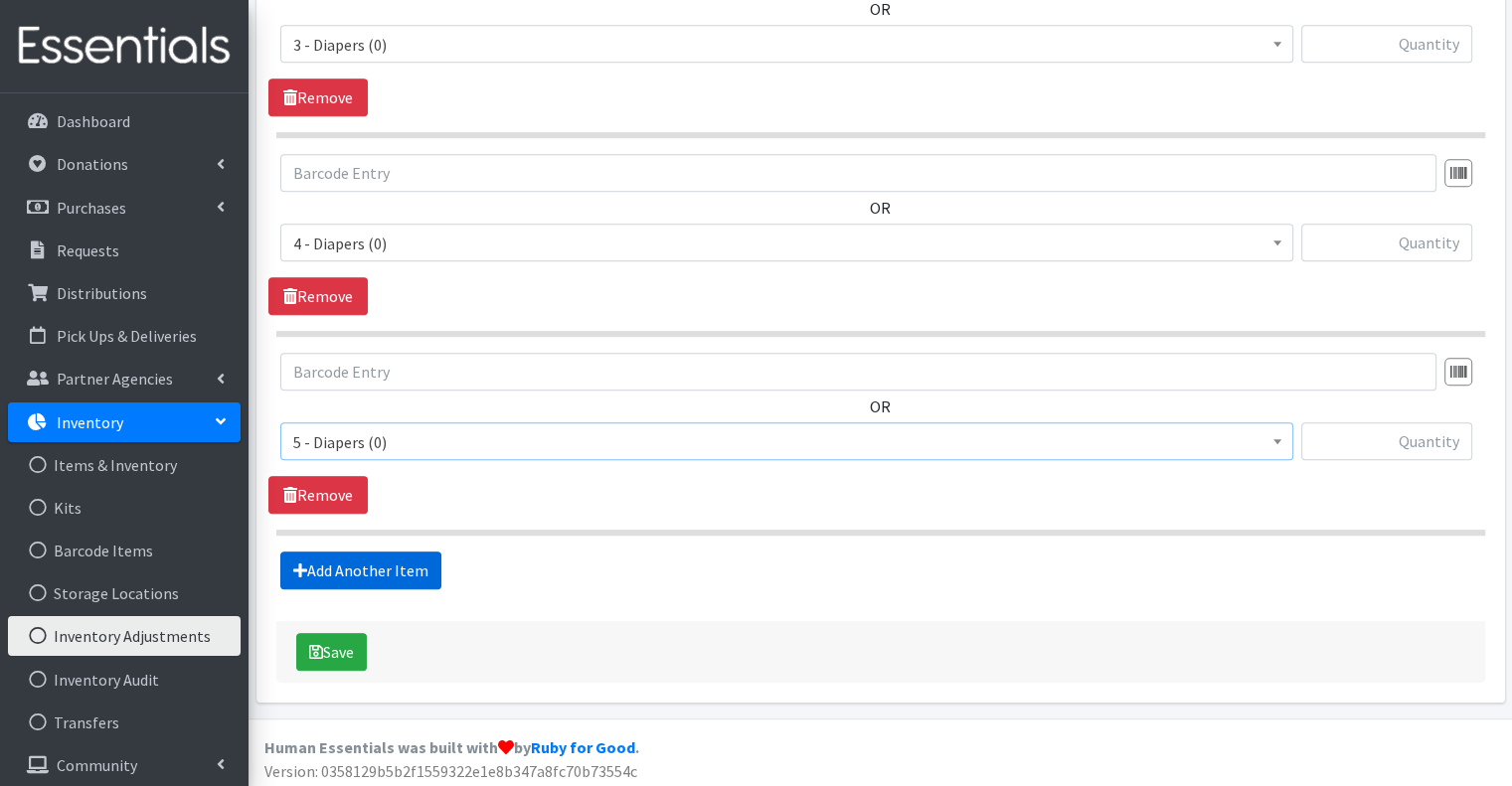 click on "Add Another Item" at bounding box center [361, 570] 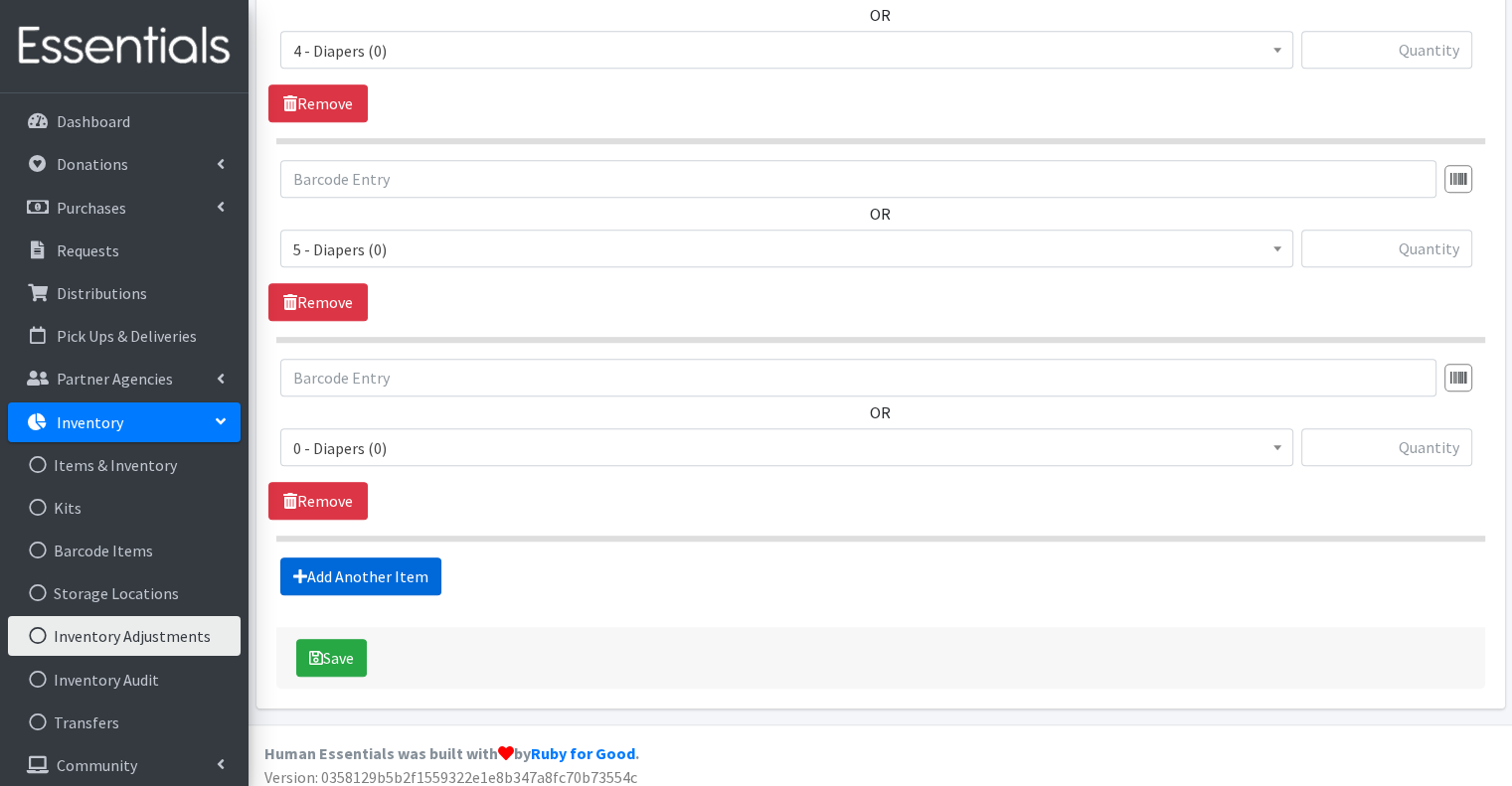 scroll, scrollTop: 1381, scrollLeft: 0, axis: vertical 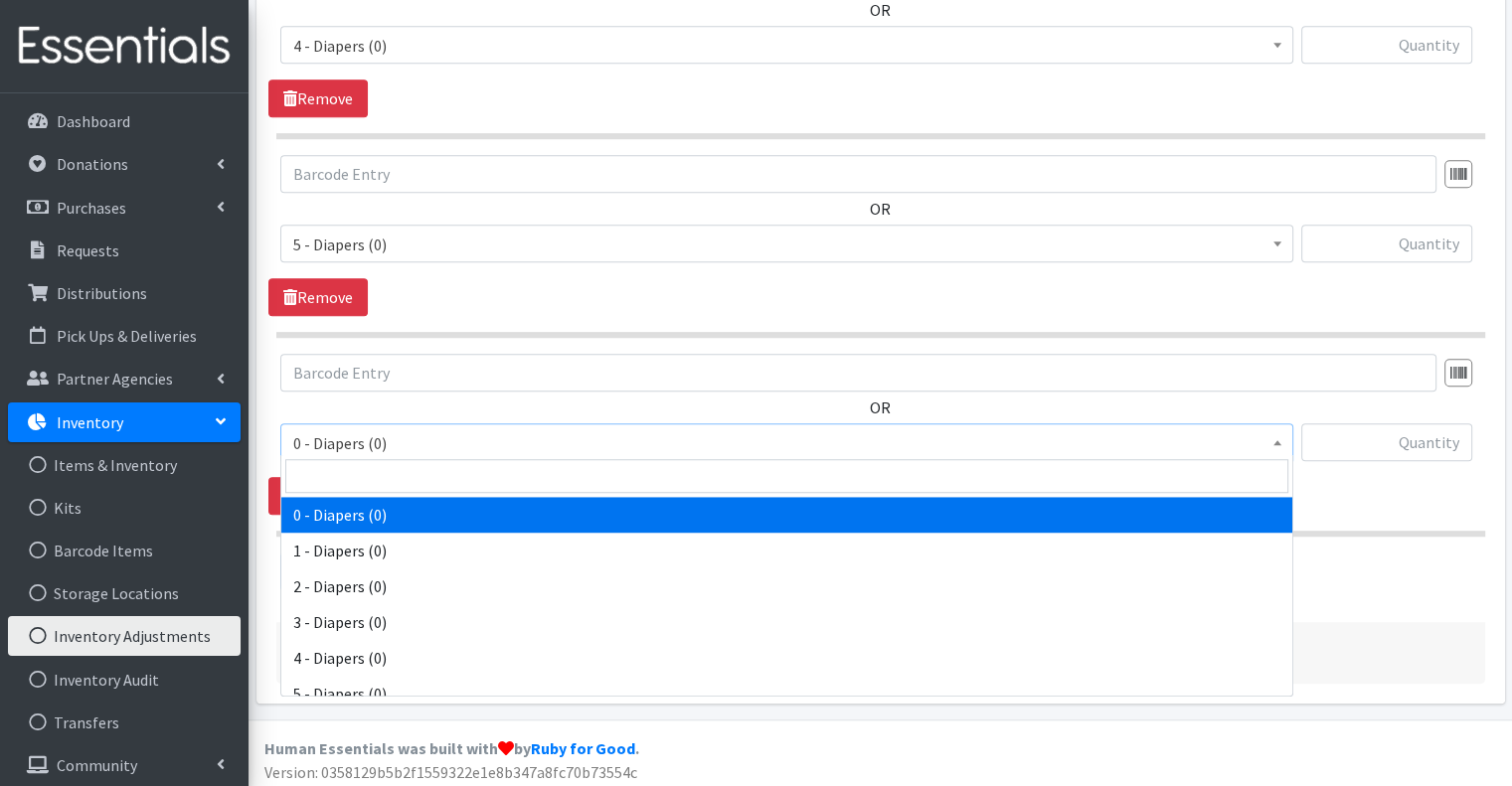 click on "0 - Diapers (0)" at bounding box center (786, 443) 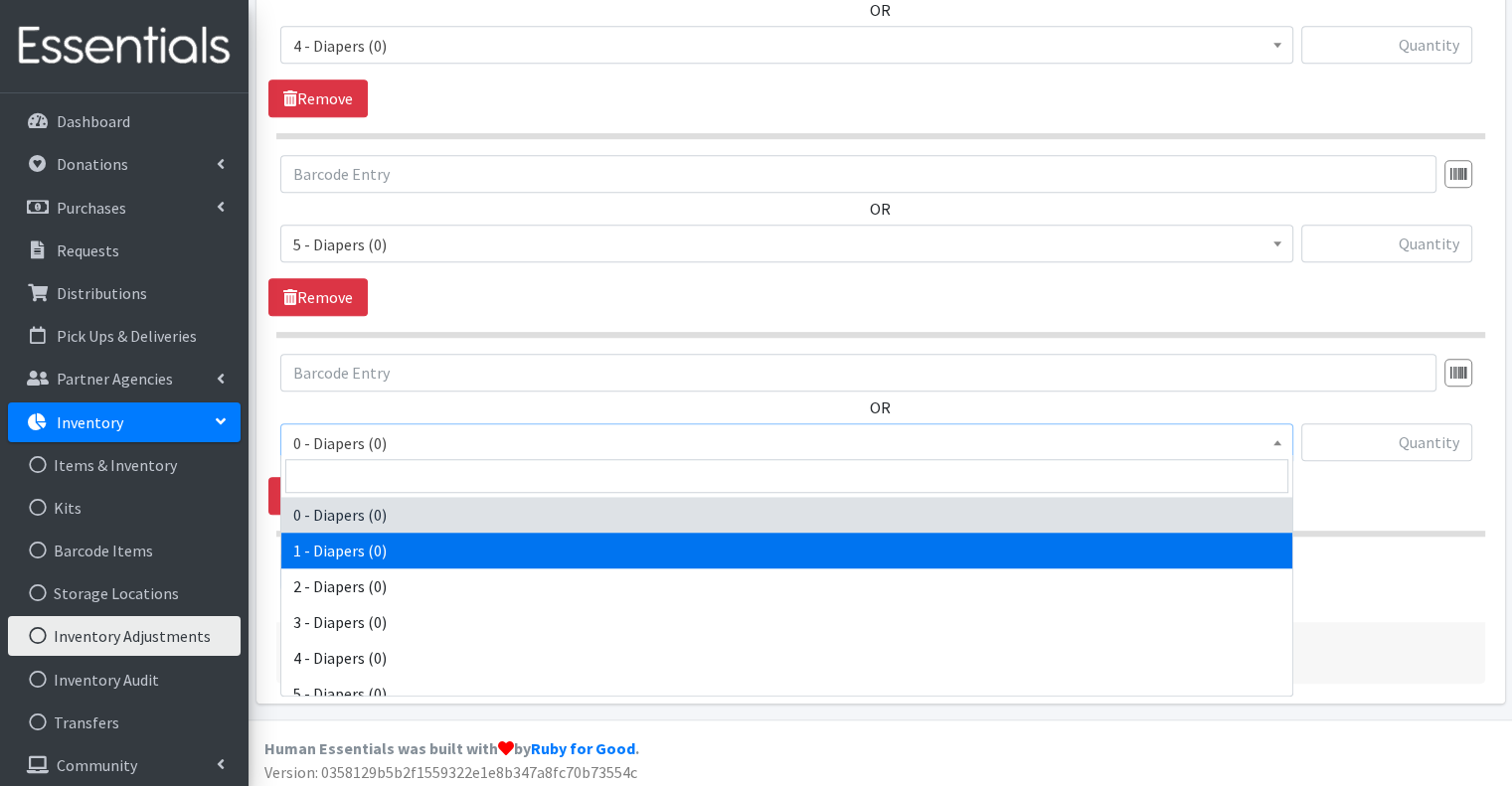 scroll, scrollTop: 99, scrollLeft: 0, axis: vertical 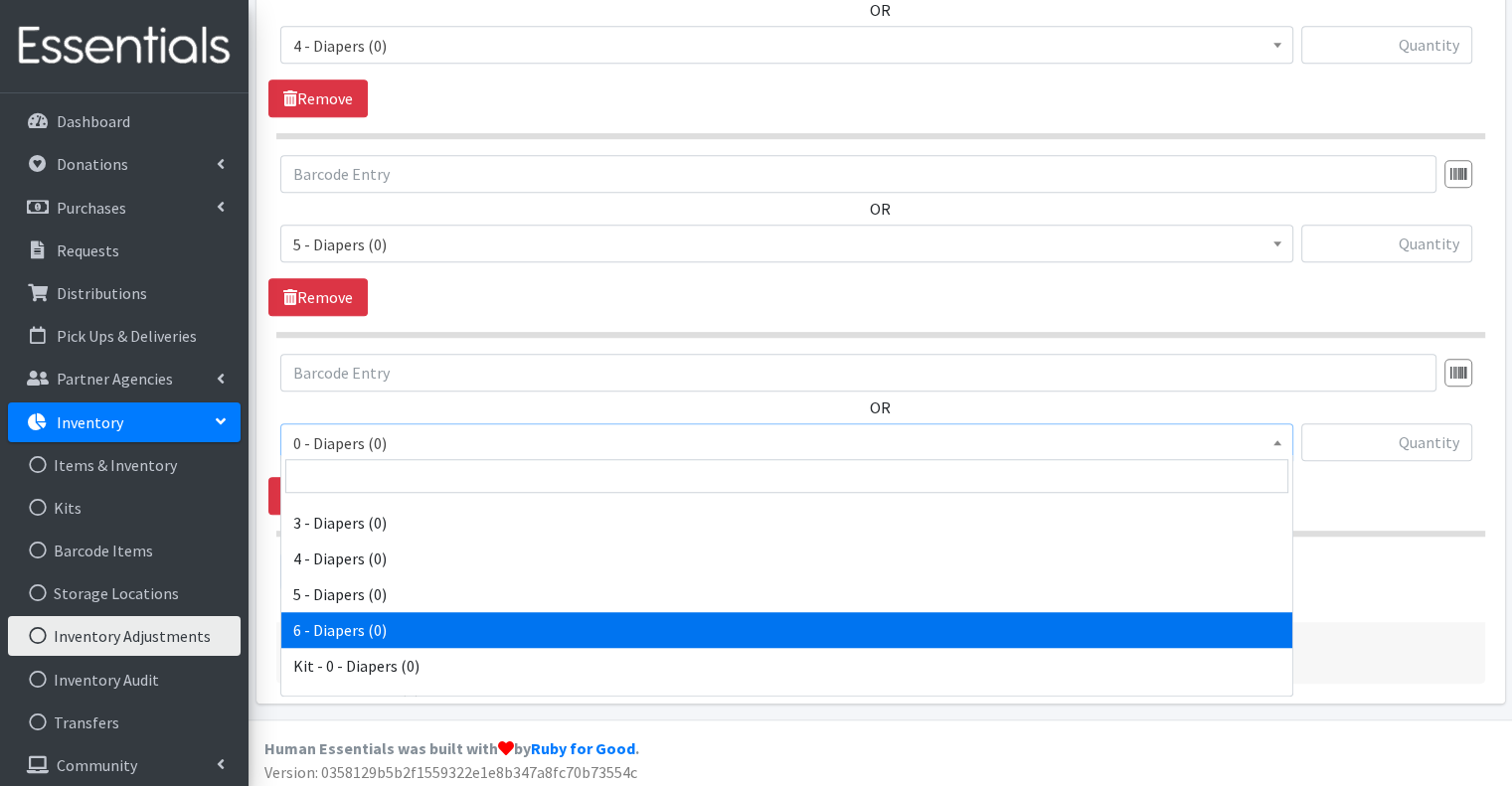 select on "15487" 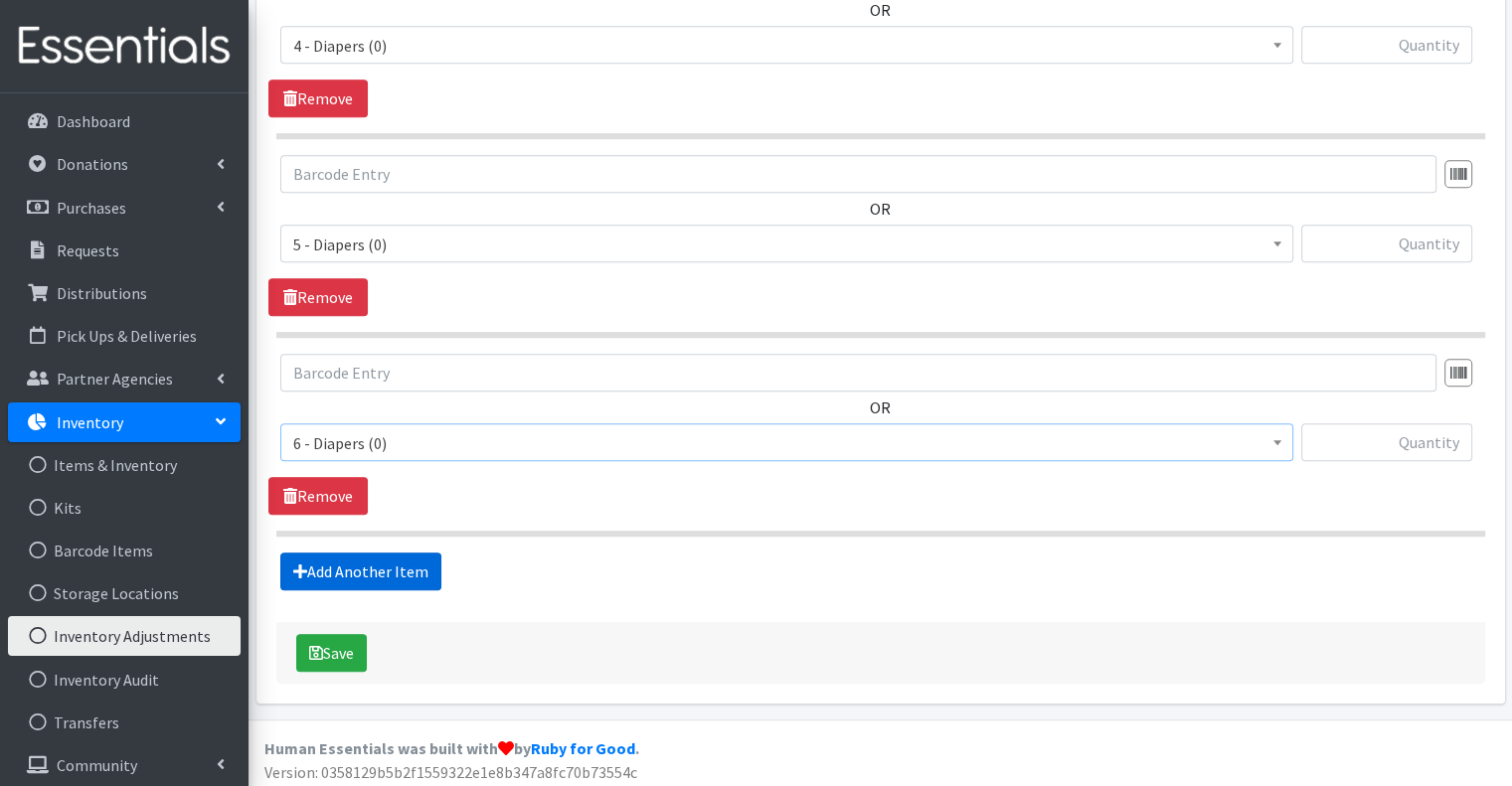 click on "Add Another Item" at bounding box center (361, 571) 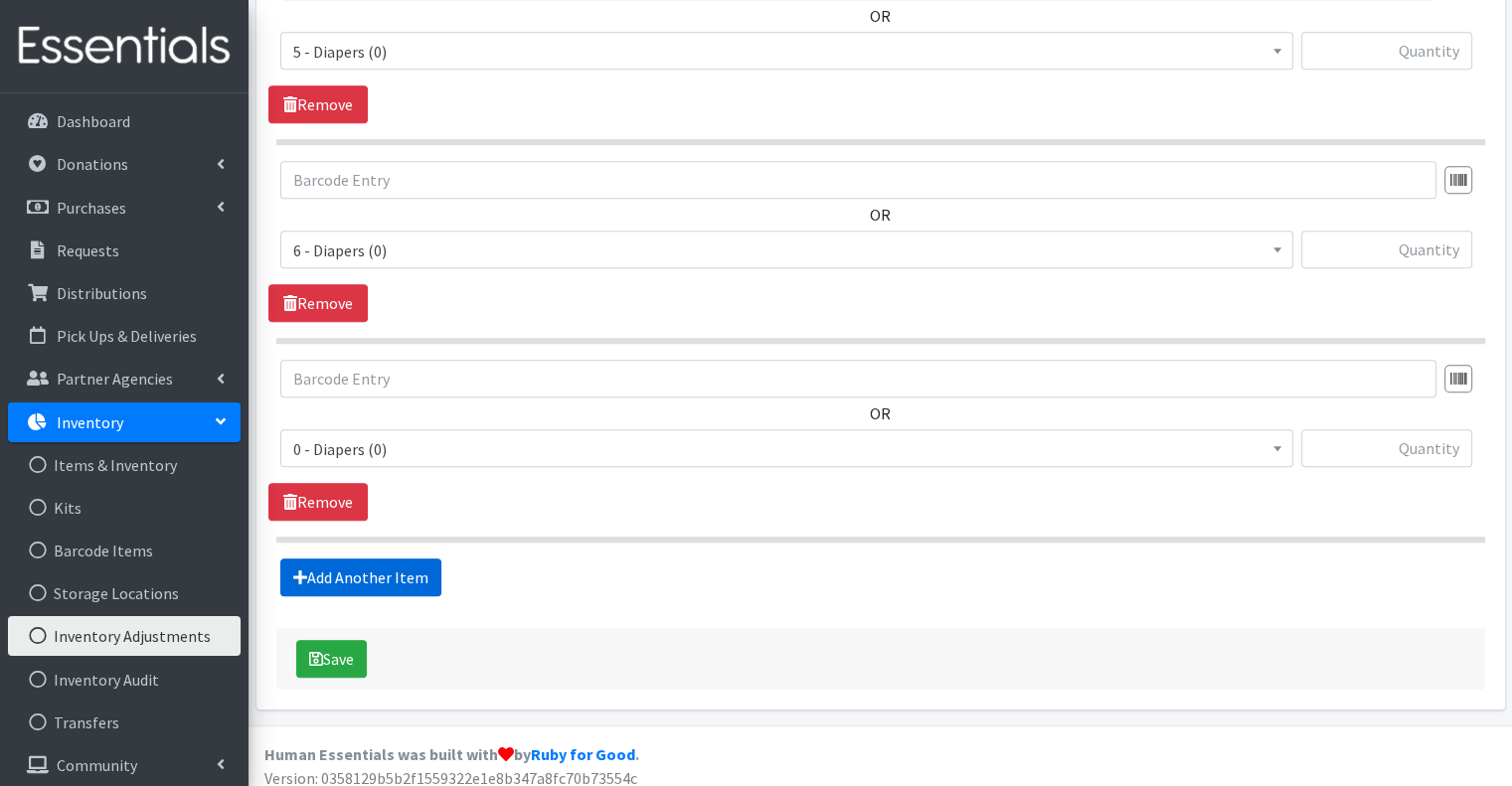 scroll, scrollTop: 1579, scrollLeft: 0, axis: vertical 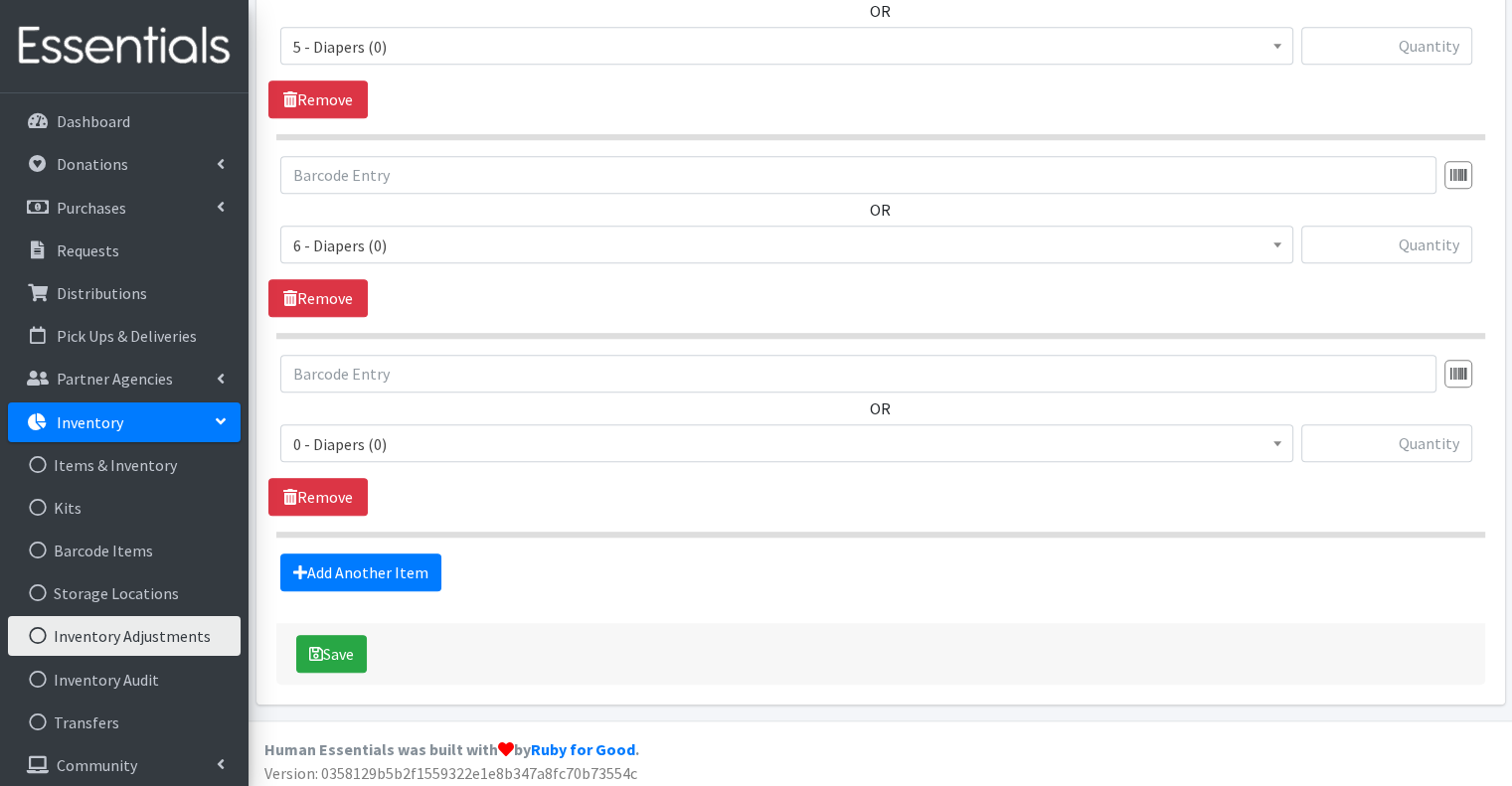 click on "0 - Diapers (0)" at bounding box center [786, 444] 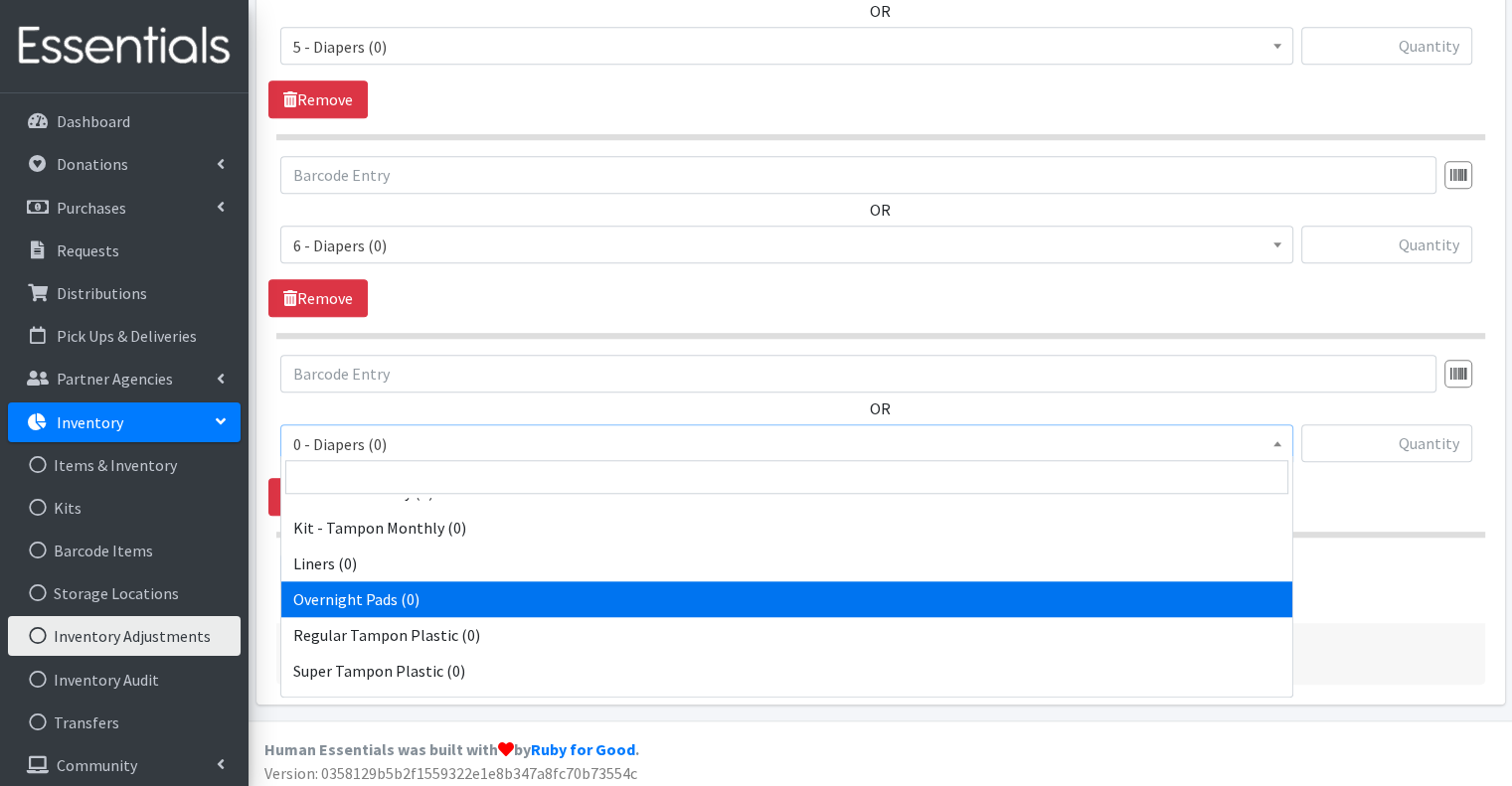 scroll, scrollTop: 696, scrollLeft: 0, axis: vertical 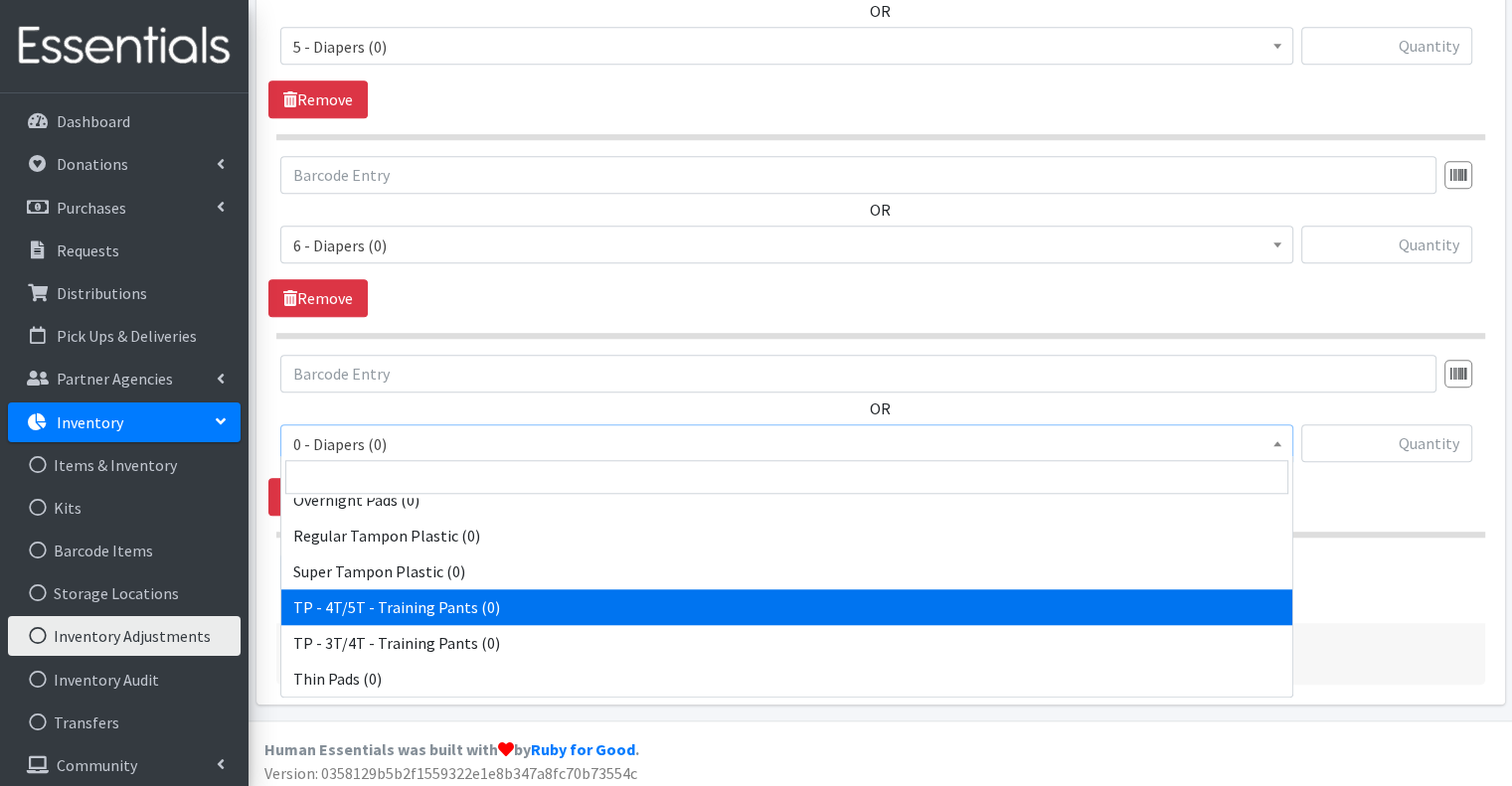 select on "15489" 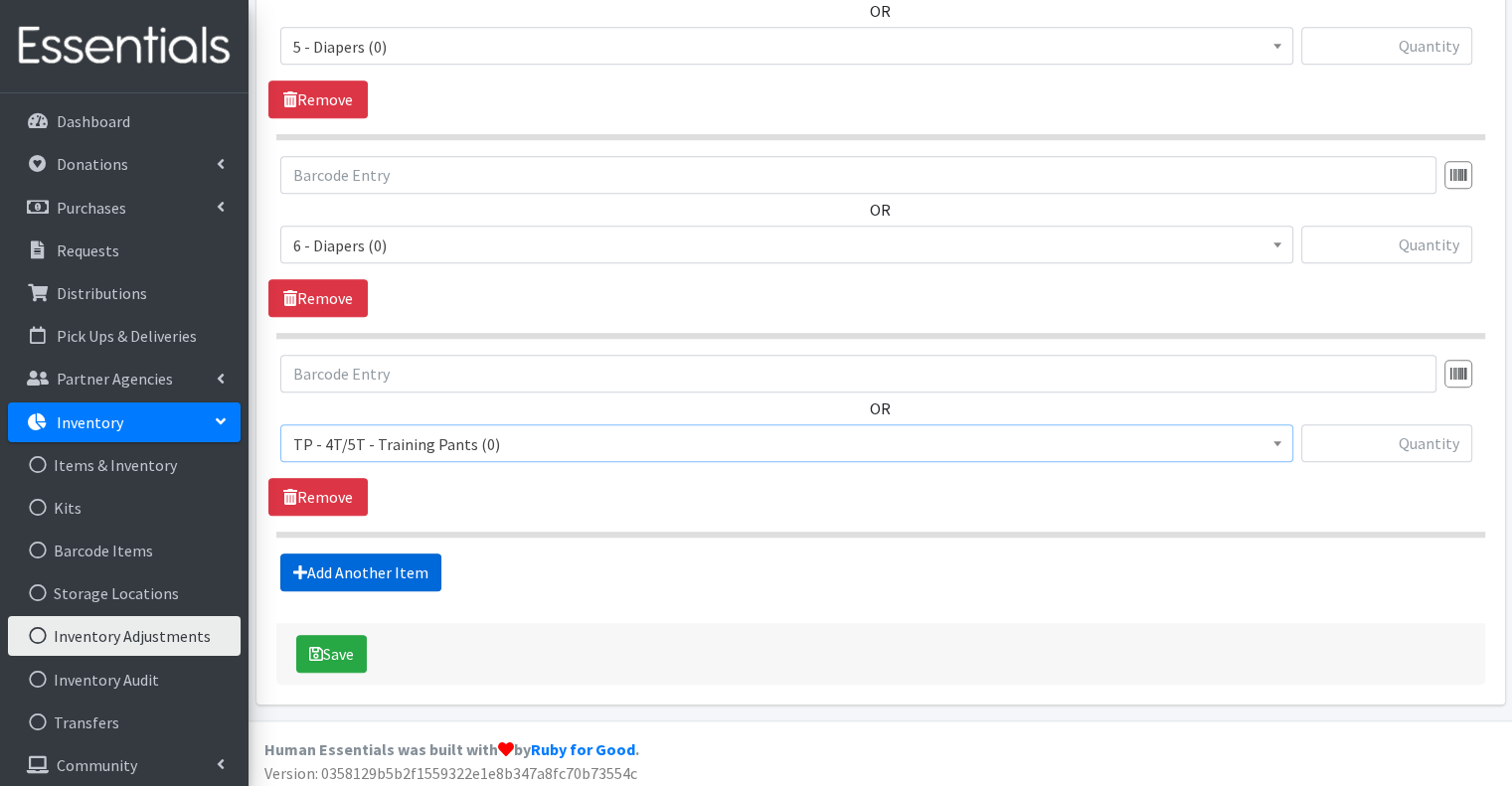click on "Add Another Item" at bounding box center [361, 572] 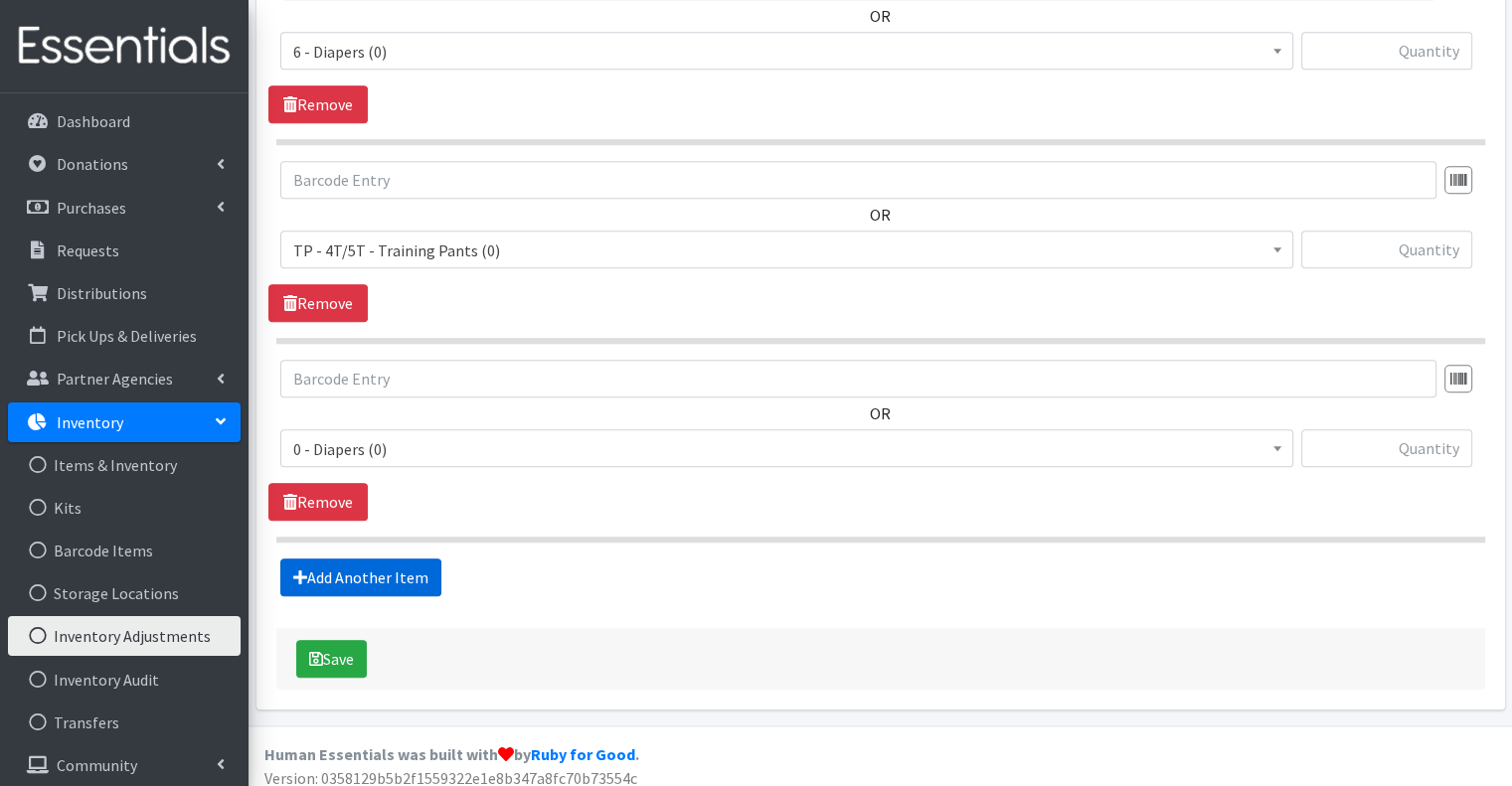 scroll, scrollTop: 1778, scrollLeft: 0, axis: vertical 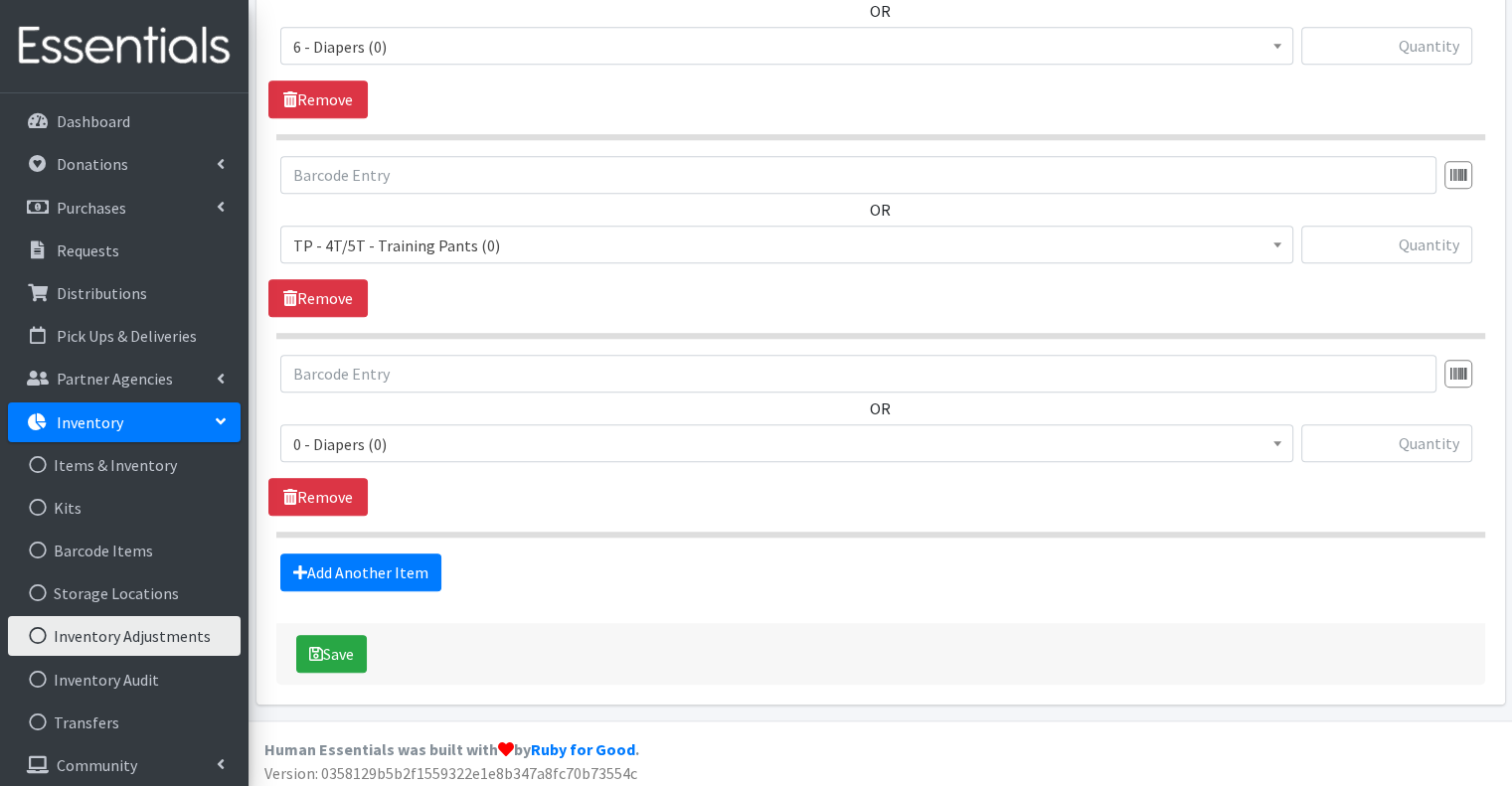 click on "0 - Diapers (0)" at bounding box center (786, 444) 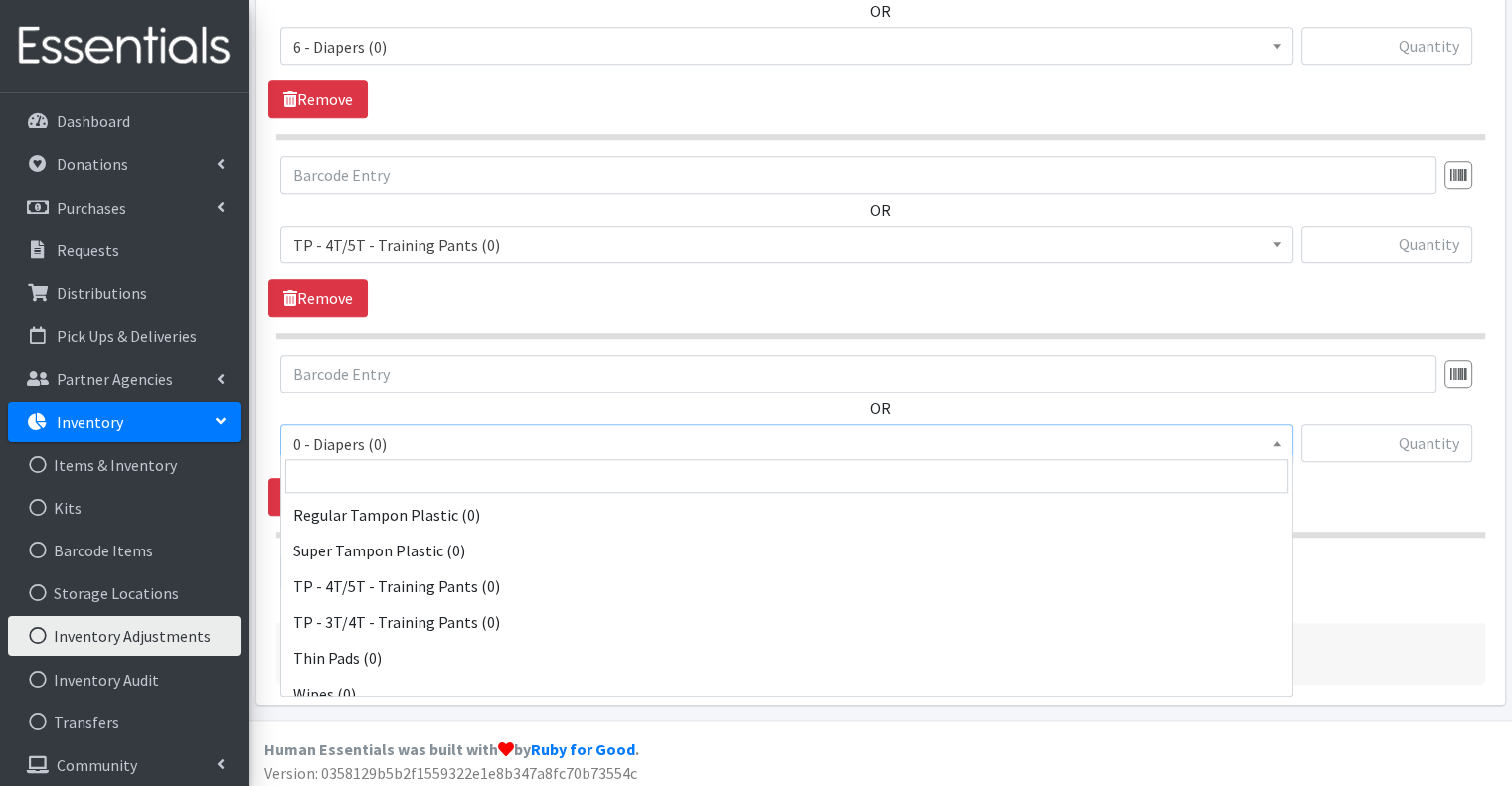scroll, scrollTop: 731, scrollLeft: 0, axis: vertical 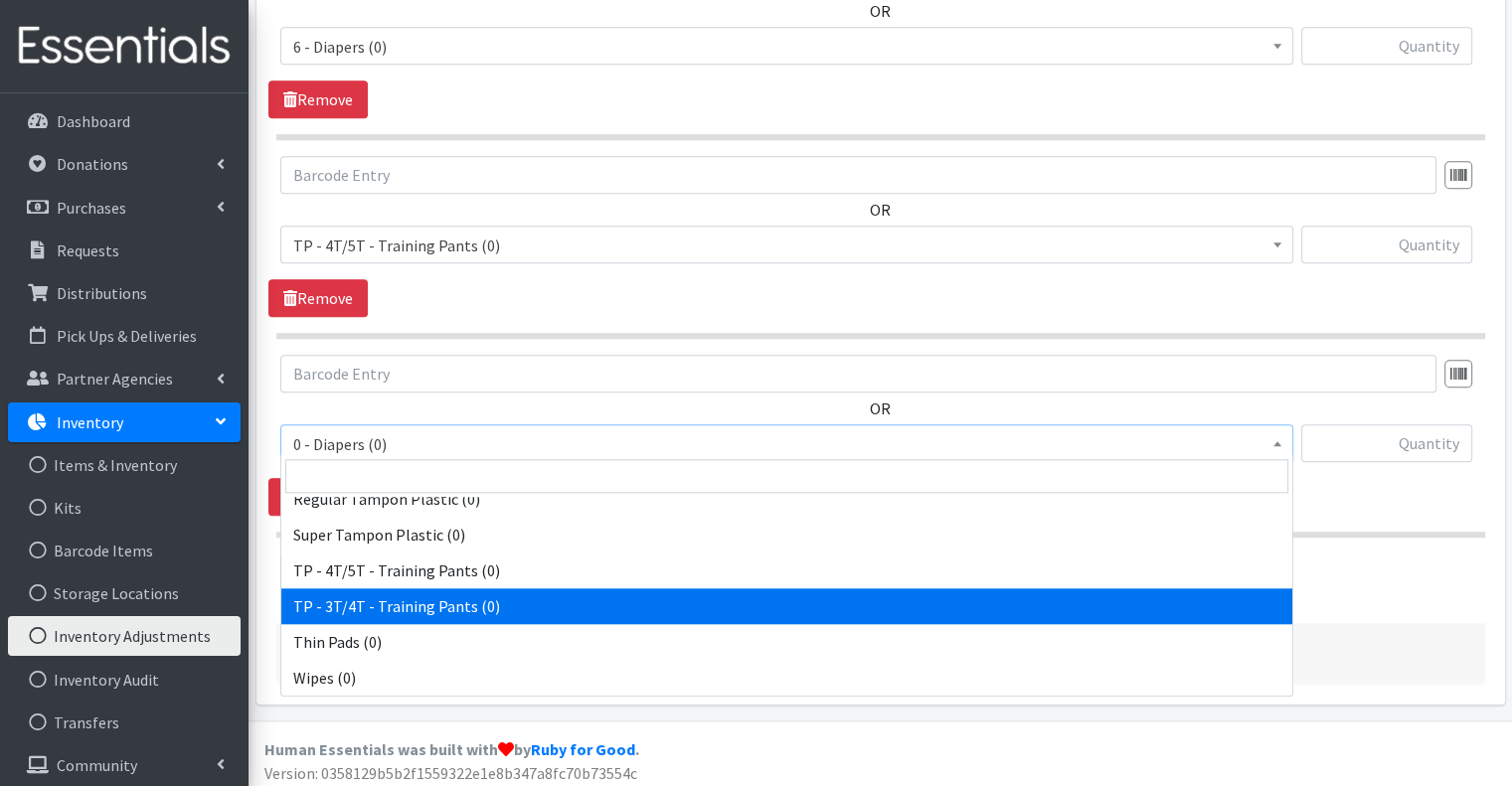 select on "15488" 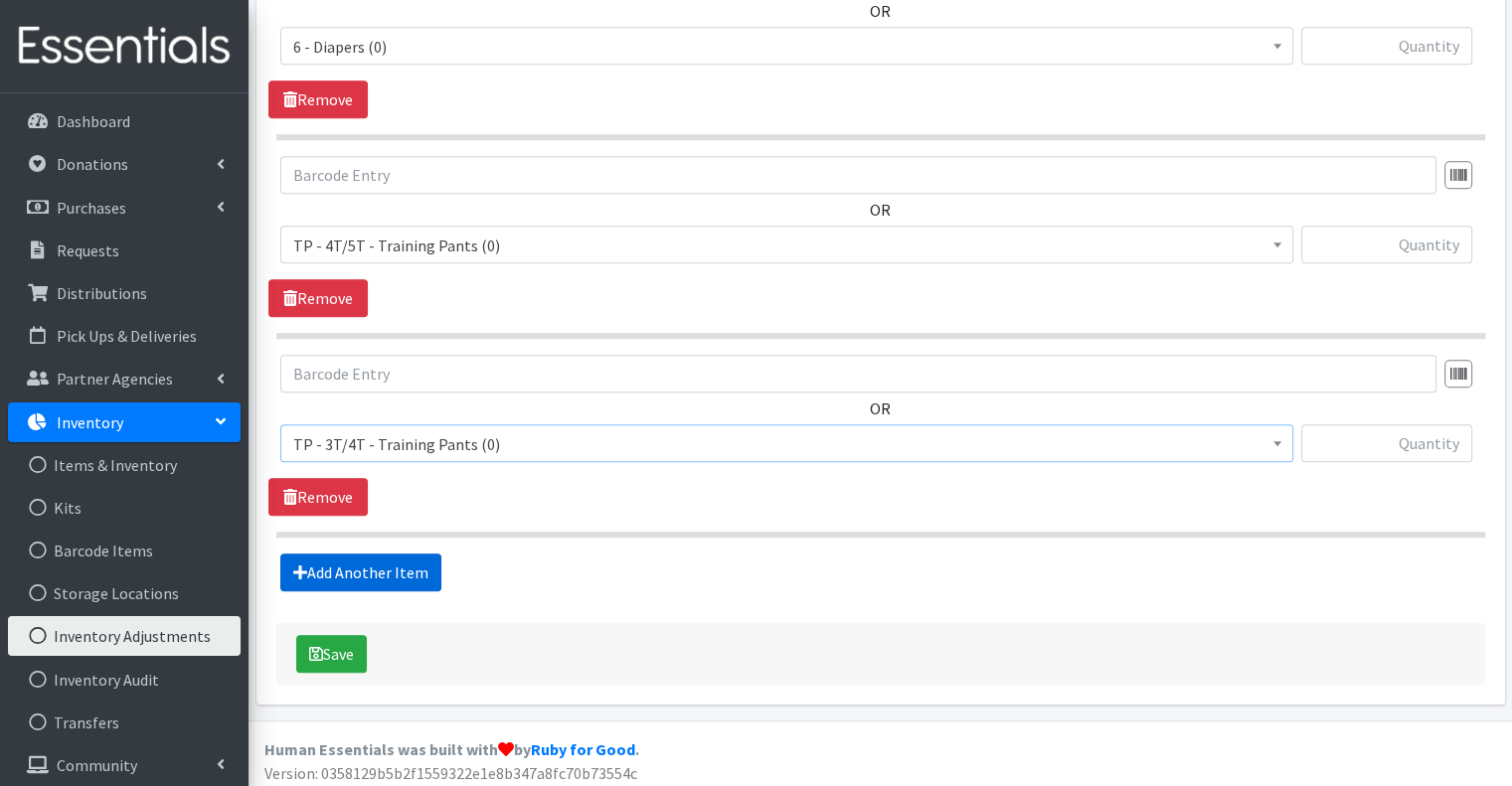 click on "Add Another Item" at bounding box center [361, 572] 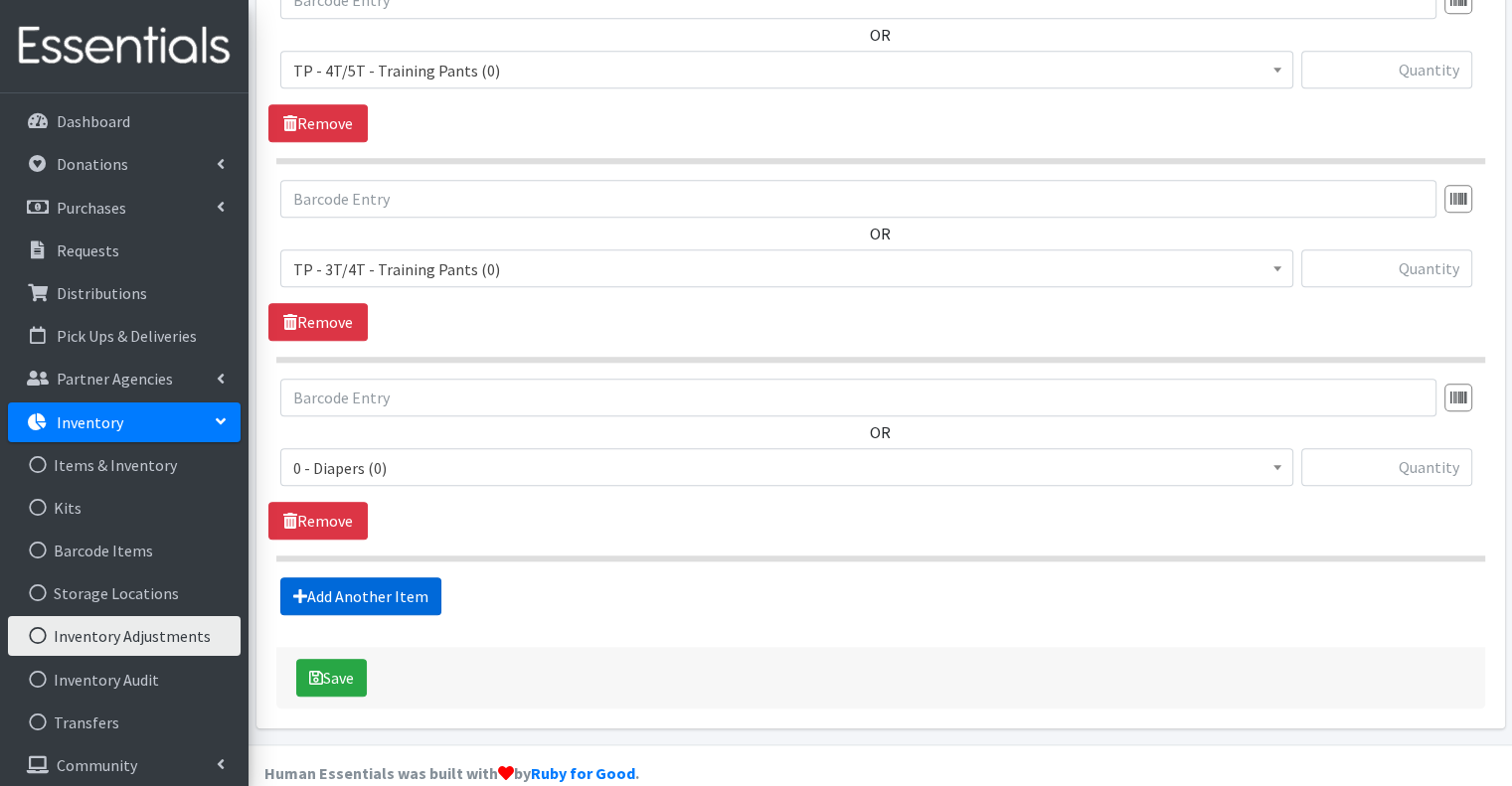scroll, scrollTop: 1975, scrollLeft: 0, axis: vertical 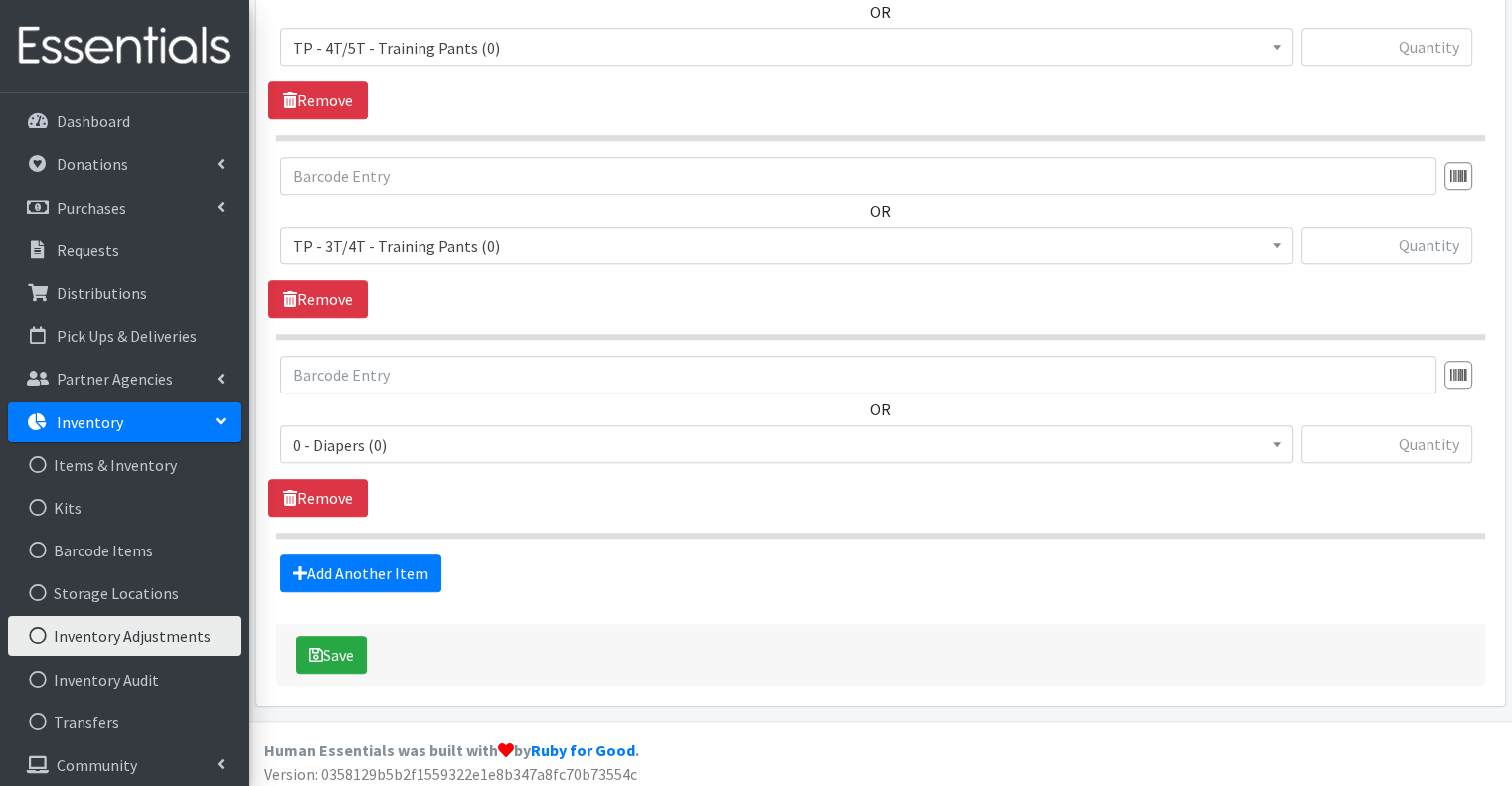 click on "0 - Diapers (0)" at bounding box center (786, 445) 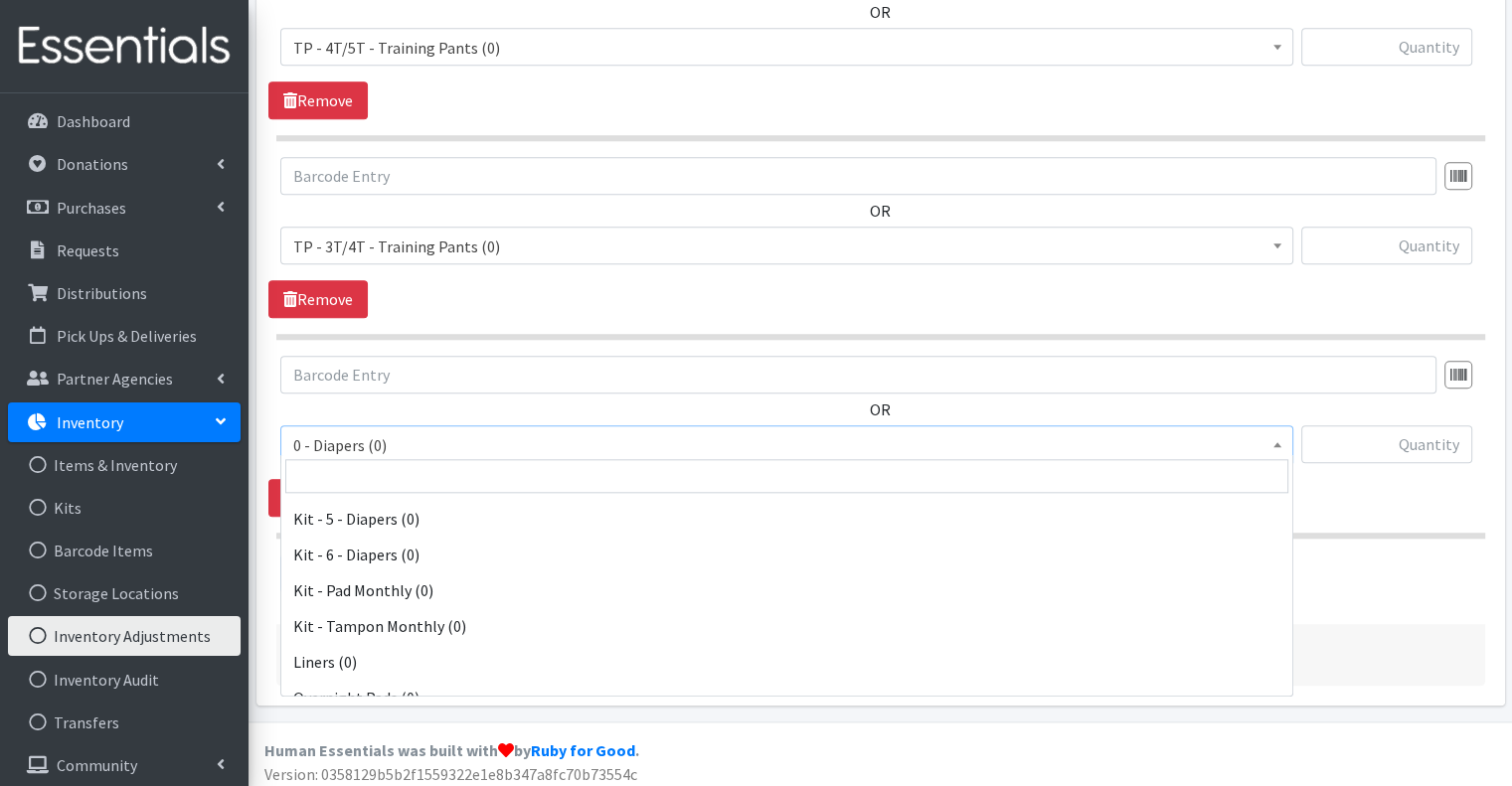 scroll, scrollTop: 731, scrollLeft: 0, axis: vertical 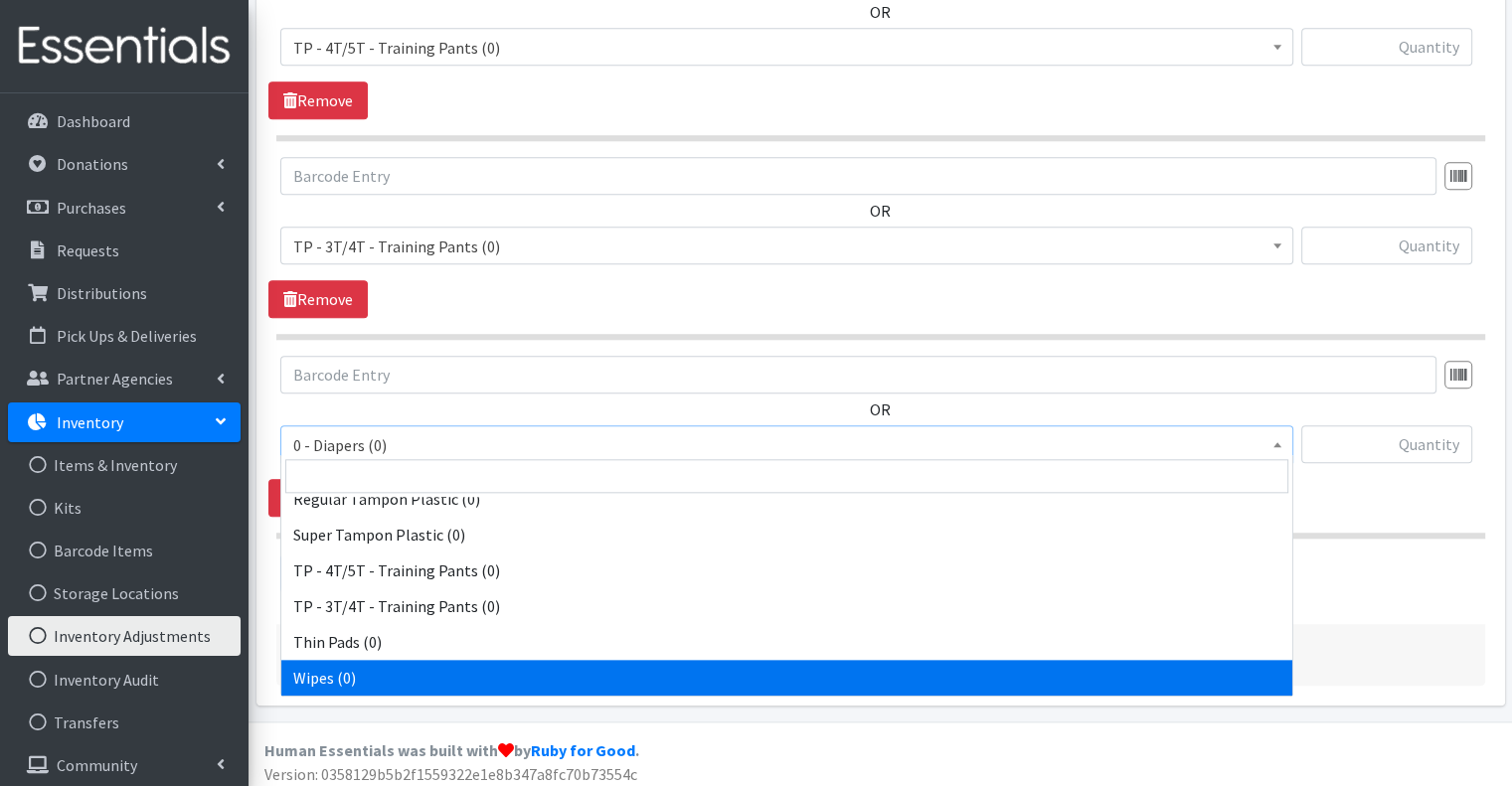select on "15495" 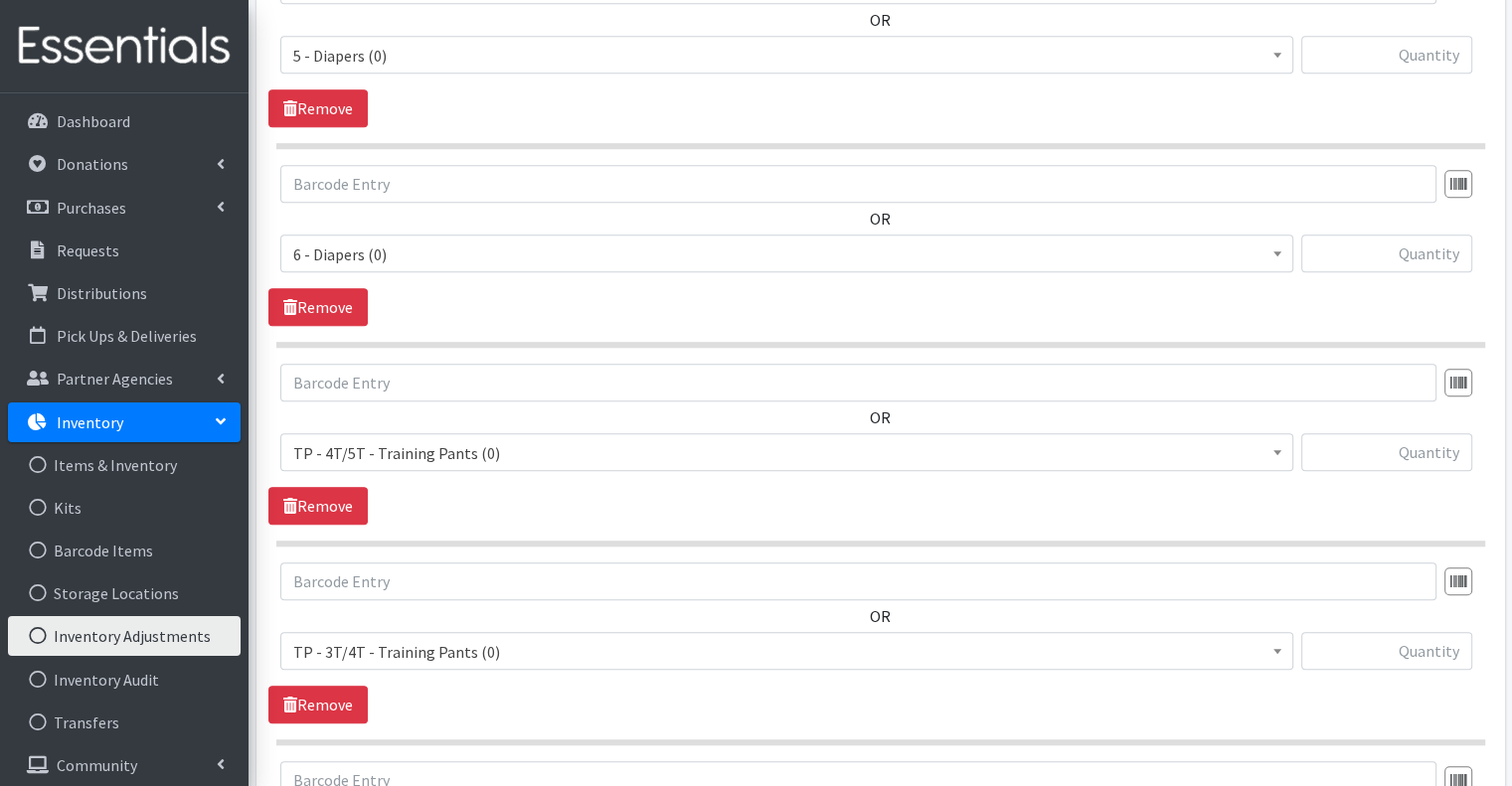 scroll, scrollTop: 1677, scrollLeft: 0, axis: vertical 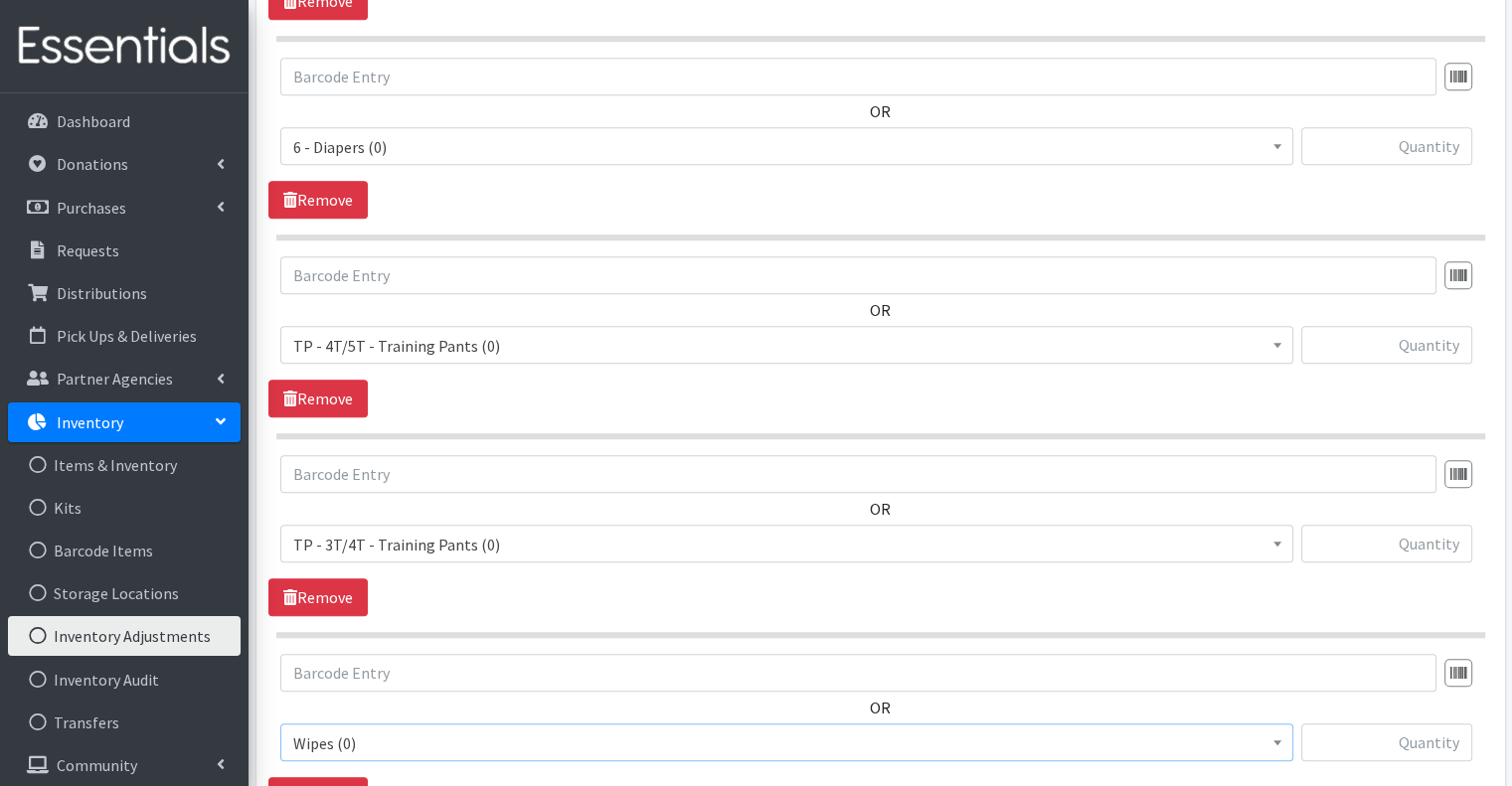 click on "TP -  4T/5T - Training Pants  (0)" at bounding box center [786, 346] 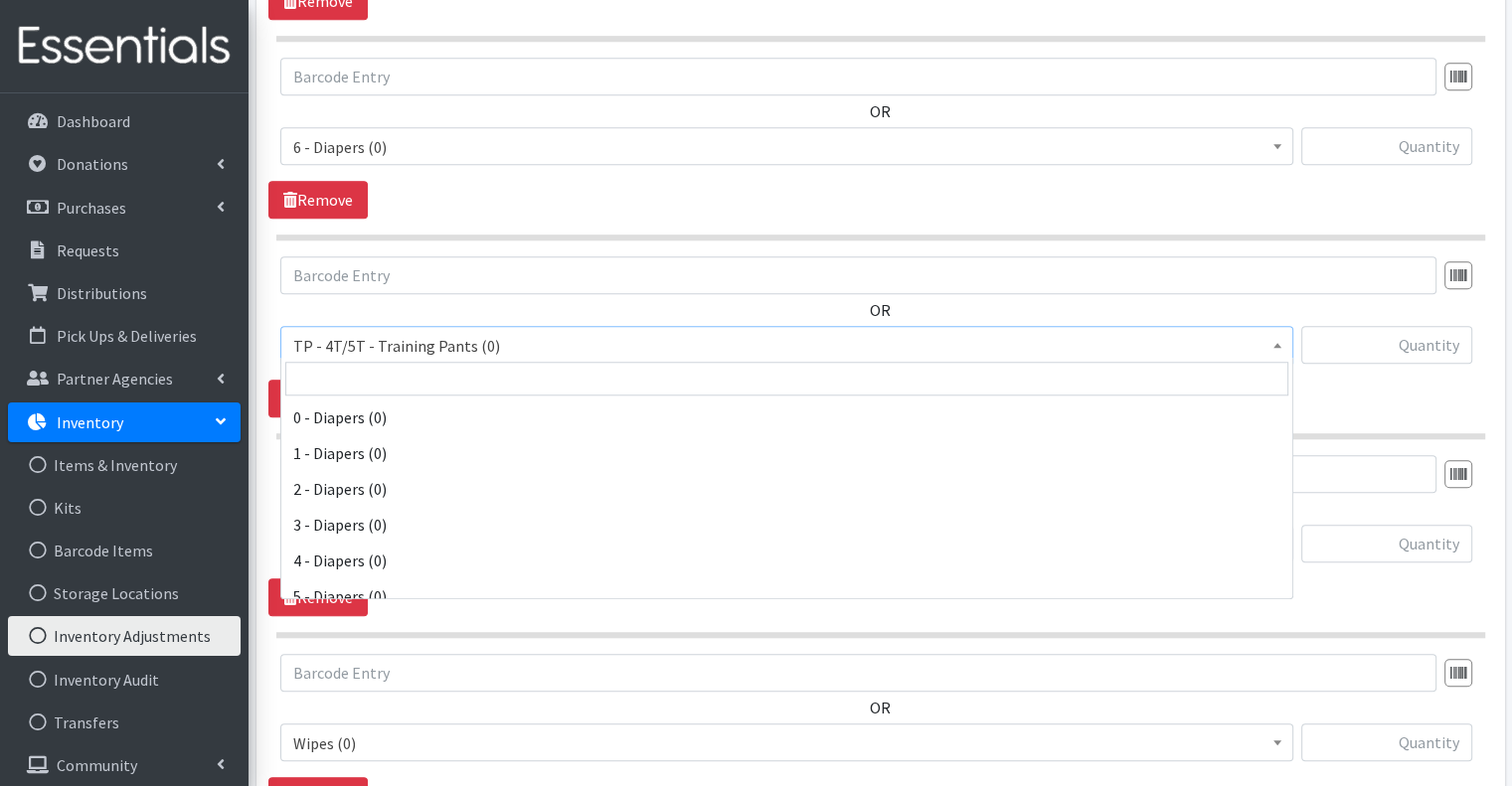 scroll, scrollTop: 731, scrollLeft: 0, axis: vertical 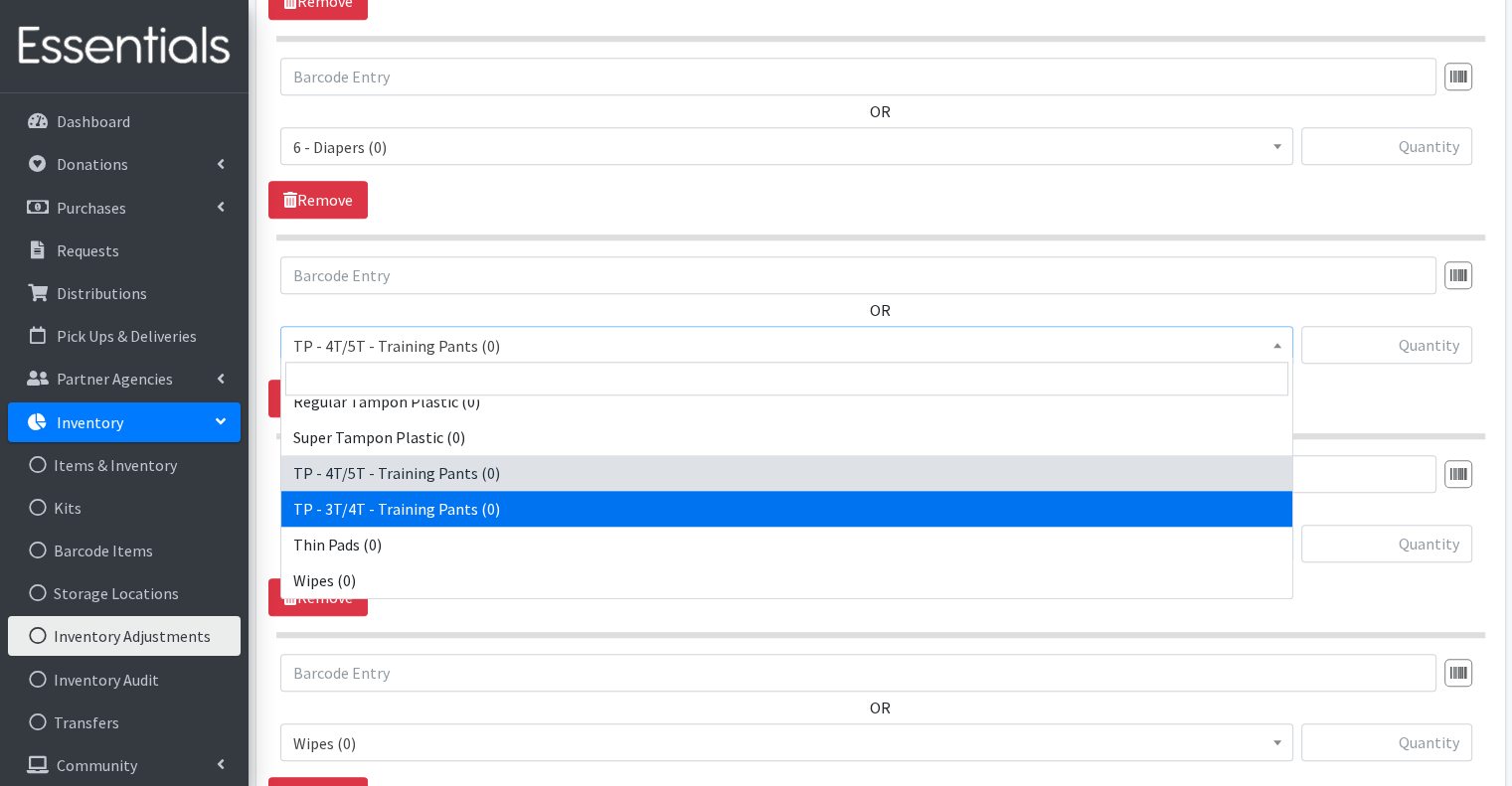 select on "15488" 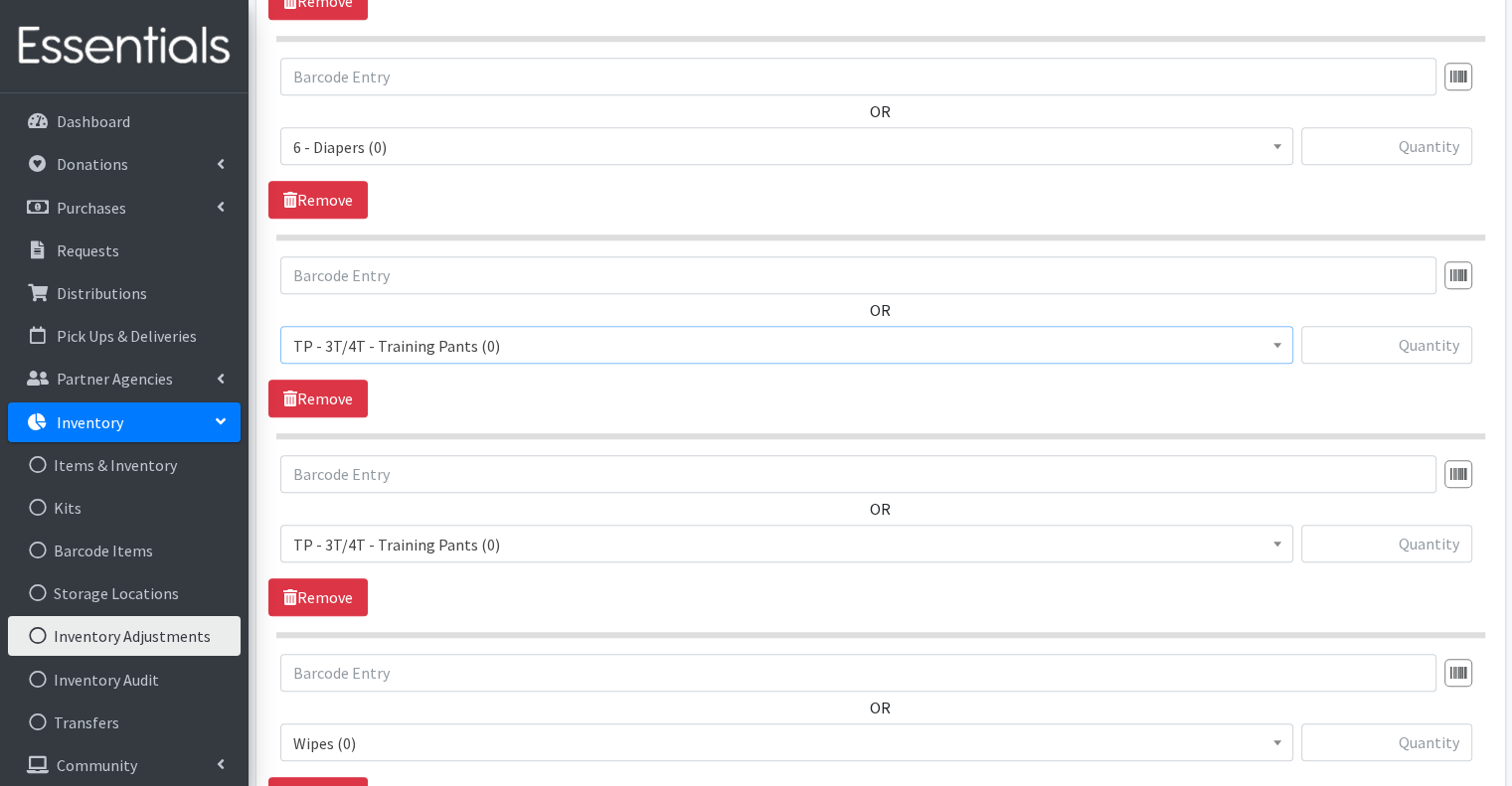 click on "TP - 3T/4T - Training Pants  (0)" at bounding box center [786, 545] 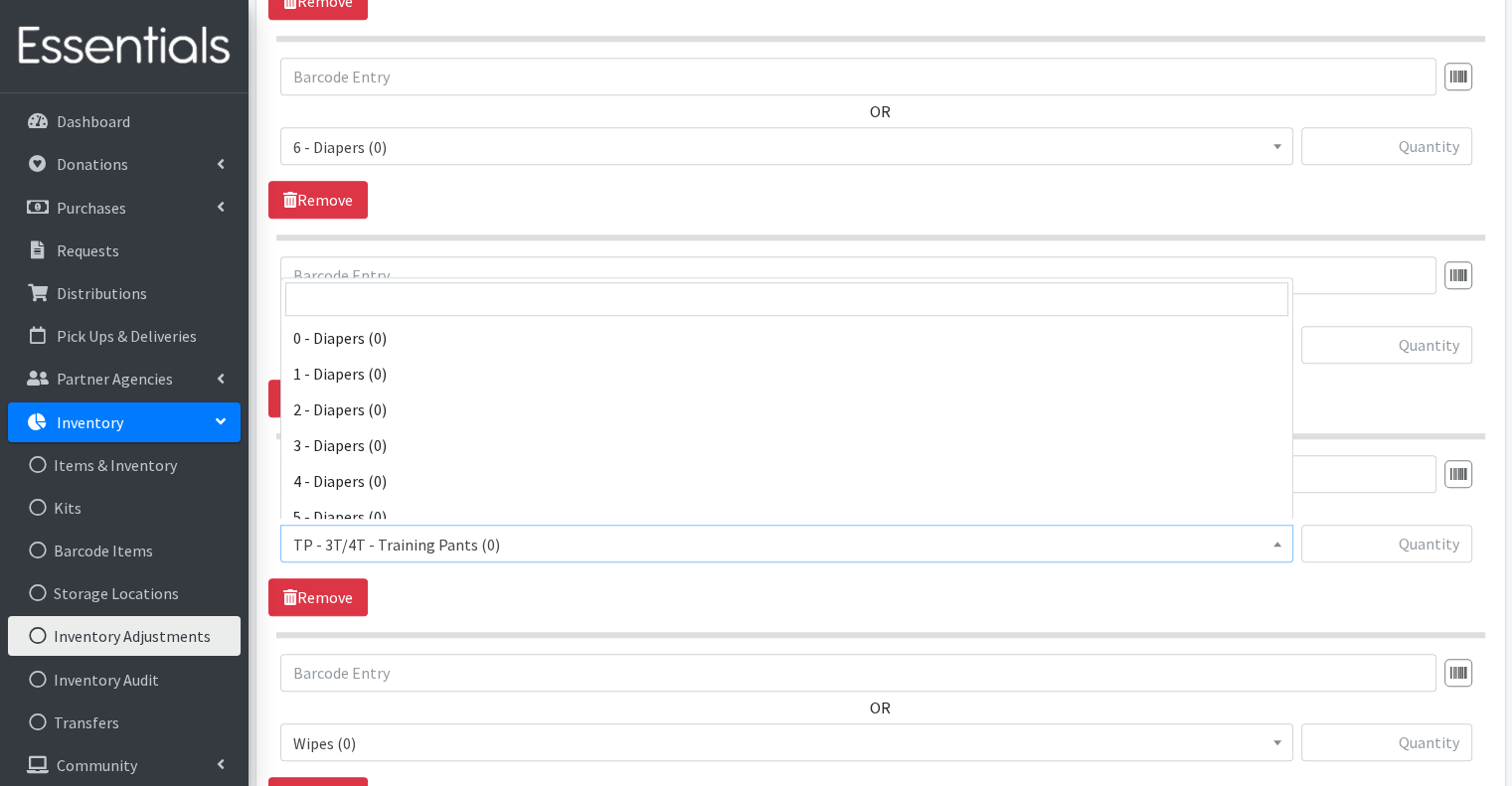 scroll, scrollTop: 731, scrollLeft: 0, axis: vertical 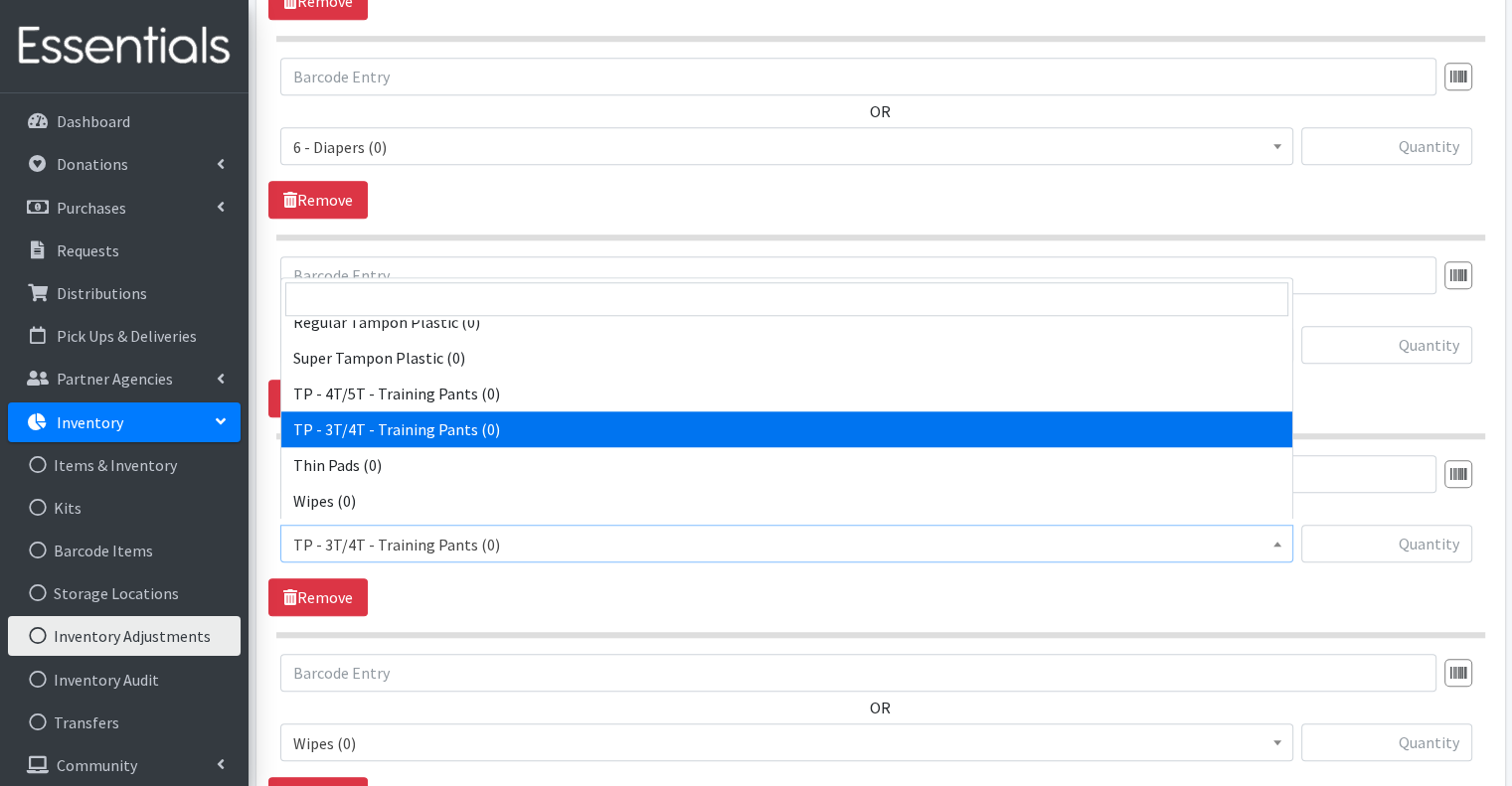 select on "15489" 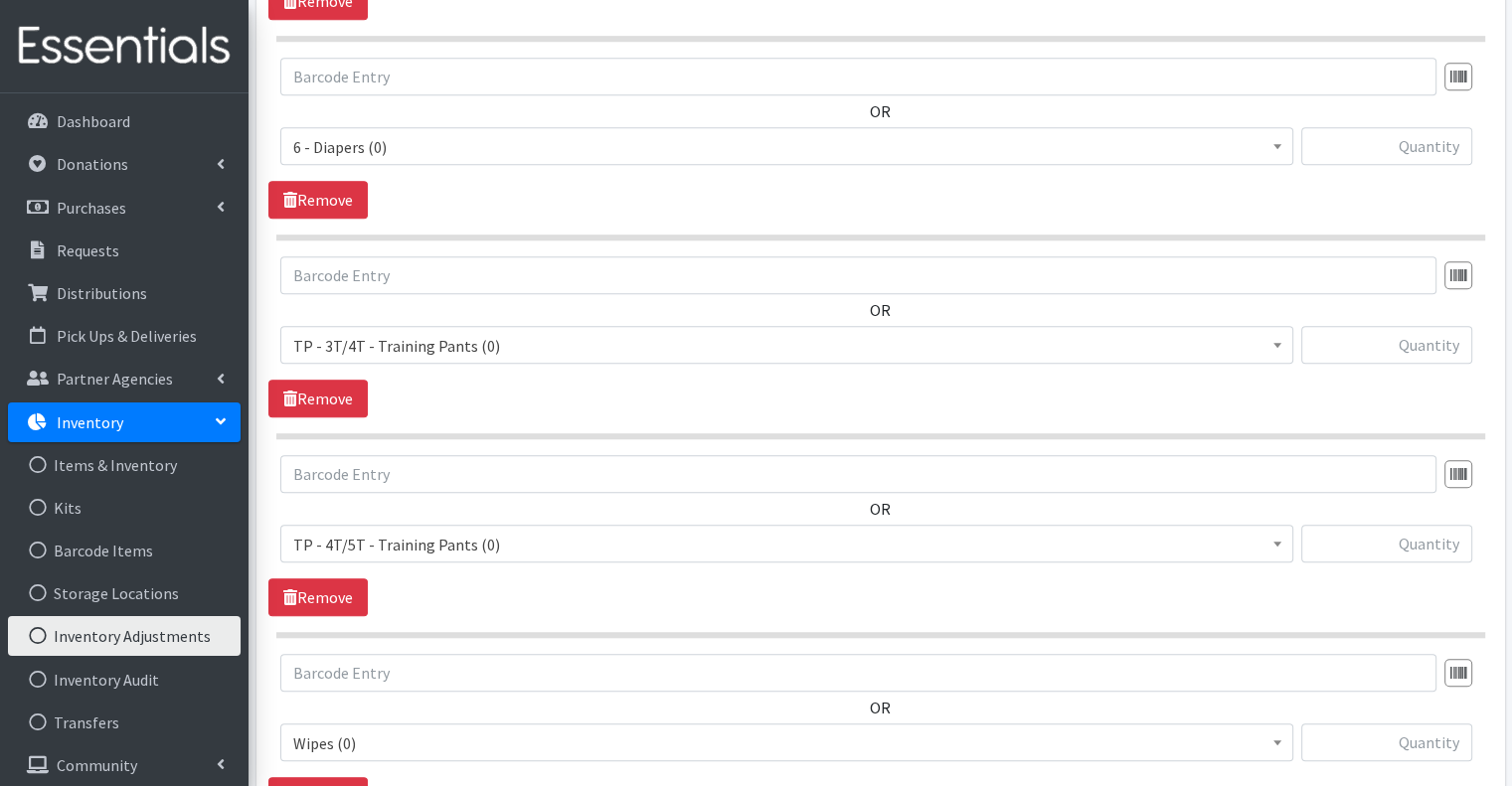 click on "OR
0 - Diapers (0)
1 - Diapers  (0)
2 - Diapers  (0)
3 - Diapers (0)
4 - Diapers (0)
5 - Diapers (0)
6 - Diapers (0)
Kit - 0 - Diapers  (0)
Kit - 1 - Diapers  (0)
Kit - 2 - Diapers  (0)
Kit - 3 - Diapers  (0)
Kit - 3T/4T - Training Pants  (0)
Kit - 4 - Diapers  (0)
Kit - 4T/5T - Training Pants  (0)
Kit - 5 - Diapers  (0)
Kit - 6 - Diapers  (0)
Kit - Pad Monthly  (0)
Kit - Tampon Monthly  (0)
Liners (0)
Overnight Pads (0)
Regular Tampon Plastic  (0)
Super Tampon Plastic  (0)
TP -  4T/5T - Training Pants  (0)
TP - 3T/4T - Training Pants  (0)
Thin Pads (0)
Wipes (0)
TP - 3T/4T - Training Pants  (0)
Remove" at bounding box center [880, 337] 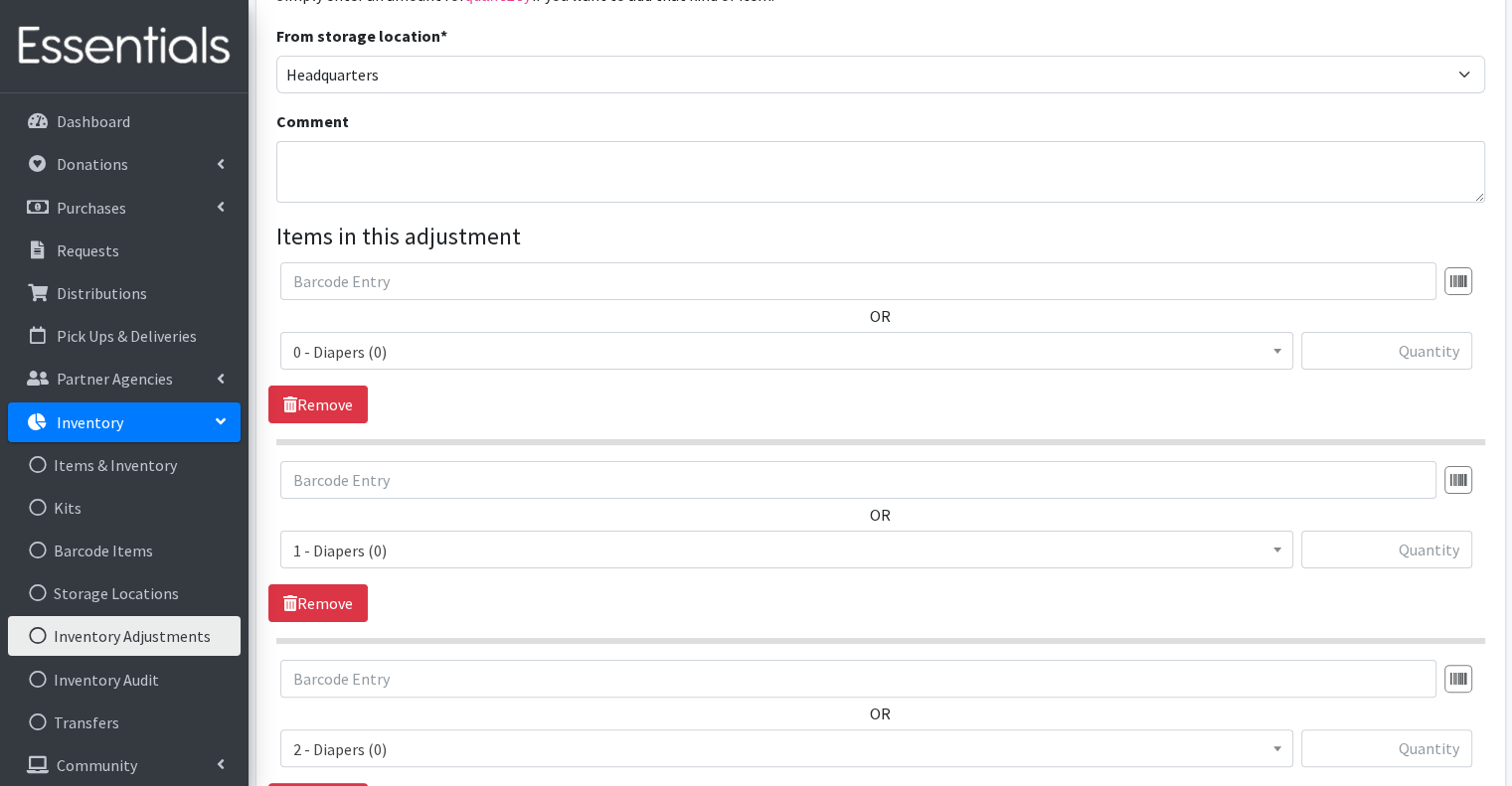 scroll, scrollTop: 397, scrollLeft: 0, axis: vertical 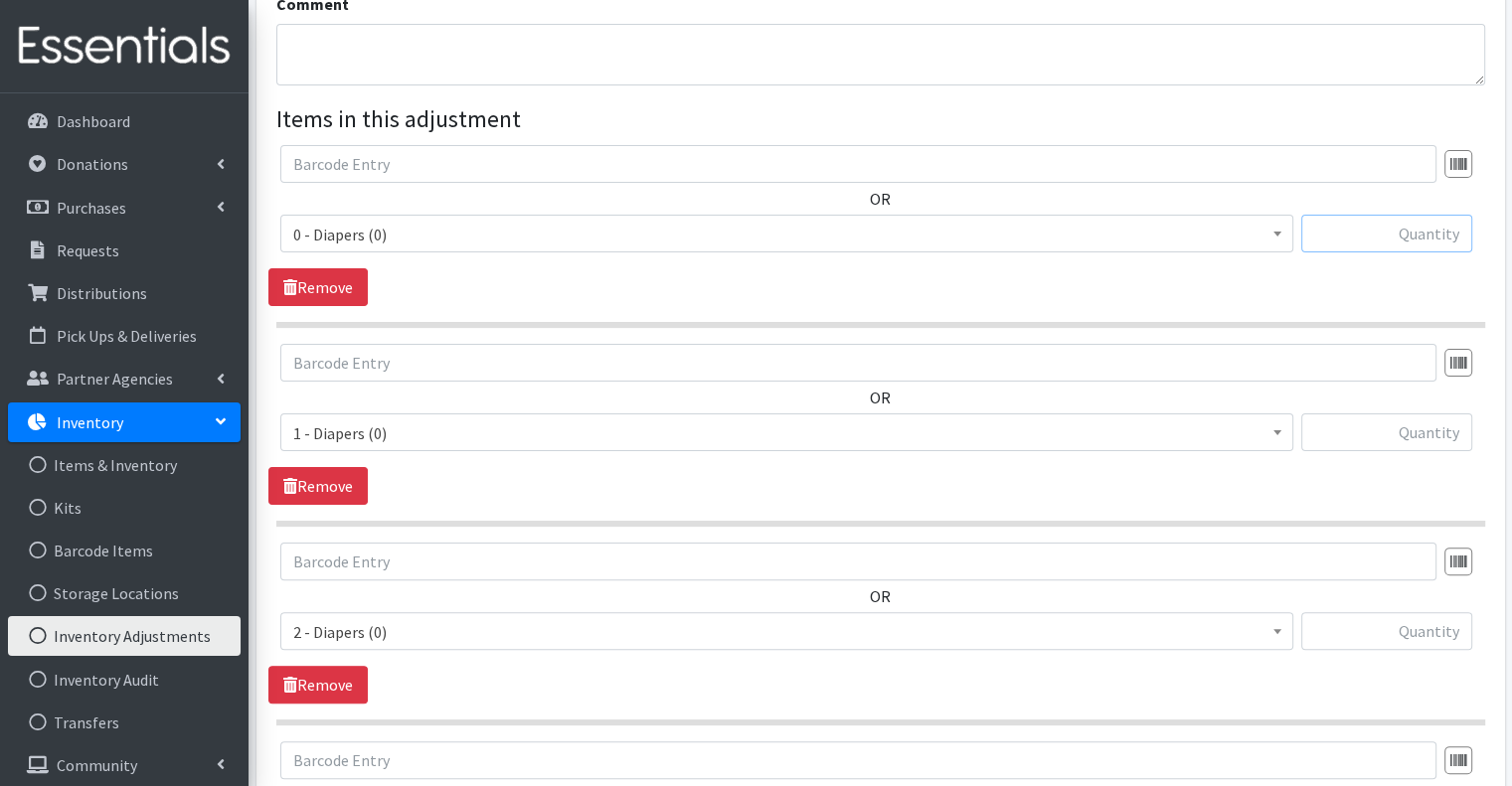 click at bounding box center (1387, 234) 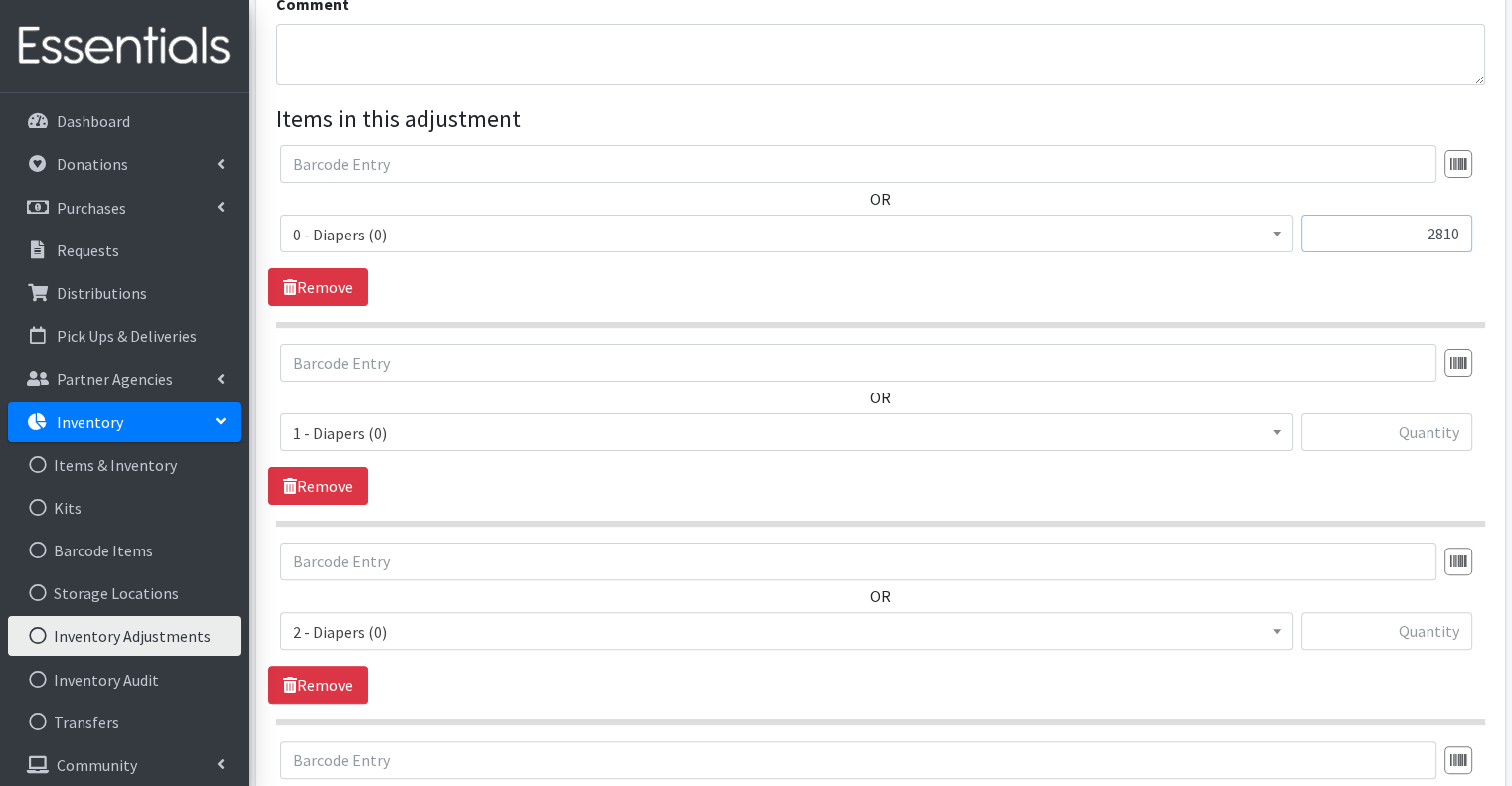 type on "2810" 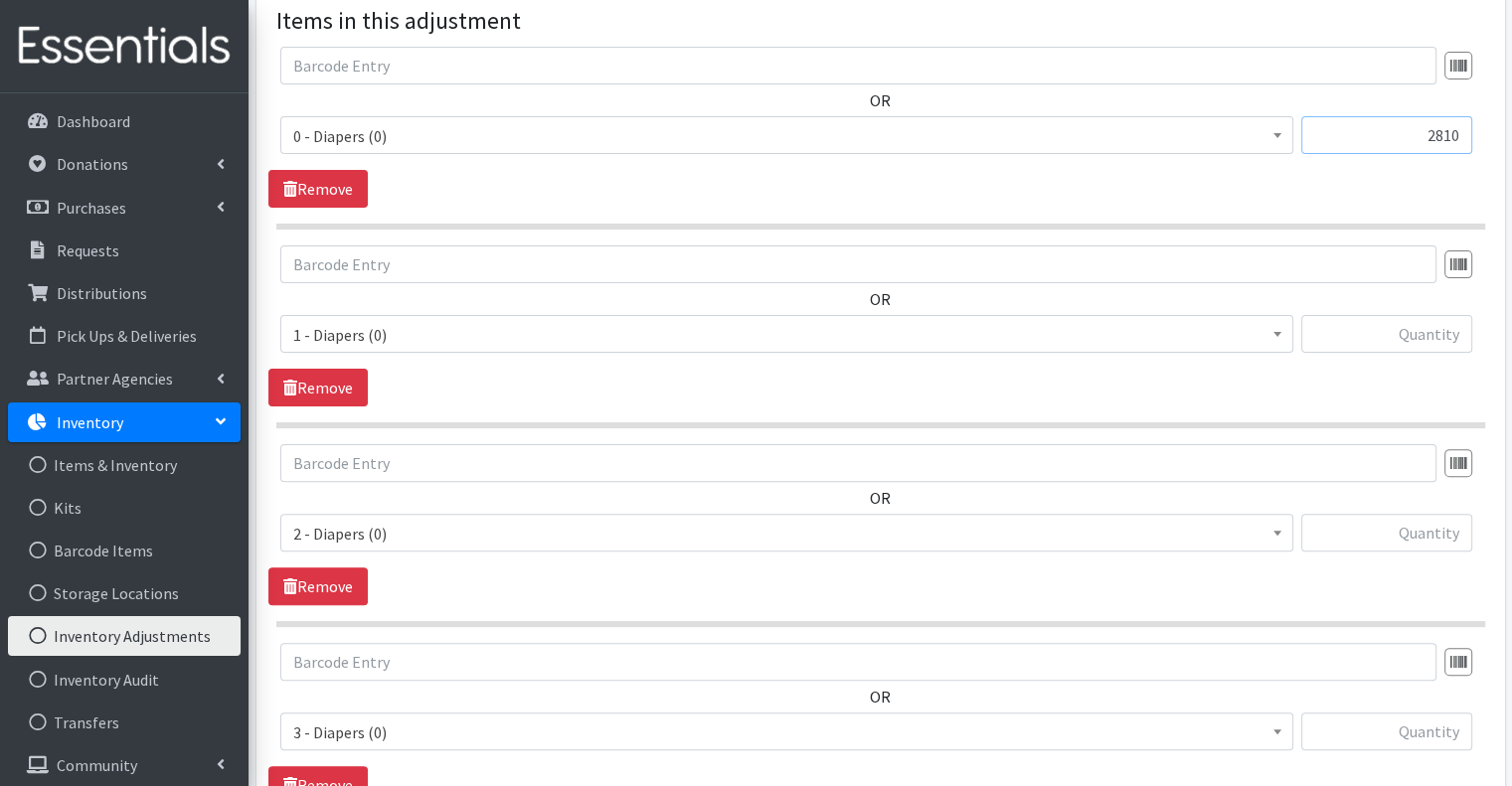 scroll, scrollTop: 497, scrollLeft: 0, axis: vertical 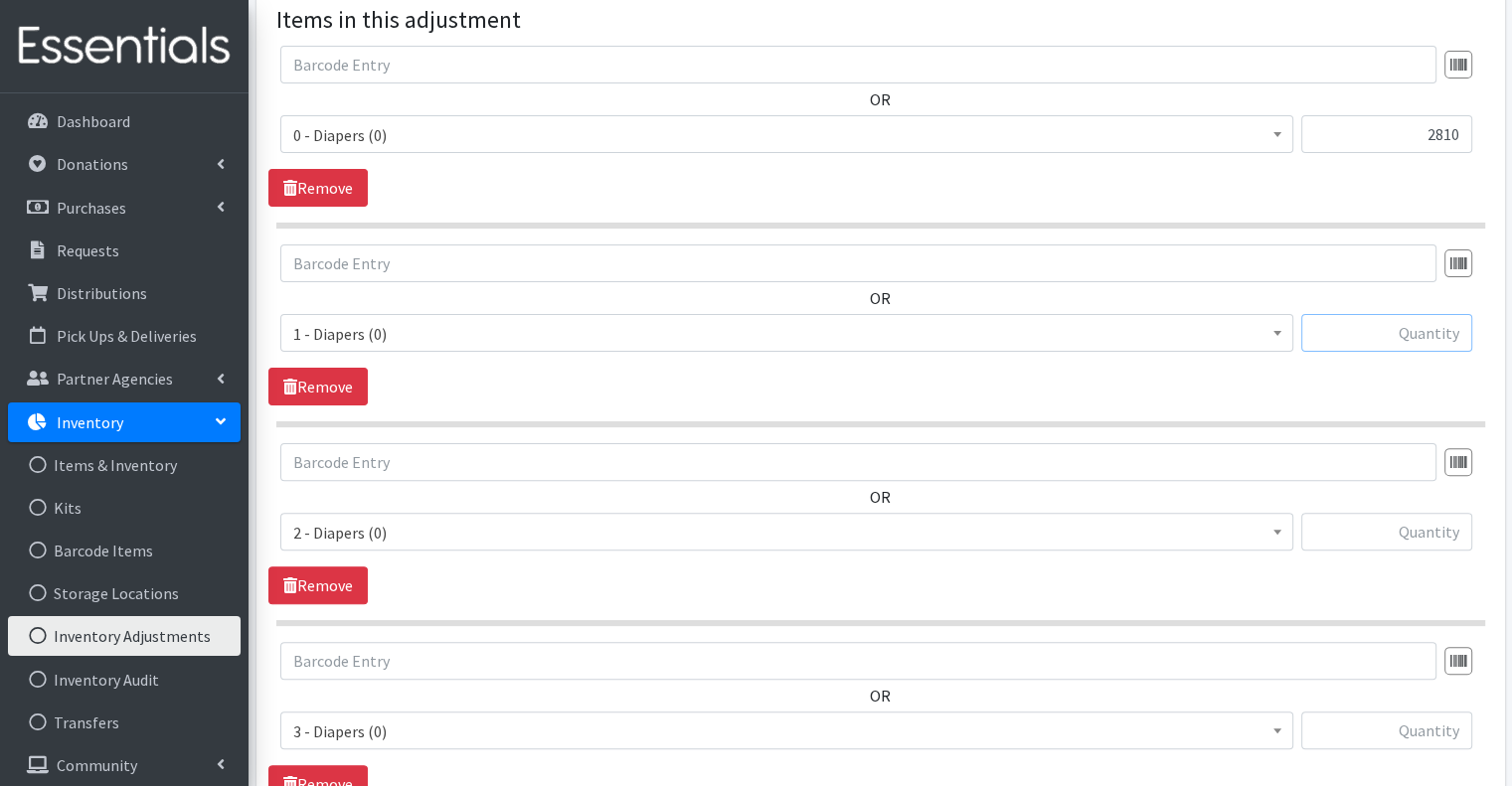 click at bounding box center (1387, 333) 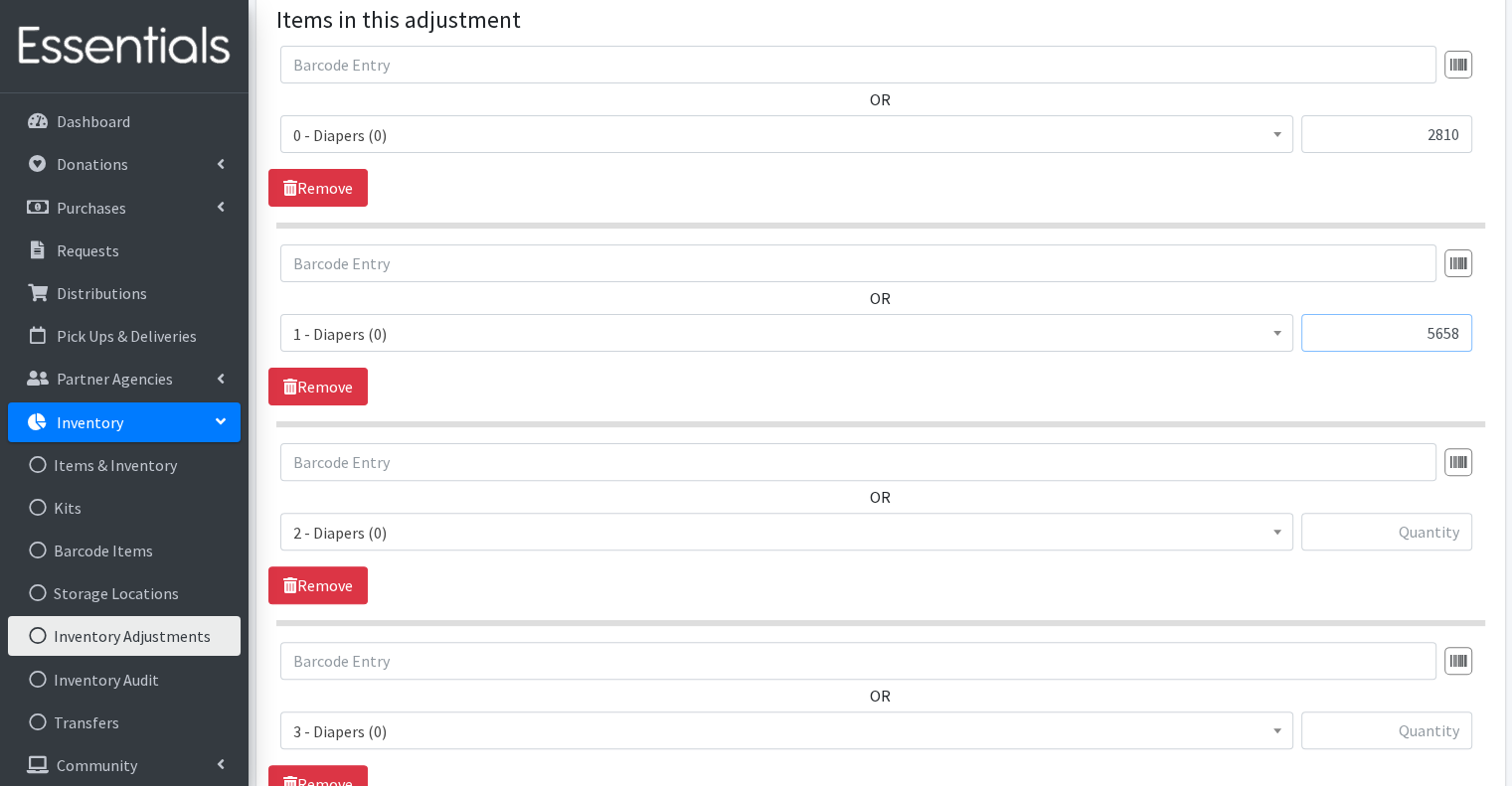 type on "5658" 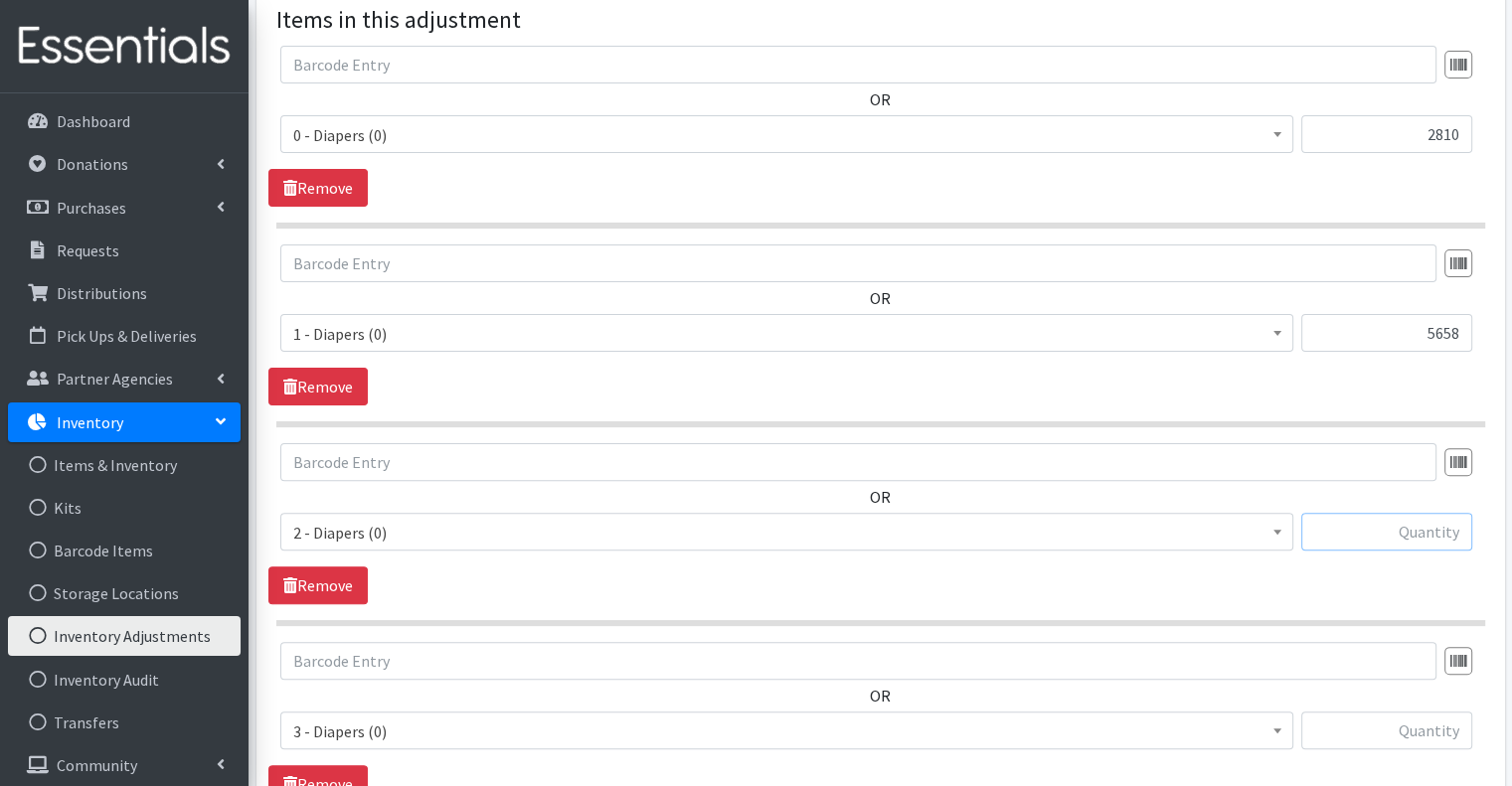 click at bounding box center [1387, 532] 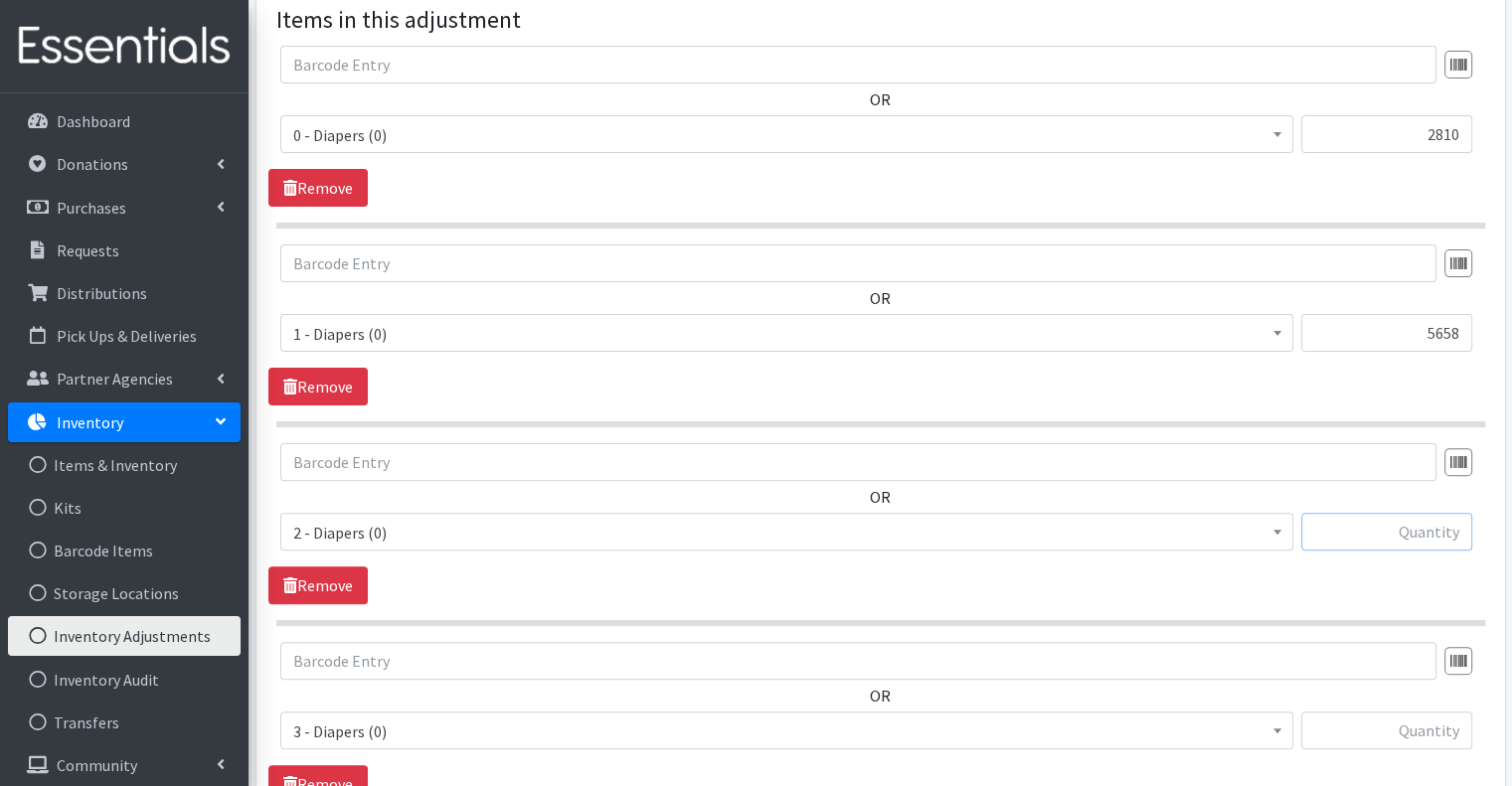 paste on "6008" 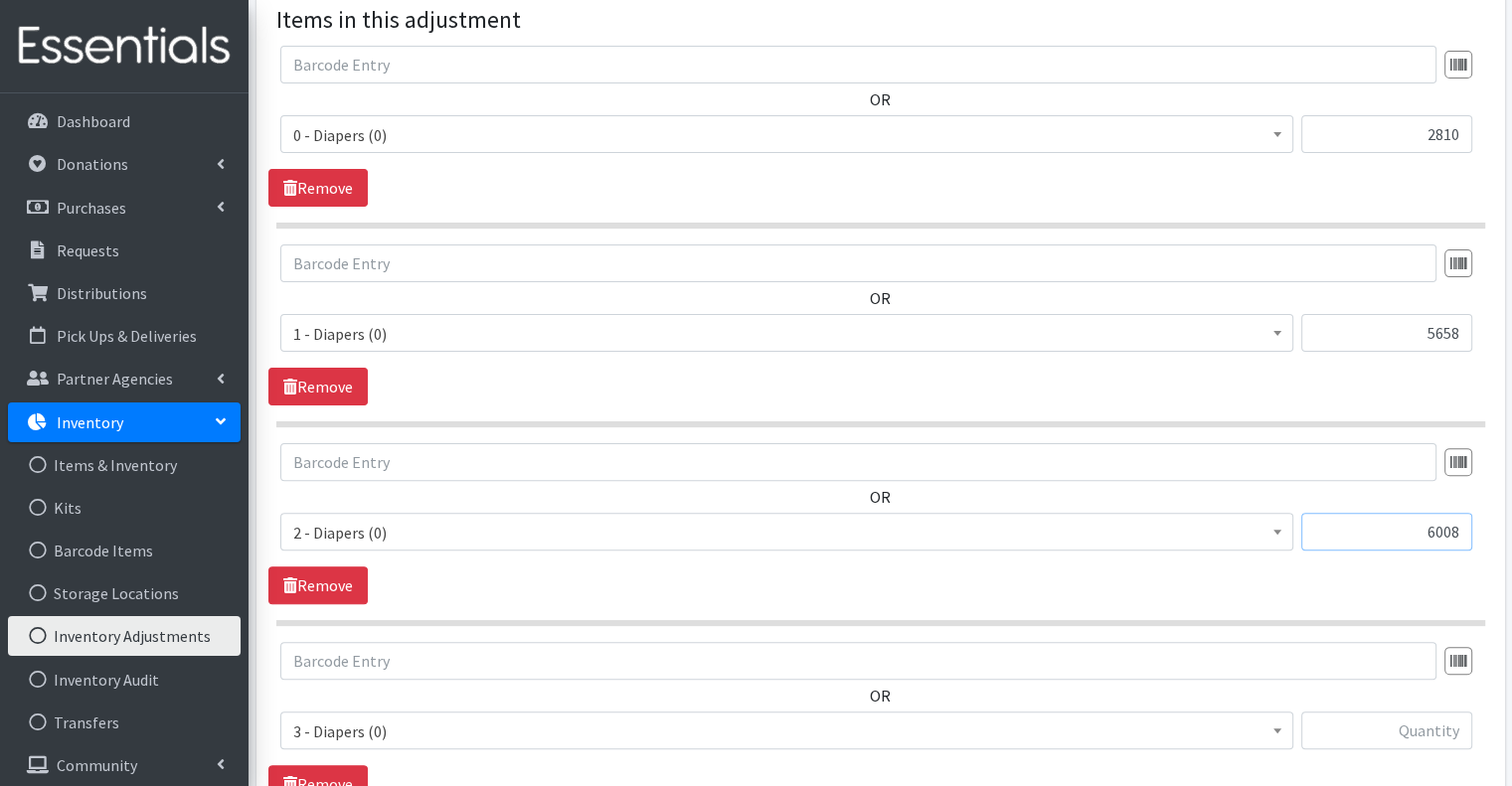 type on "6008" 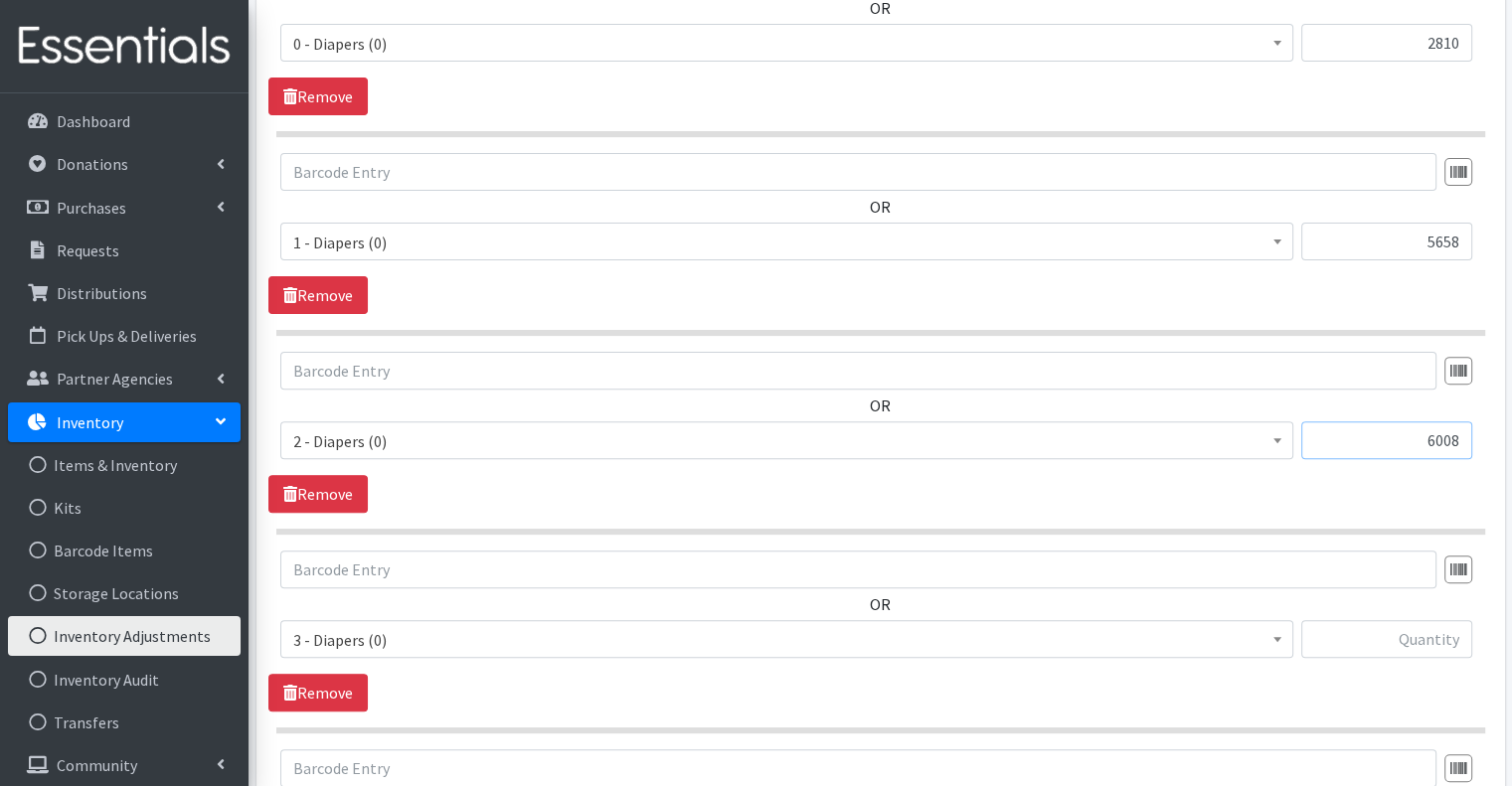 scroll, scrollTop: 696, scrollLeft: 0, axis: vertical 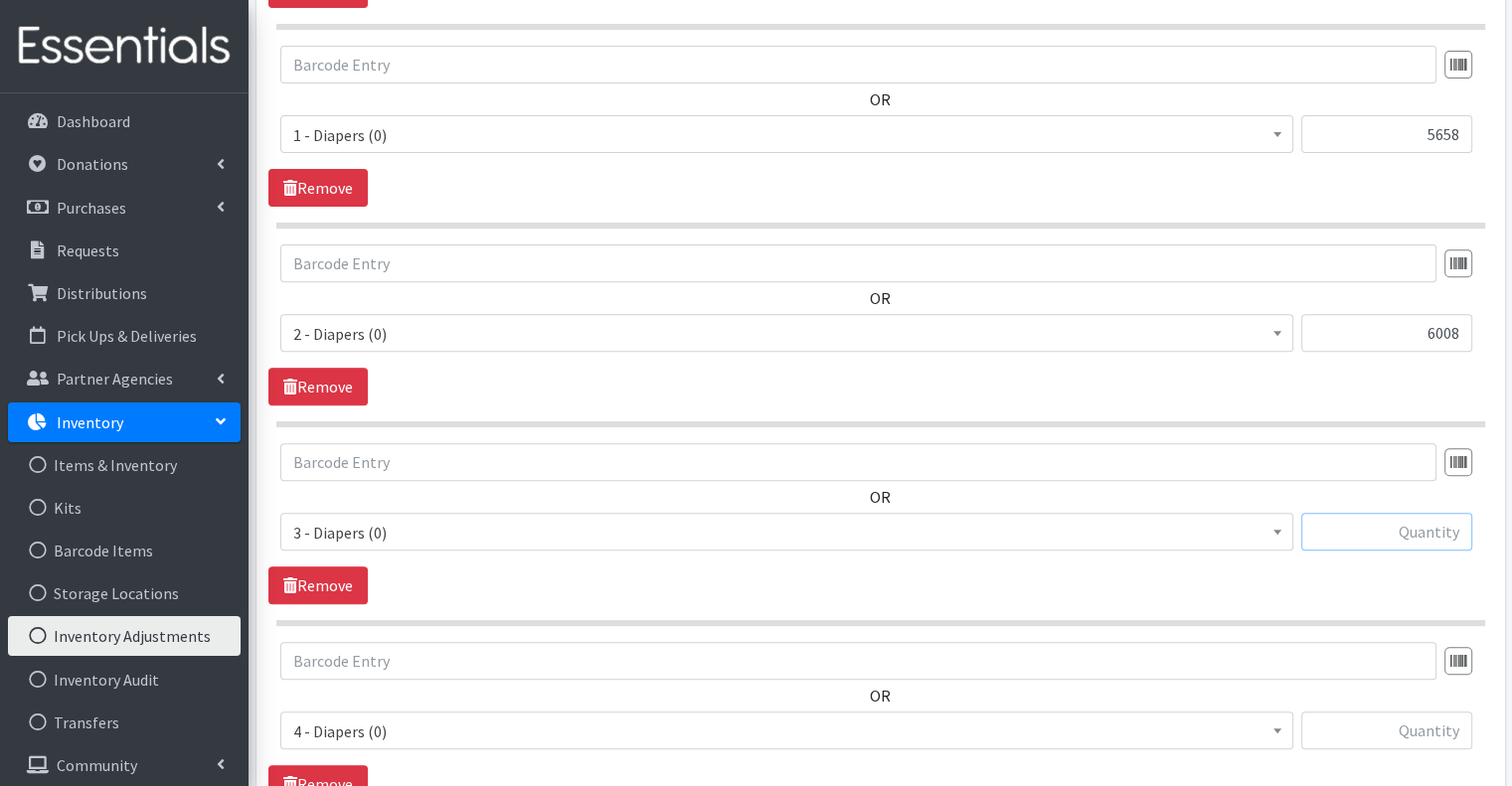 click at bounding box center [1387, 532] 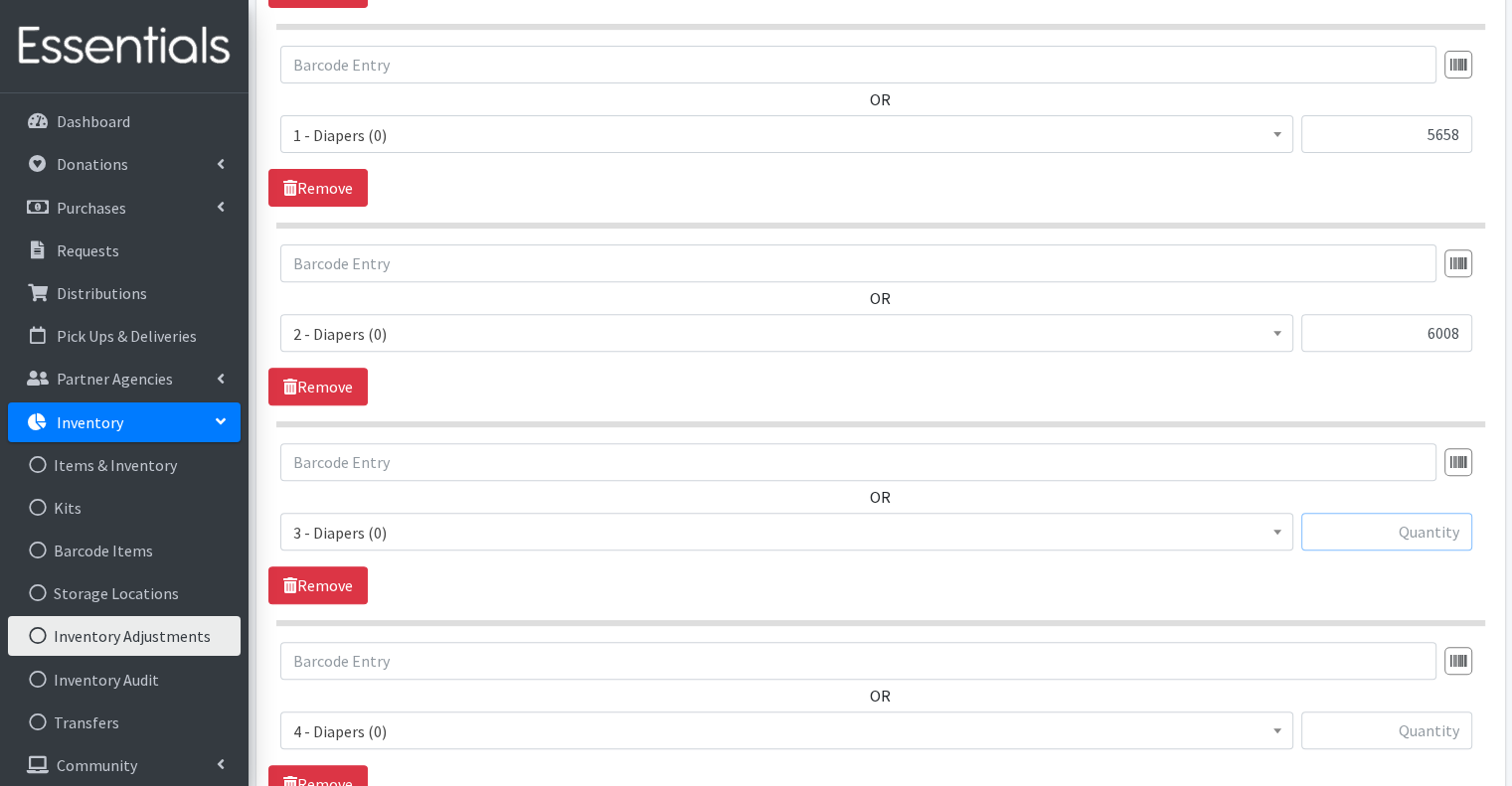 paste on "3794" 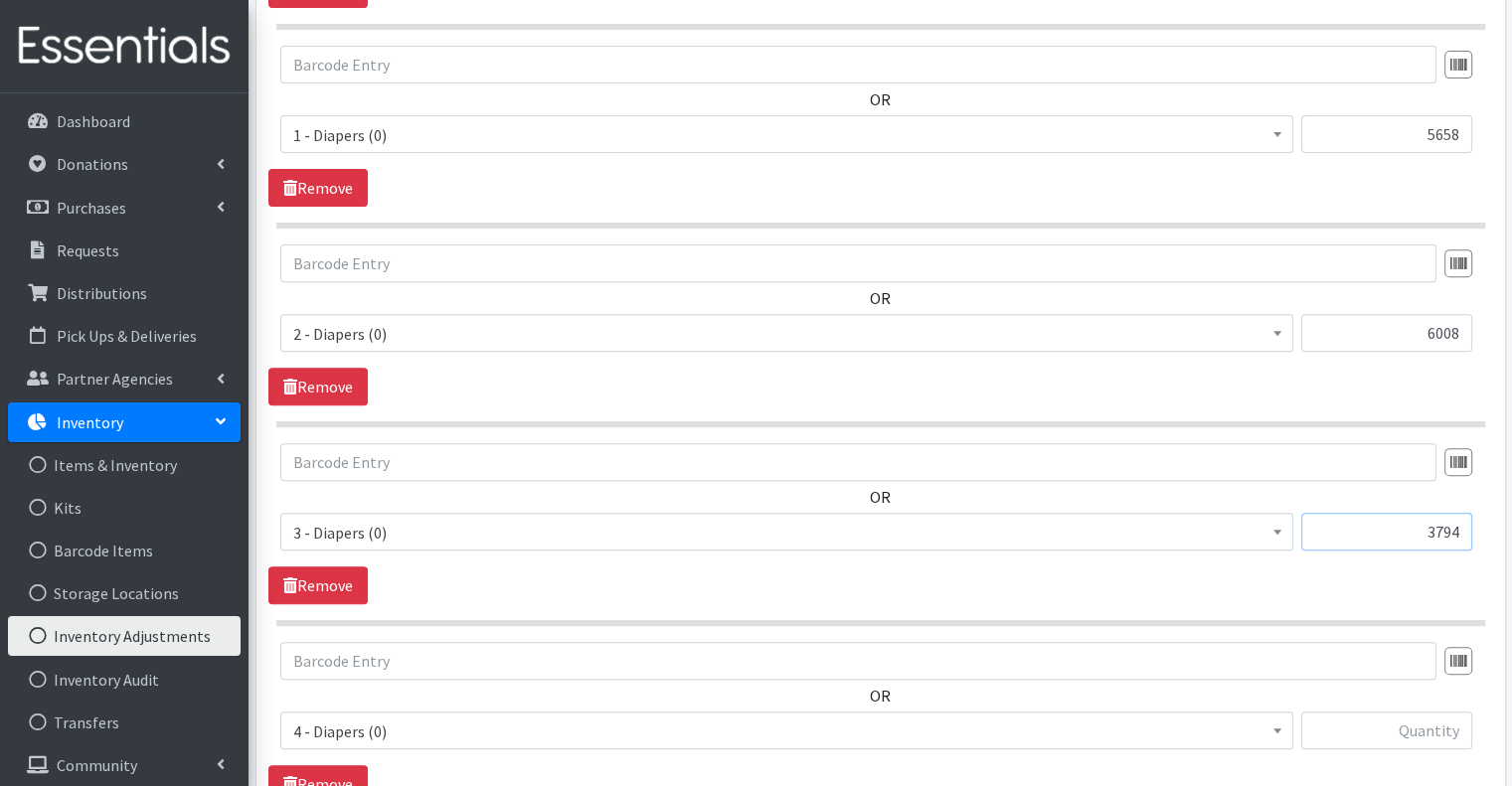 type on "3794" 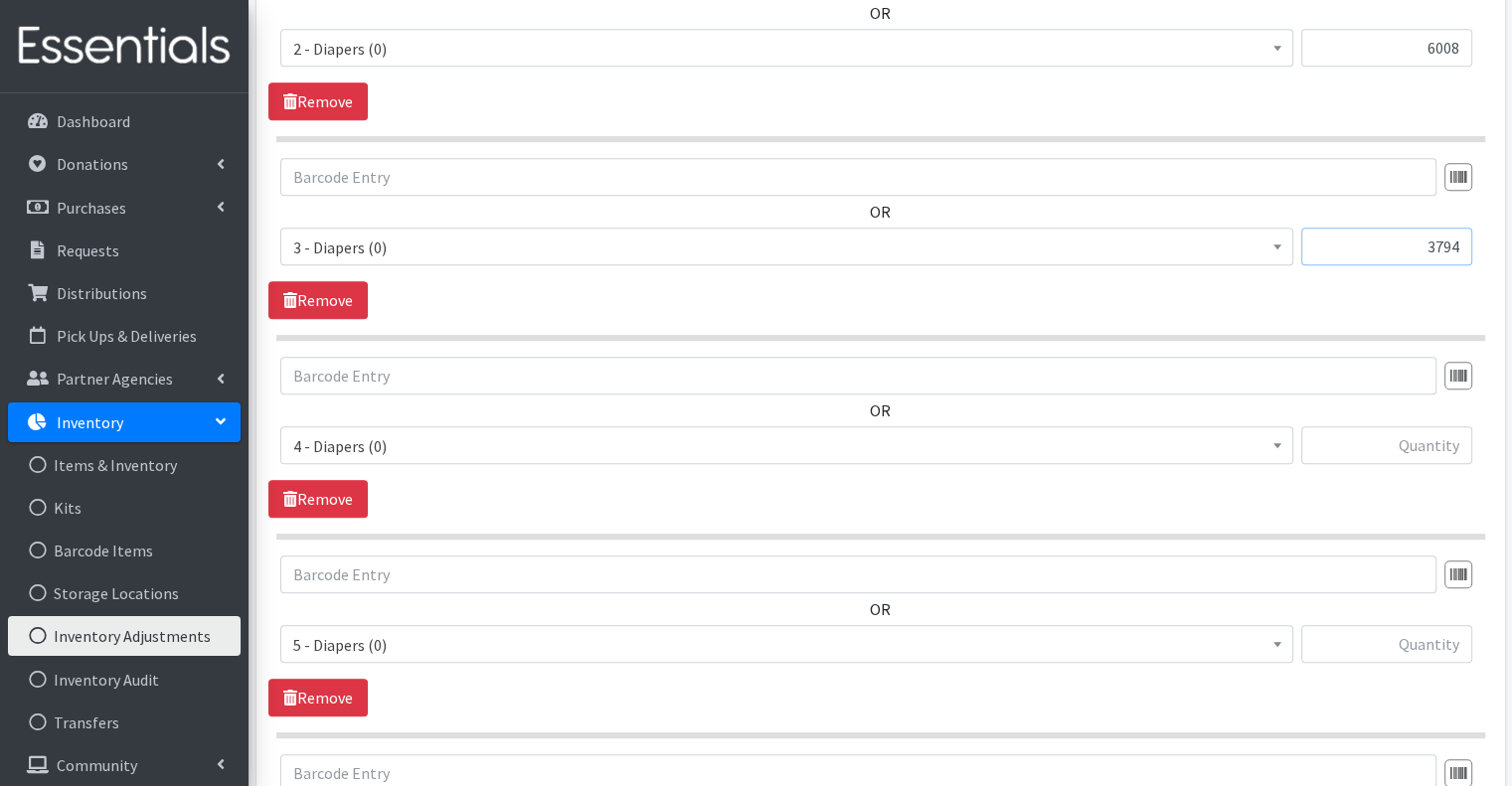 scroll, scrollTop: 994, scrollLeft: 0, axis: vertical 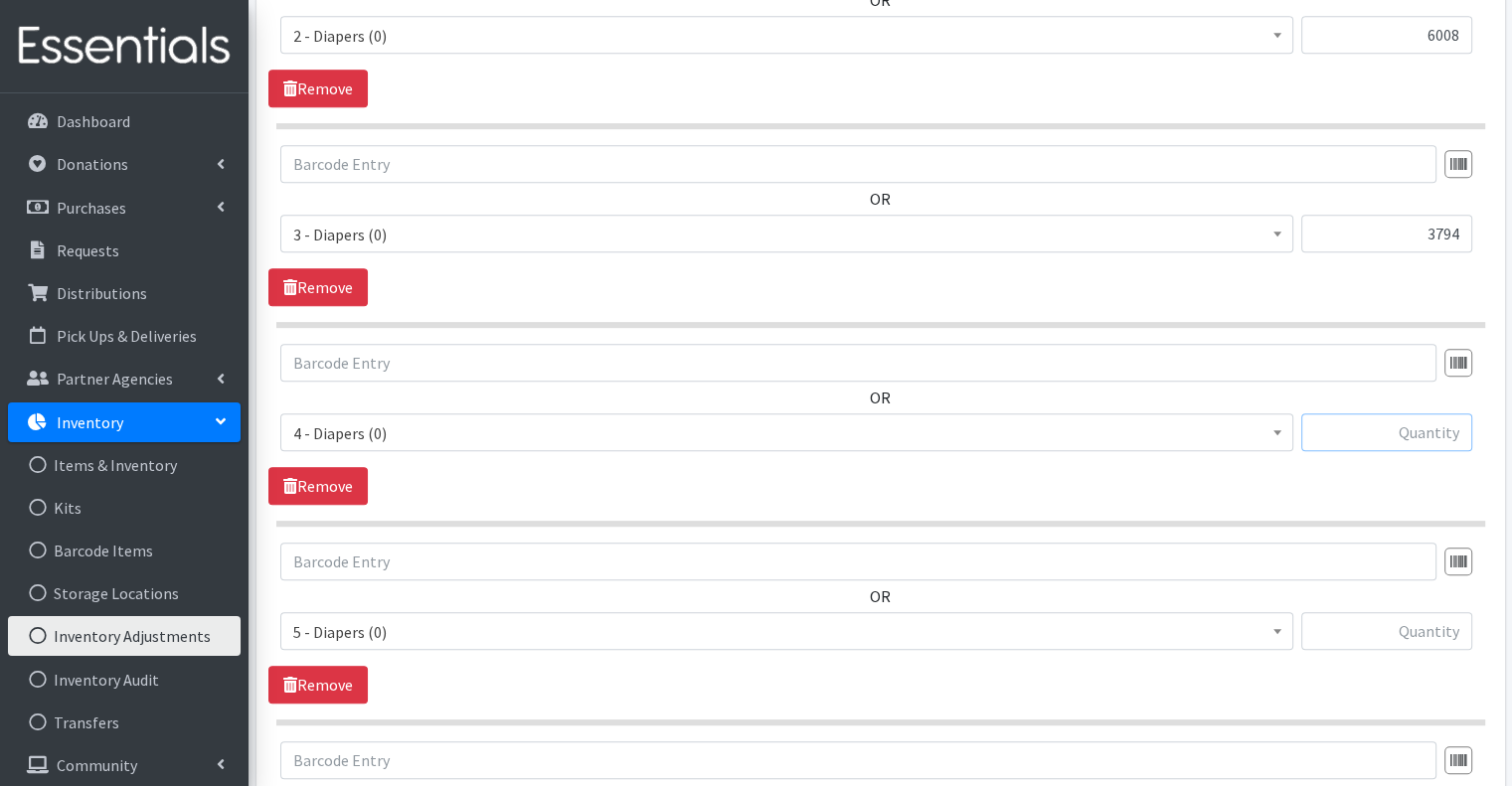 click at bounding box center [1387, 432] 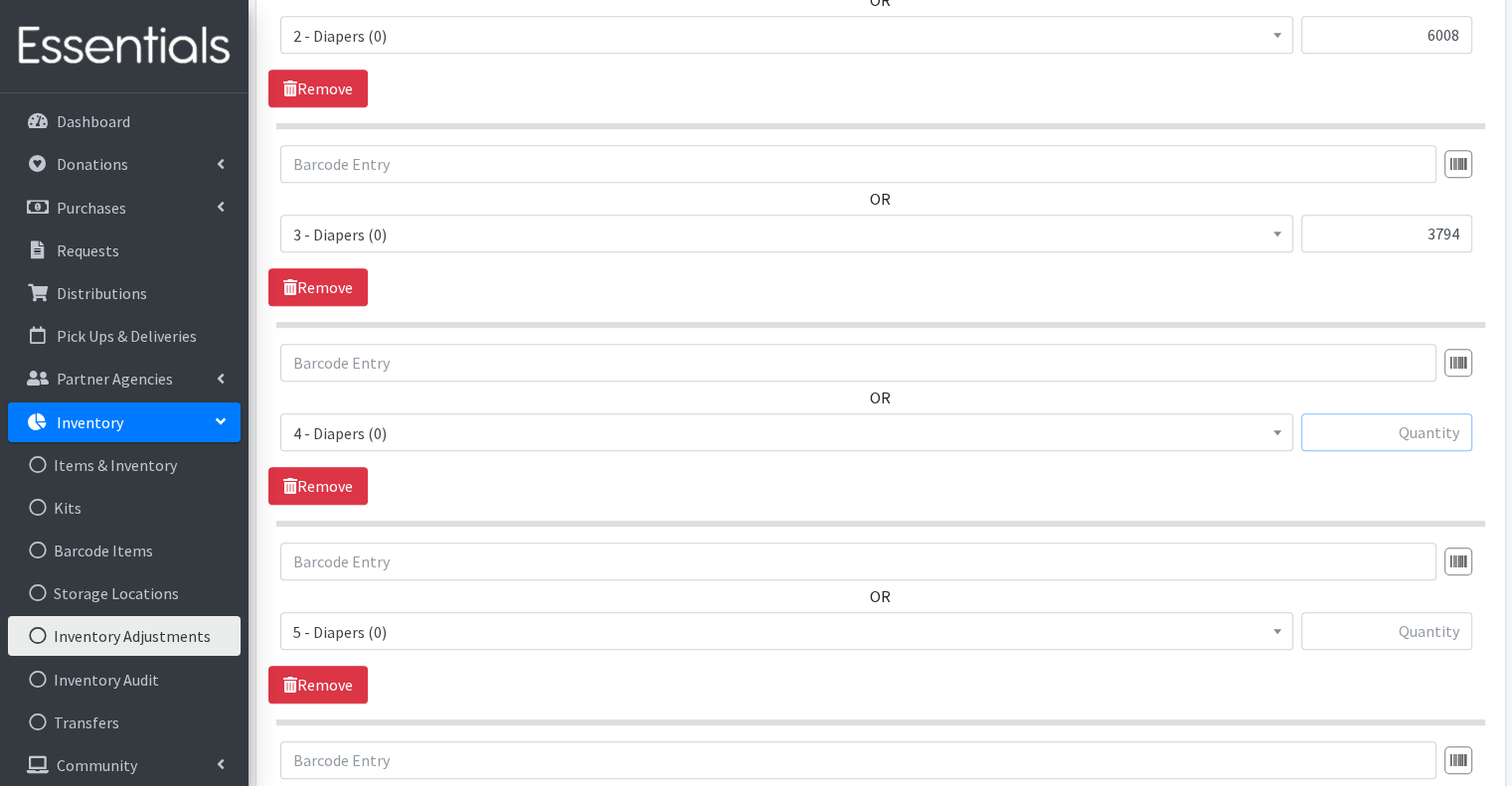 paste on "157" 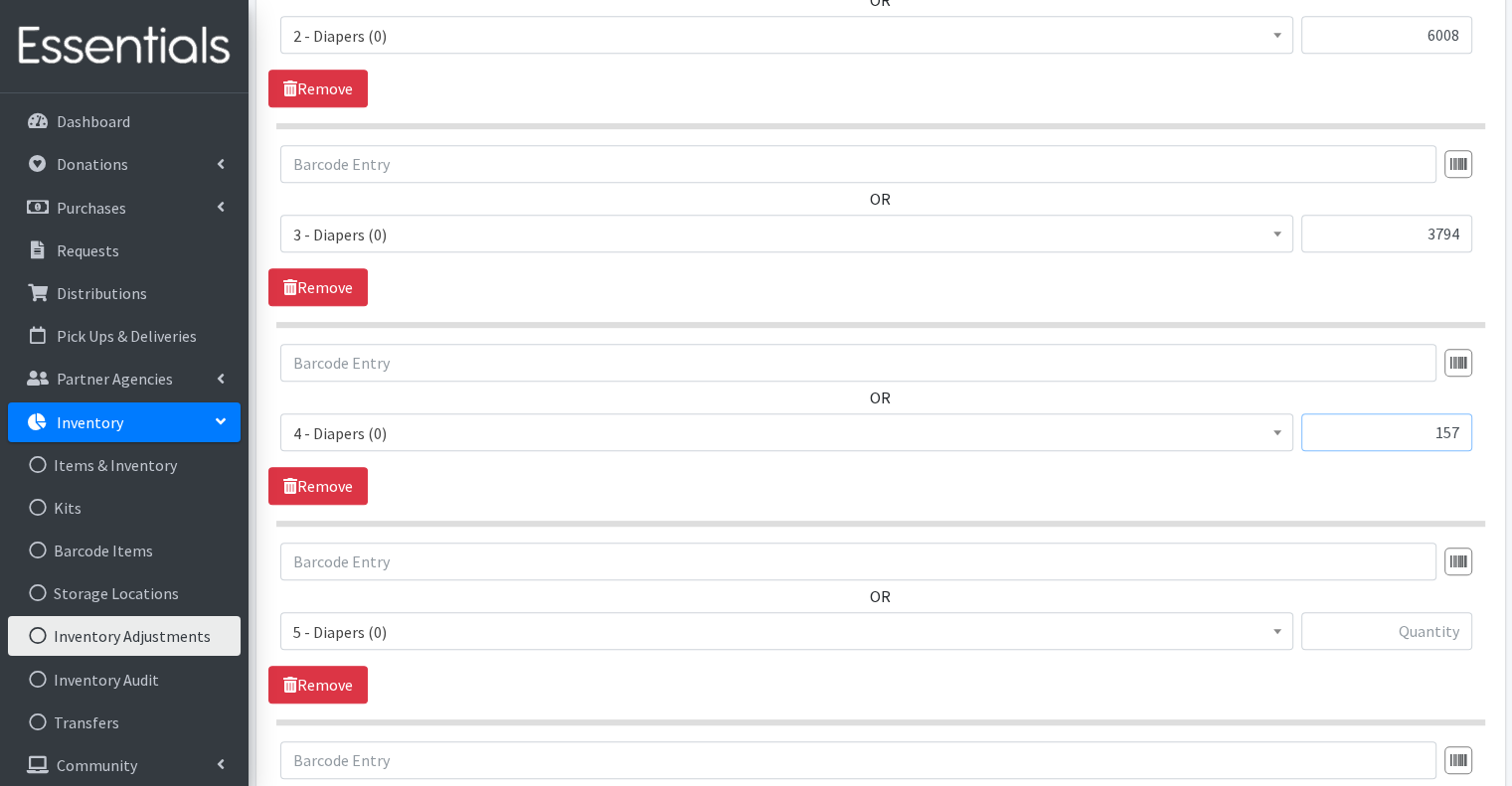 type on "157" 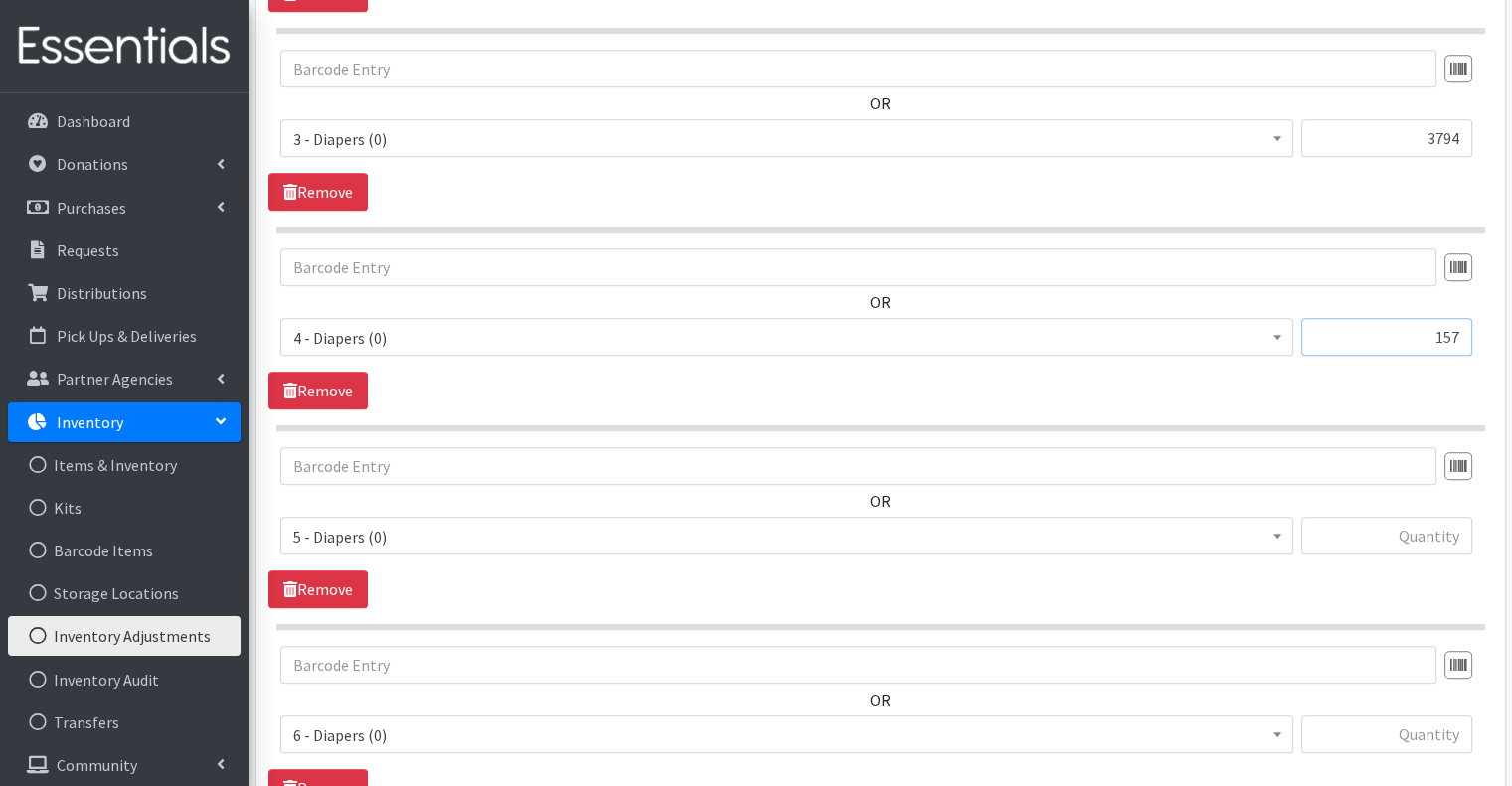 scroll, scrollTop: 1192, scrollLeft: 0, axis: vertical 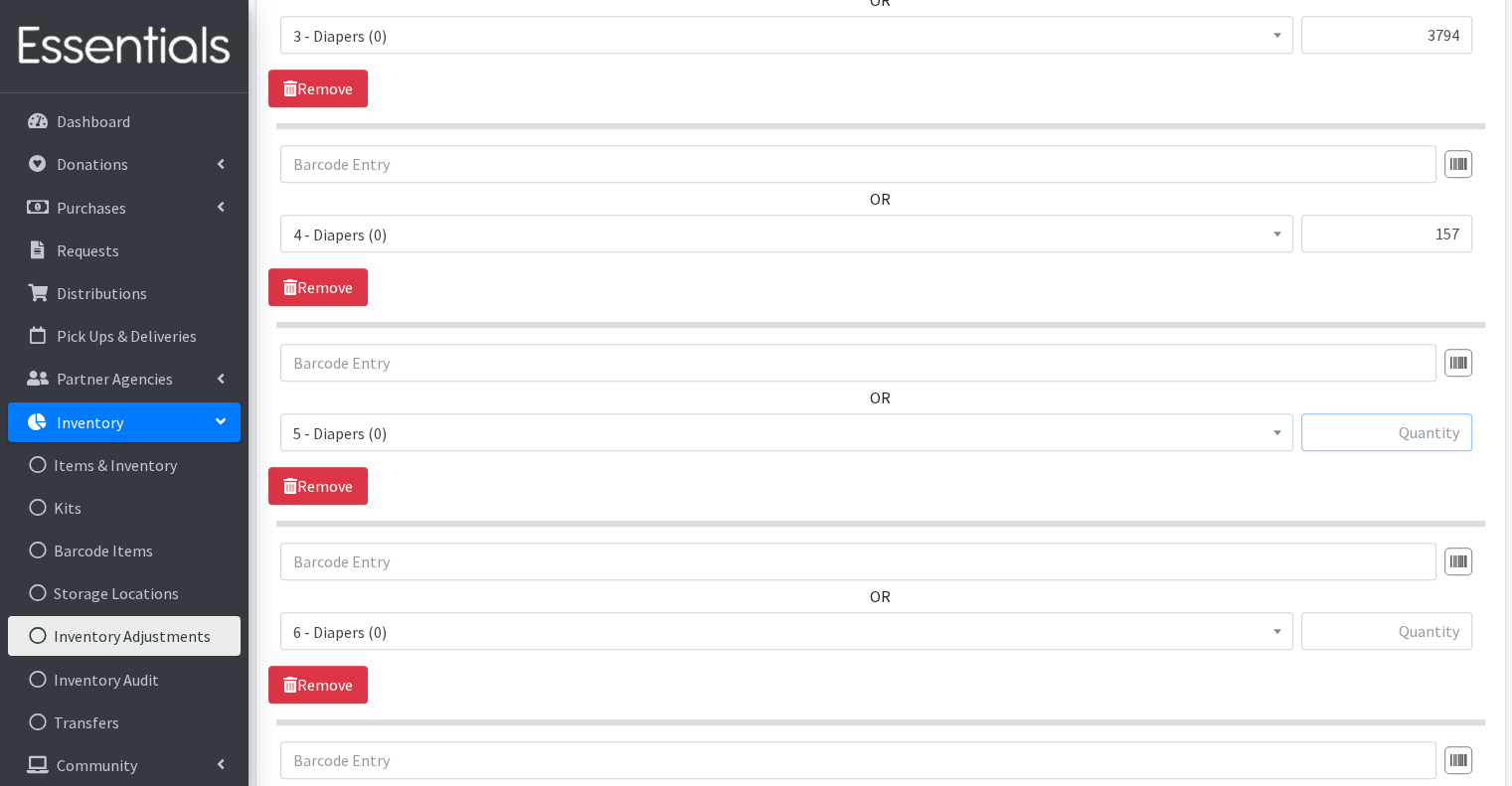 click at bounding box center [1387, 432] 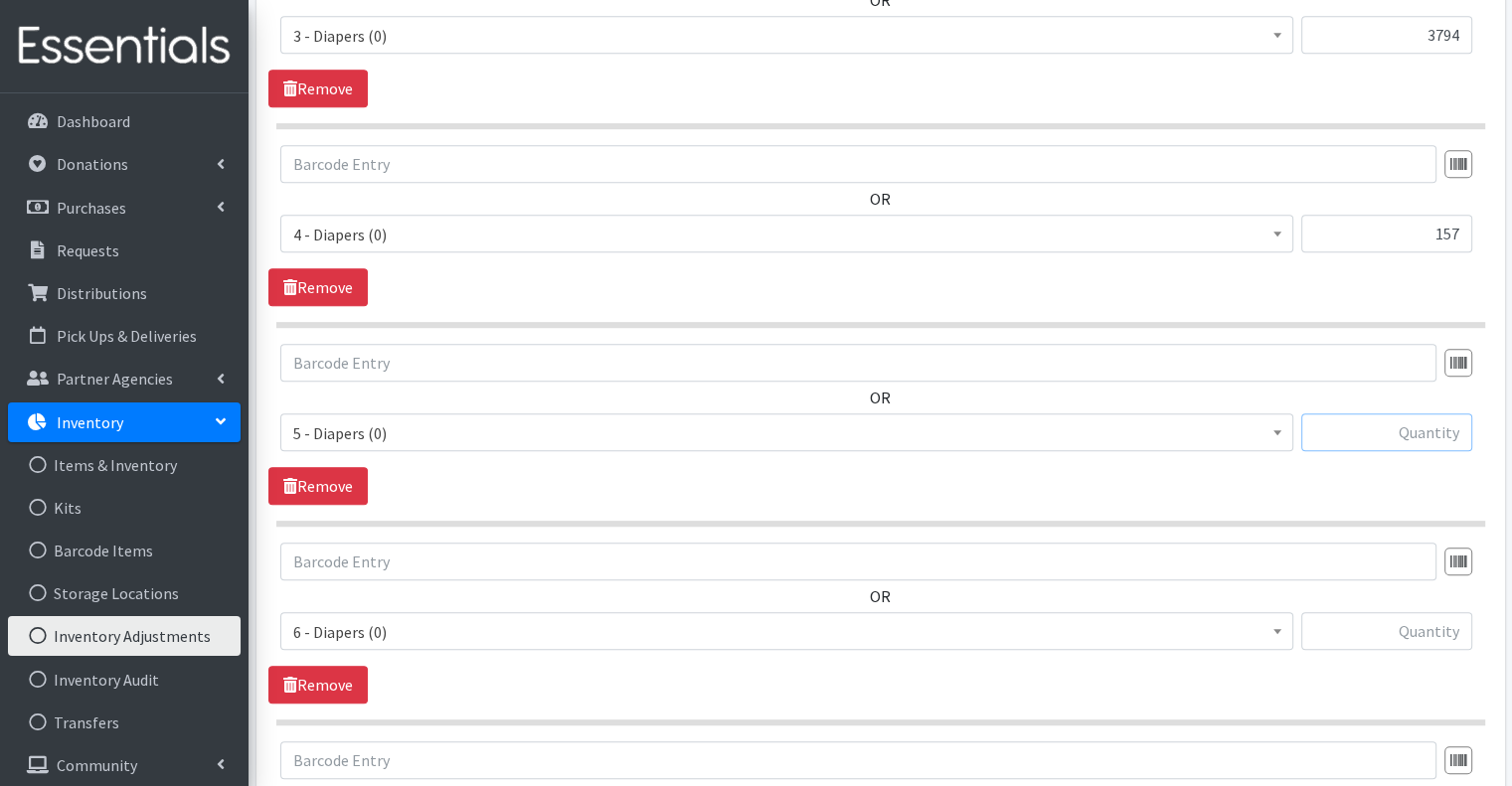 paste on "287" 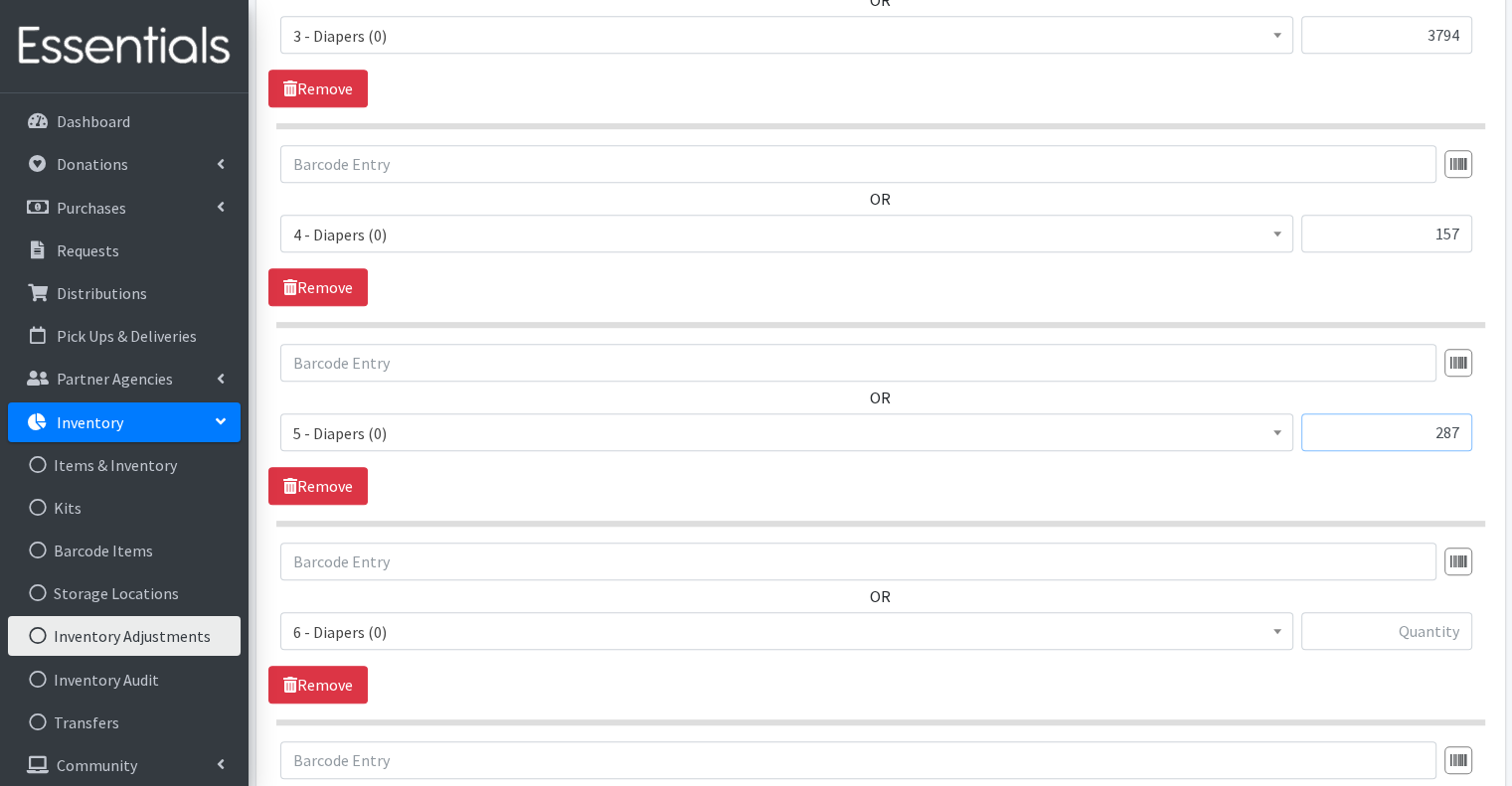 type on "287" 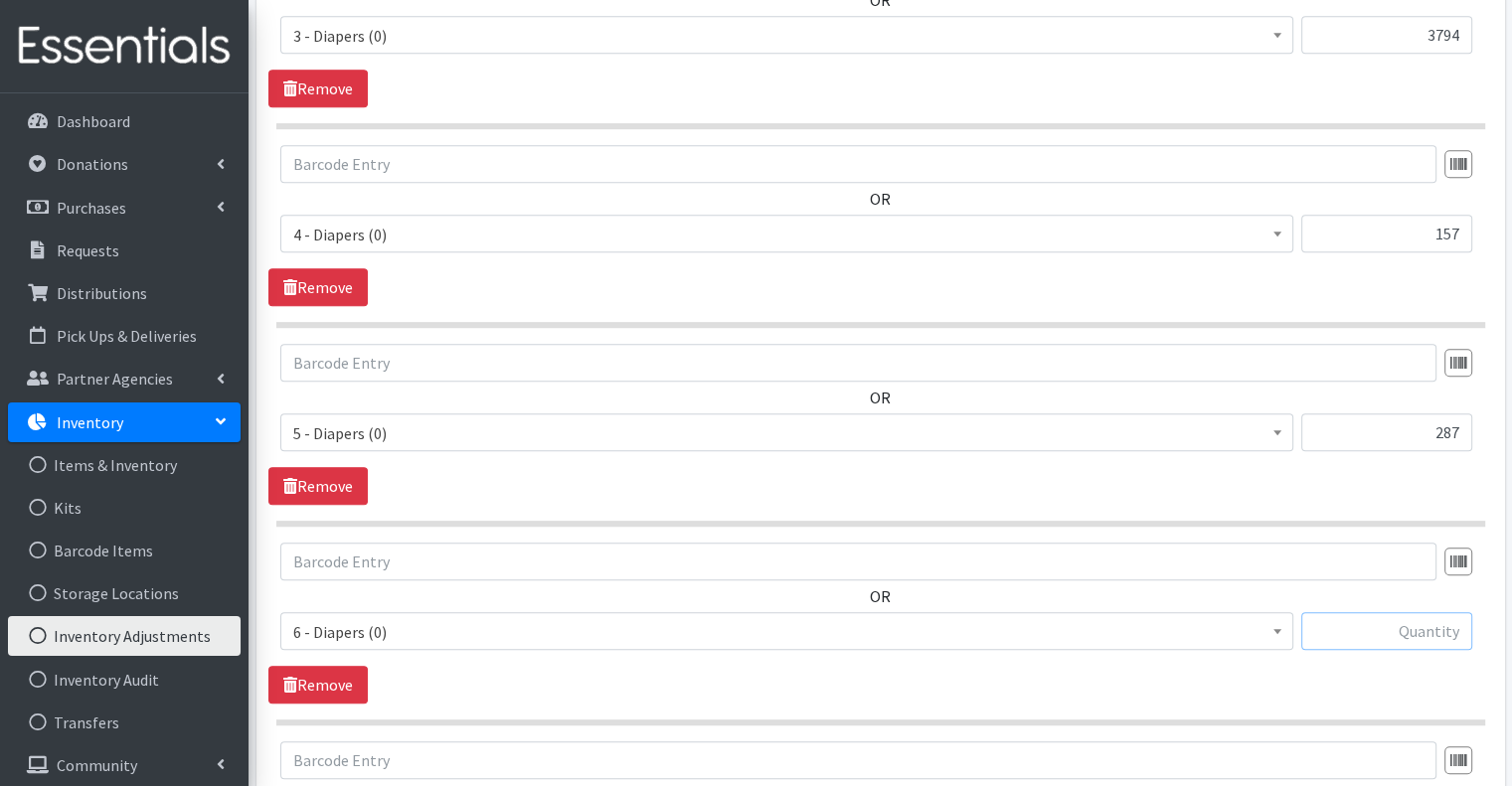 click at bounding box center (1387, 631) 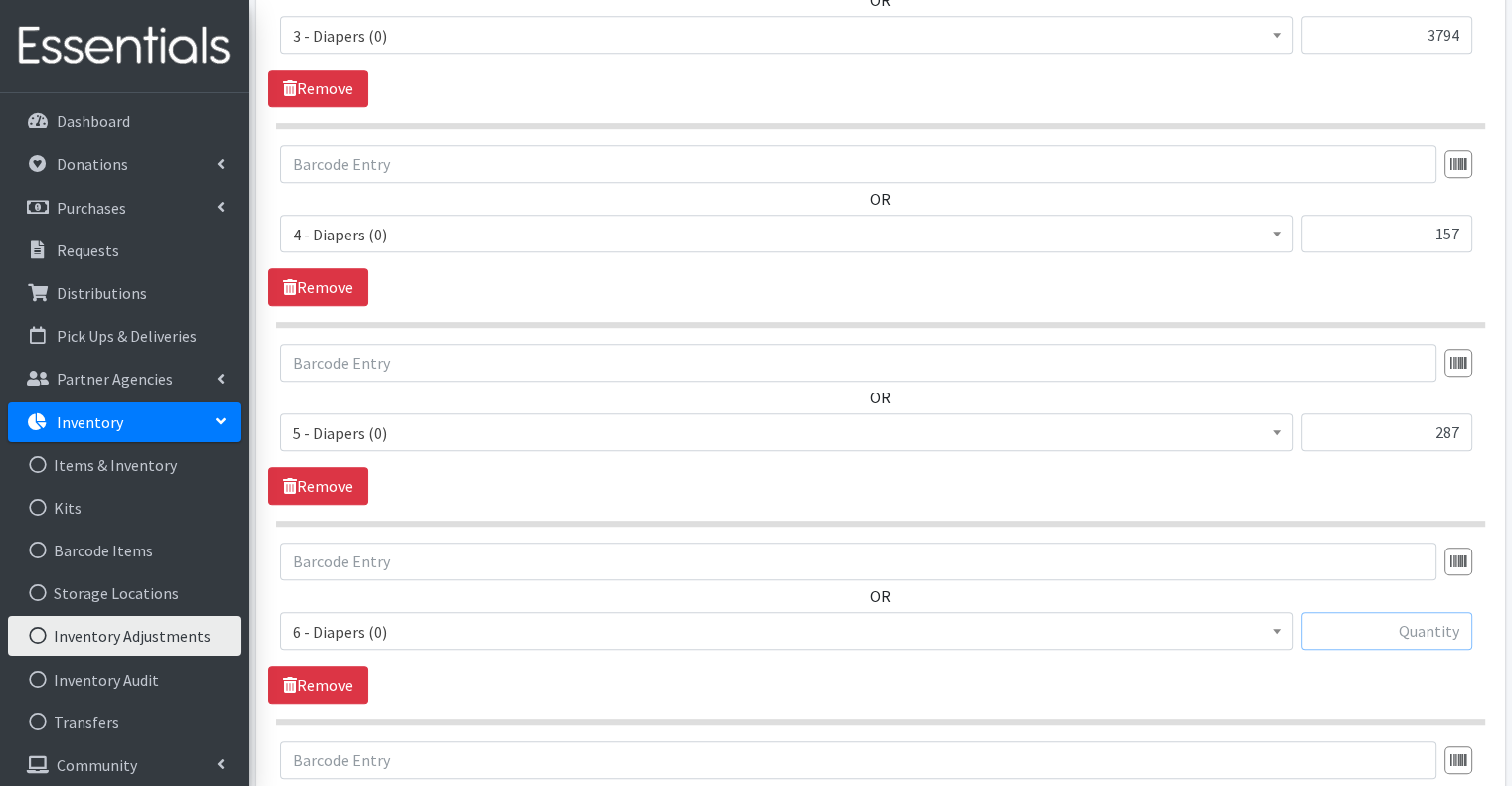 paste on "220" 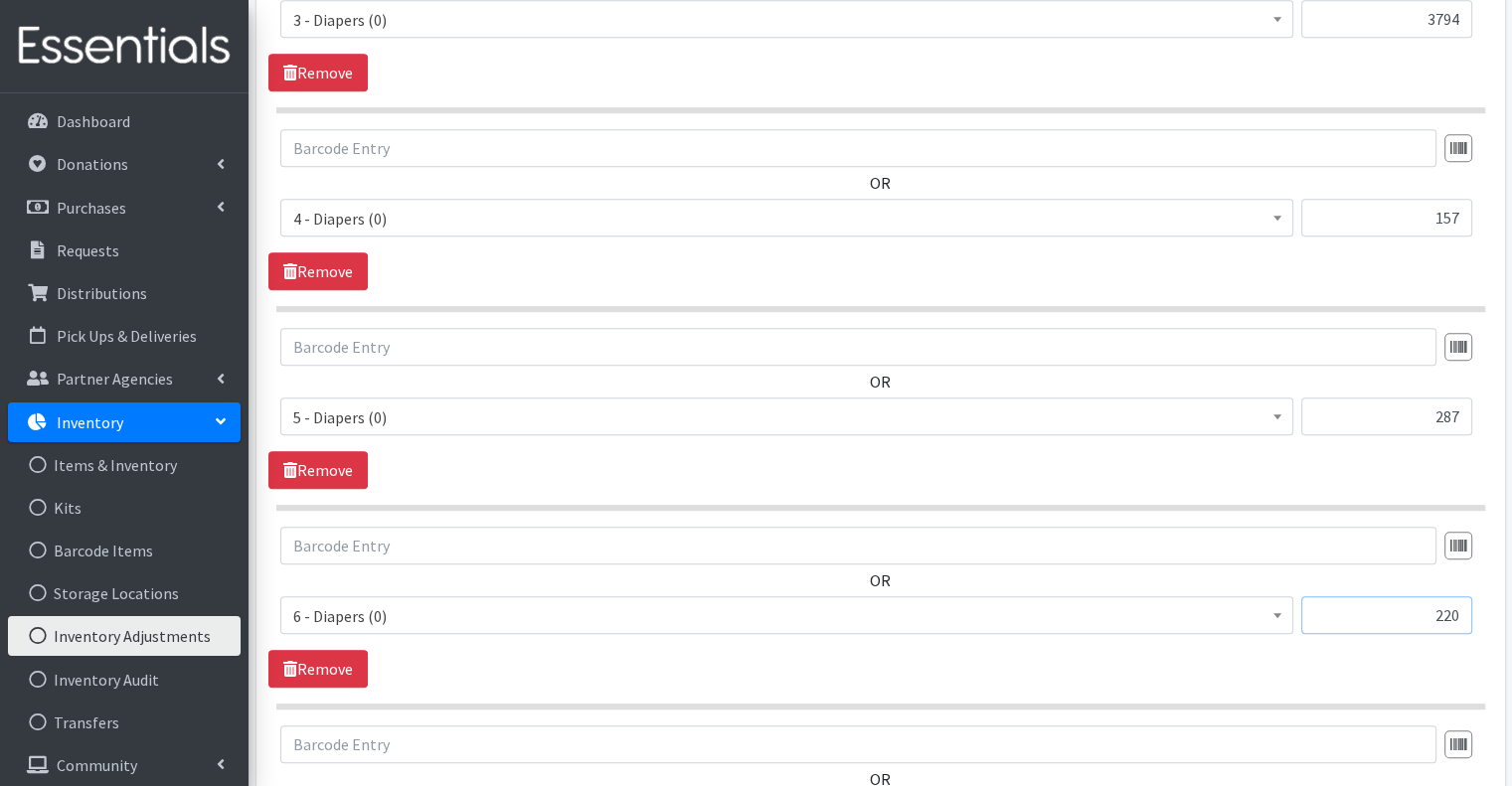 scroll, scrollTop: 1590, scrollLeft: 0, axis: vertical 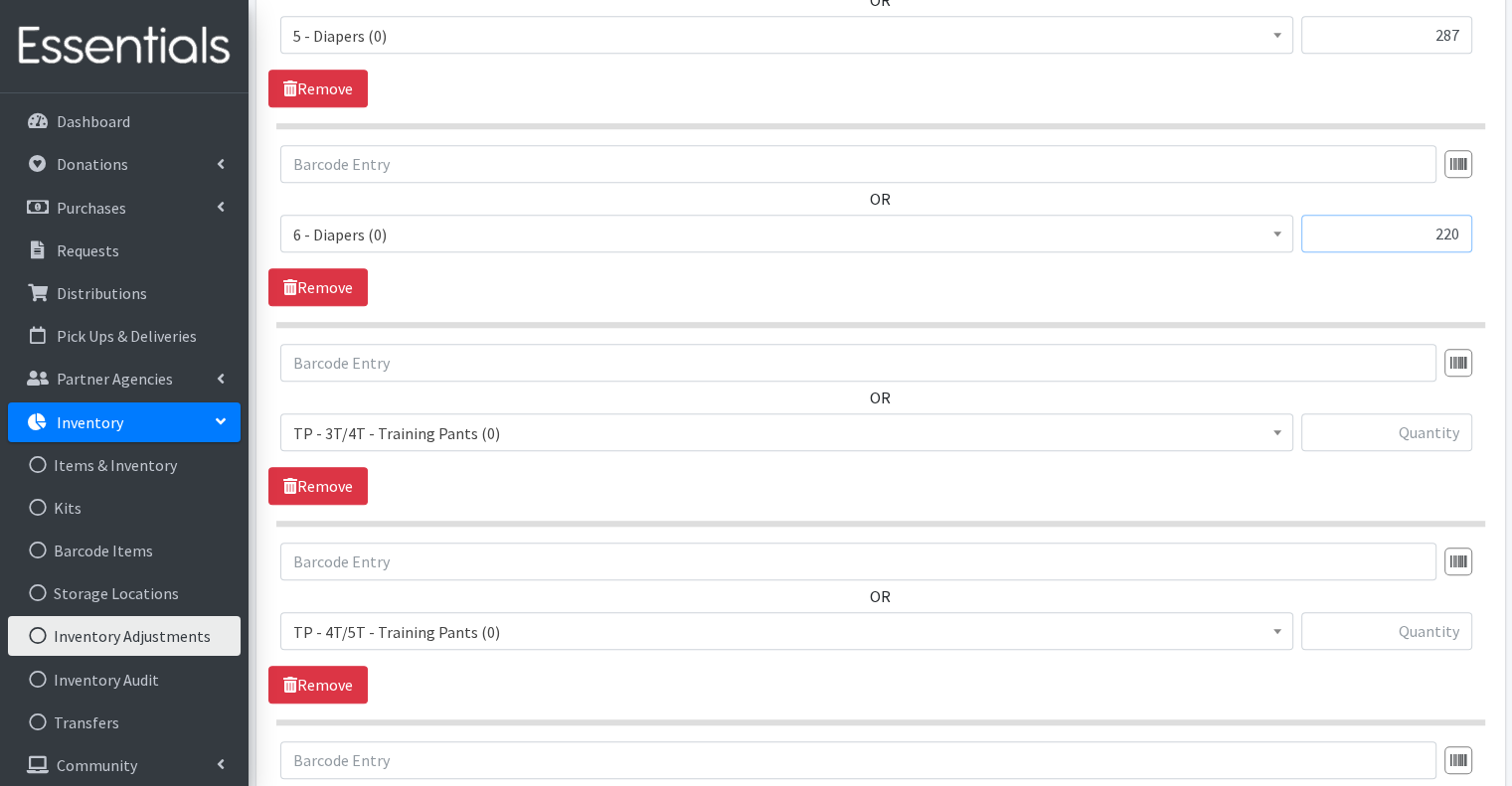 type on "220" 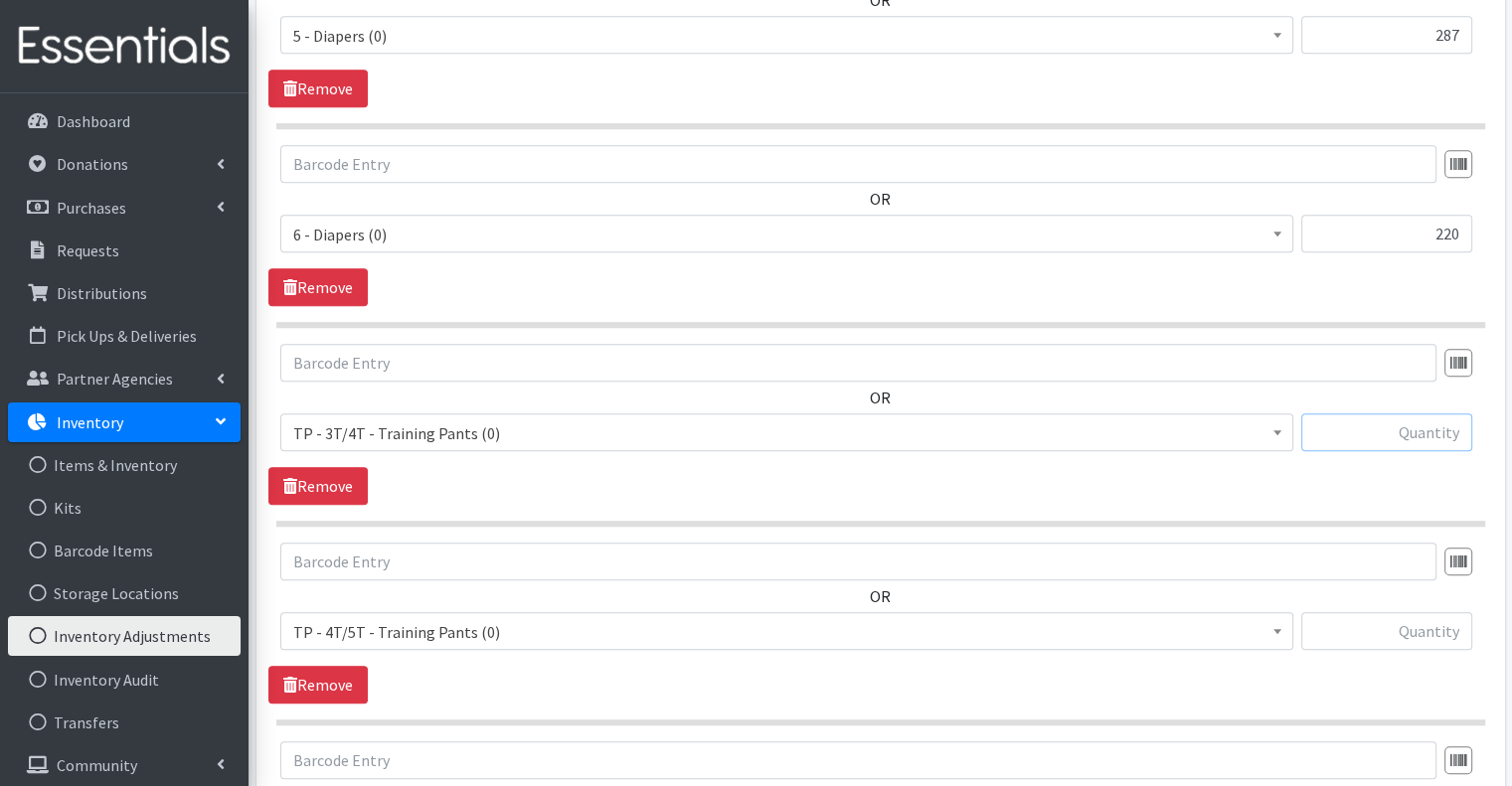 click at bounding box center [1387, 432] 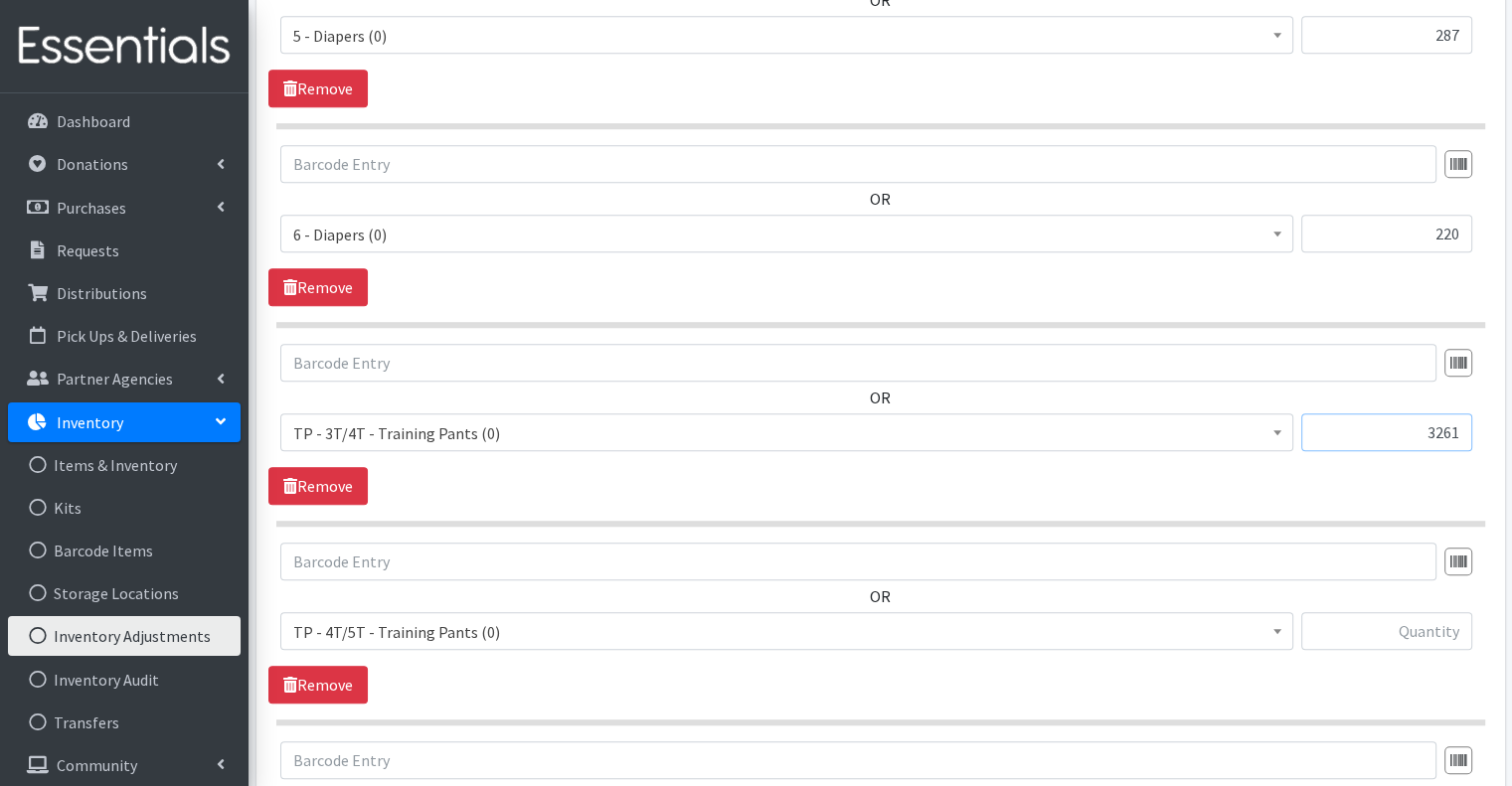 type on "3261" 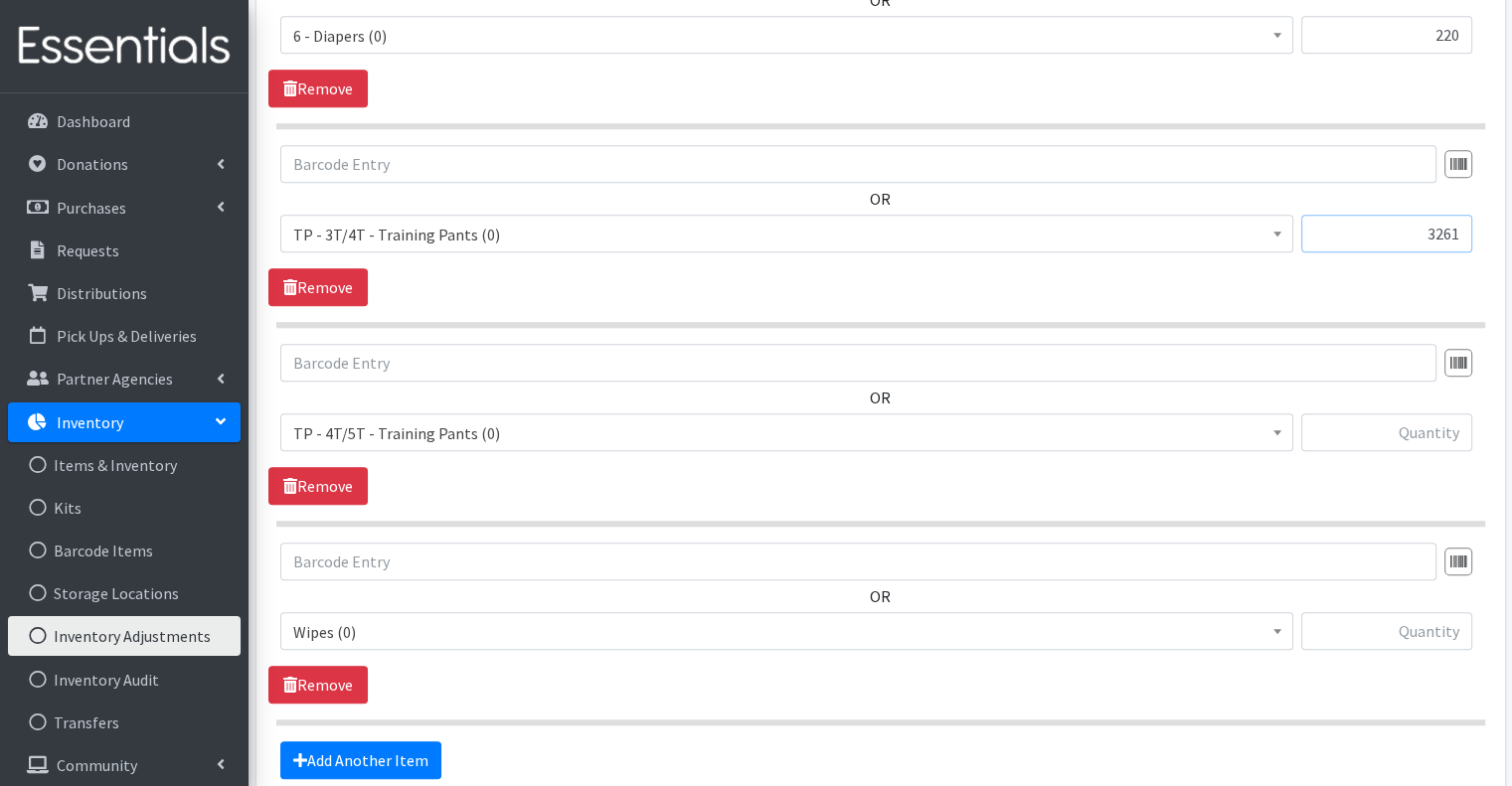 scroll, scrollTop: 1888, scrollLeft: 0, axis: vertical 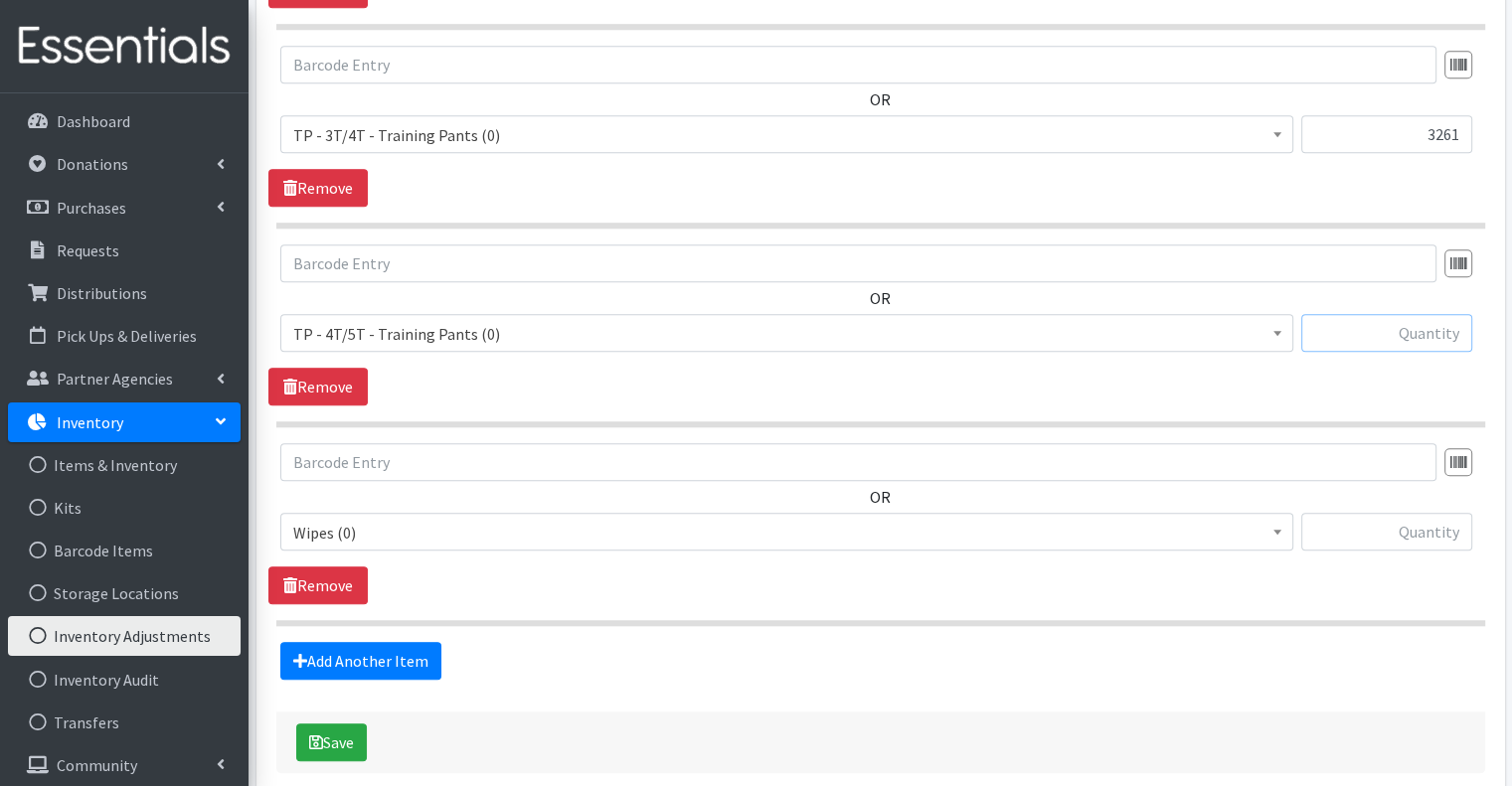 click at bounding box center (1387, 333) 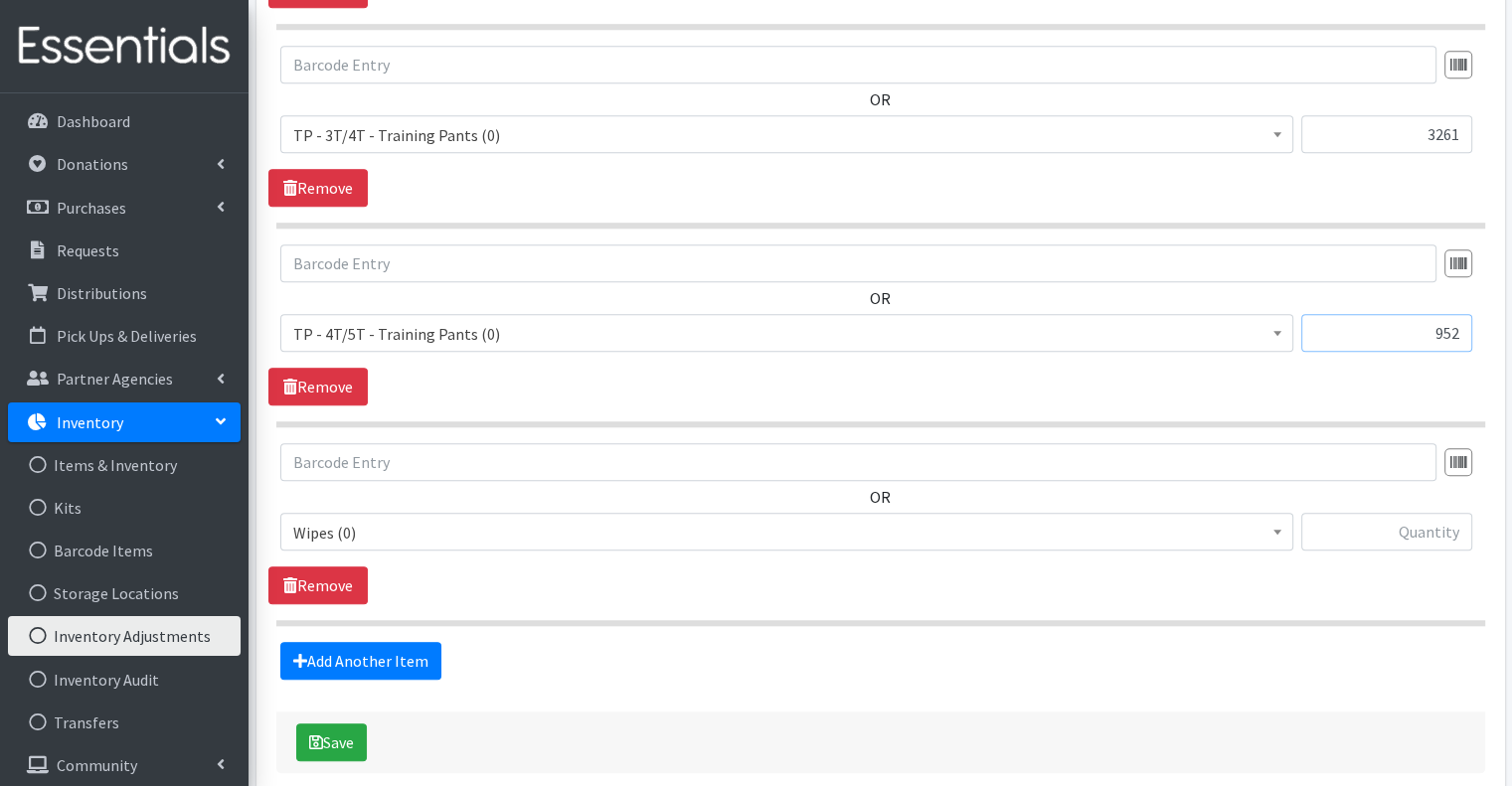 type on "952" 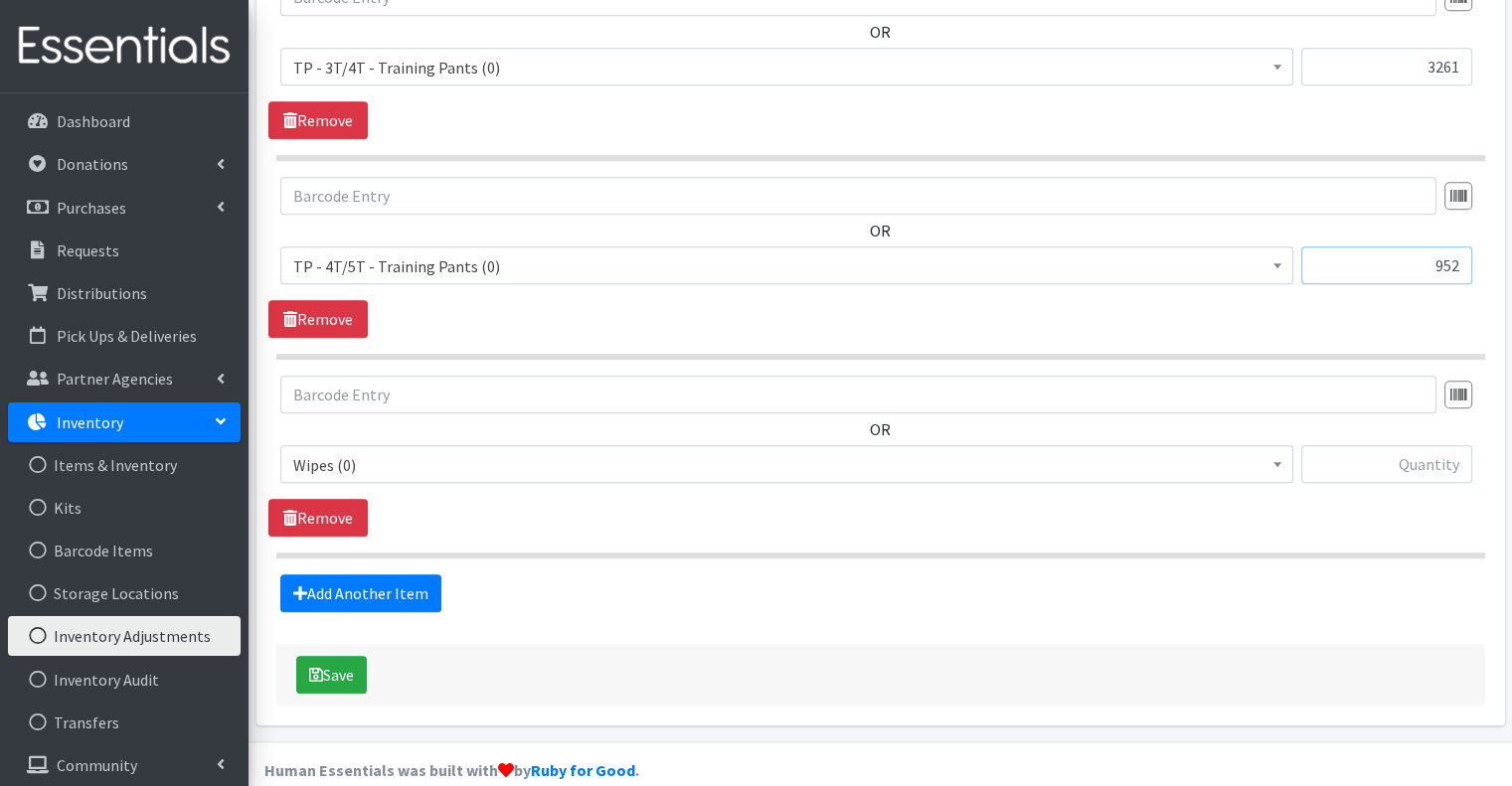 scroll, scrollTop: 1975, scrollLeft: 0, axis: vertical 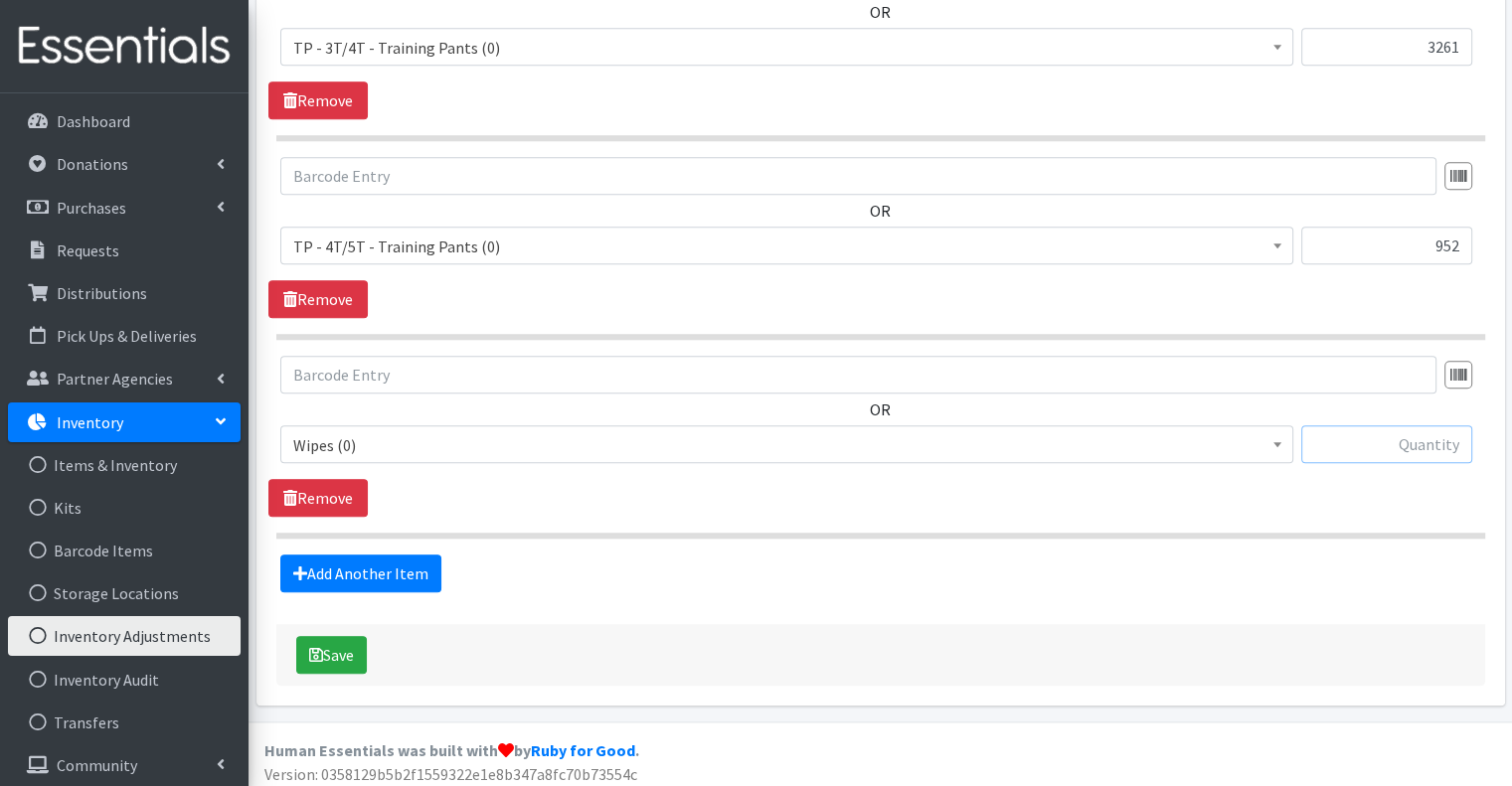 click at bounding box center [1387, 444] 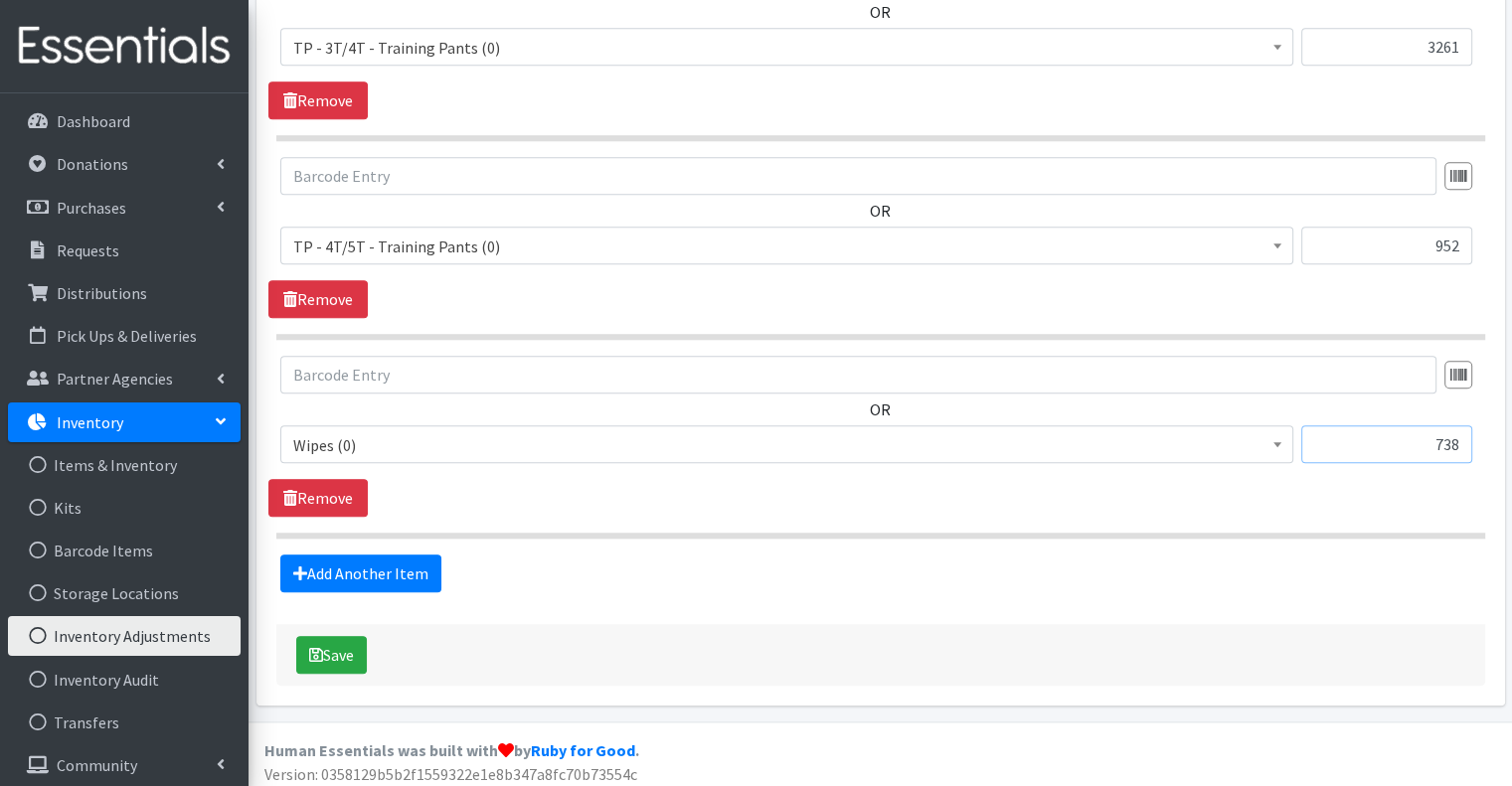 type on "738" 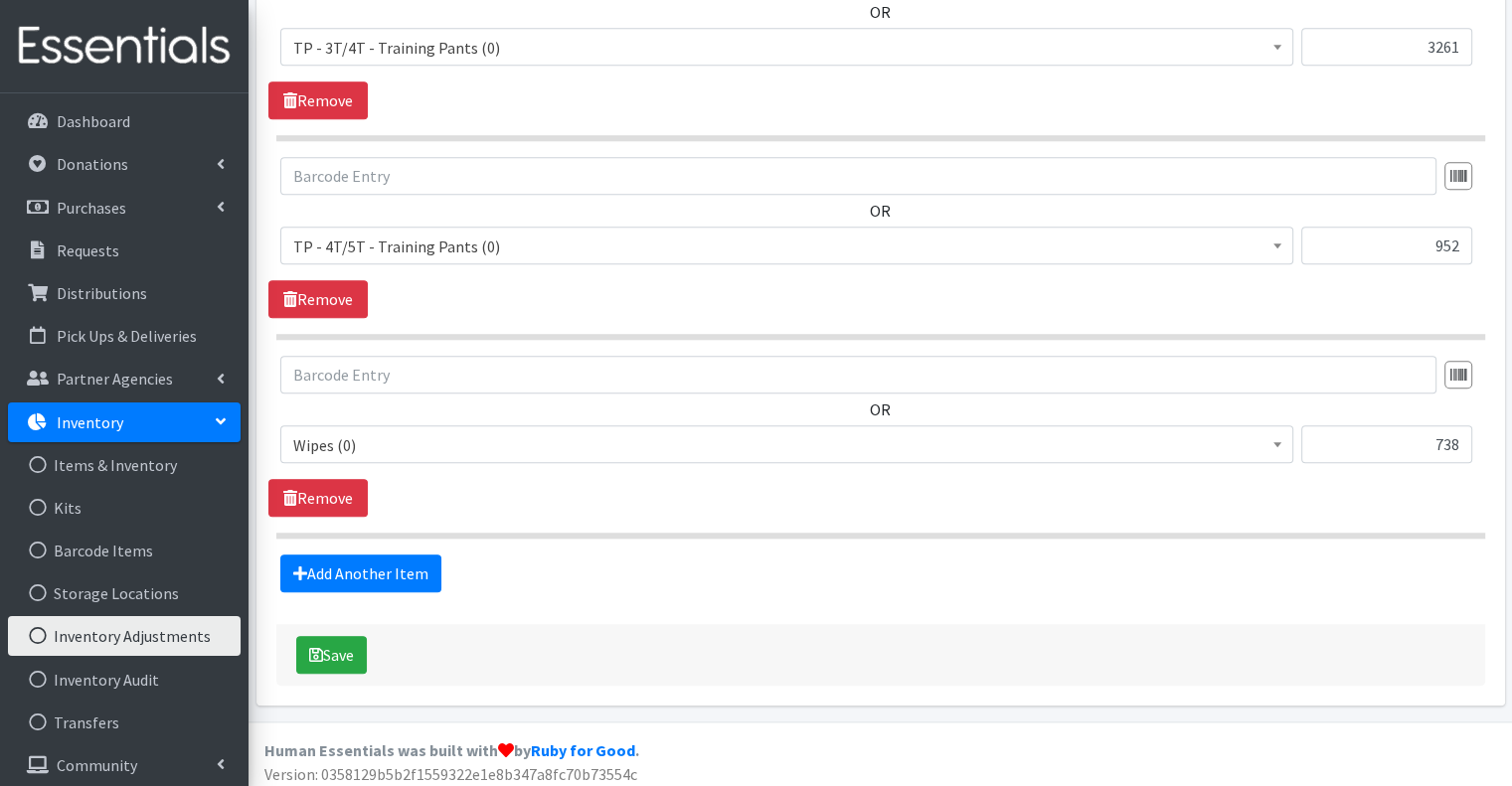 click on "Create an  Adjustment  to manually increase (+) or decrease (-)
the amount of inventory in a particular storage location.
Enter a negative (-) amount for  quantity  if you want to subtract that
kind of item.
Simply enter an amount for  quantity  if you want to add that kind of item.
From storage location  *
Headquarters
Comment
Items in this adjustment
OR
0 - Diapers (0)
1 - Diapers  (0)
2 - Diapers  (0)
3 - Diapers (0)
4 - Diapers (0)
5 - Diapers (0)
6 - Diapers (0)
Kit - 0 - Diapers  (0)
Kit - 1 - Diapers  (0)" at bounding box center (881, -553) 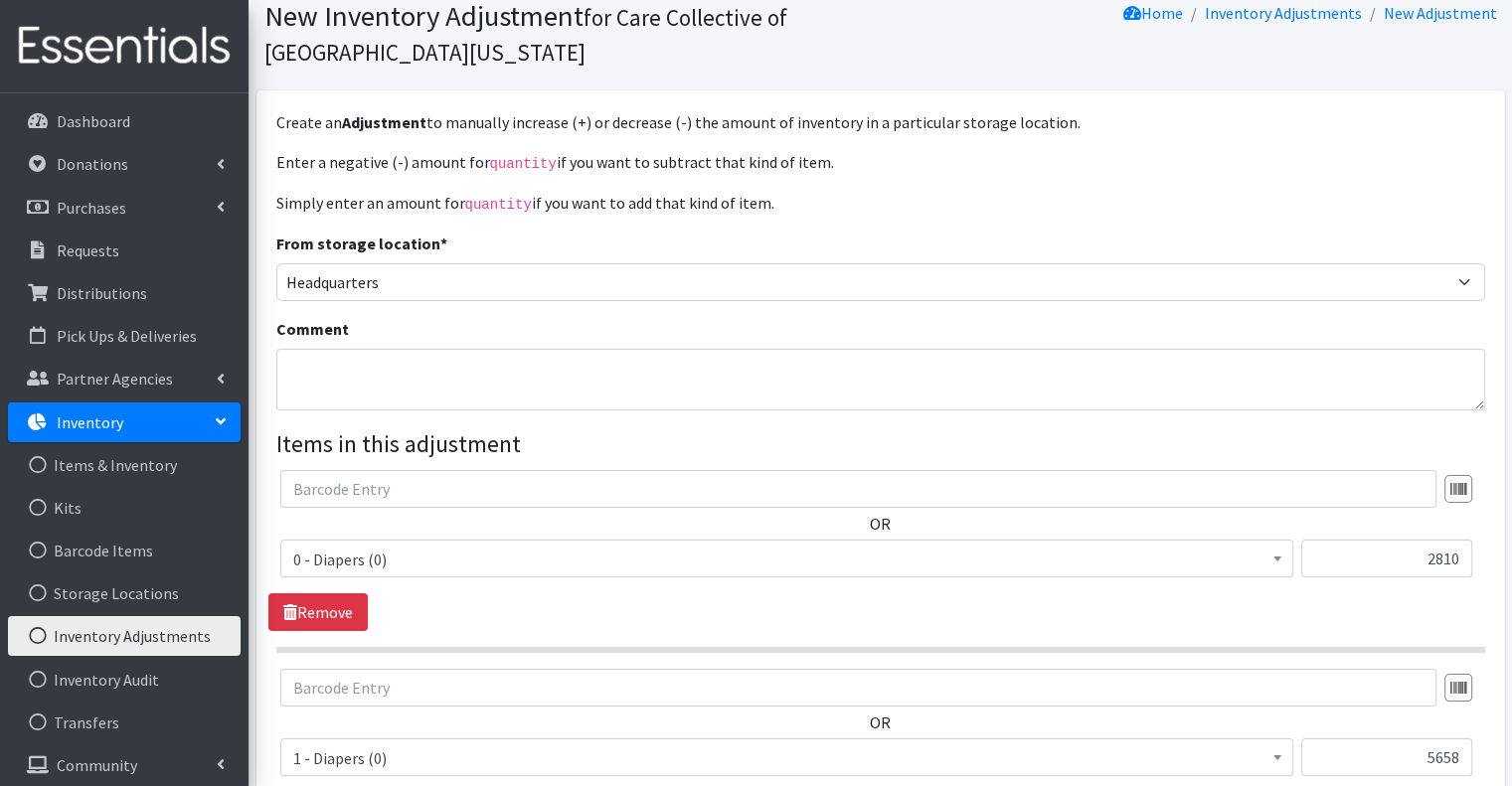scroll, scrollTop: 0, scrollLeft: 0, axis: both 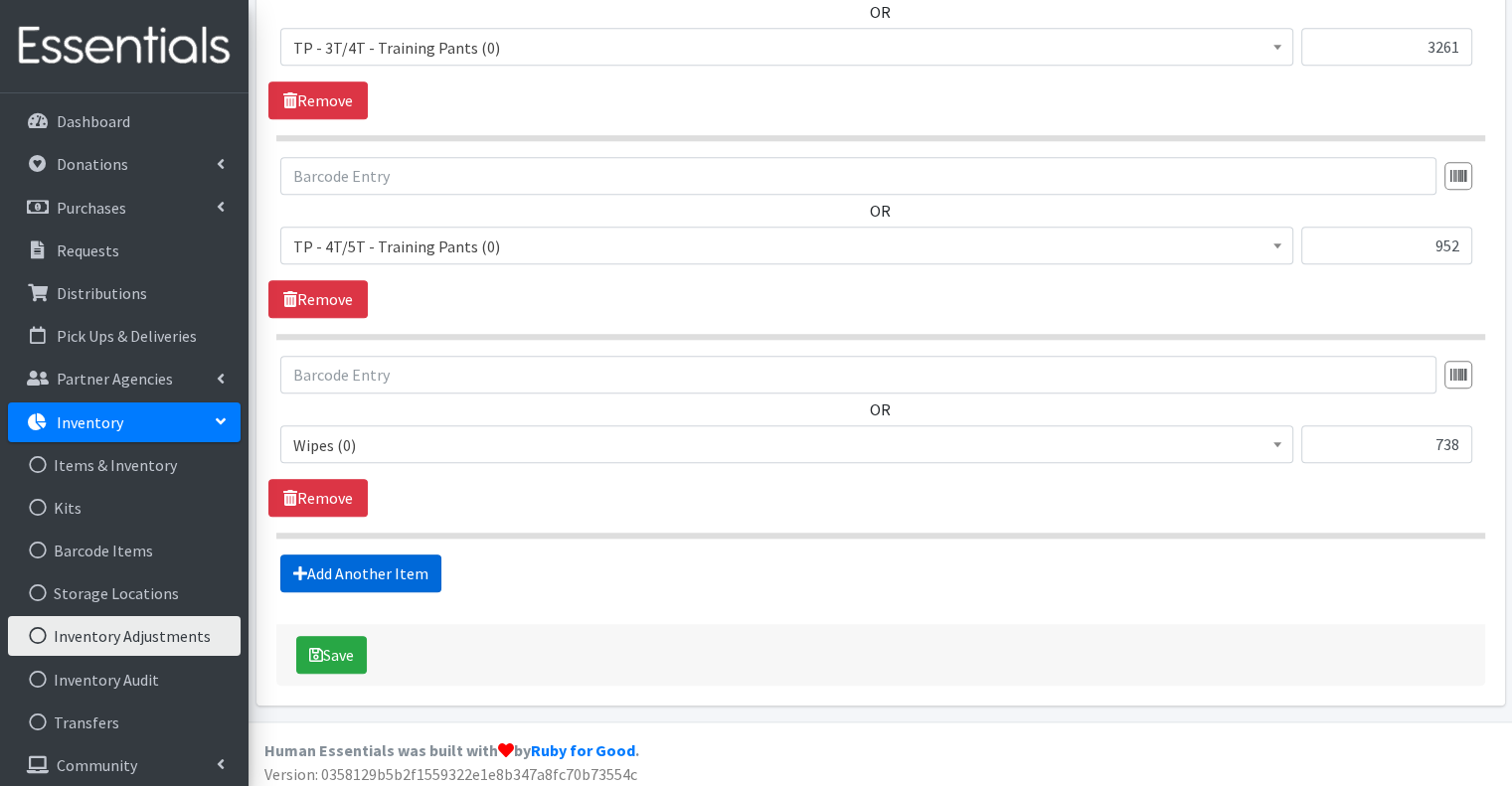 click on "Add Another Item" at bounding box center (361, 573) 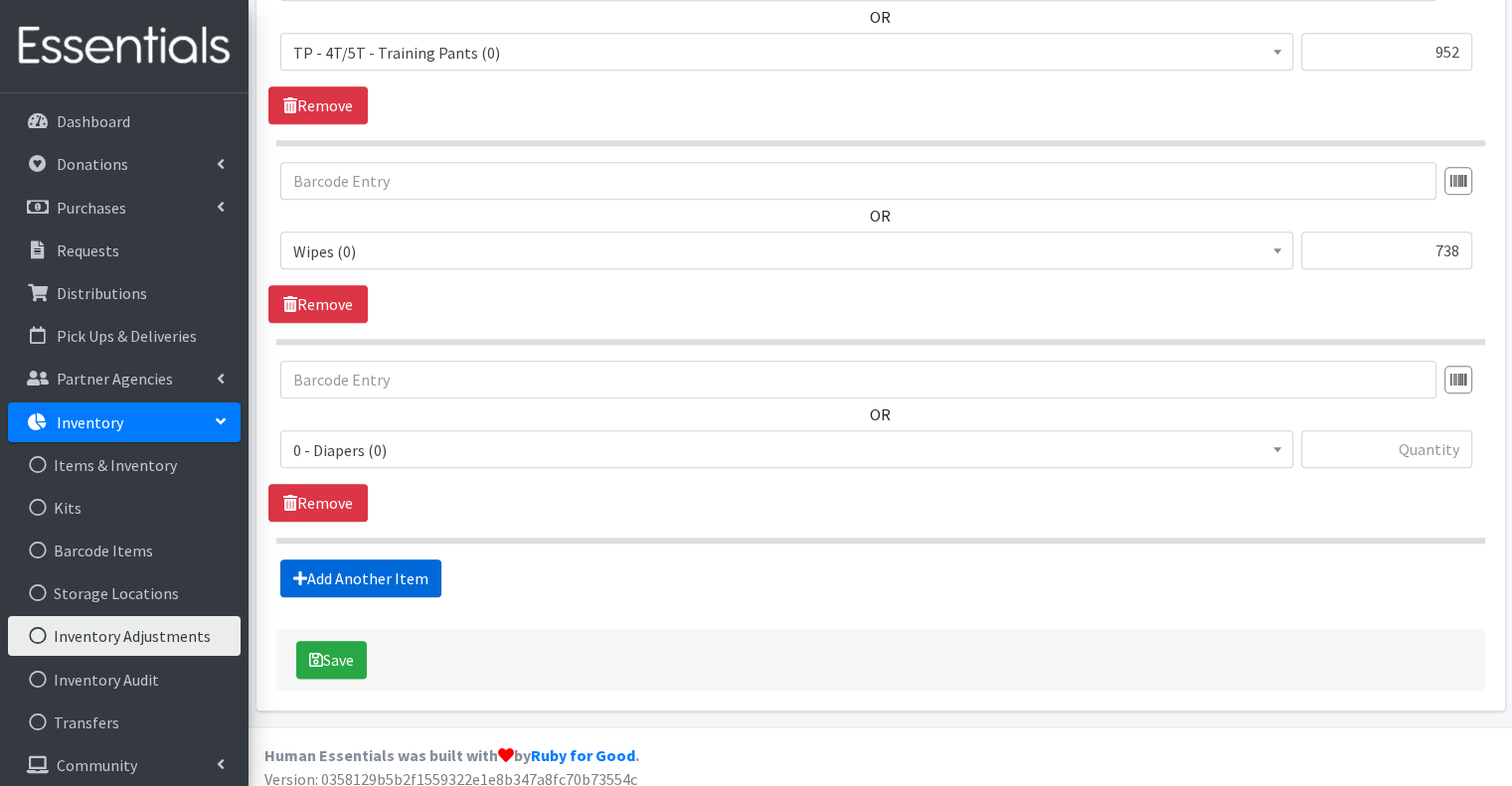 scroll, scrollTop: 2174, scrollLeft: 0, axis: vertical 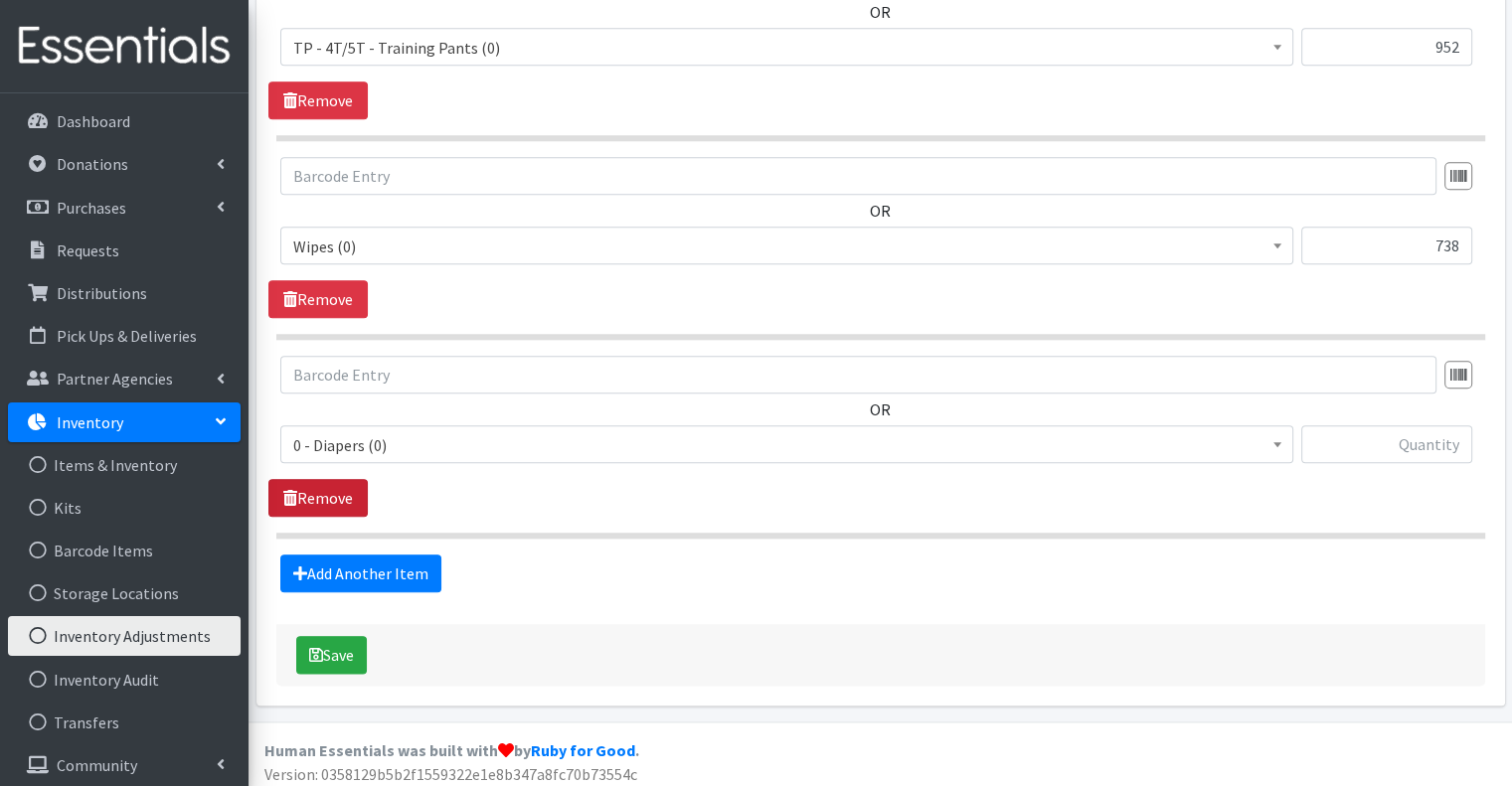click on "Remove" at bounding box center [318, 498] 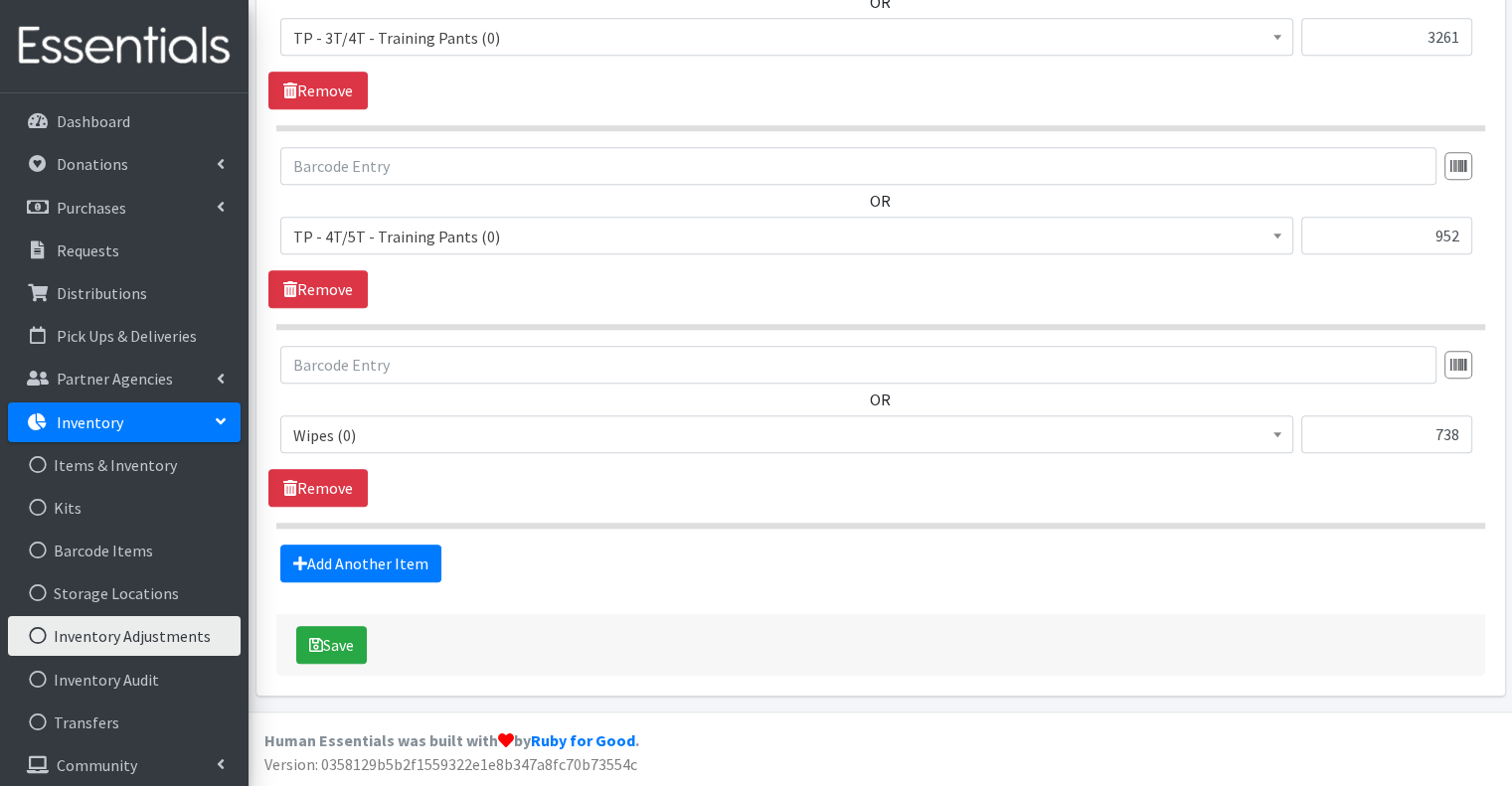 scroll, scrollTop: 1975, scrollLeft: 0, axis: vertical 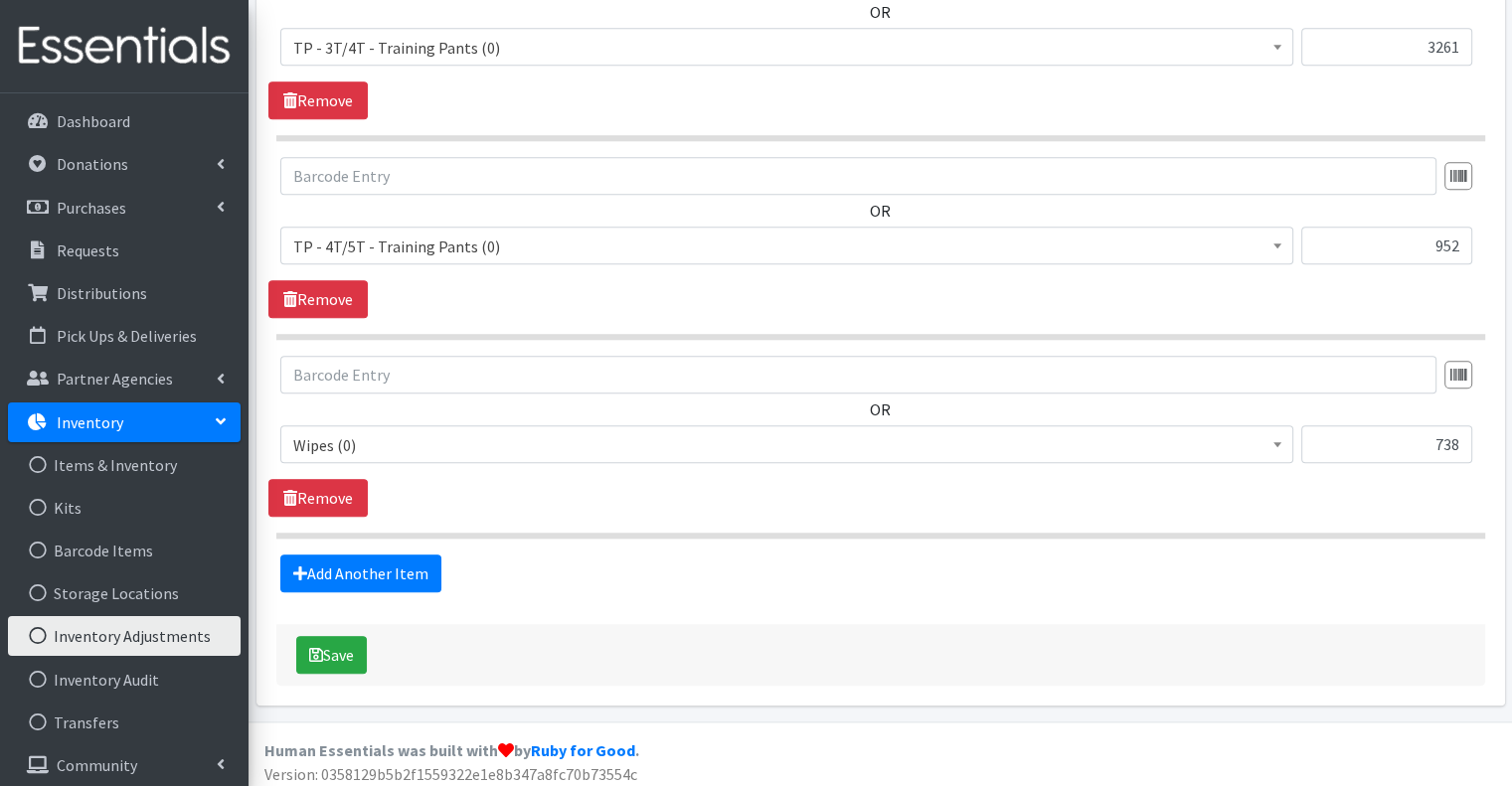 drag, startPoint x: 882, startPoint y: 614, endPoint x: 846, endPoint y: 623, distance: 37.107951 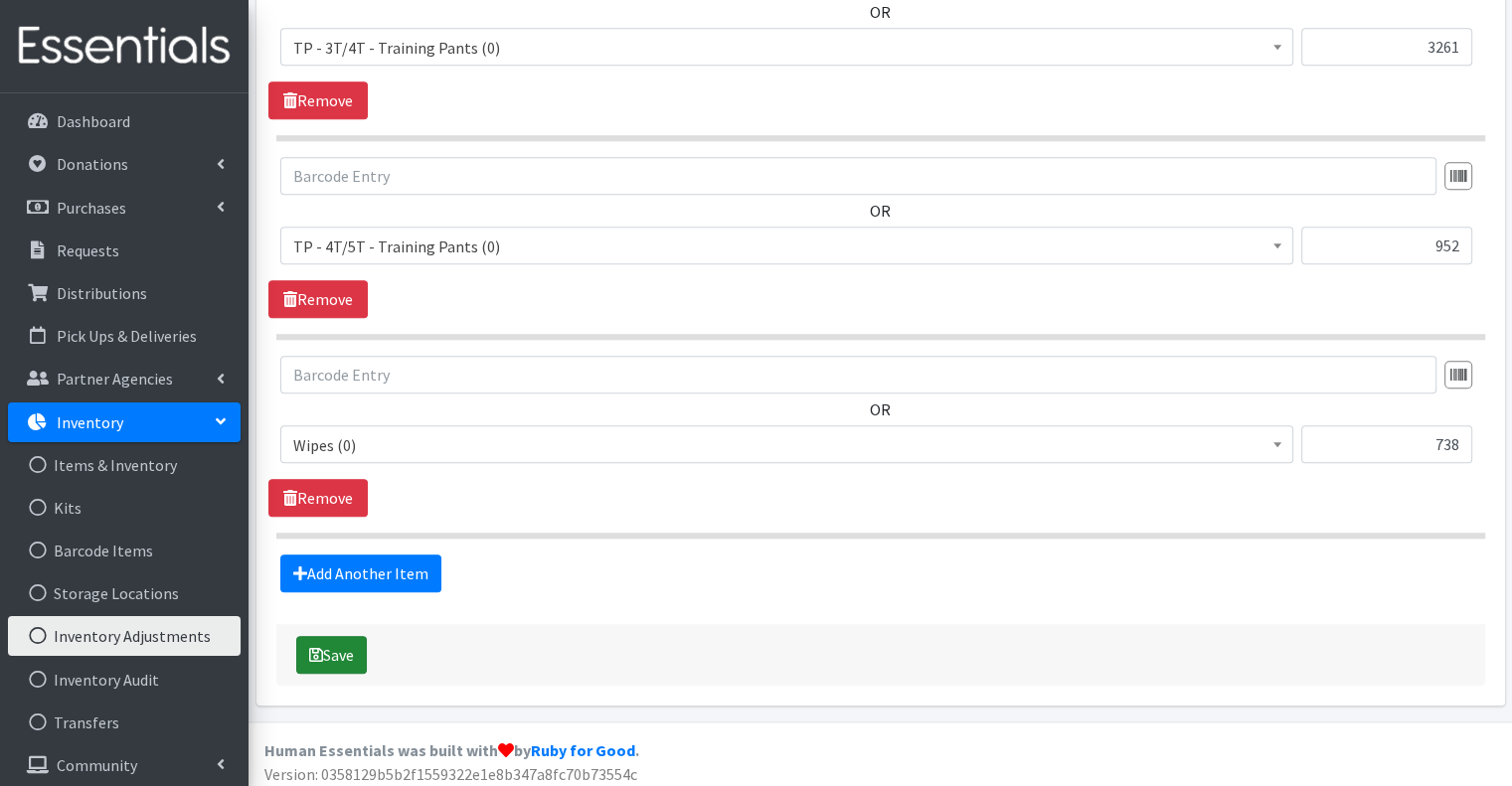 click on "Save" at bounding box center (331, 655) 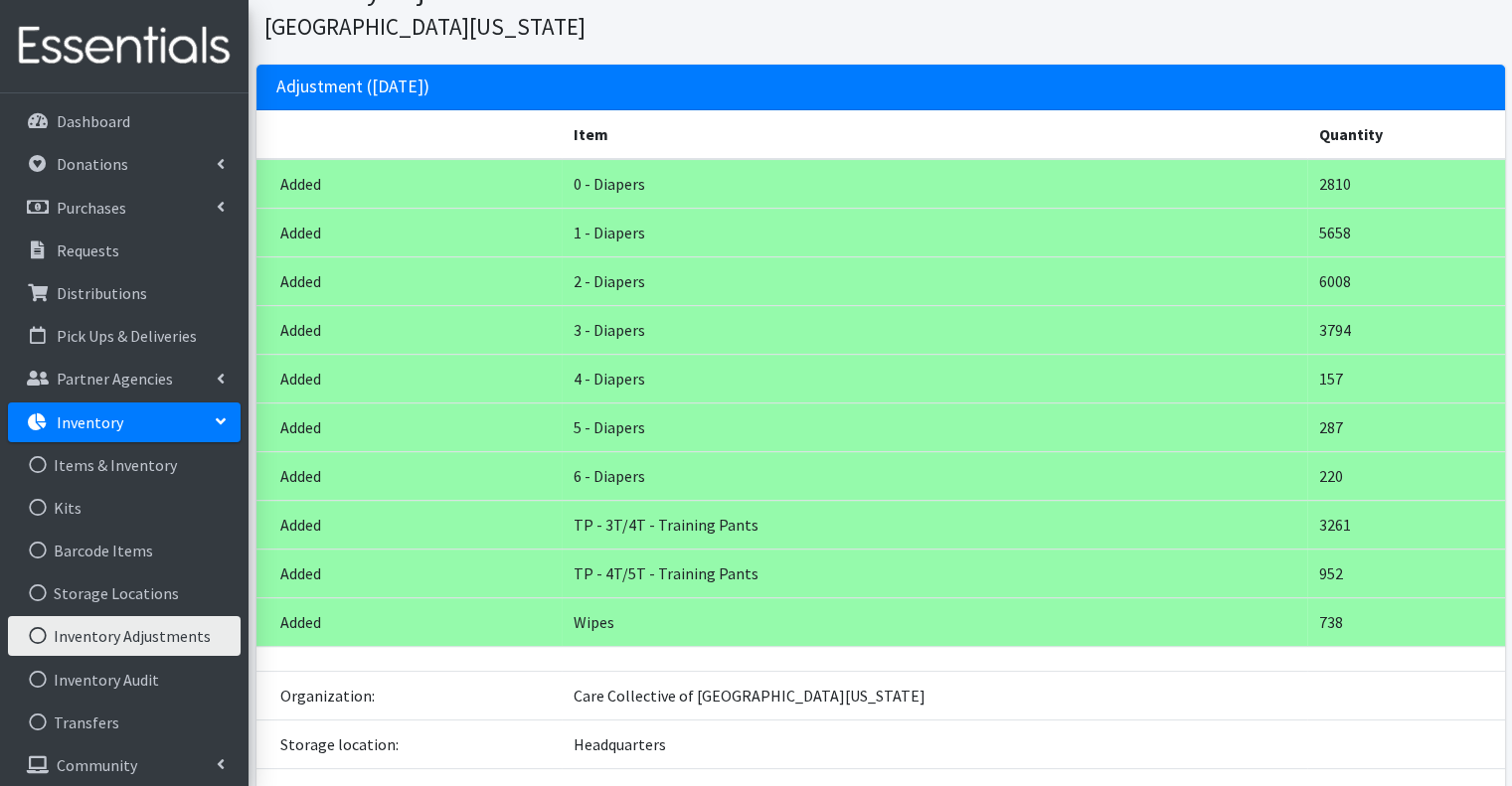 scroll, scrollTop: 199, scrollLeft: 0, axis: vertical 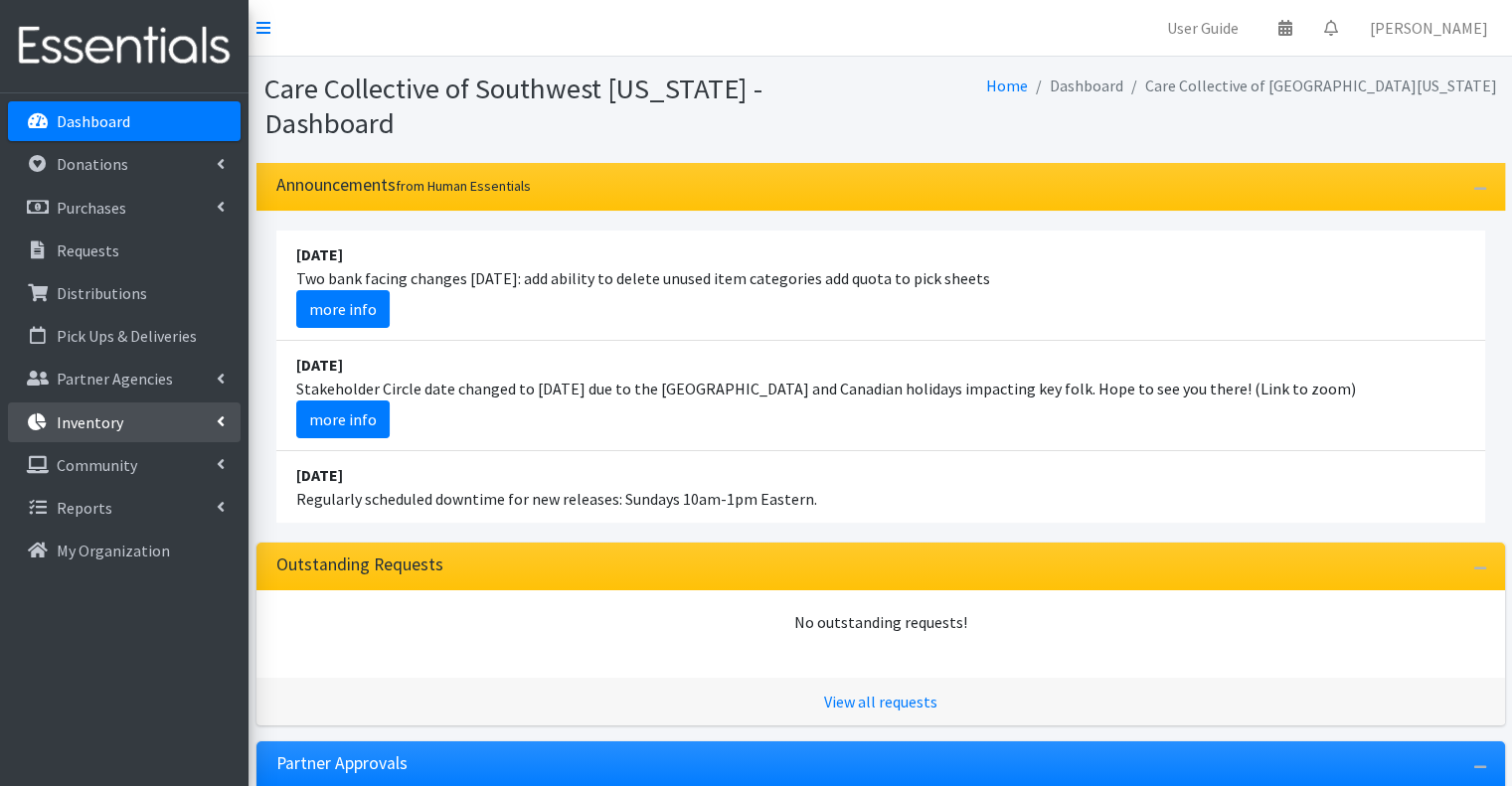 click on "Inventory" at bounding box center (124, 422) 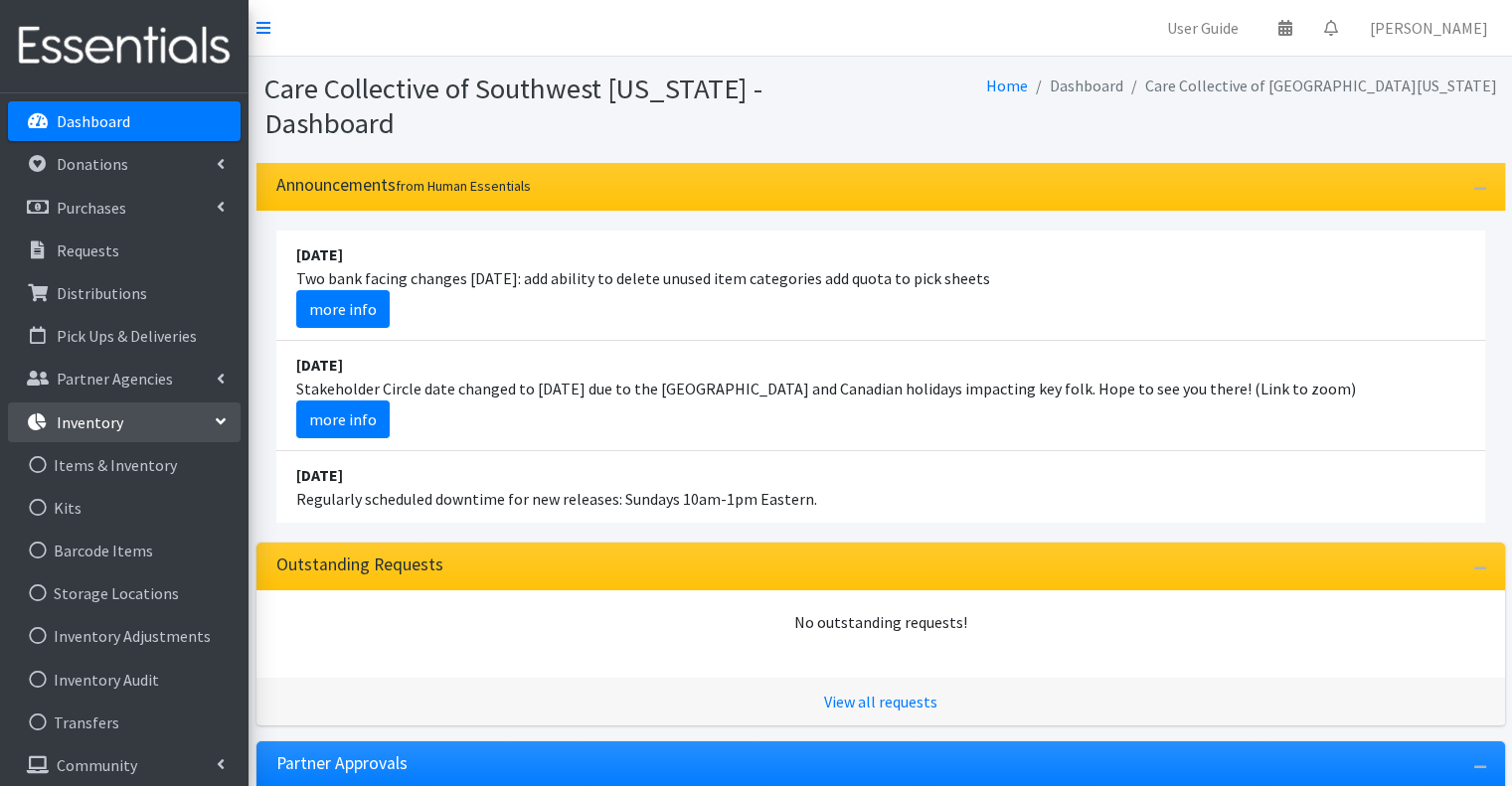 scroll, scrollTop: 51, scrollLeft: 0, axis: vertical 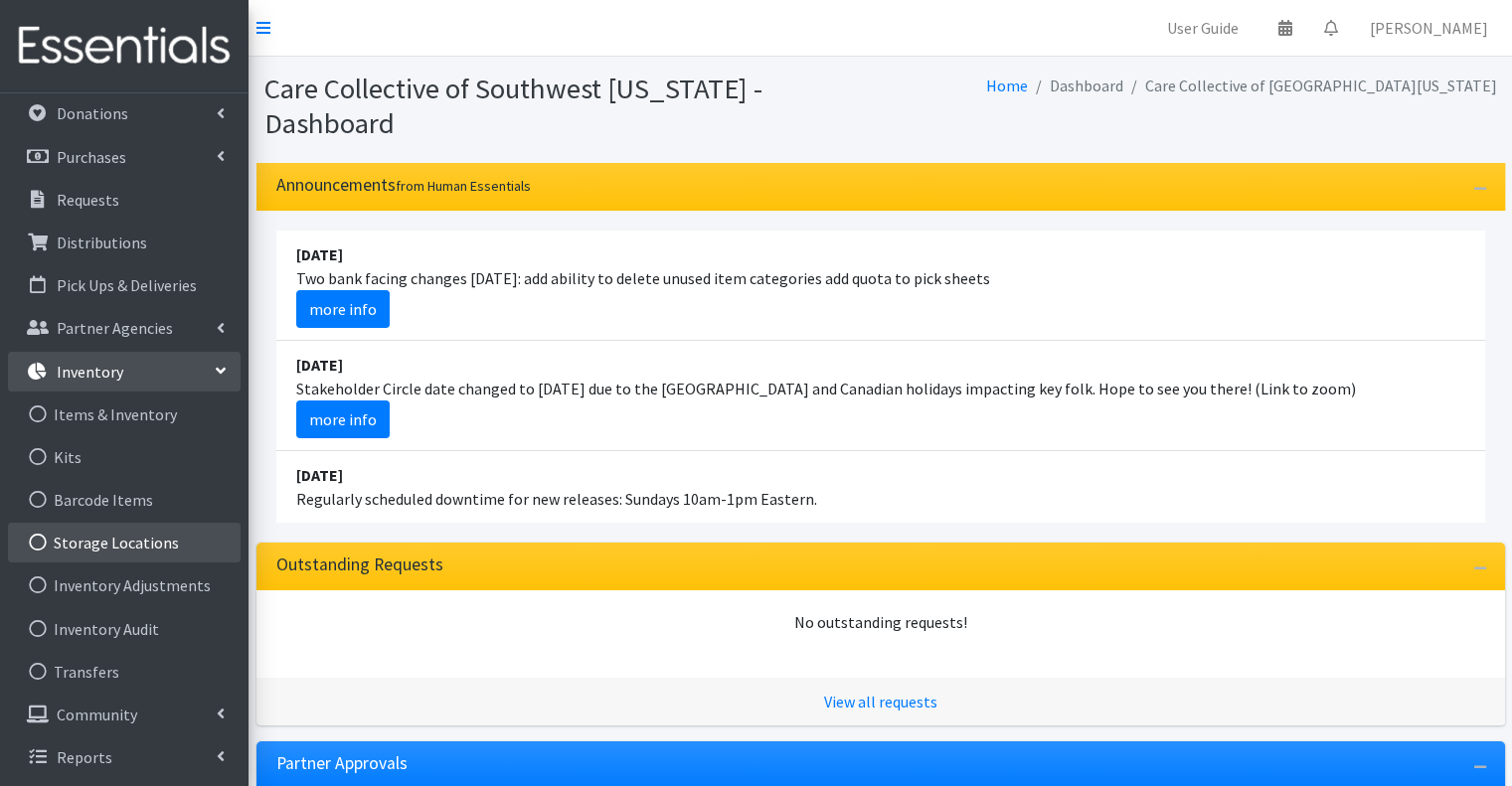 click on "Storage Locations" at bounding box center [124, 543] 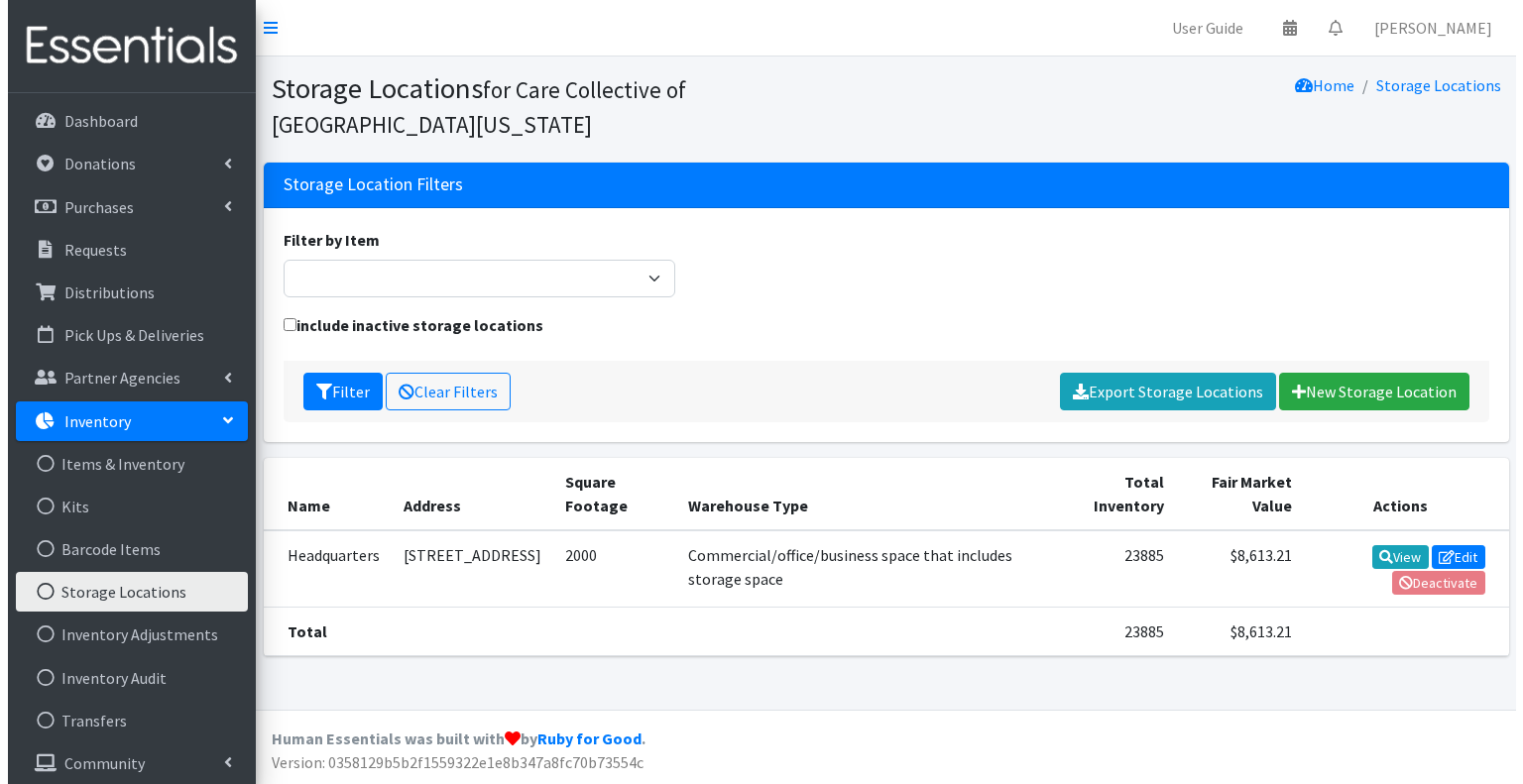 scroll, scrollTop: 0, scrollLeft: 0, axis: both 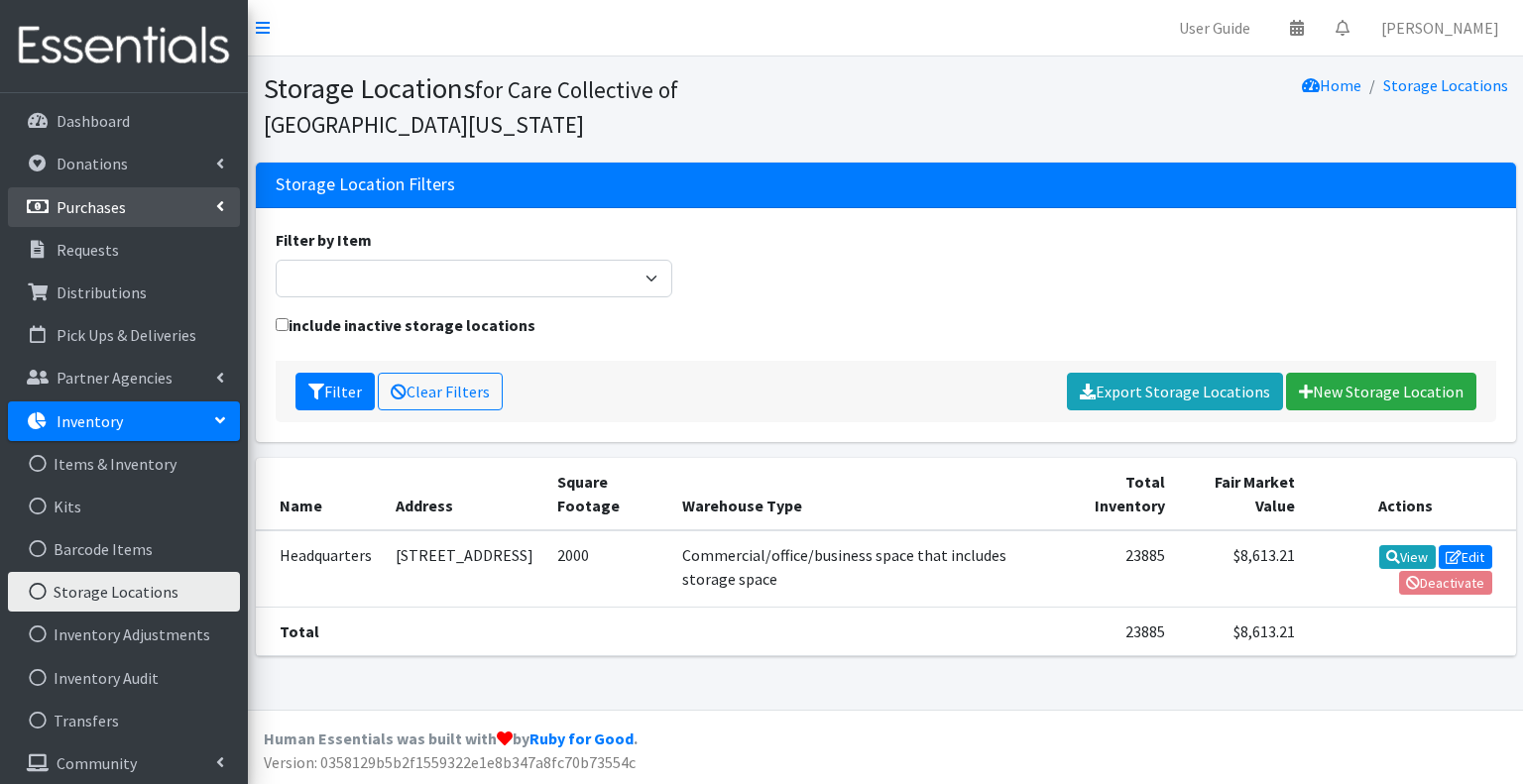 click on "Purchases" at bounding box center [124, 207] 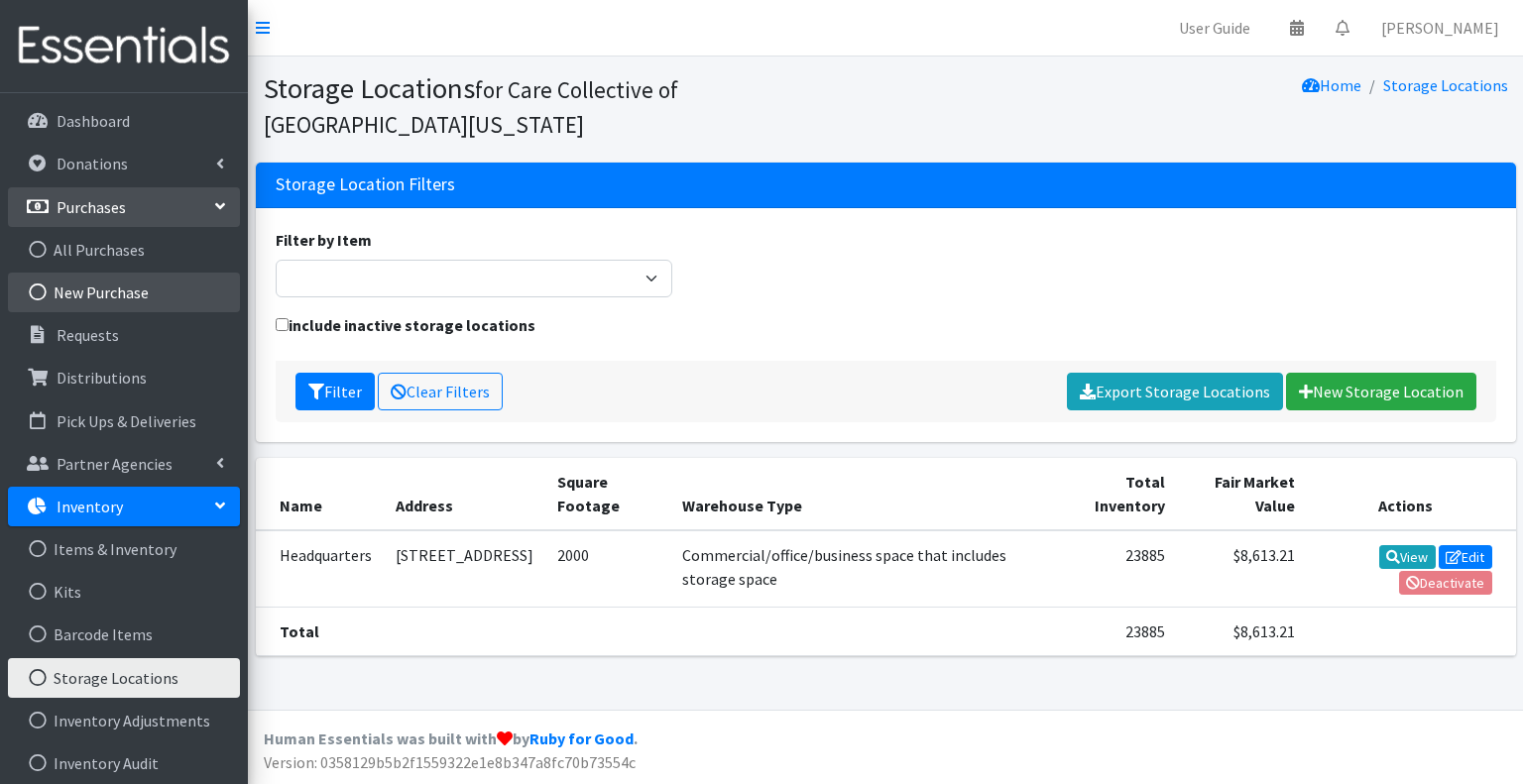 click on "New Purchase" at bounding box center [124, 292] 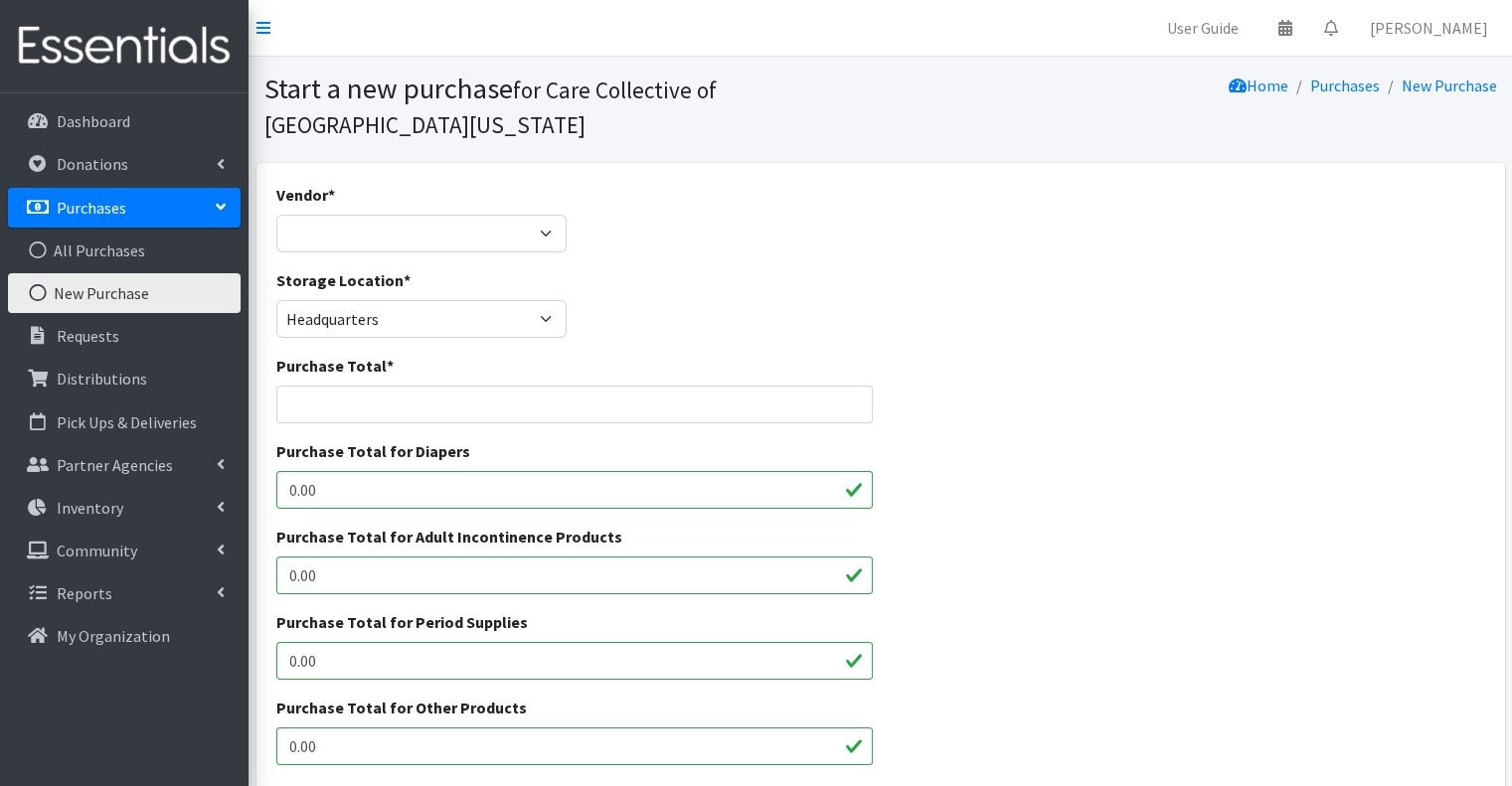scroll, scrollTop: 99, scrollLeft: 0, axis: vertical 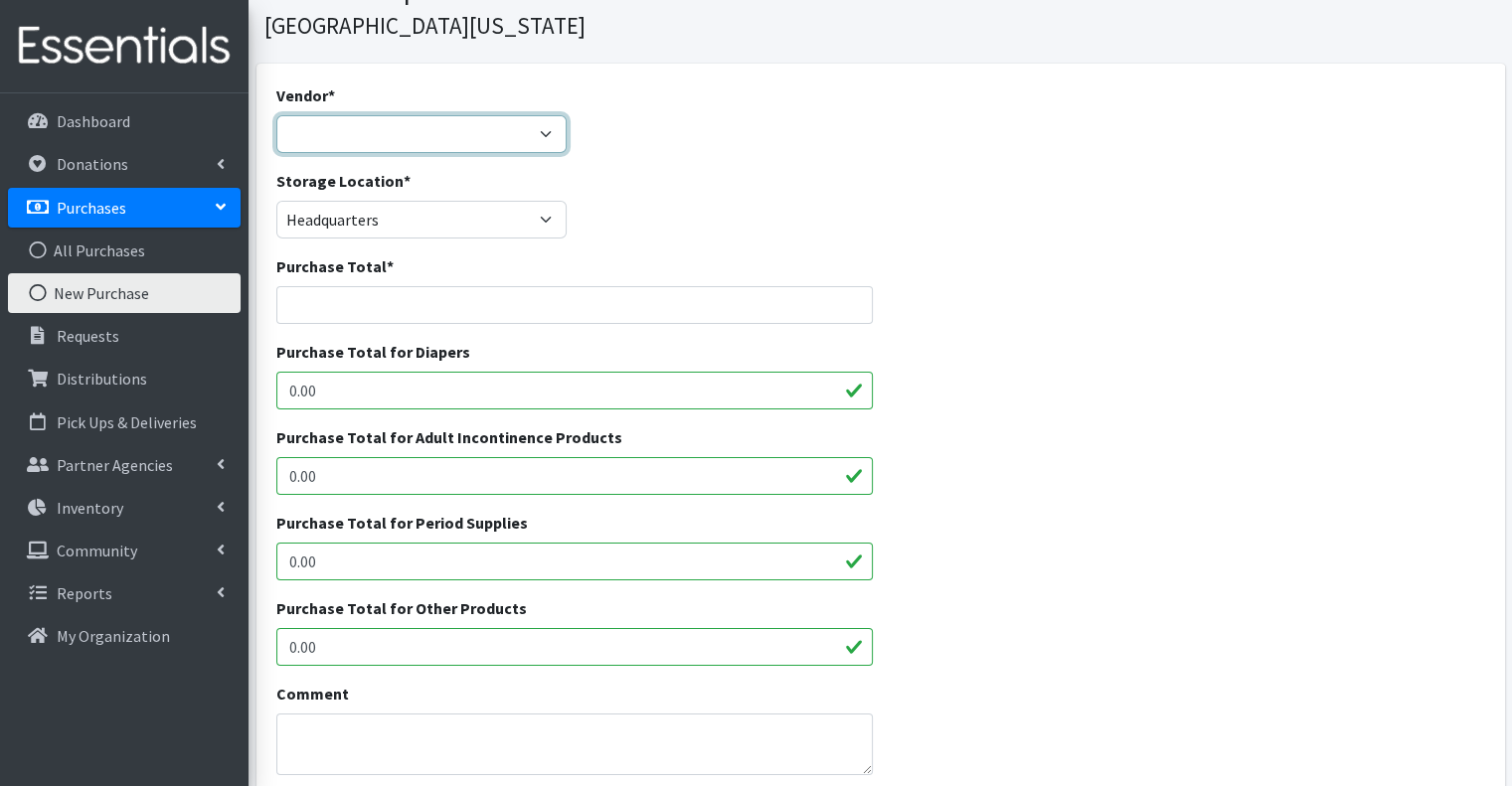click on "---Not Listed---" at bounding box center (421, 134) 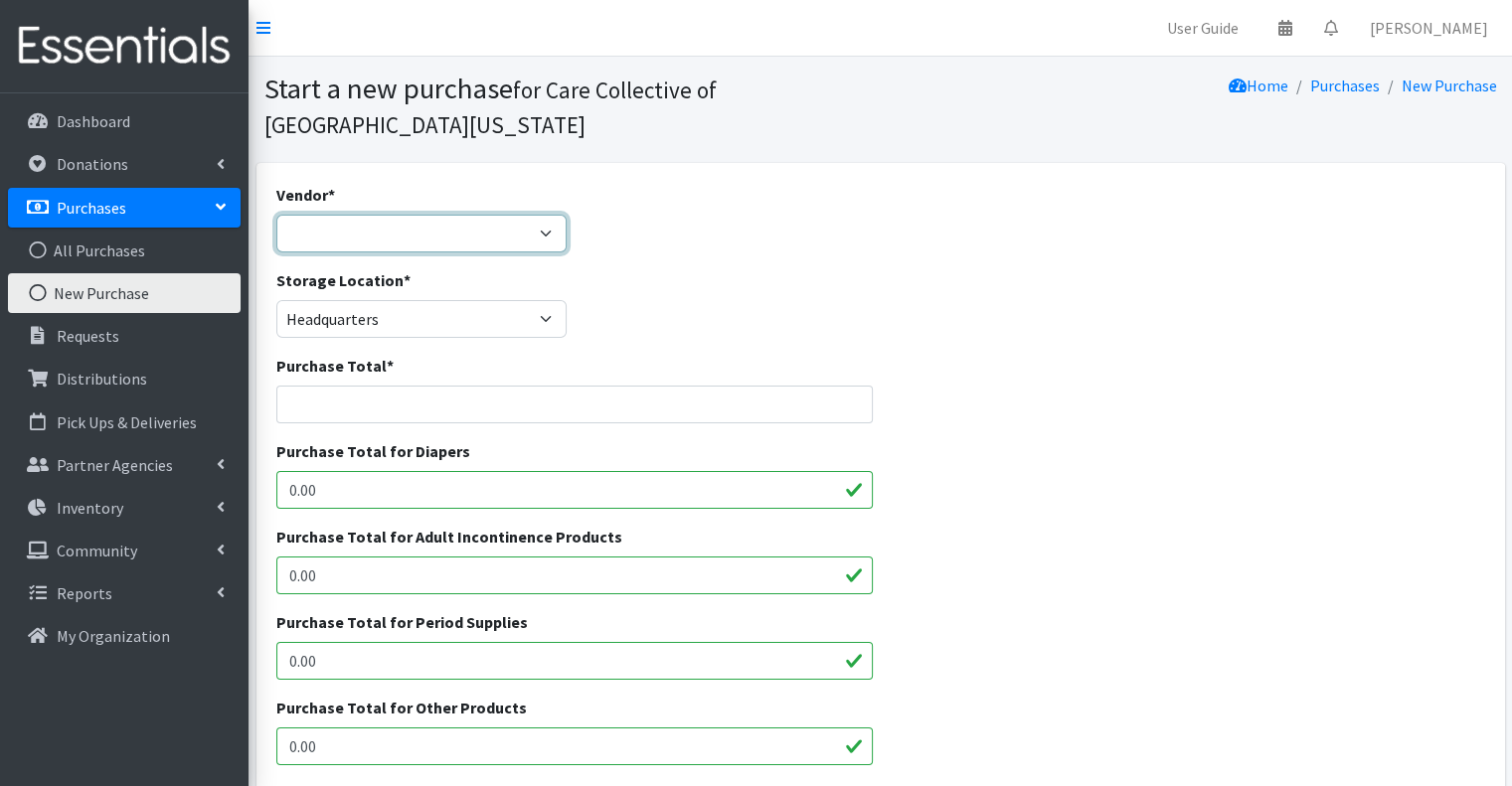 click on "---Not Listed---" at bounding box center (421, 234) 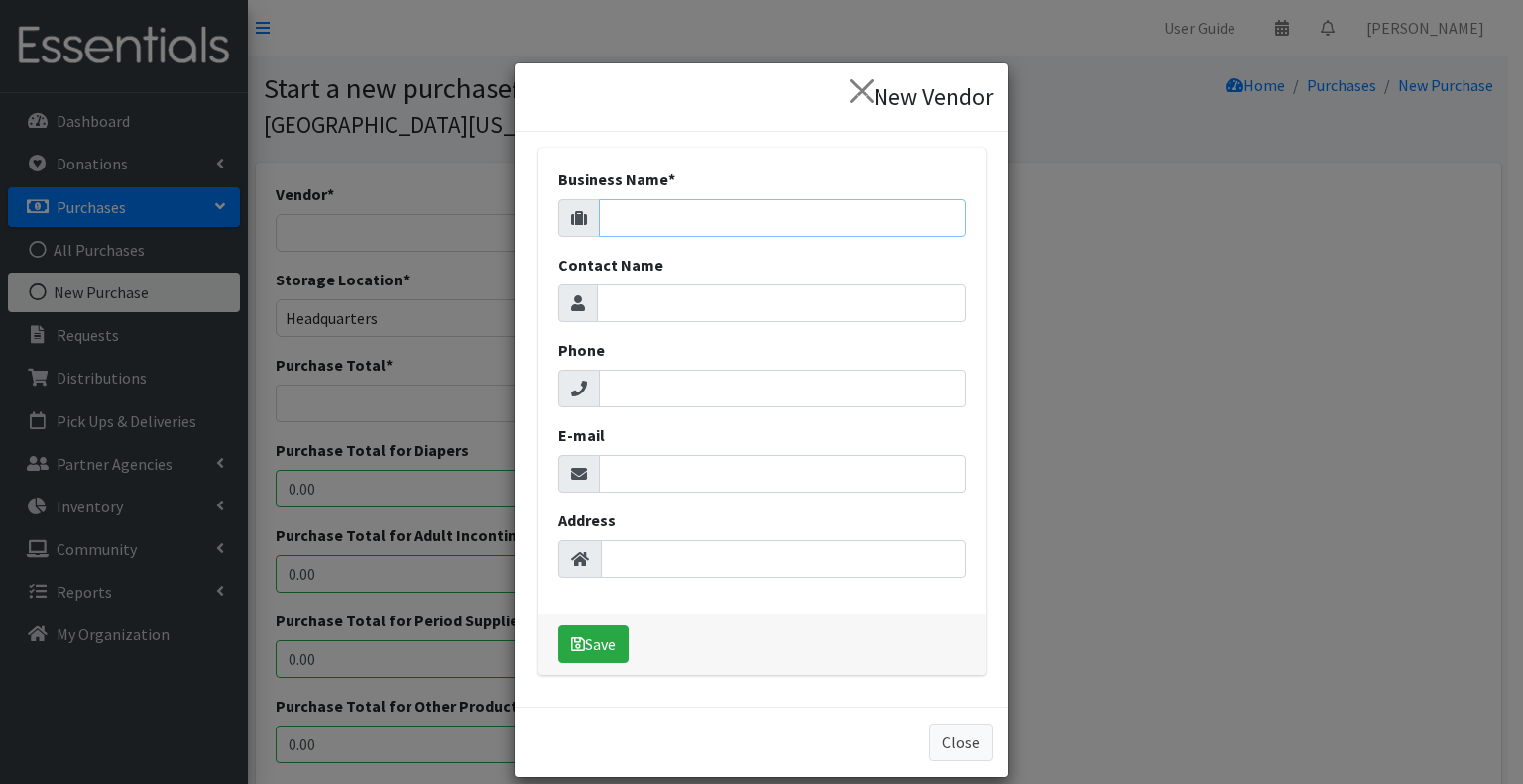 click on "Business Name  *" at bounding box center (782, 218) 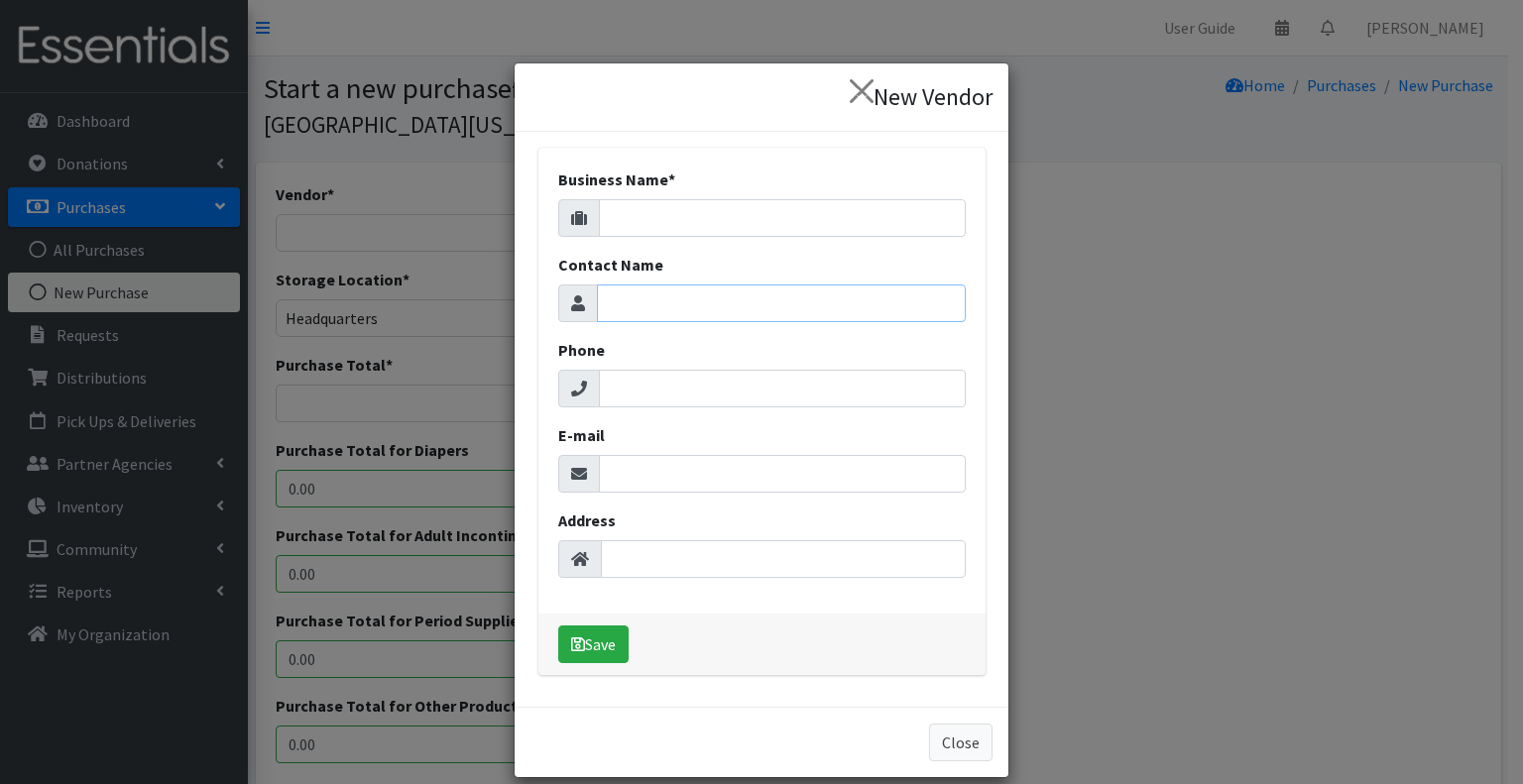 click on "Contact Name" at bounding box center (781, 303) 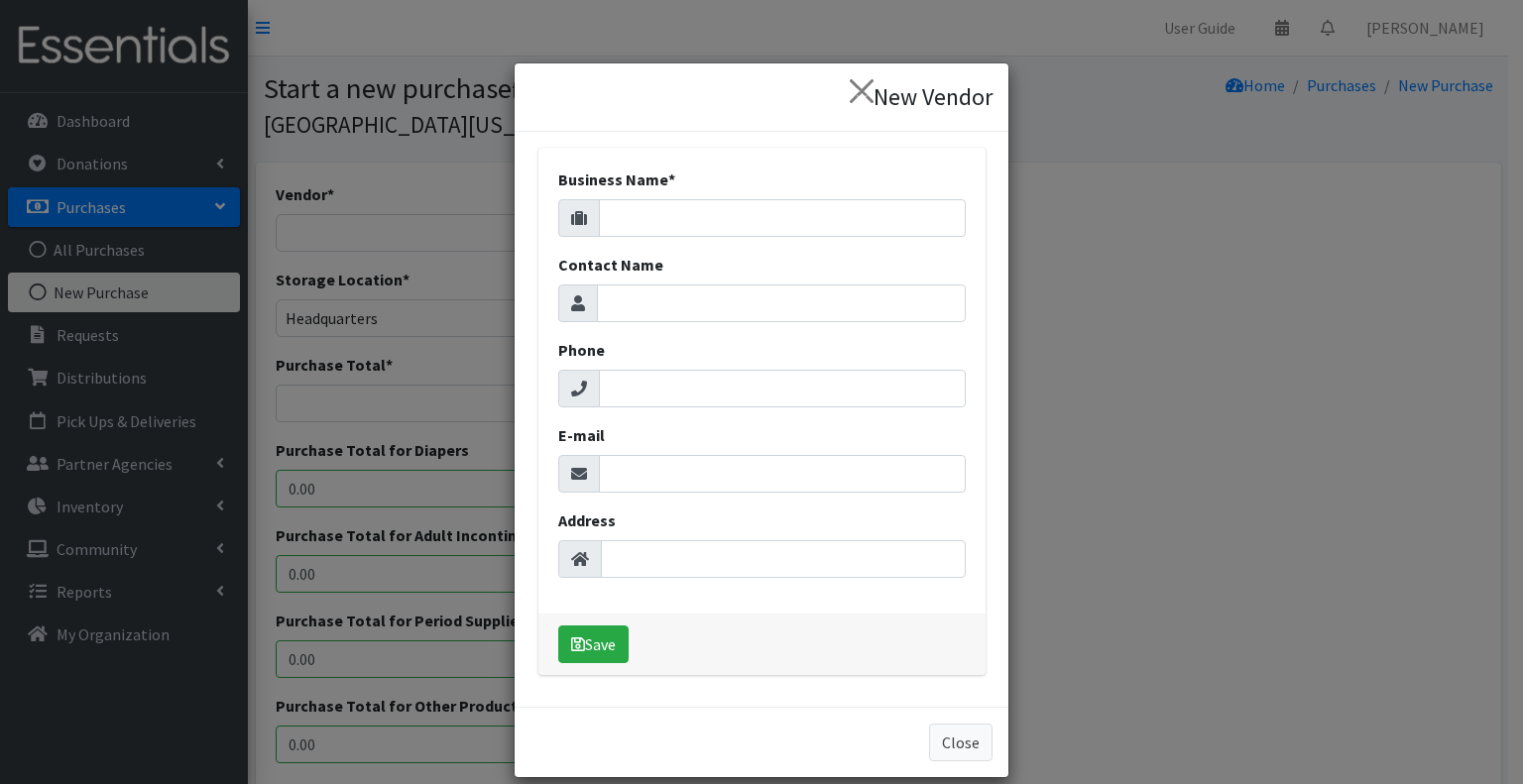 click on "Phone" at bounding box center [762, 373] 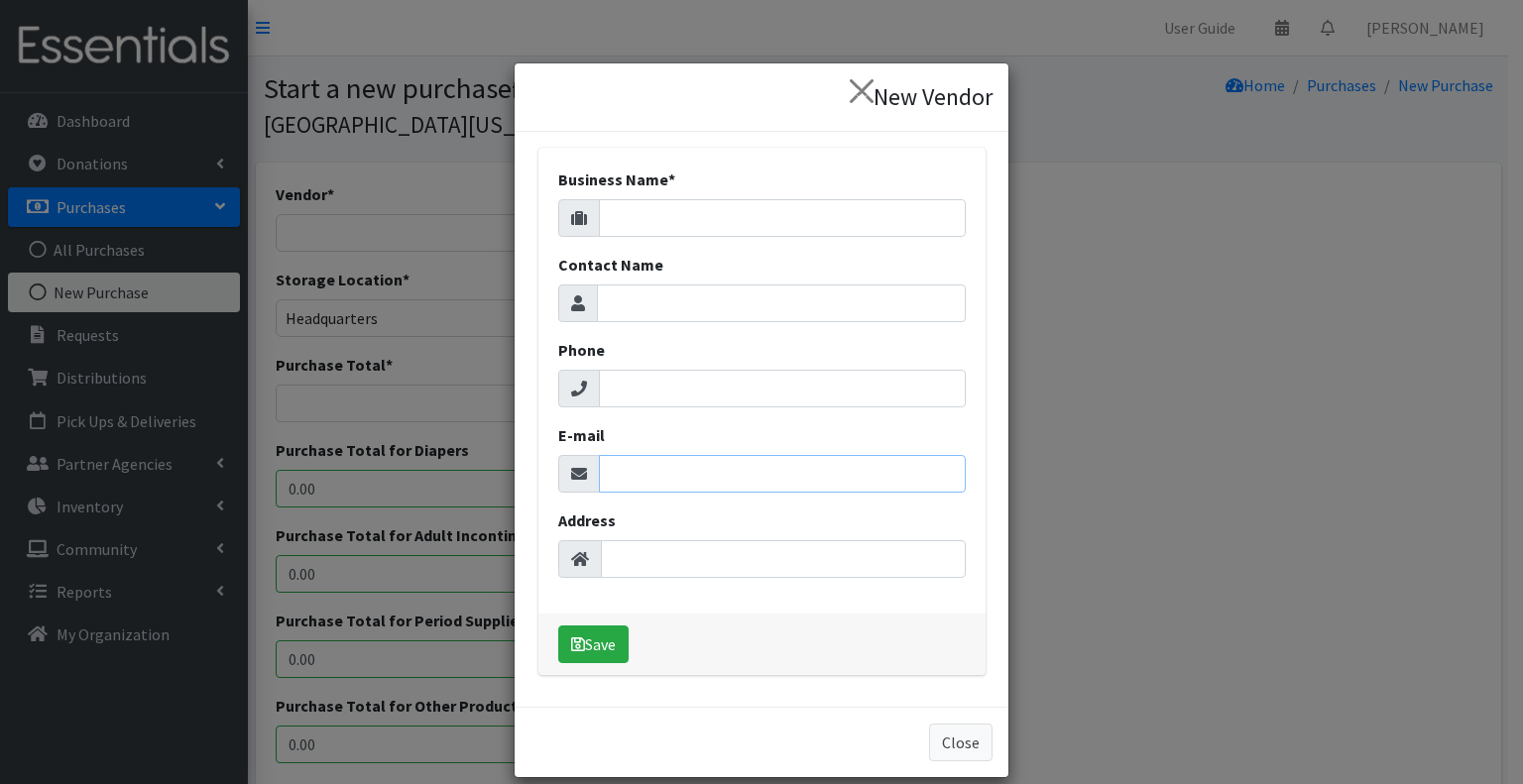 click on "E-mail" at bounding box center (782, 474) 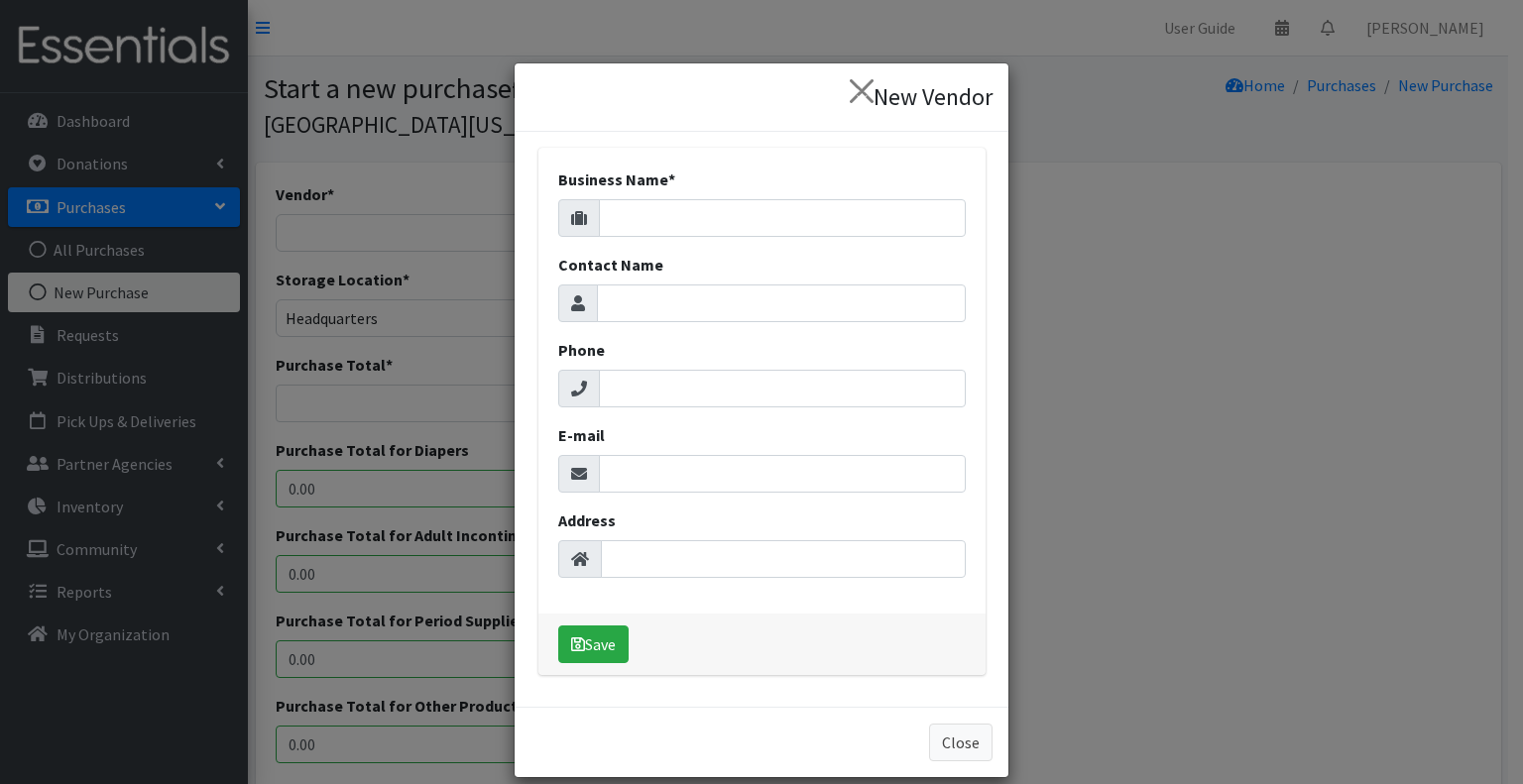 click on "Business Name  *
Contact Name
Phone
E-mail
Address" at bounding box center (762, 381) 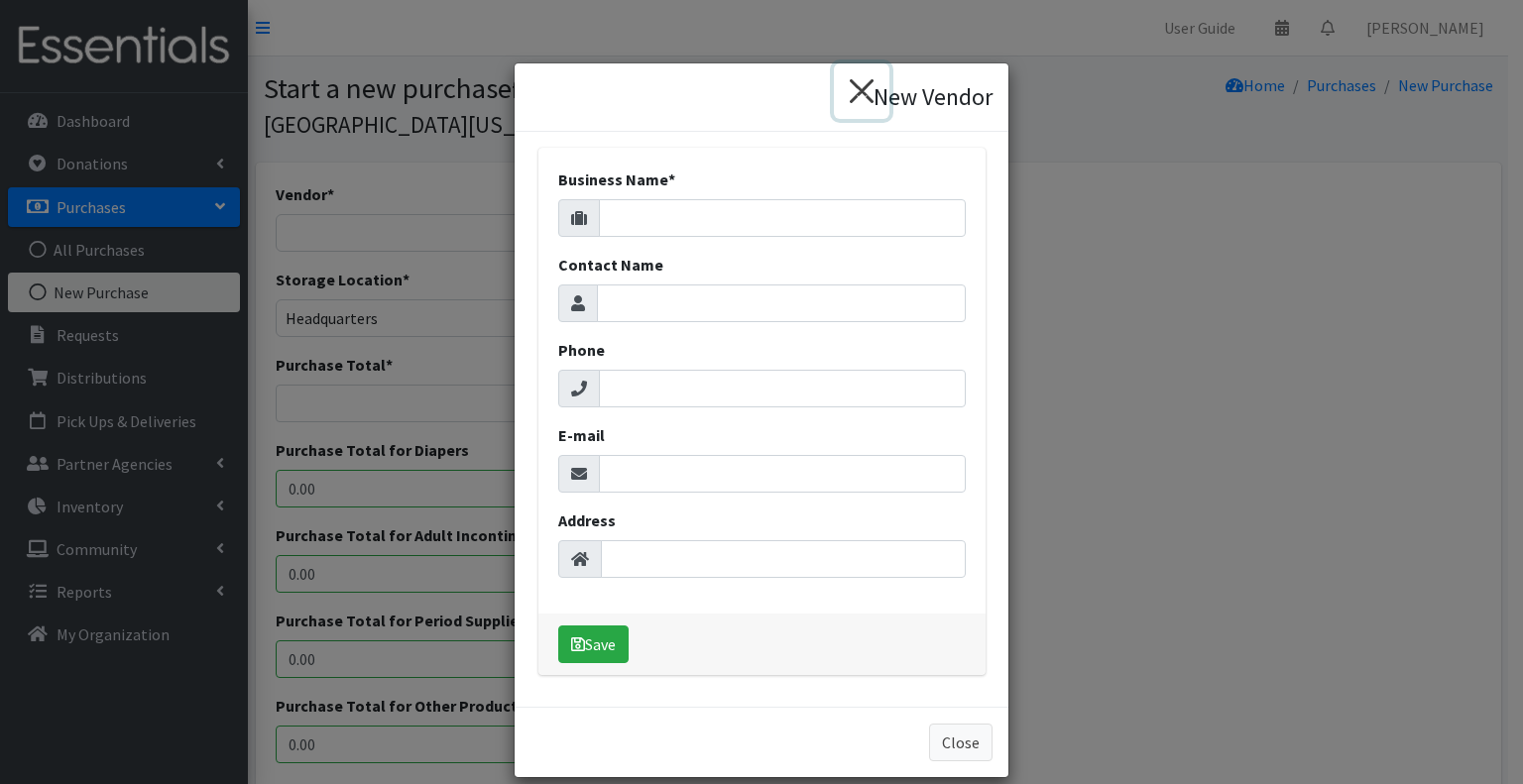 click on "×" at bounding box center (862, 91) 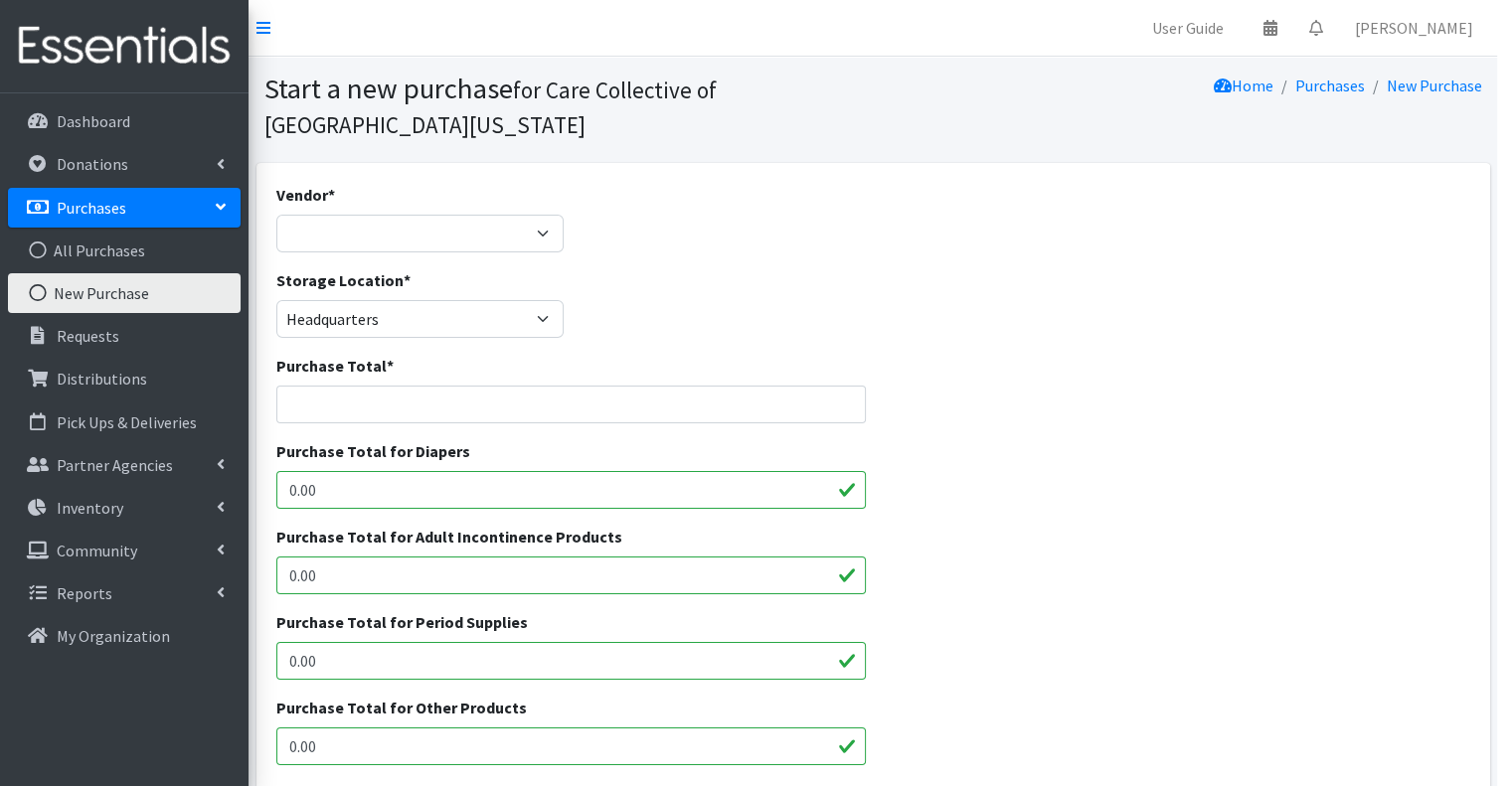 click on "Vendor   *
---Not Listed---" at bounding box center [873, 226] 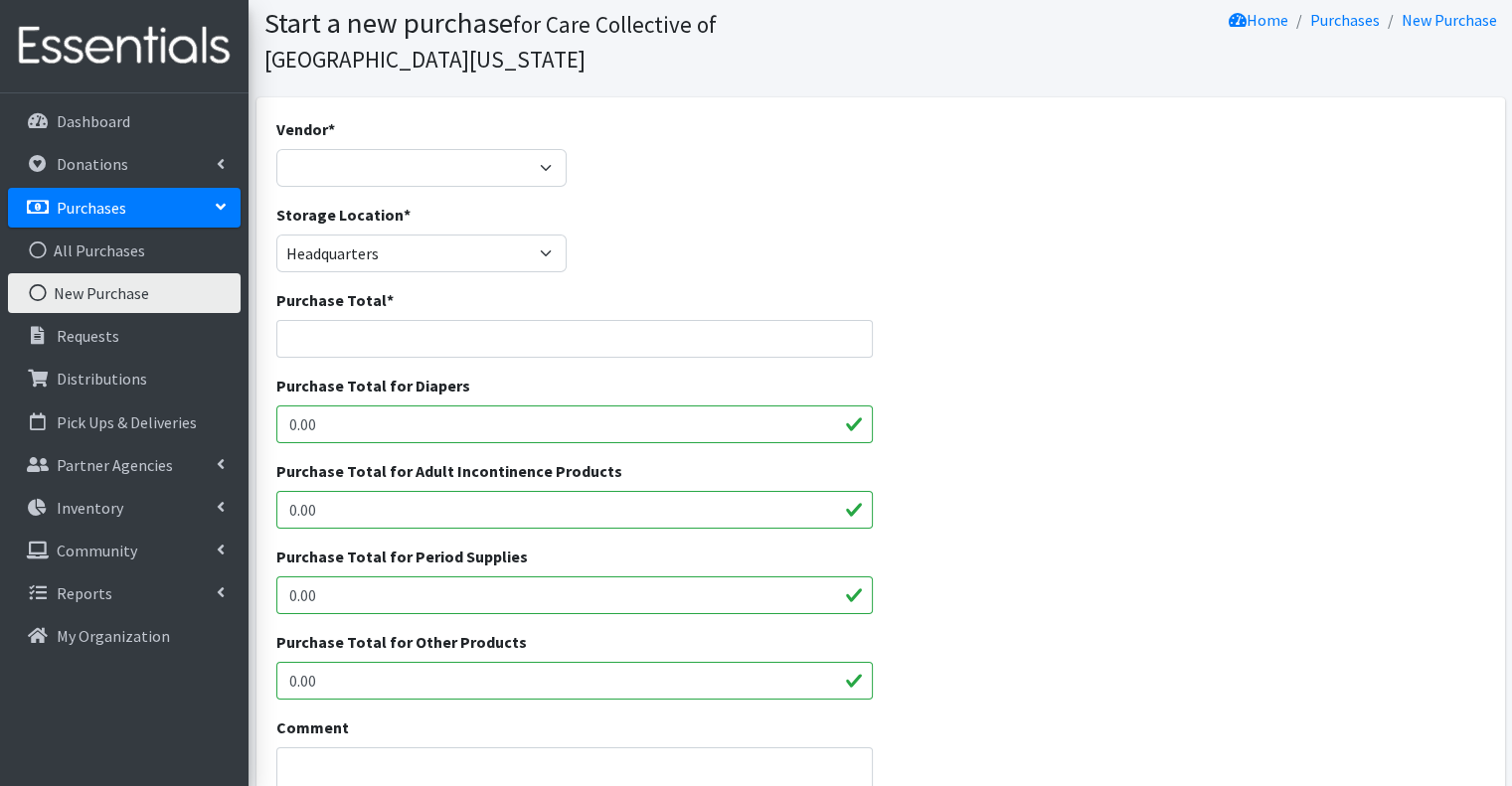scroll, scrollTop: 0, scrollLeft: 0, axis: both 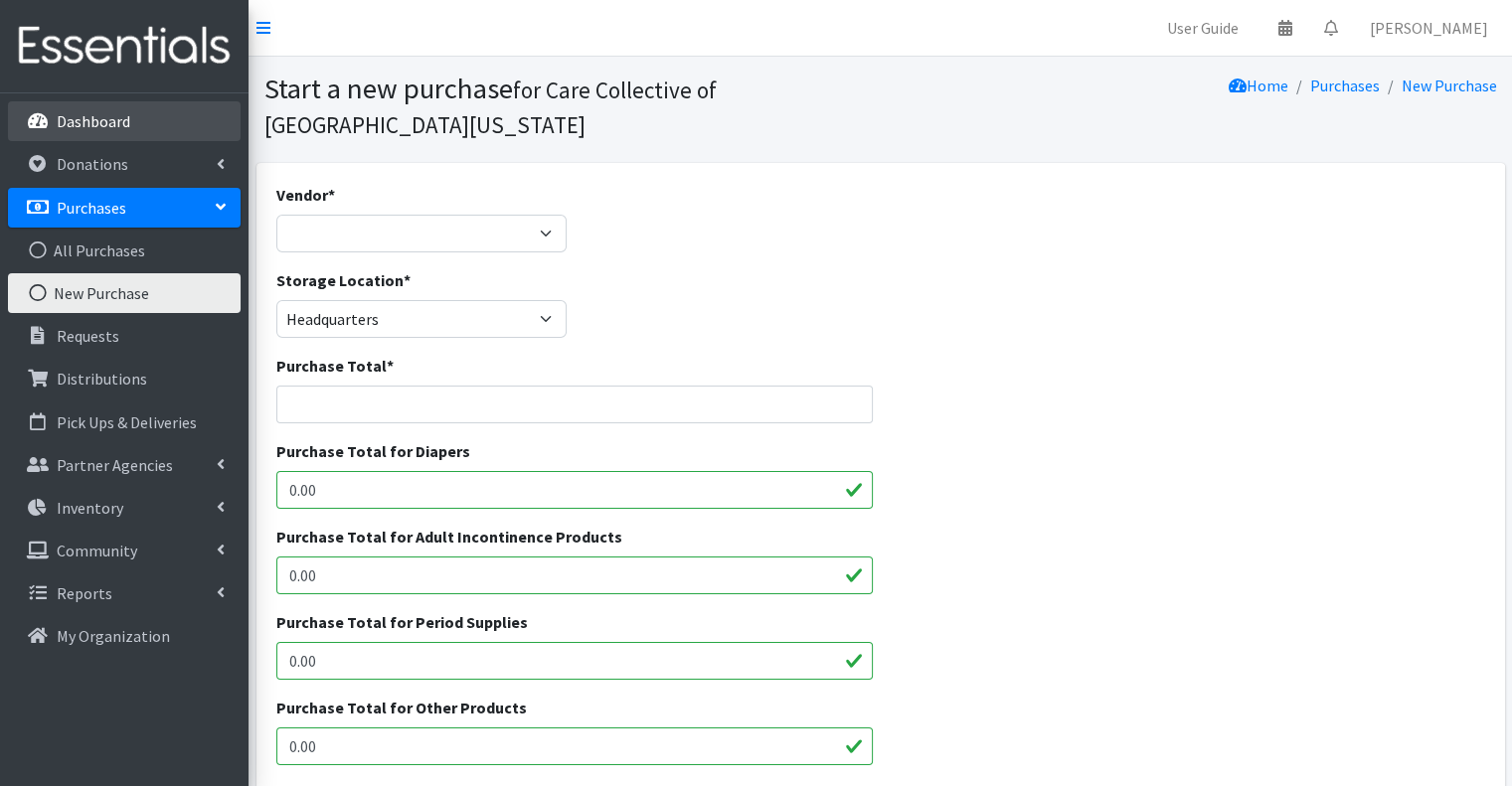 click on "Dashboard" at bounding box center (124, 121) 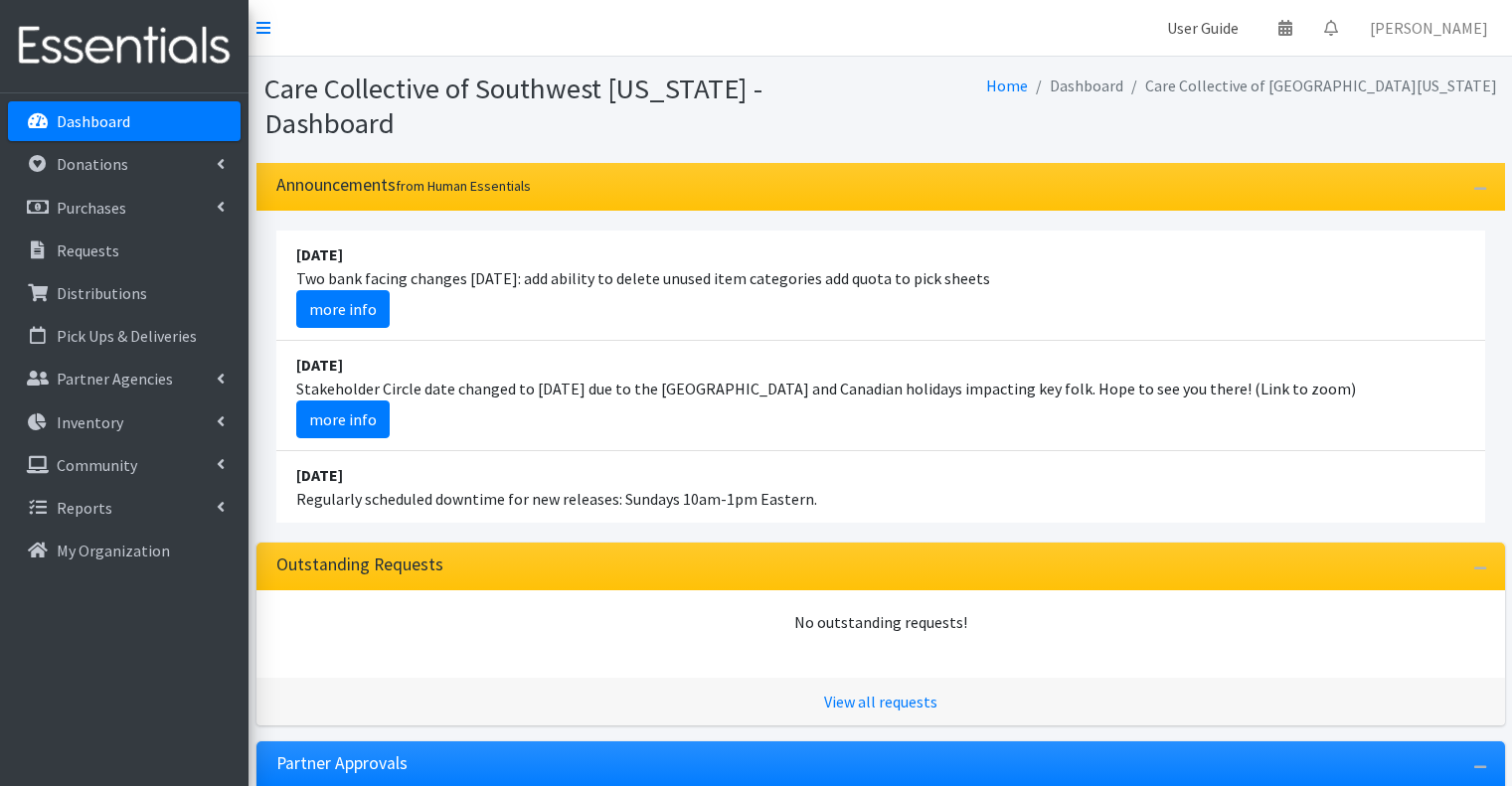 scroll, scrollTop: 0, scrollLeft: 0, axis: both 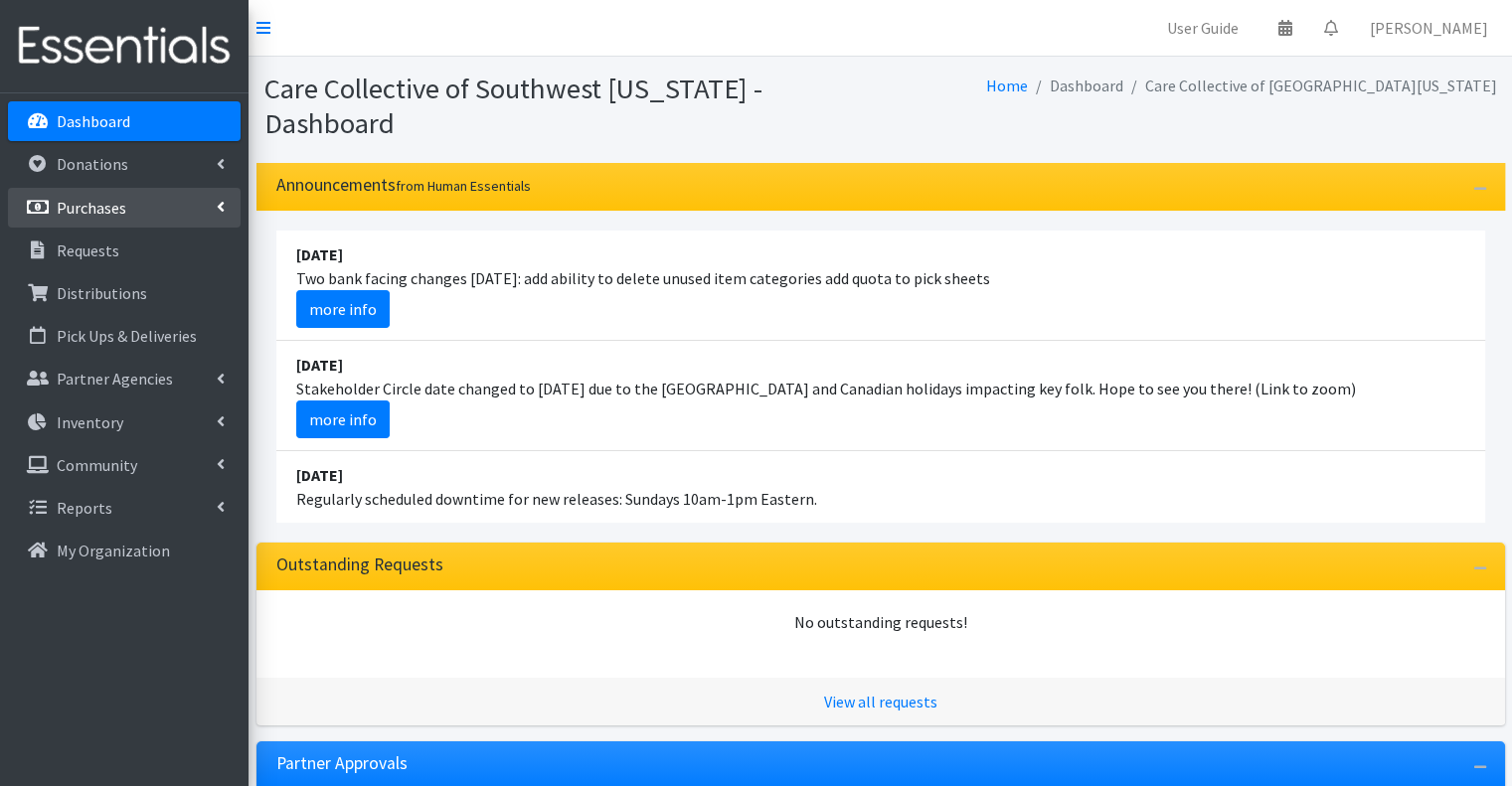 click on "Purchases" at bounding box center [124, 208] 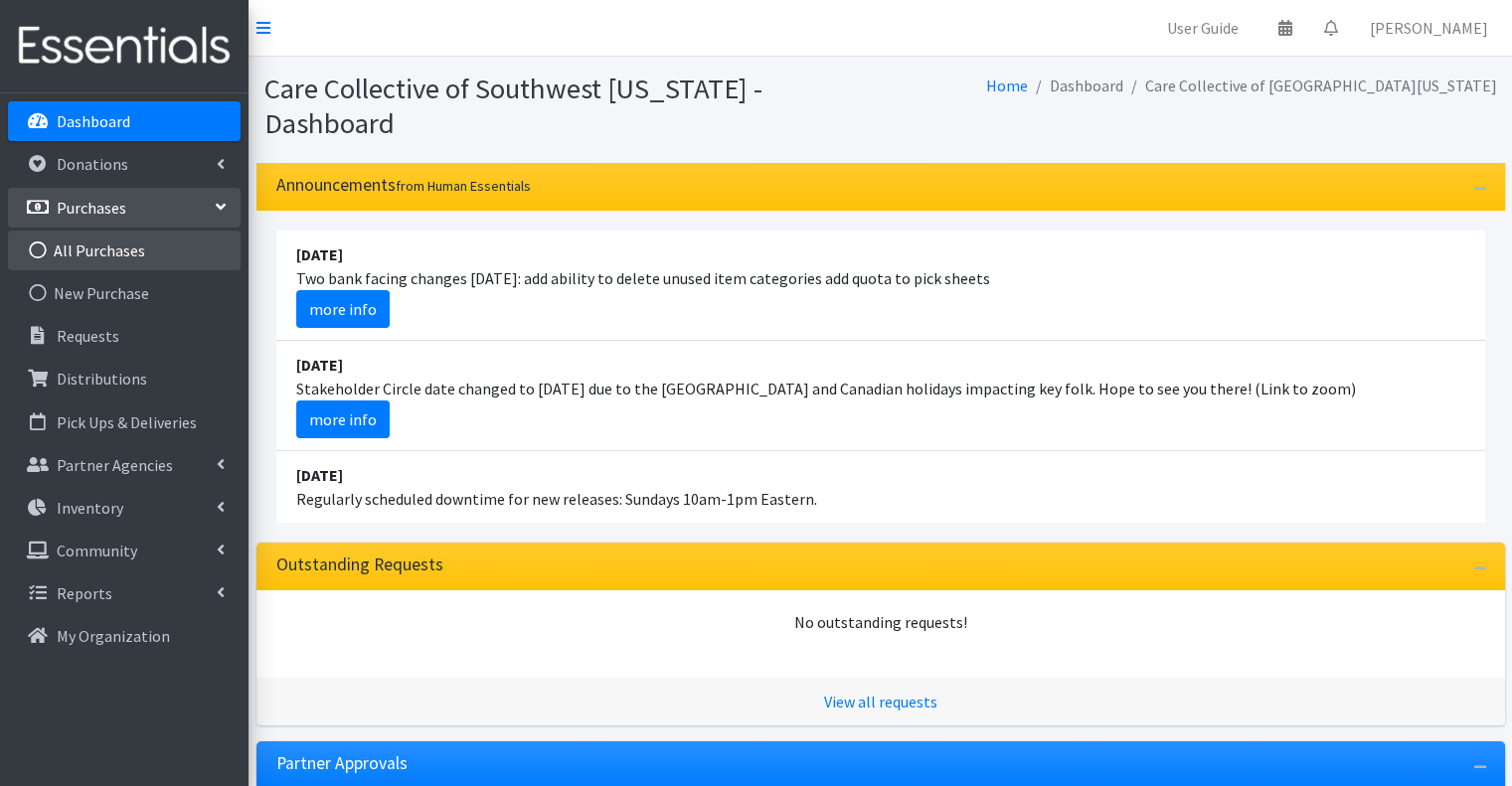 click on "All Purchases" at bounding box center (124, 250) 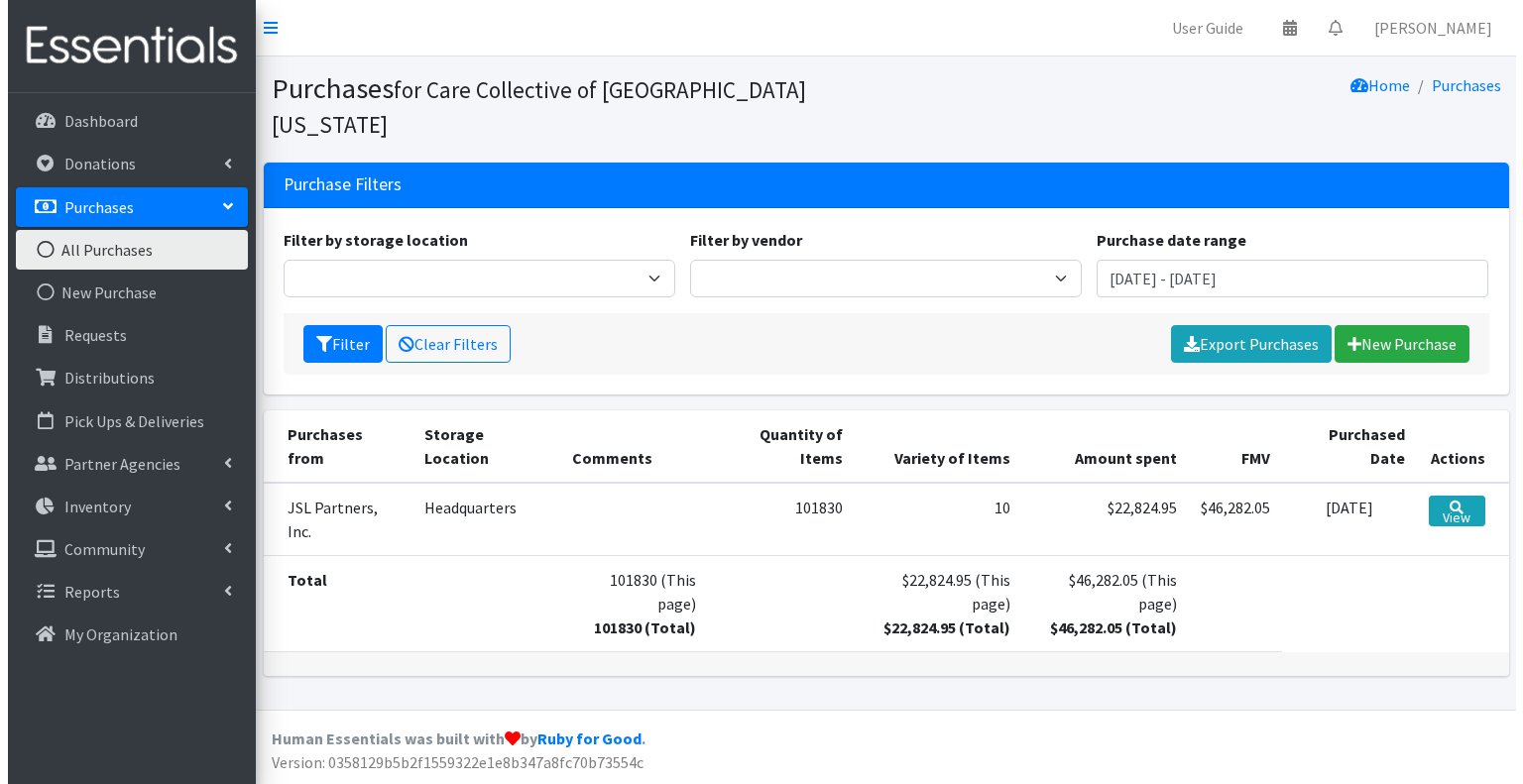 scroll, scrollTop: 0, scrollLeft: 0, axis: both 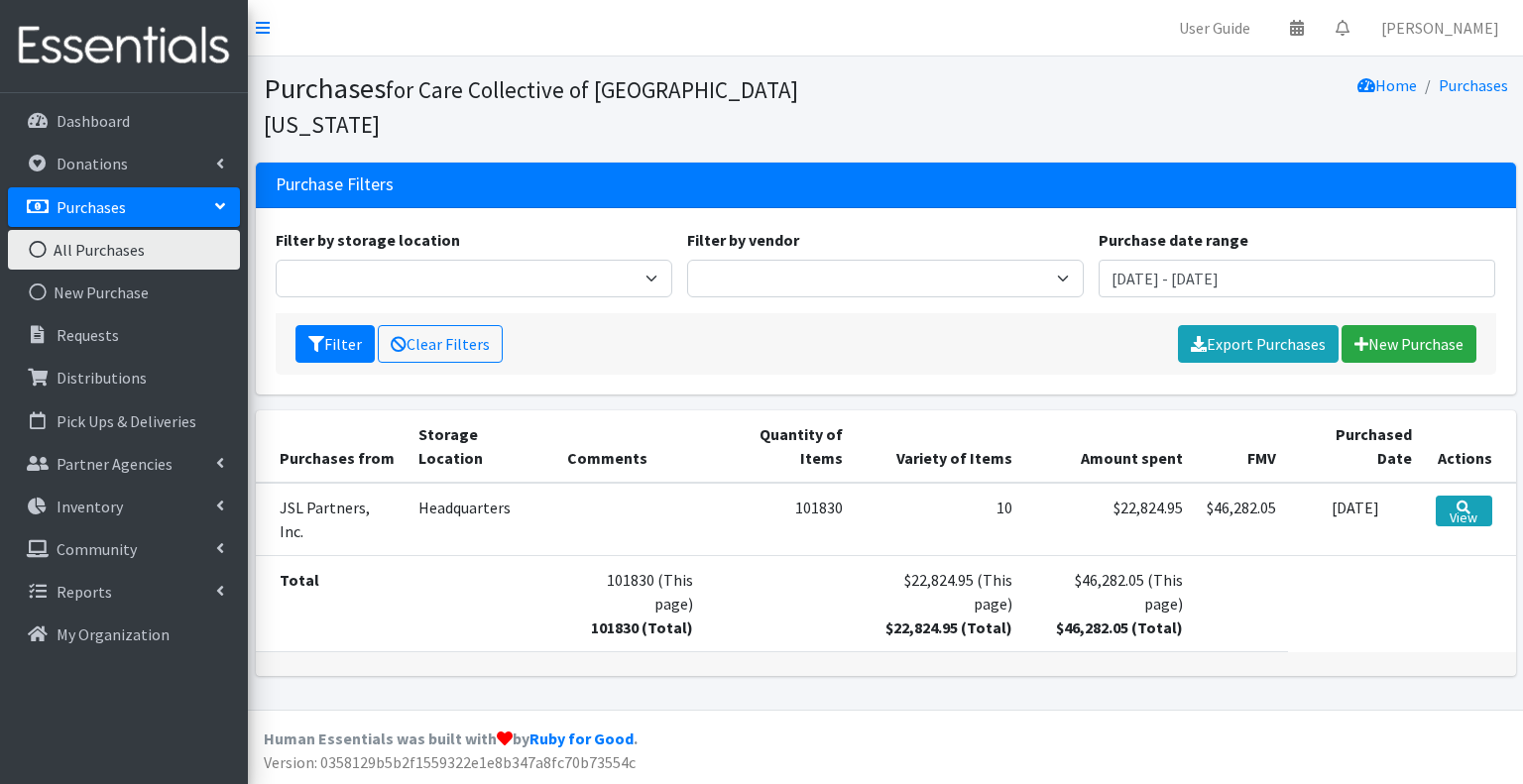click on "Total" at bounding box center (406, 604) 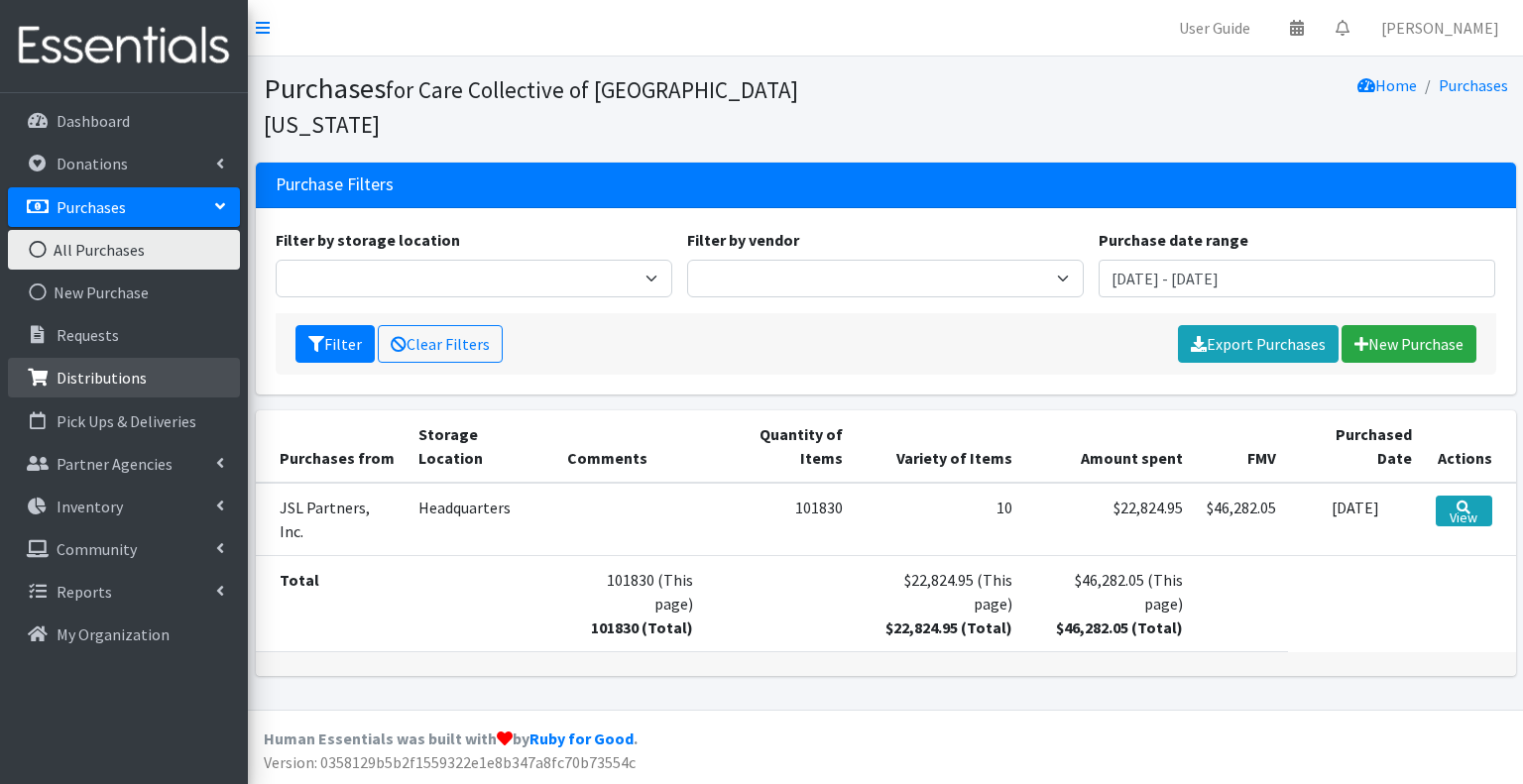 click on "Distributions" at bounding box center [124, 378] 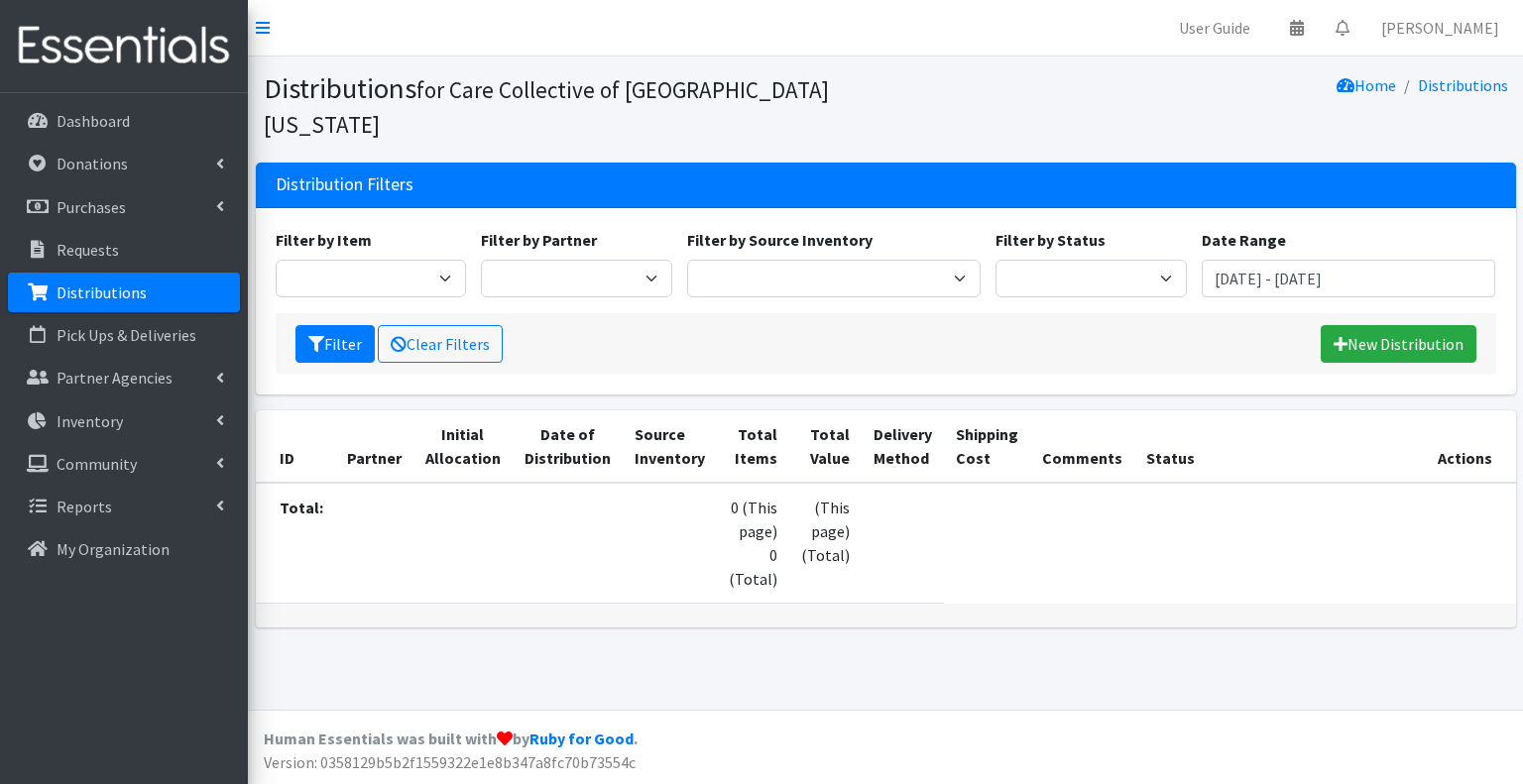 scroll, scrollTop: 0, scrollLeft: 0, axis: both 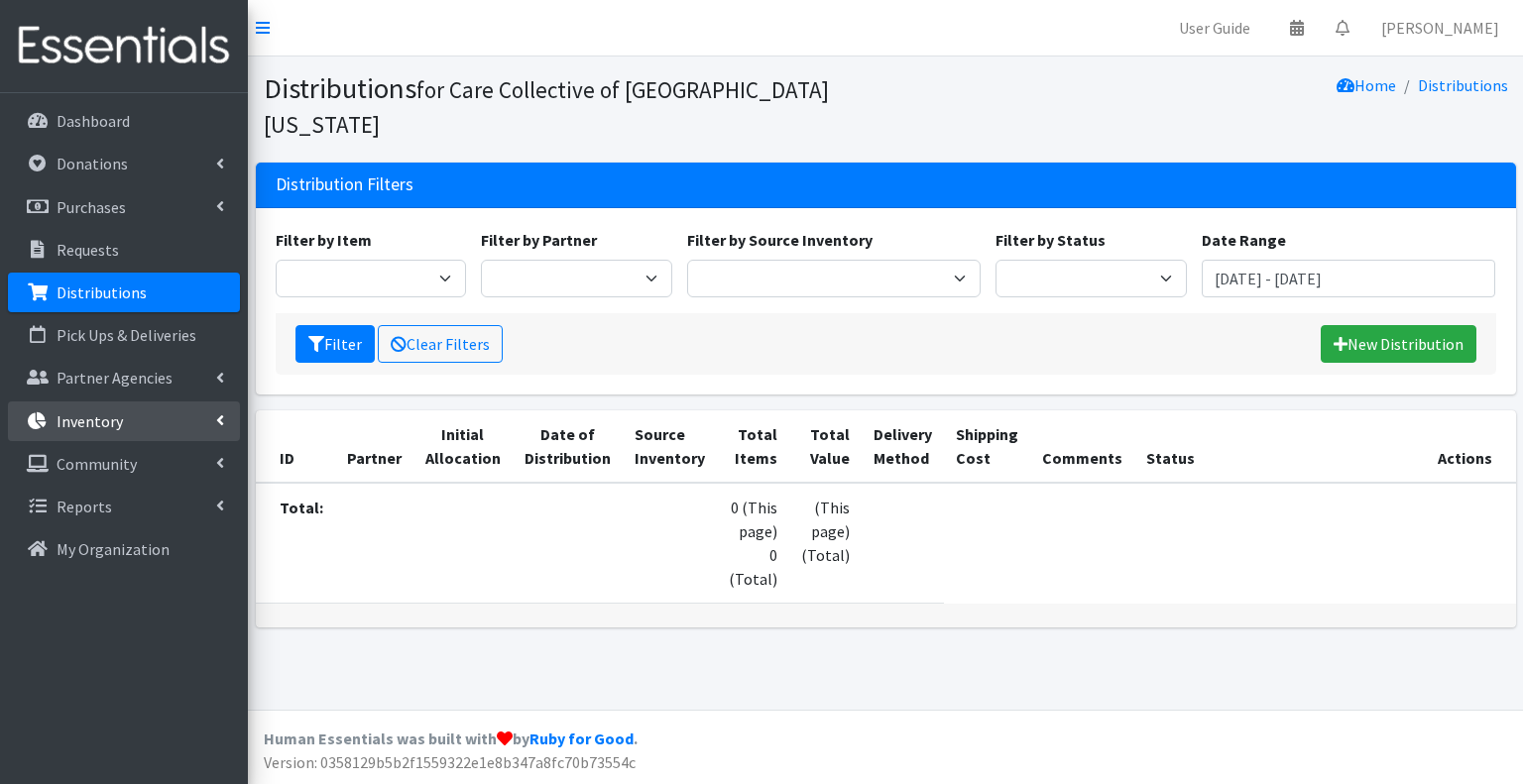 click on "Inventory" at bounding box center [124, 421] 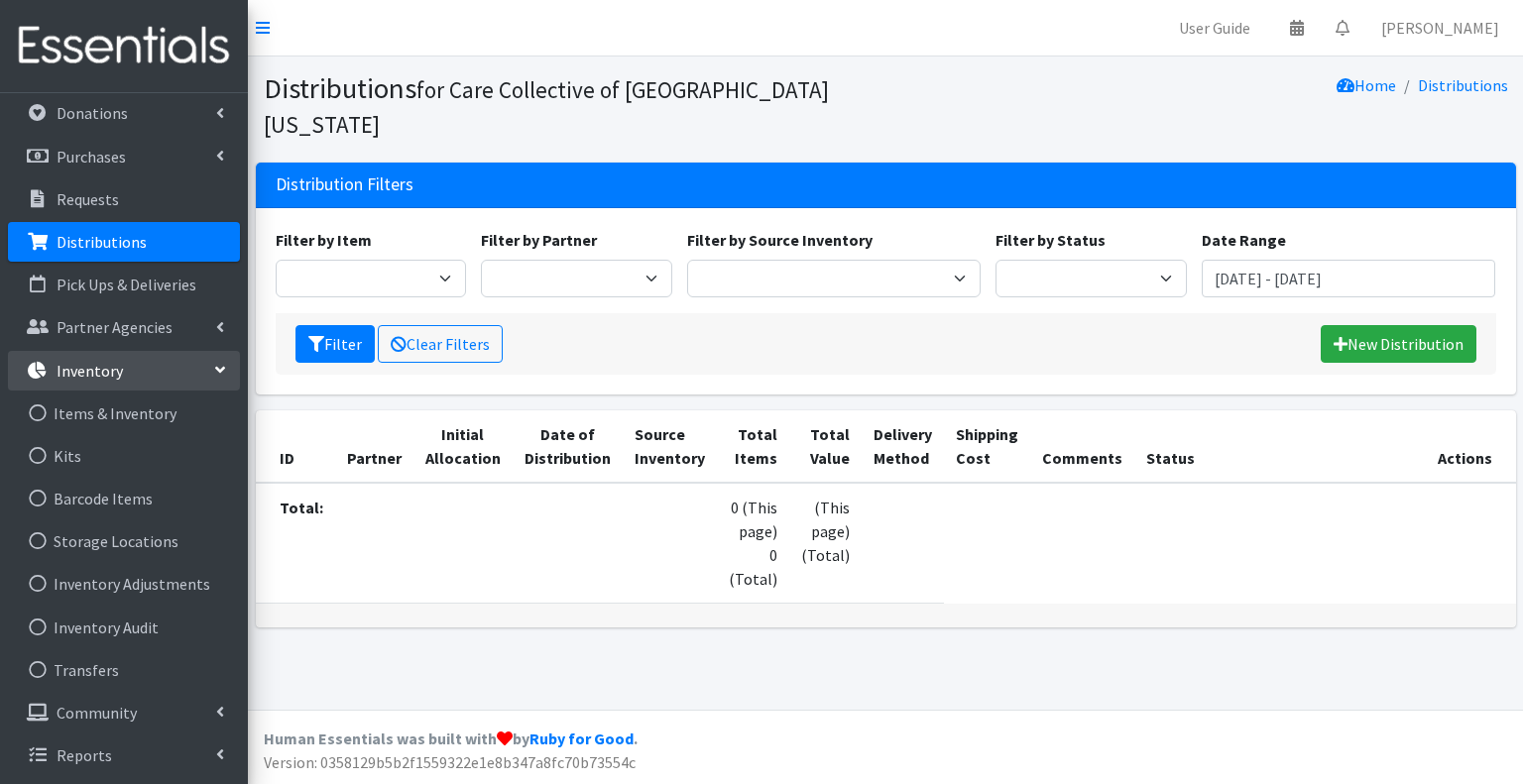 scroll, scrollTop: 0, scrollLeft: 0, axis: both 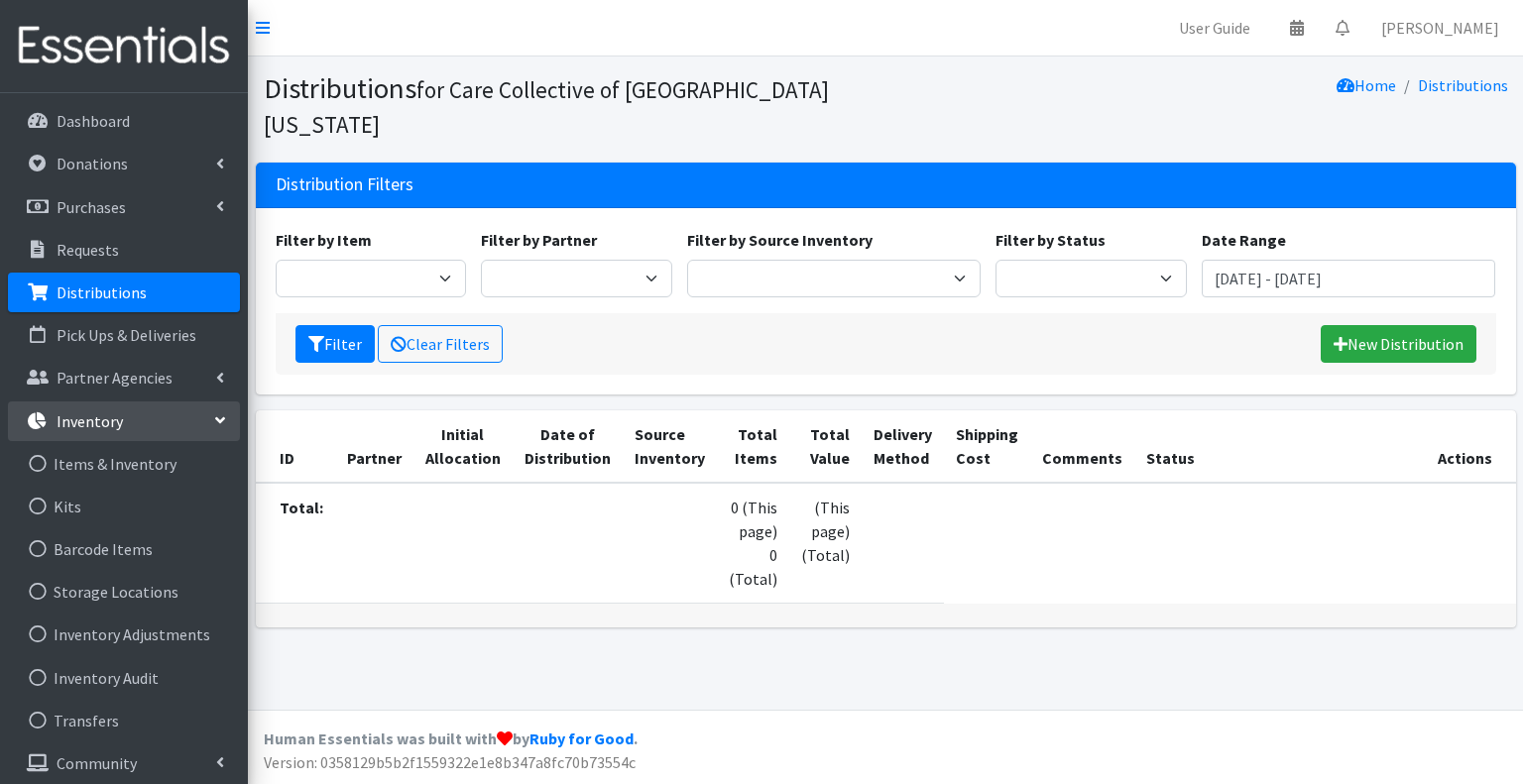 click on "Inventory" at bounding box center (124, 421) 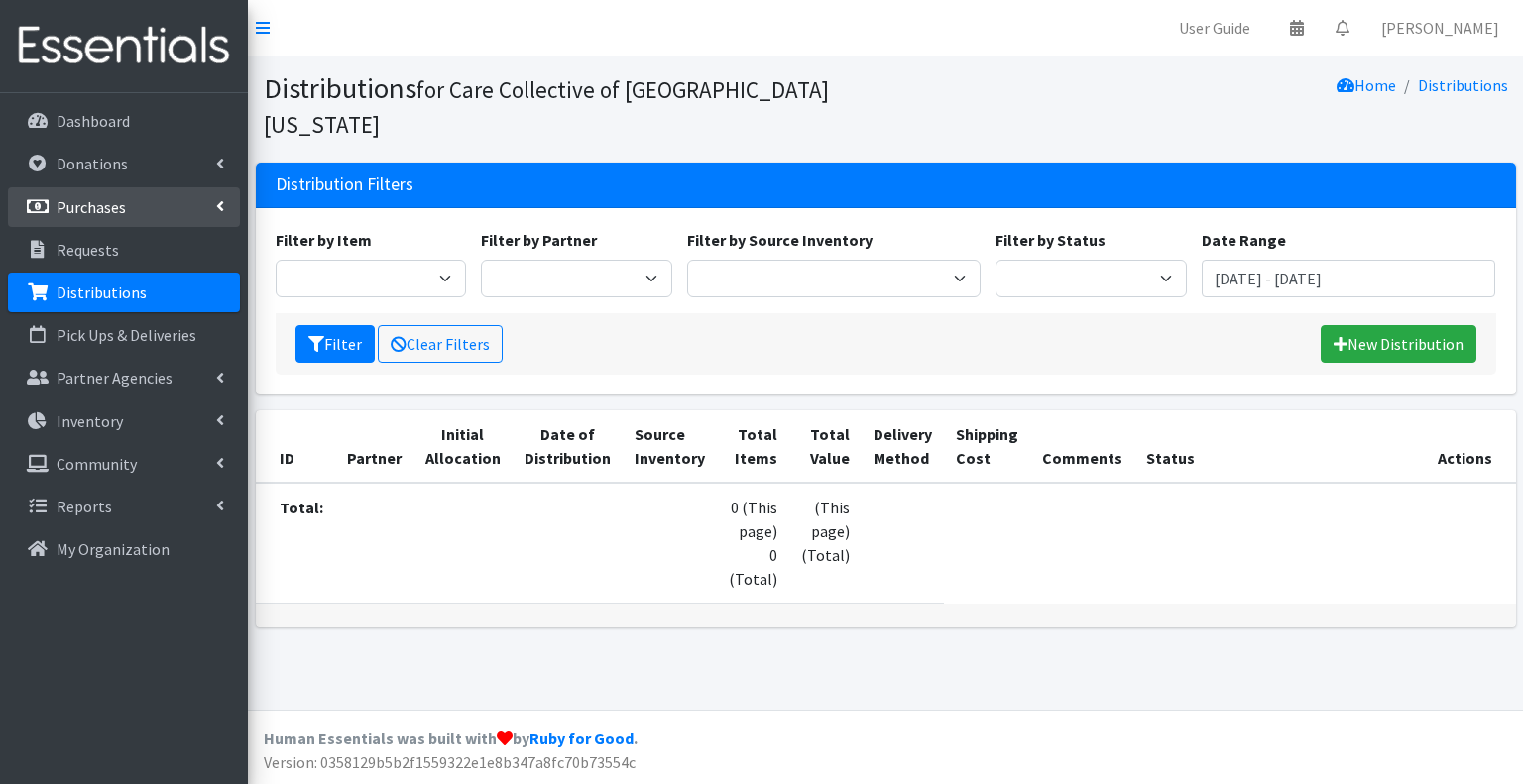 click on "Purchases" at bounding box center (124, 207) 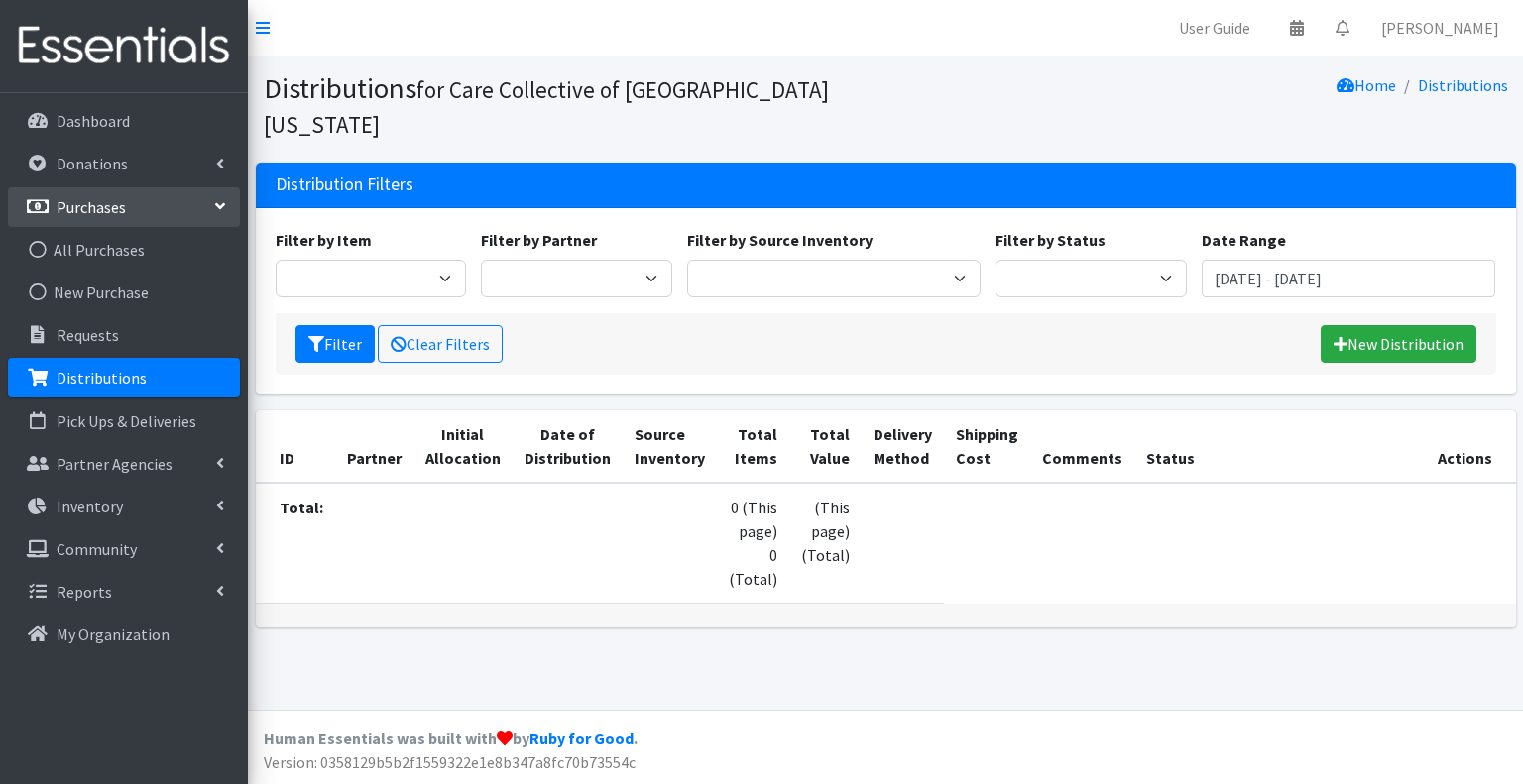 drag, startPoint x: 173, startPoint y: 213, endPoint x: 177, endPoint y: 187, distance: 26.305893 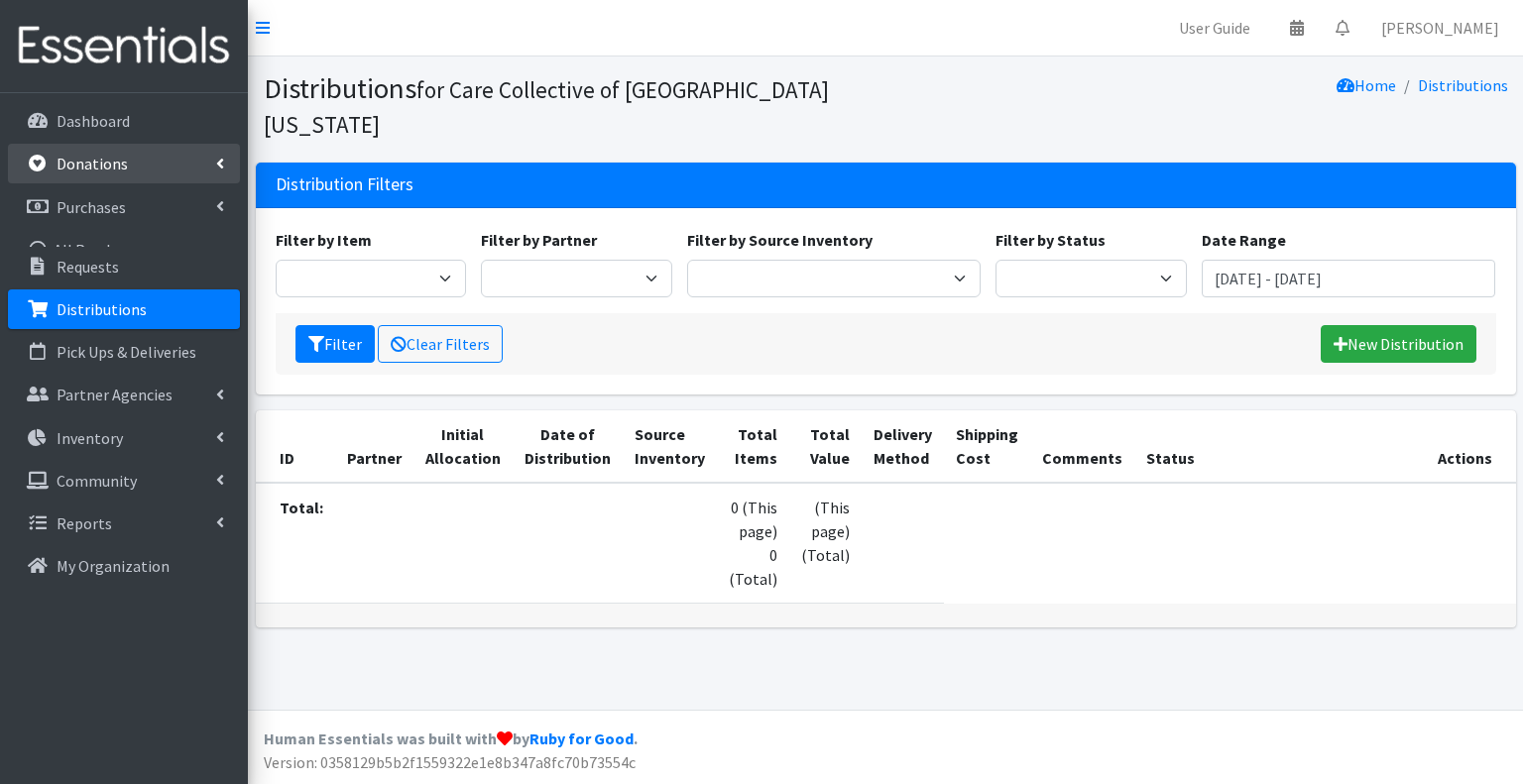 click on "Donations" at bounding box center (124, 164) 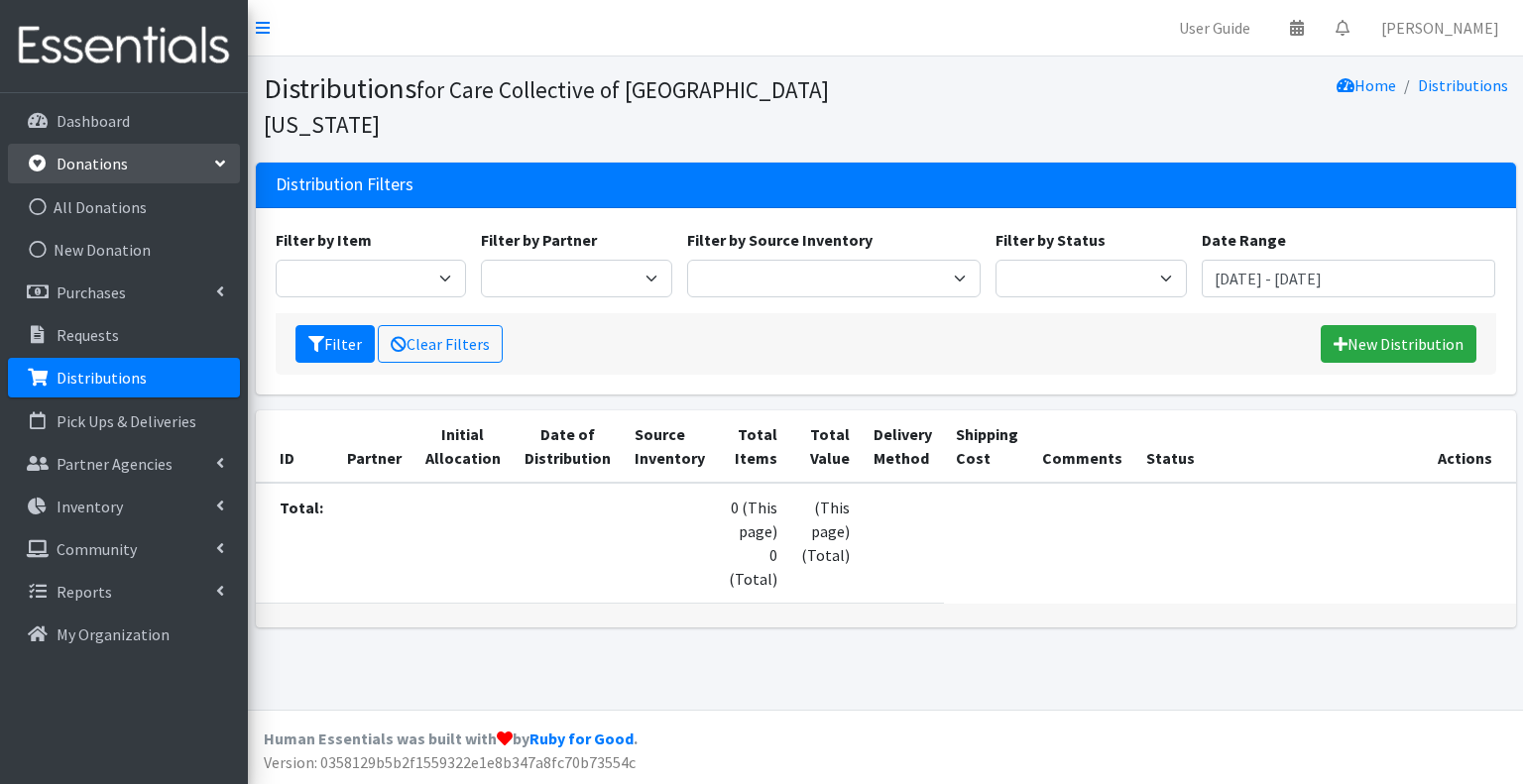 click on "Donations" at bounding box center (124, 164) 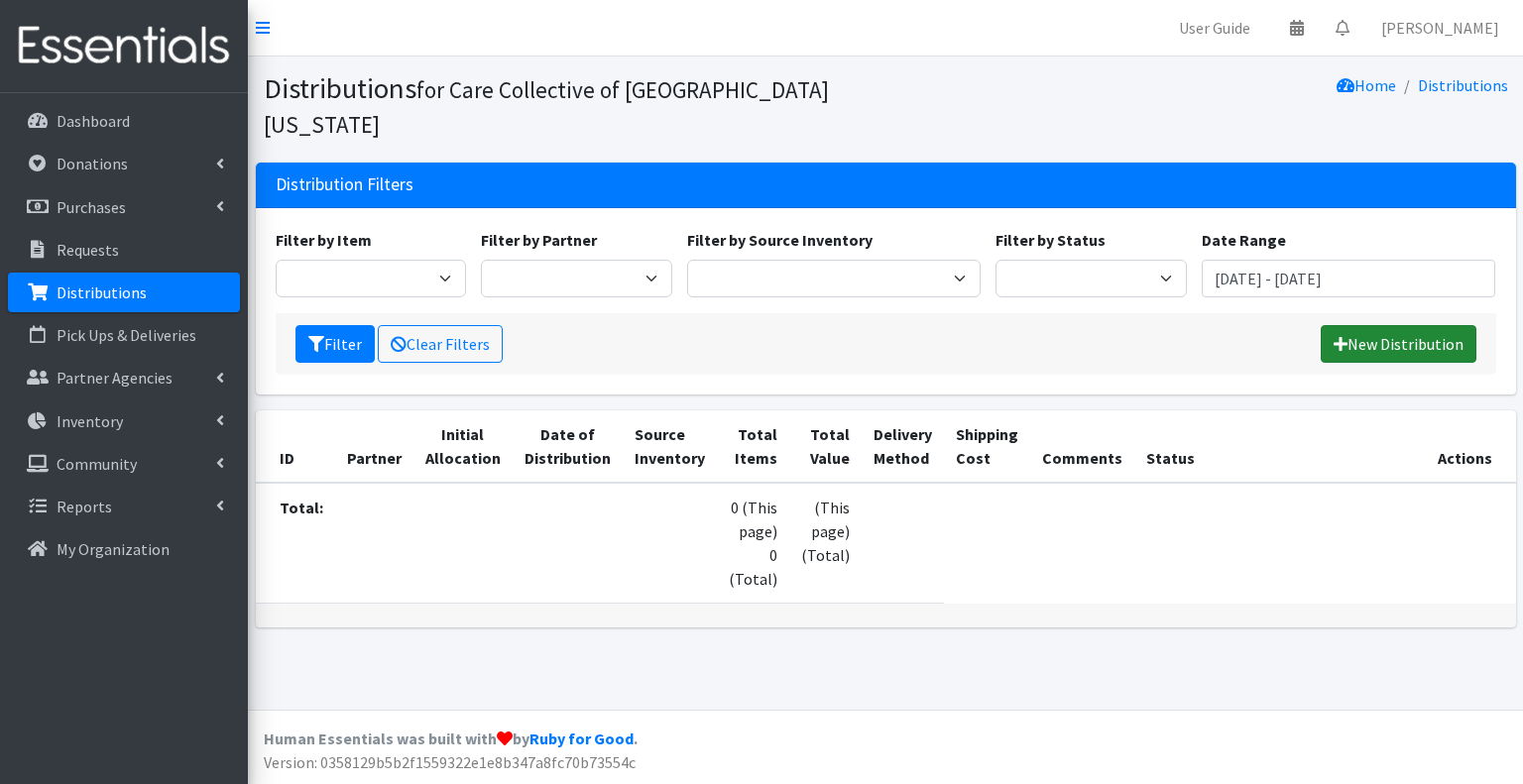 click on "New Distribution" at bounding box center (1398, 344) 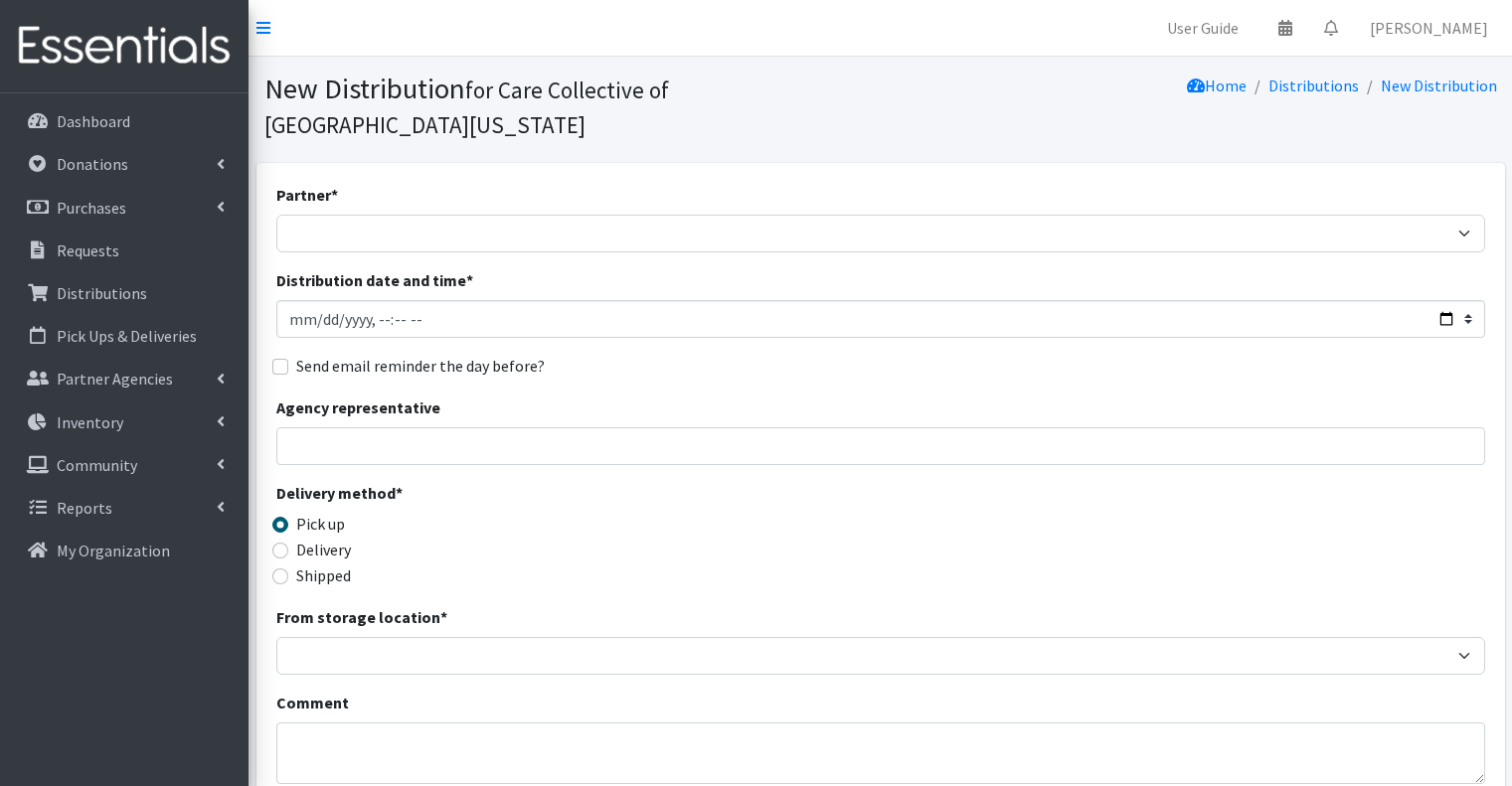 scroll, scrollTop: 0, scrollLeft: 0, axis: both 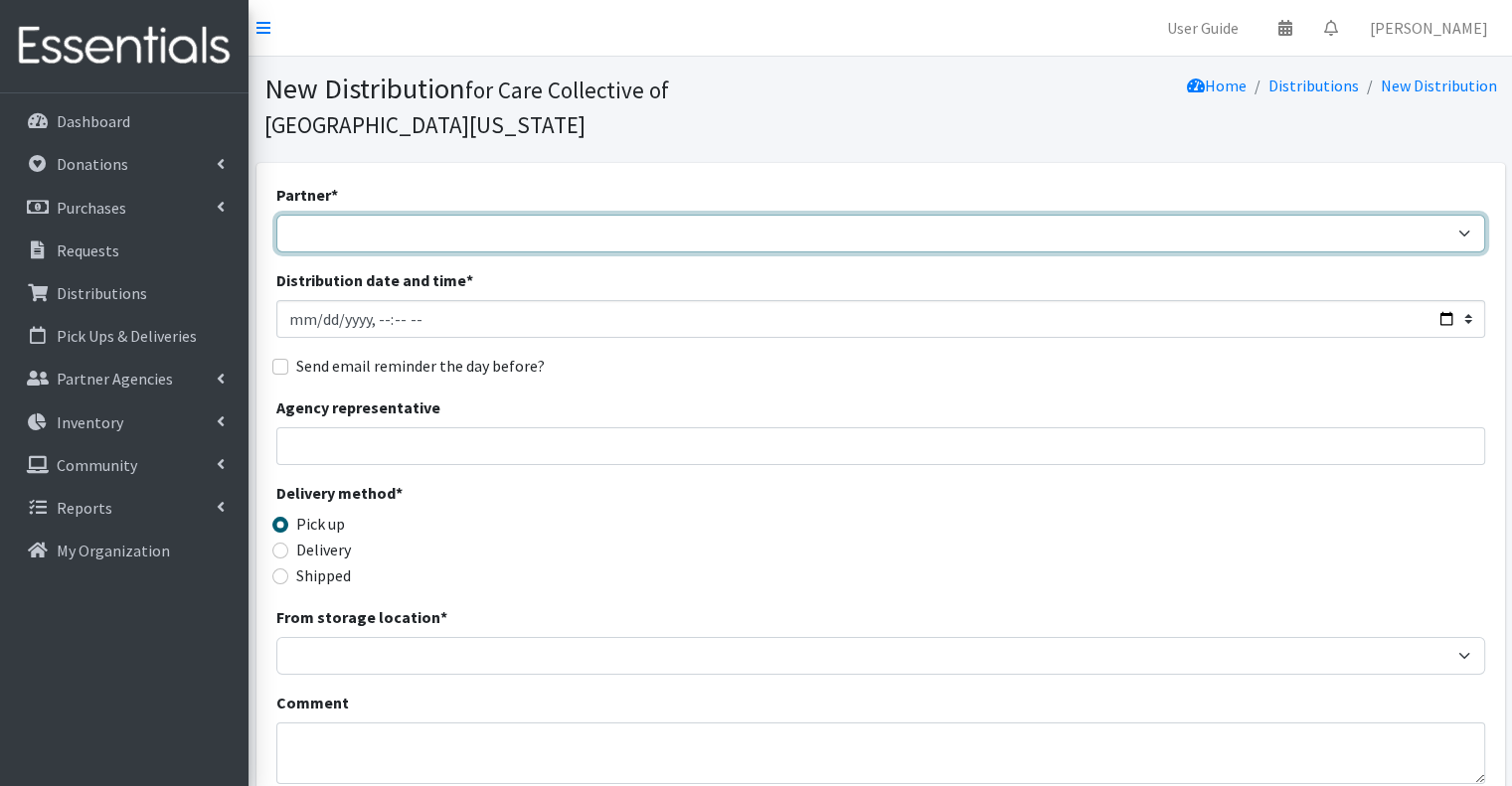 click on "African Community Kalamazoo
Black Lives Matter Kzoo/BC Diaper Train
Cares Sexual Wellness Services
Communities in School Kalamazoo
Comstock Early Learning Academy
Confident S.O.L.E
Douglass Community Association
El Concilio
Fine Arts Collaborative
Generous Hands
Interfaith Homes
Kalamazoo Refugee Resource Collabortive
KRESA Early Intervention and Special Services
KV Circle Center
KZOO Parks- All Things Possible
New Genesis Early Learning Childhood Learning Center
New Village Park
OutFront Kalamazoo
Pre-K International
The Kalamazoo Promise
WMed Family Medicine Home Visiting
WMU essential needs
YWCA WISH Home Visiting Program" at bounding box center [881, 234] 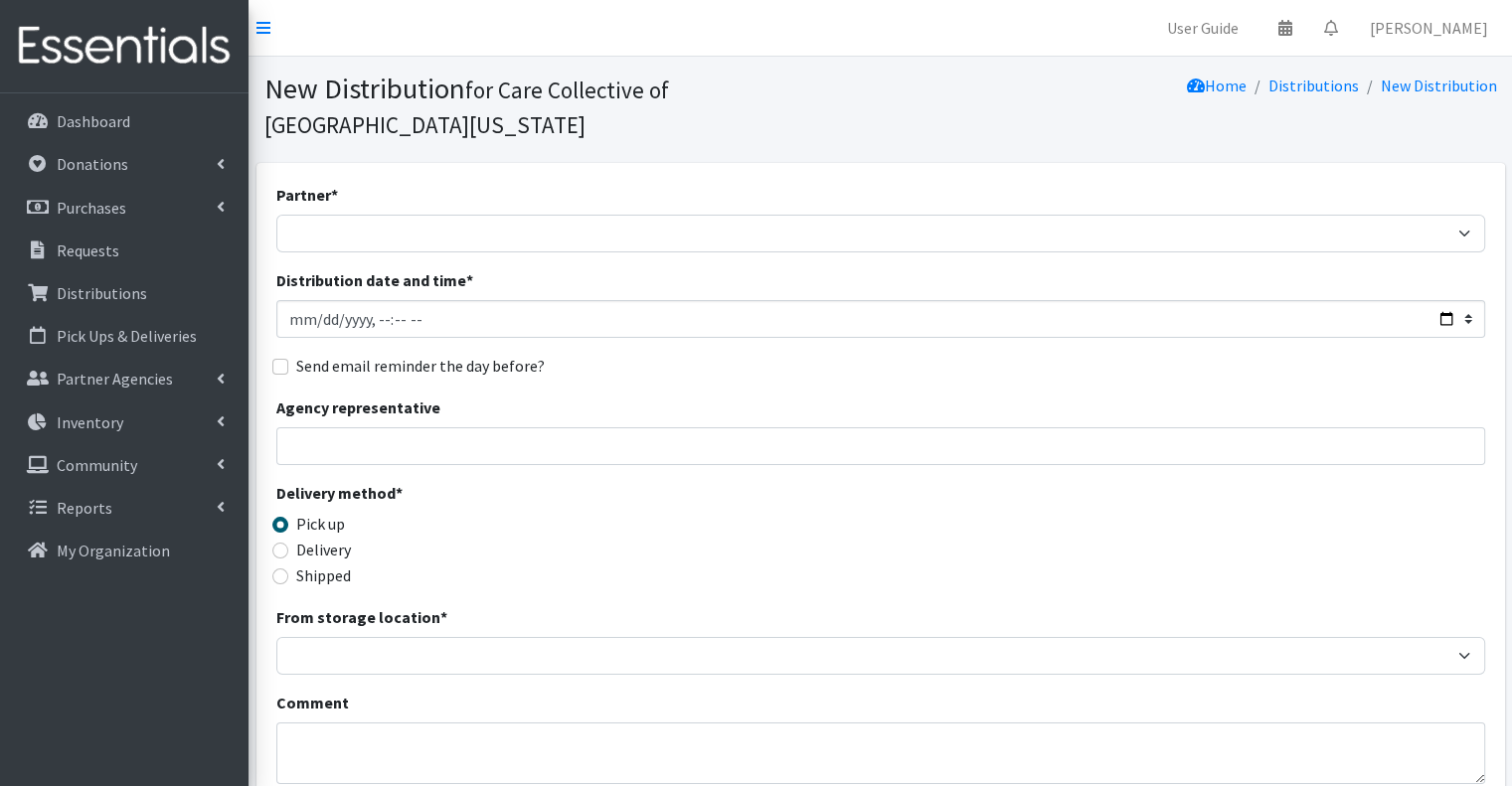 click on "Partner  *
African Community Kalamazoo
Black Lives Matter Kzoo/BC Diaper Train
Cares Sexual Wellness Services
Communities in School Kalamazoo
Comstock Early Learning Academy
Confident S.O.L.E
Douglass Community Association
El Concilio
Fine Arts Collaborative
Generous Hands
Interfaith Homes
Kalamazoo Refugee Resource Collabortive
KRESA Early Intervention and Special Services
KV Circle Center
KZOO Parks- All Things Possible
New Genesis Early Learning Childhood Learning Center
New Village Park
OutFront Kalamazoo
Pre-K International
The Kalamazoo Promise
WMed Family Medicine Home Visiting
WMU essential needs
YWCA WISH Home Visiting Program
Distribution date and time  *
Send email reminder the day before?
Agency representative
Delivery method  * Pick up Delivery Shipped
Shipping cost
*" at bounding box center [881, 682] 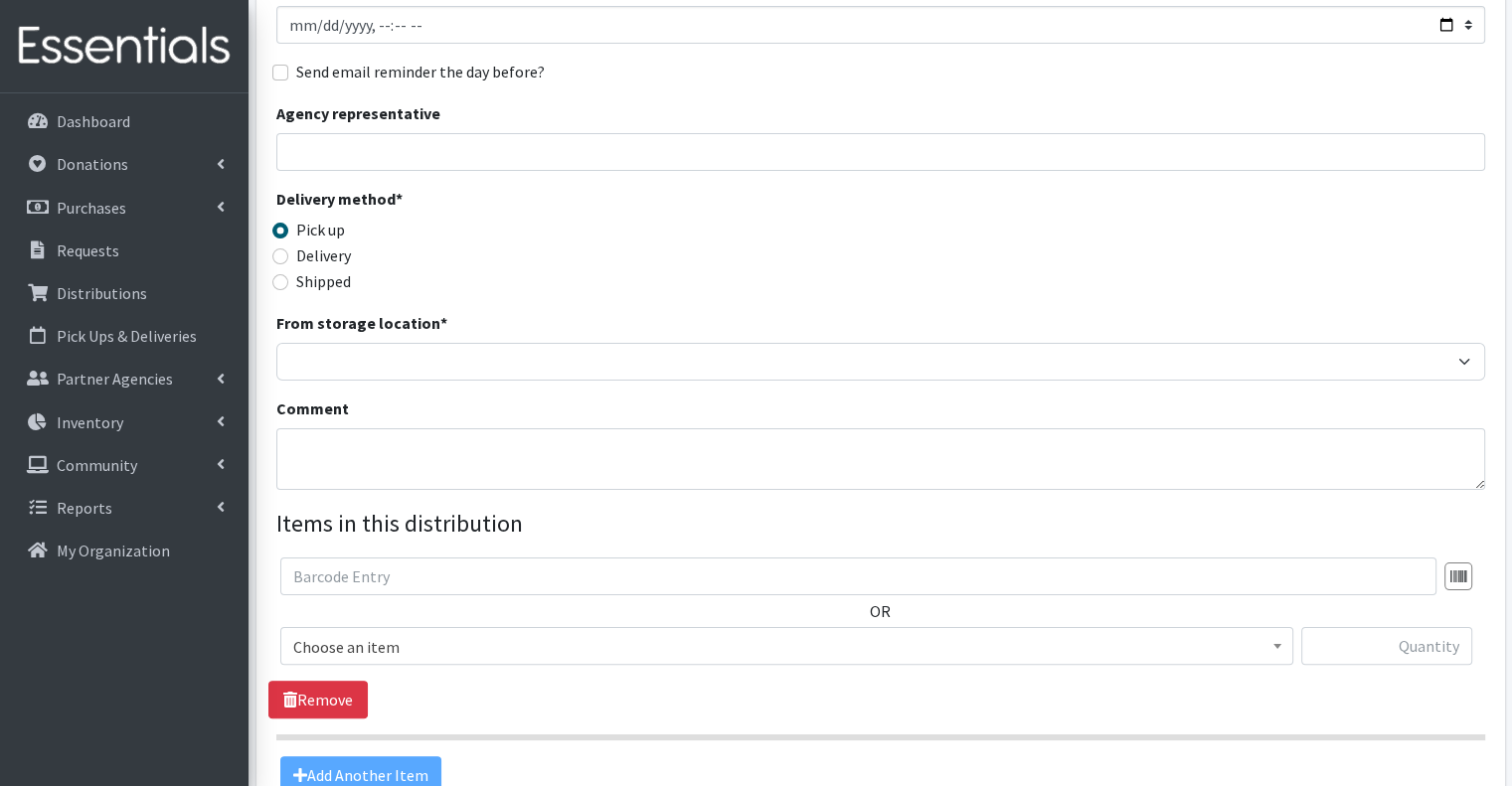 scroll, scrollTop: 298, scrollLeft: 0, axis: vertical 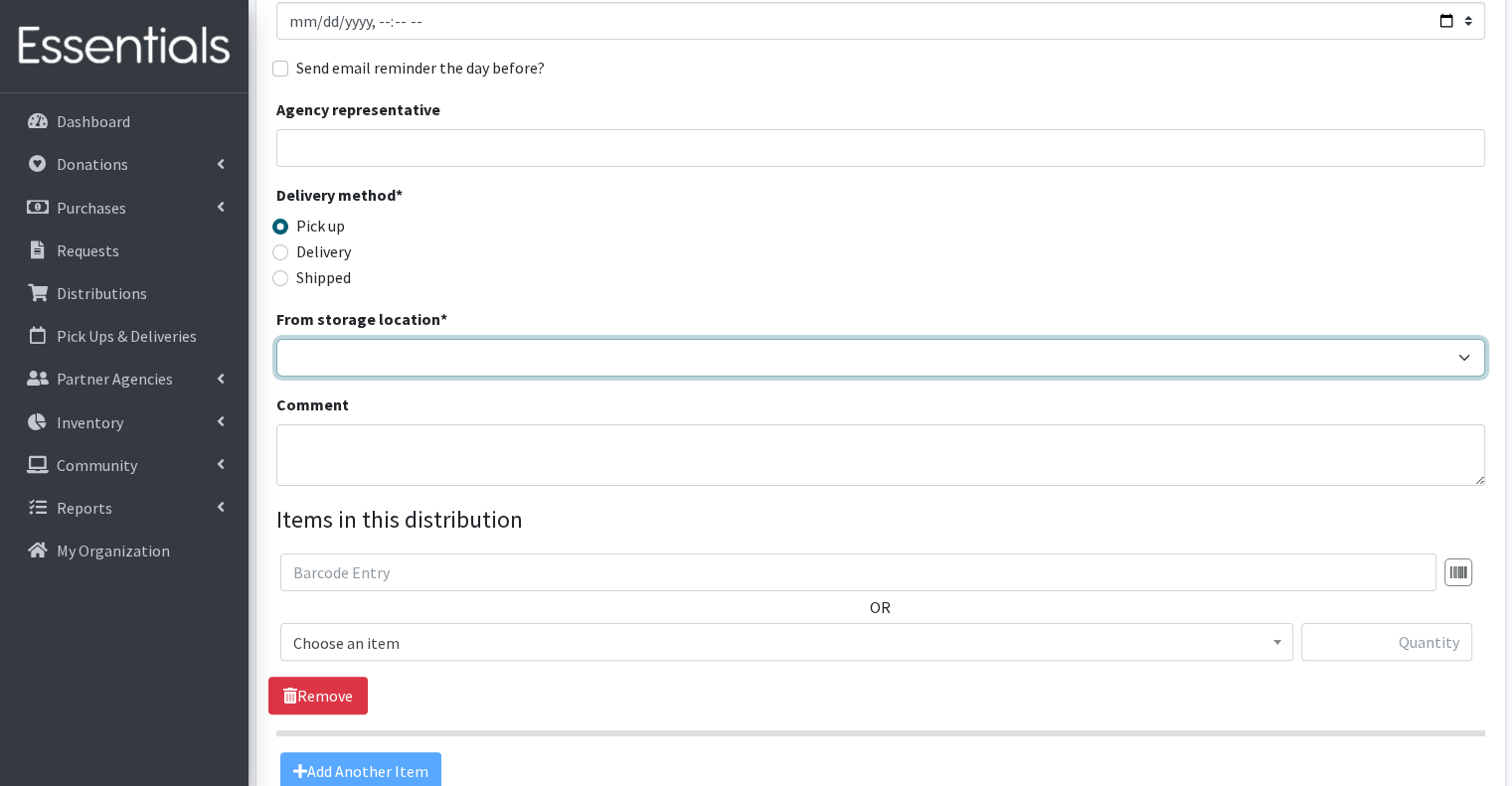 click on "Headquarters" at bounding box center [881, 358] 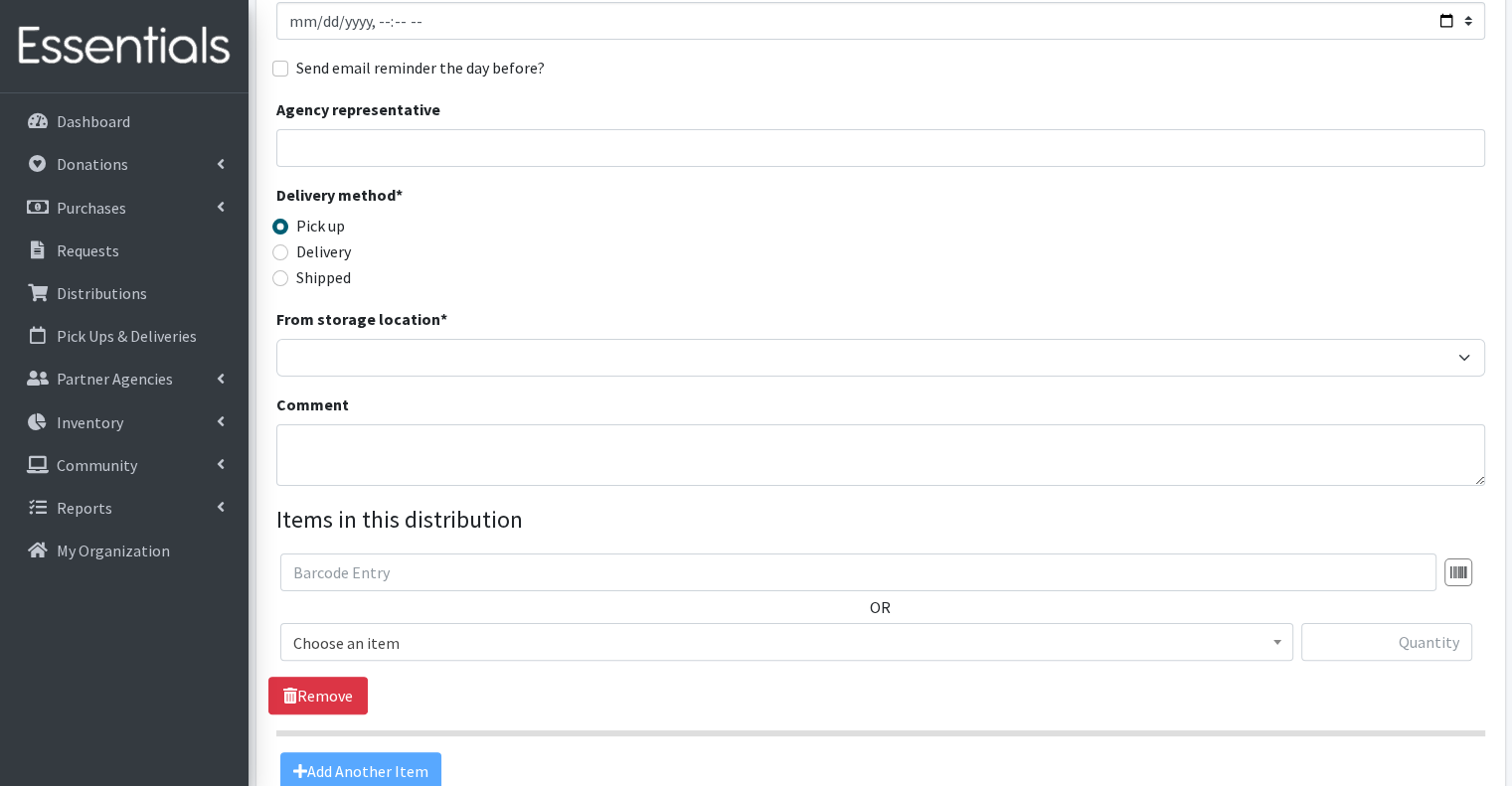 click on "Delivery method  * Pick up Delivery Shipped
Shipping cost" at bounding box center [881, 244] 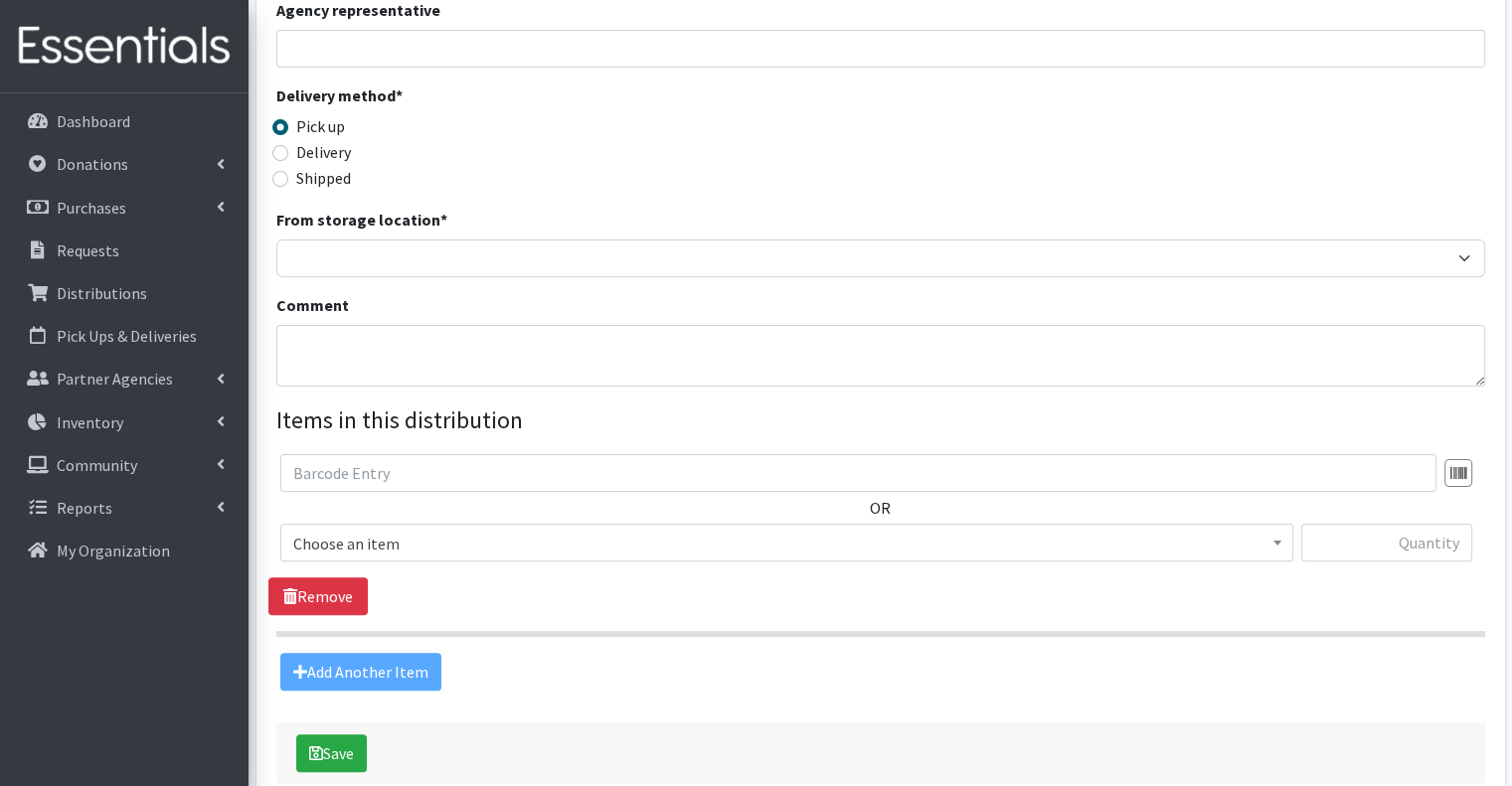 click on "Delivery method  * Pick up Delivery Shipped
Shipping cost" at bounding box center [881, 145] 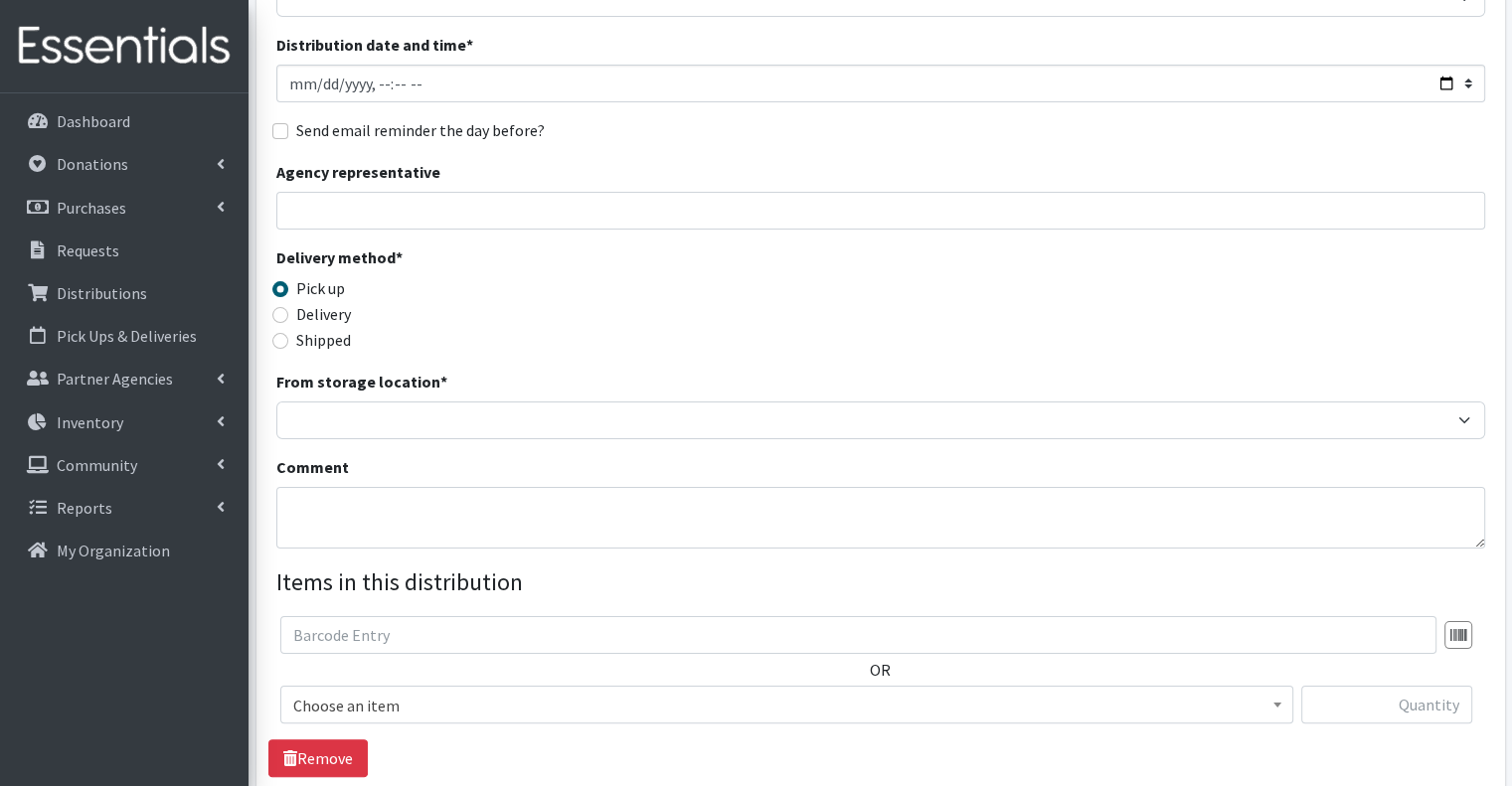 scroll, scrollTop: 99, scrollLeft: 0, axis: vertical 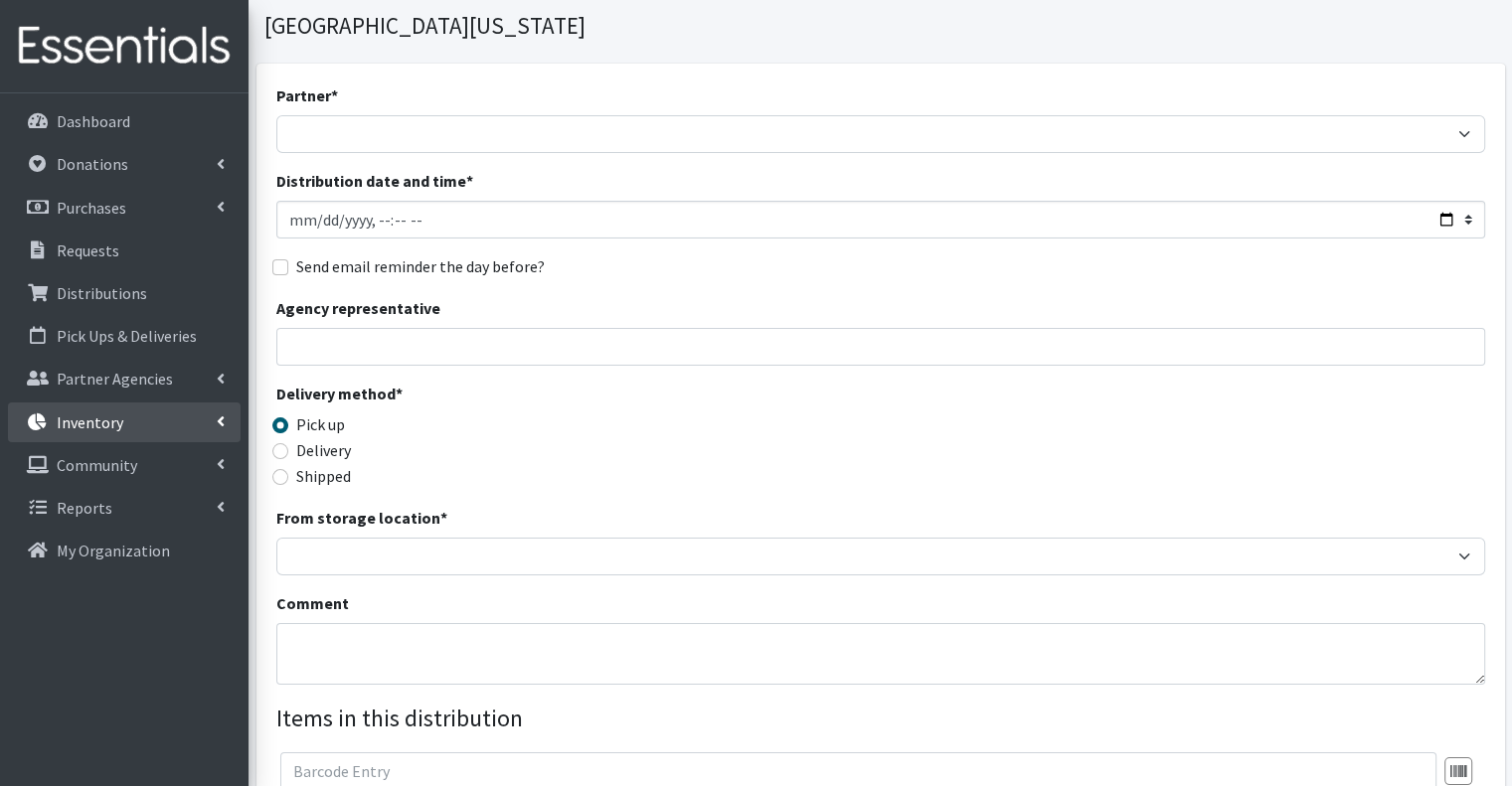 click on "Inventory" at bounding box center (124, 422) 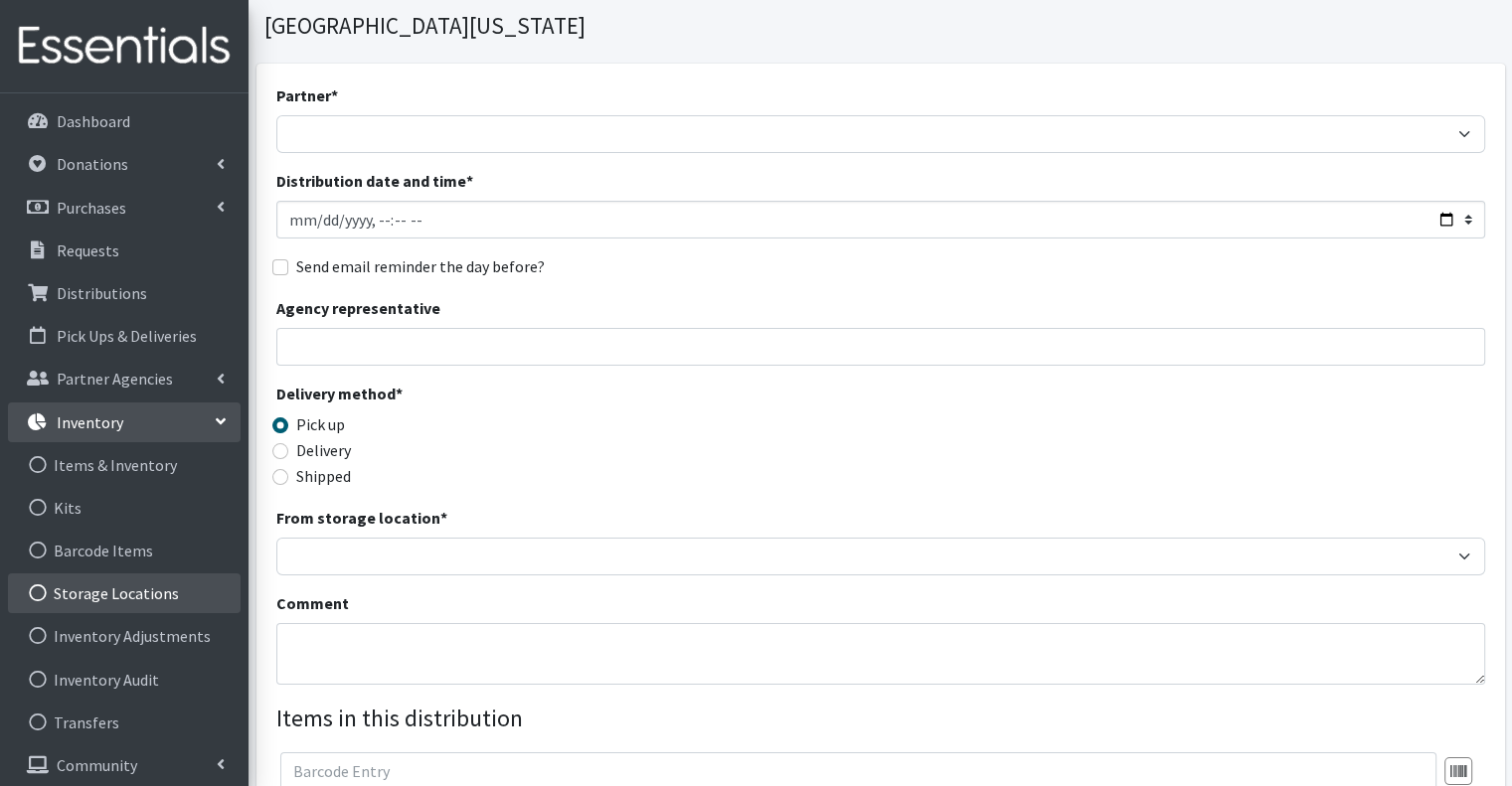 click on "Storage Locations" at bounding box center [124, 593] 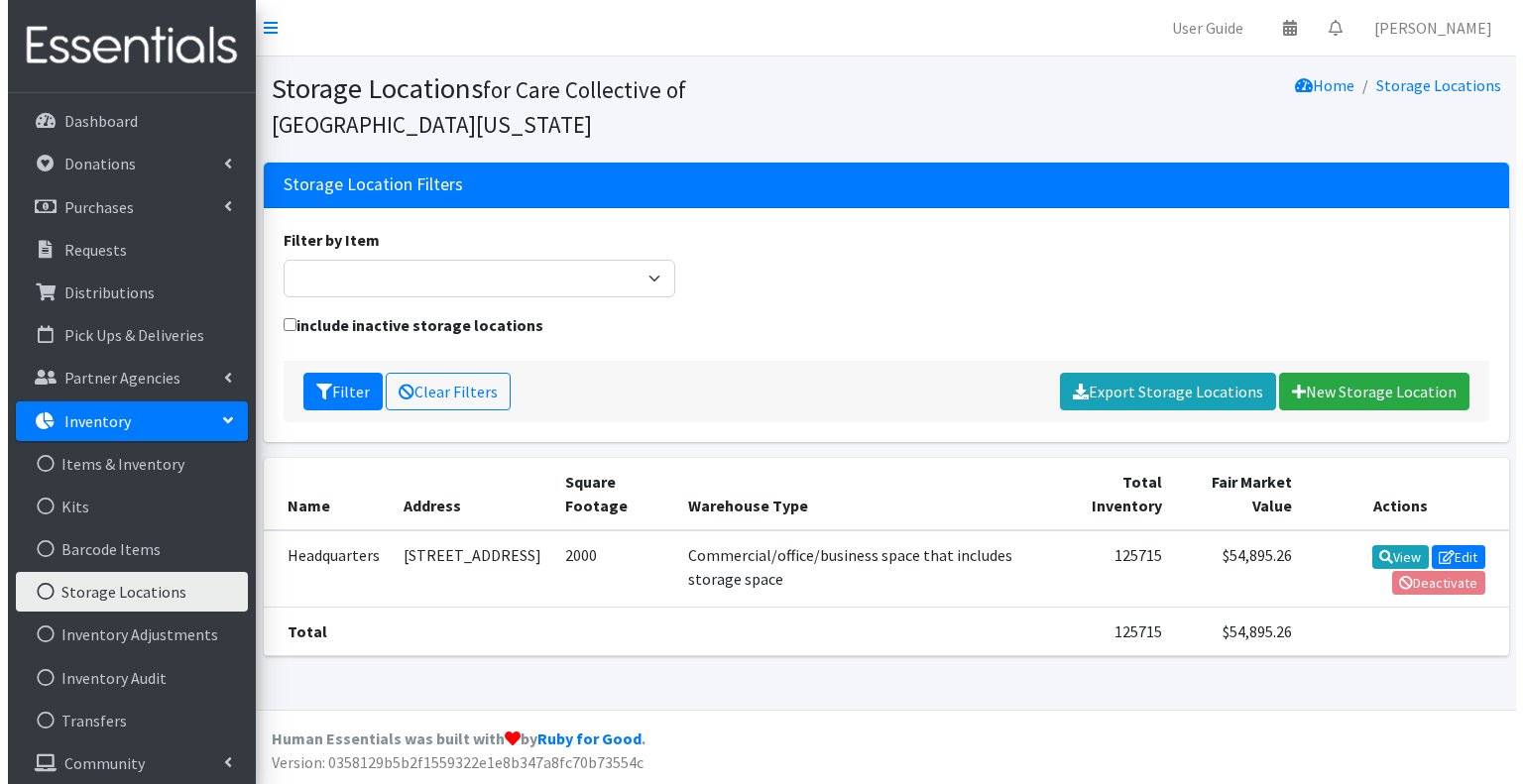 scroll, scrollTop: 0, scrollLeft: 0, axis: both 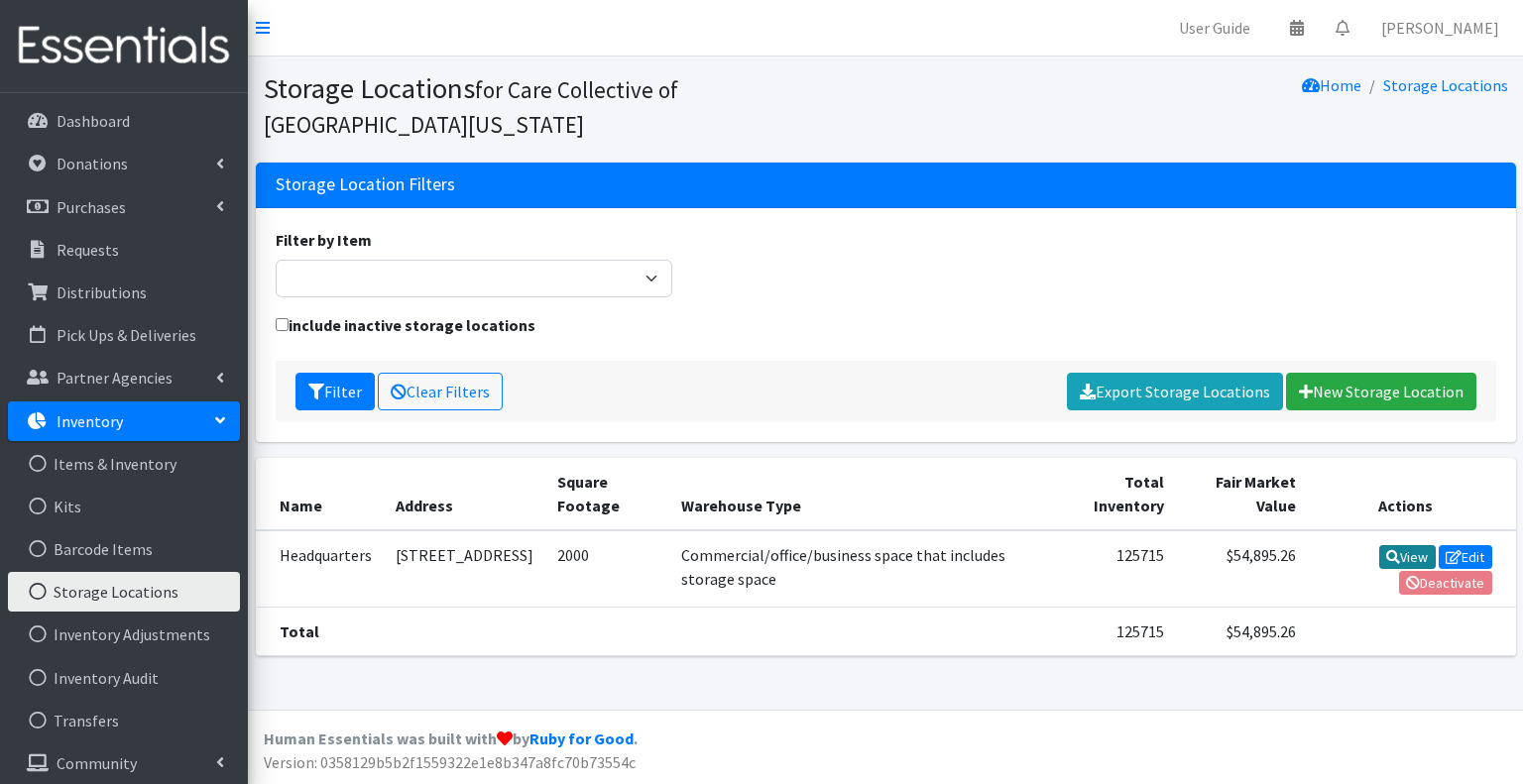 click on "View" at bounding box center [1407, 557] 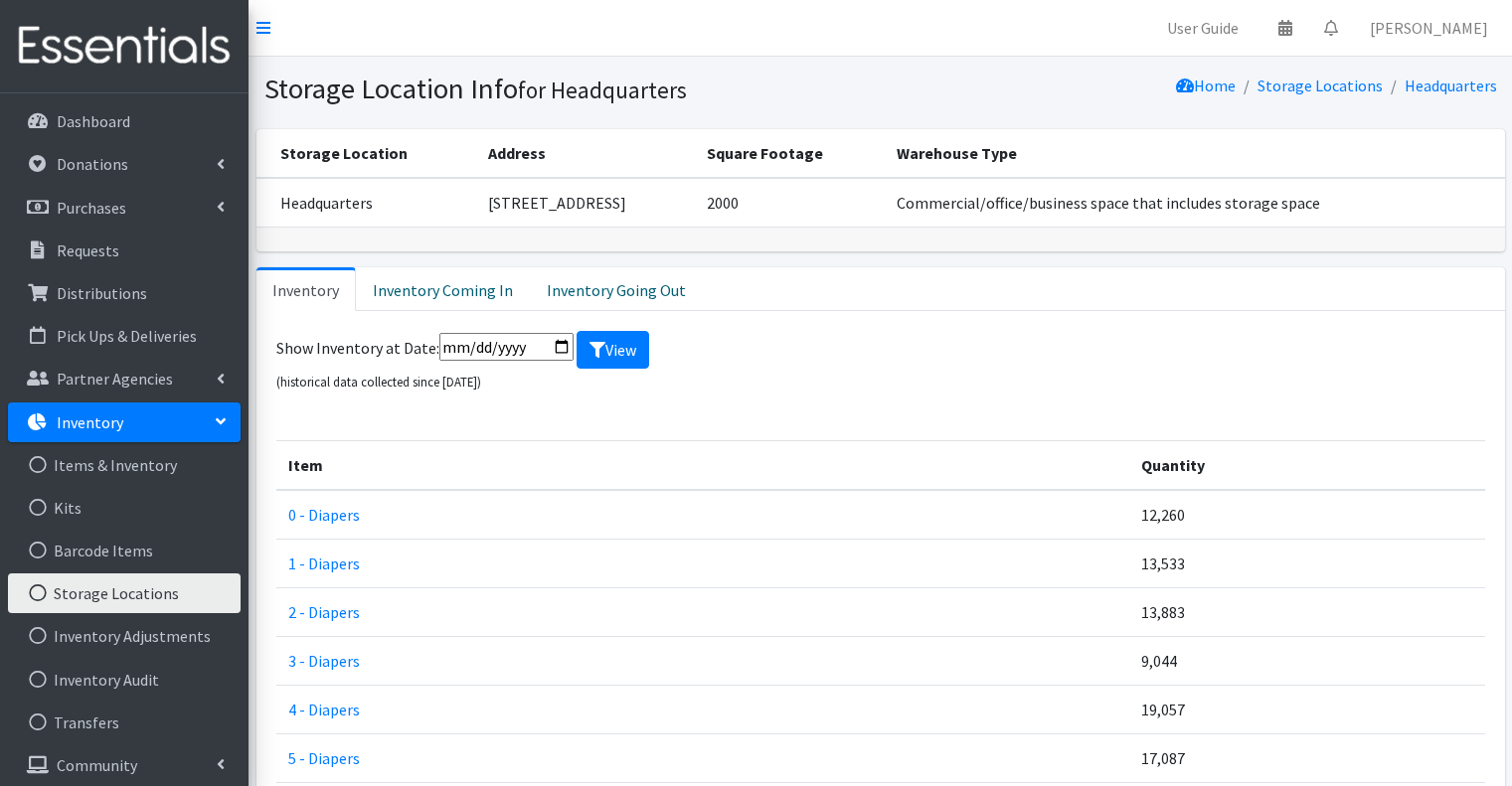 scroll, scrollTop: 0, scrollLeft: 0, axis: both 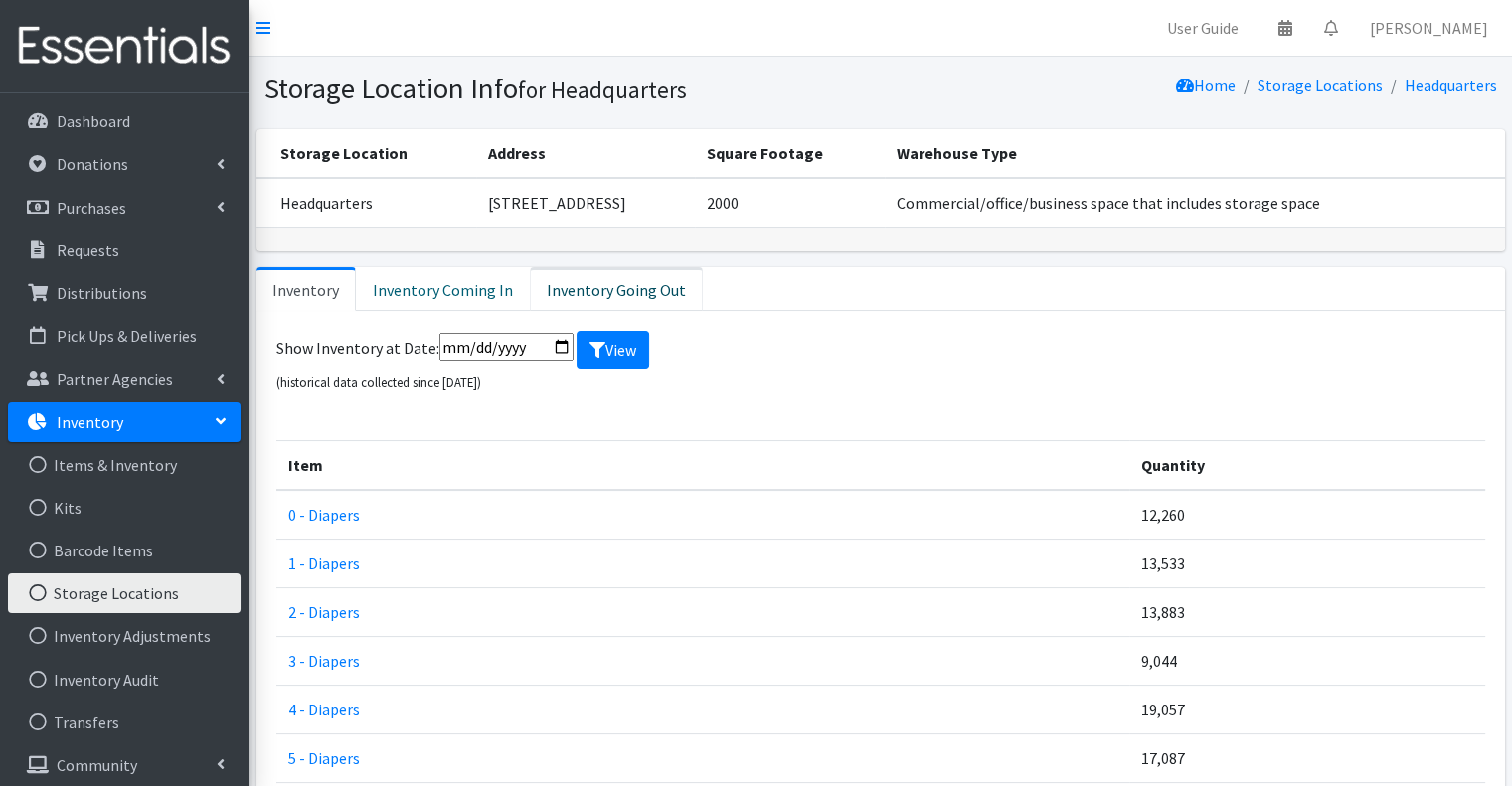 click on "Inventory Going Out" at bounding box center [616, 289] 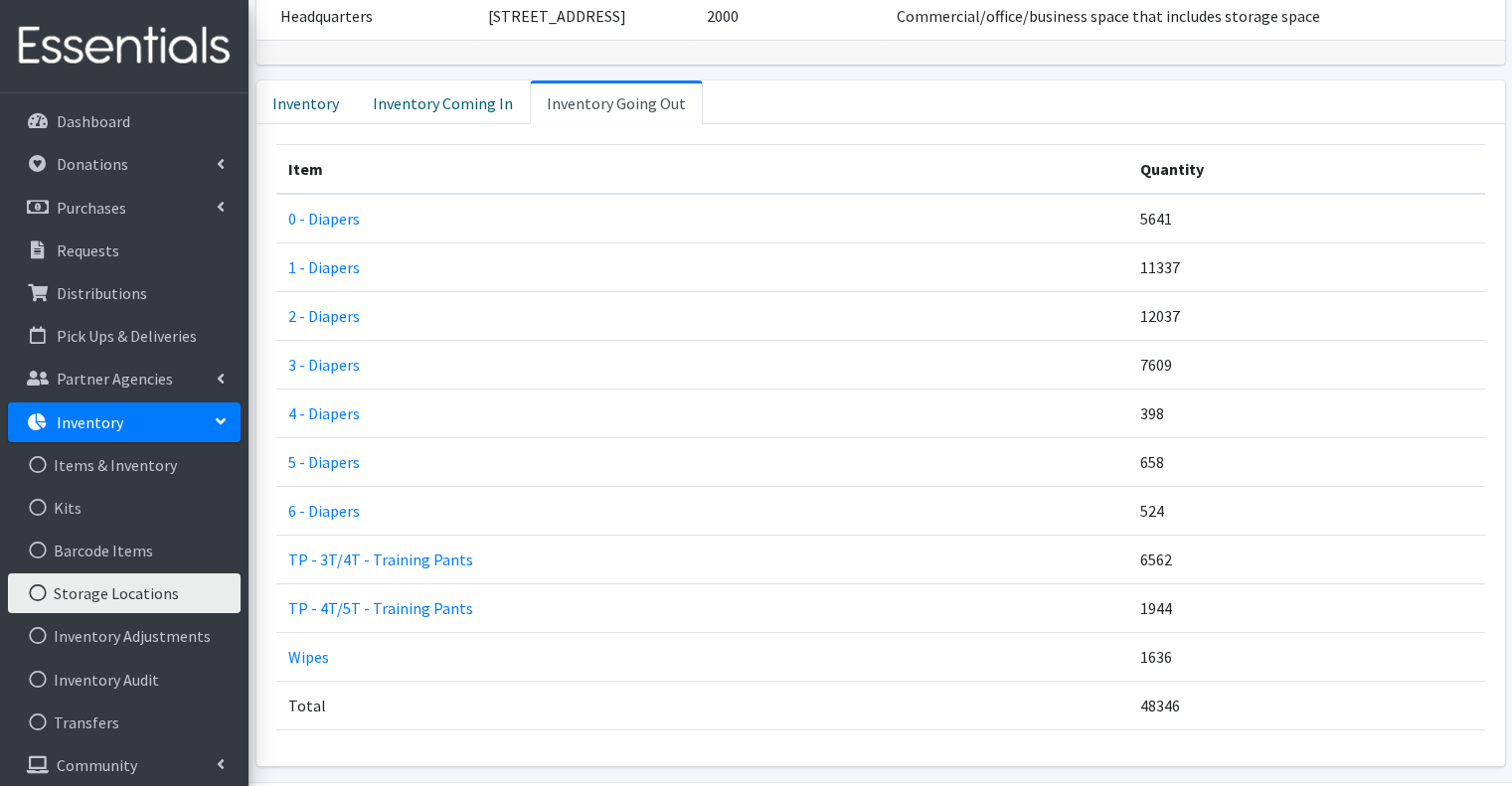 scroll, scrollTop: 152, scrollLeft: 0, axis: vertical 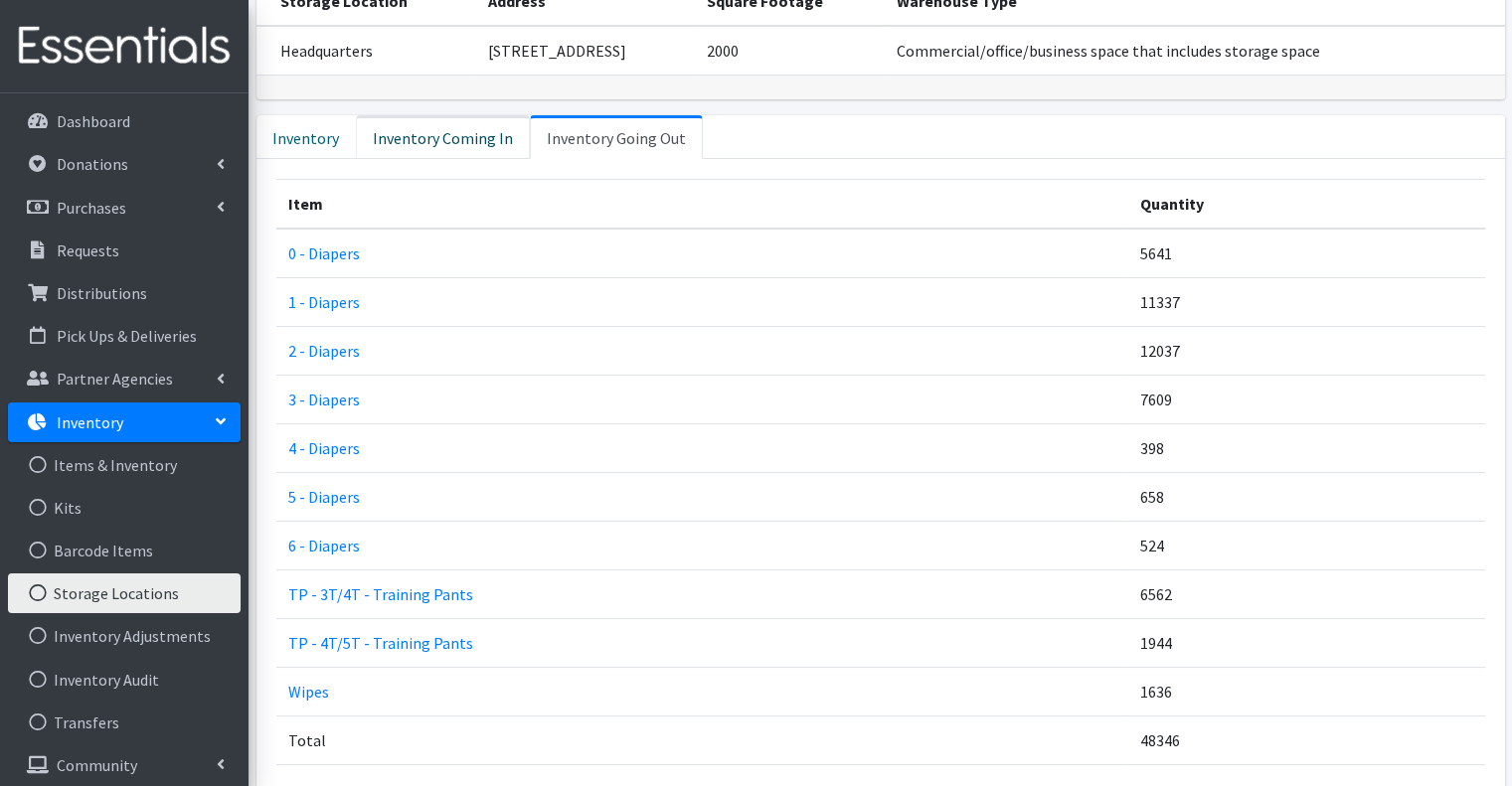 click on "Inventory Coming In" at bounding box center [442, 137] 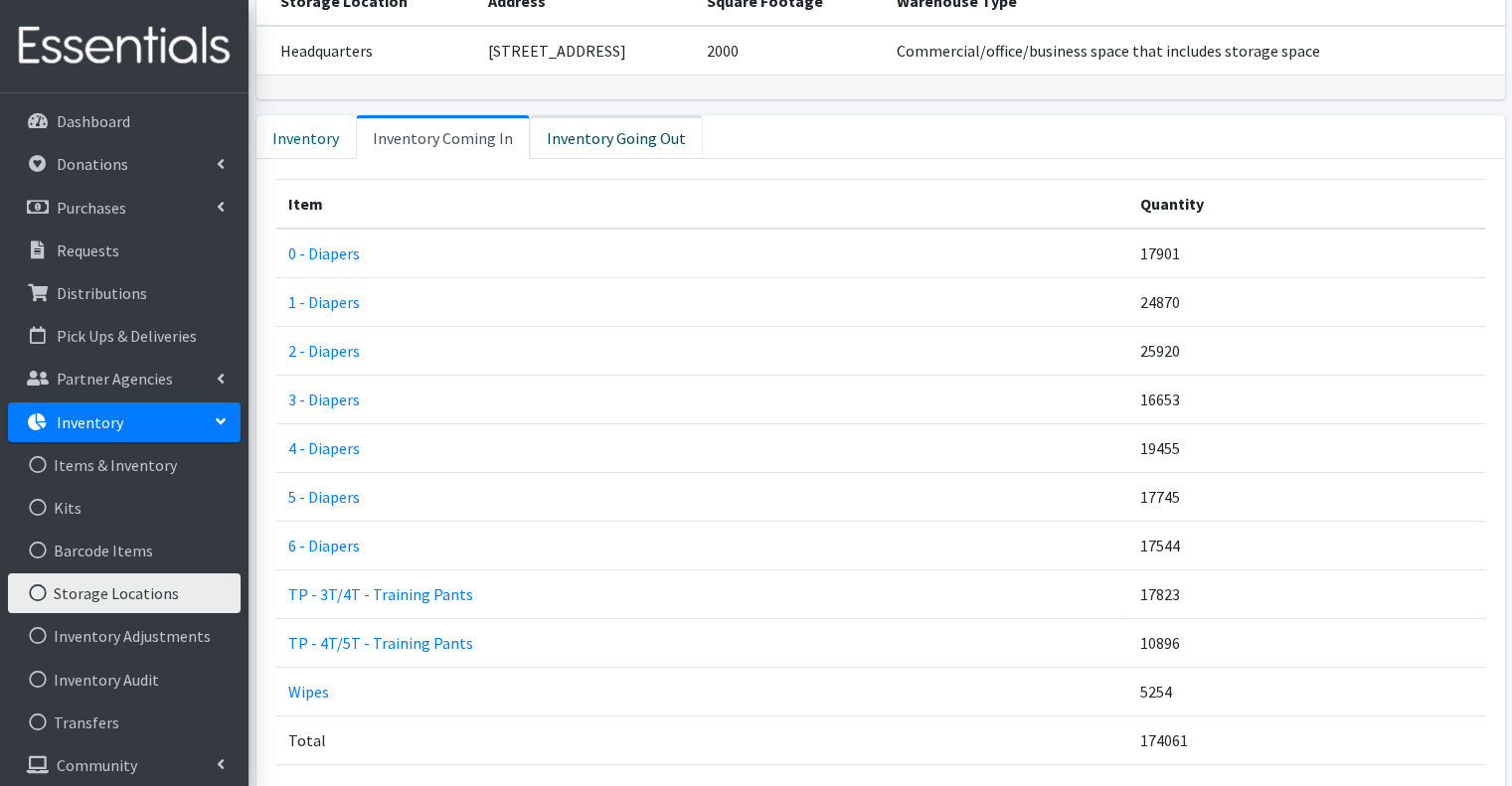 click on "Inventory Going Out" at bounding box center (616, 137) 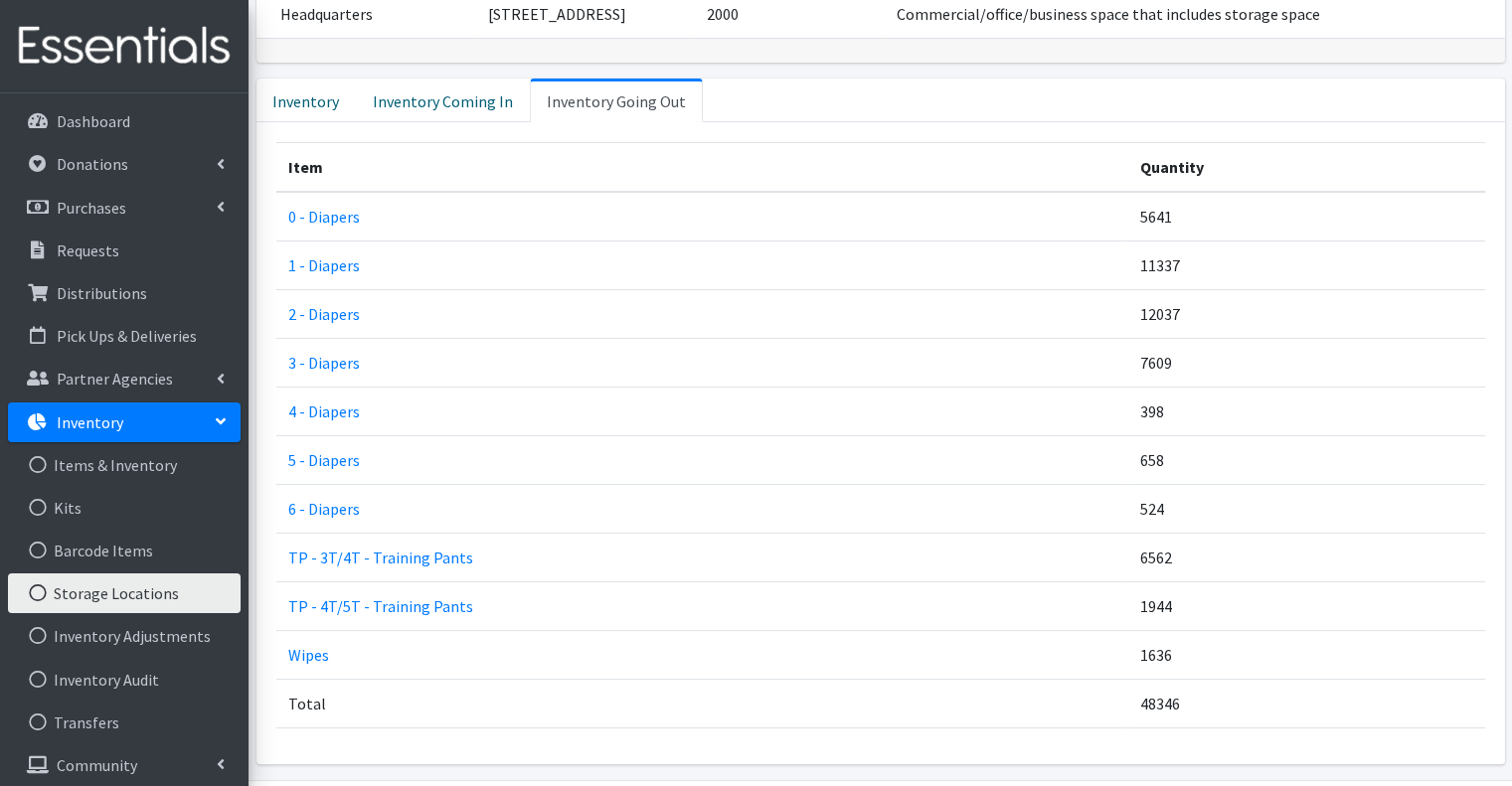 scroll, scrollTop: 251, scrollLeft: 0, axis: vertical 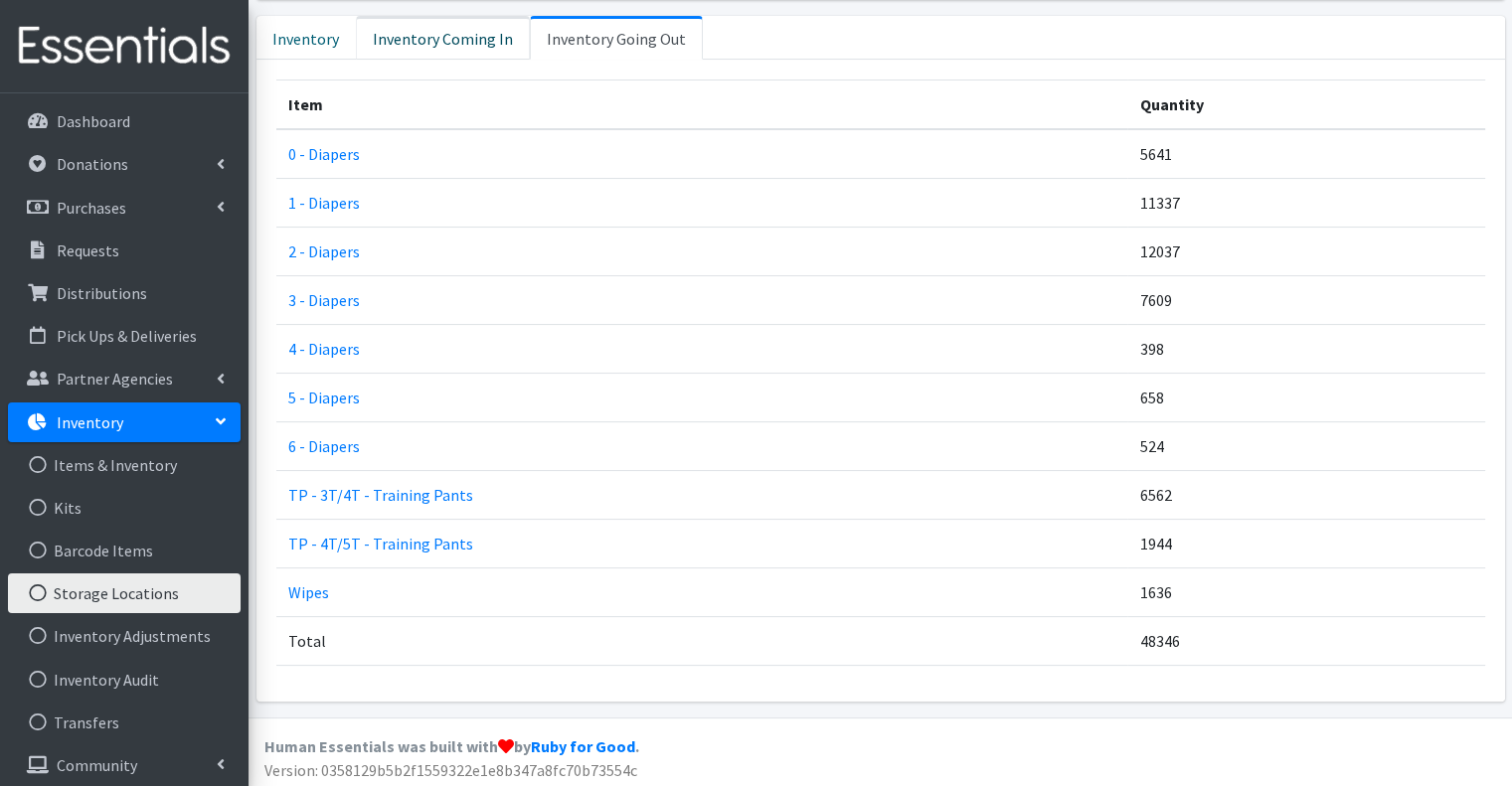 click on "Inventory Coming In" at bounding box center (442, 38) 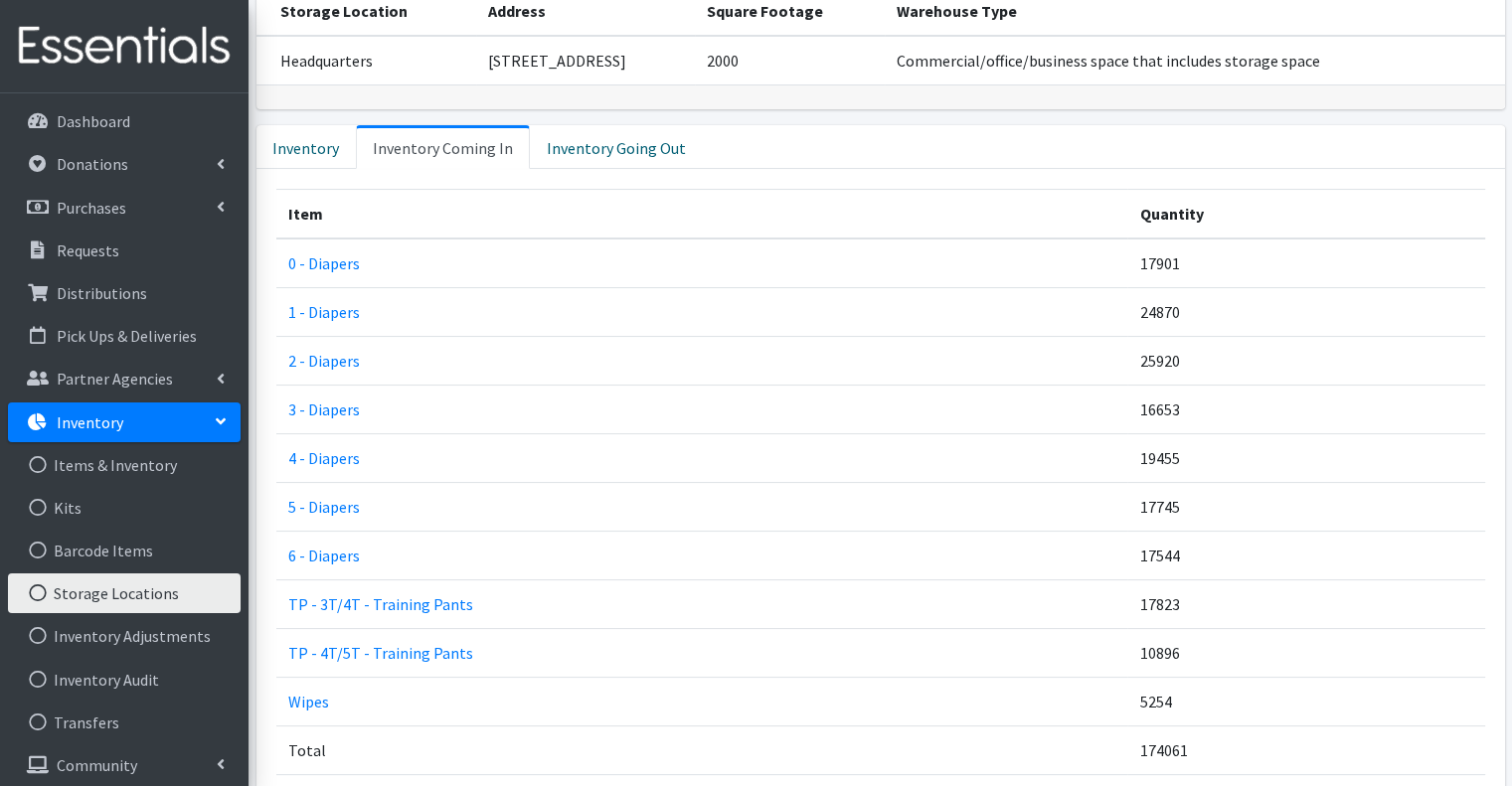 scroll, scrollTop: 0, scrollLeft: 0, axis: both 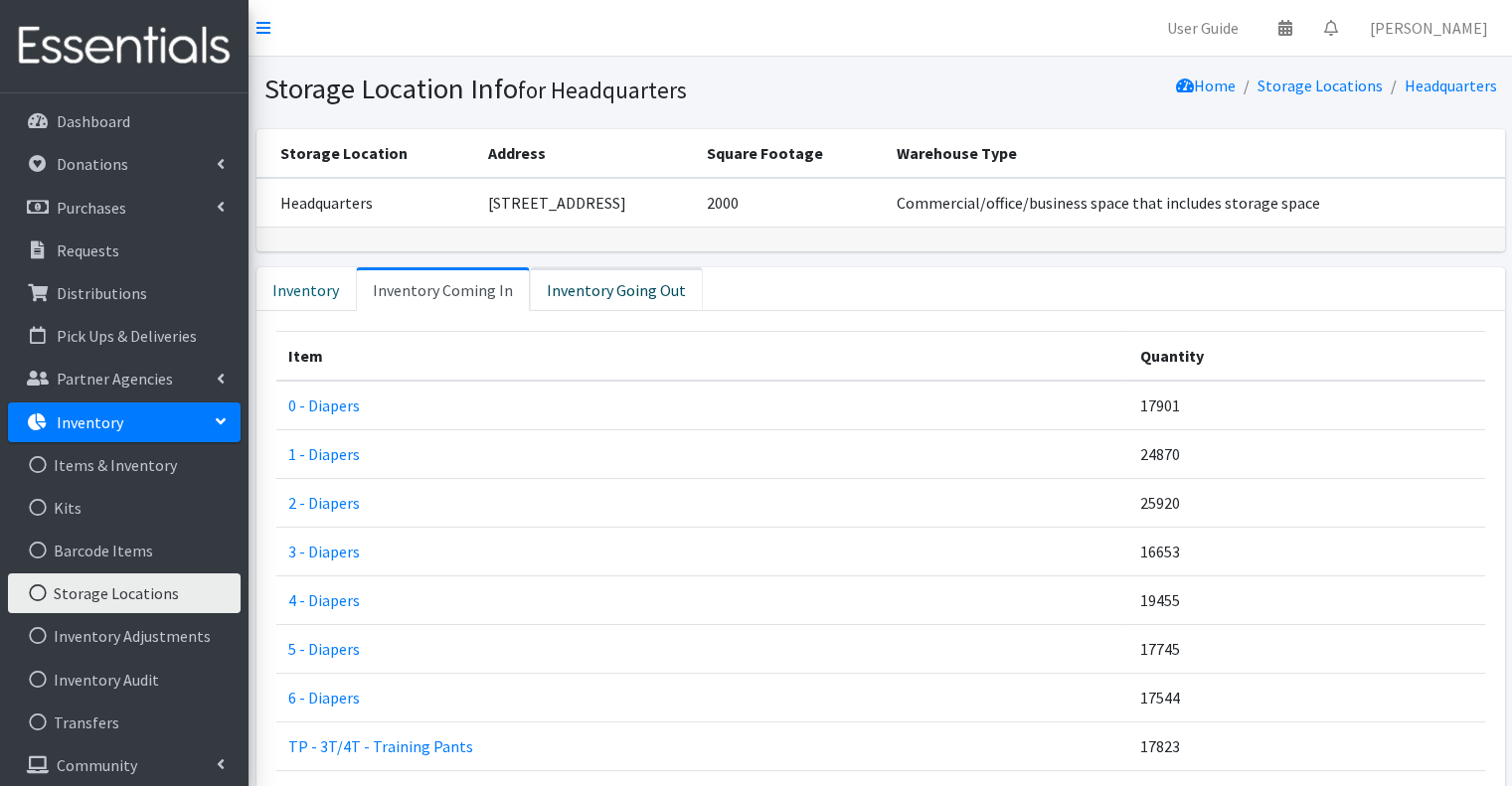 click on "Inventory Going Out" at bounding box center [616, 289] 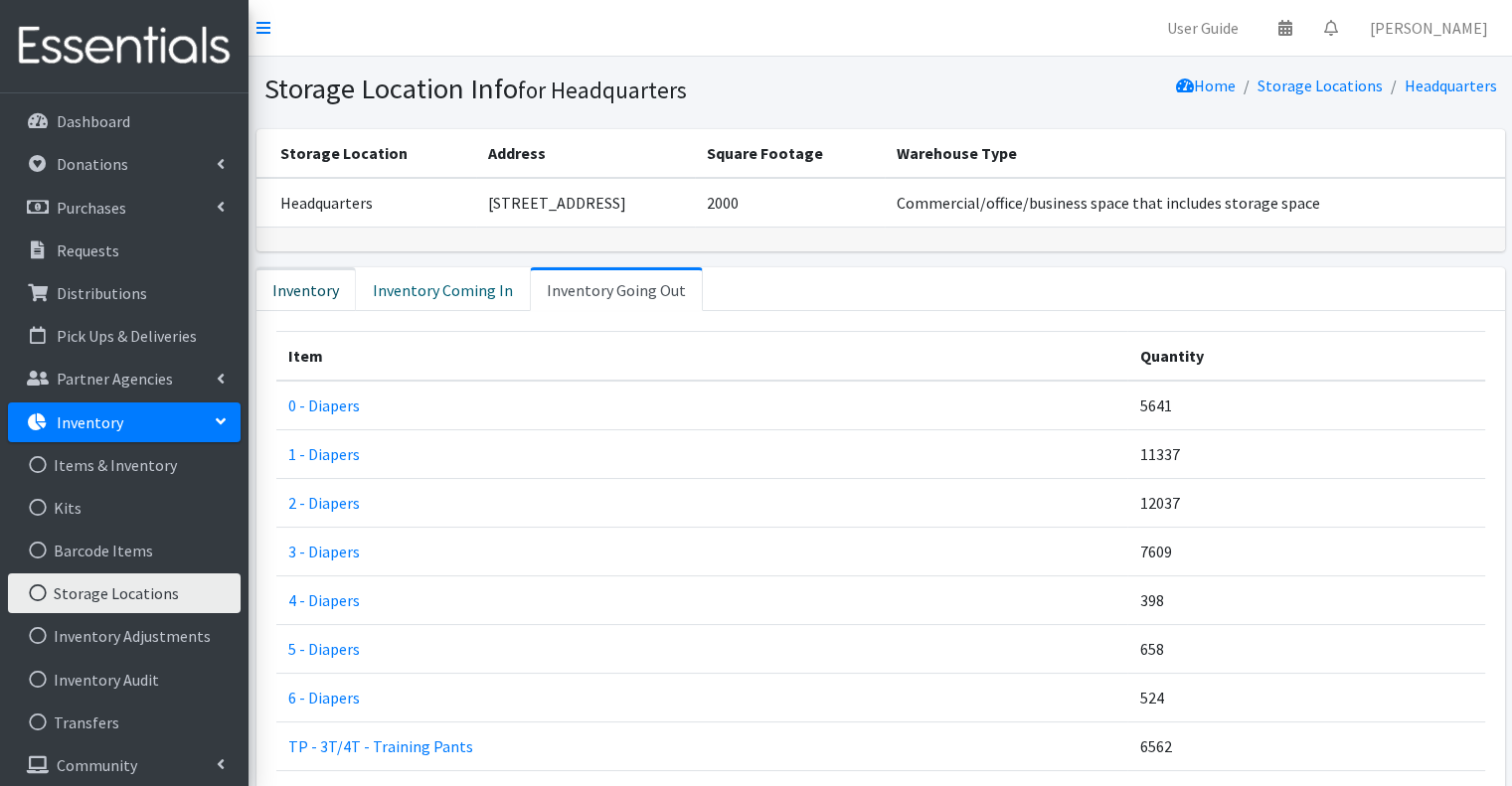 click on "Inventory" at bounding box center [306, 289] 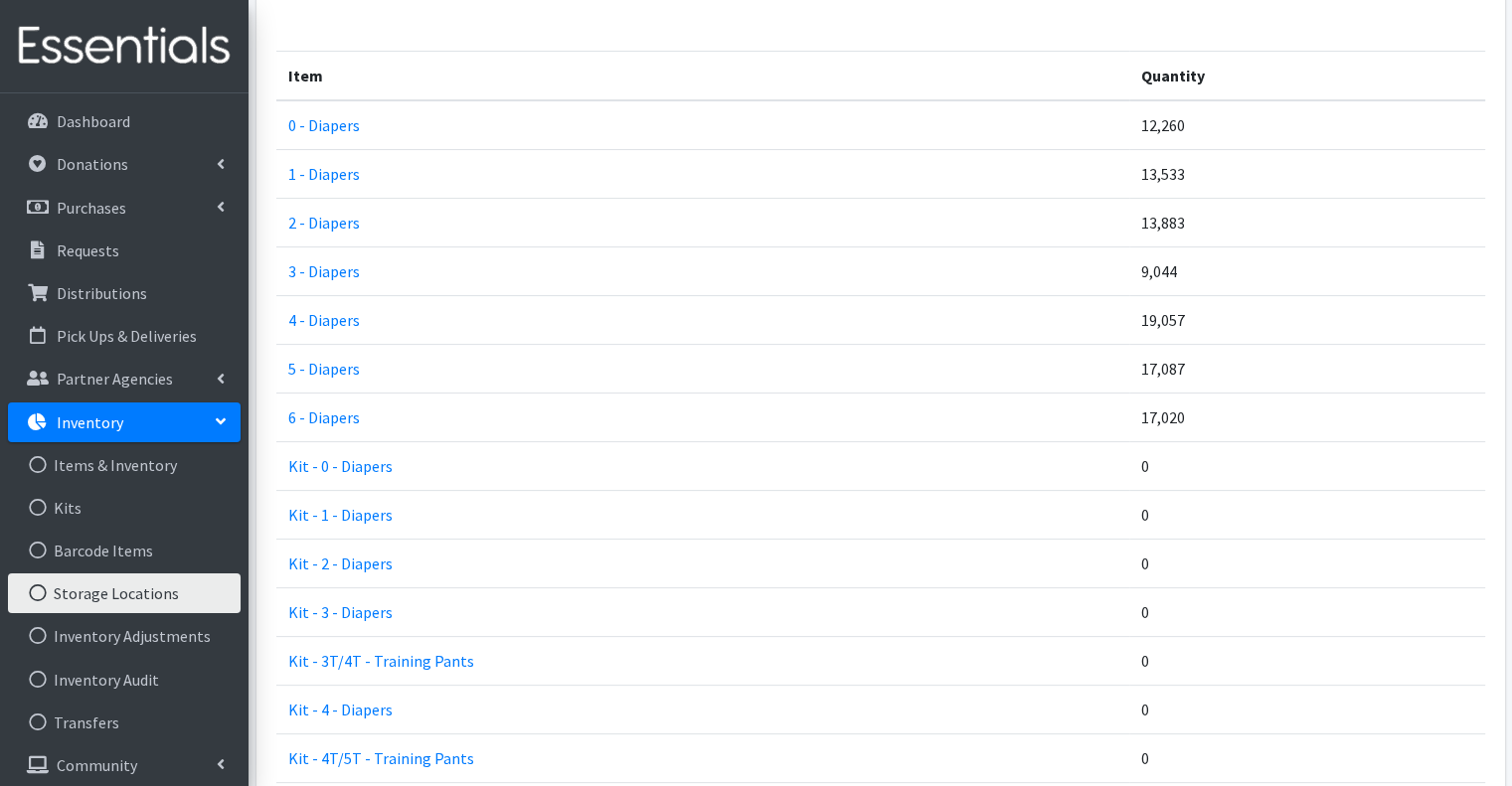 scroll, scrollTop: 44, scrollLeft: 0, axis: vertical 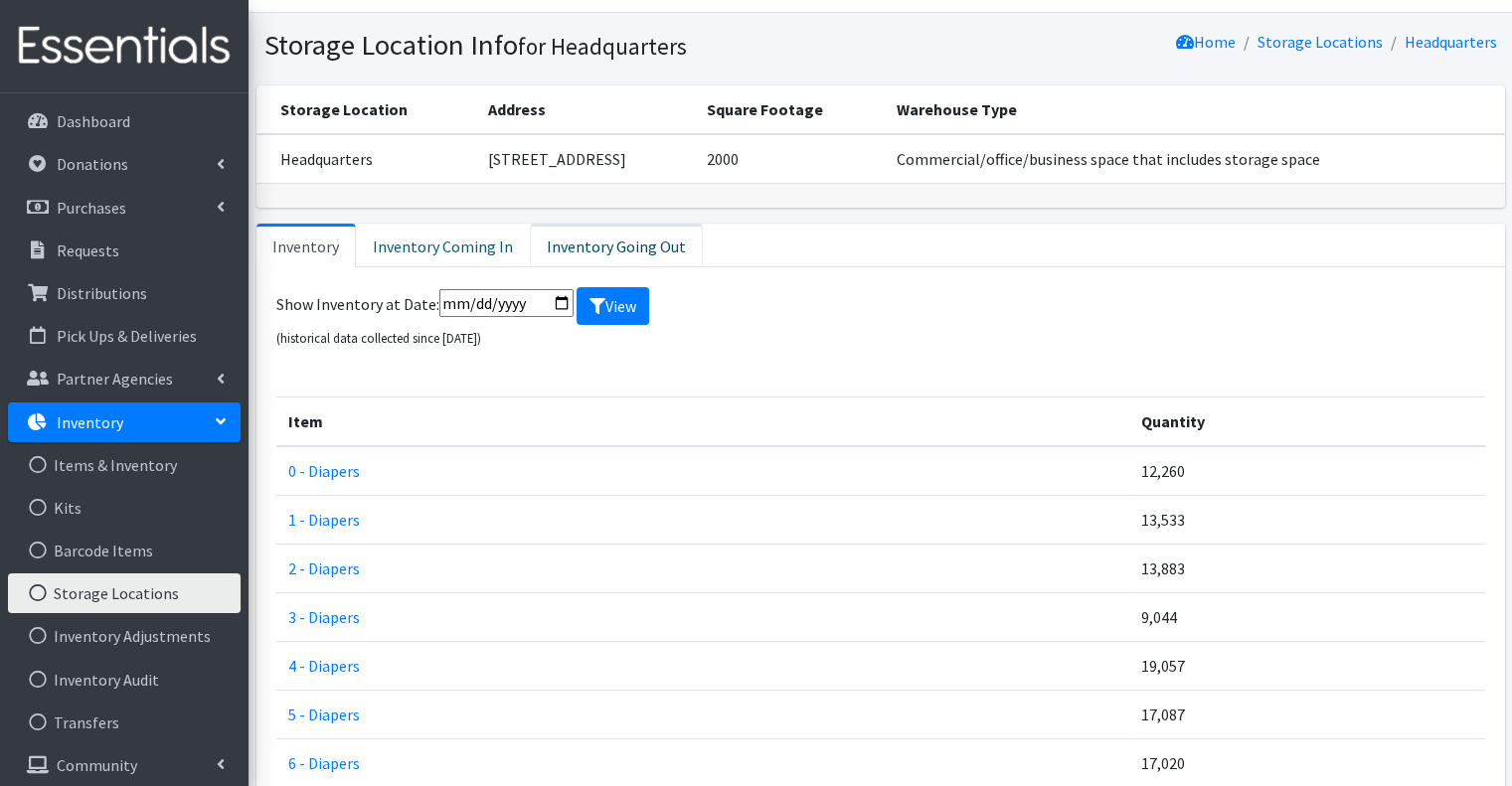 click on "Inventory Going Out" at bounding box center [616, 245] 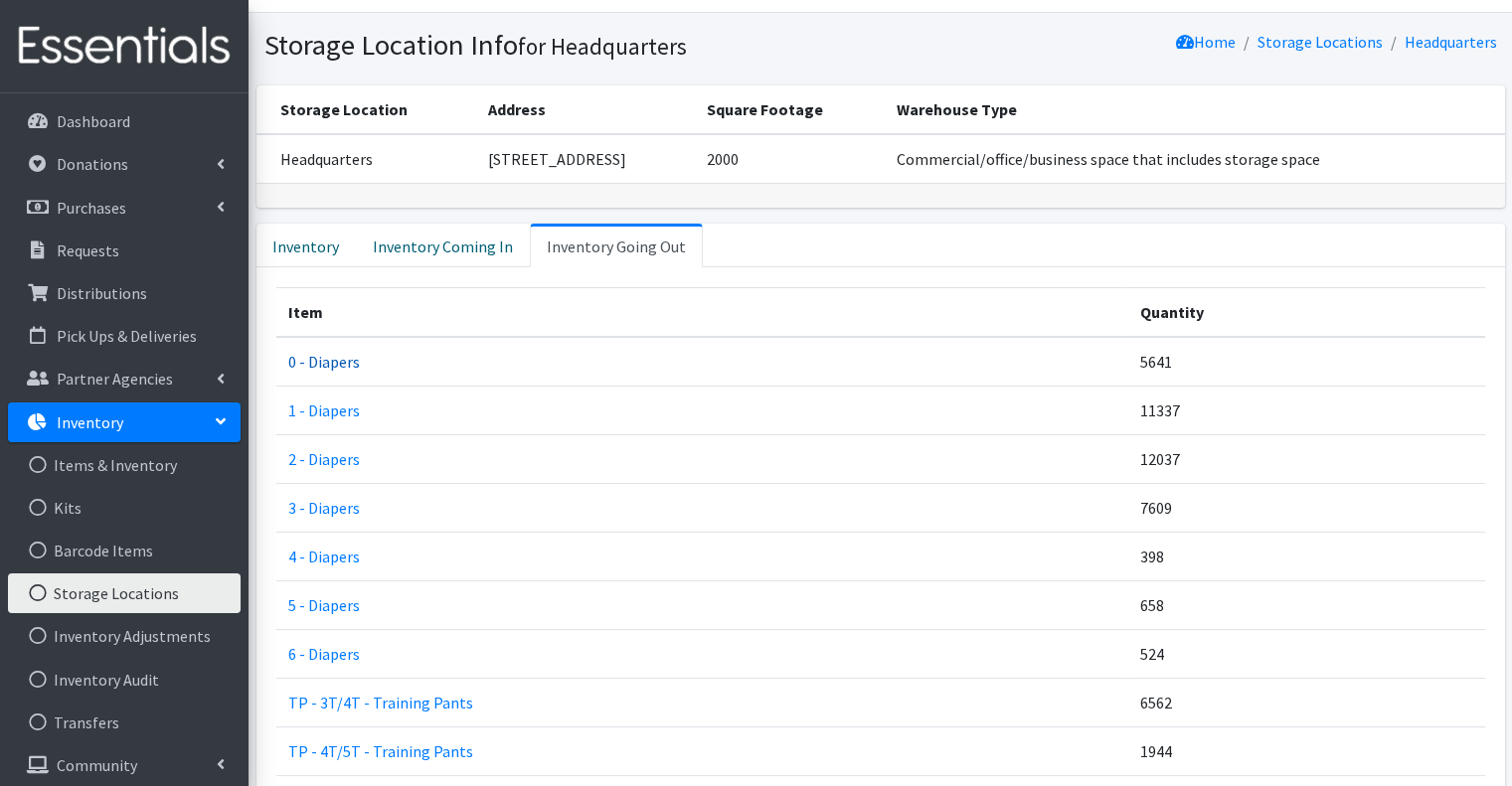 click on "0 - Diapers" at bounding box center (324, 362) 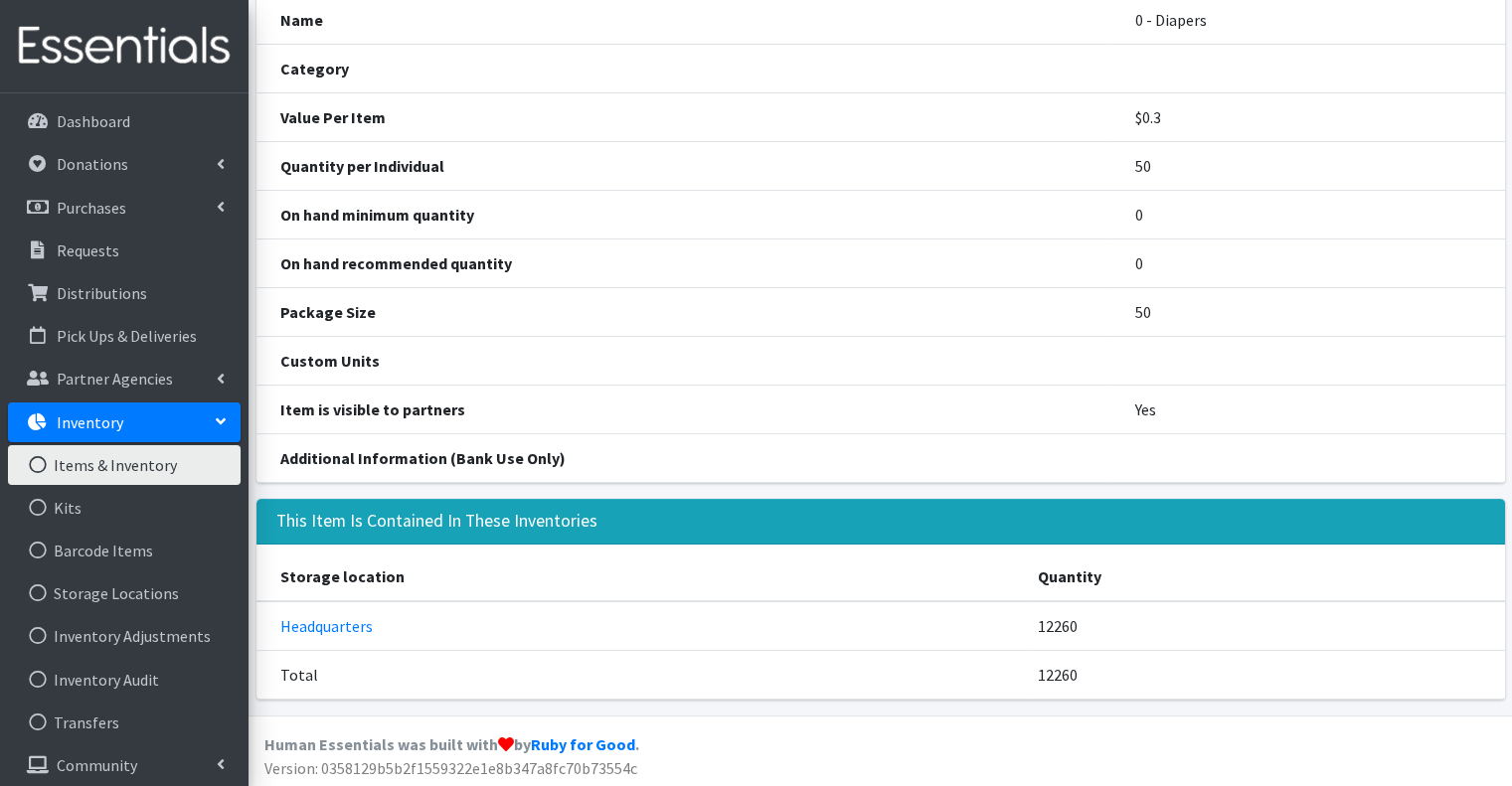 scroll, scrollTop: 0, scrollLeft: 0, axis: both 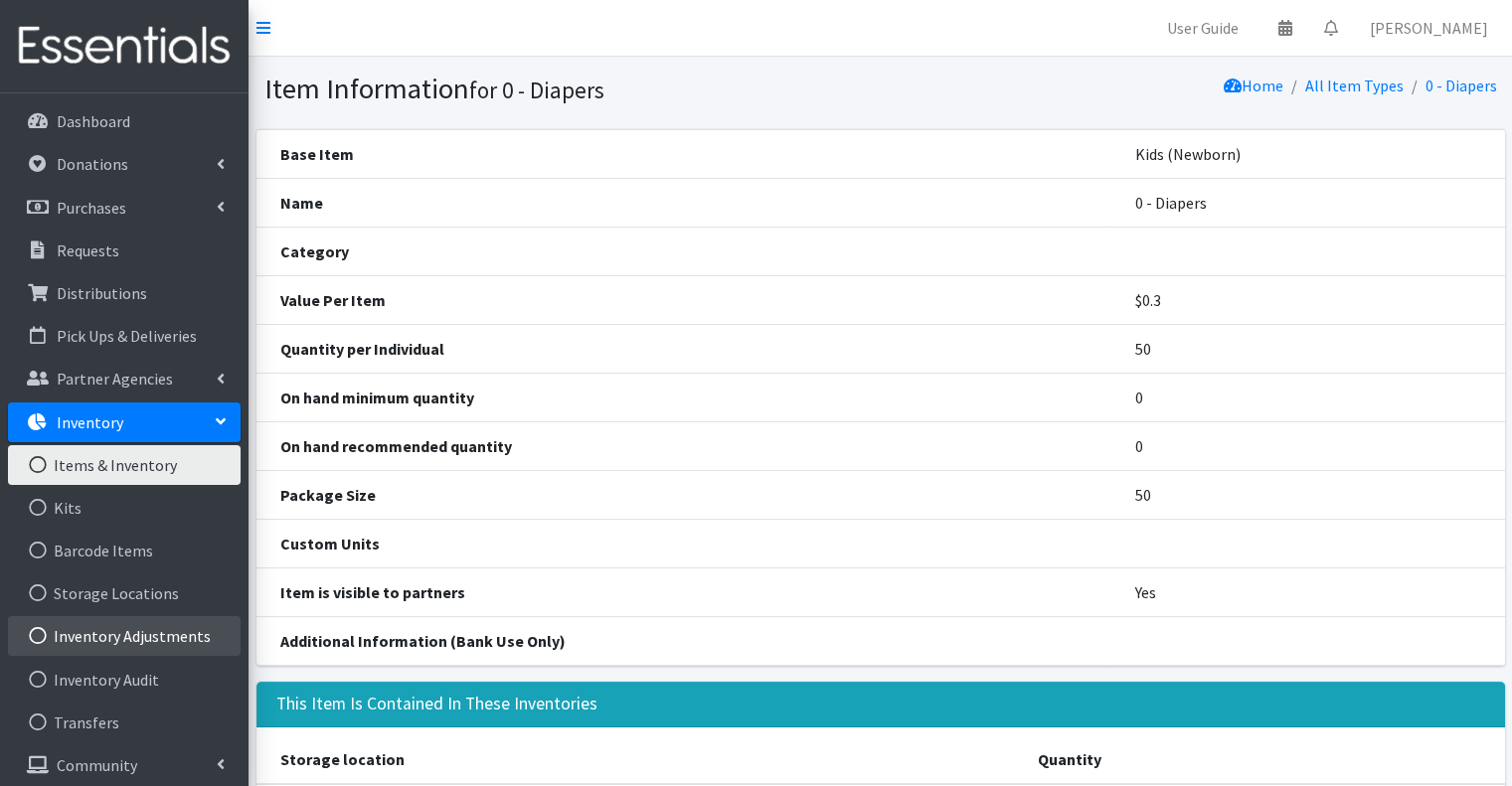click on "Inventory Adjustments" at bounding box center (124, 636) 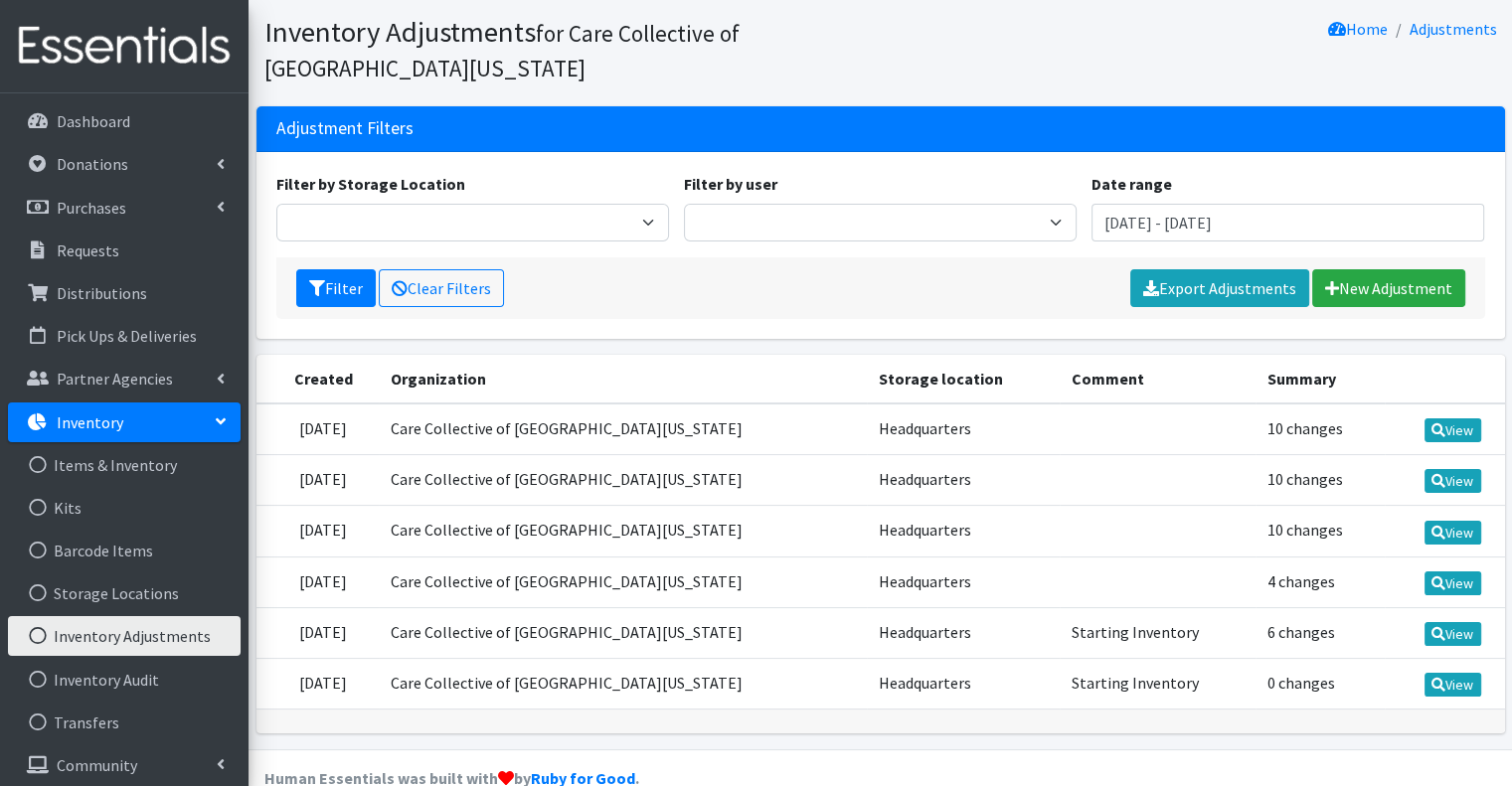 scroll, scrollTop: 87, scrollLeft: 0, axis: vertical 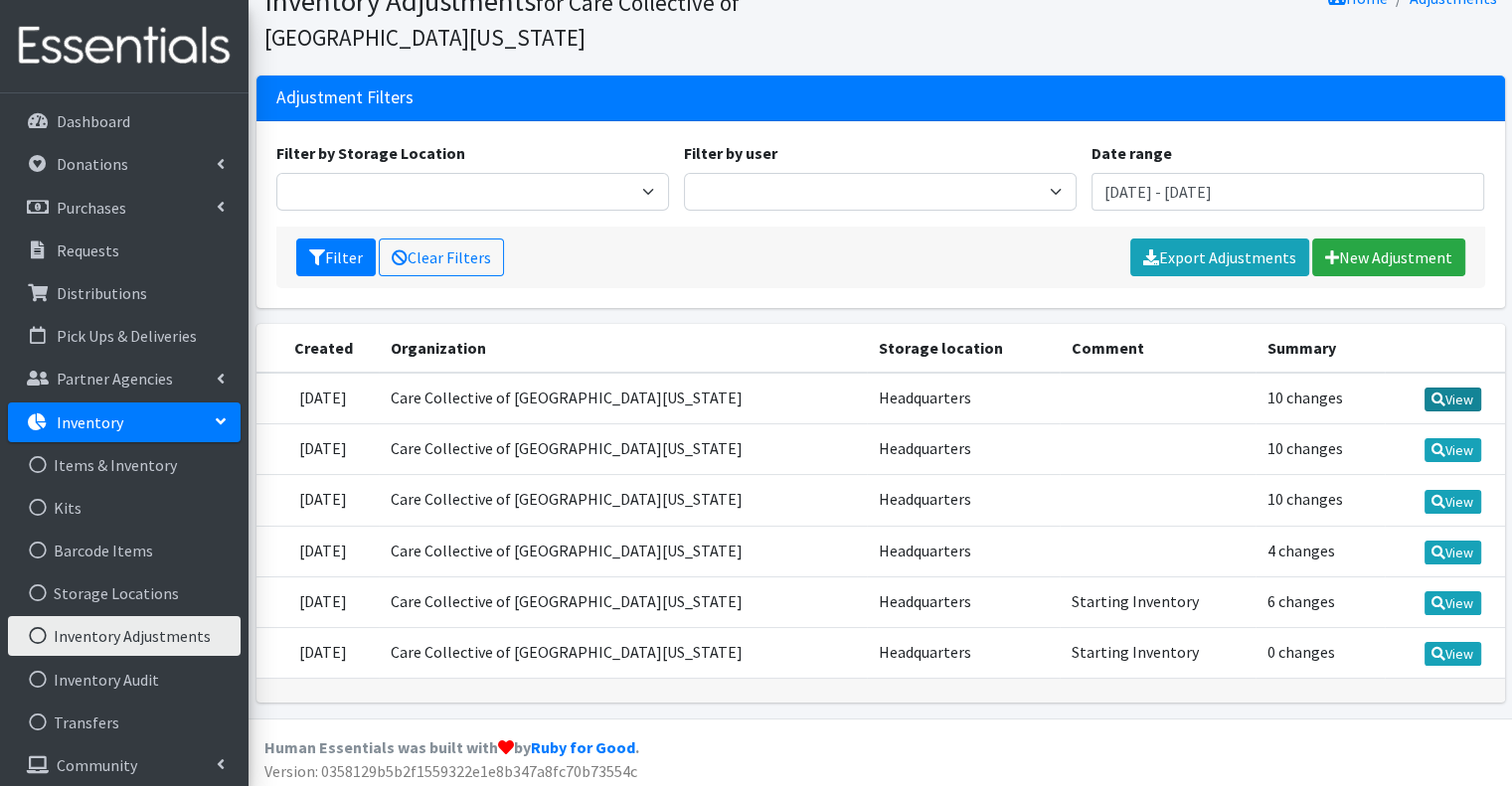 click on "View" at bounding box center [1452, 399] 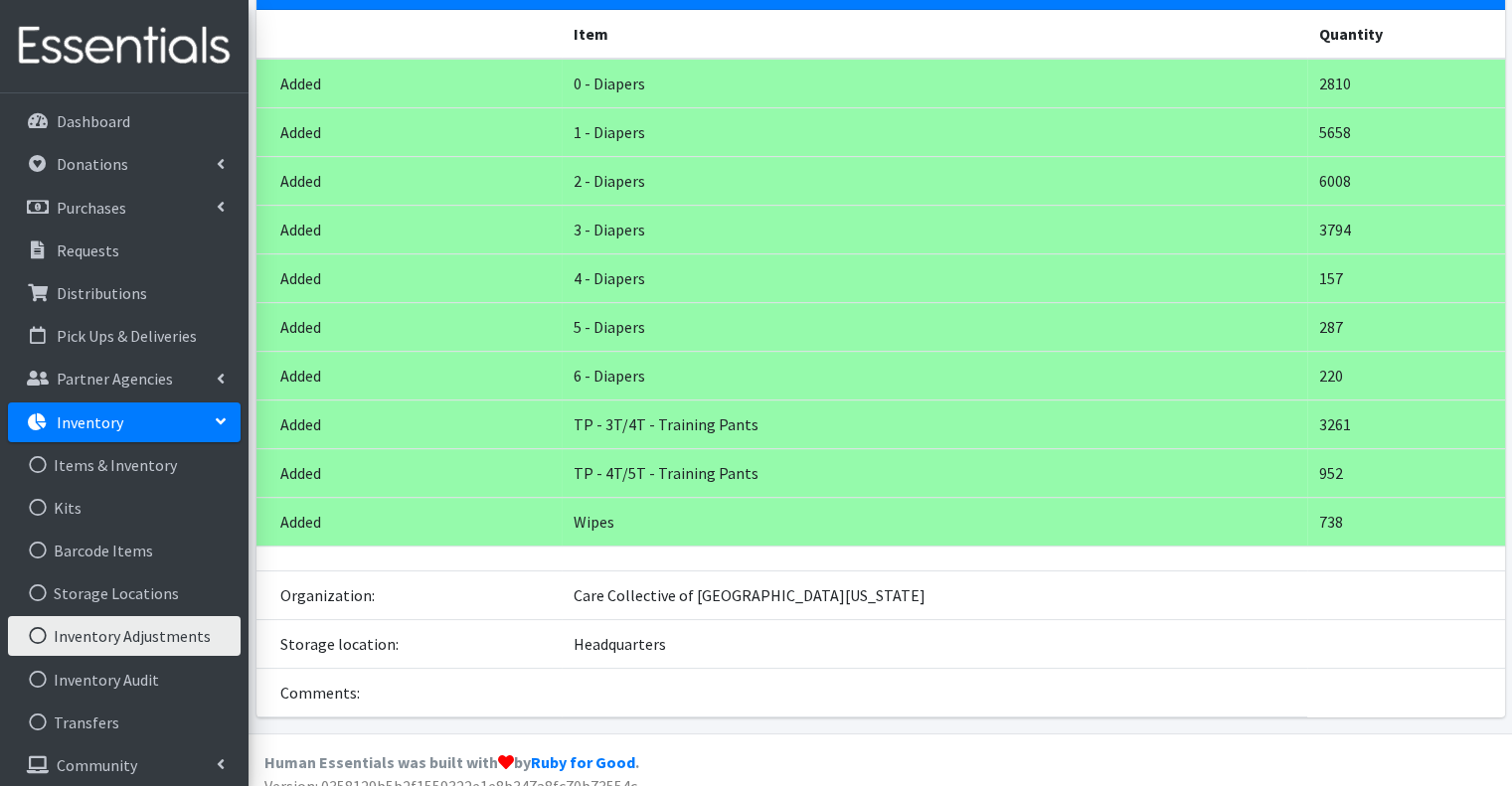 scroll, scrollTop: 217, scrollLeft: 0, axis: vertical 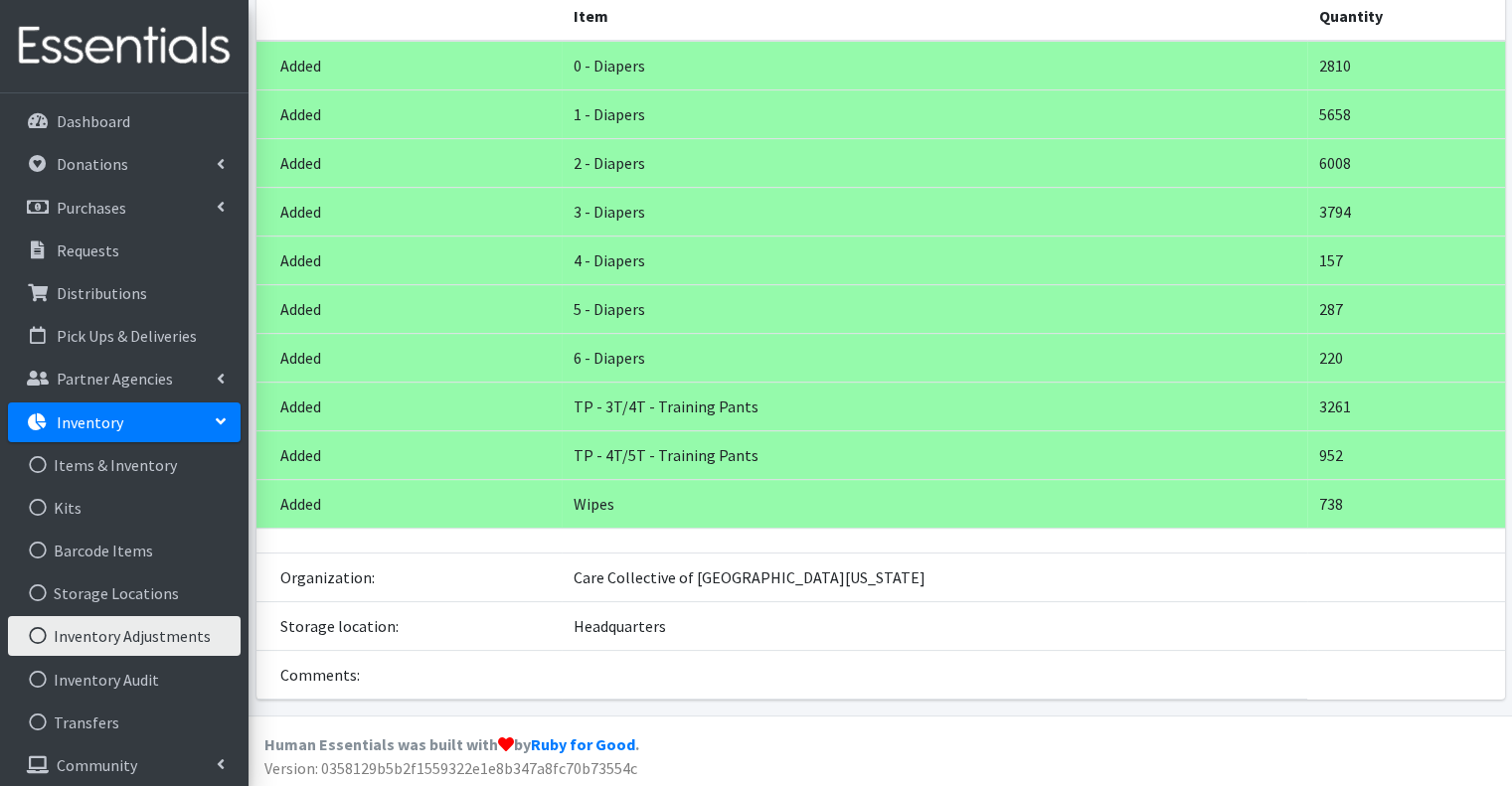 click on "Inventory Adjustments" at bounding box center (124, 636) 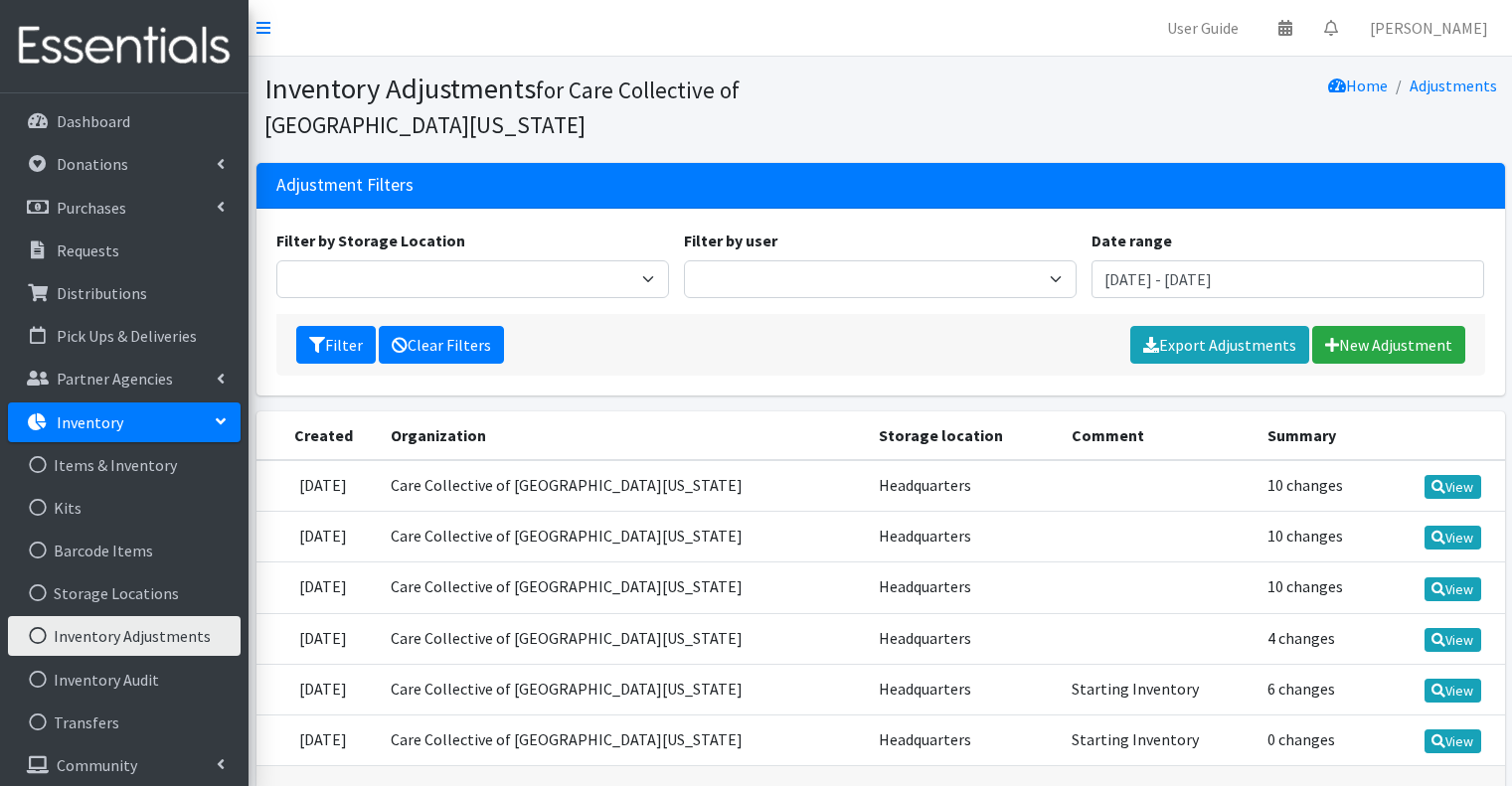 scroll, scrollTop: 0, scrollLeft: 0, axis: both 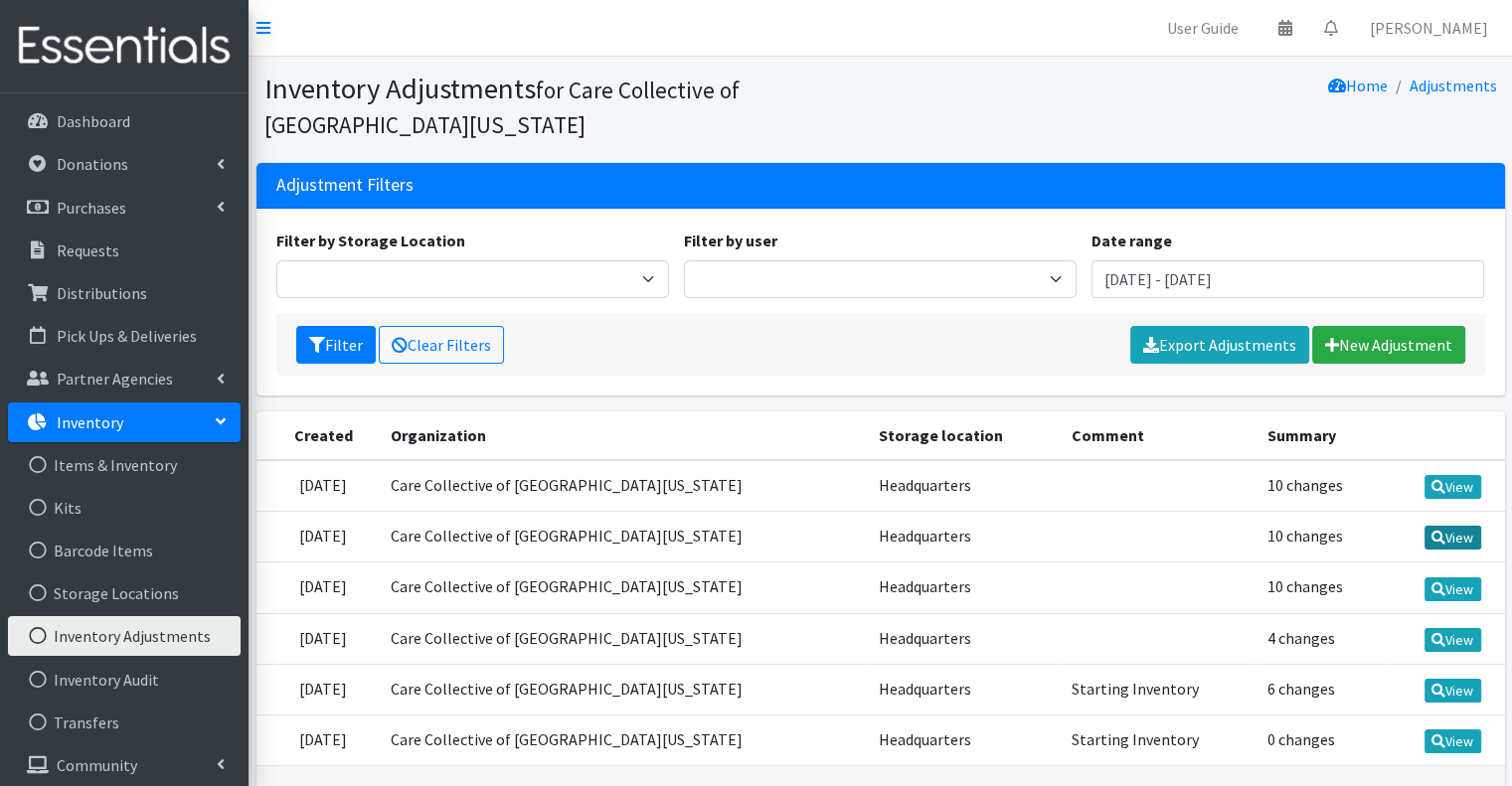 click on "View" at bounding box center [1452, 538] 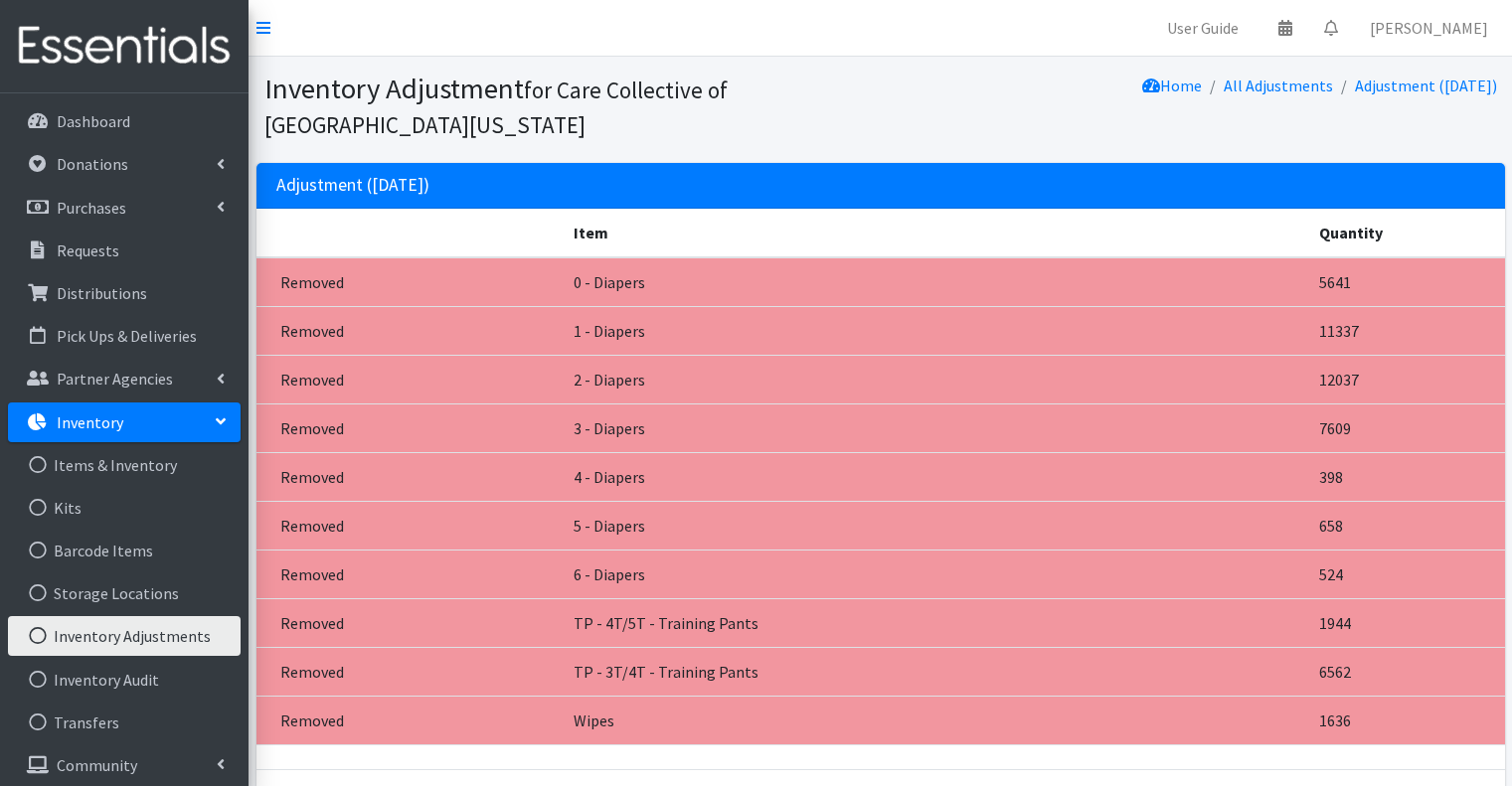 scroll, scrollTop: 0, scrollLeft: 0, axis: both 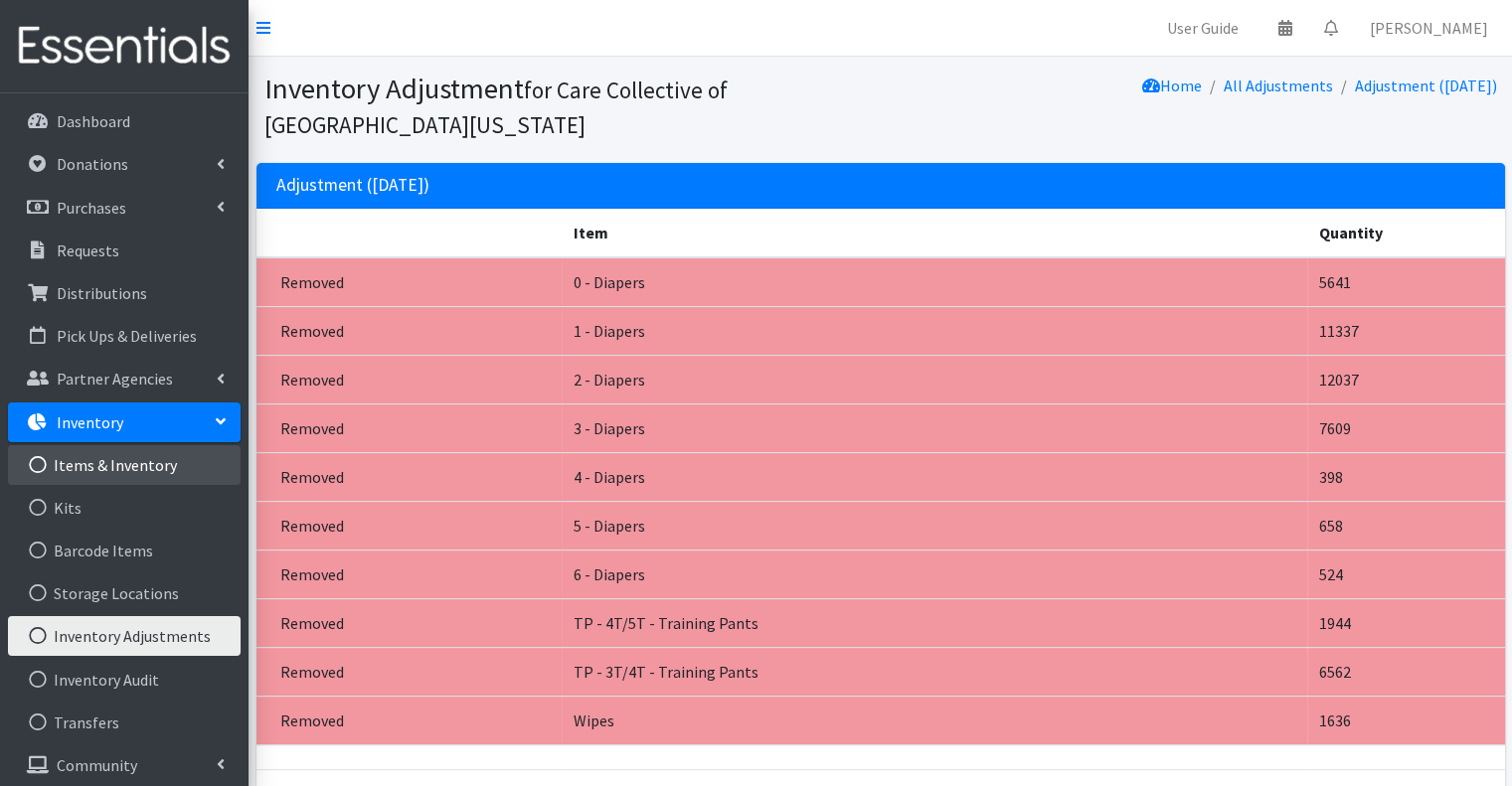 click on "Items & Inventory" at bounding box center [124, 465] 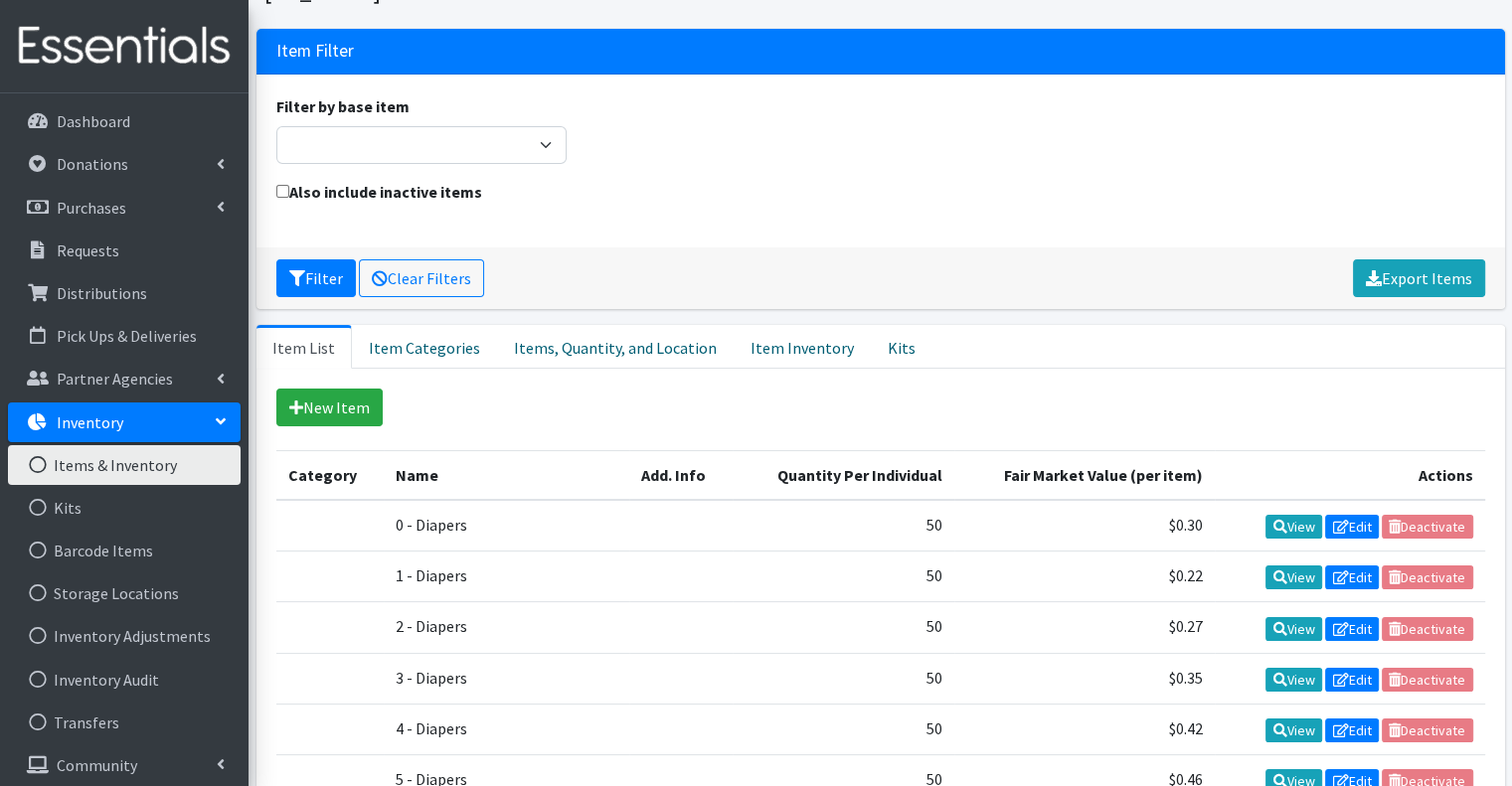 scroll, scrollTop: 199, scrollLeft: 0, axis: vertical 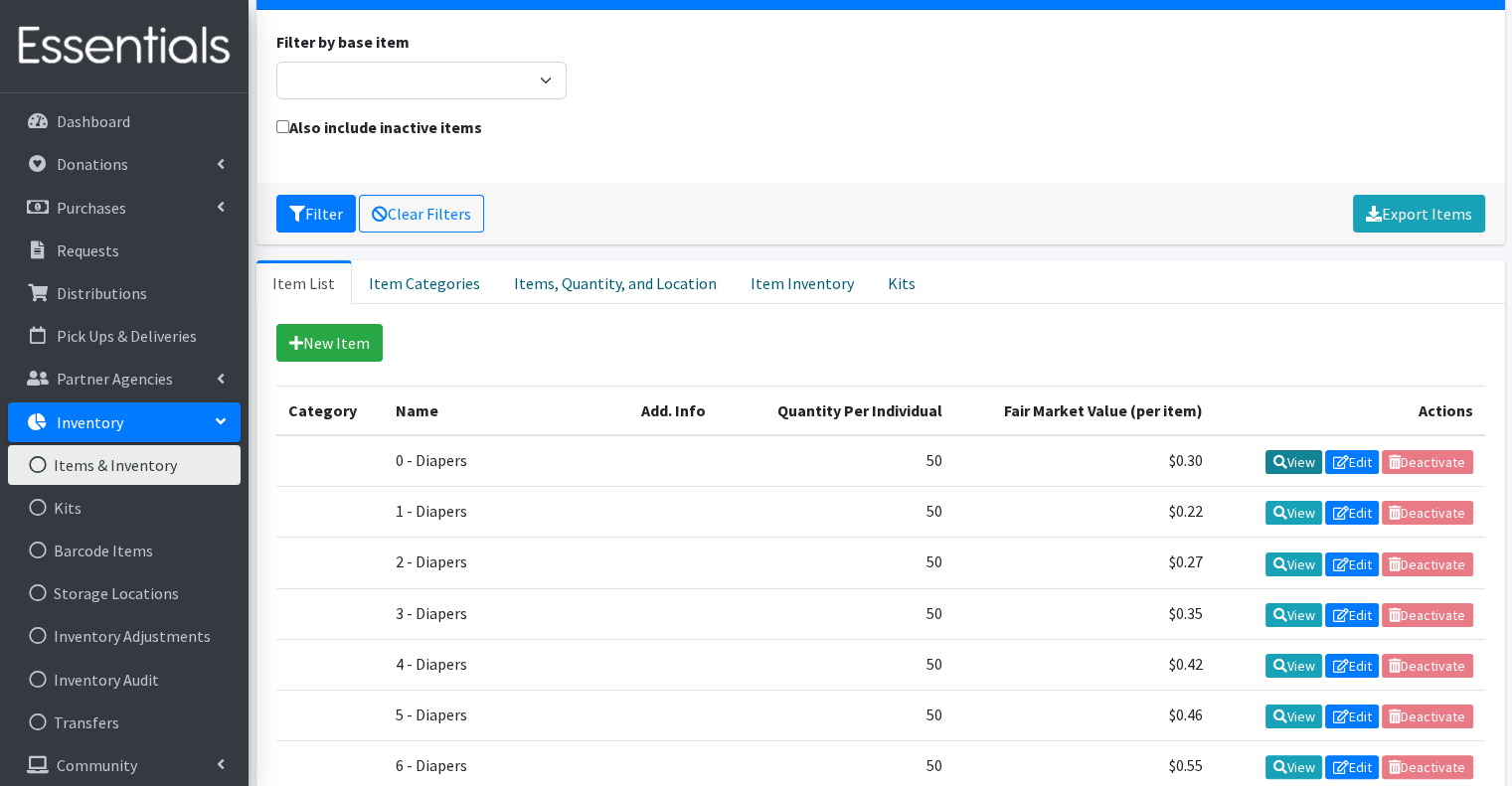 click on "View" at bounding box center (1293, 462) 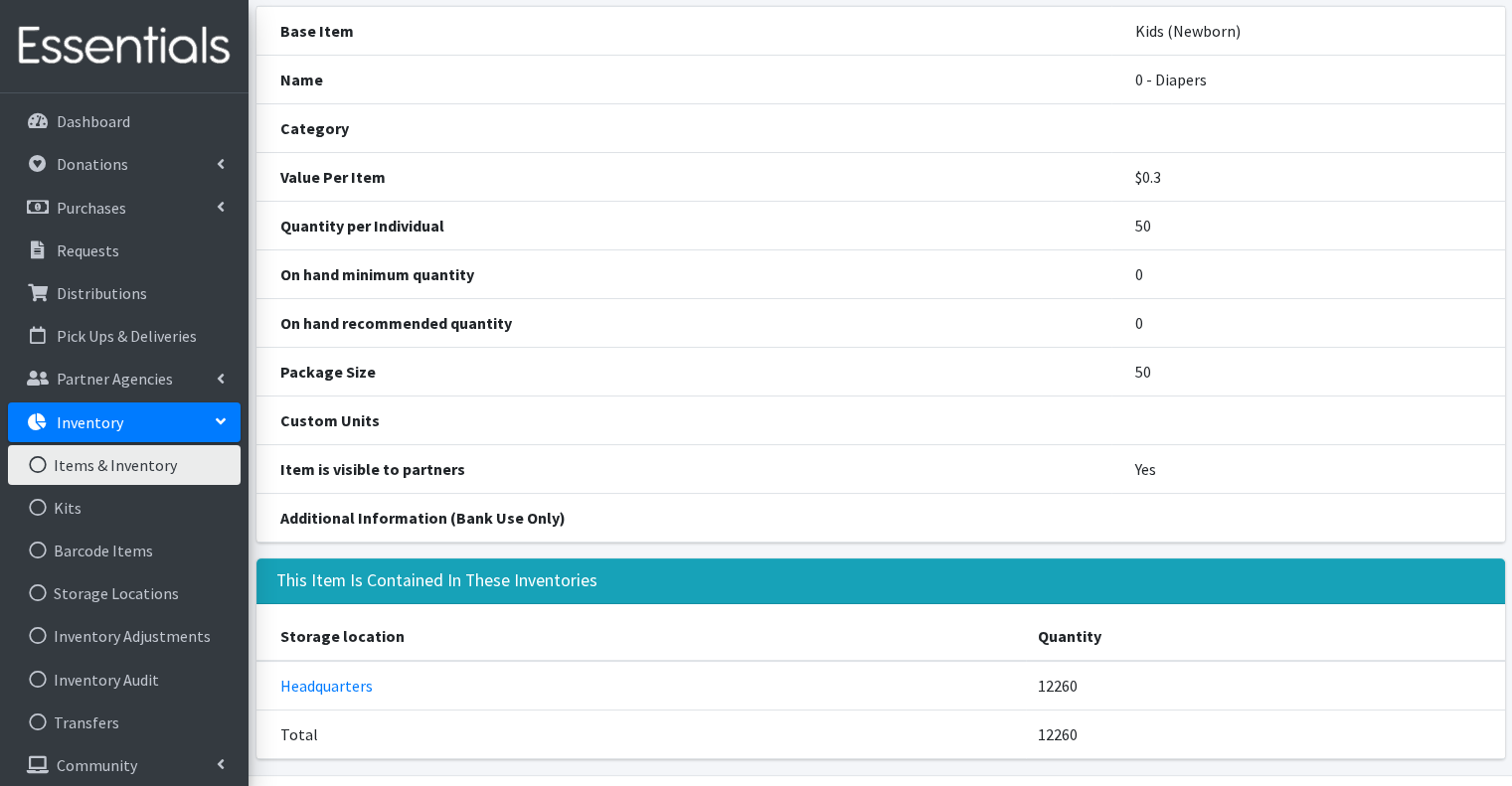 scroll, scrollTop: 183, scrollLeft: 0, axis: vertical 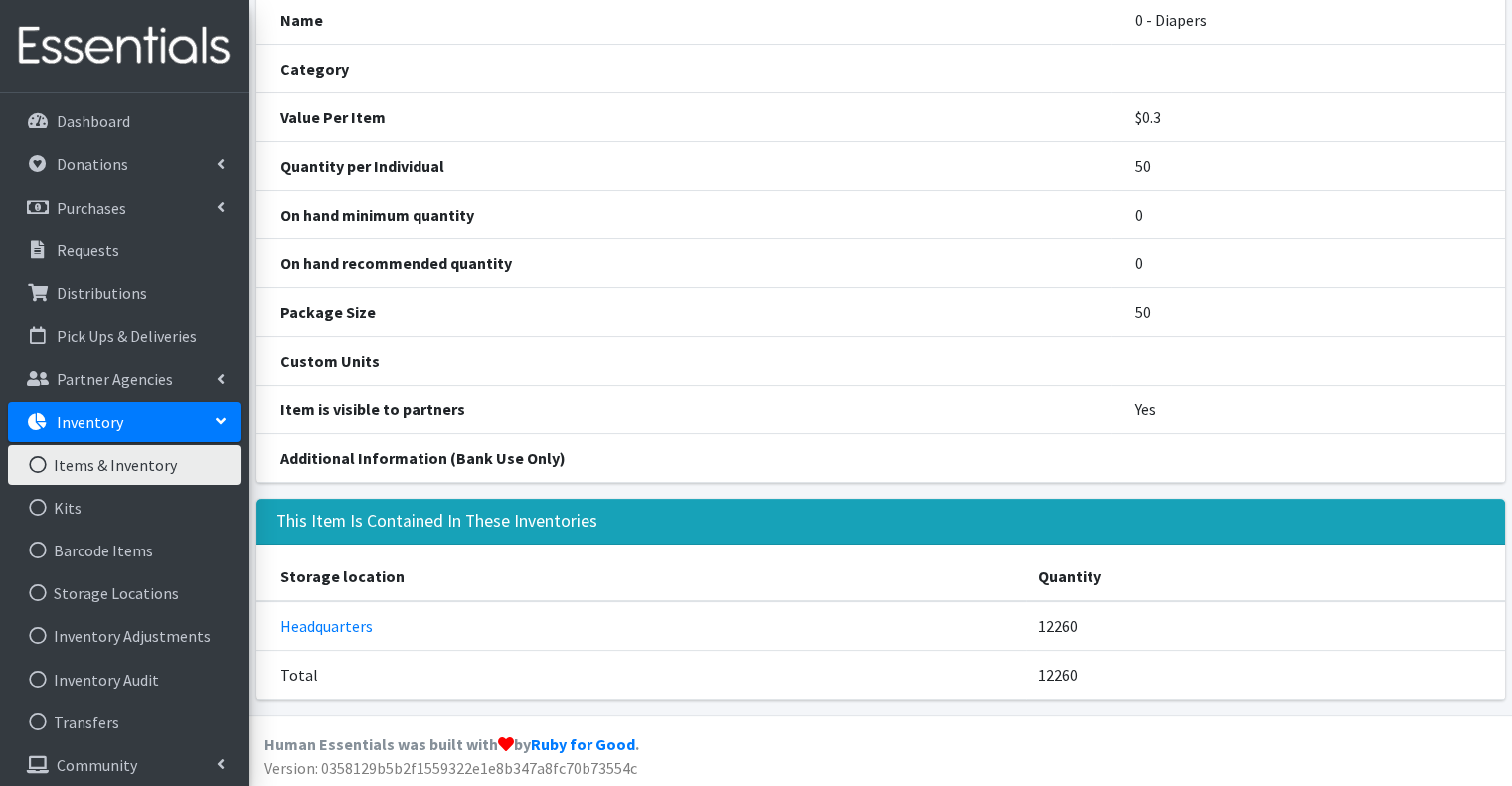 click on "Items & Inventory" at bounding box center (124, 465) 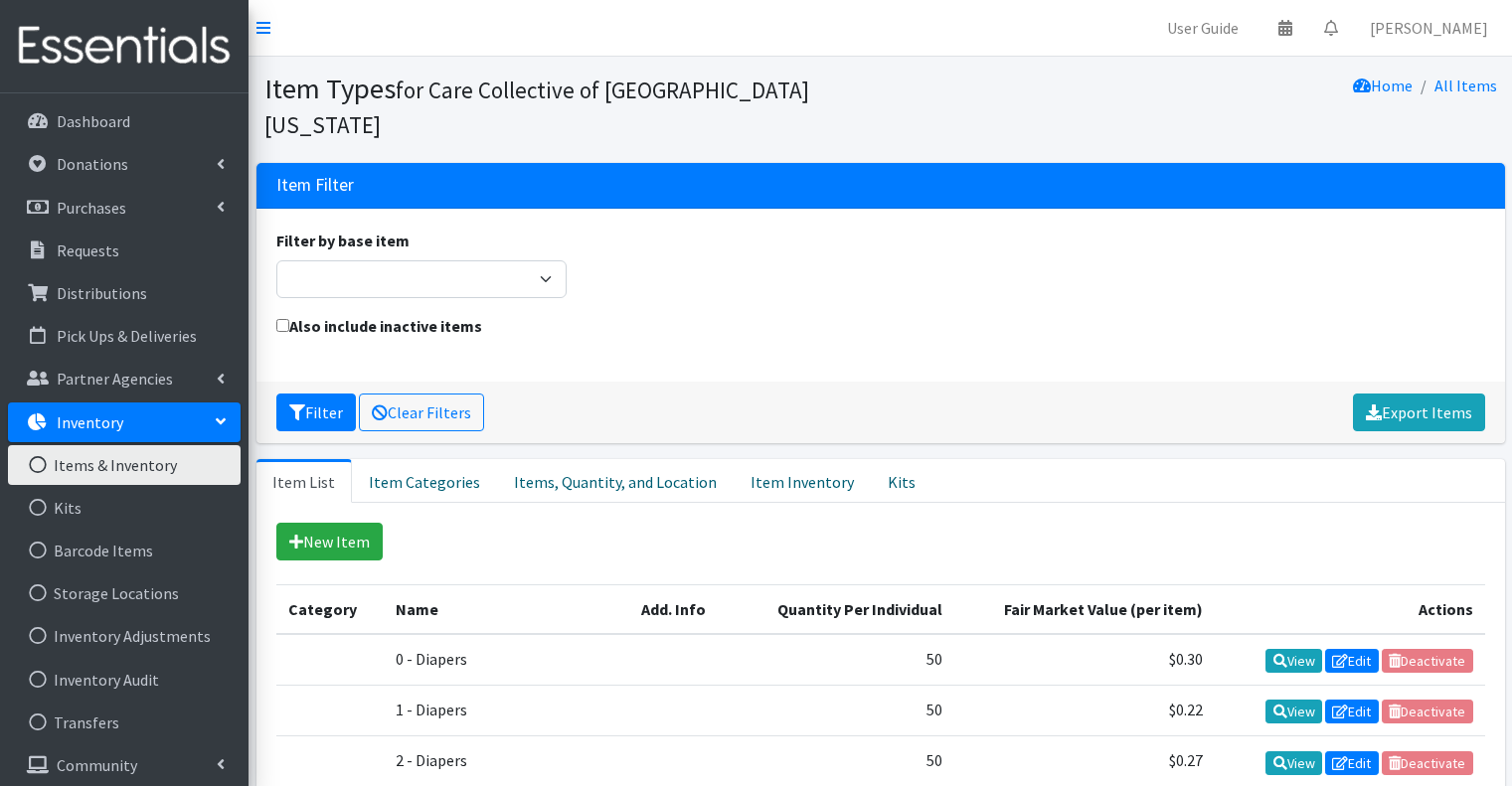 scroll, scrollTop: 0, scrollLeft: 0, axis: both 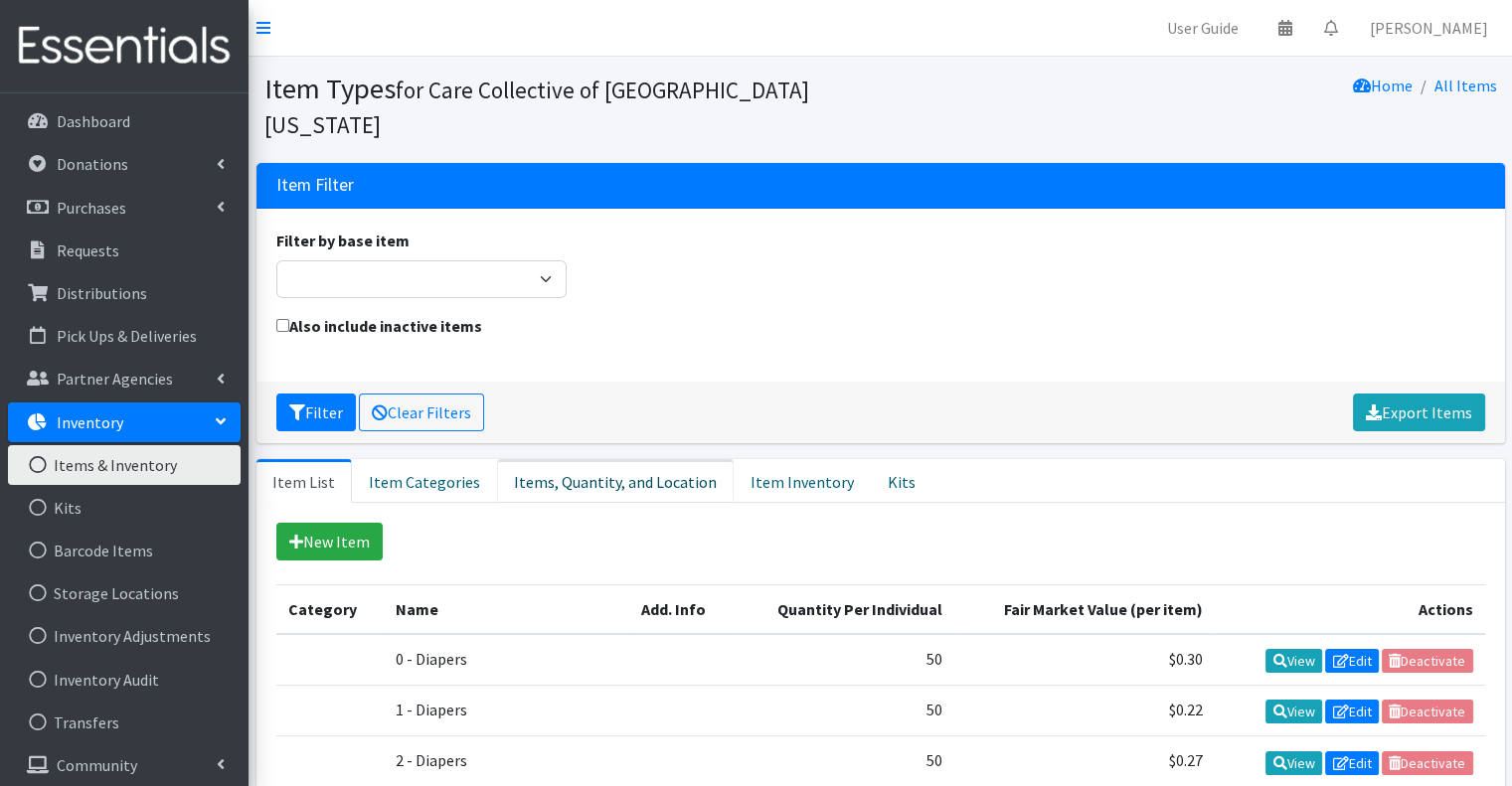 click on "Items,
Quantity, and Location" at bounding box center [615, 481] 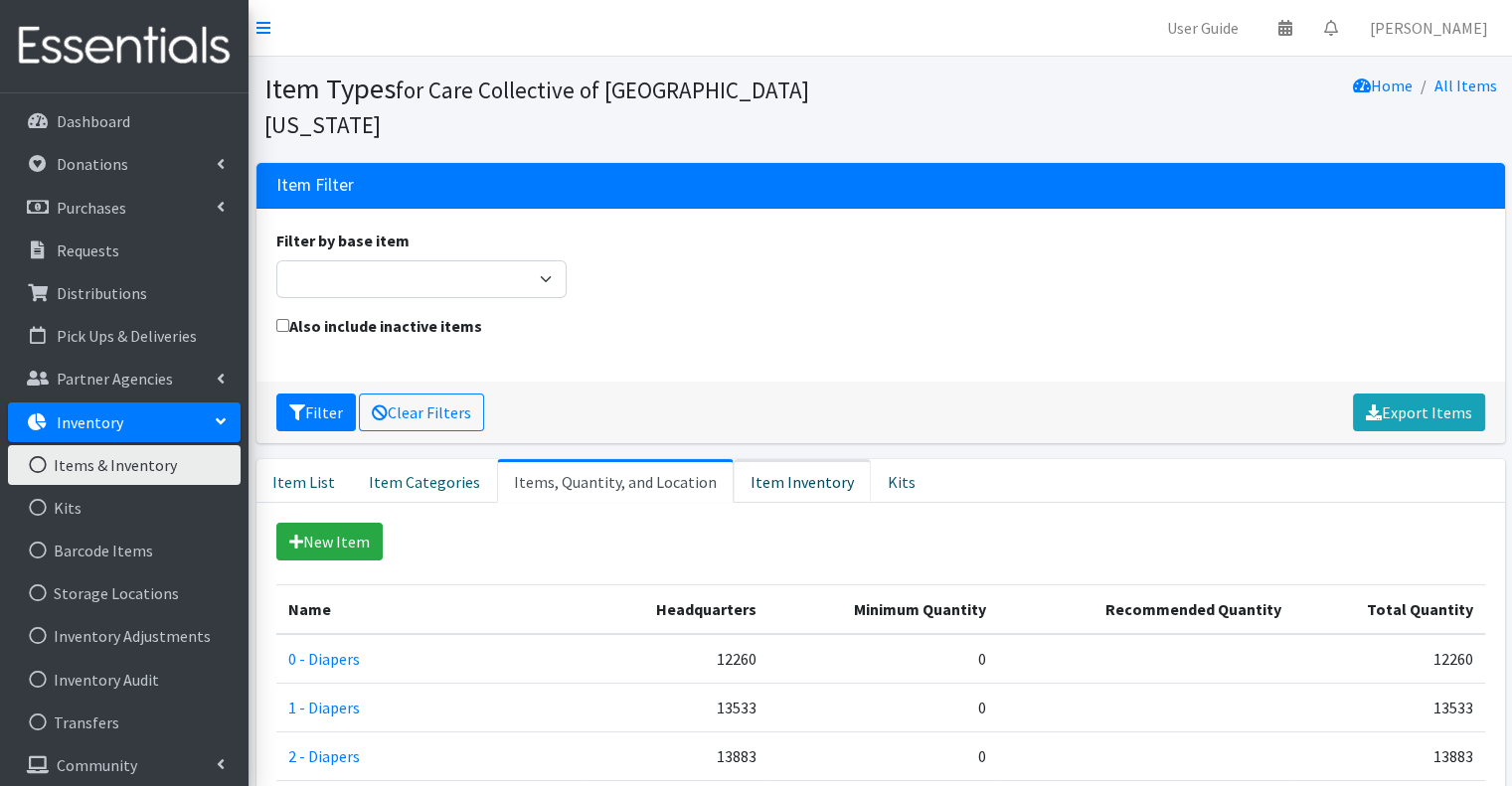 click on "Item Inventory" at bounding box center [802, 481] 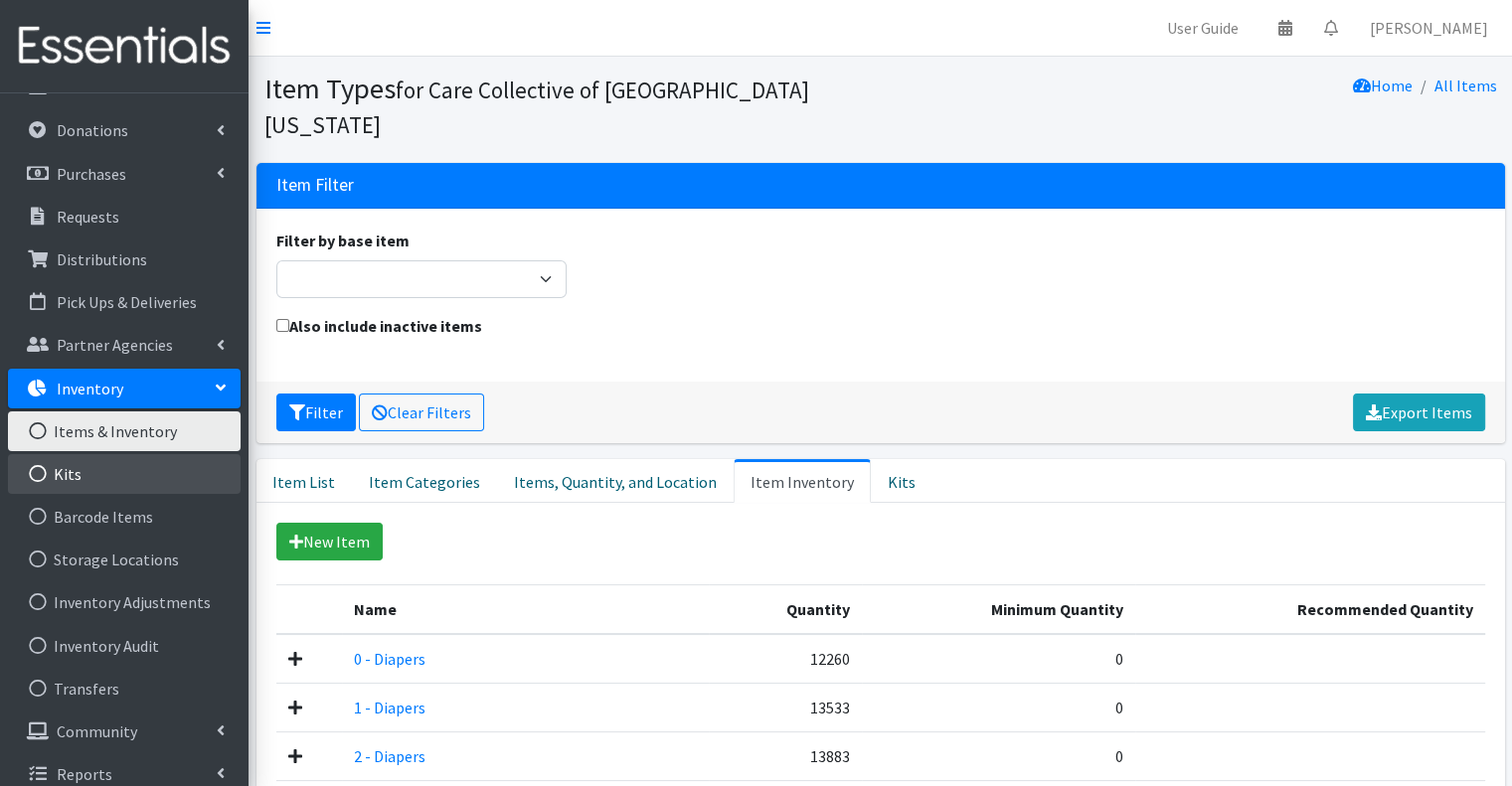 scroll, scrollTop: 51, scrollLeft: 0, axis: vertical 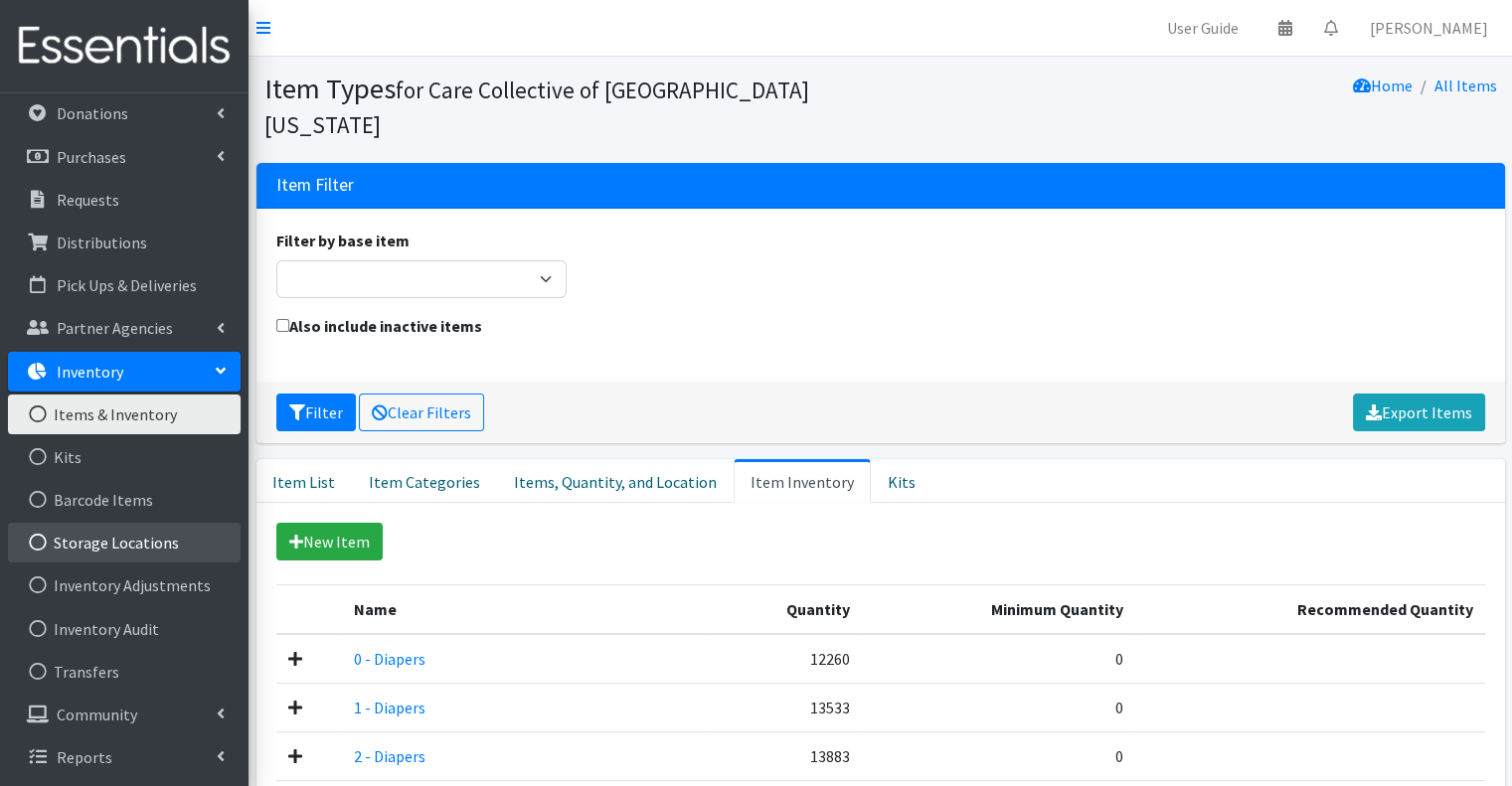 click on "Storage Locations" at bounding box center (124, 543) 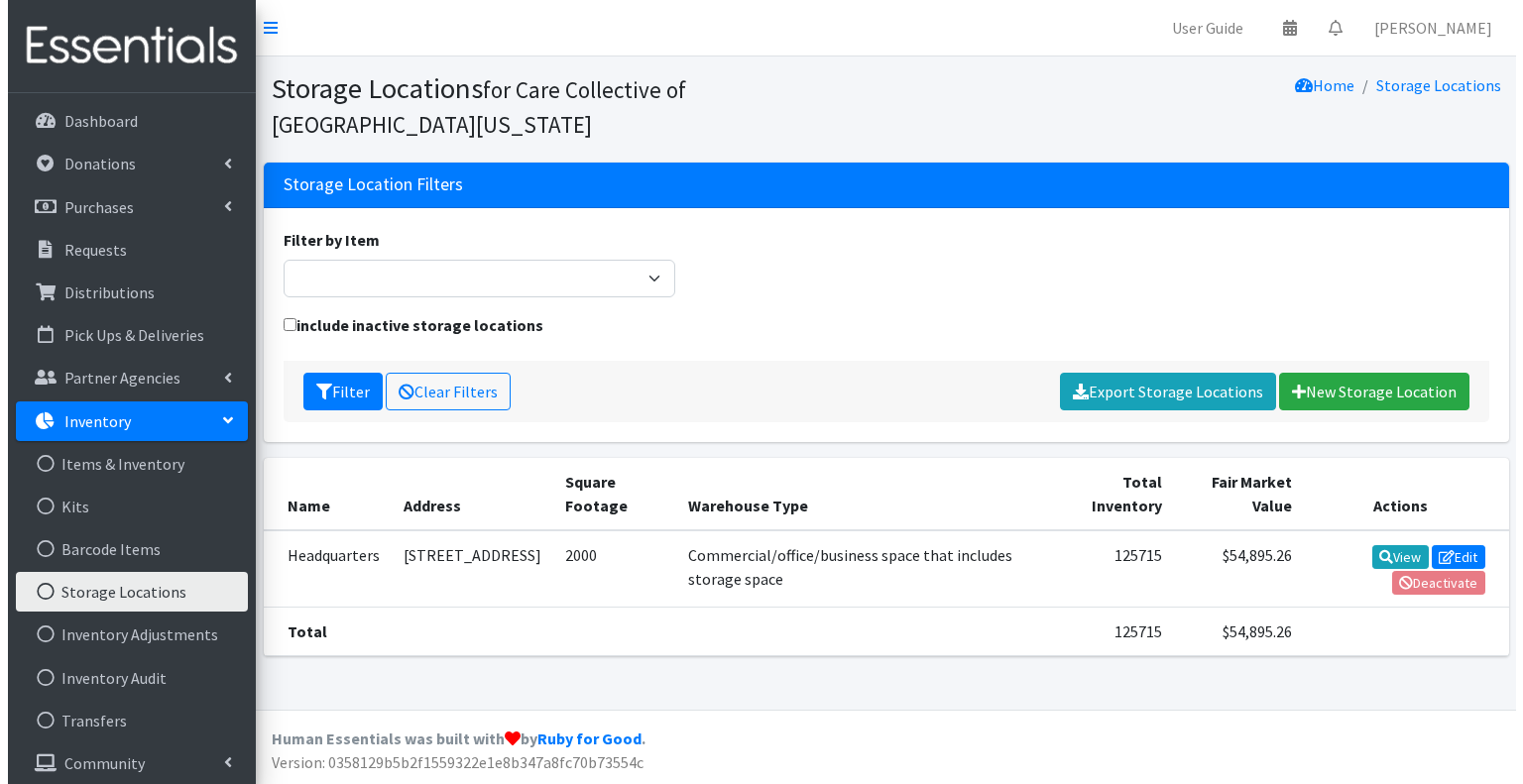 scroll, scrollTop: 0, scrollLeft: 0, axis: both 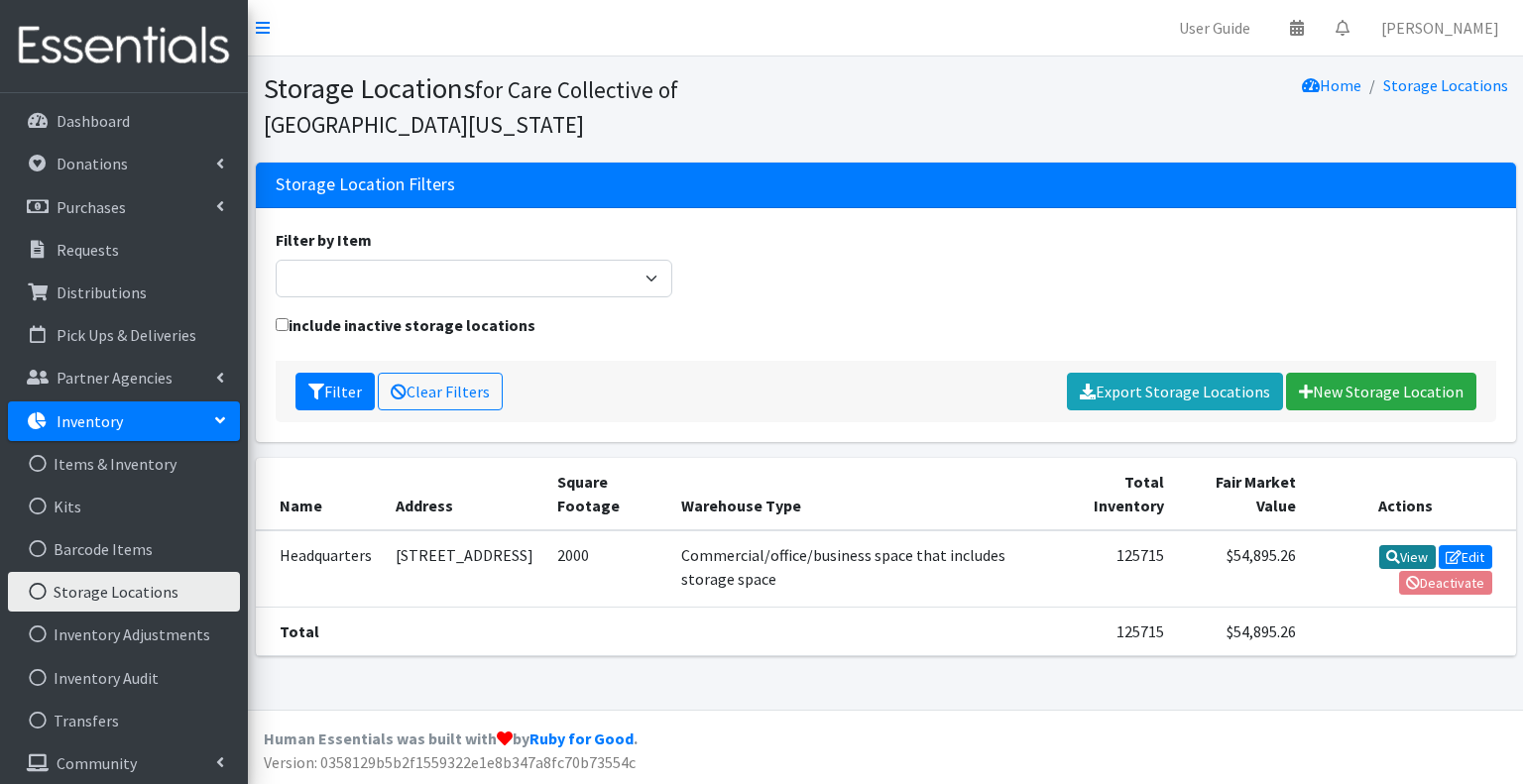 click at bounding box center [1393, 557] 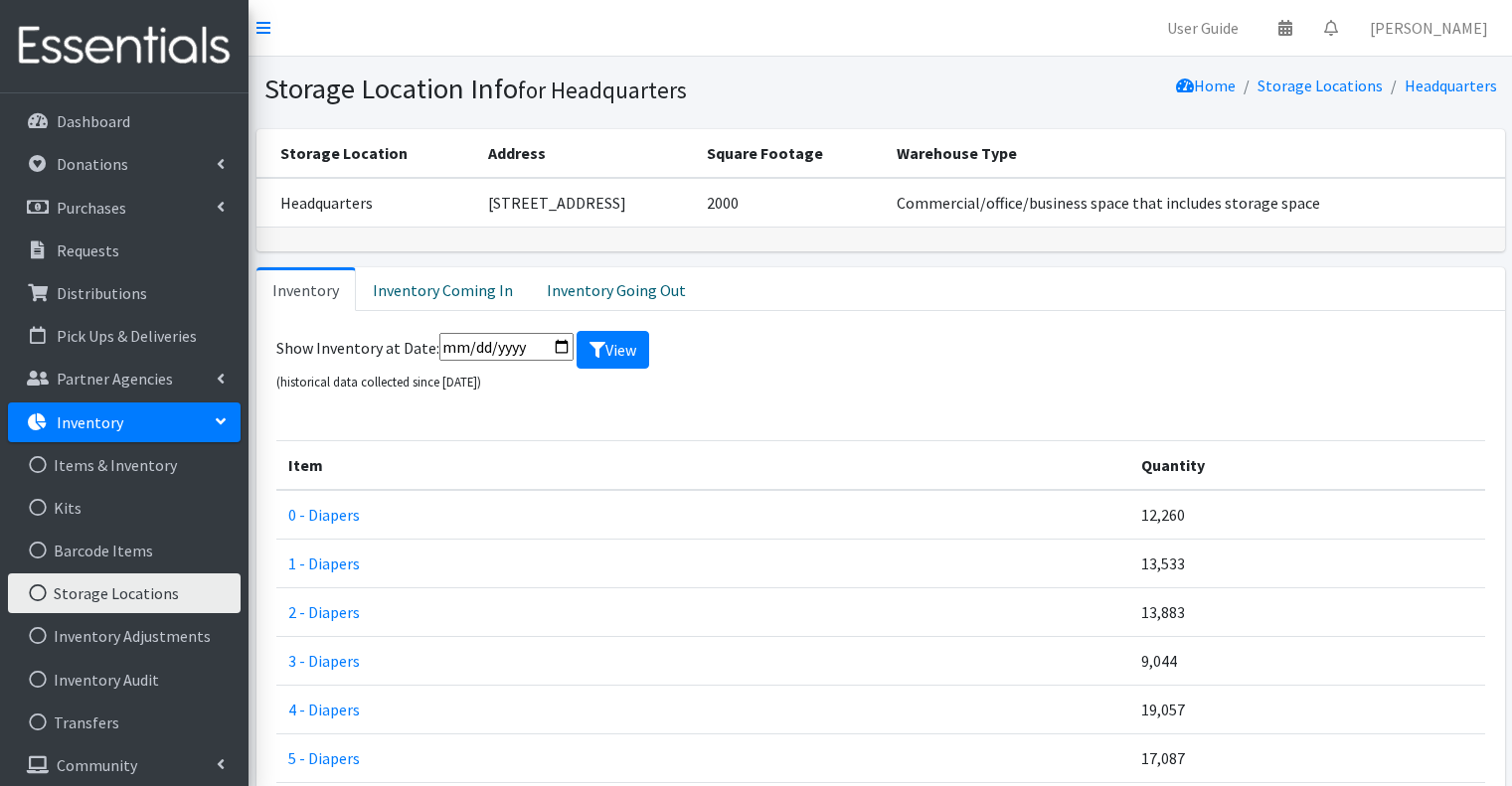 scroll, scrollTop: 0, scrollLeft: 0, axis: both 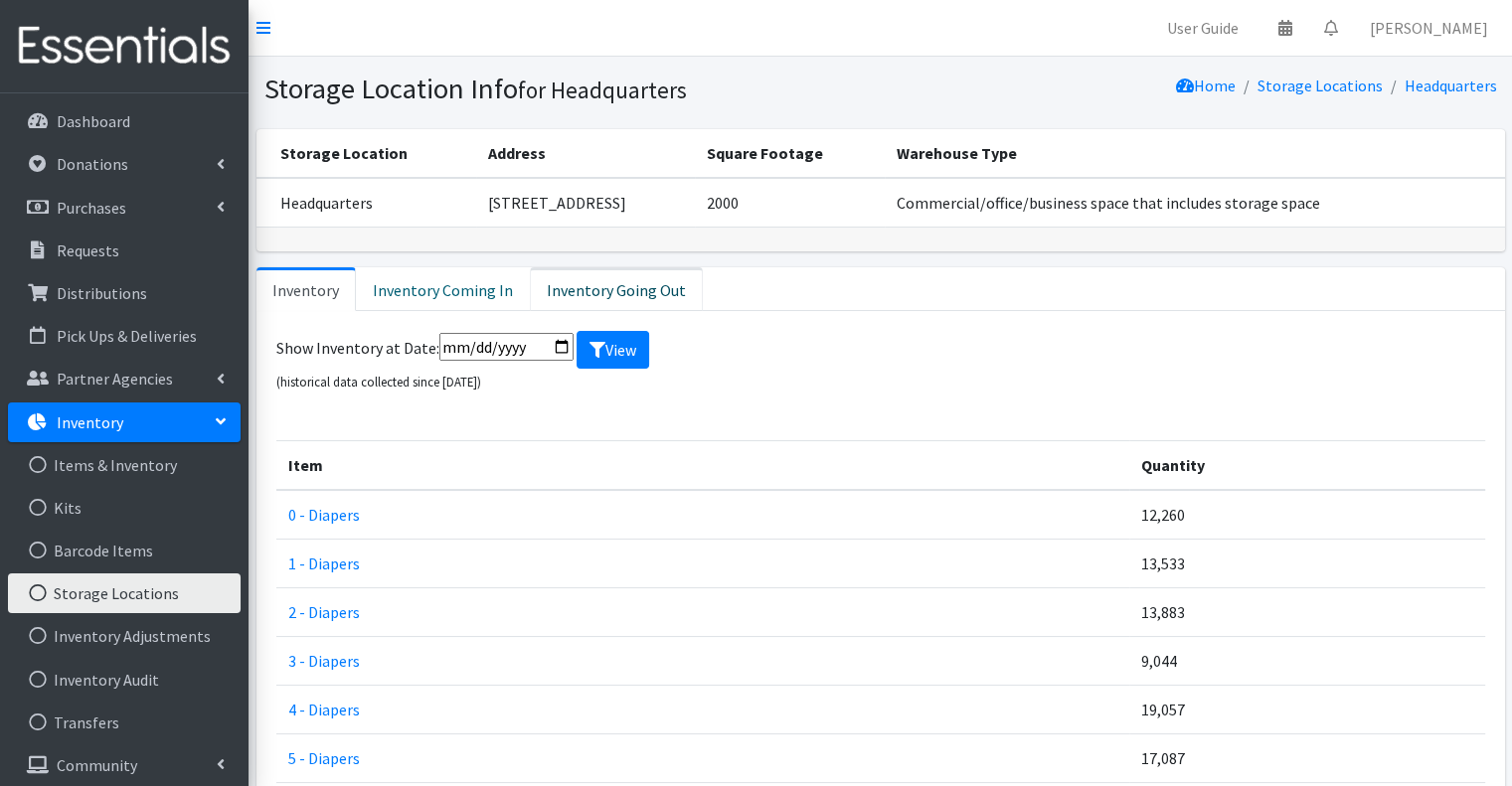 click on "Inventory Going Out" at bounding box center [616, 289] 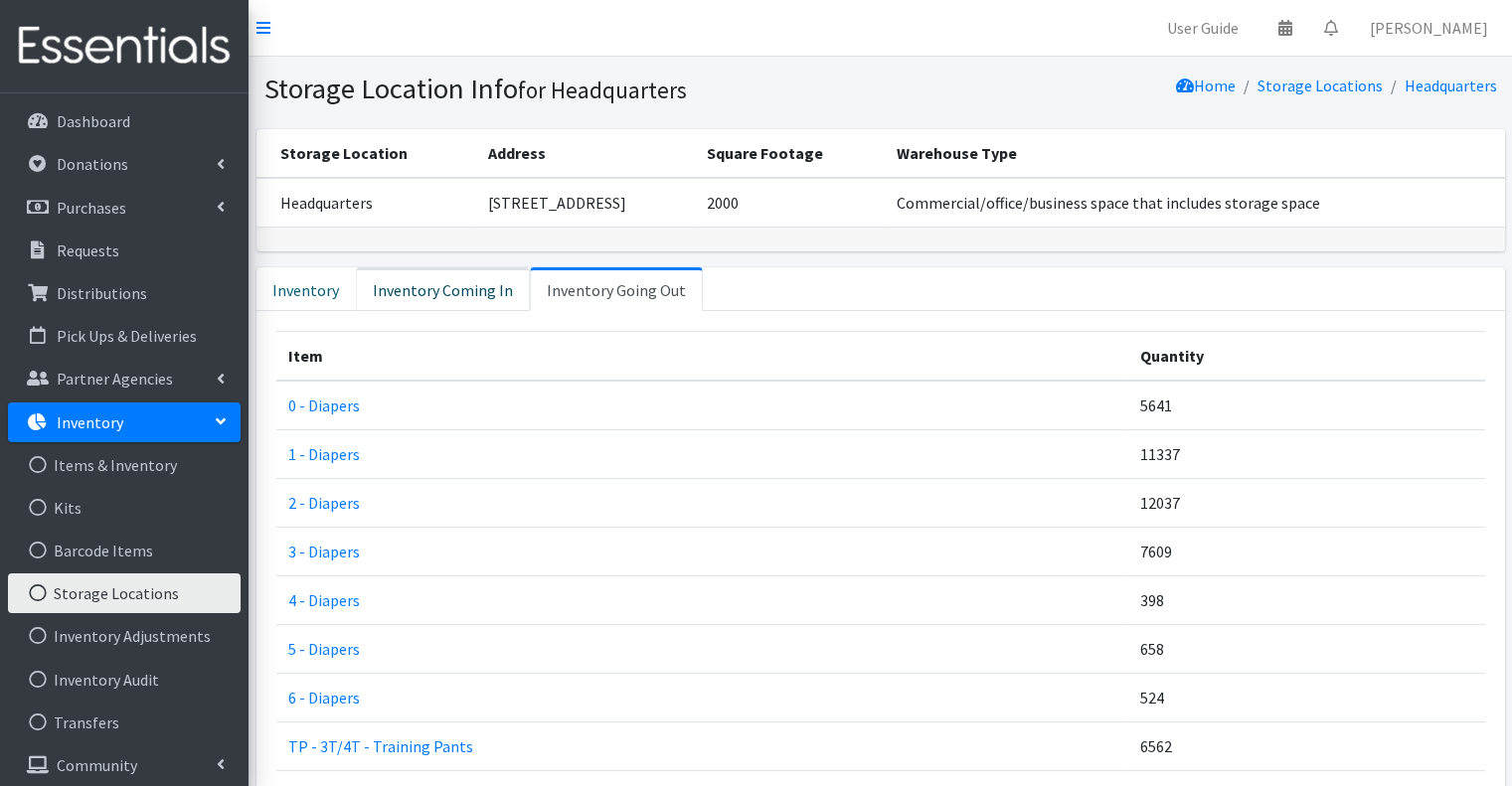 click on "Inventory Coming In" at bounding box center [442, 289] 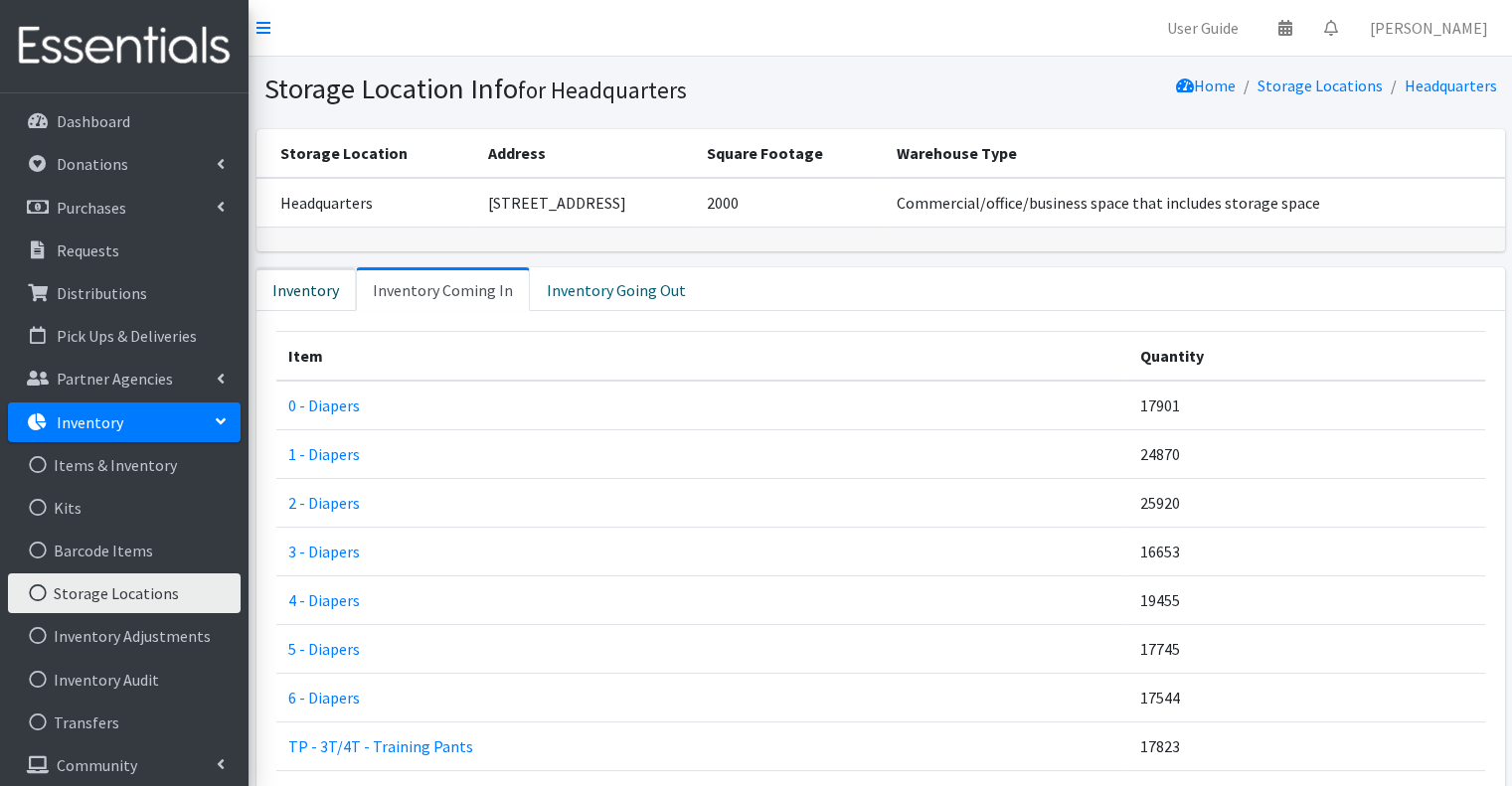 click on "Inventory" at bounding box center [306, 289] 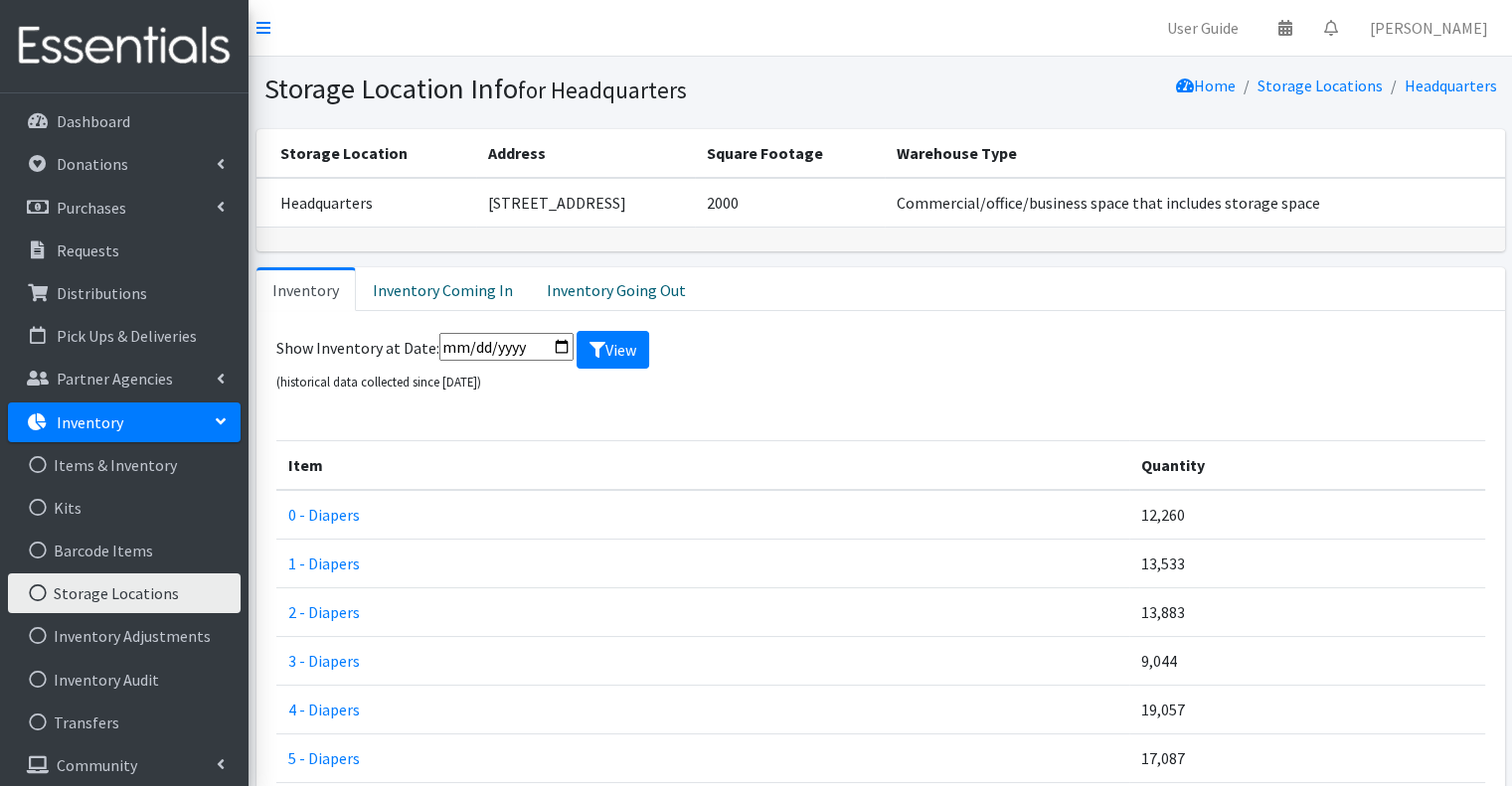 scroll, scrollTop: 298, scrollLeft: 0, axis: vertical 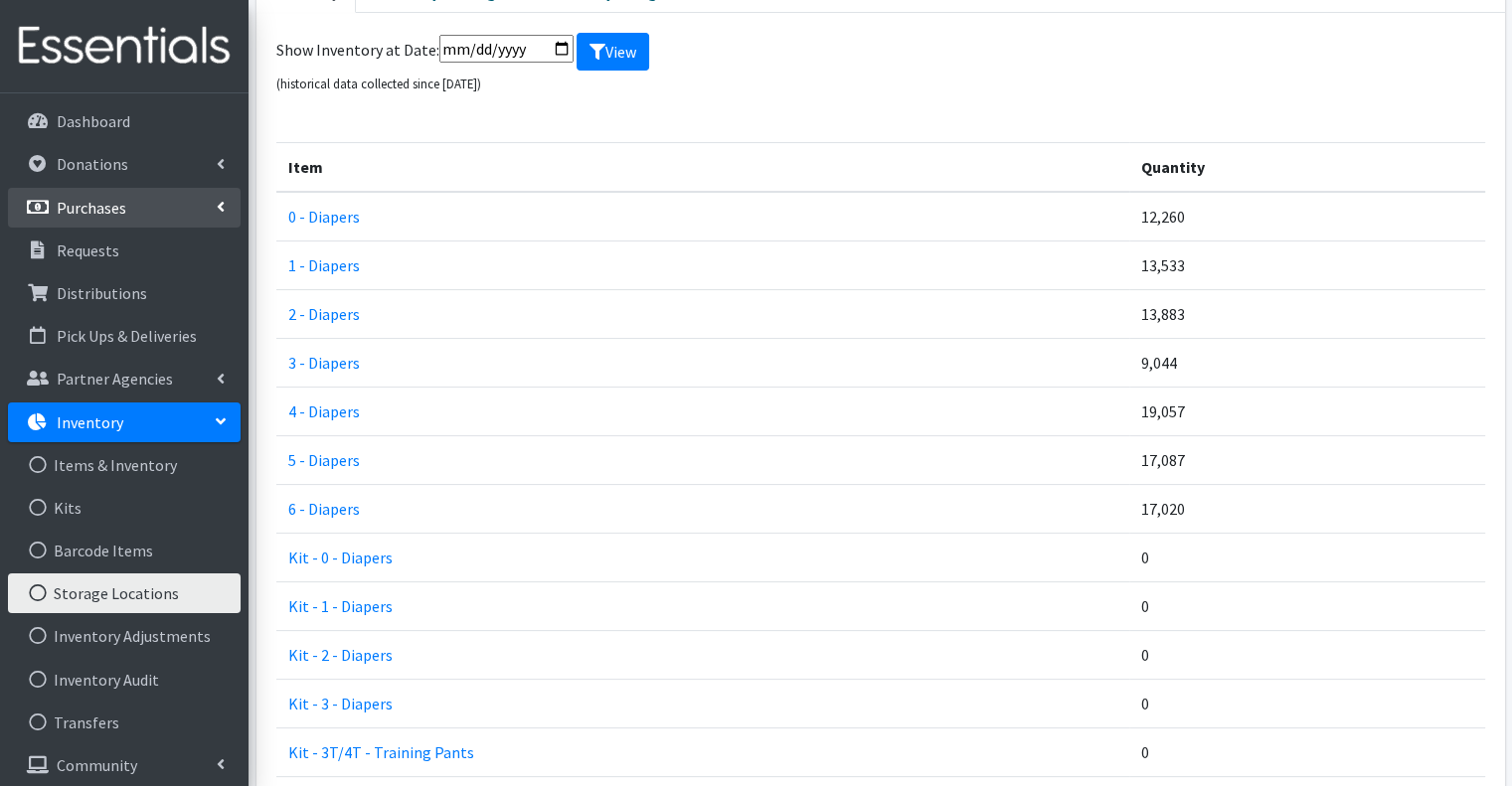 click on "Purchases" at bounding box center (124, 208) 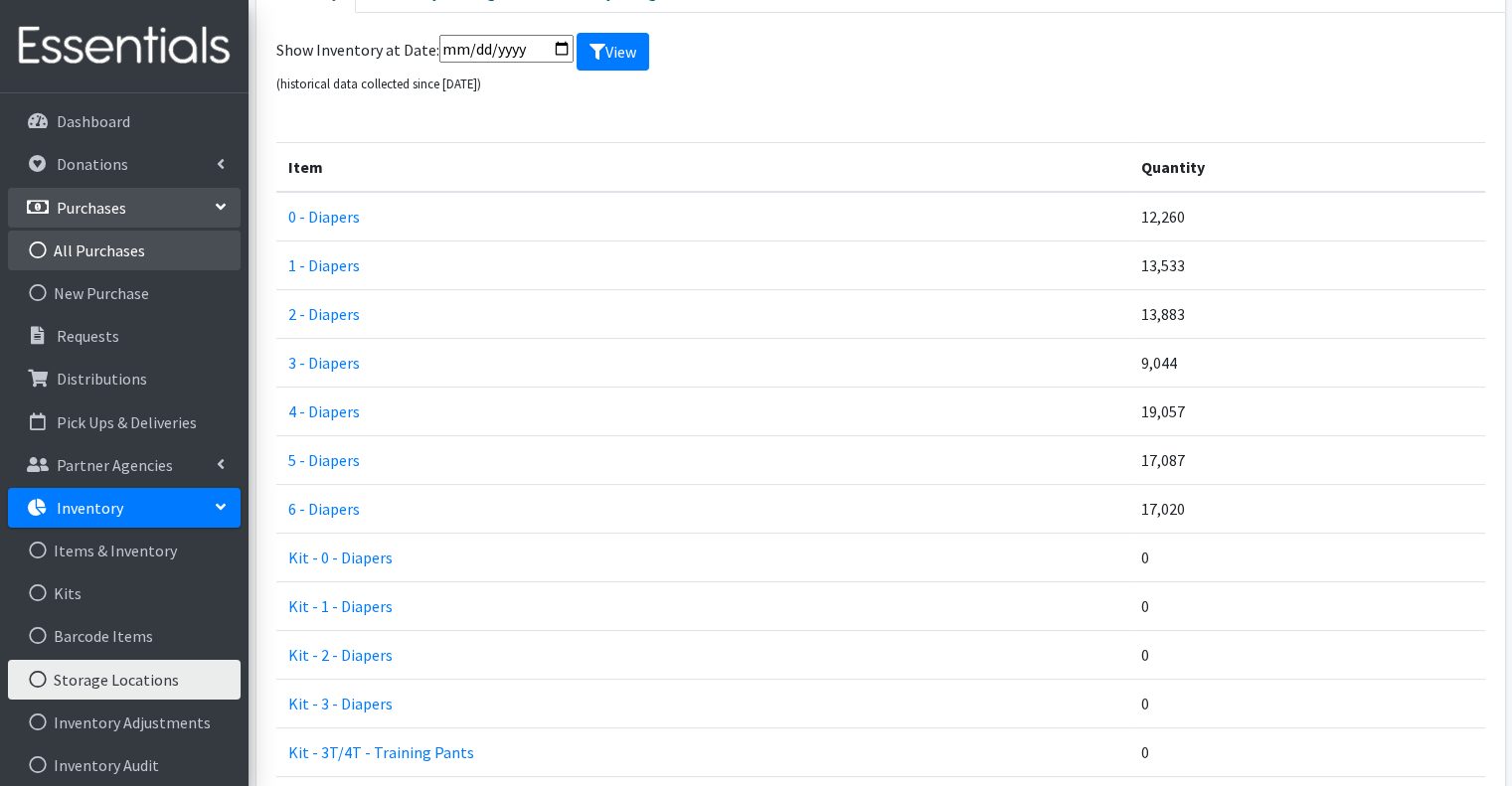 click on "All Purchases" at bounding box center (124, 250) 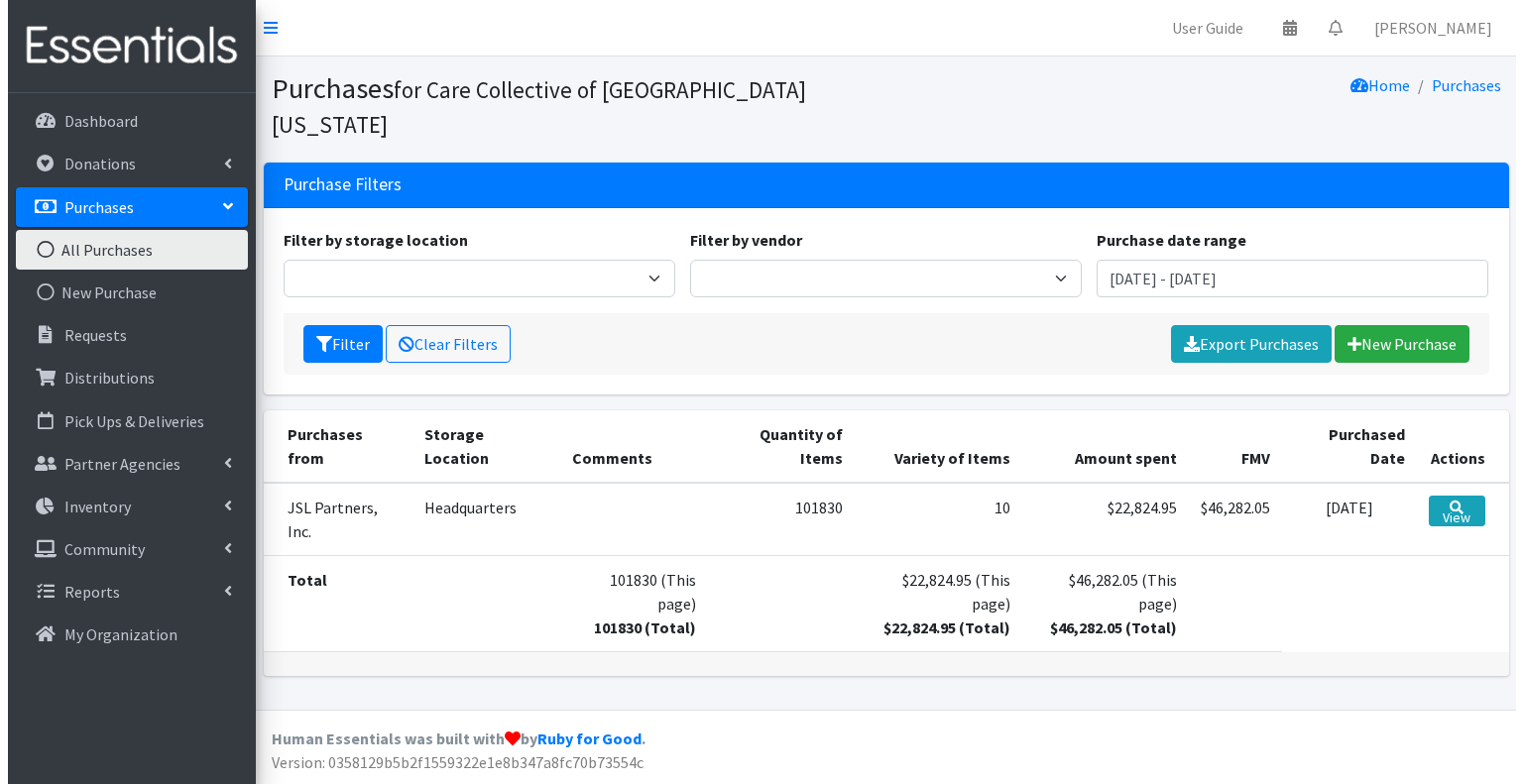 scroll, scrollTop: 0, scrollLeft: 0, axis: both 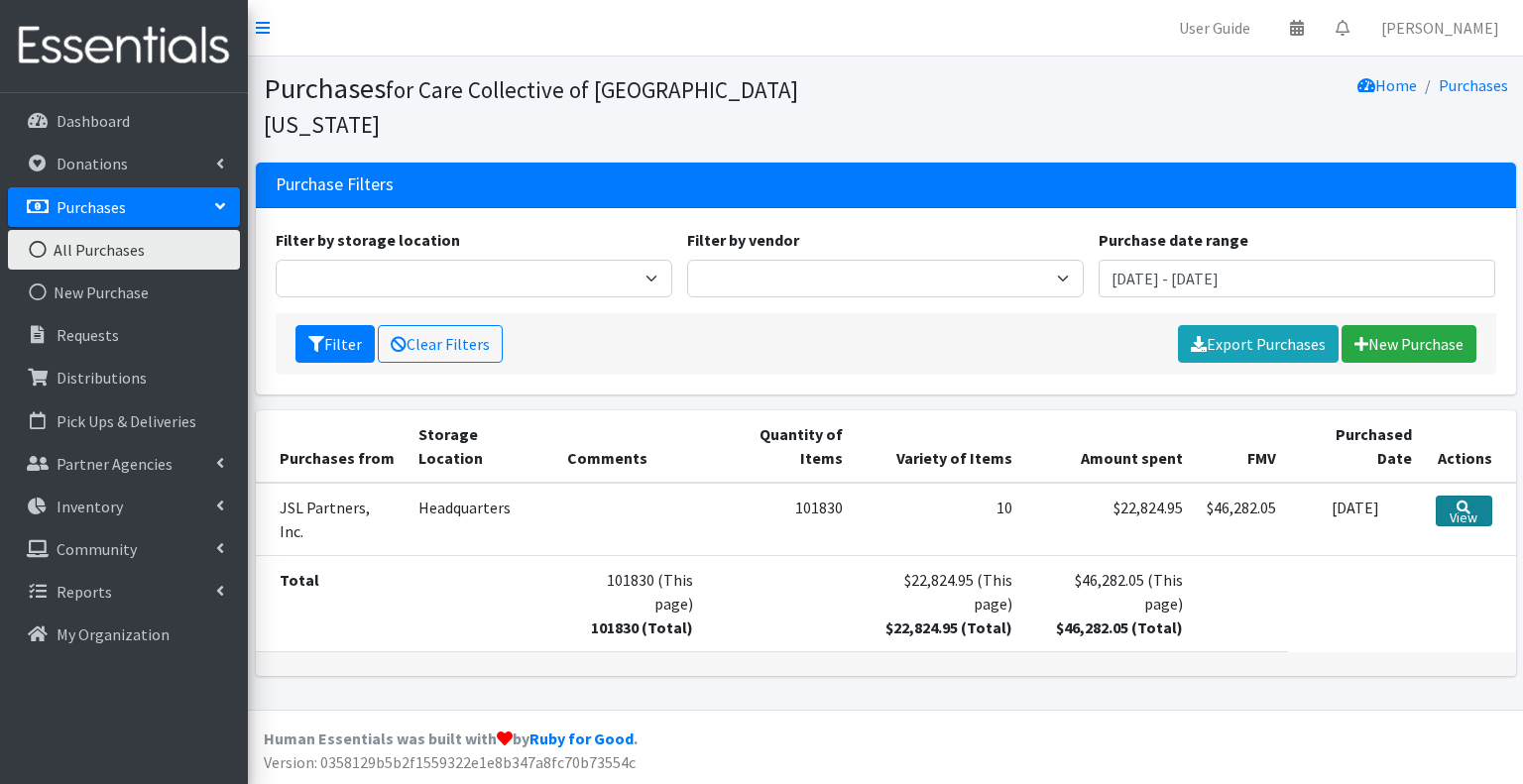 click at bounding box center (1464, 507) 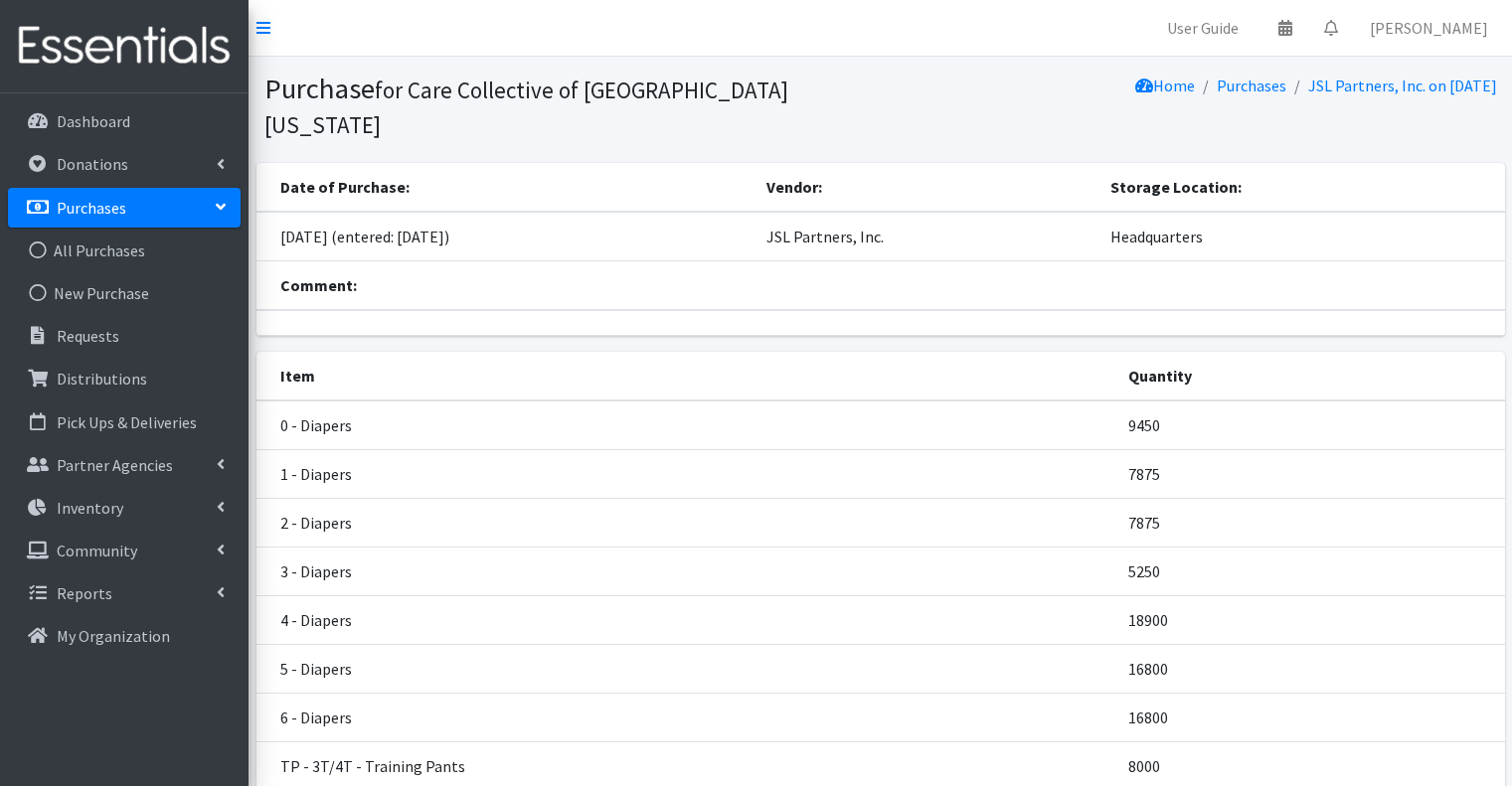 scroll, scrollTop: 0, scrollLeft: 0, axis: both 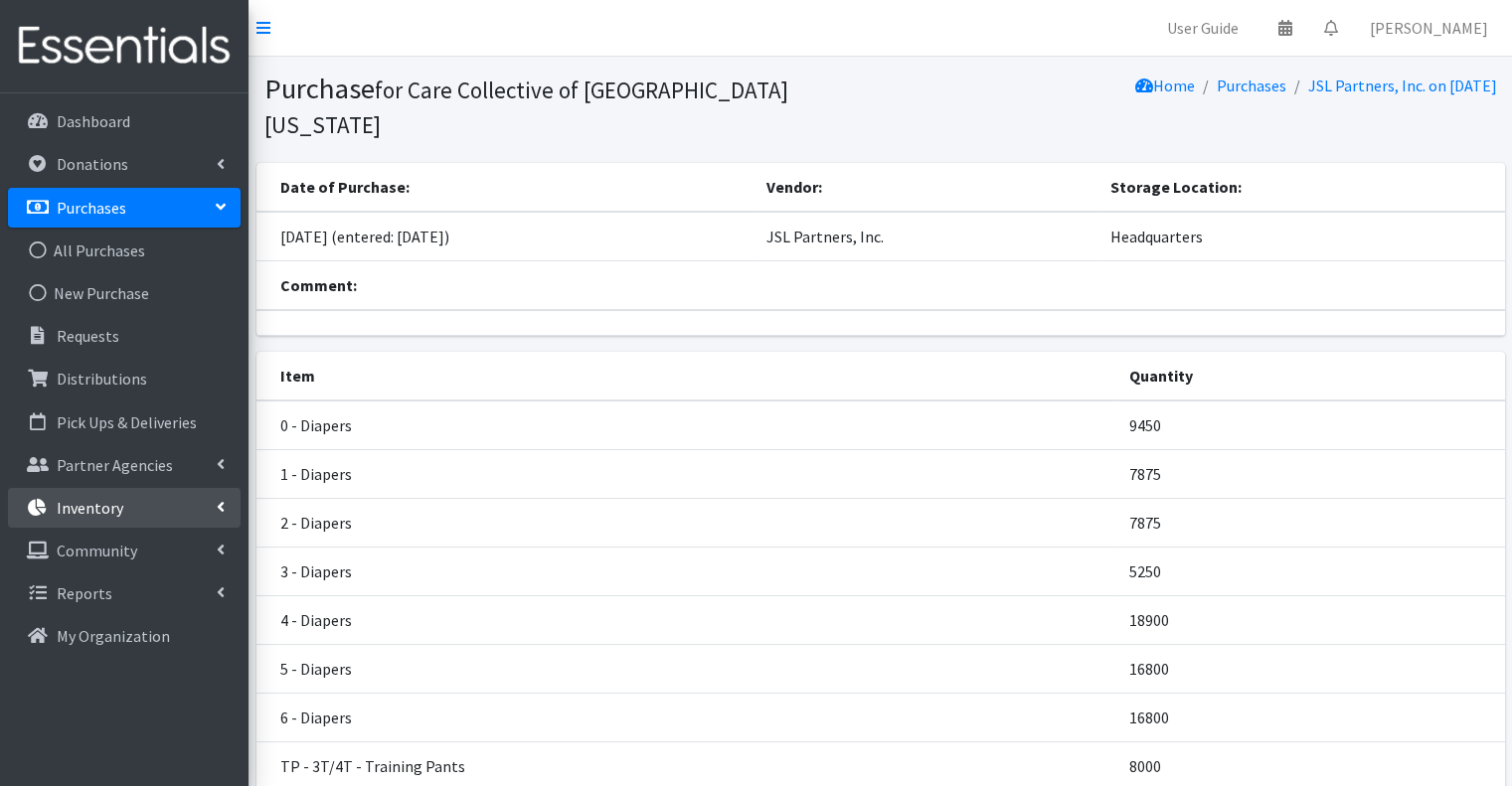 click on "Inventory" at bounding box center (124, 508) 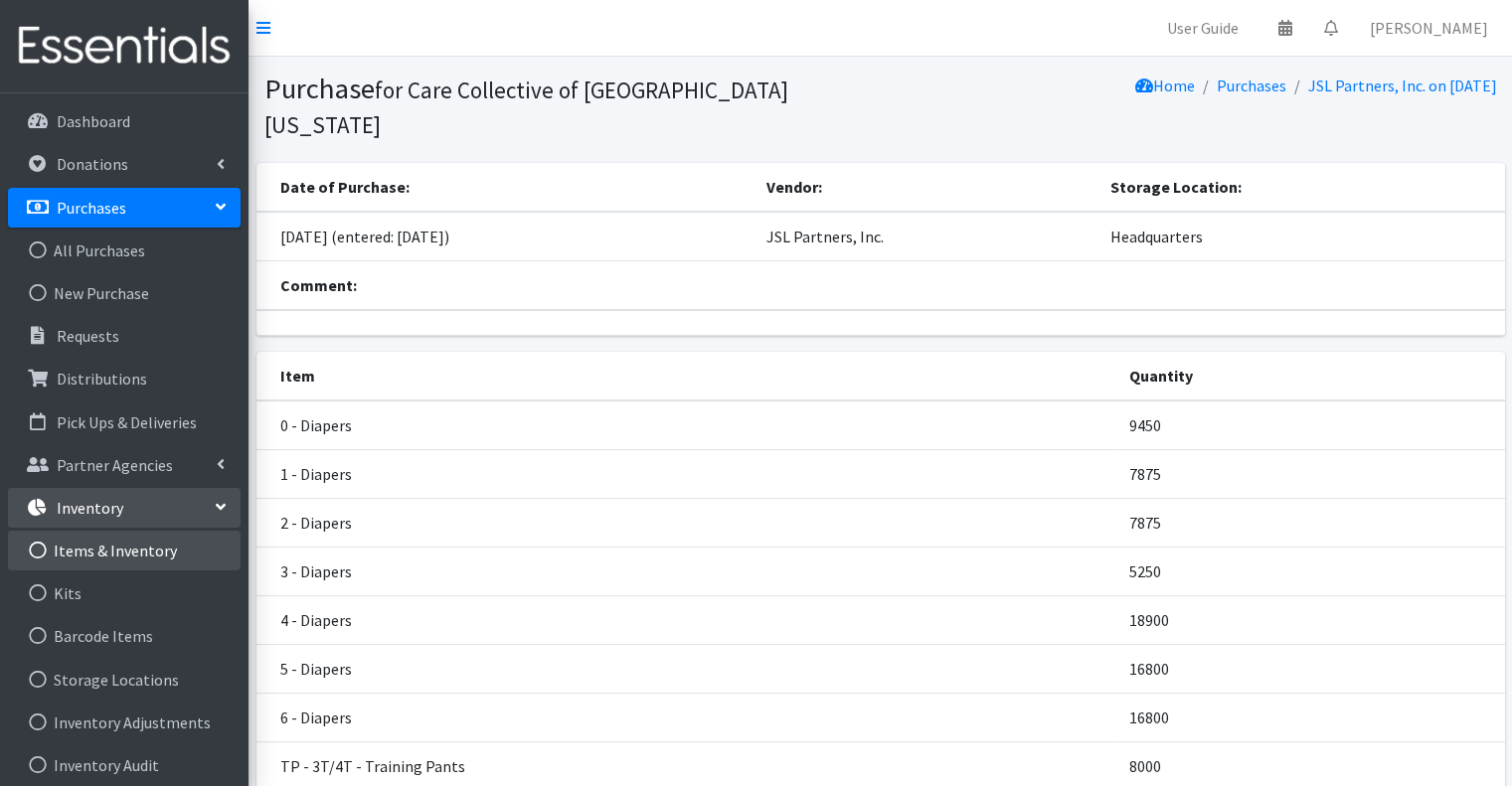 scroll, scrollTop: 136, scrollLeft: 0, axis: vertical 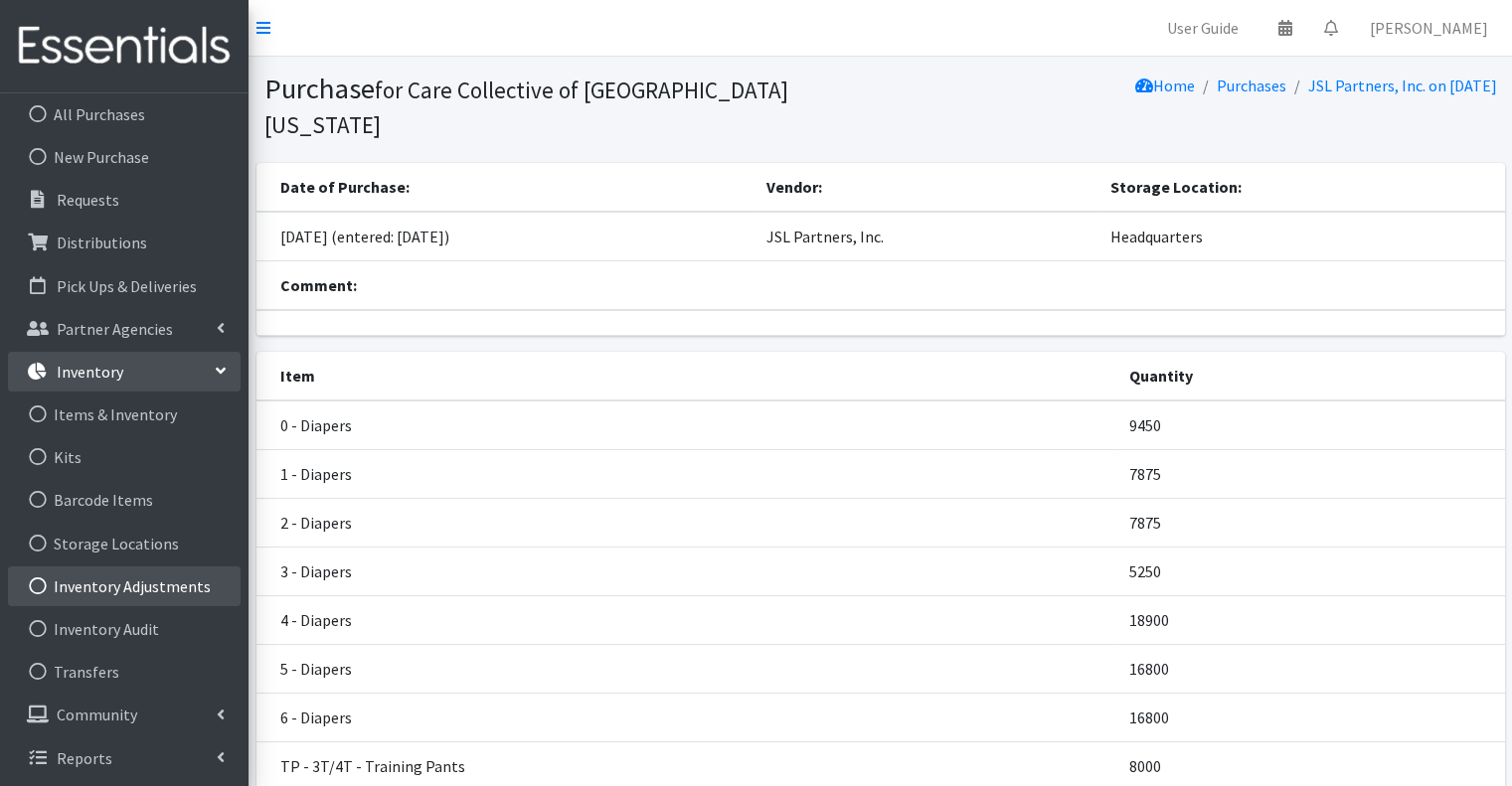 click on "Inventory Adjustments" at bounding box center [124, 586] 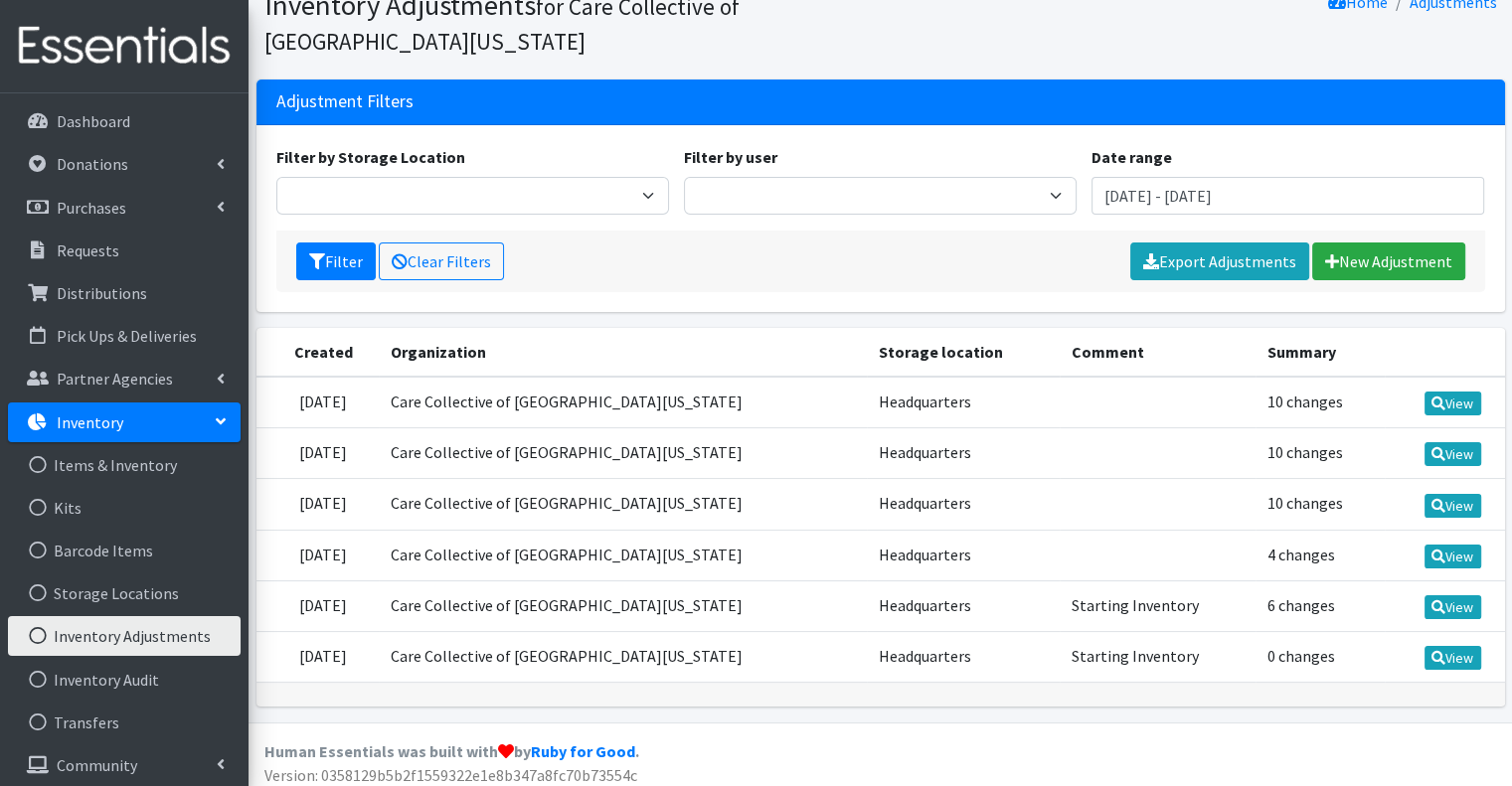 scroll, scrollTop: 87, scrollLeft: 0, axis: vertical 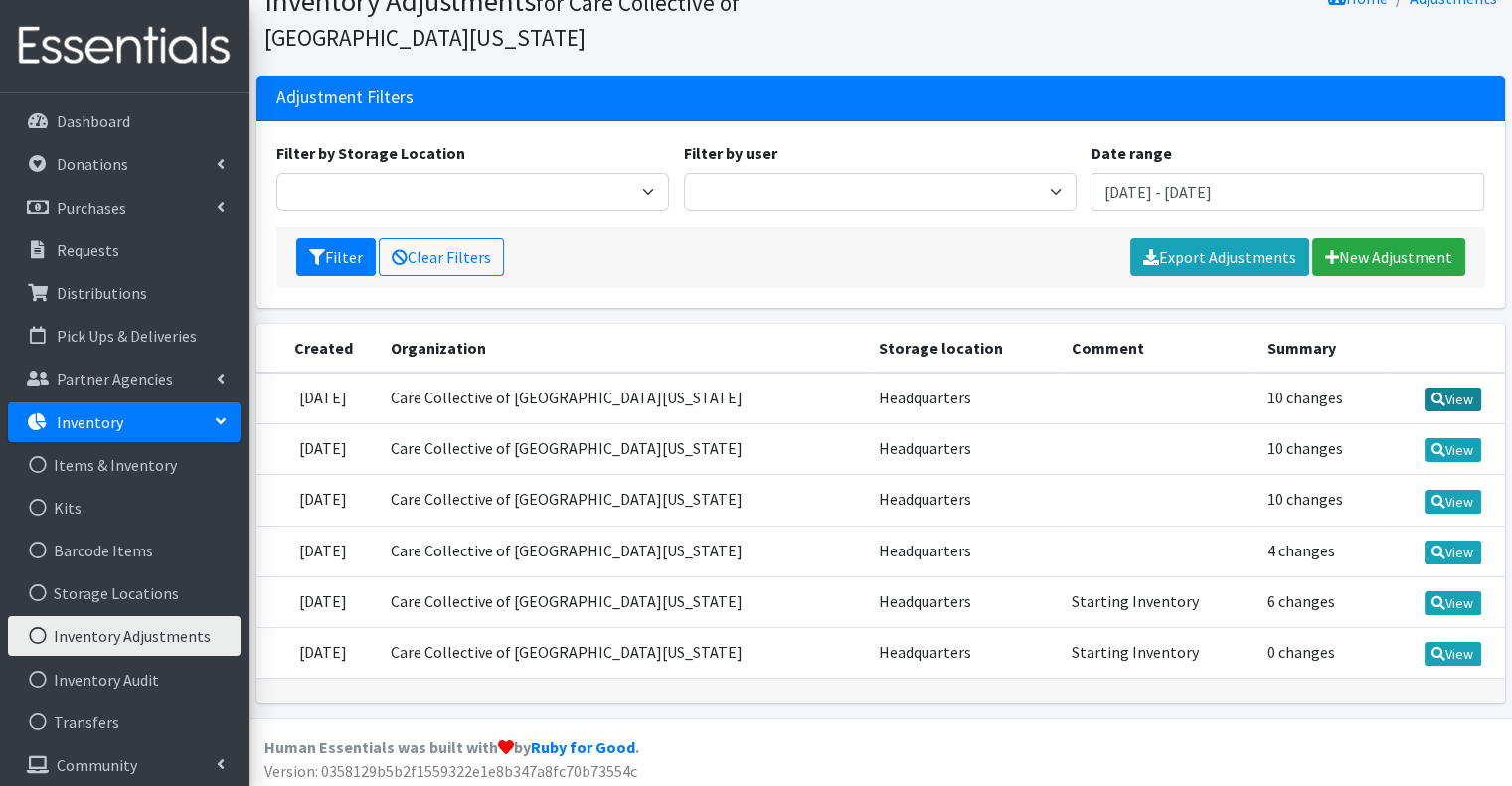 click at bounding box center (1438, 399) 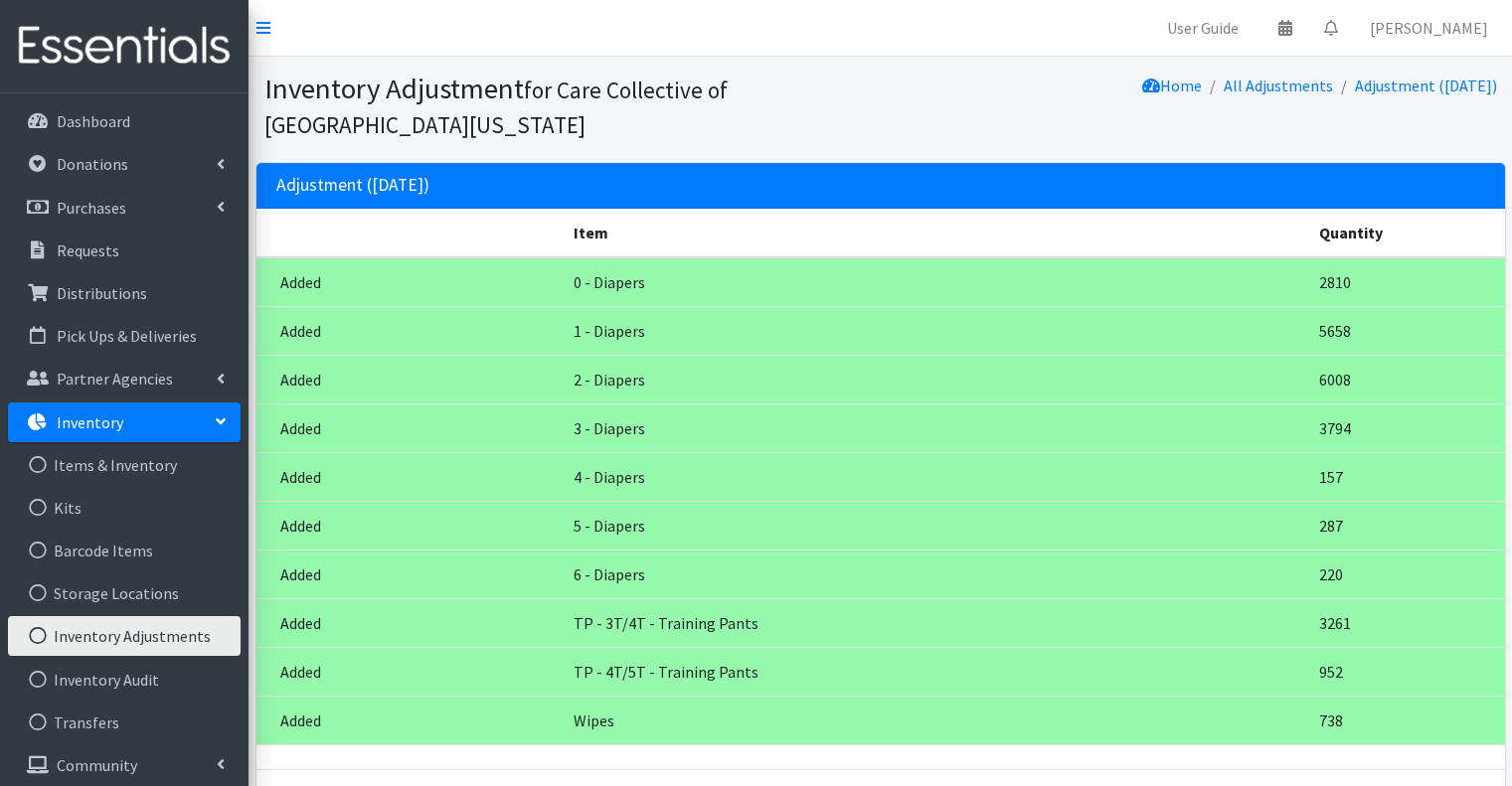 scroll, scrollTop: 0, scrollLeft: 0, axis: both 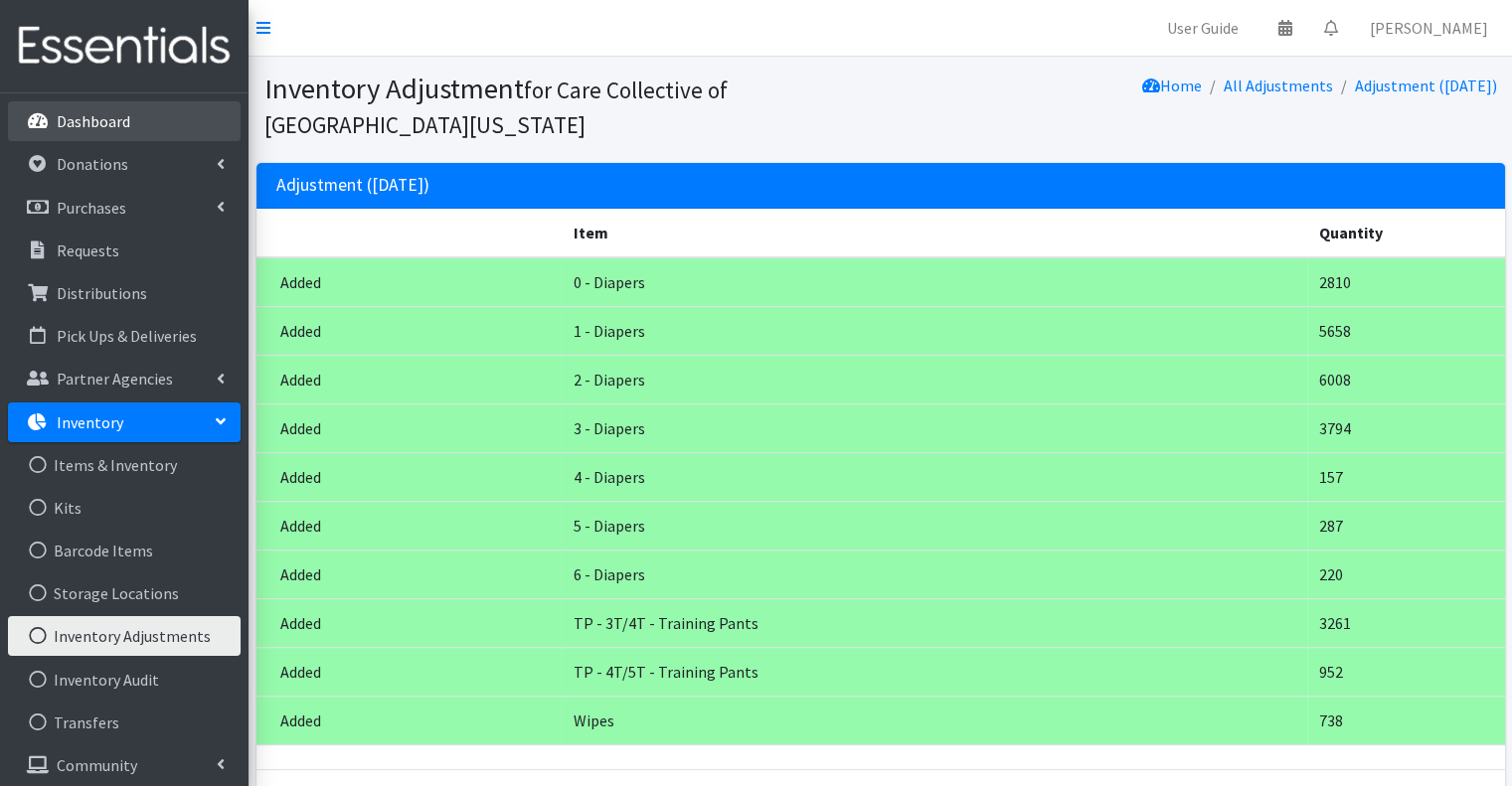click on "Dashboard" at bounding box center (93, 121) 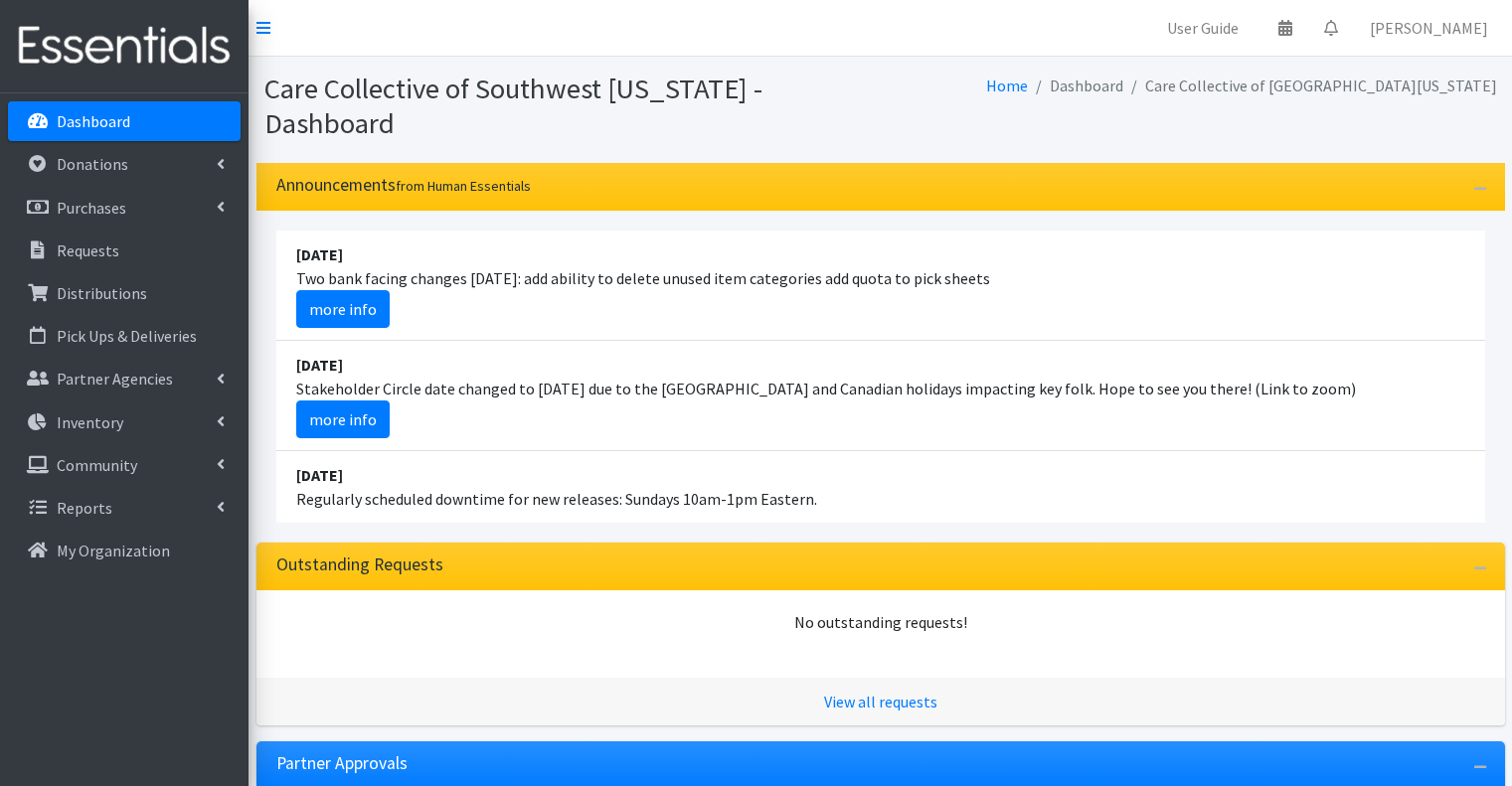 scroll, scrollTop: 0, scrollLeft: 0, axis: both 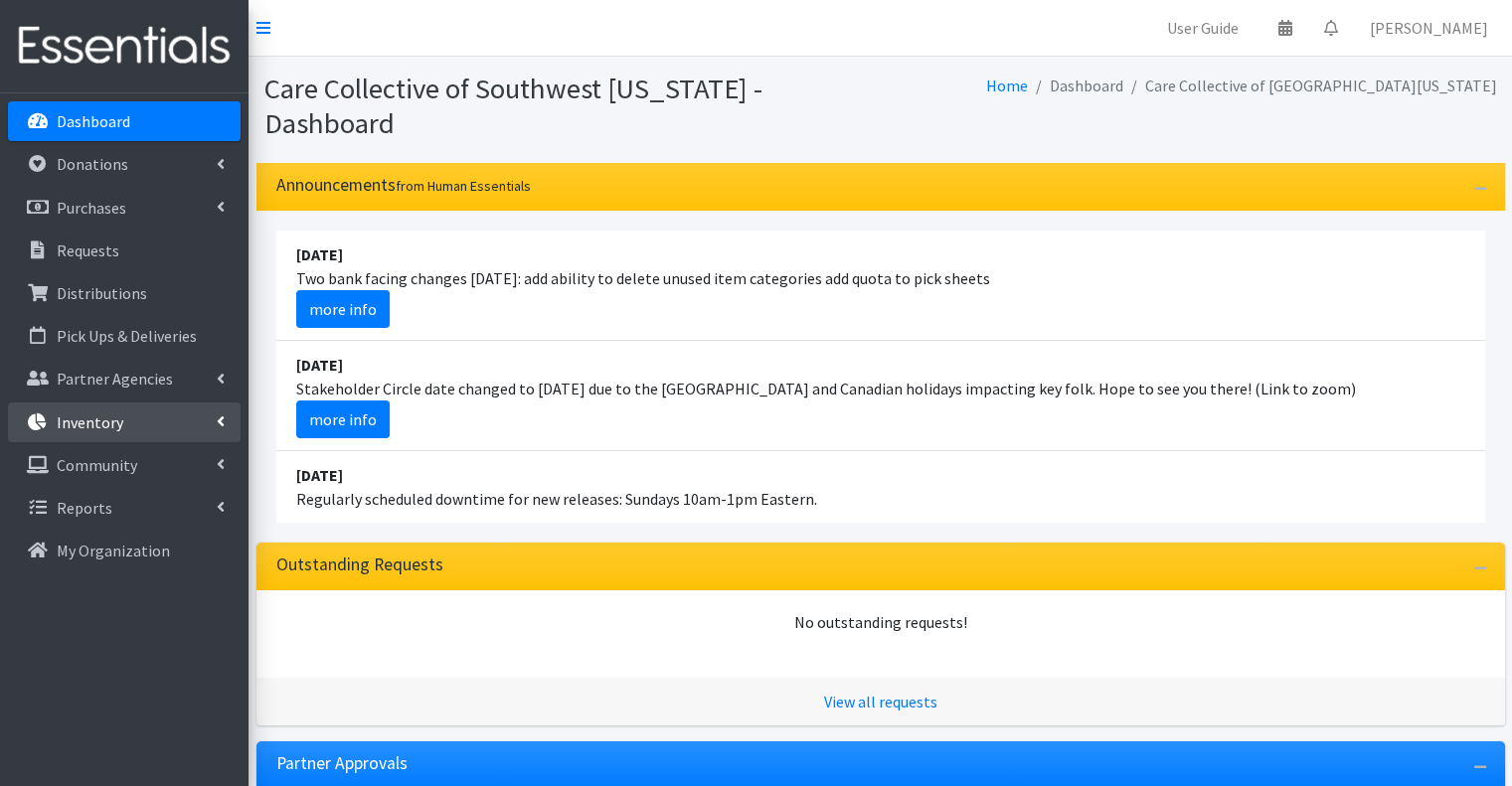 click on "Inventory" at bounding box center [124, 422] 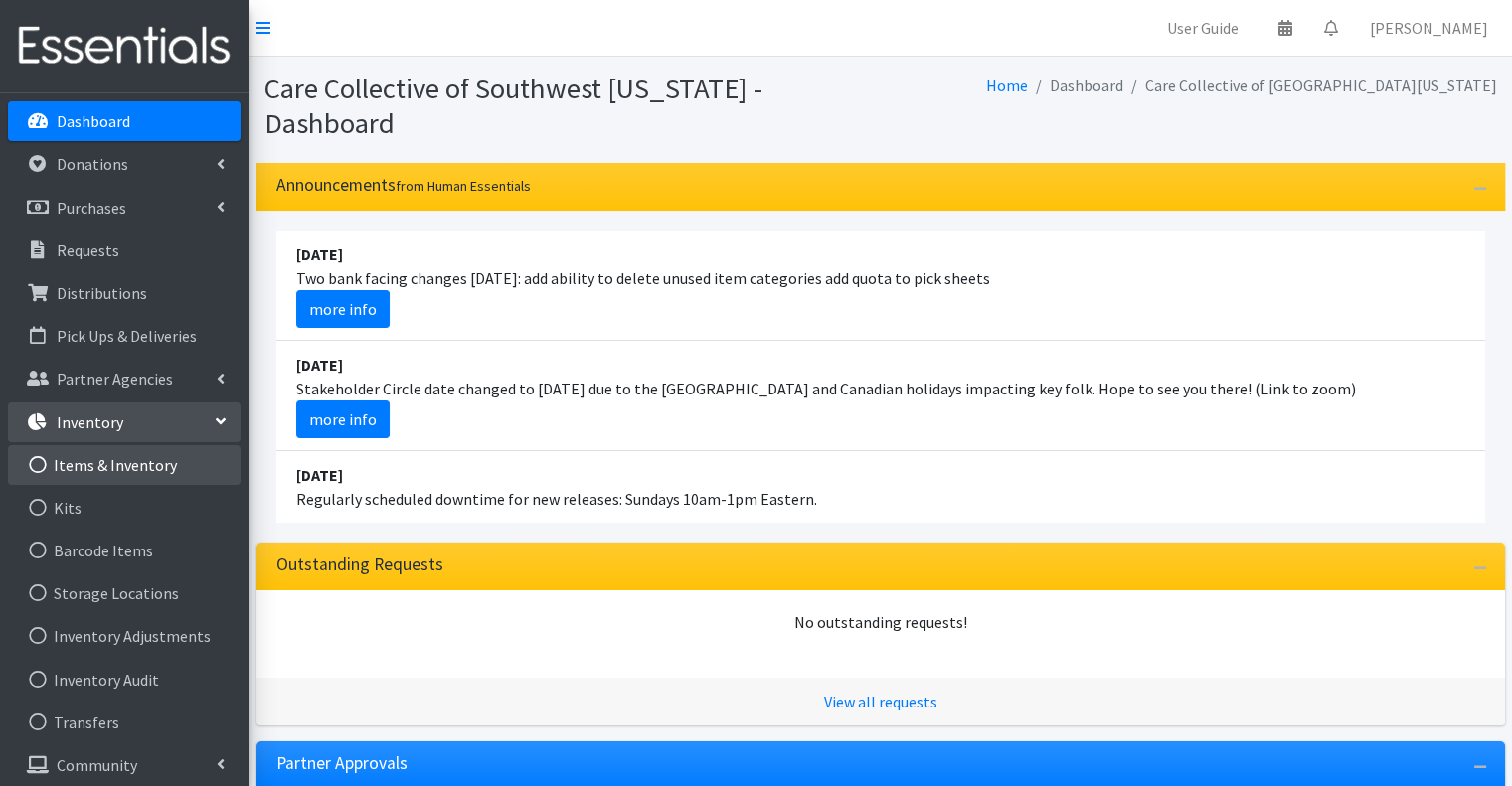 scroll, scrollTop: 51, scrollLeft: 0, axis: vertical 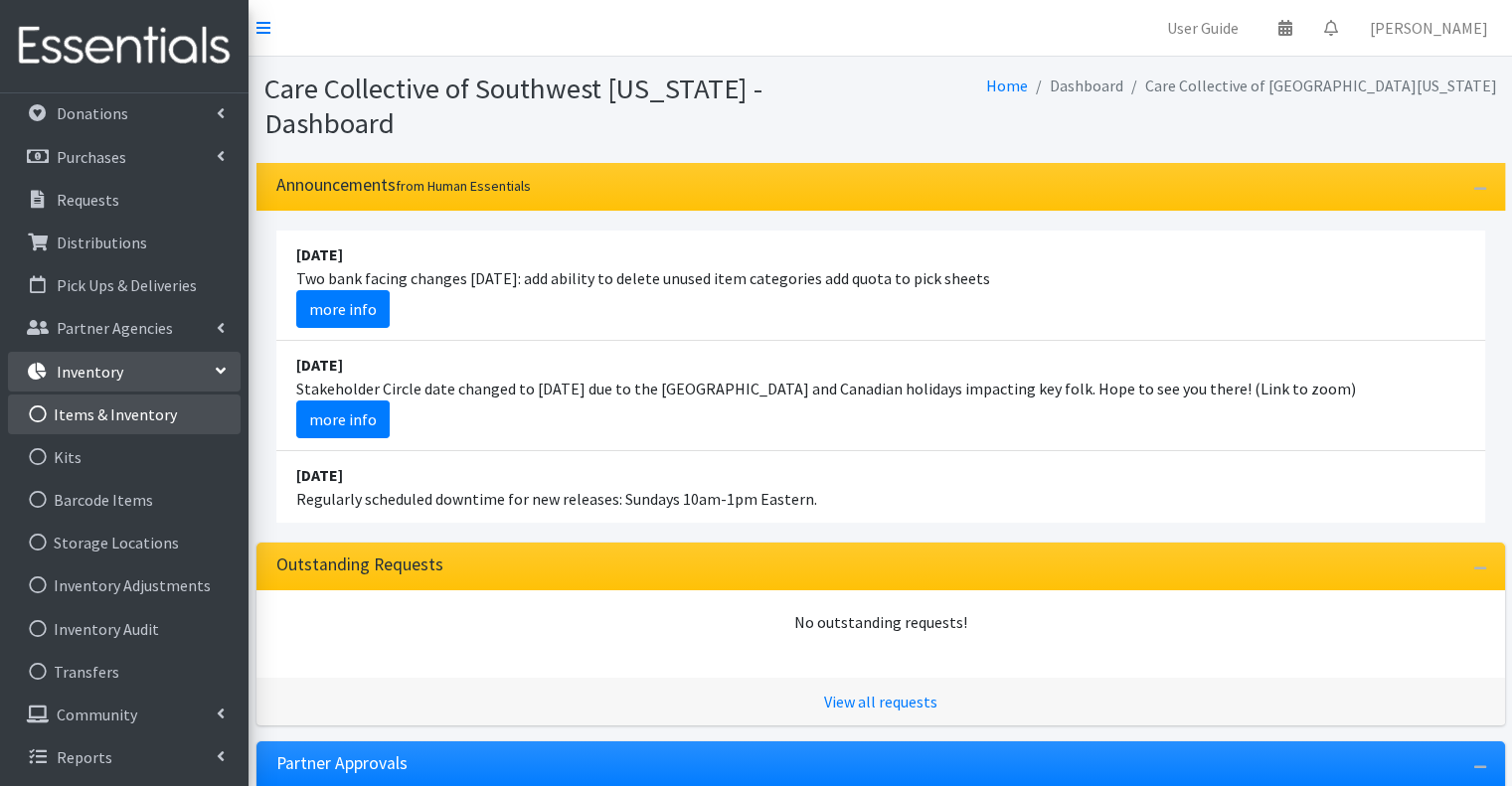 click on "Items & Inventory" at bounding box center (124, 414) 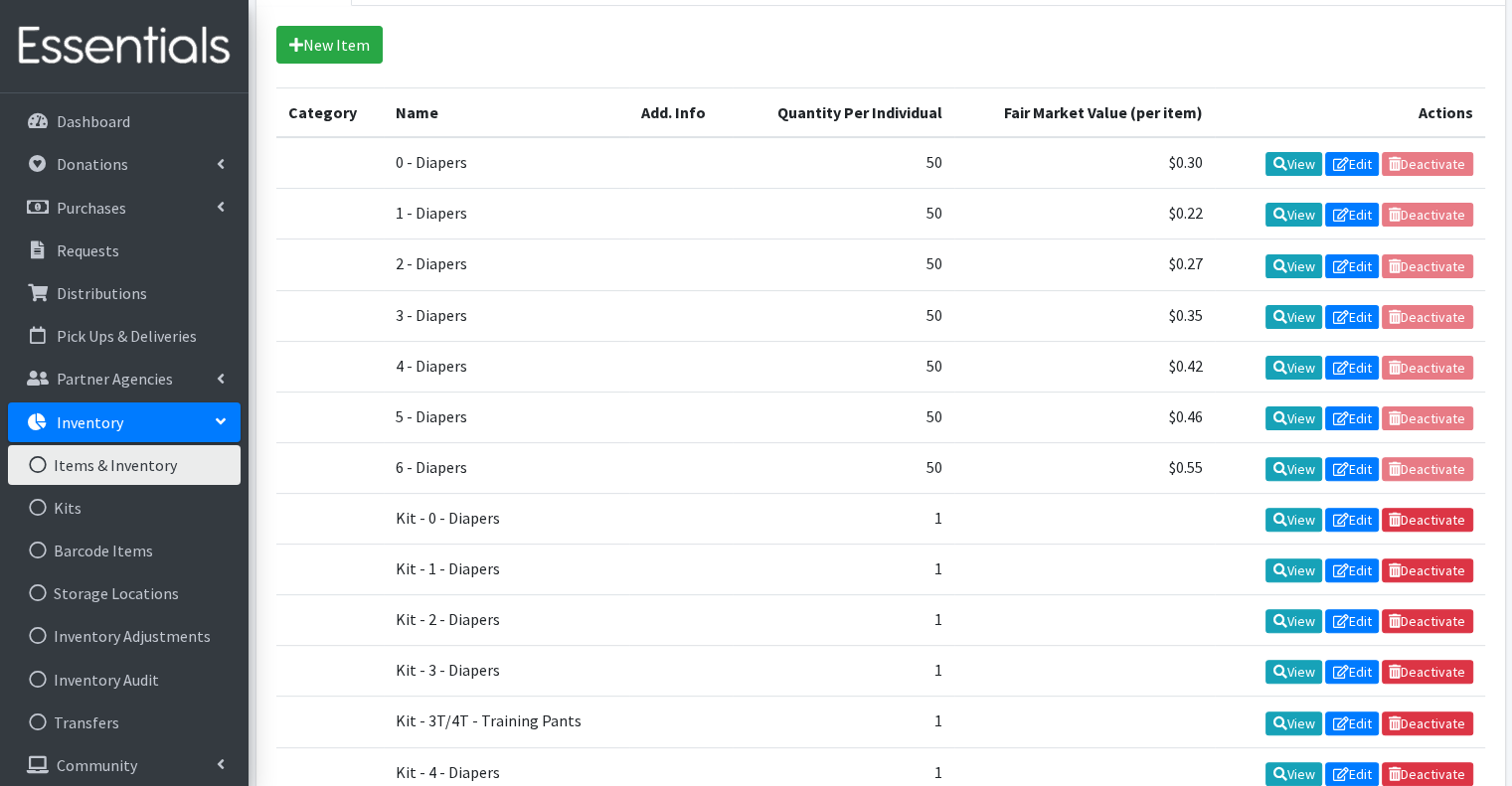 scroll, scrollTop: 696, scrollLeft: 0, axis: vertical 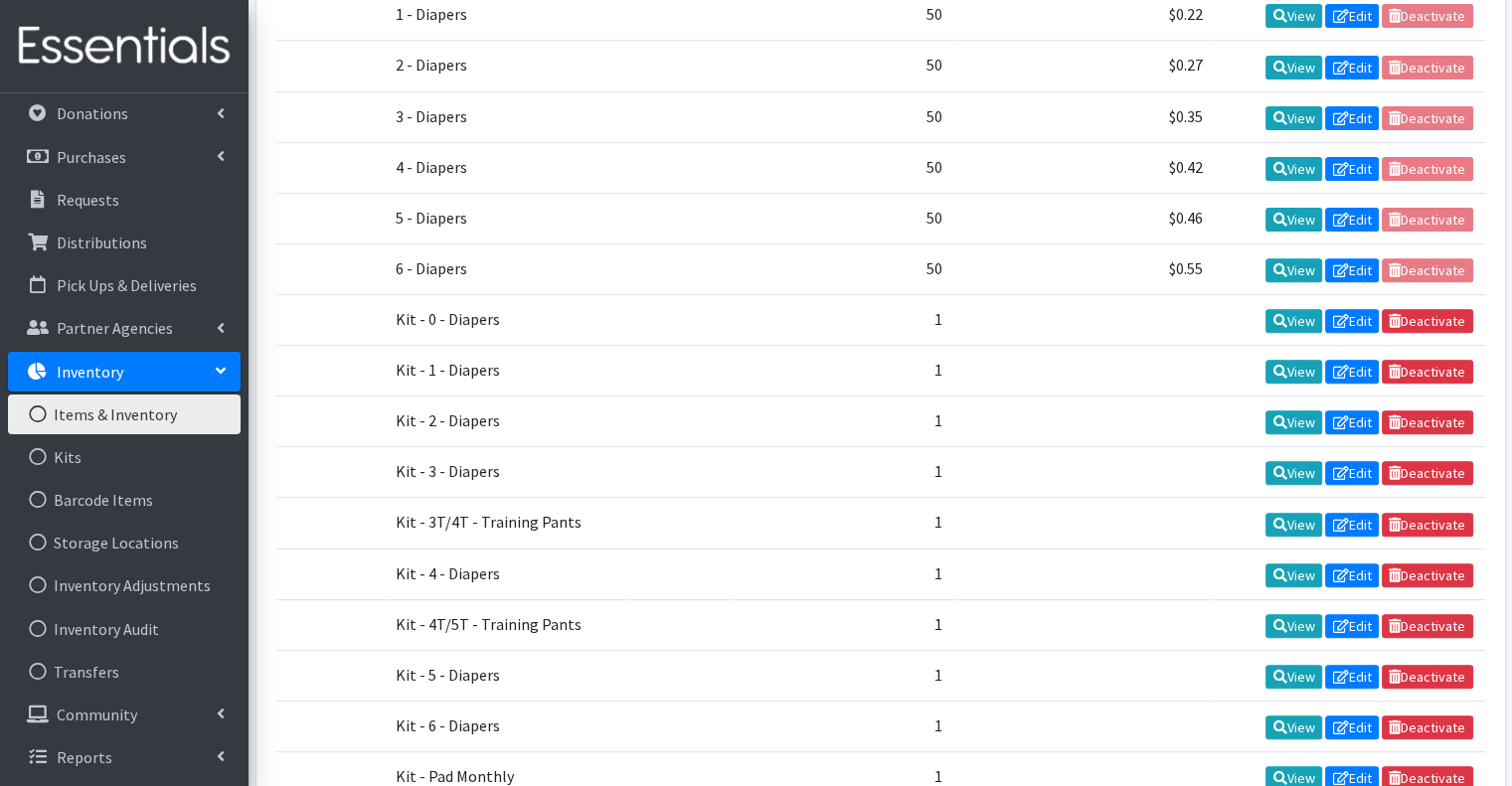 click at bounding box center [221, 371] 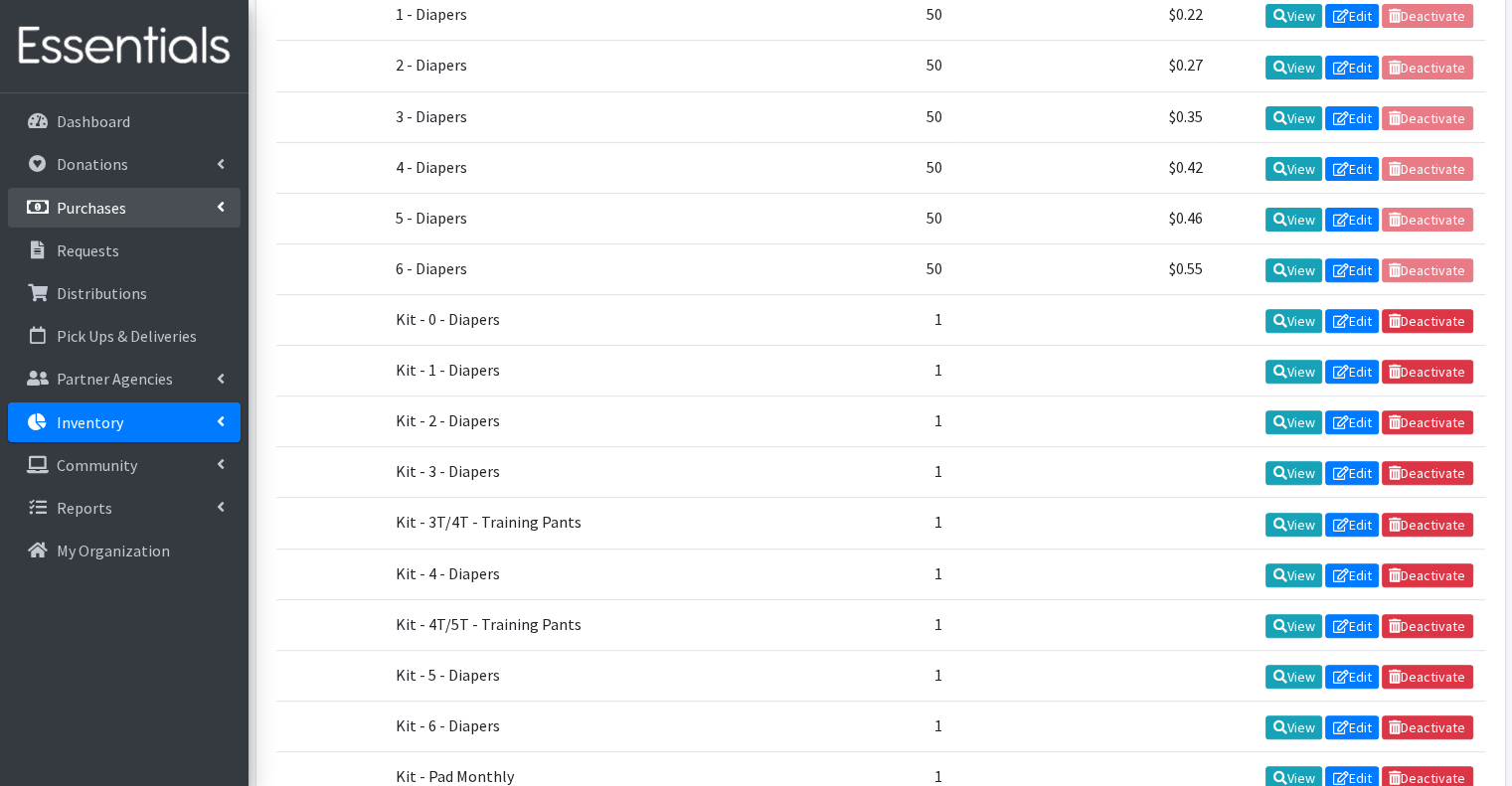 click at bounding box center [221, 207] 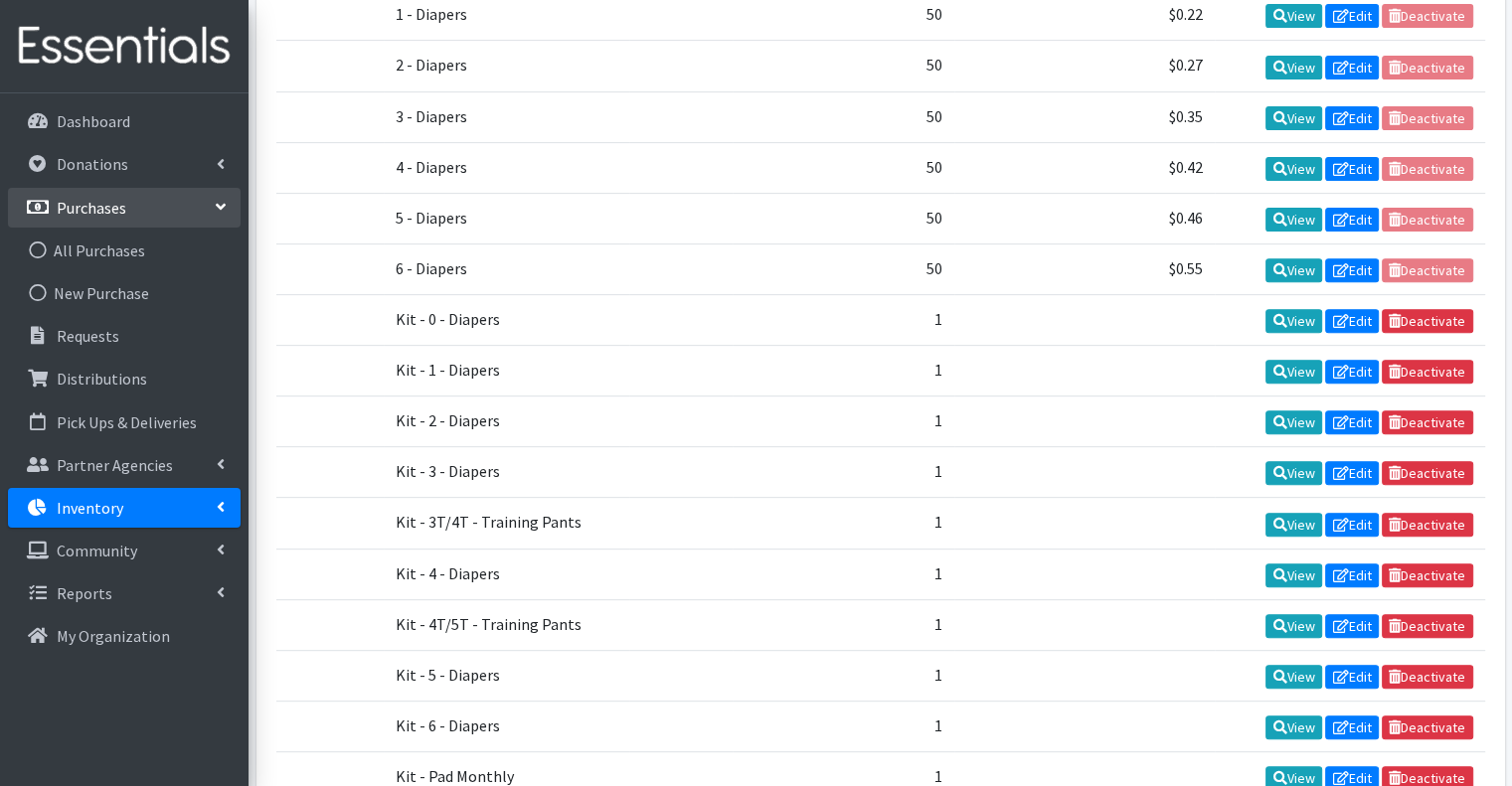 click at bounding box center [221, 207] 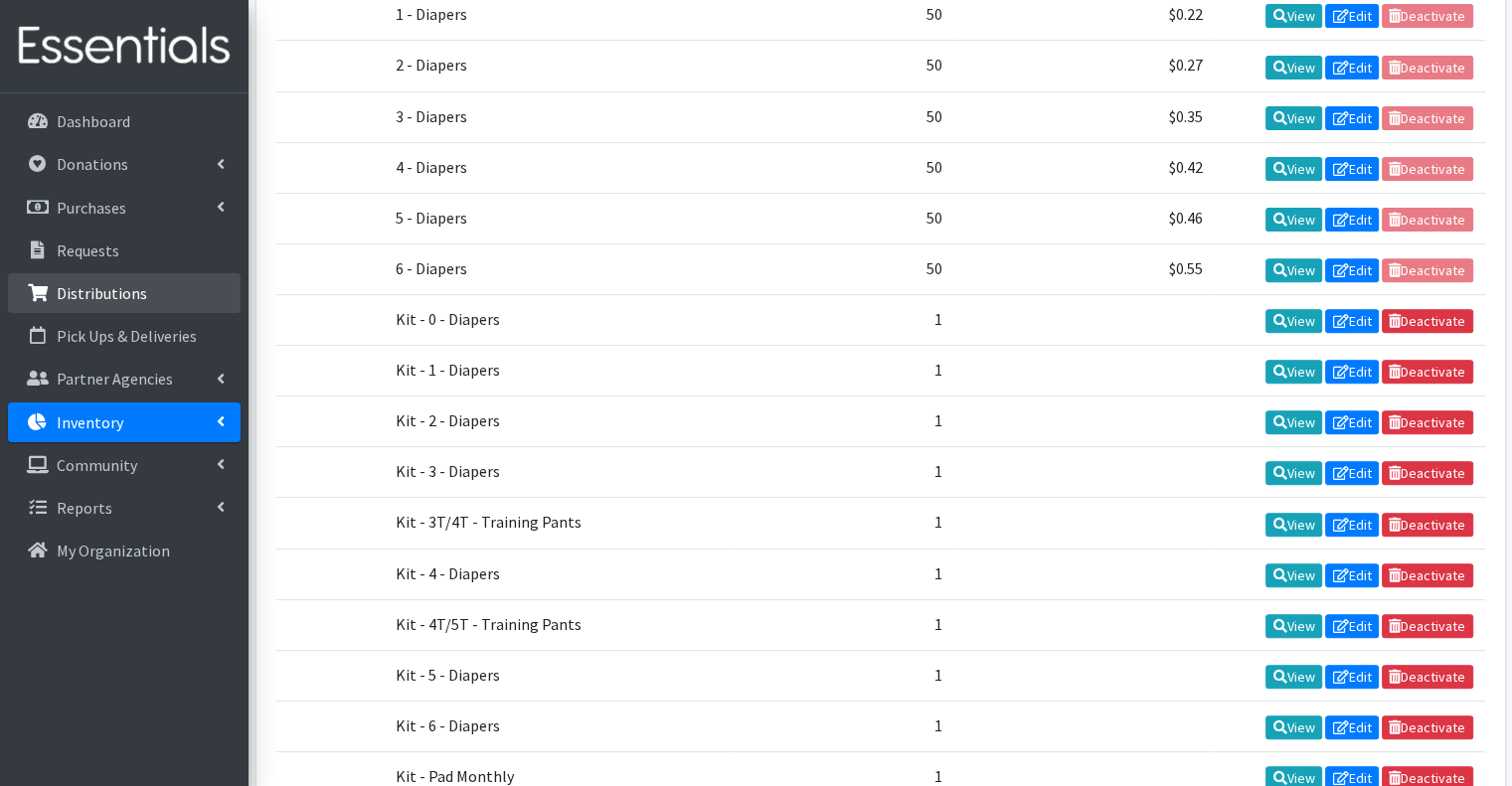 click on "Distributions" at bounding box center [124, 293] 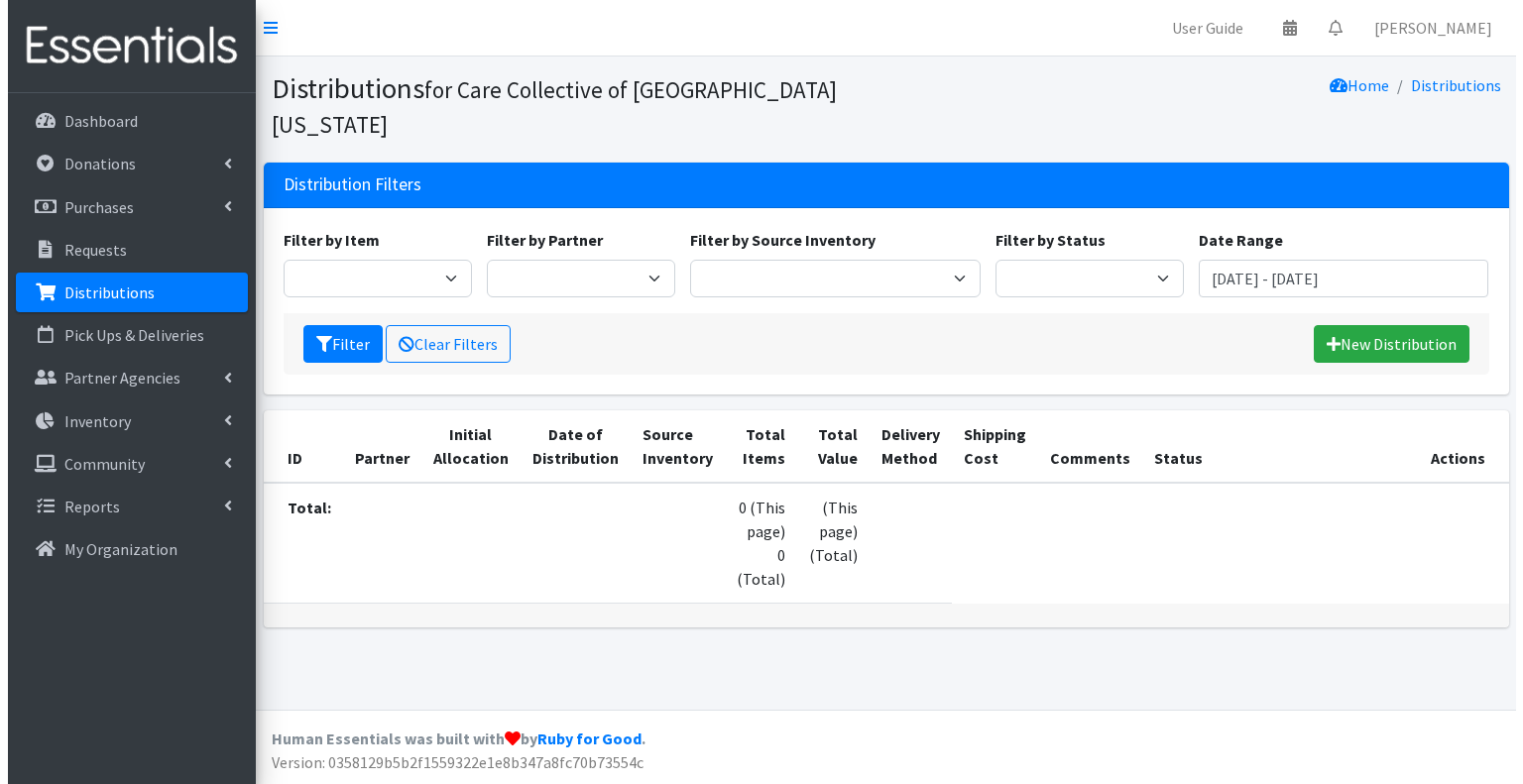 scroll, scrollTop: 0, scrollLeft: 0, axis: both 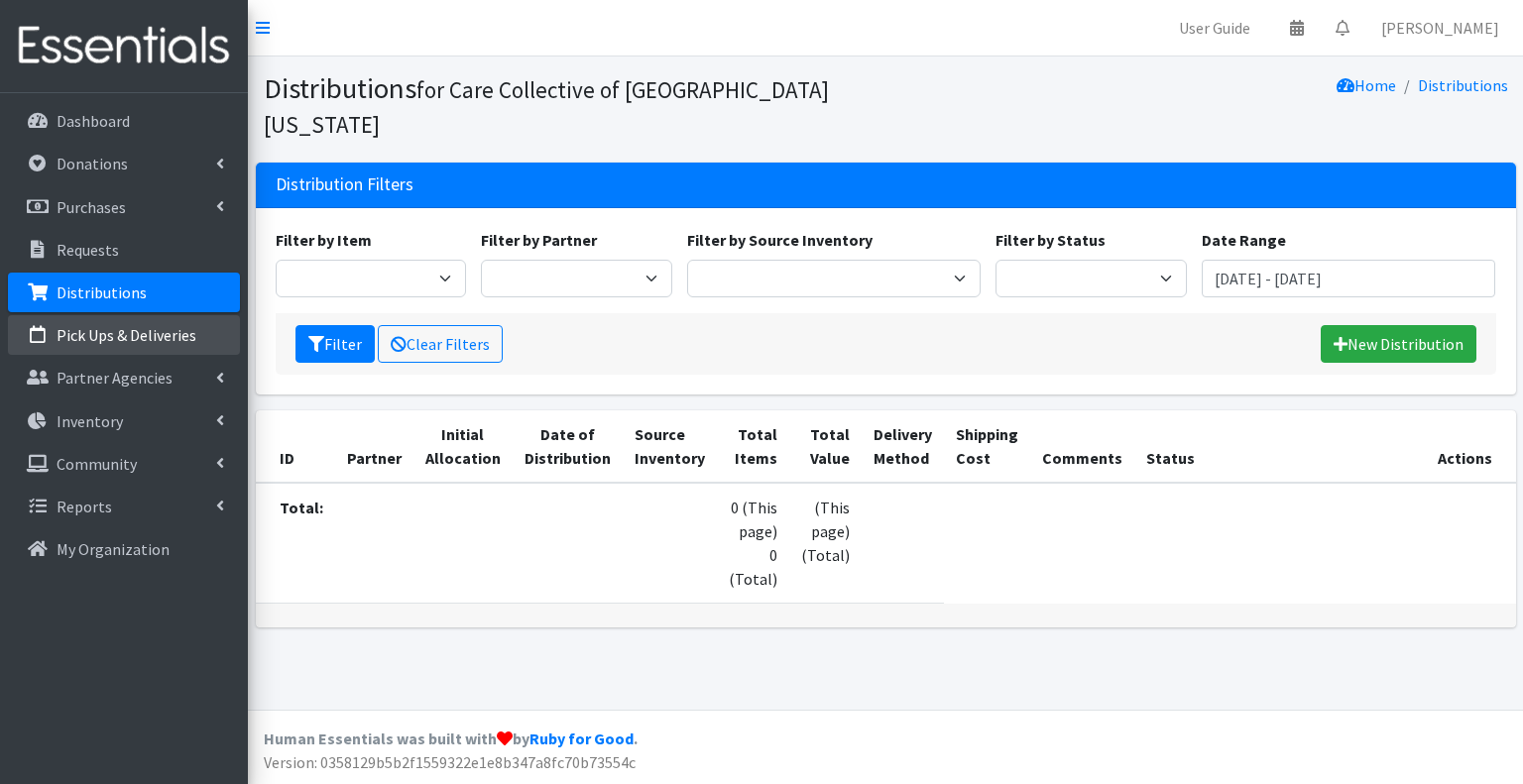 click on "Pick Ups & Deliveries" at bounding box center [126, 335] 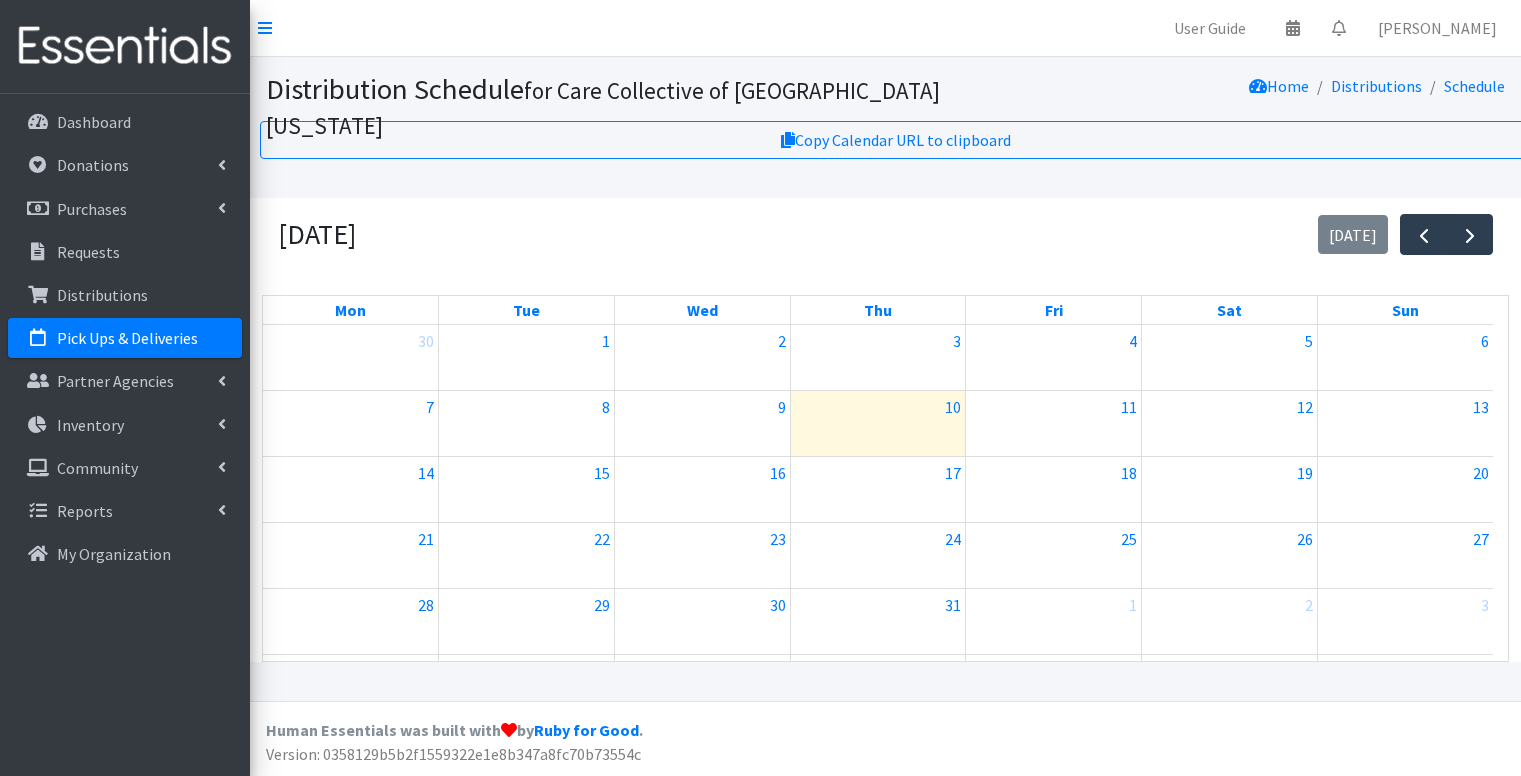 scroll, scrollTop: 0, scrollLeft: 0, axis: both 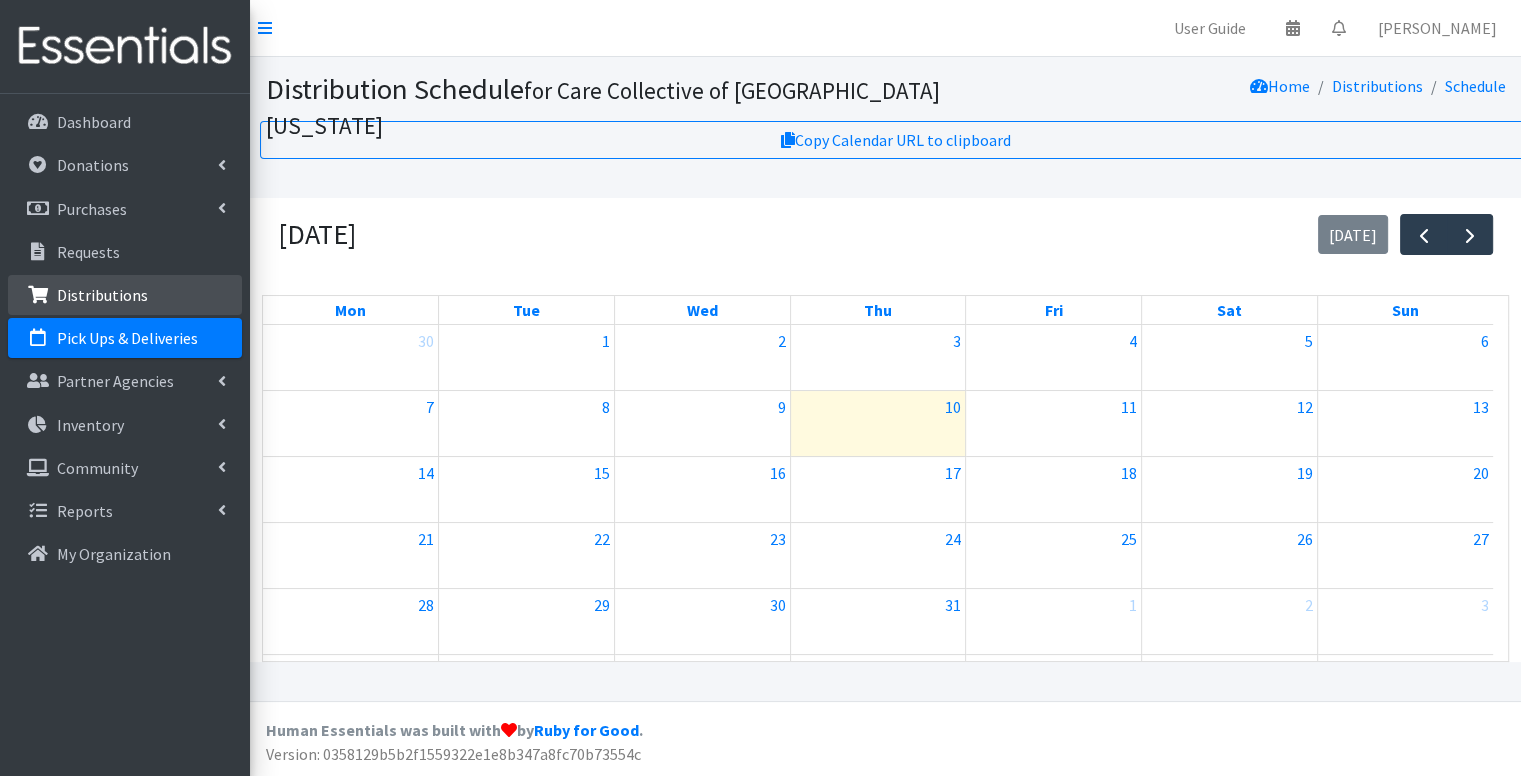 click on "Distributions" at bounding box center (125, 295) 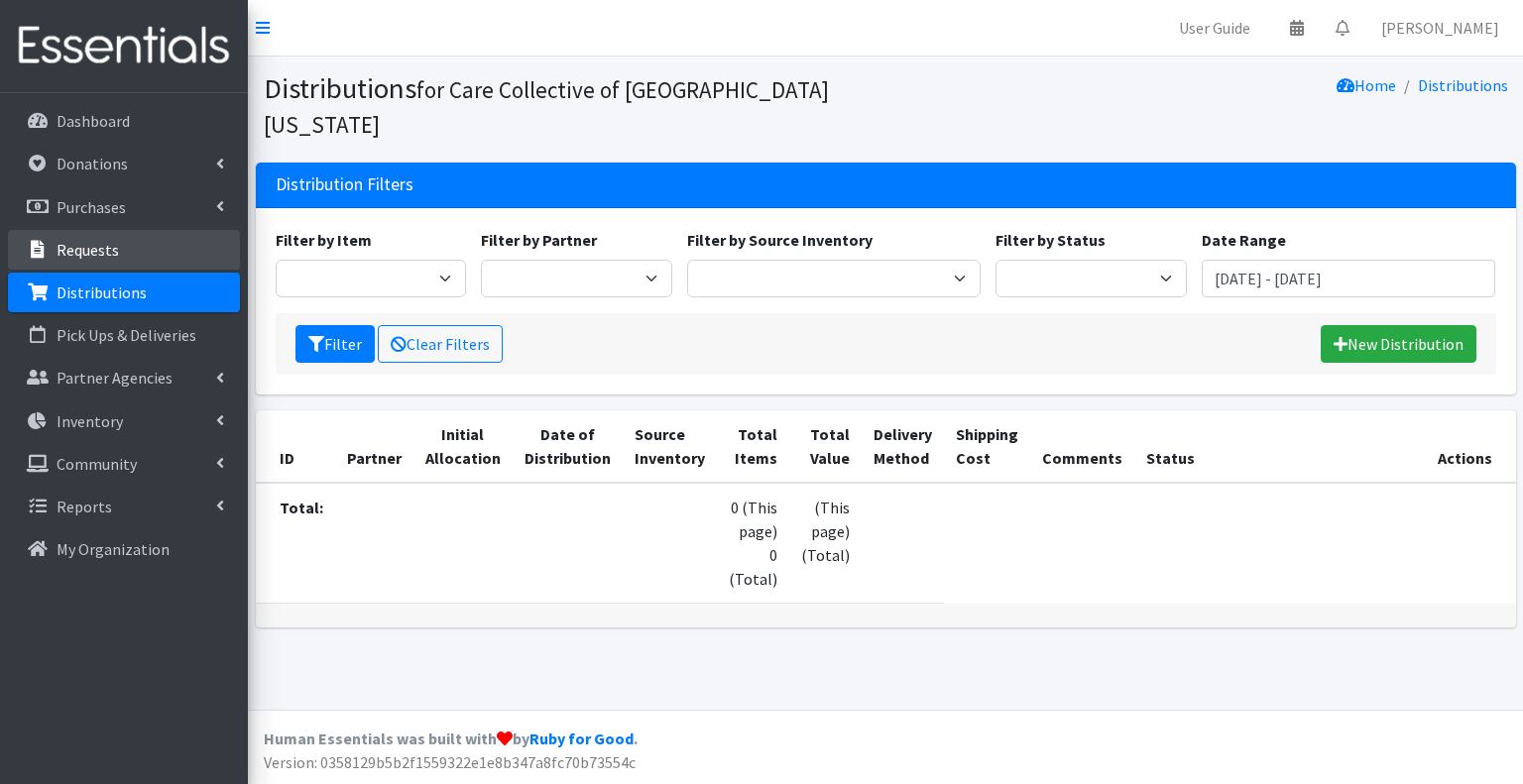 scroll, scrollTop: 0, scrollLeft: 0, axis: both 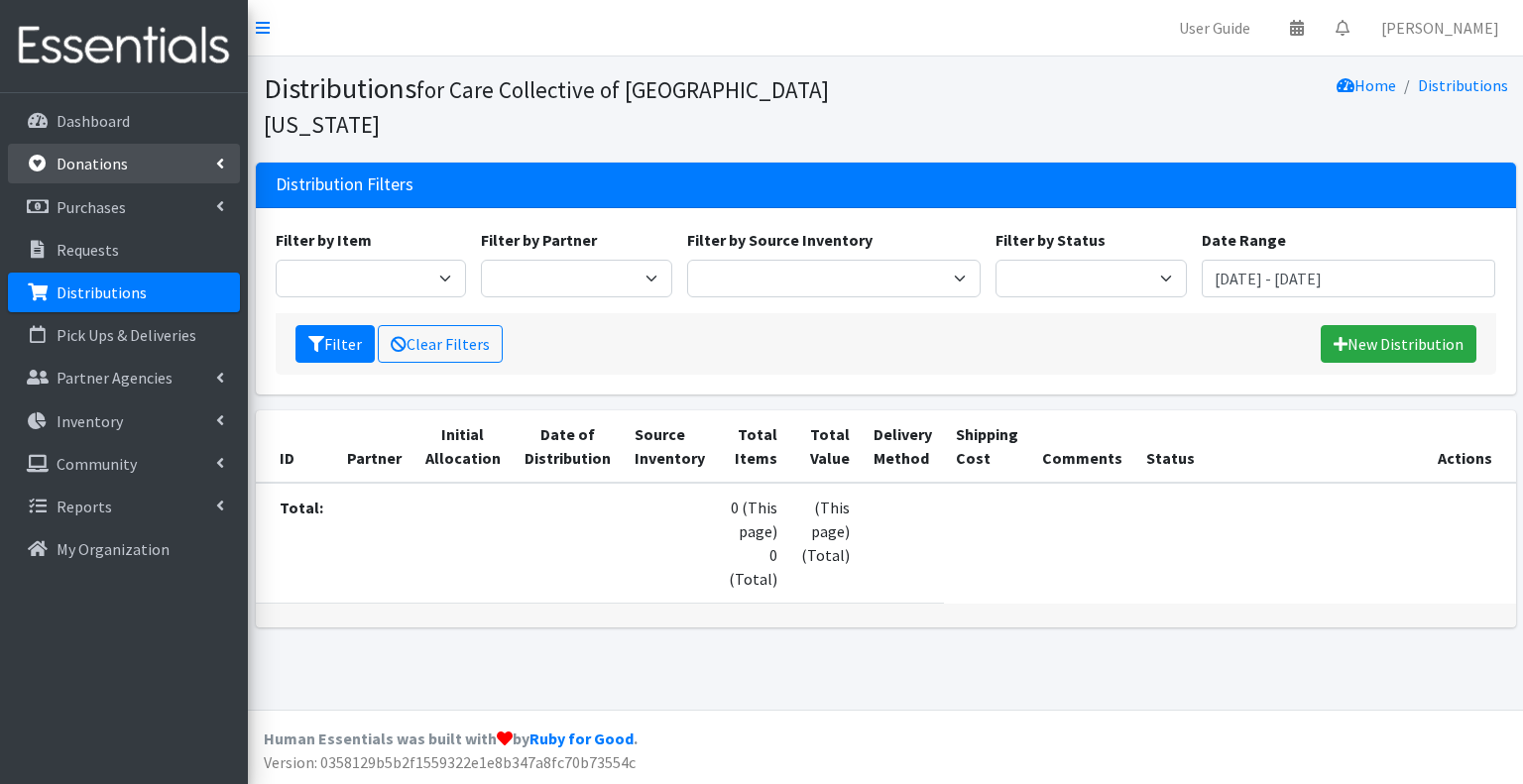 click on "Donations" at bounding box center [92, 164] 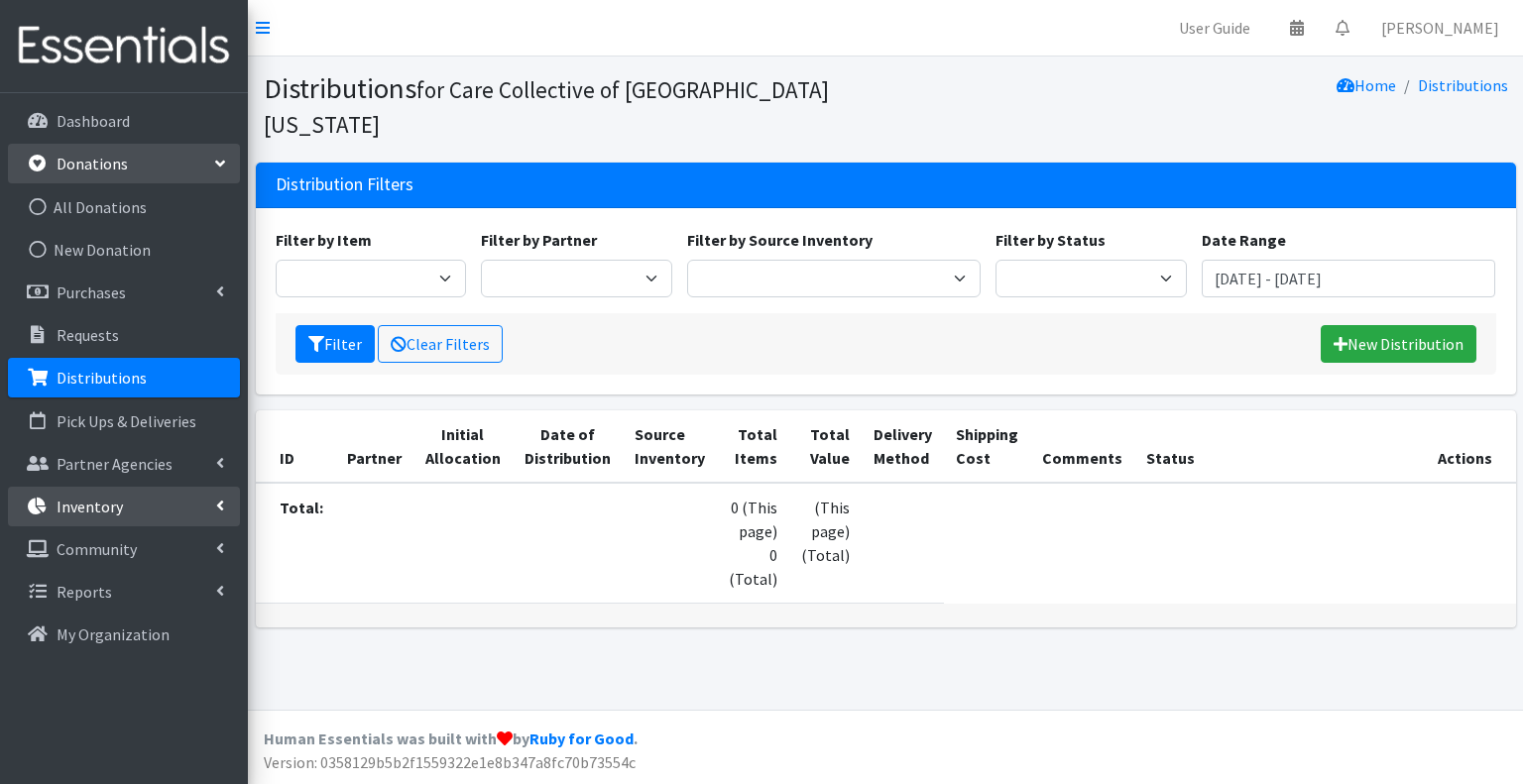 click on "Inventory" at bounding box center (124, 506) 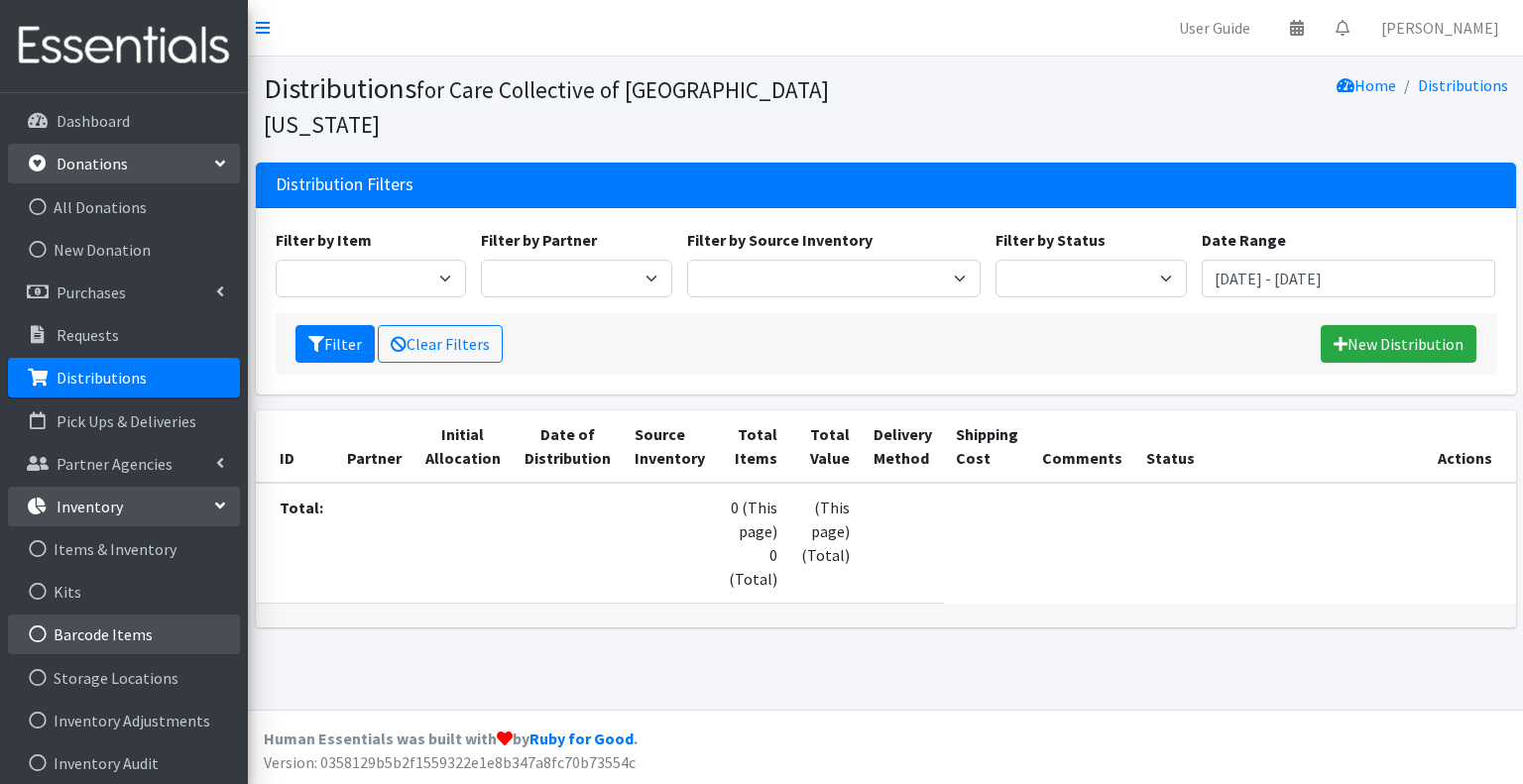 scroll, scrollTop: 99, scrollLeft: 0, axis: vertical 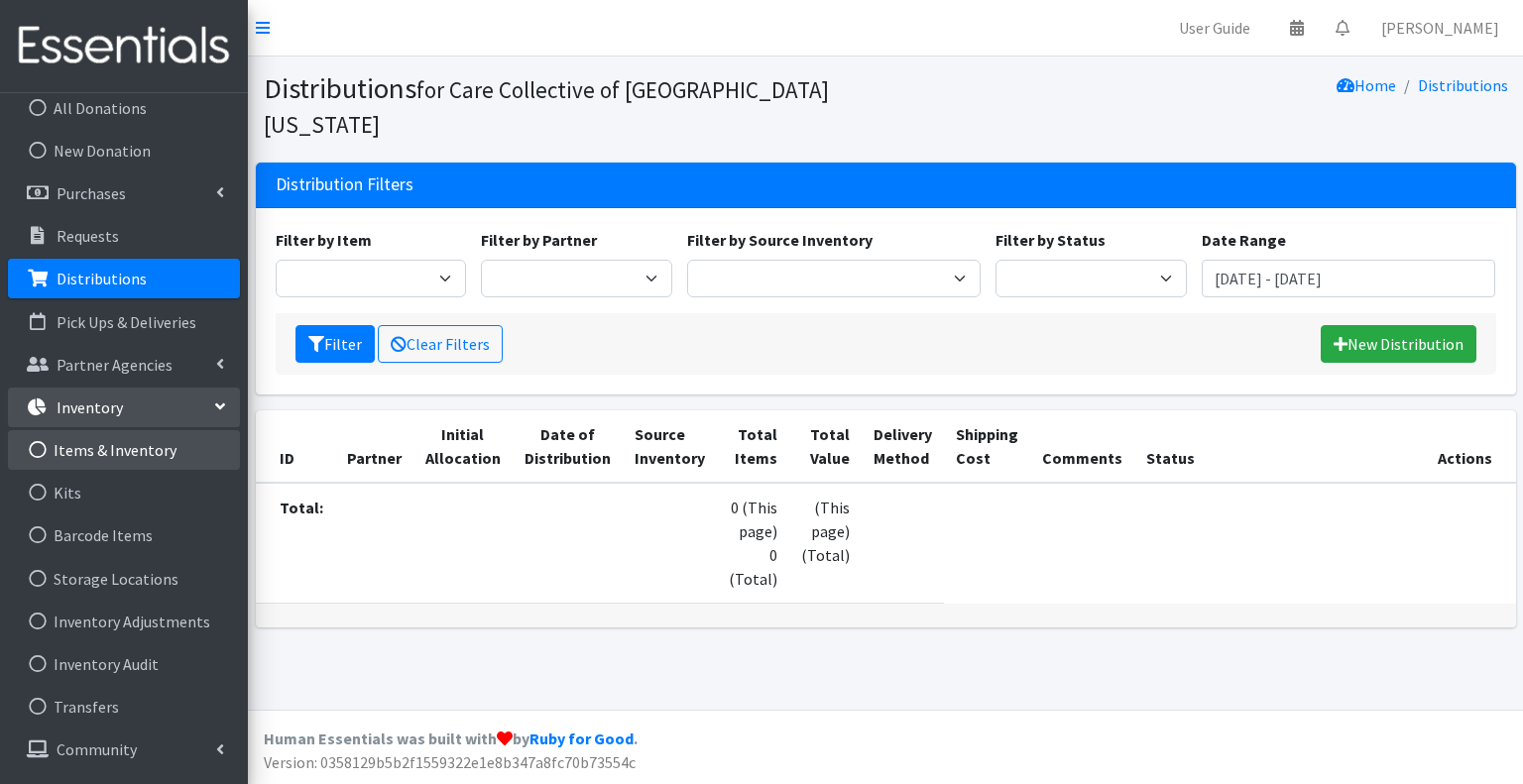 click on "Items & Inventory" at bounding box center (124, 450) 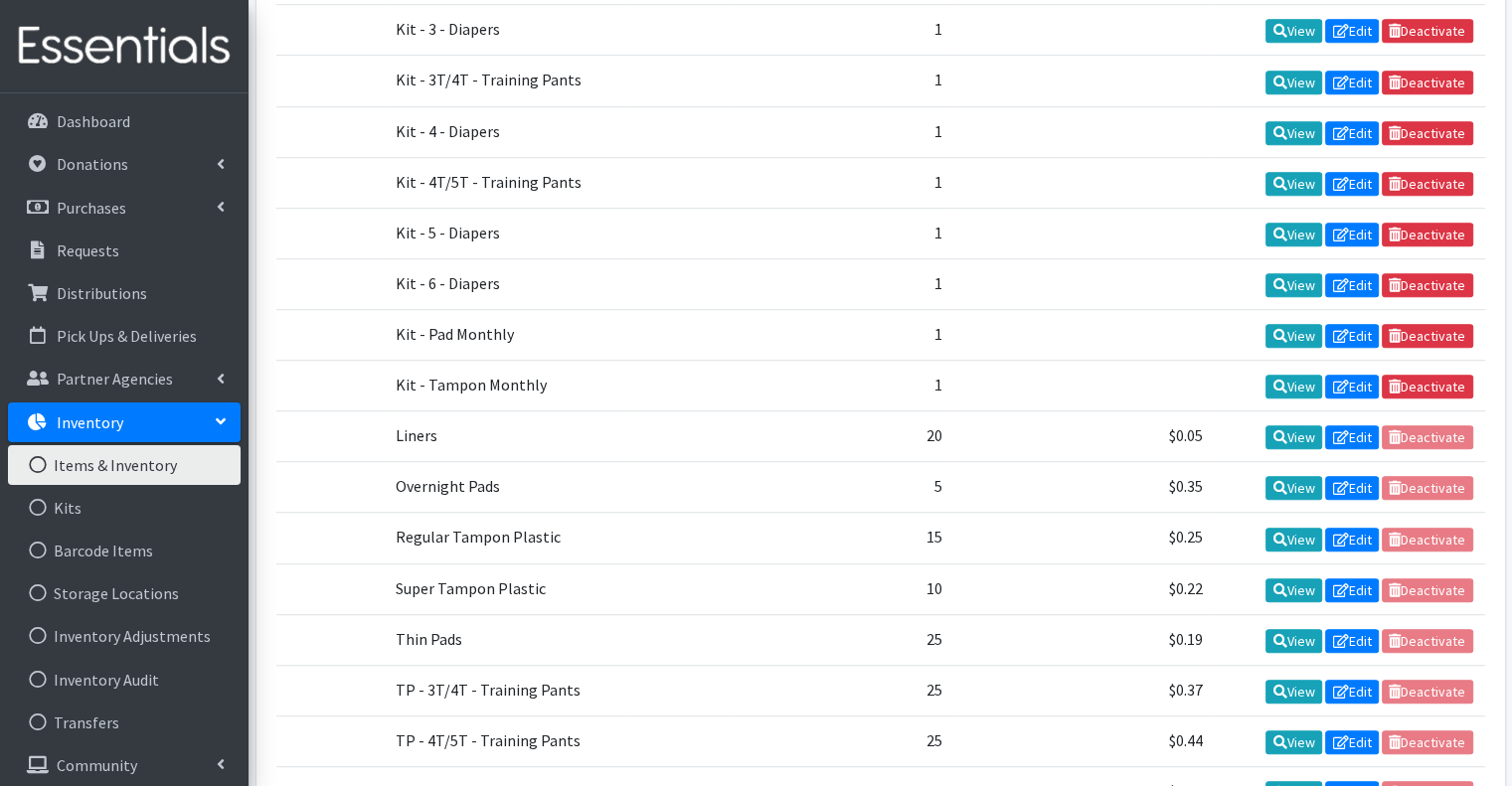 scroll, scrollTop: 1237, scrollLeft: 0, axis: vertical 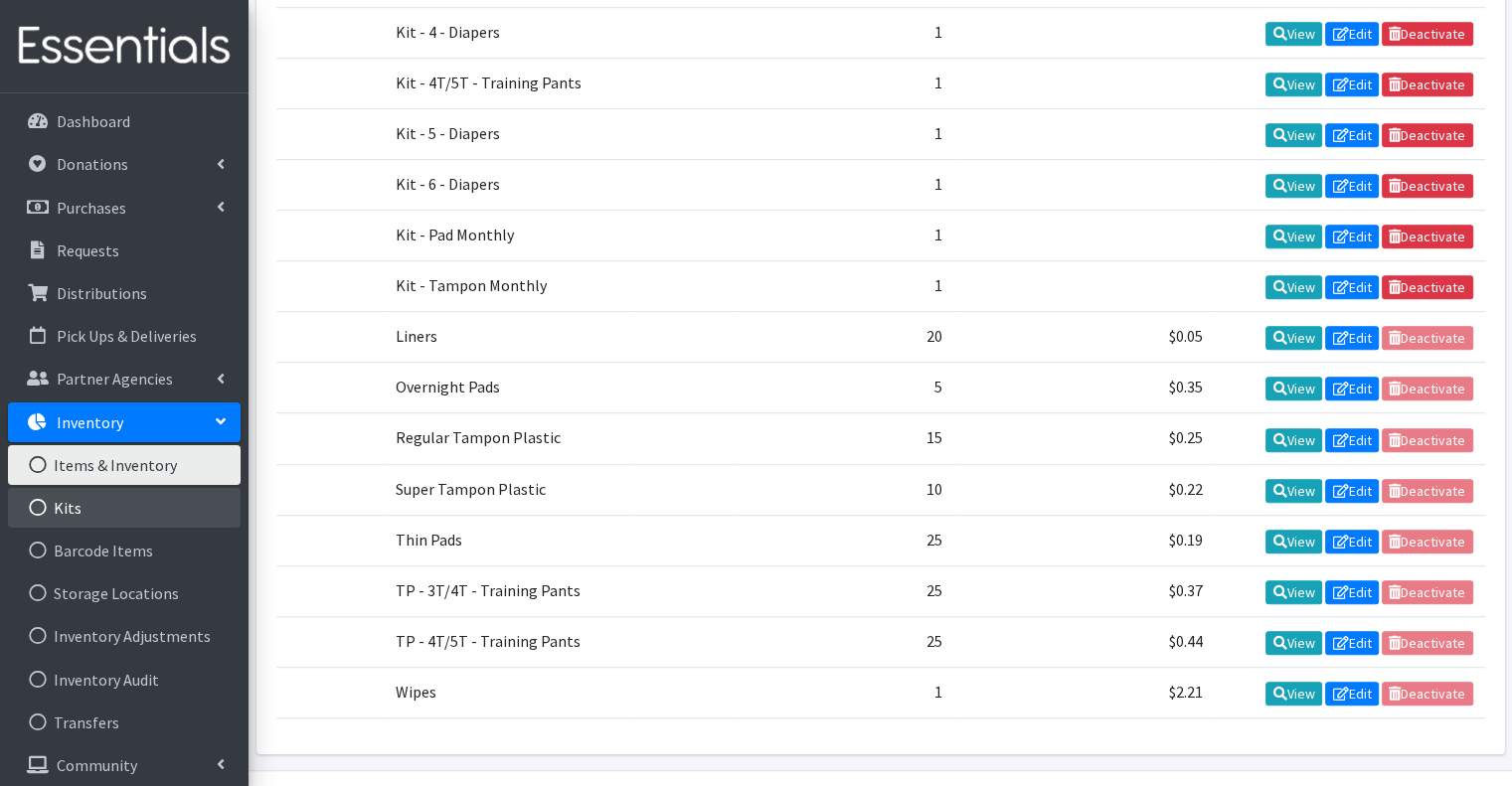 click on "Kits" at bounding box center [124, 508] 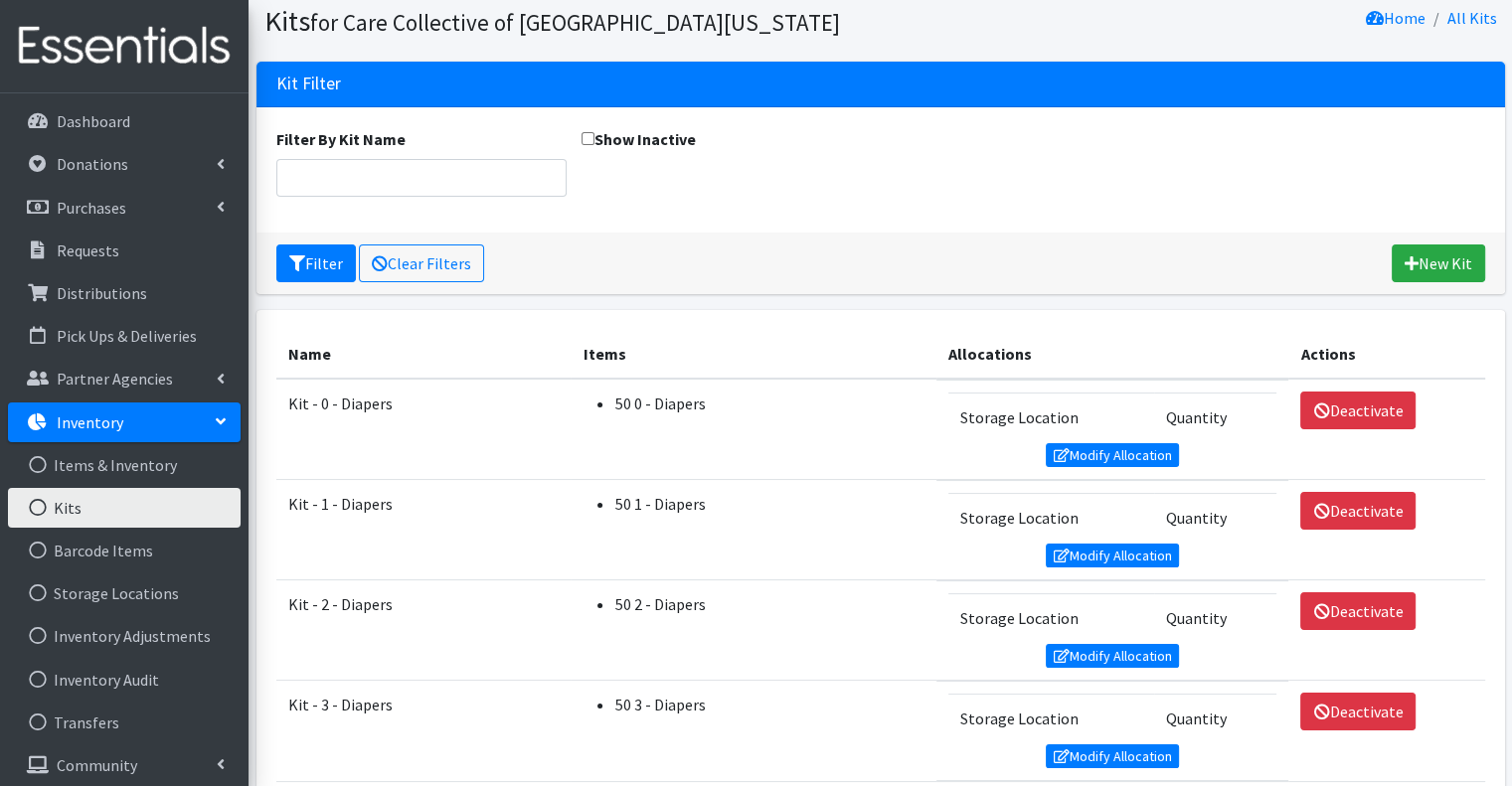 scroll, scrollTop: 99, scrollLeft: 0, axis: vertical 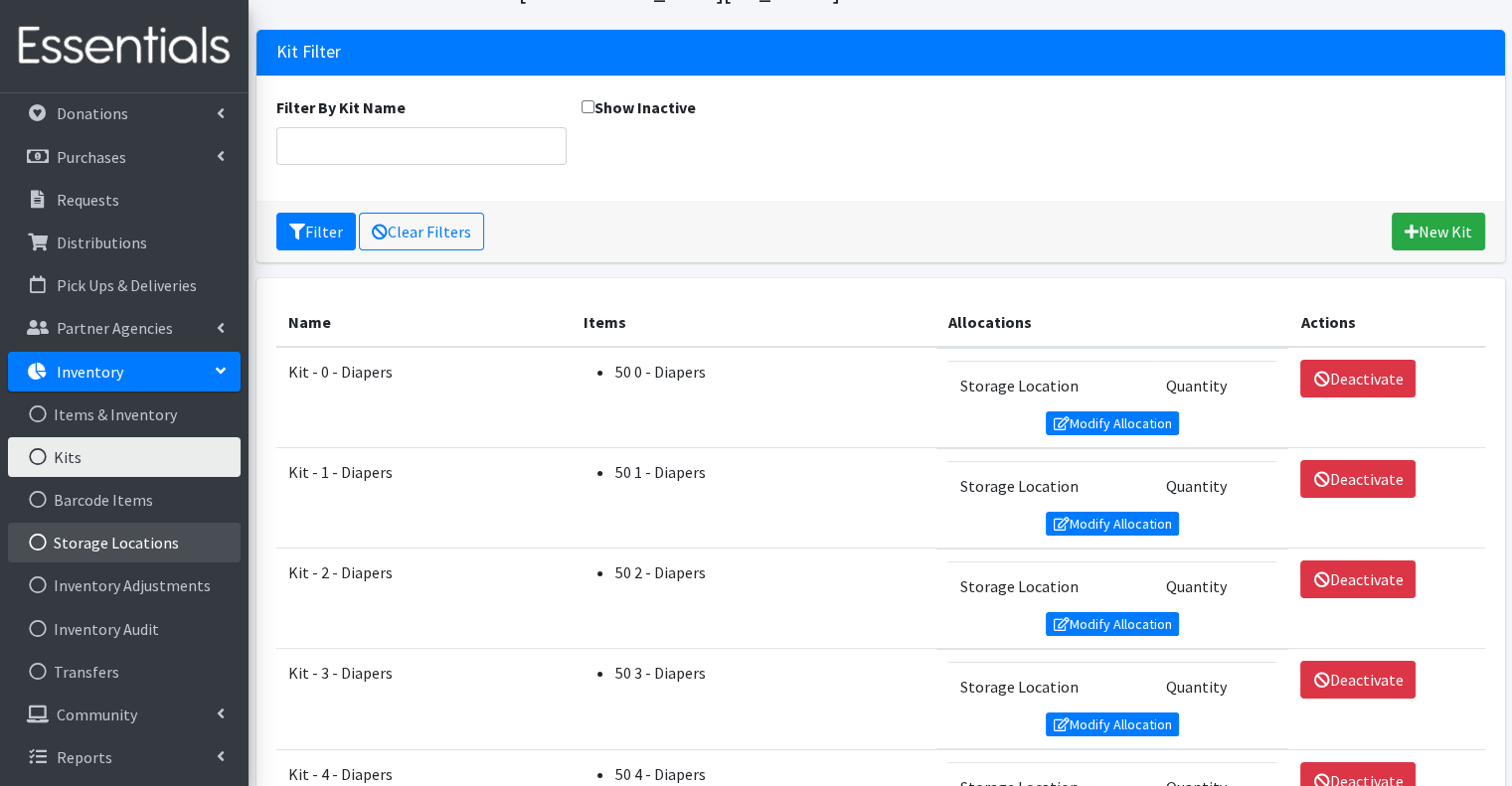 click on "Storage Locations" at bounding box center [124, 543] 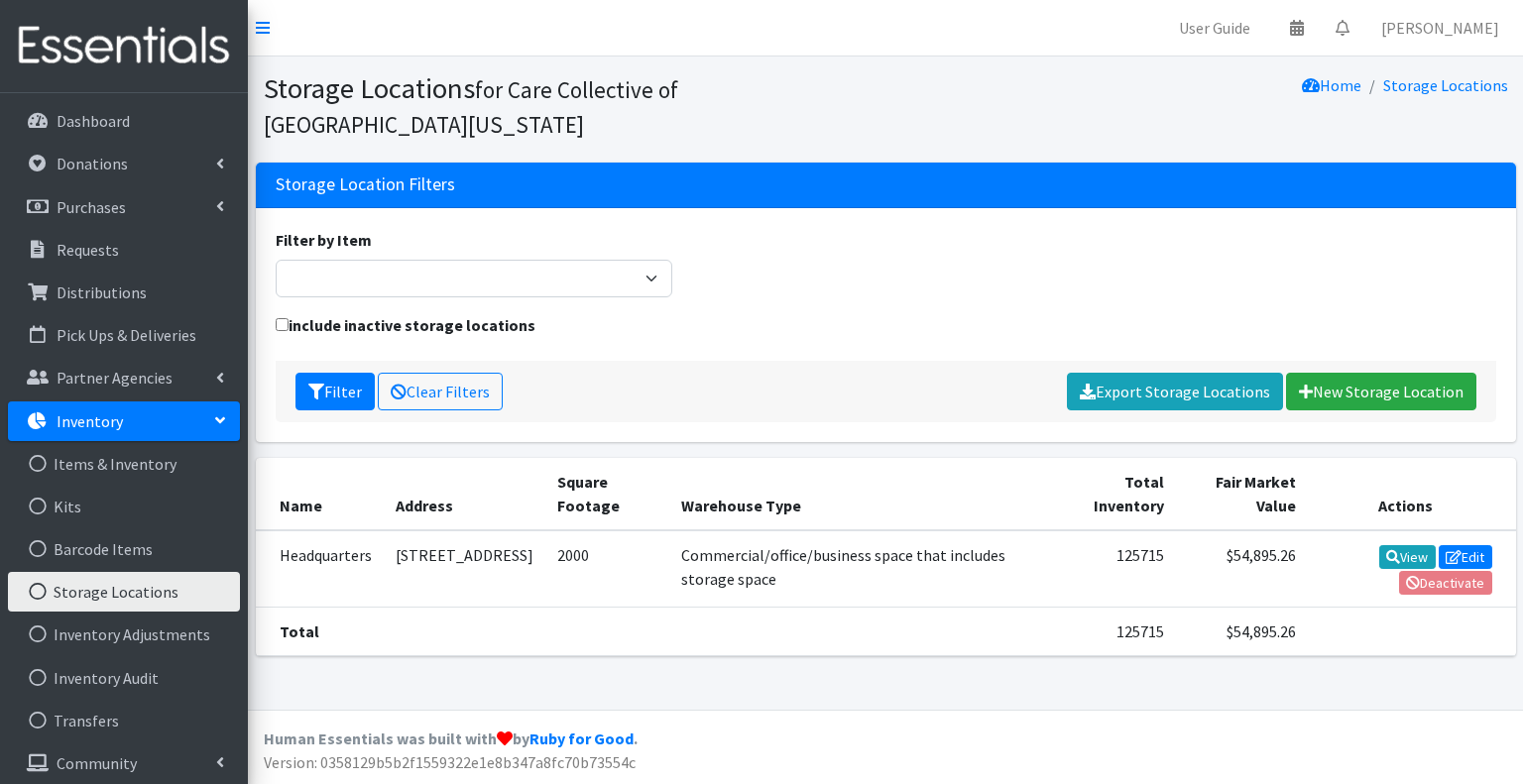 scroll, scrollTop: 0, scrollLeft: 0, axis: both 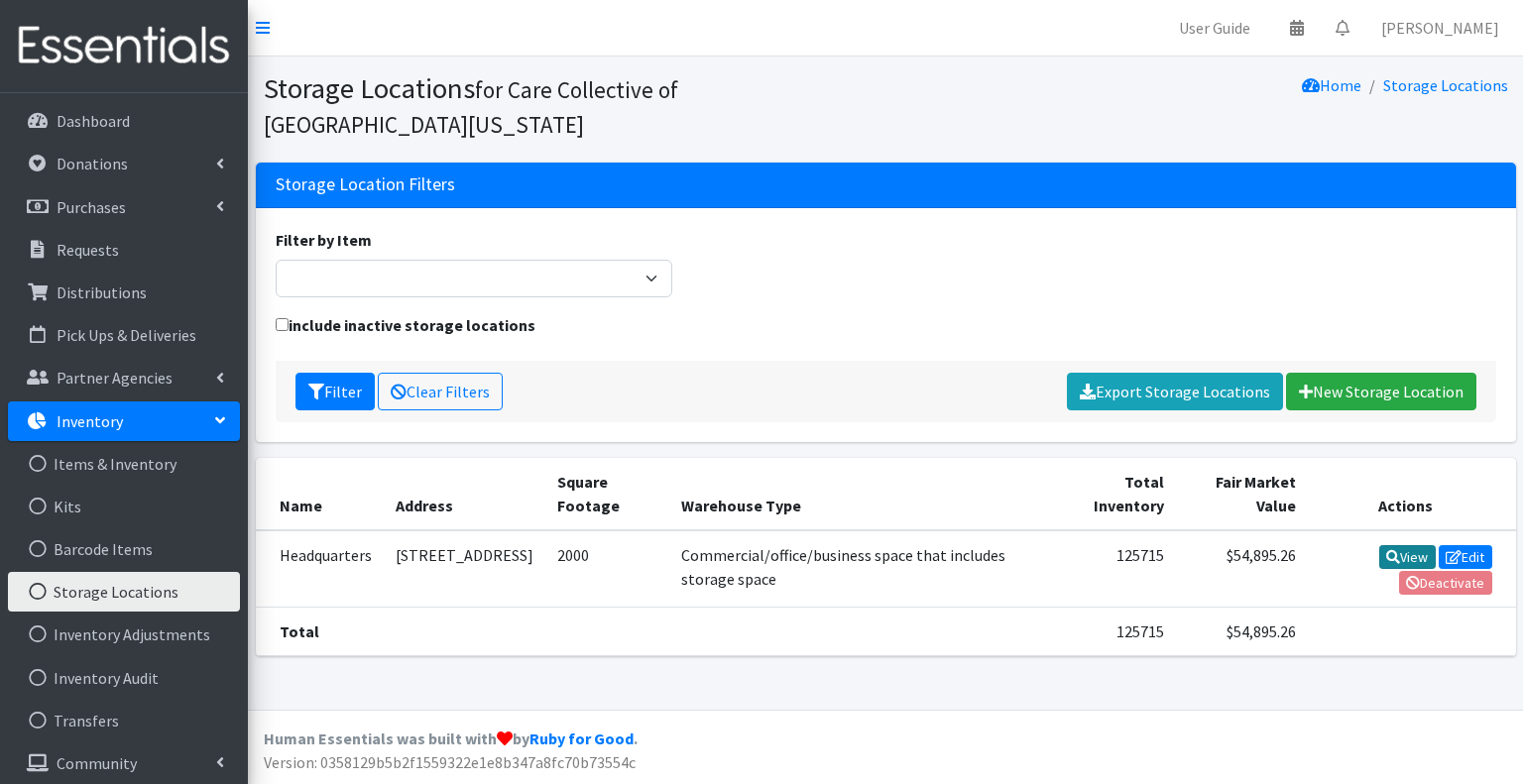 click on "View" at bounding box center [1407, 557] 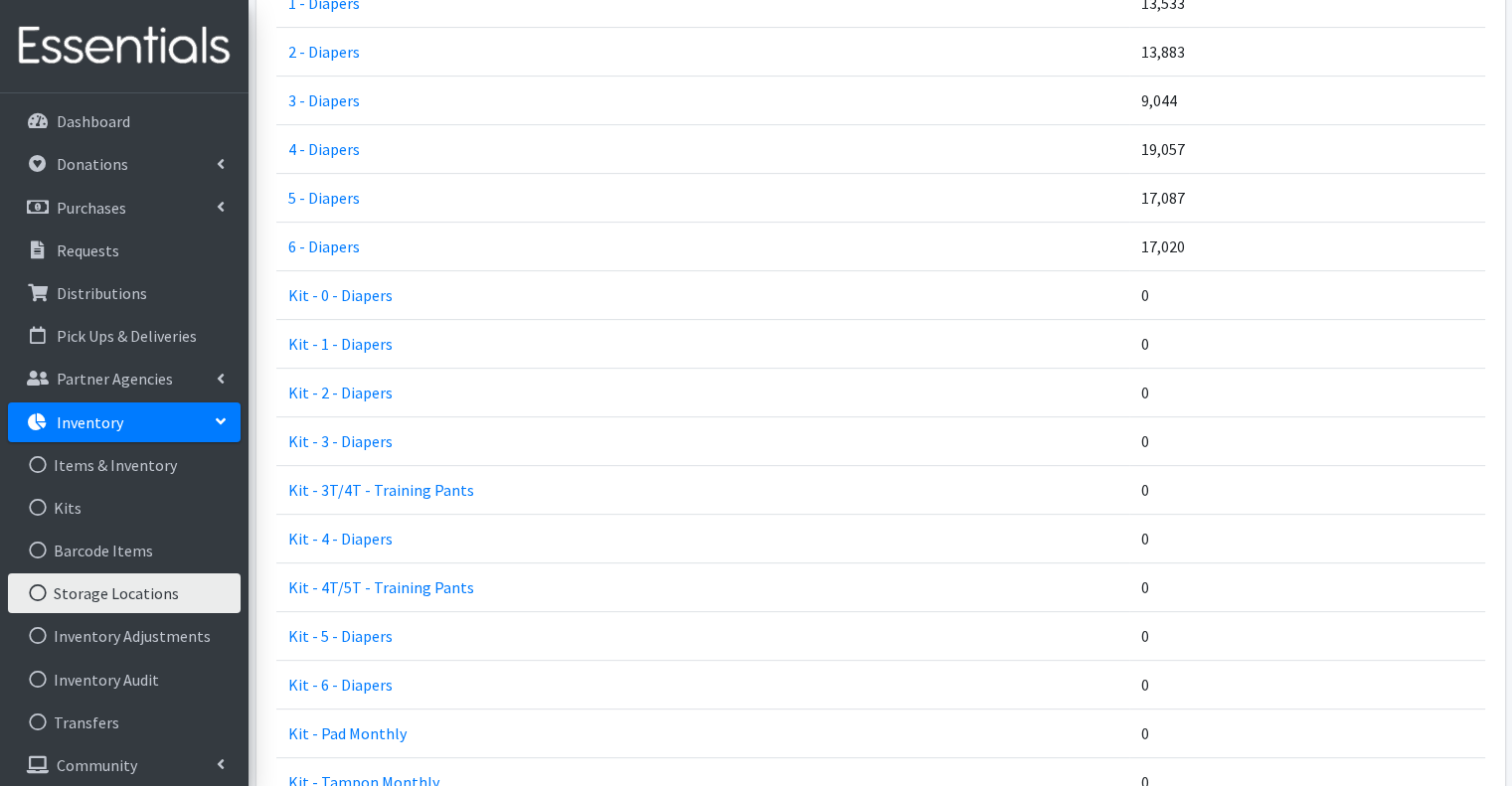 scroll, scrollTop: 541, scrollLeft: 0, axis: vertical 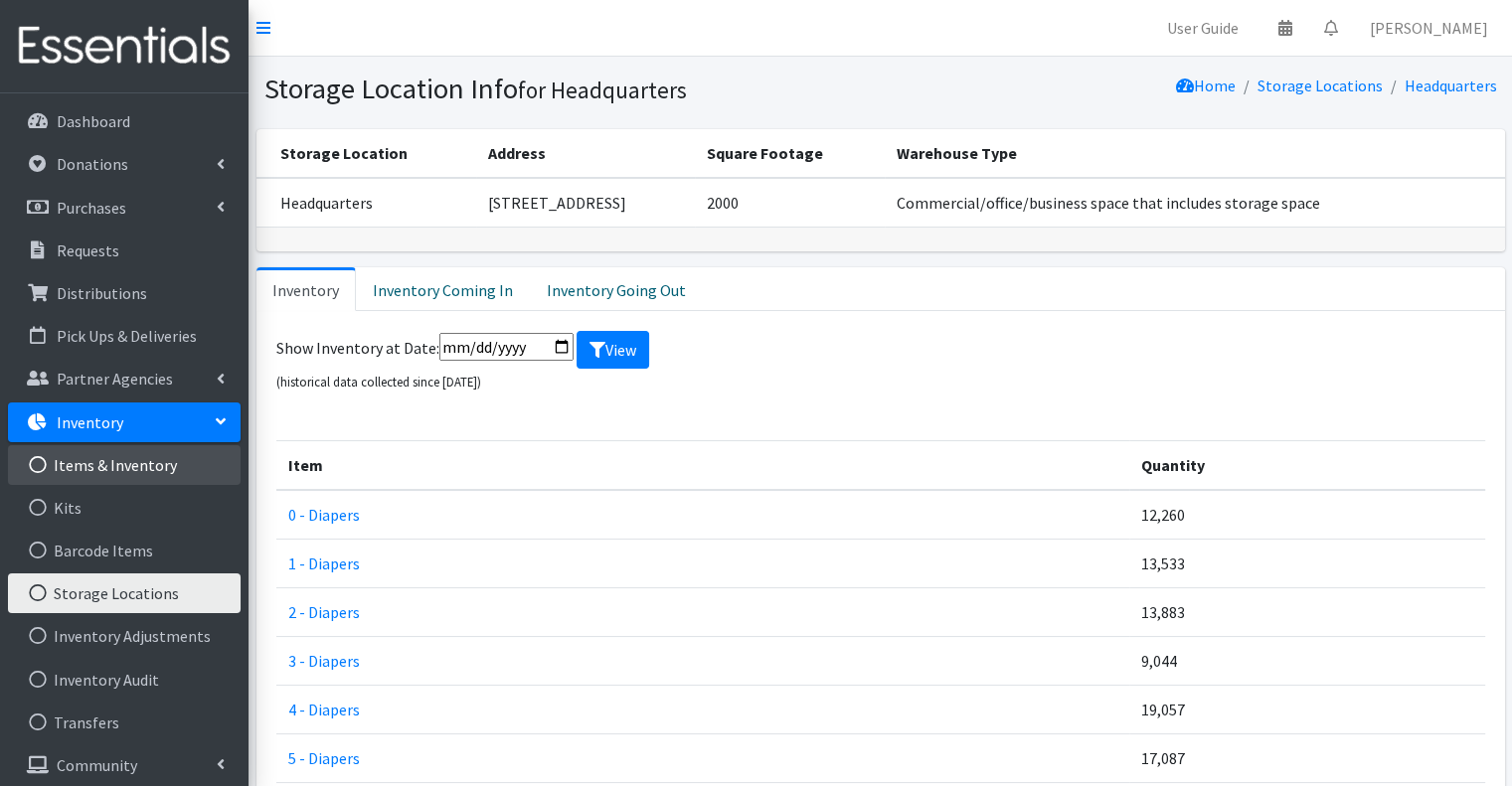 click on "Items & Inventory" at bounding box center (124, 465) 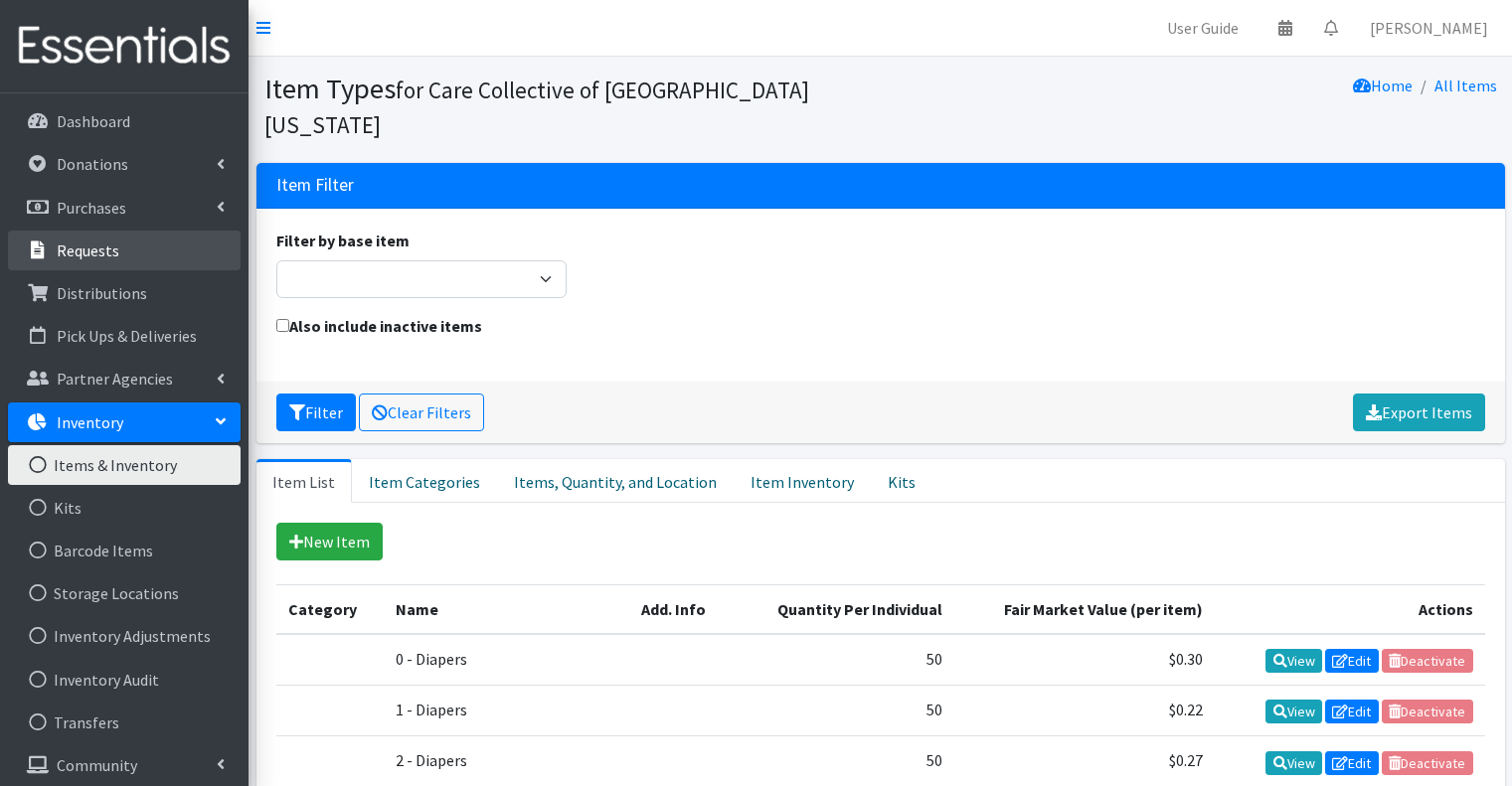 scroll, scrollTop: 0, scrollLeft: 0, axis: both 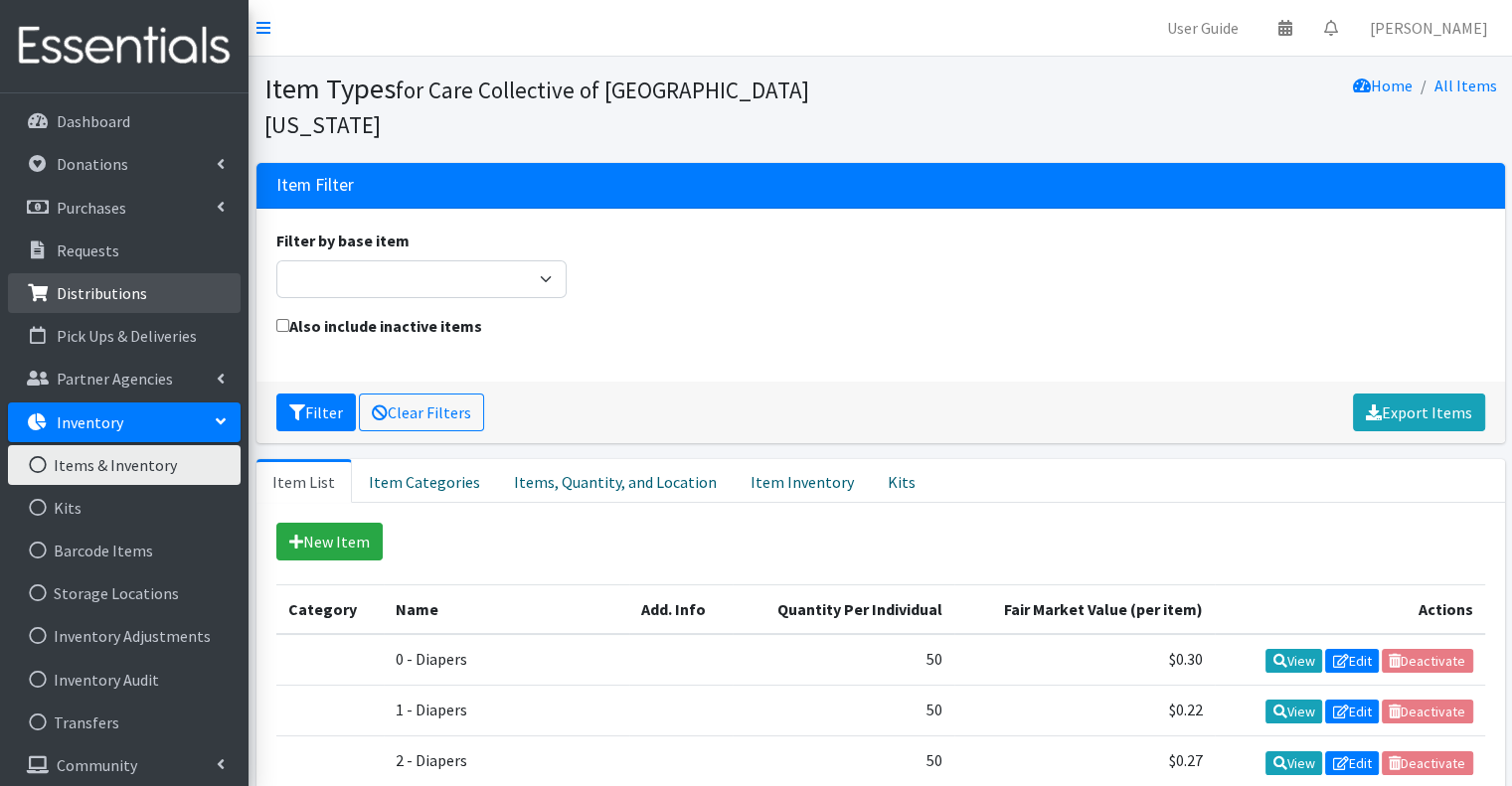 click on "Distributions" at bounding box center [101, 293] 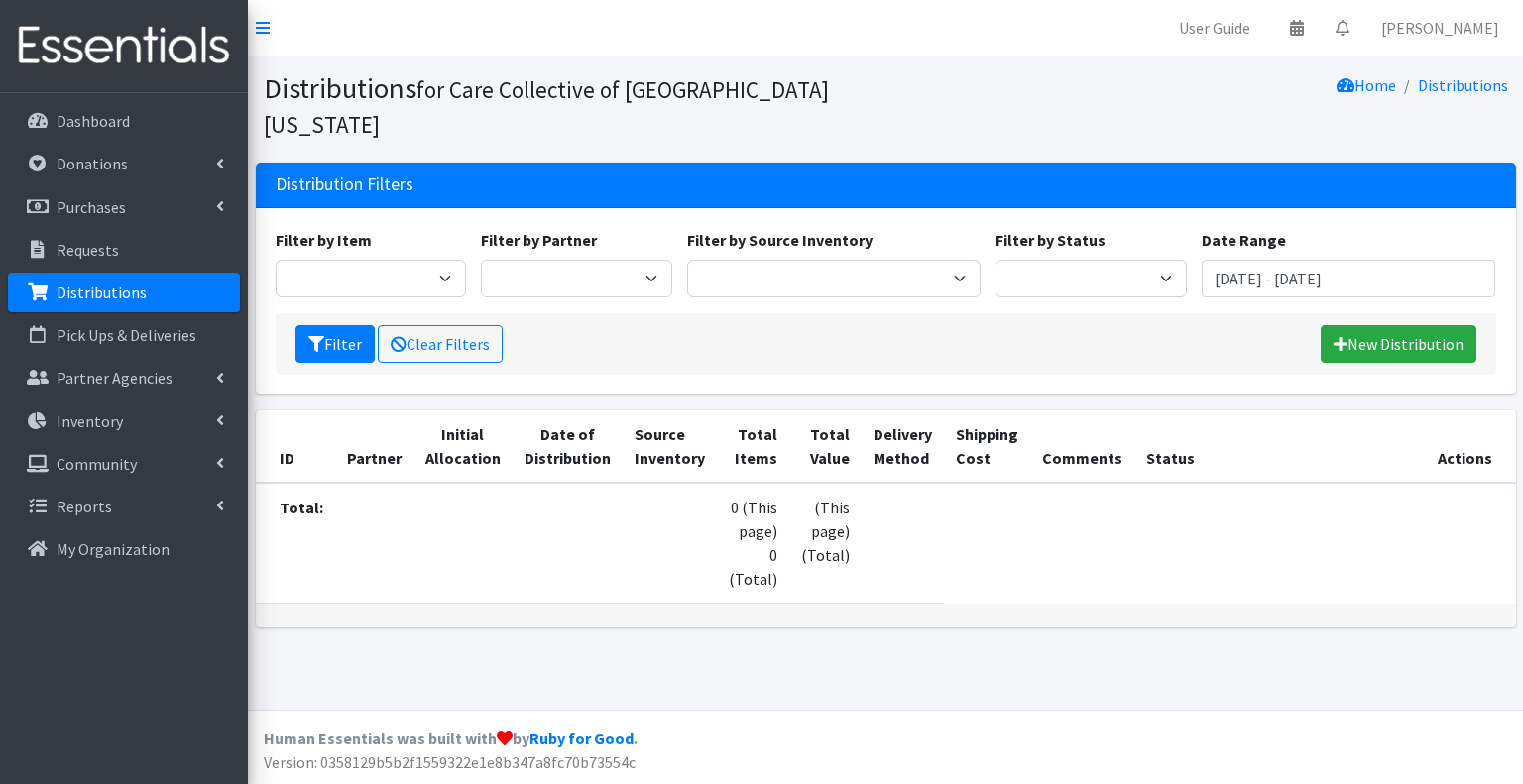 scroll, scrollTop: 0, scrollLeft: 0, axis: both 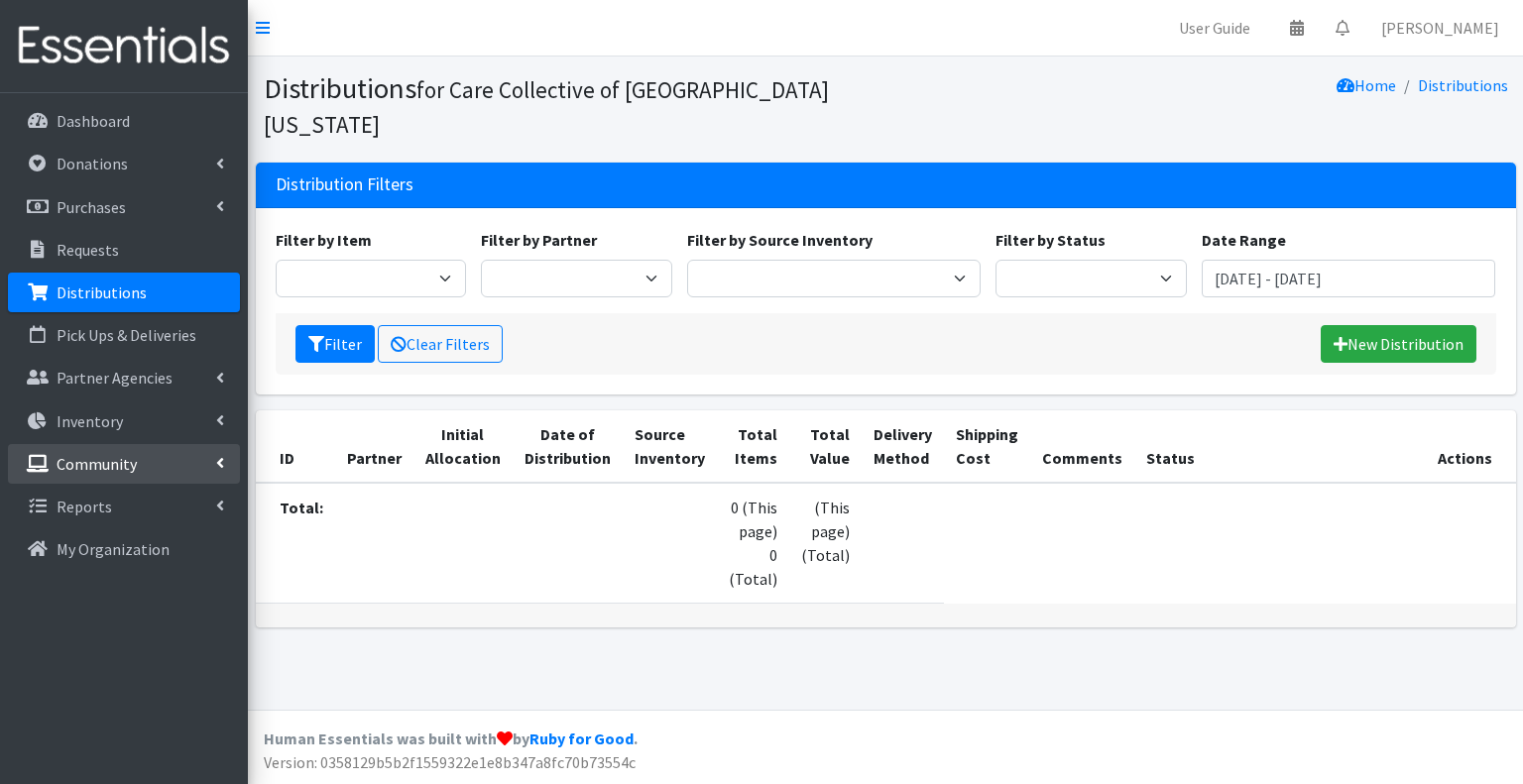 click on "Community" at bounding box center [124, 464] 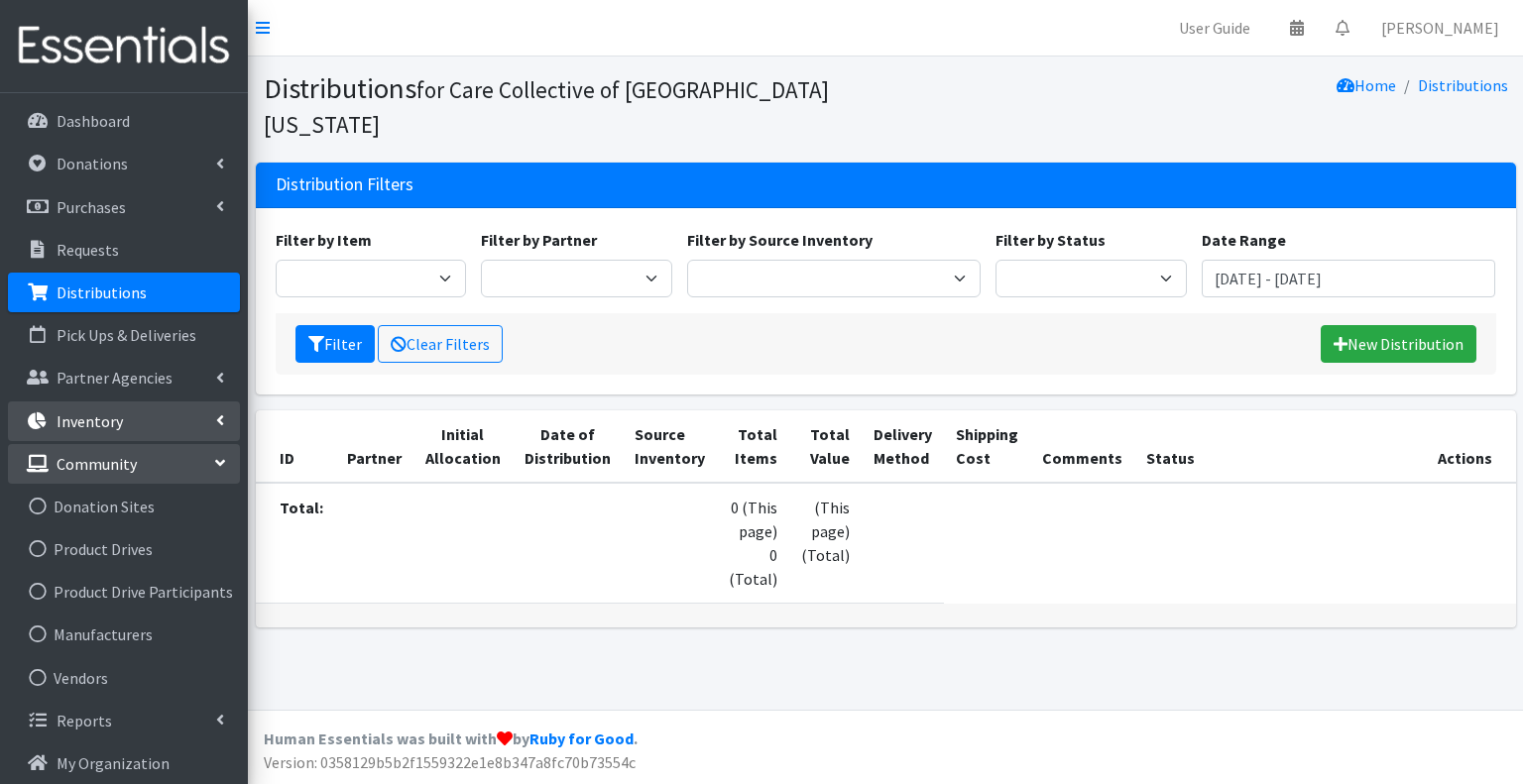 click on "Inventory" at bounding box center [124, 421] 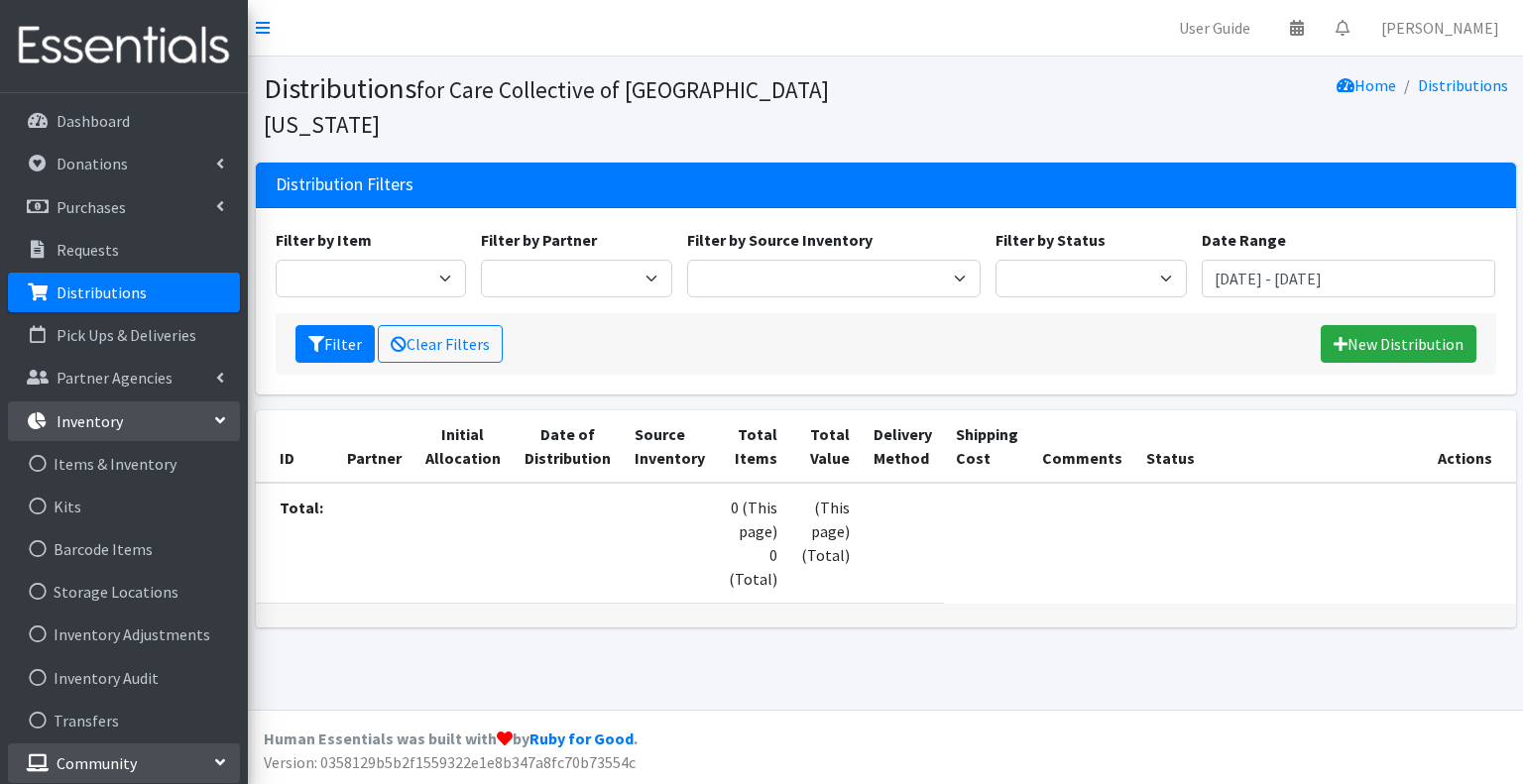 scroll, scrollTop: 265, scrollLeft: 0, axis: vertical 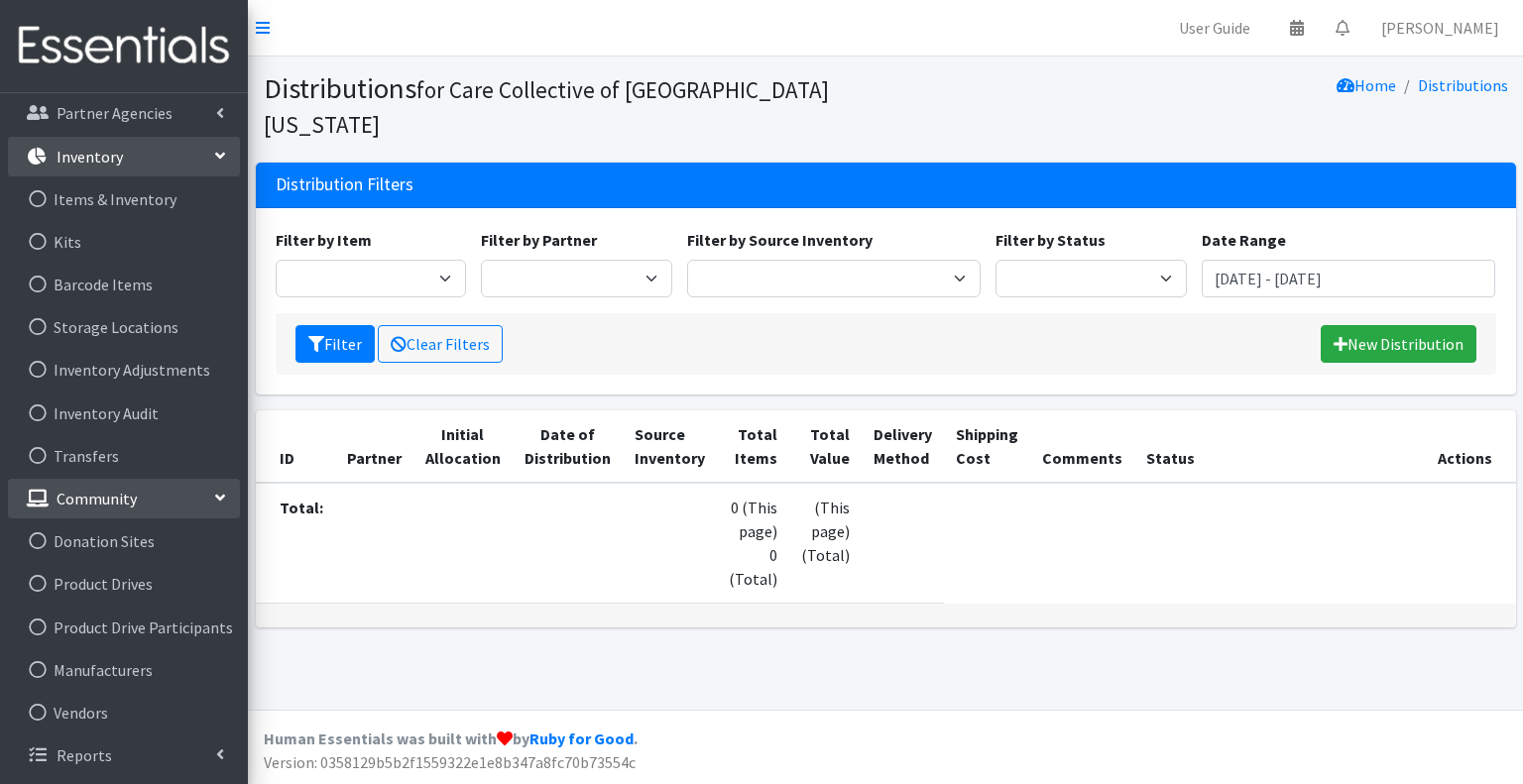 click on "Community" at bounding box center [124, 499] 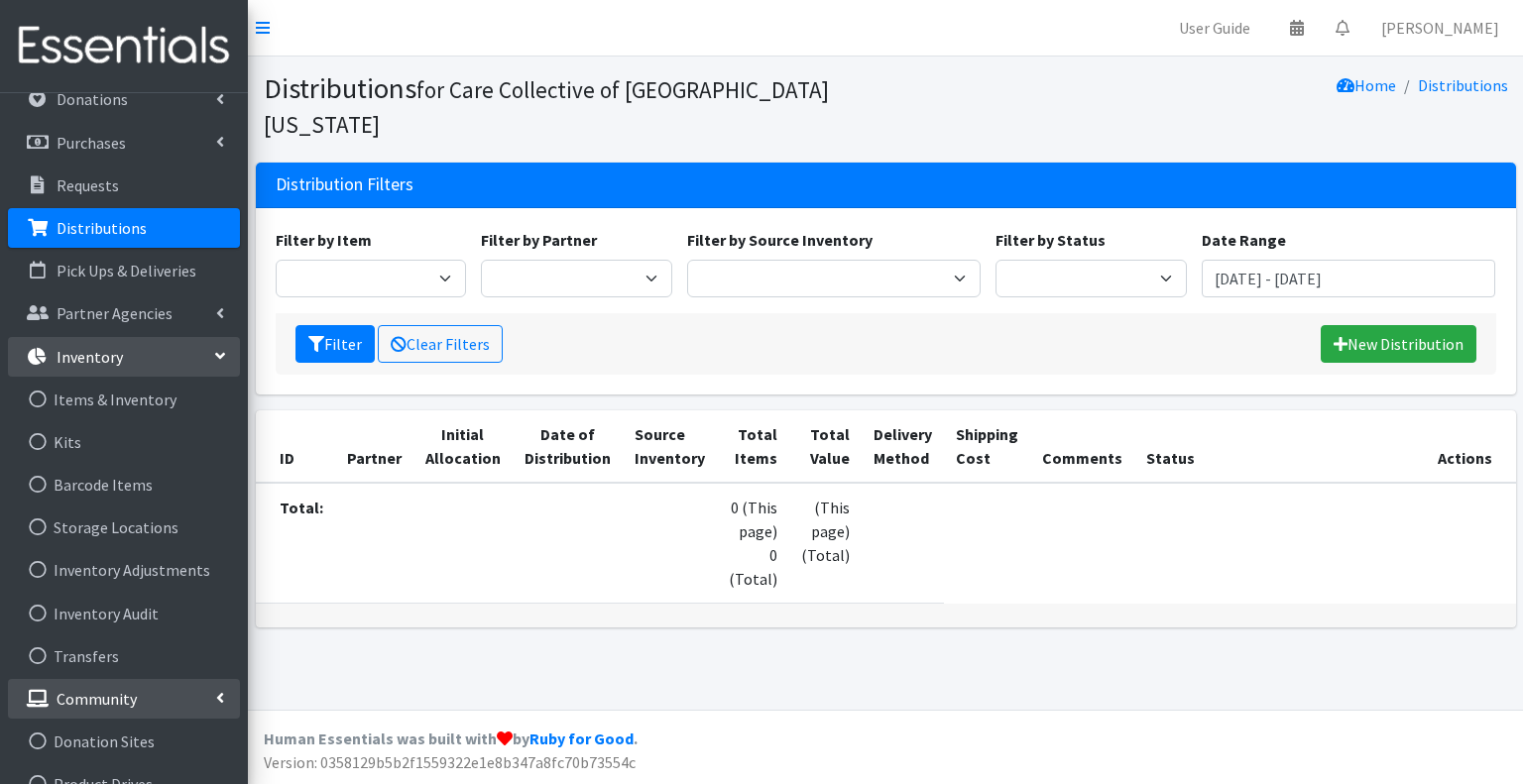 scroll, scrollTop: 51, scrollLeft: 0, axis: vertical 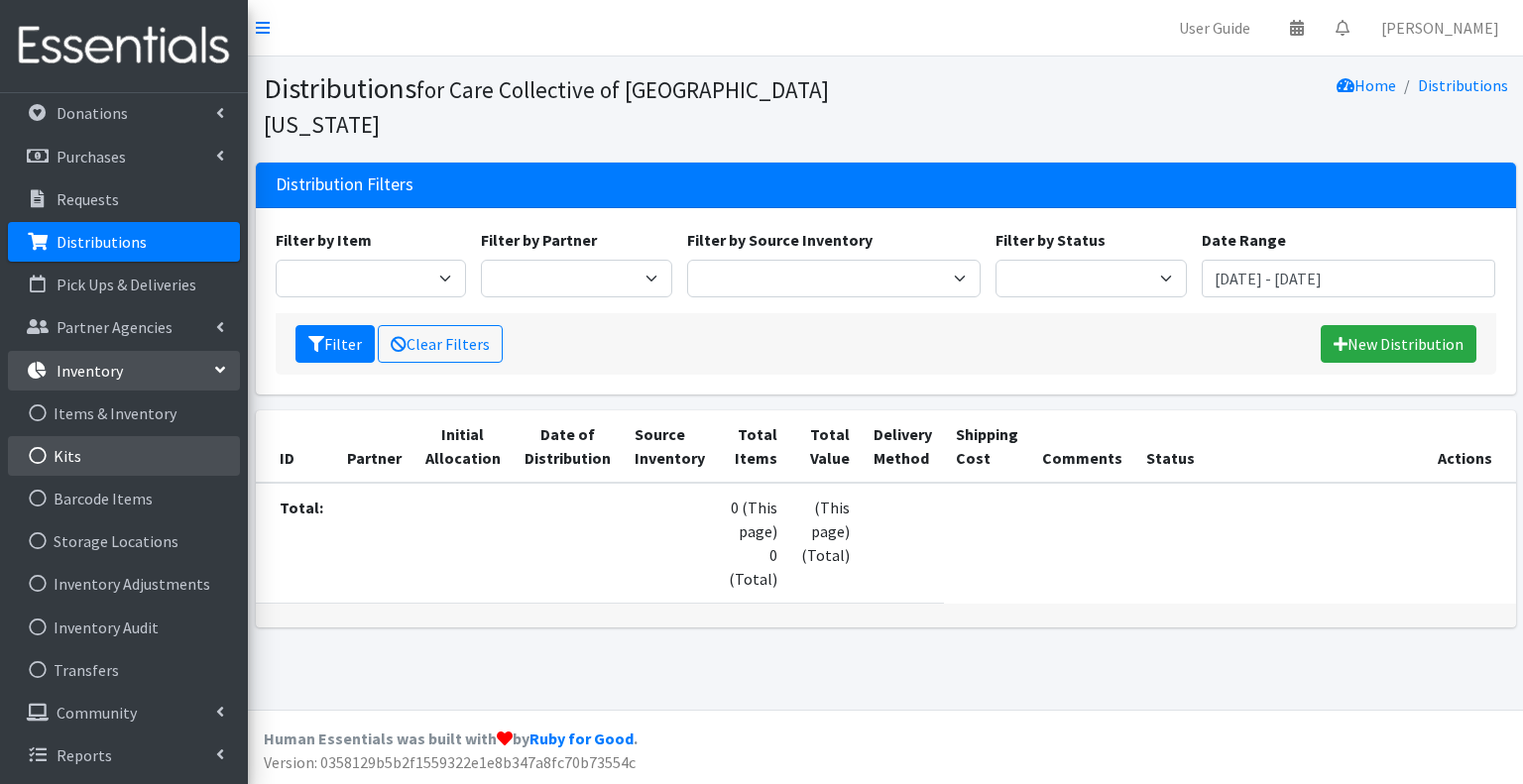 click on "Kits" at bounding box center (124, 456) 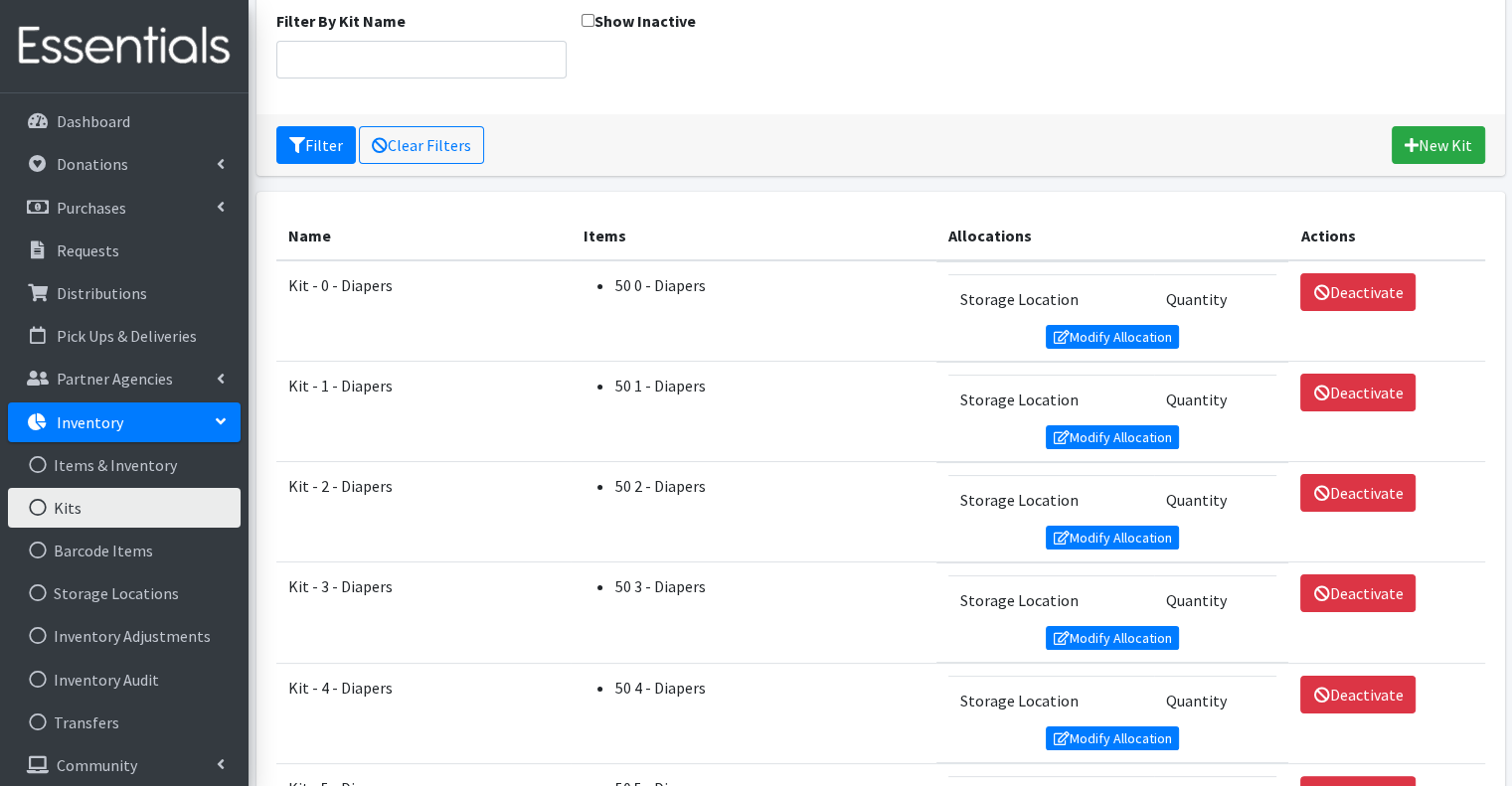scroll, scrollTop: 199, scrollLeft: 0, axis: vertical 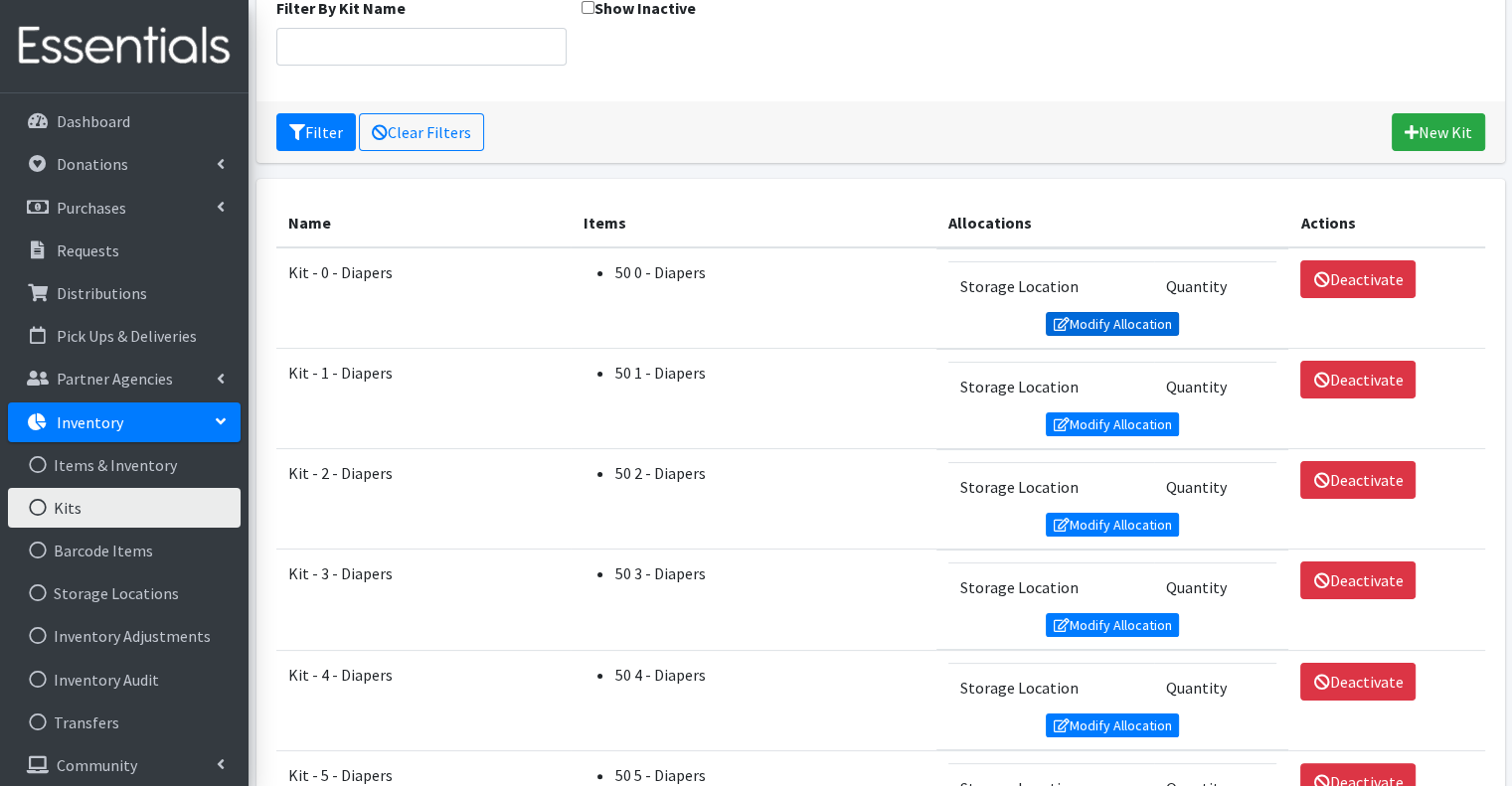 click on "Modify Allocation" at bounding box center [1112, 324] 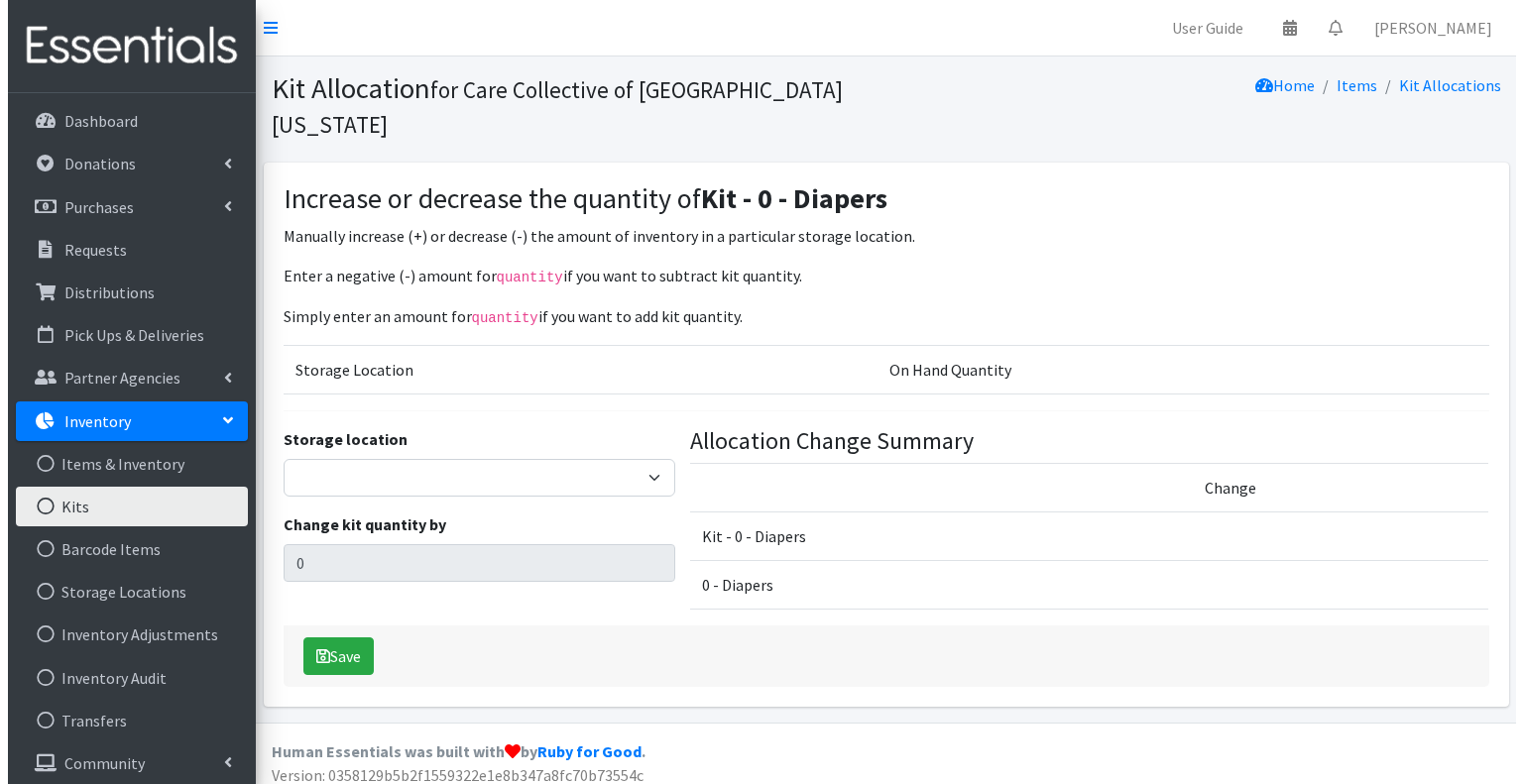 scroll, scrollTop: 0, scrollLeft: 0, axis: both 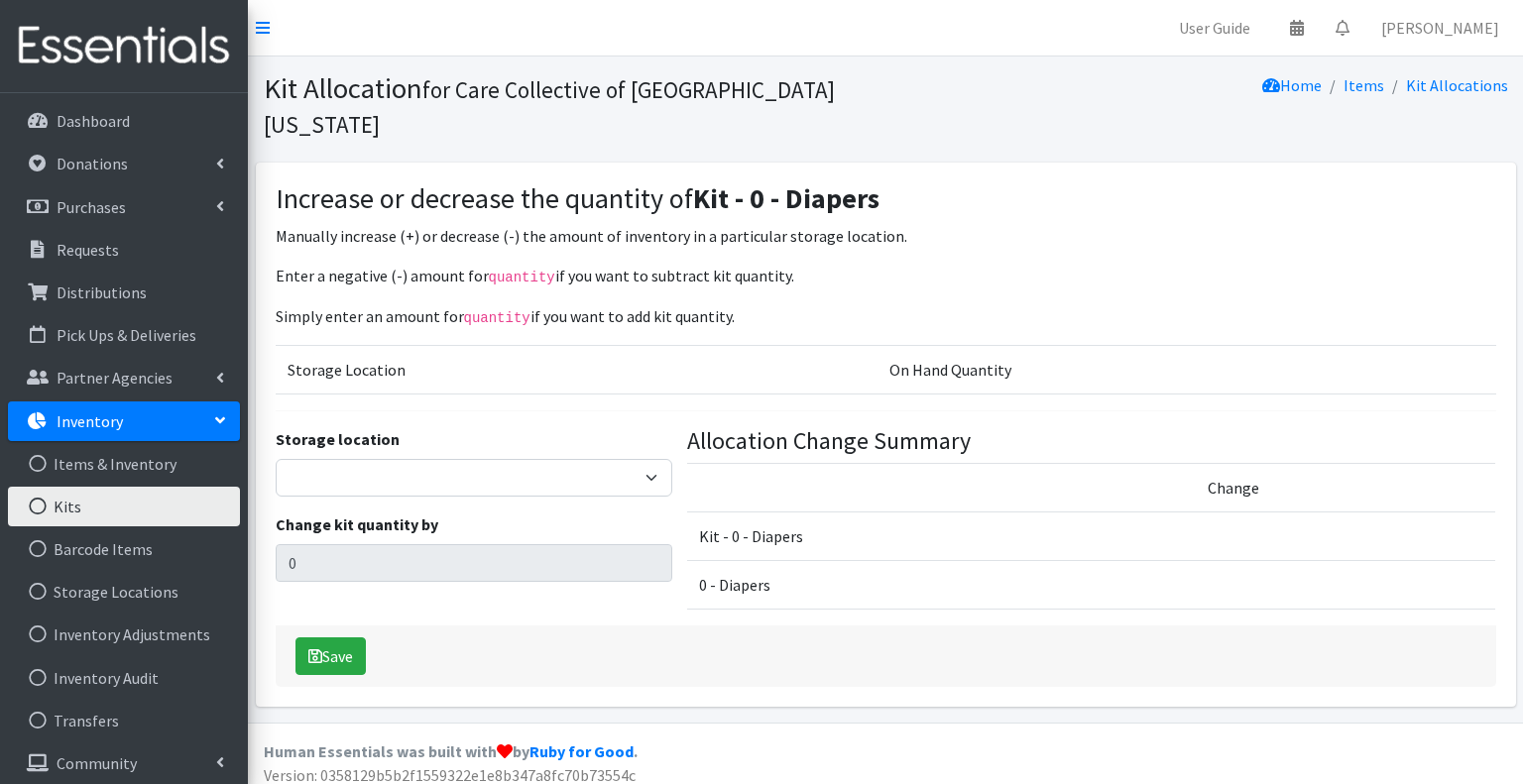 click on "Enter a negative (-) amount for  quantity  if you want to subtract kit quantity.
Simply enter an amount for  quantity  if you want to add kit quantity.
Storage Location
On Hand Quantity
Storage location
Headquarters
Change kit quantity by
0
Allocation Change Summary
Change Kit - 0 - Diapers" at bounding box center [885, 445] 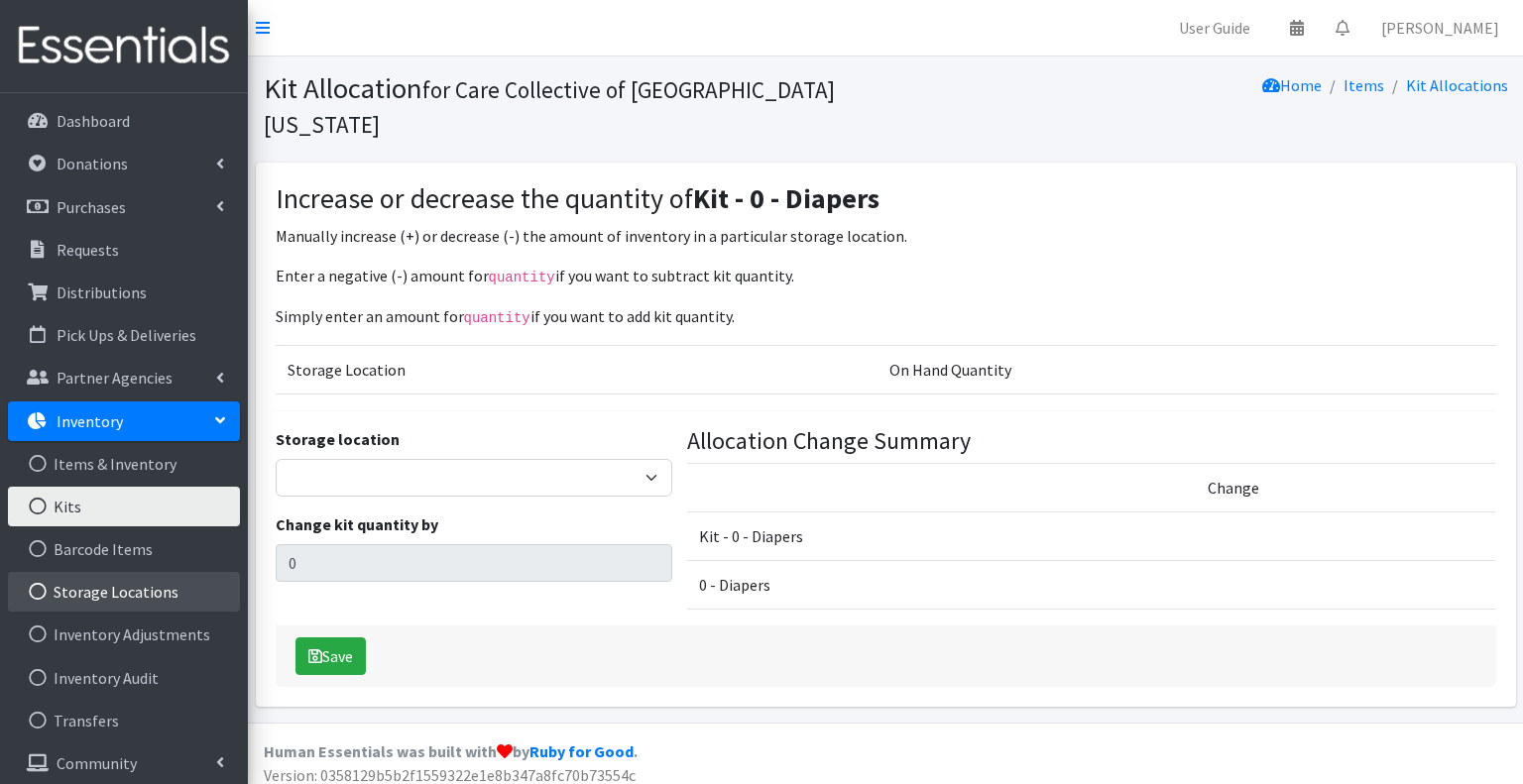 click on "Storage Locations" at bounding box center [124, 592] 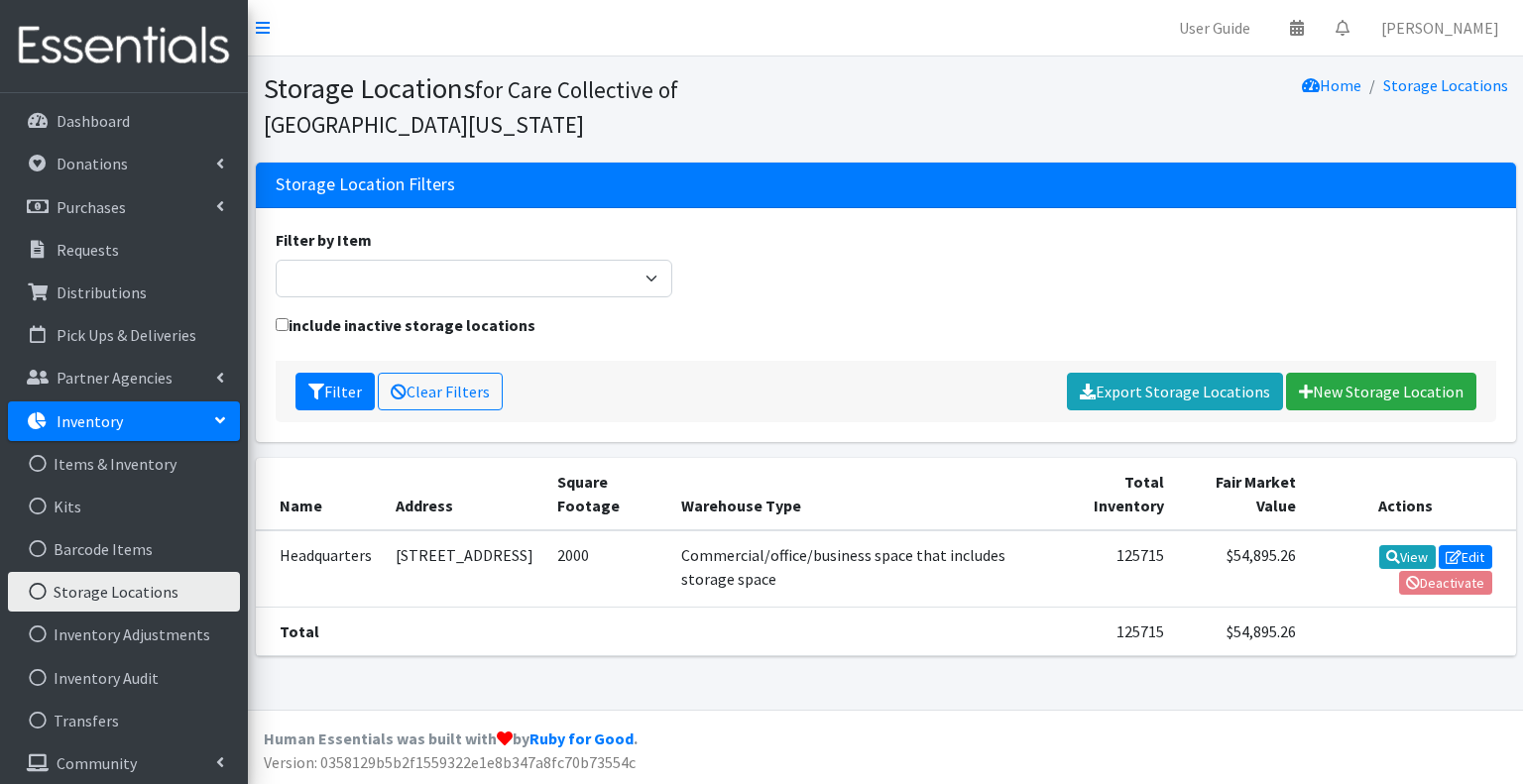 scroll, scrollTop: 0, scrollLeft: 0, axis: both 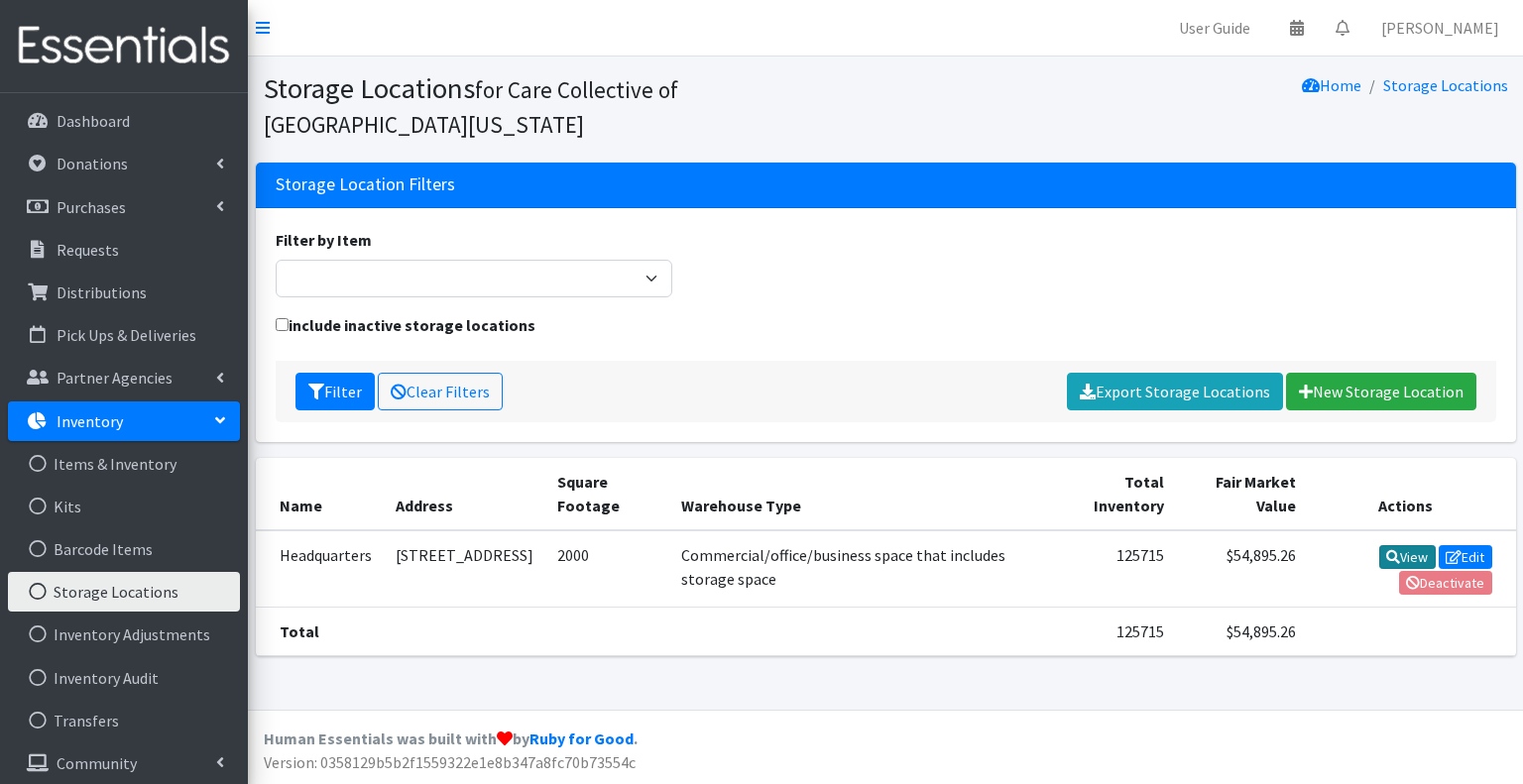 click on "View" at bounding box center [1407, 557] 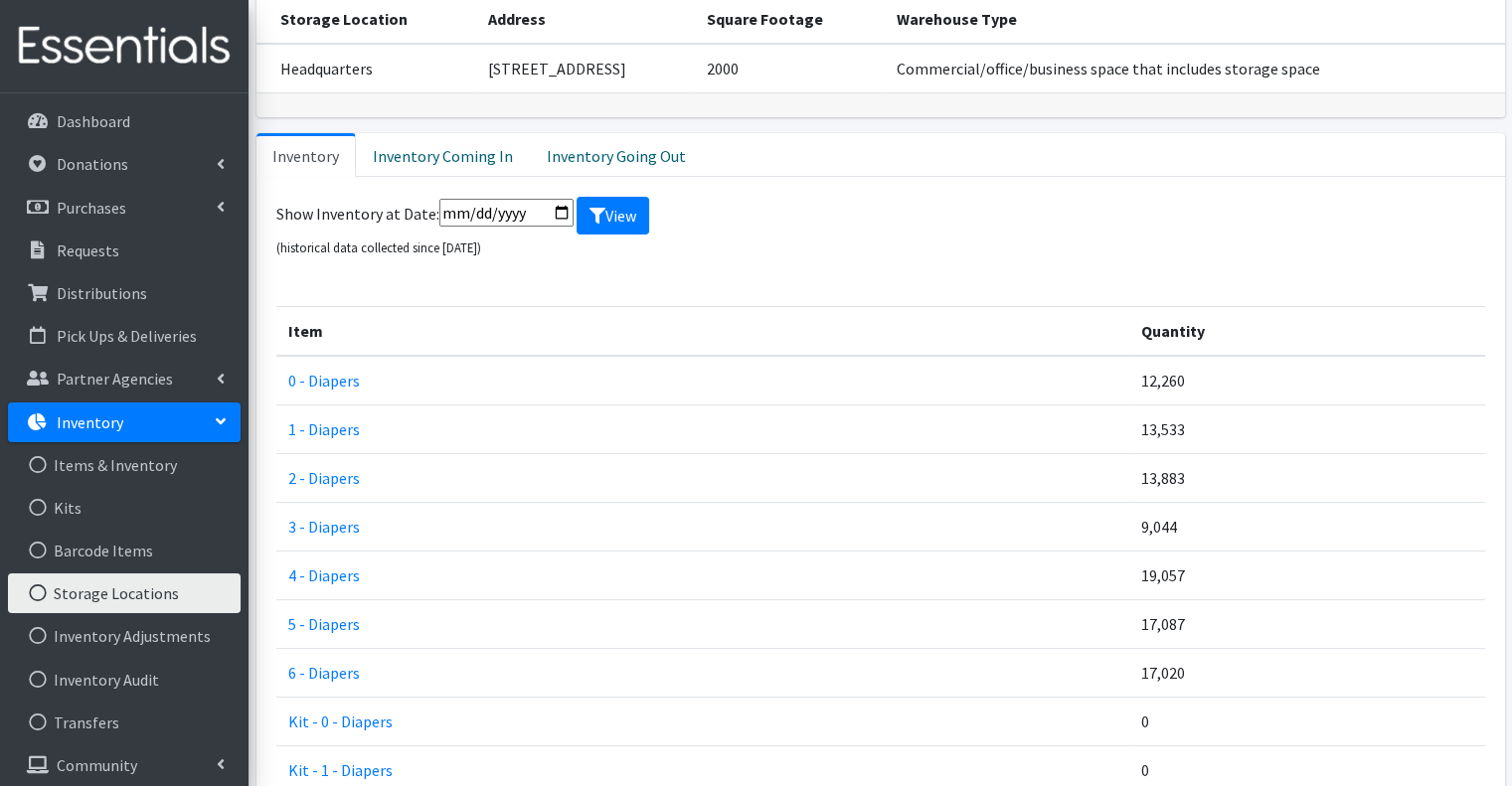 scroll, scrollTop: 199, scrollLeft: 0, axis: vertical 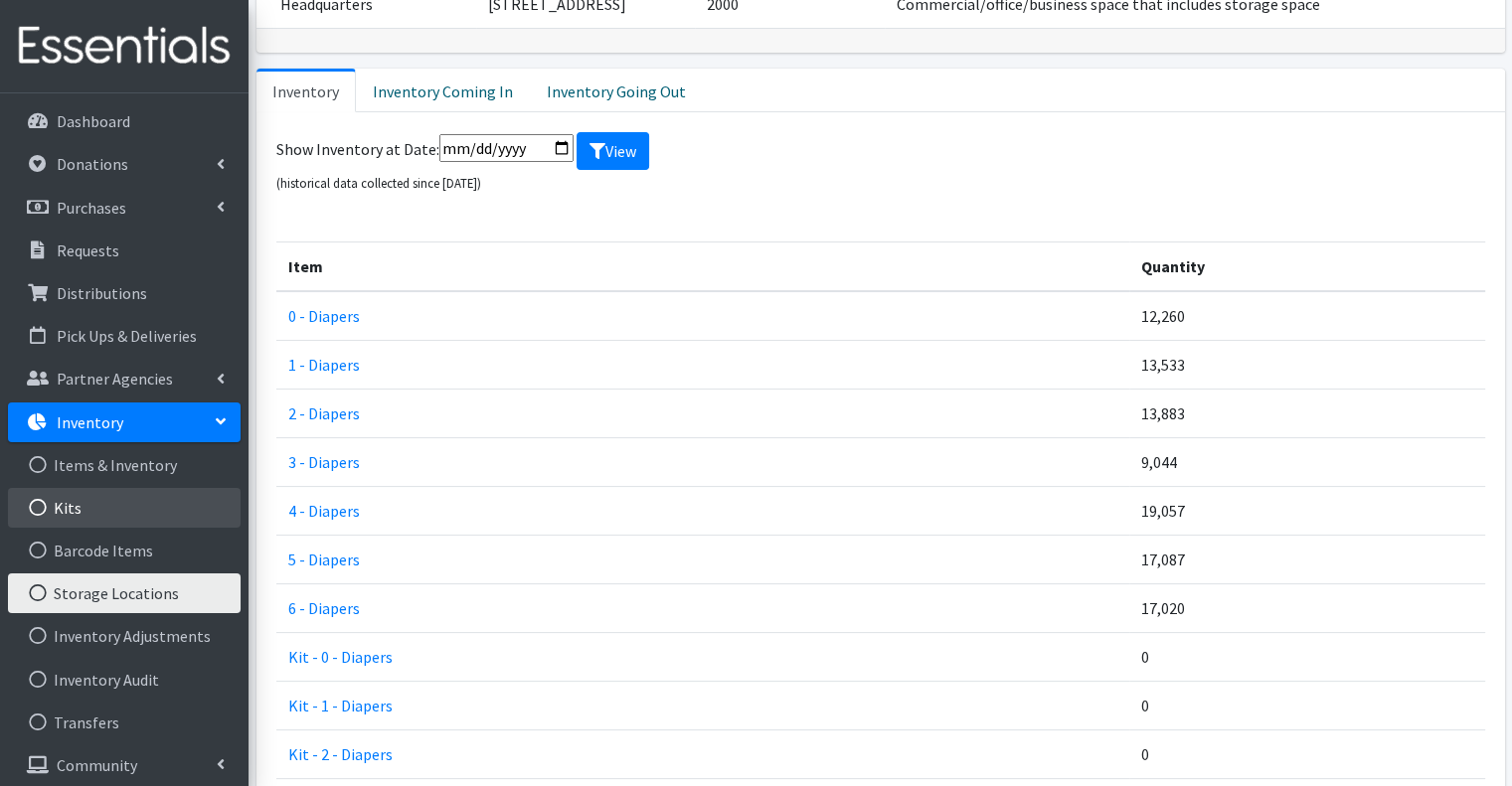 click on "Kits" at bounding box center (124, 508) 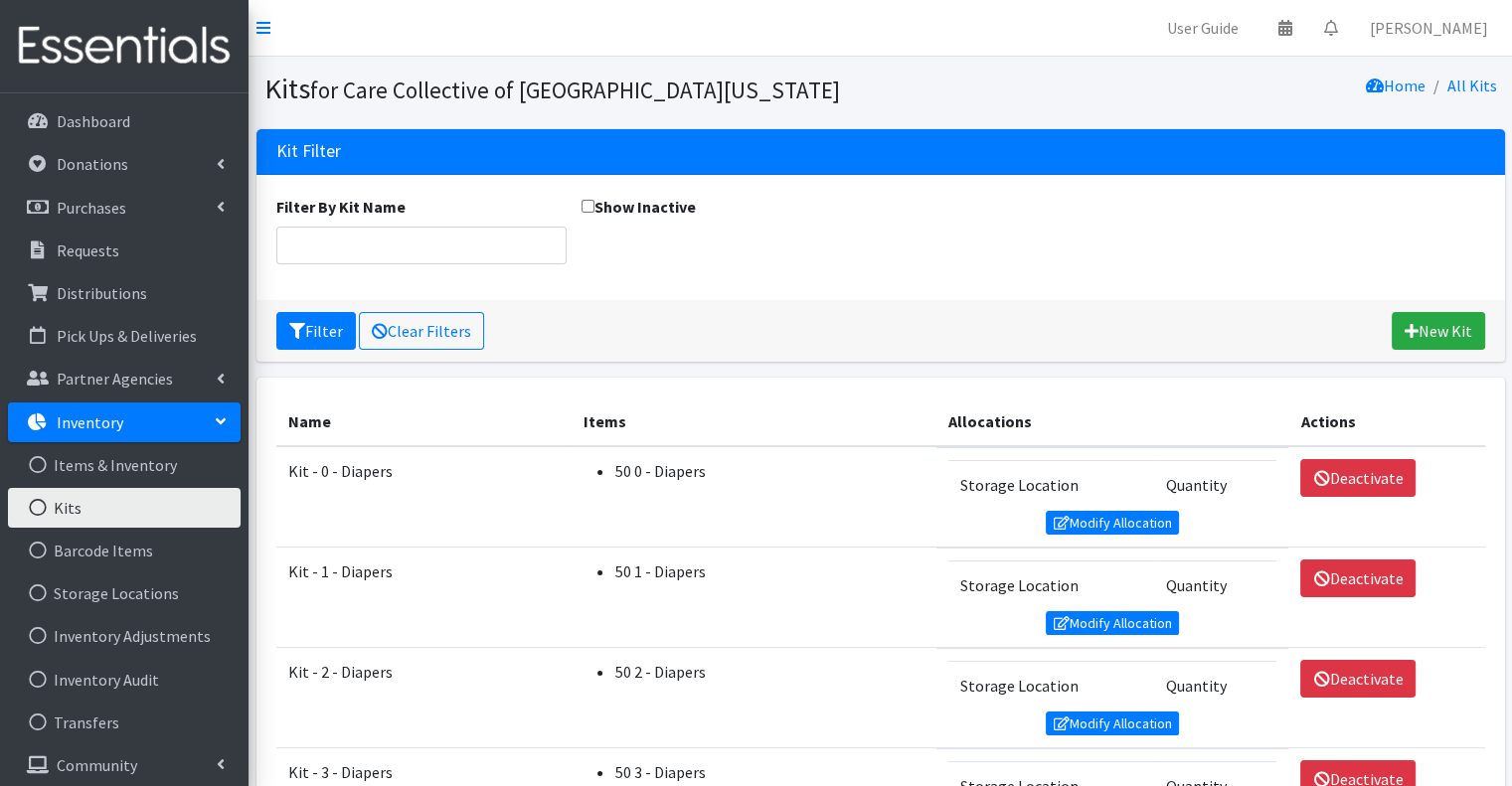 scroll, scrollTop: 99, scrollLeft: 0, axis: vertical 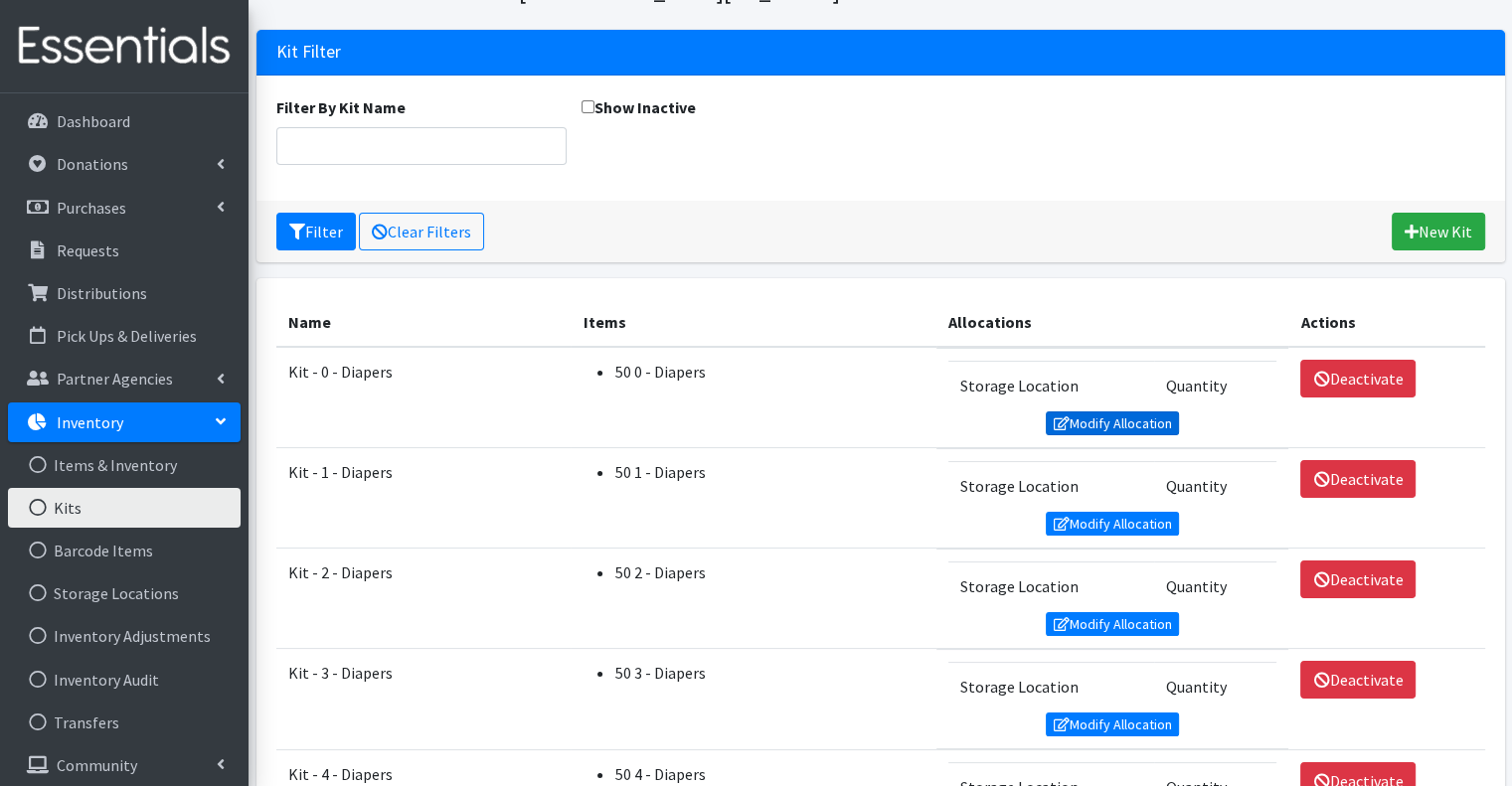 click on "Modify Allocation" at bounding box center [1112, 423] 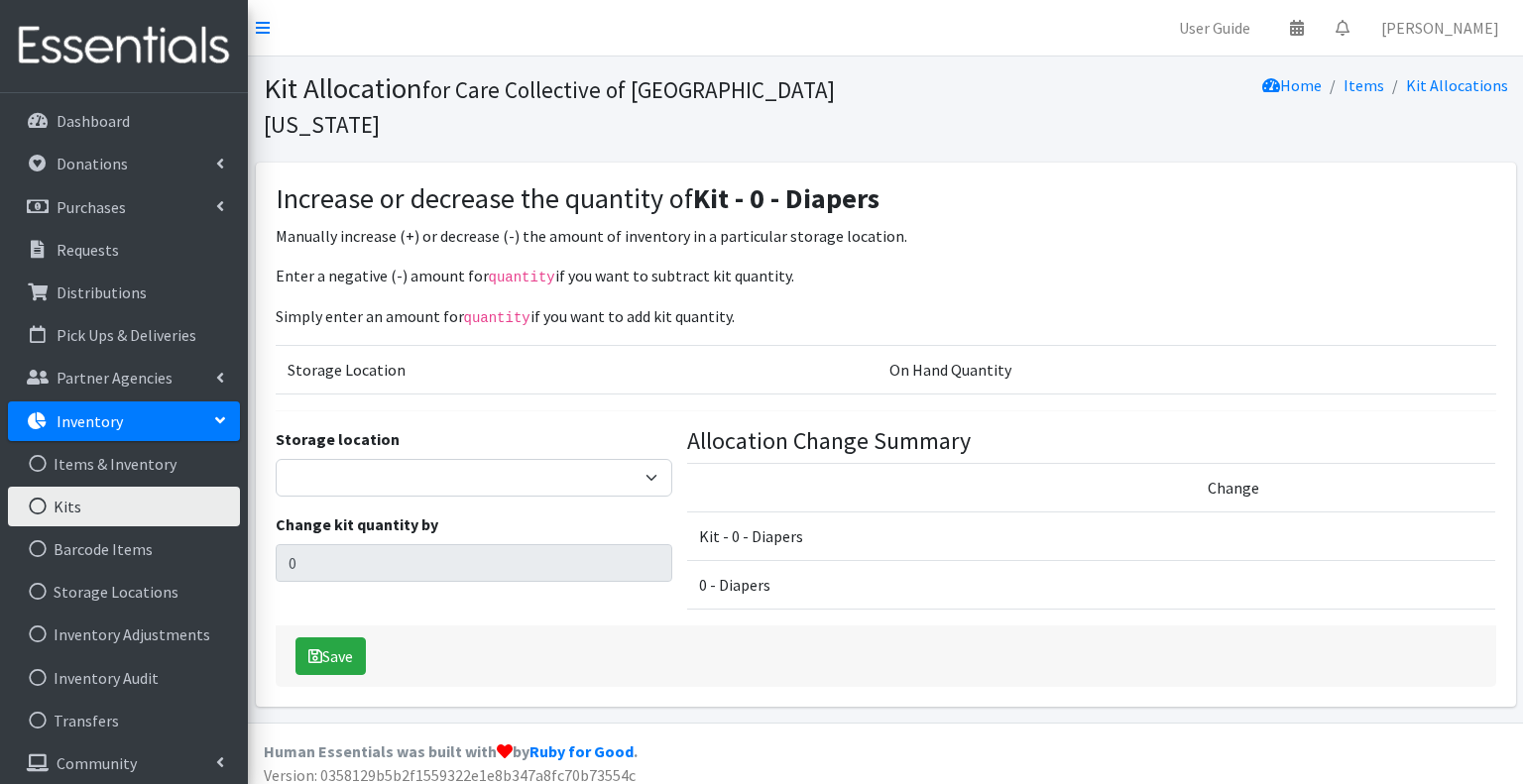 scroll, scrollTop: 0, scrollLeft: 0, axis: both 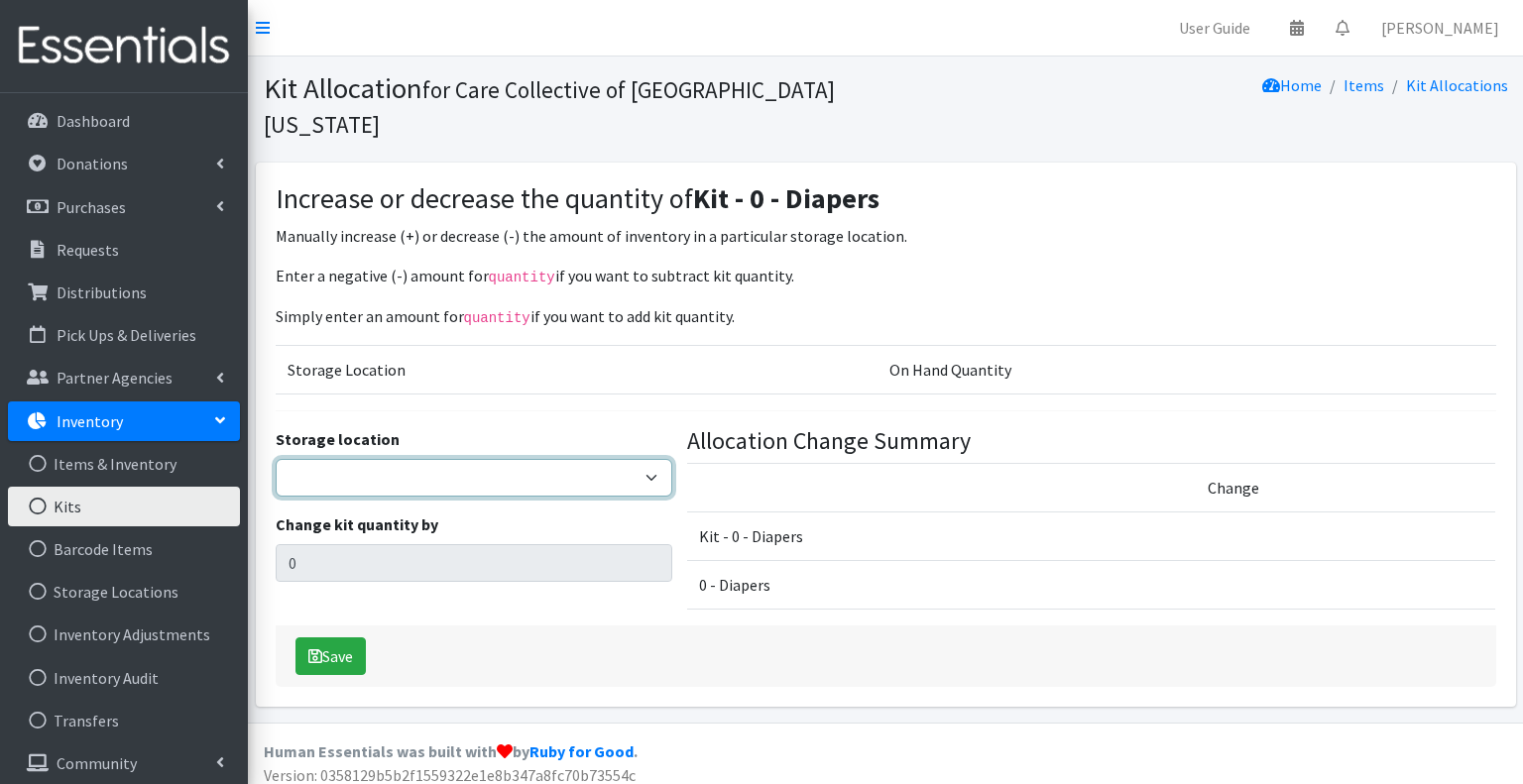 click on "Headquarters" at bounding box center [474, 478] 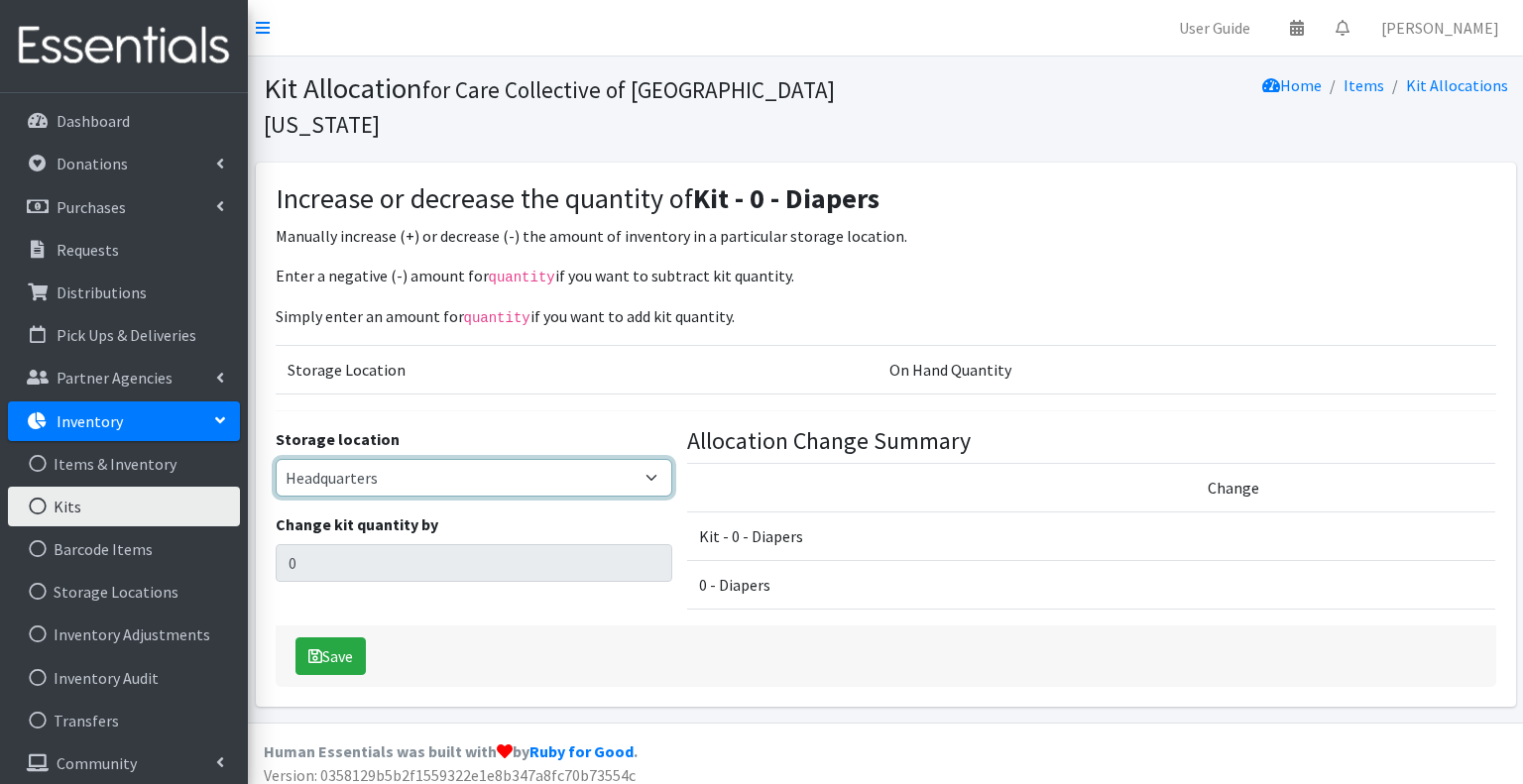click on "Headquarters" at bounding box center (474, 478) 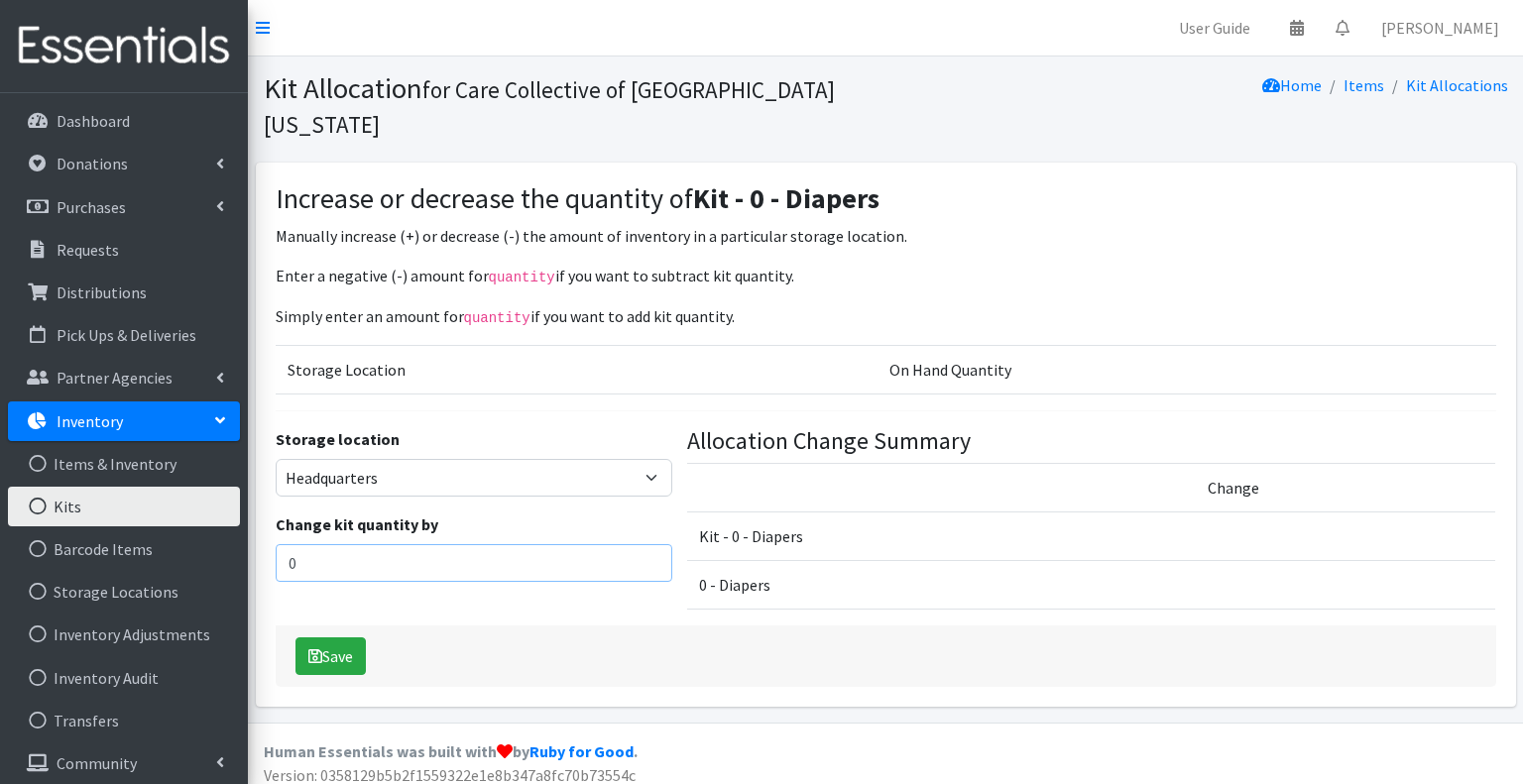 click on "0" at bounding box center [474, 563] 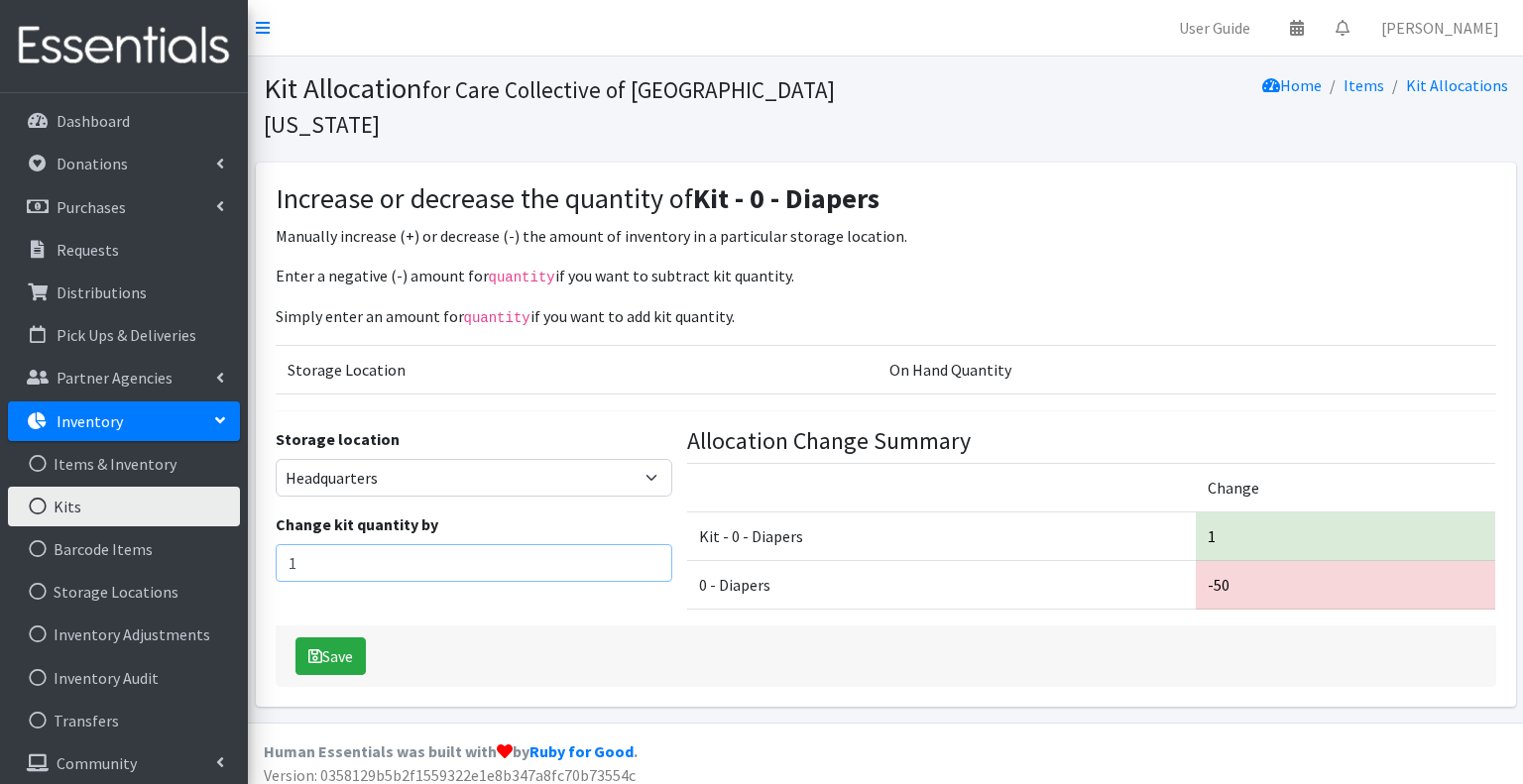 type on "1" 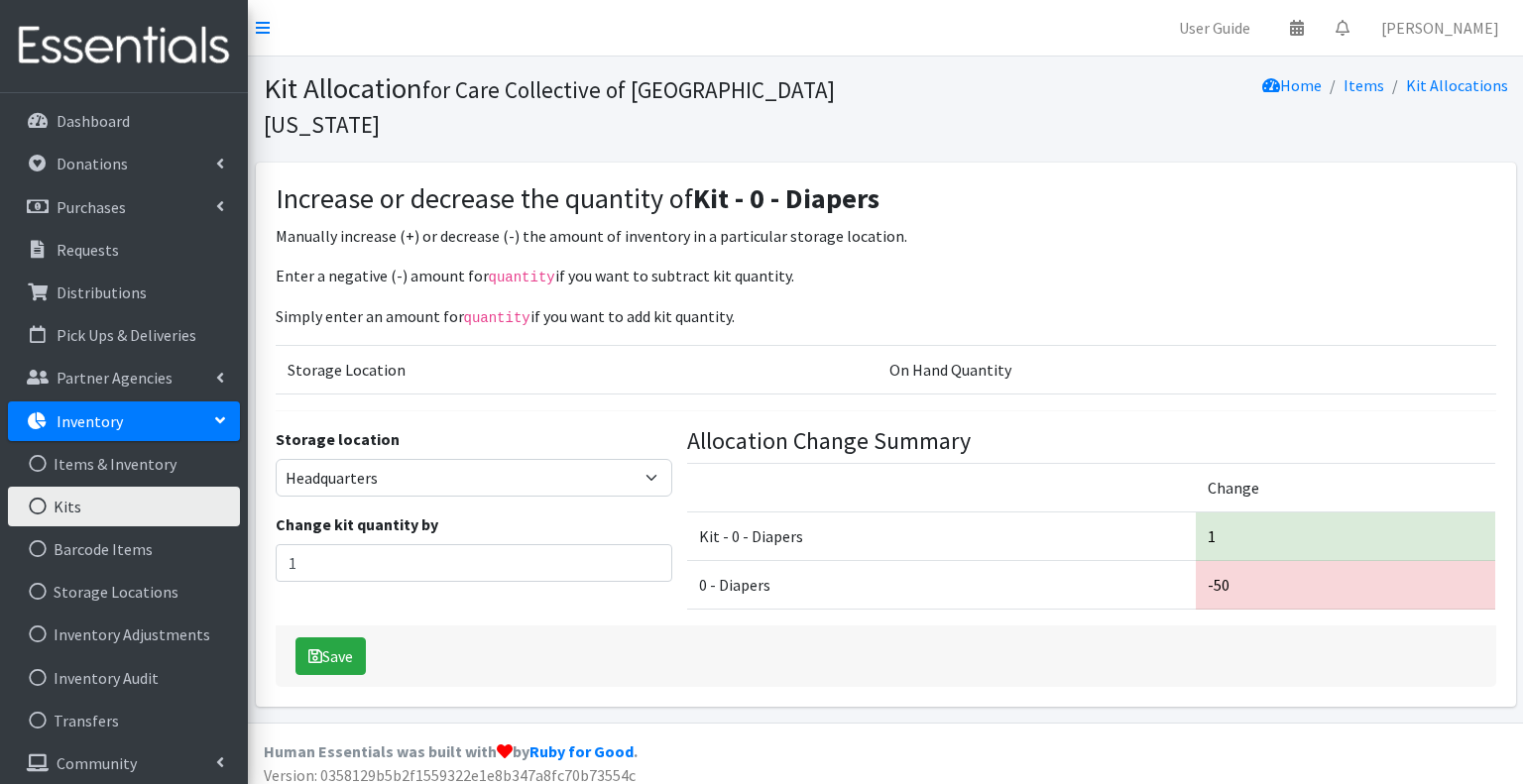 click on "Save" at bounding box center [885, 656] 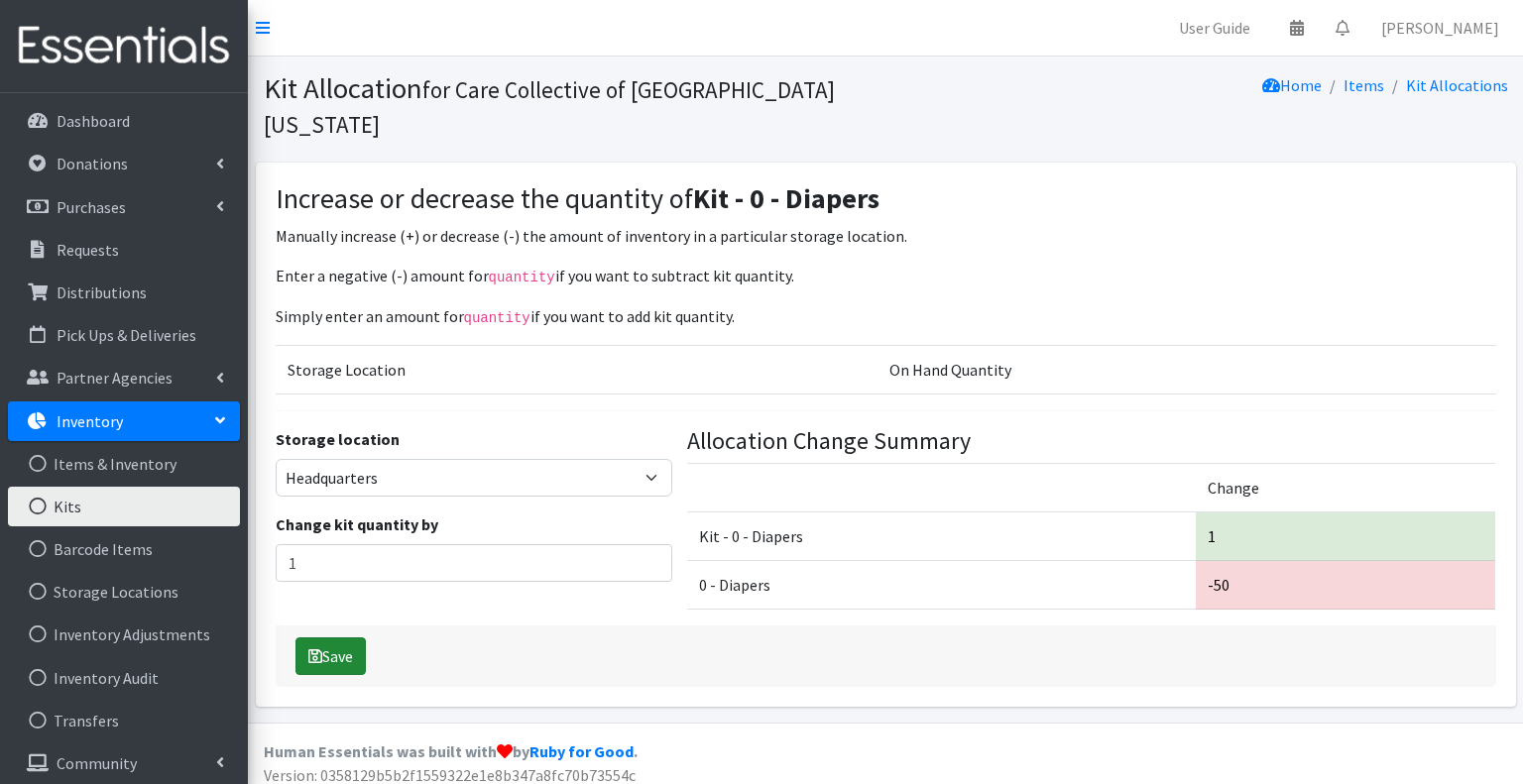 click on "Save" at bounding box center [330, 656] 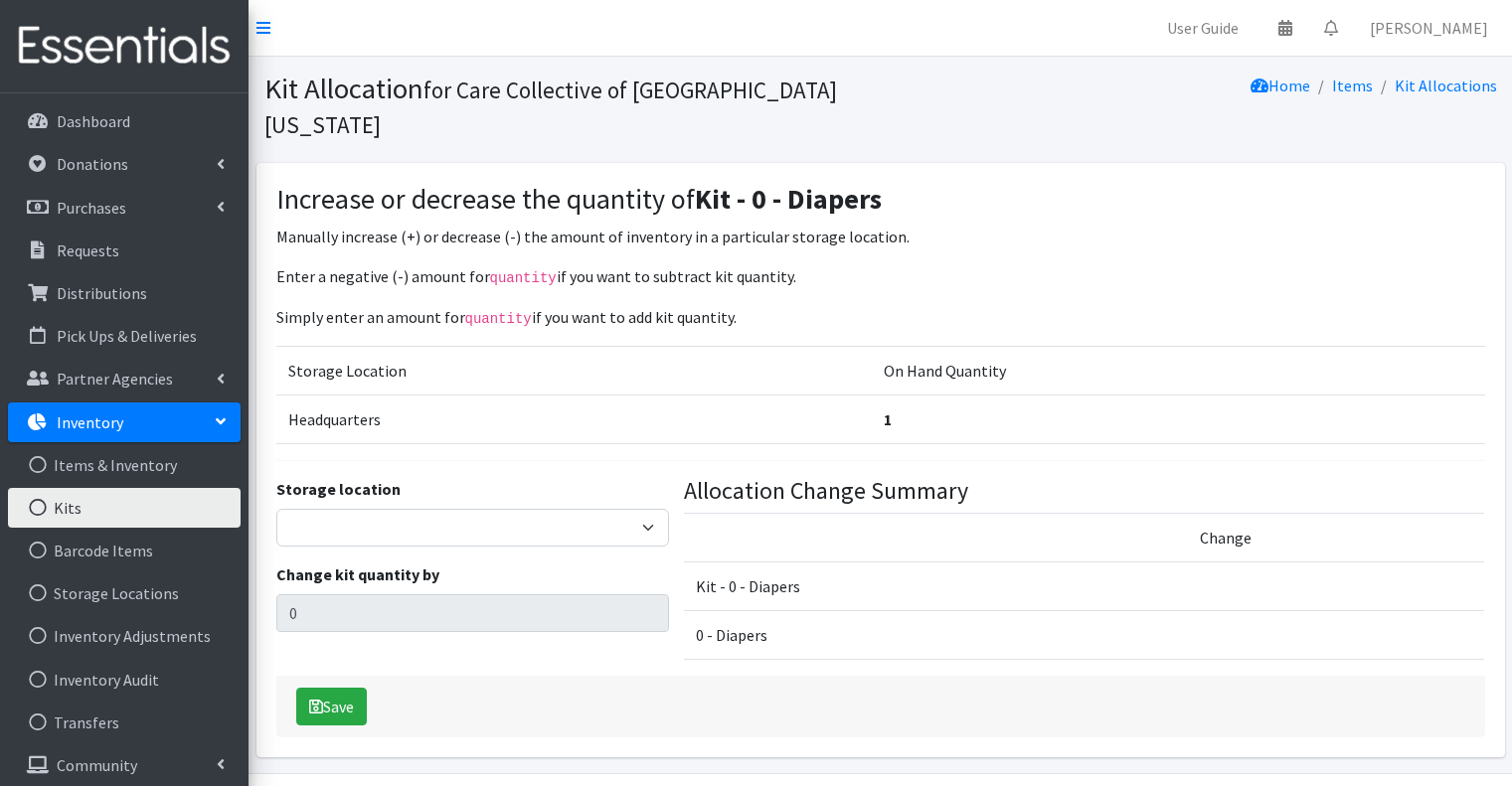 scroll, scrollTop: 0, scrollLeft: 0, axis: both 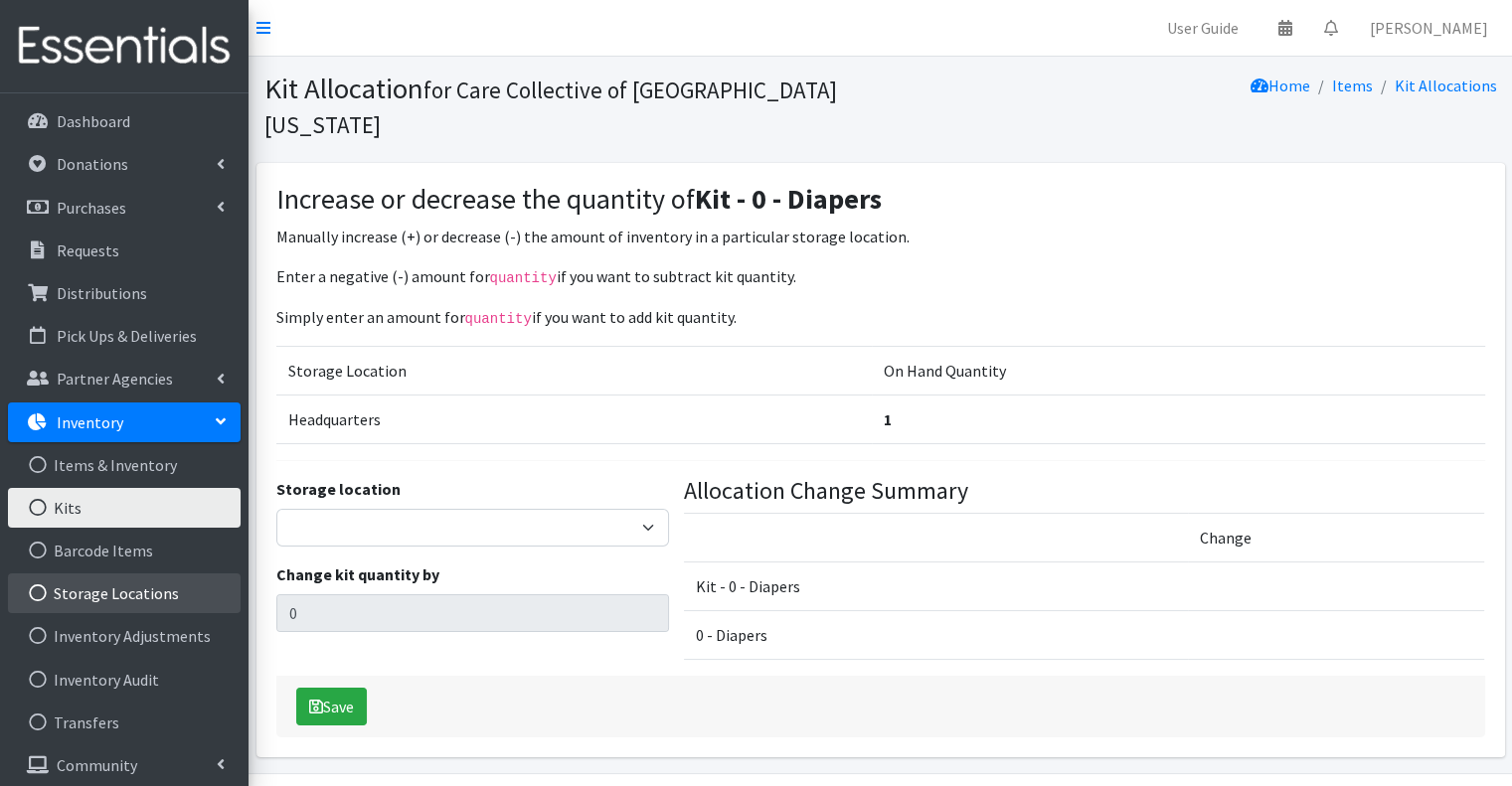 click on "Storage Locations" at bounding box center [124, 593] 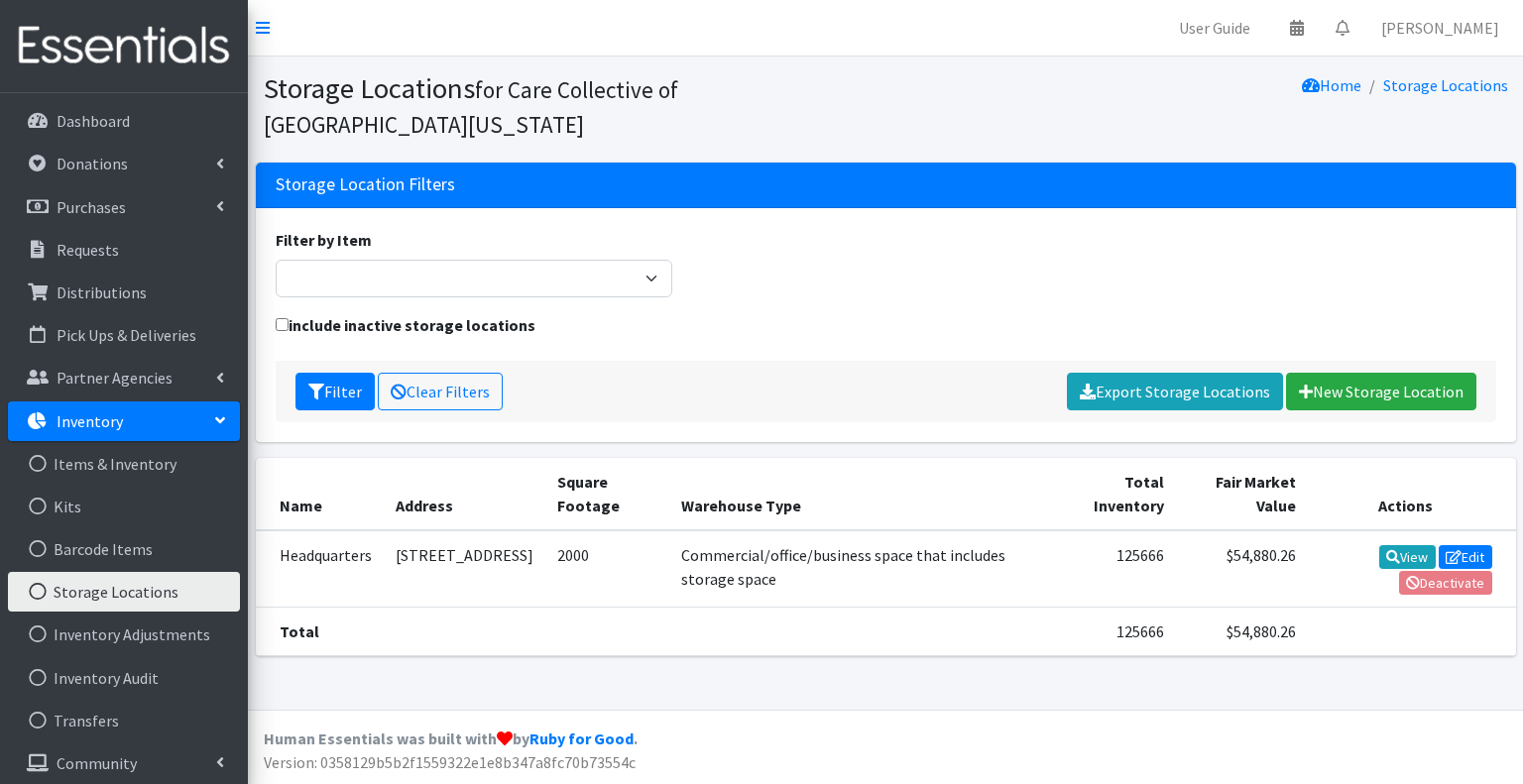 scroll, scrollTop: 0, scrollLeft: 0, axis: both 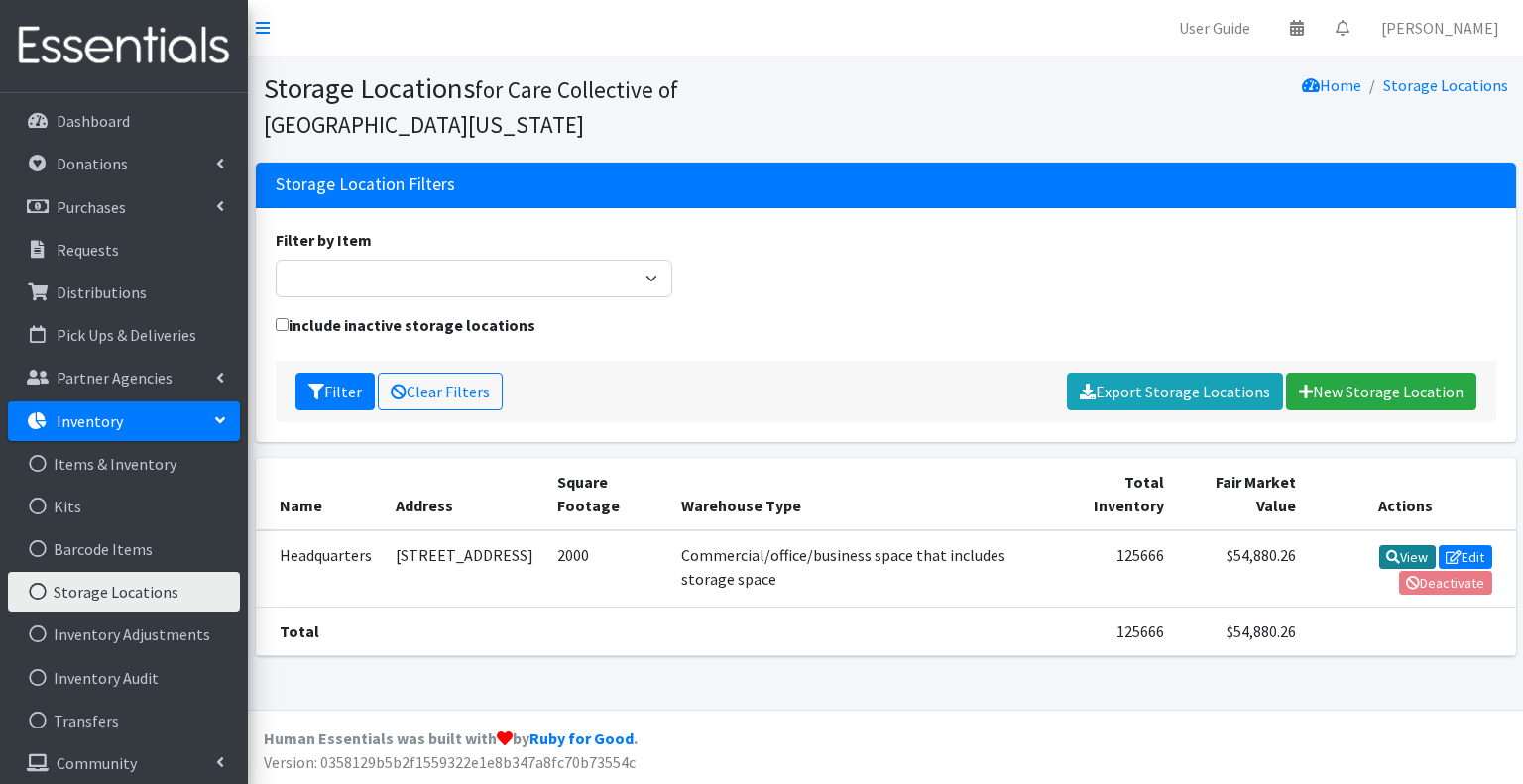 click at bounding box center [1393, 557] 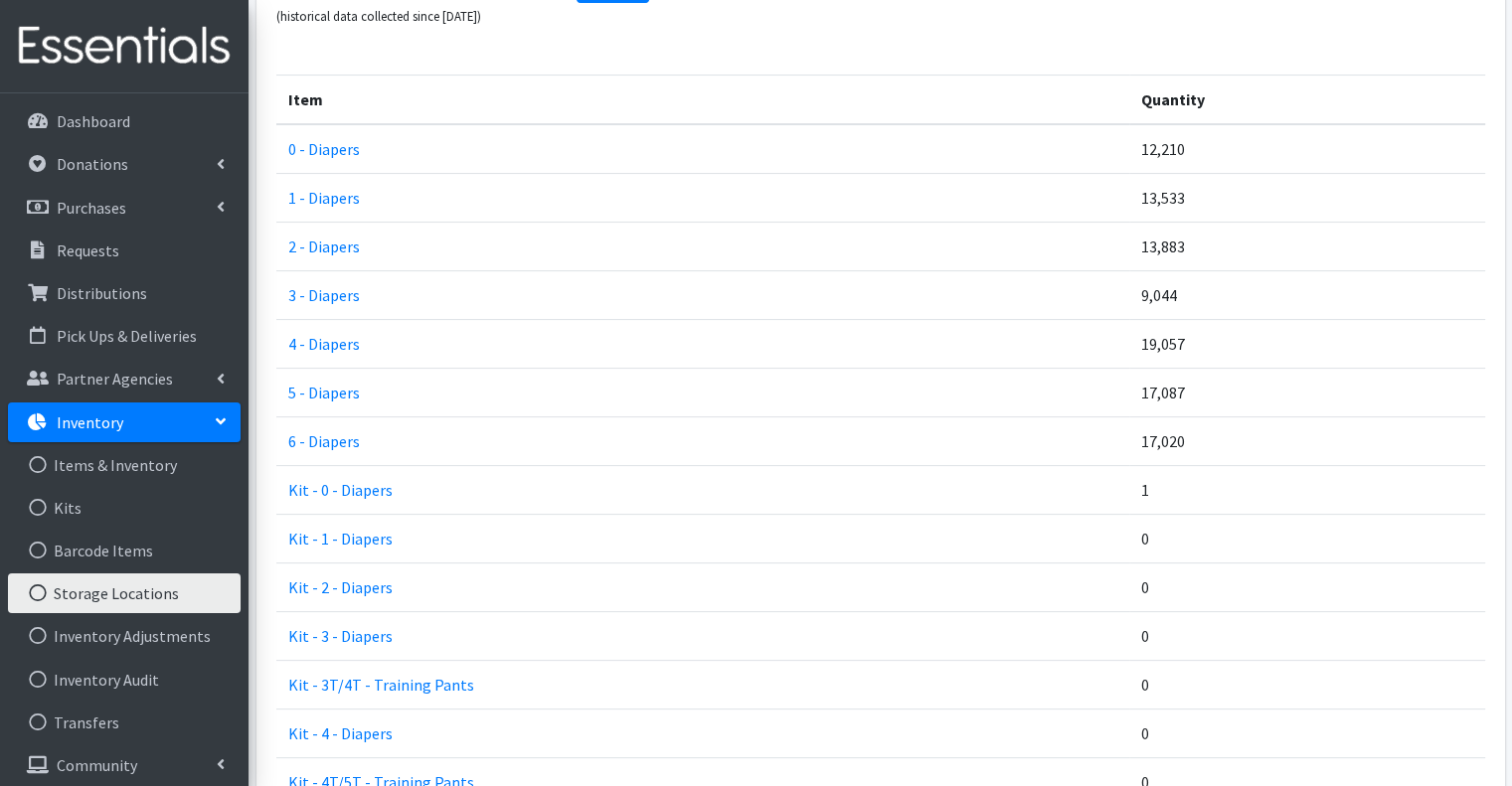 scroll, scrollTop: 497, scrollLeft: 0, axis: vertical 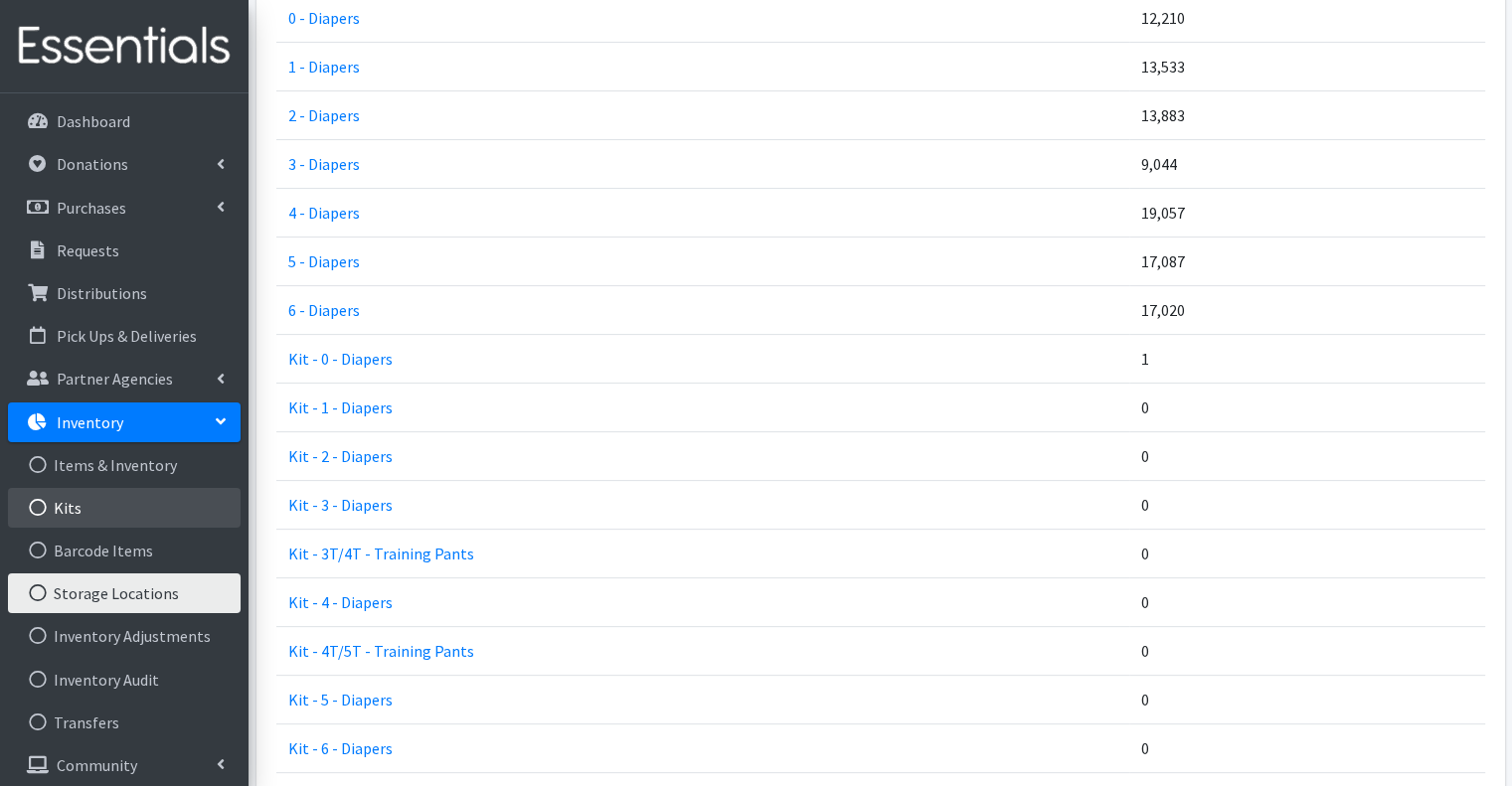 click on "Kits" at bounding box center (124, 508) 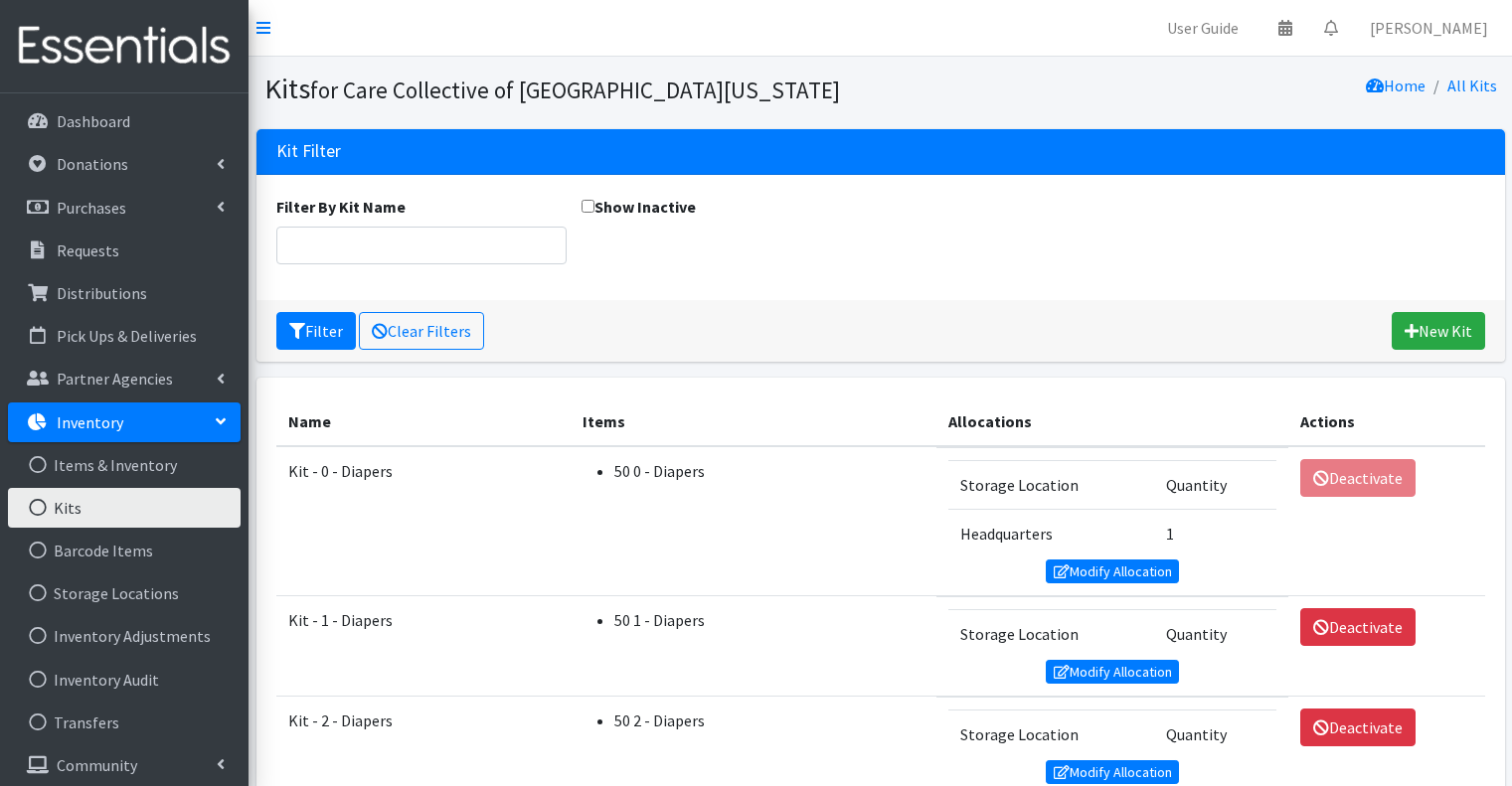scroll, scrollTop: 0, scrollLeft: 0, axis: both 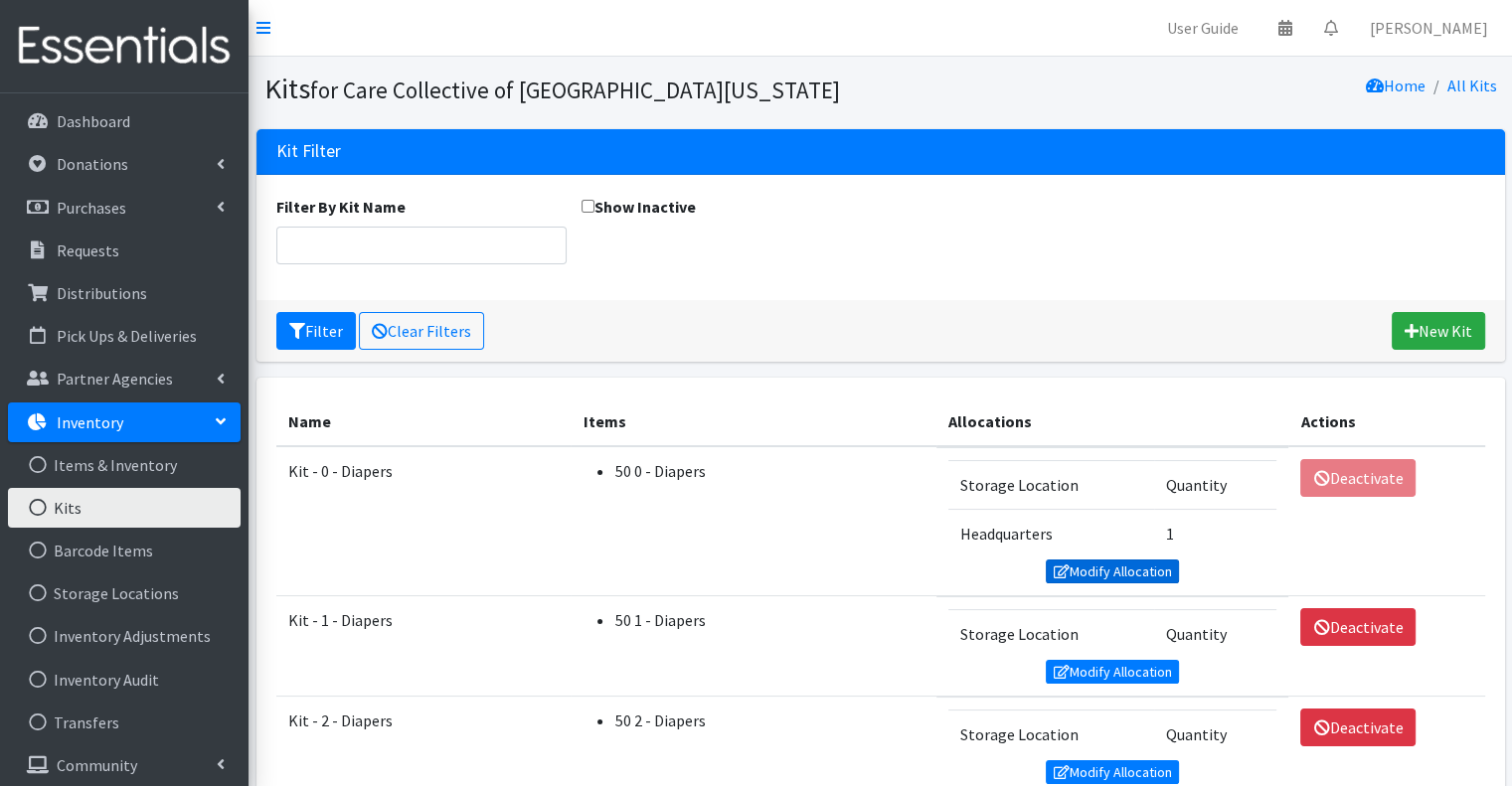 click on "Modify Allocation" at bounding box center (1112, 571) 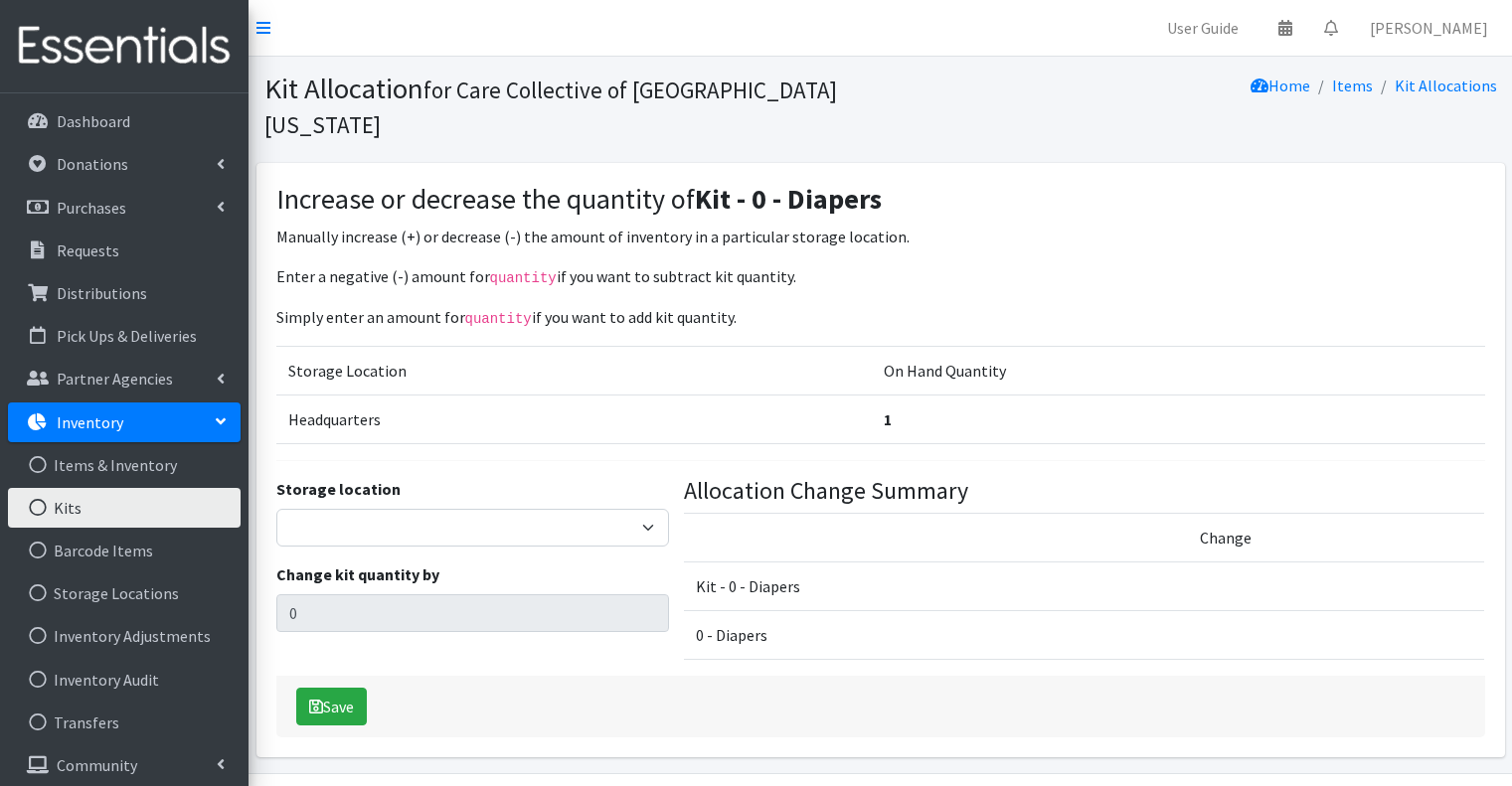 scroll, scrollTop: 0, scrollLeft: 0, axis: both 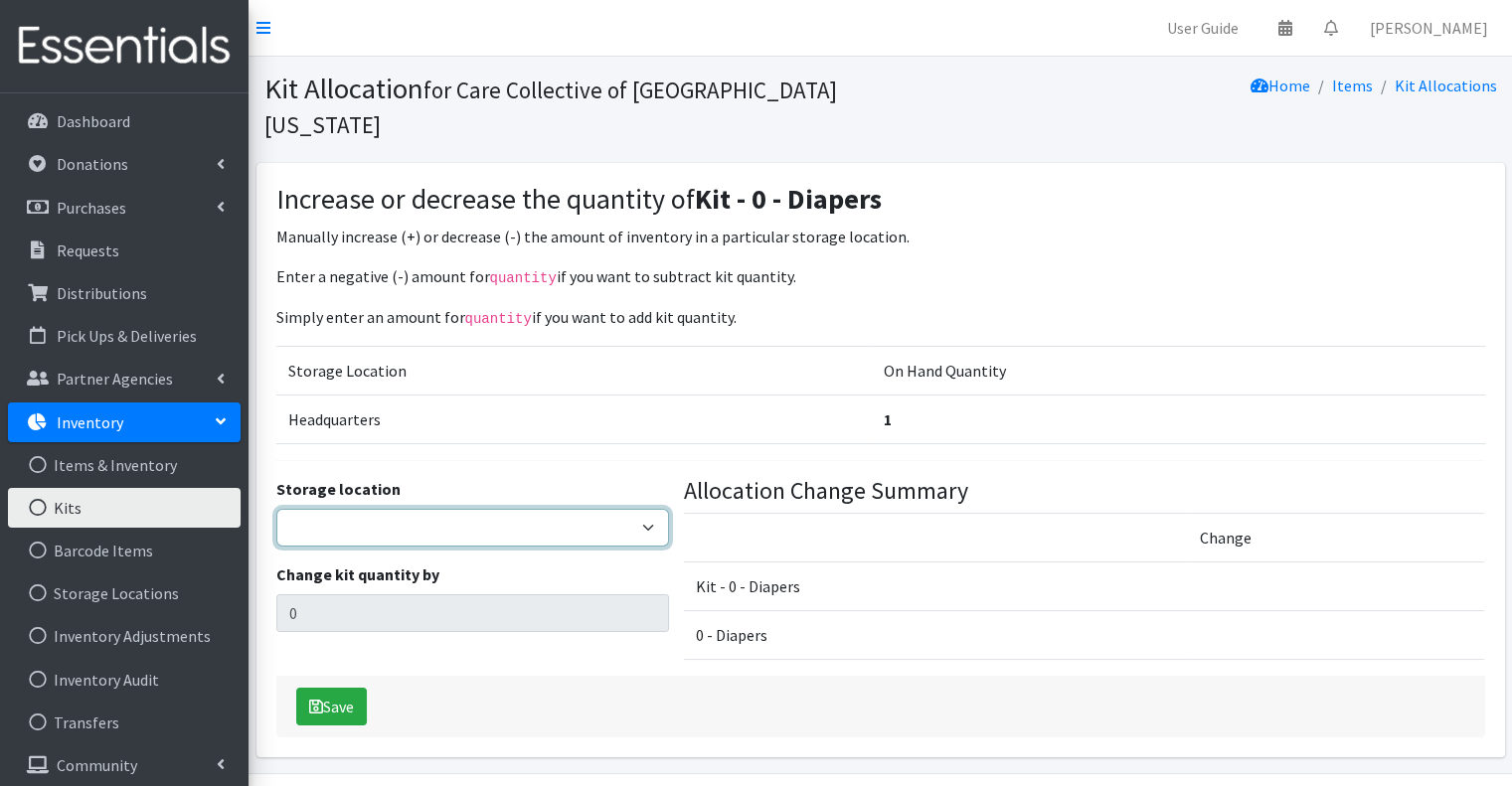 click on "Headquarters" at bounding box center [472, 528] 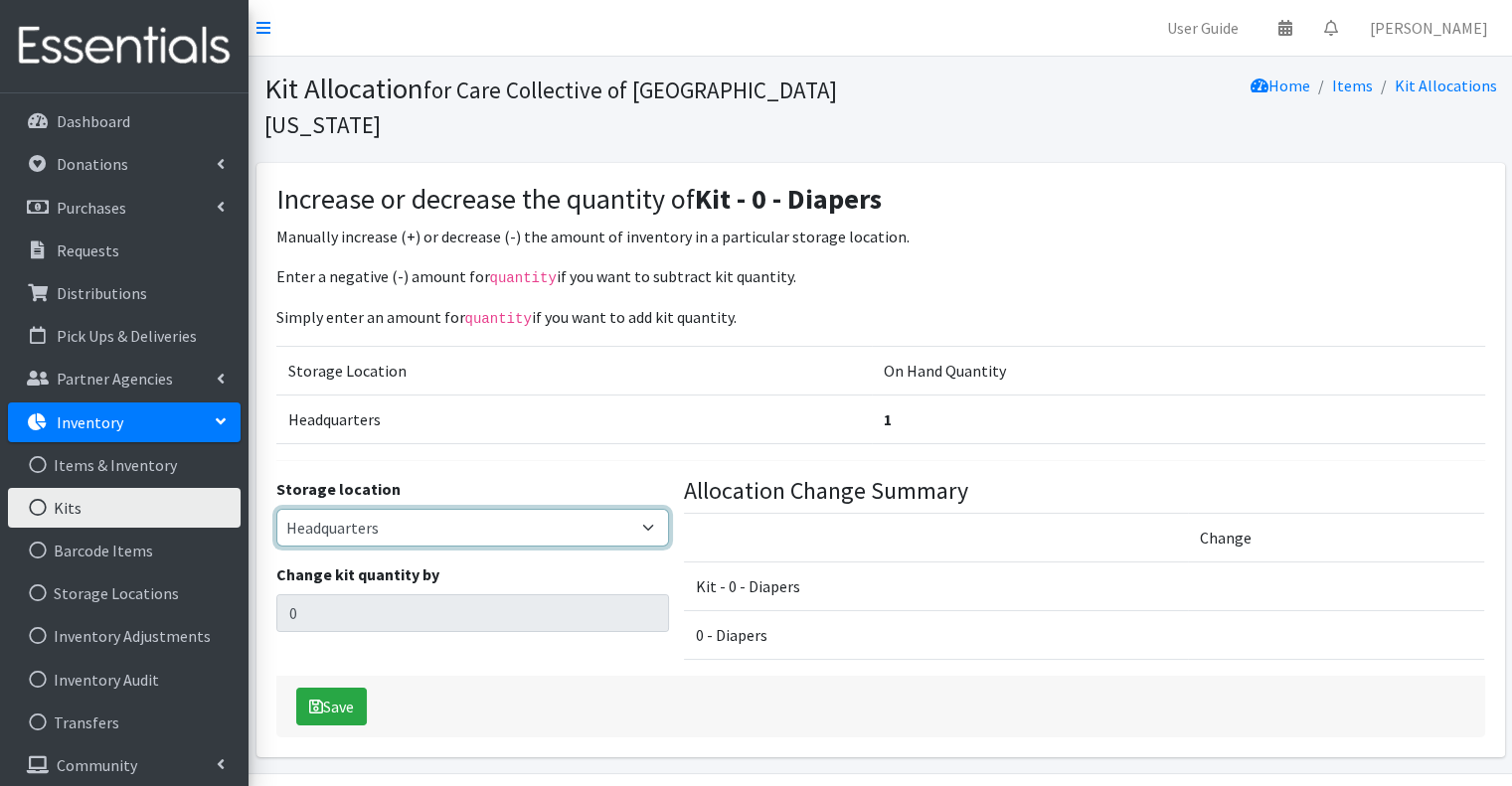 click on "Headquarters" at bounding box center [472, 528] 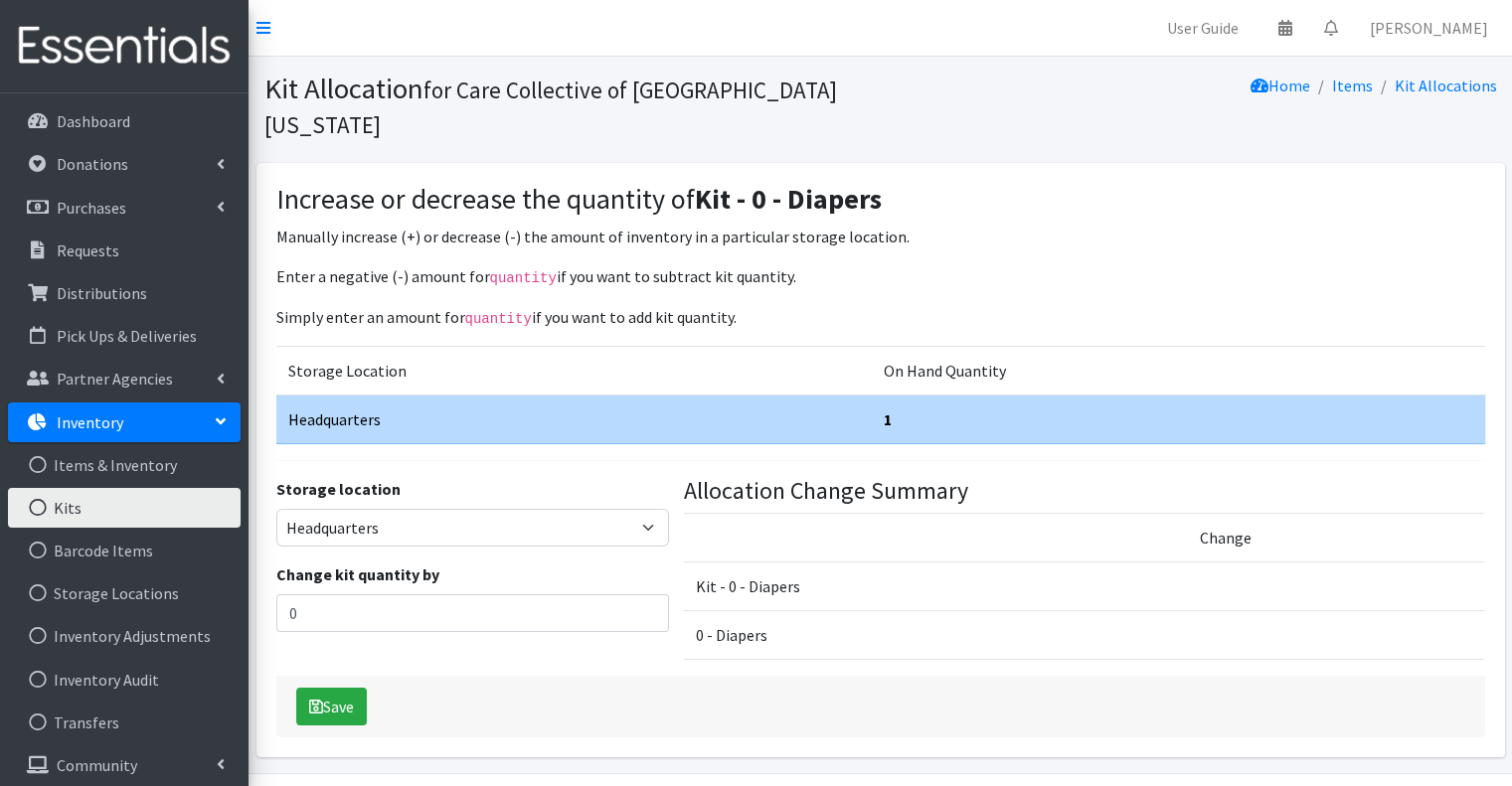 click on "1" at bounding box center (1178, 418) 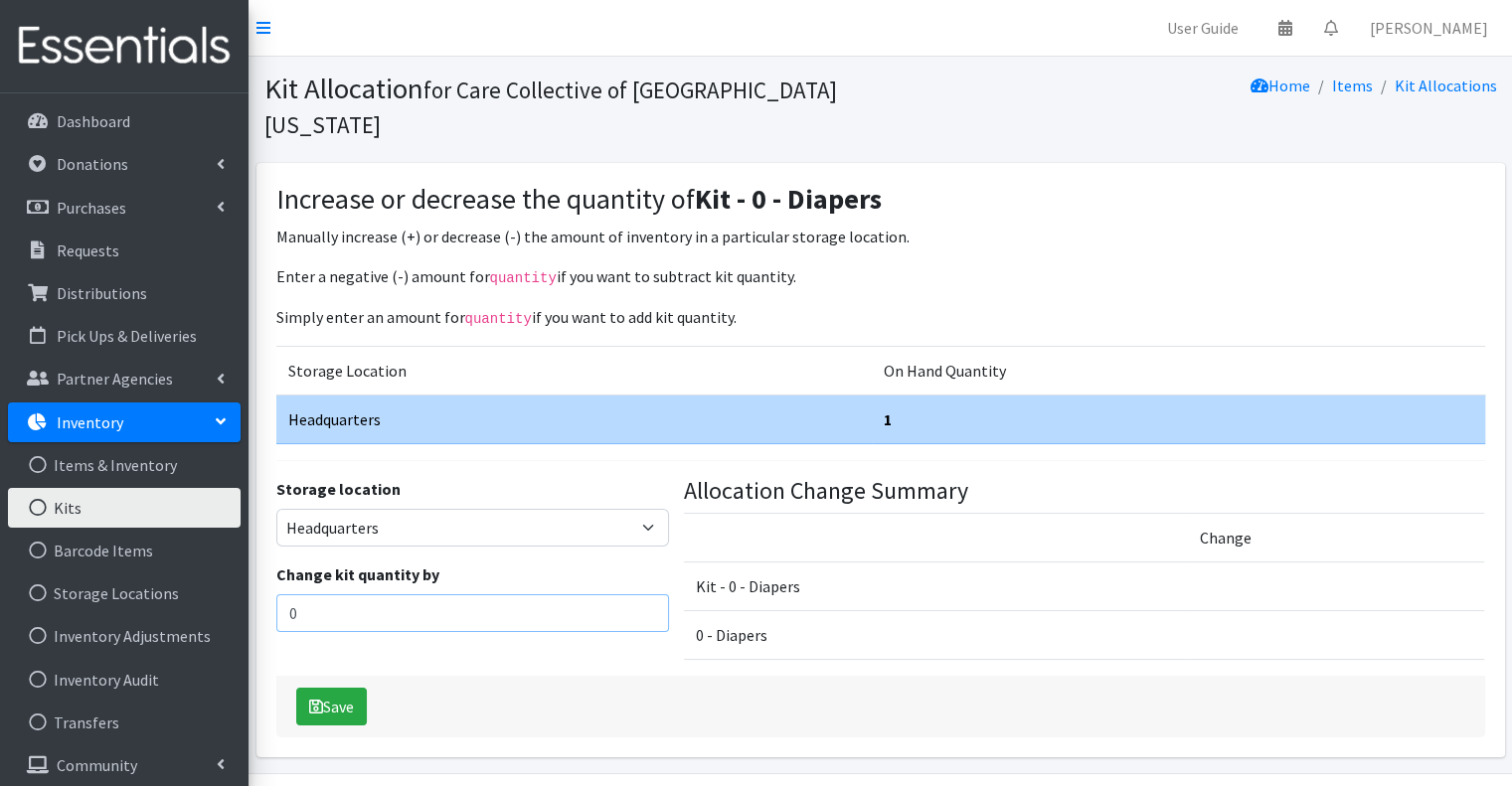 click on "0" at bounding box center (472, 613) 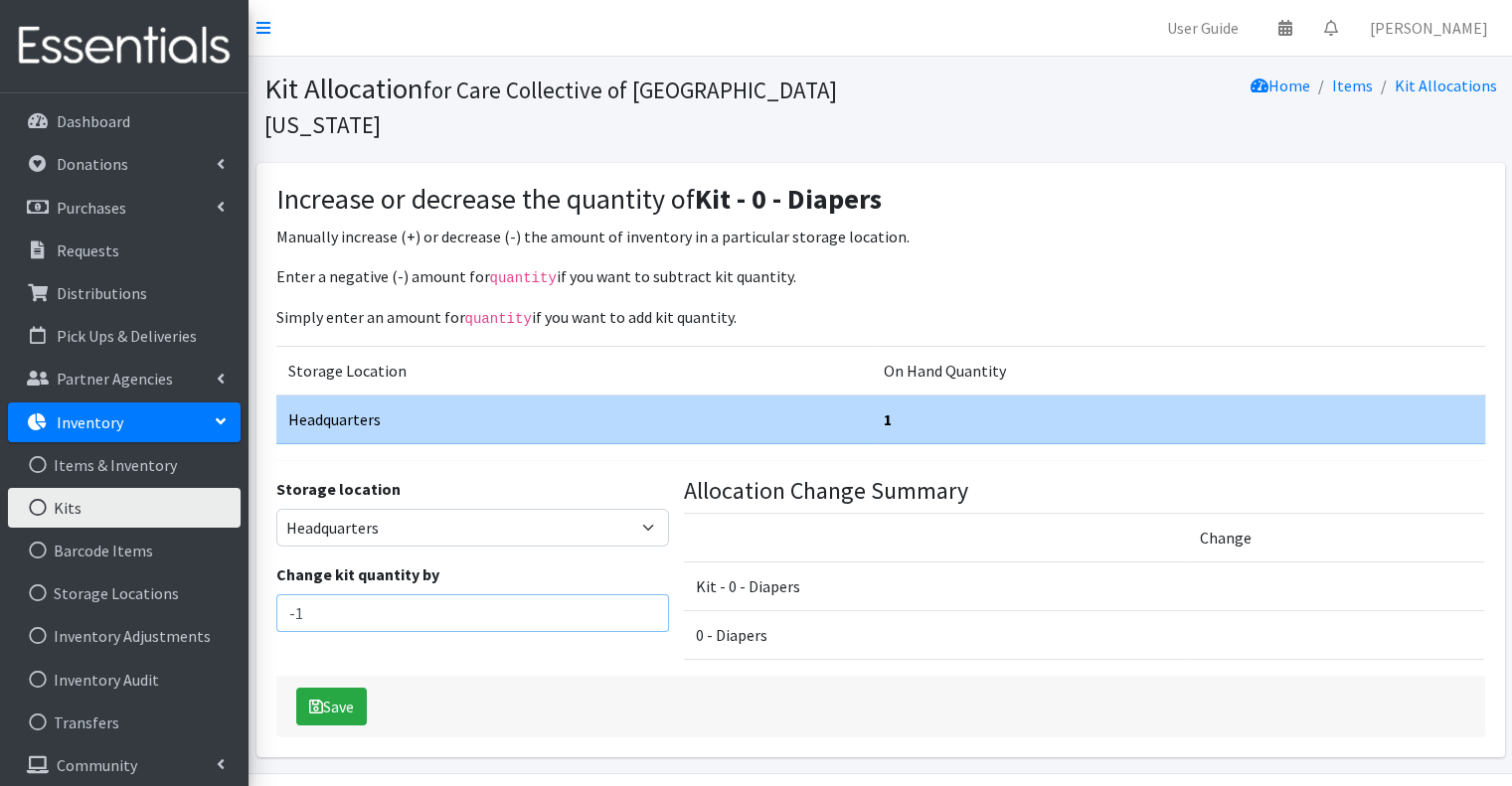 type on "-1" 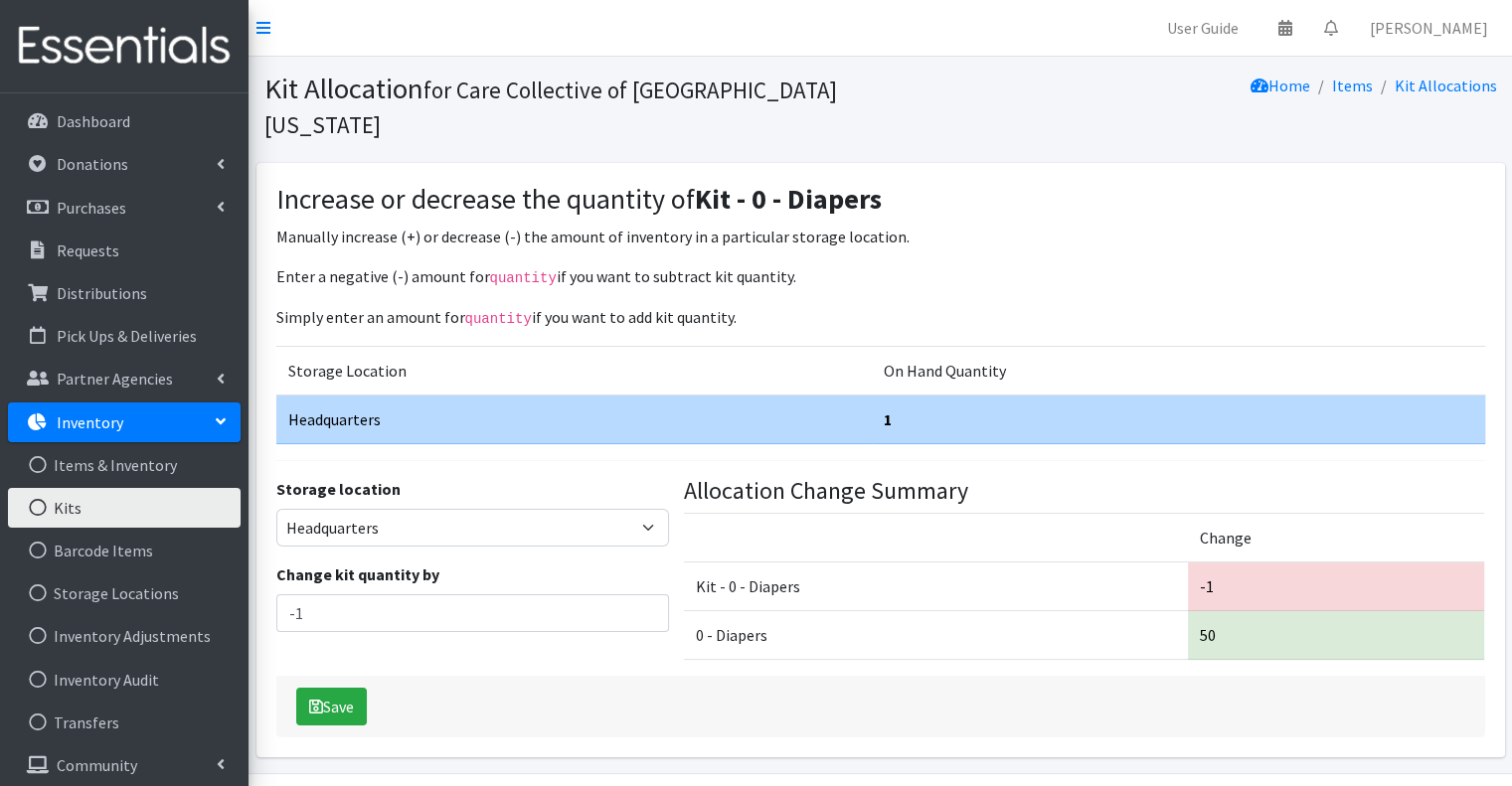 click on "Save" at bounding box center [881, 707] 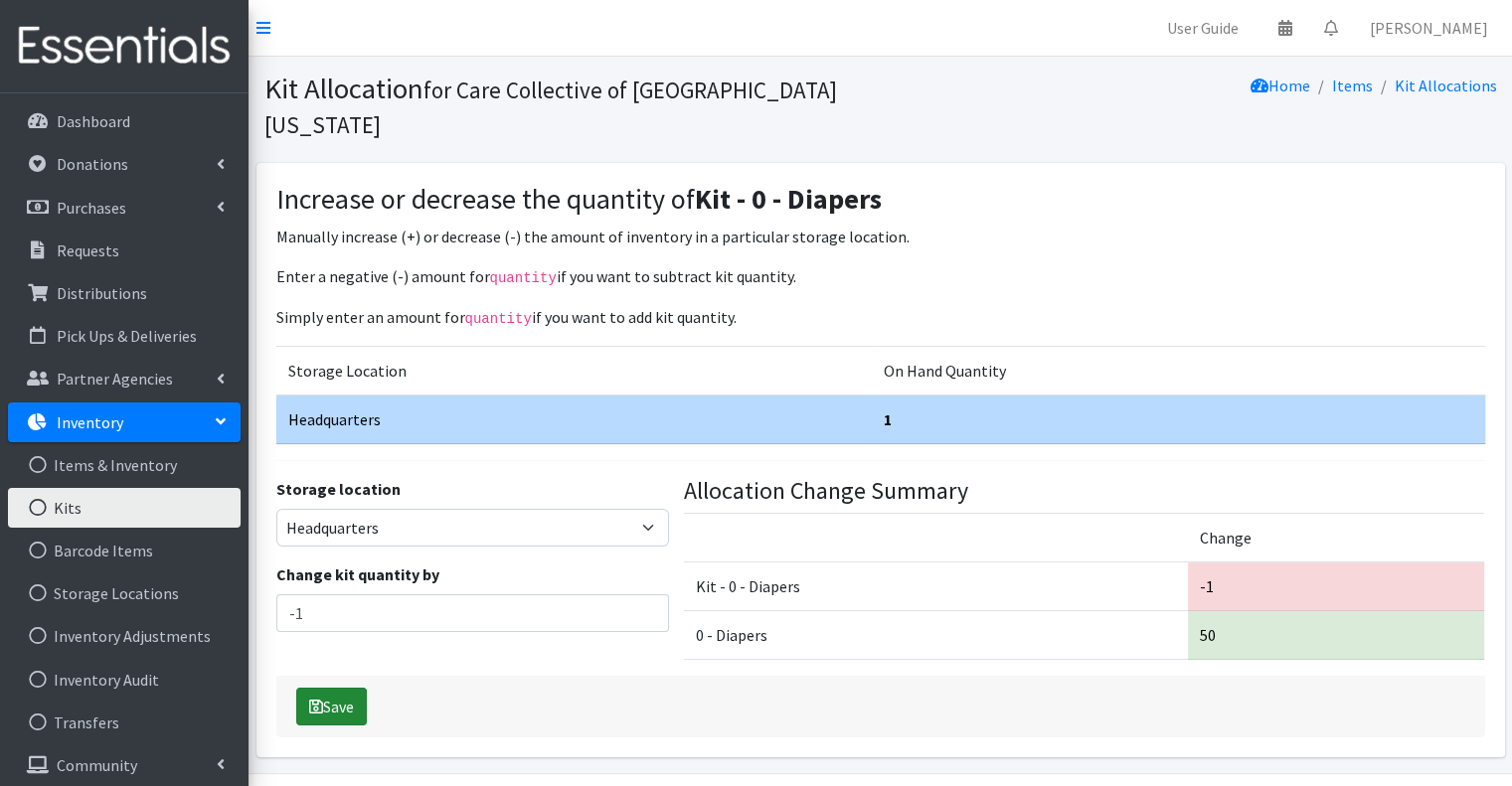 click on "Save" at bounding box center [331, 707] 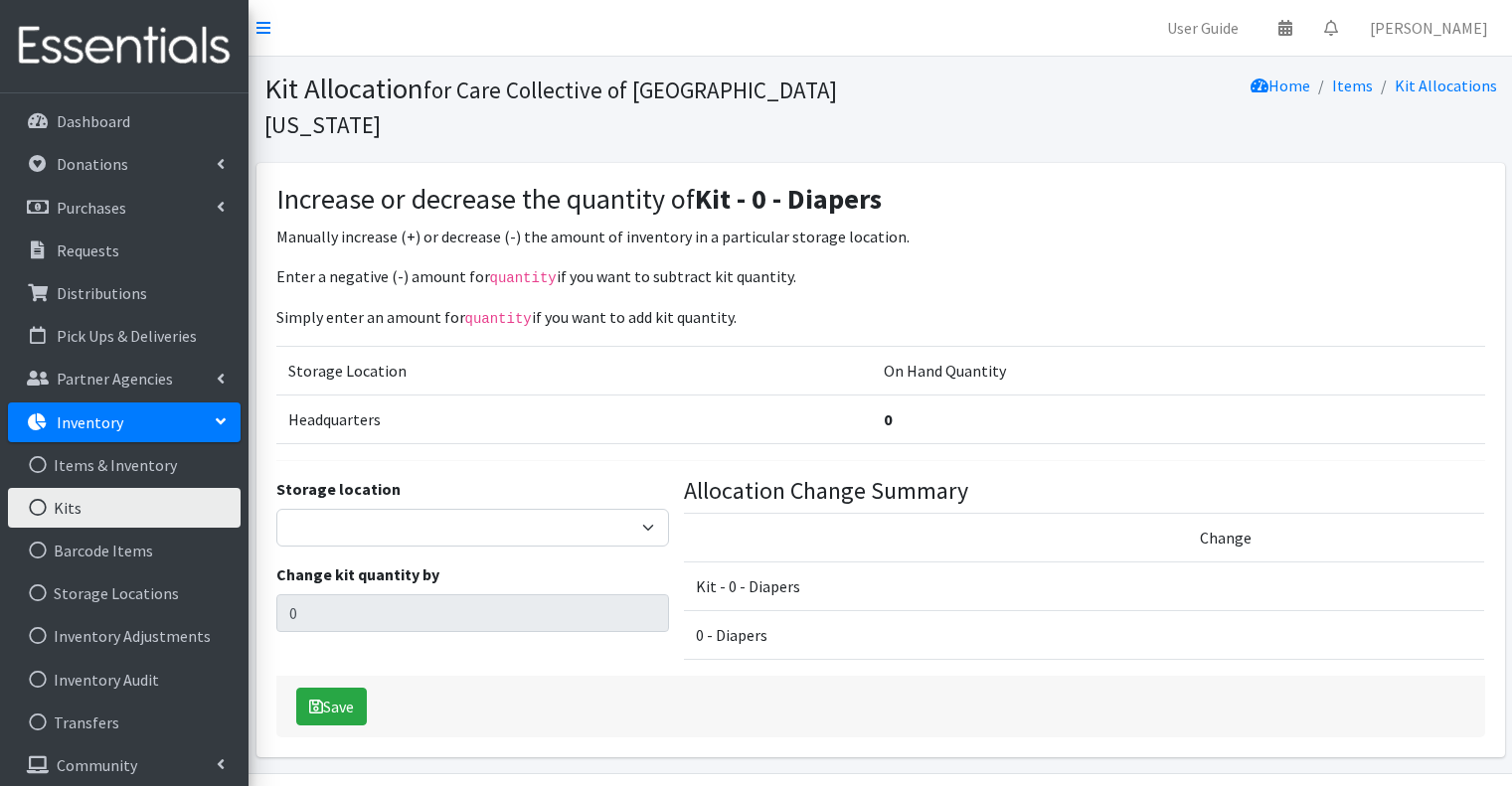 scroll, scrollTop: 0, scrollLeft: 0, axis: both 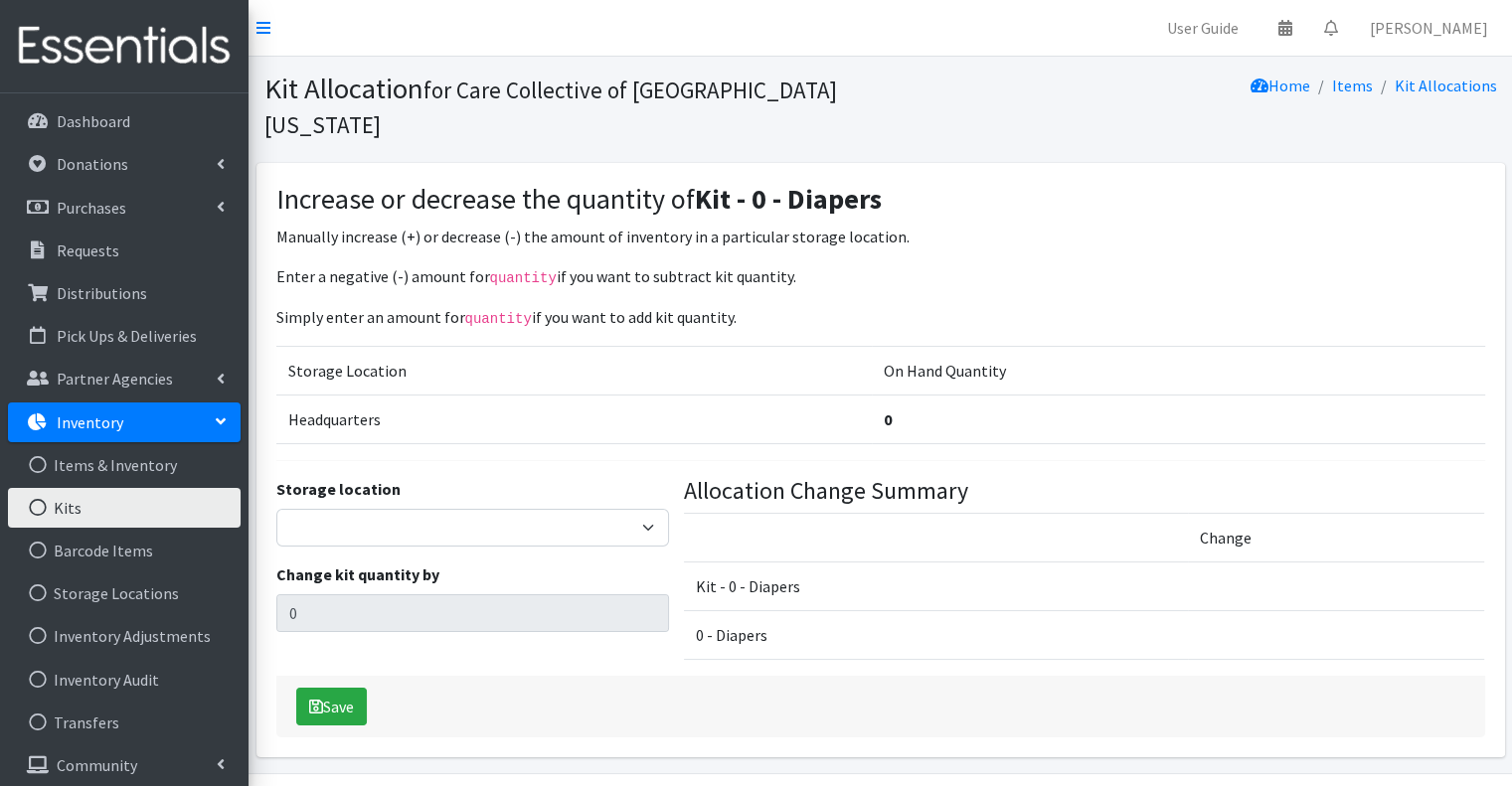 click on "Increase or decrease the quantity of  Kit - 0 - Diapers
Manually increase (+) or decrease (-) the amount of inventory in a particular storage location.
Enter a negative (-) amount for  quantity  if you want to subtract kit quantity.
Simply enter an amount for  quantity  if you want to add kit quantity.
Storage Location
On Hand Quantity
Headquarters
0
Storage location" at bounding box center [881, 460] 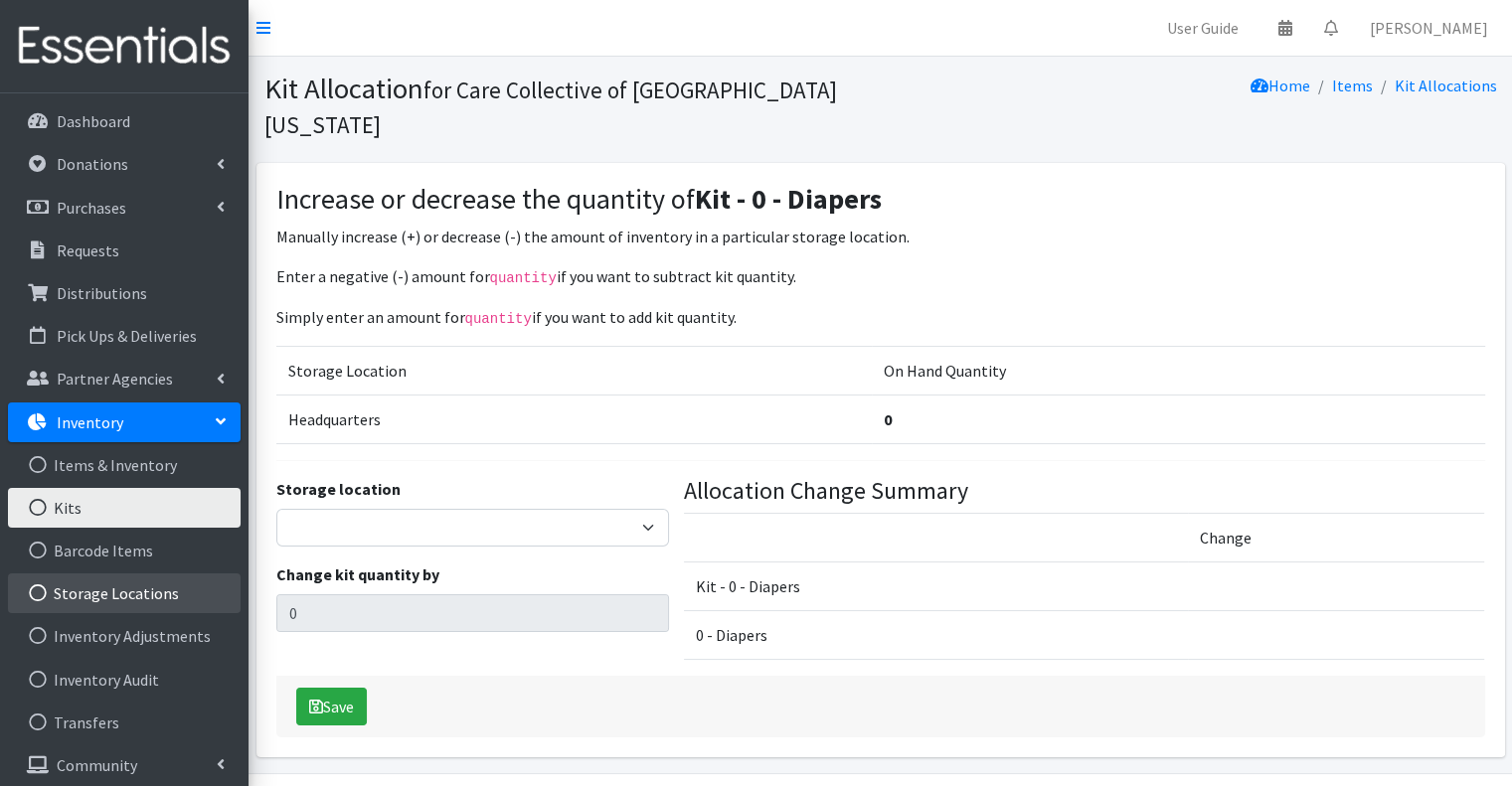 click on "Storage Locations" at bounding box center [124, 593] 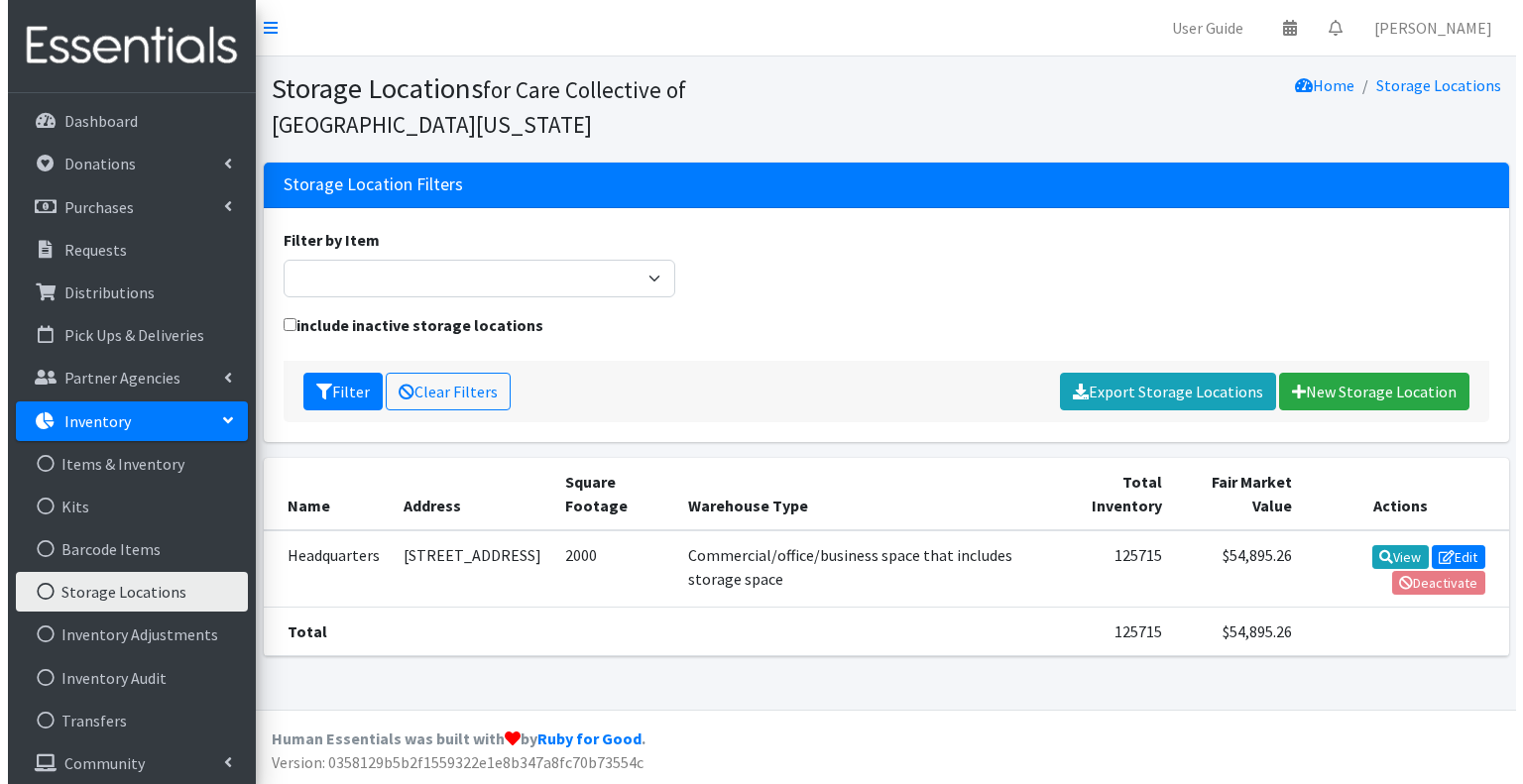 scroll, scrollTop: 0, scrollLeft: 0, axis: both 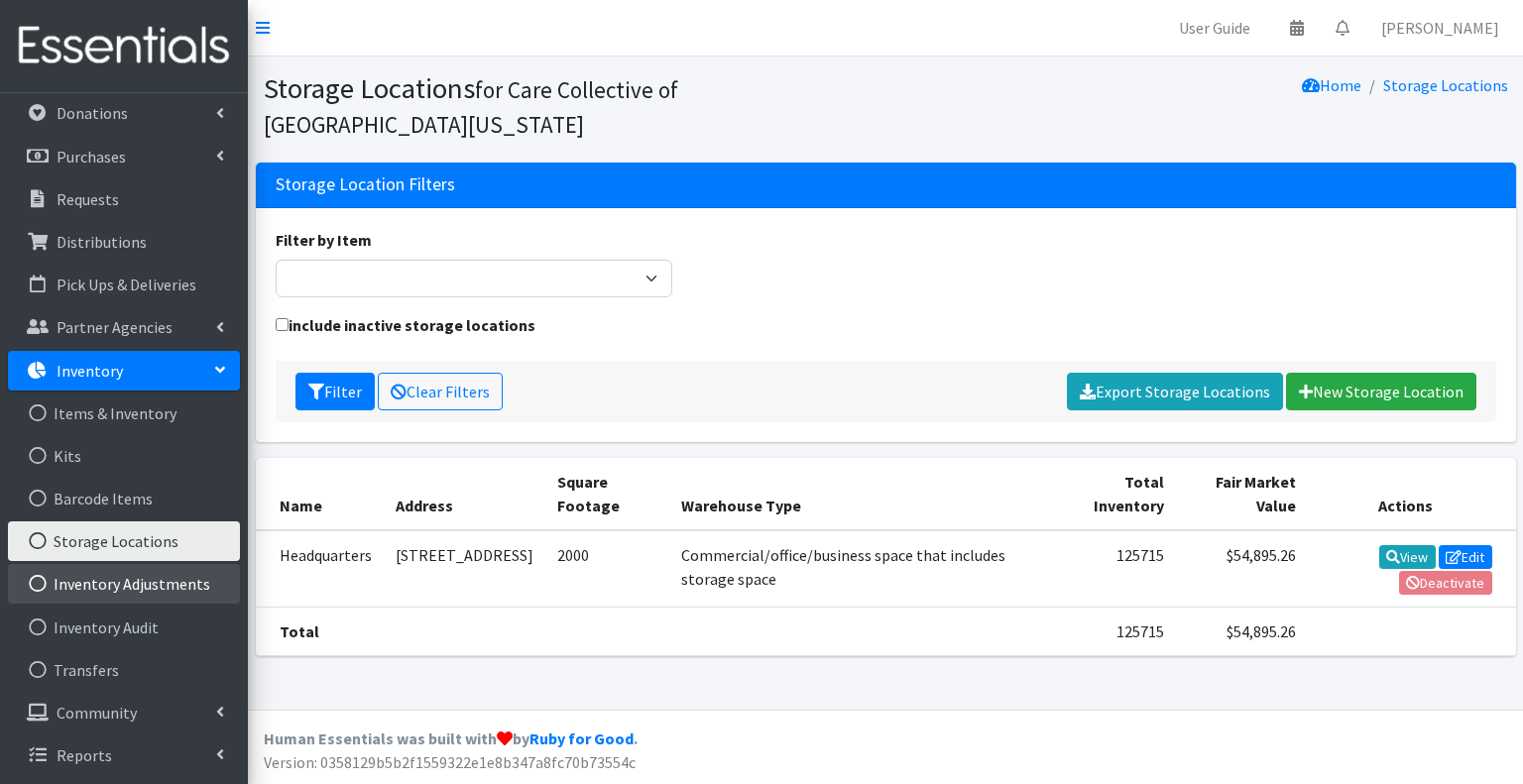 click on "Inventory Adjustments" at bounding box center [124, 584] 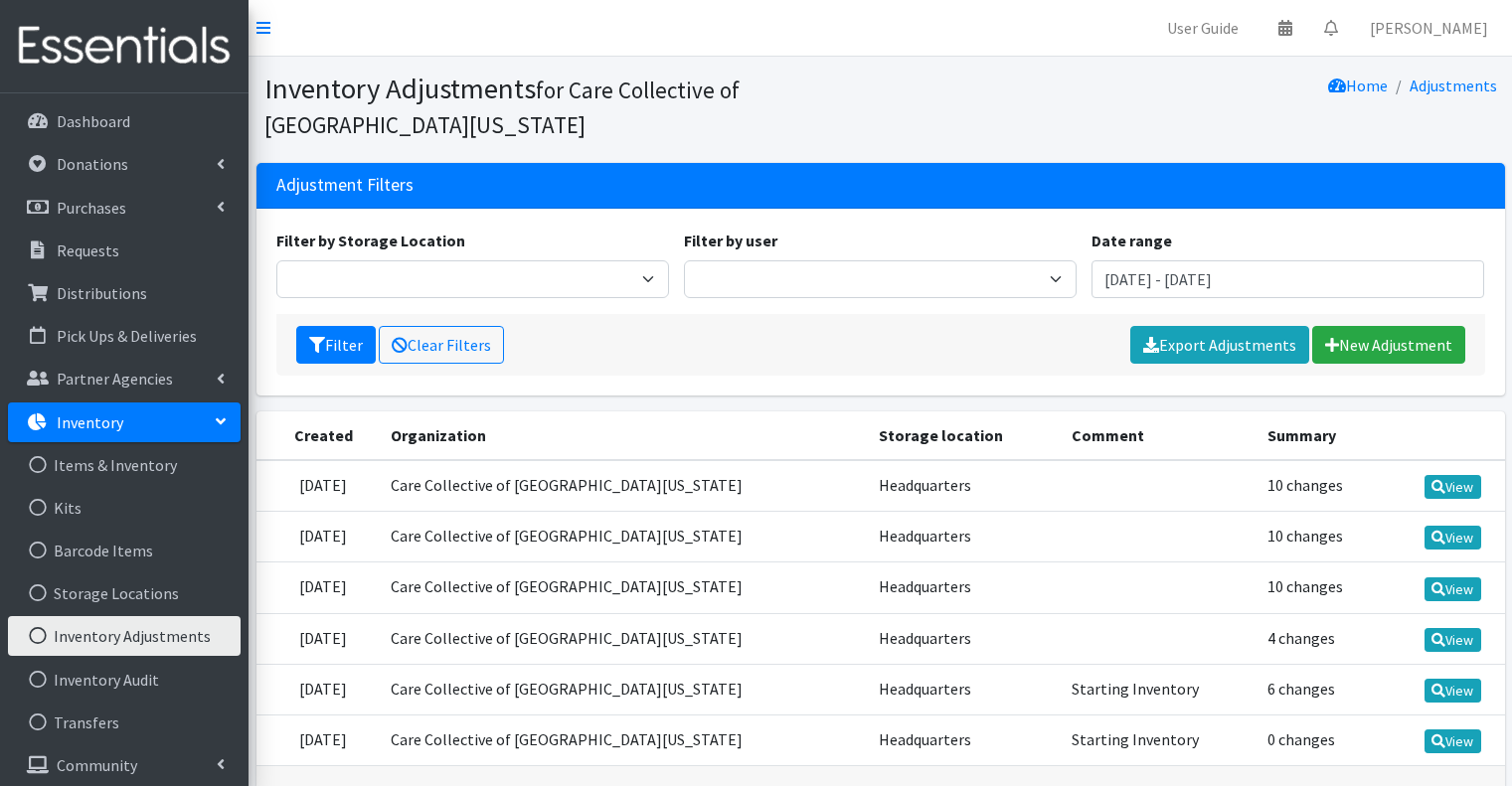 scroll, scrollTop: 0, scrollLeft: 0, axis: both 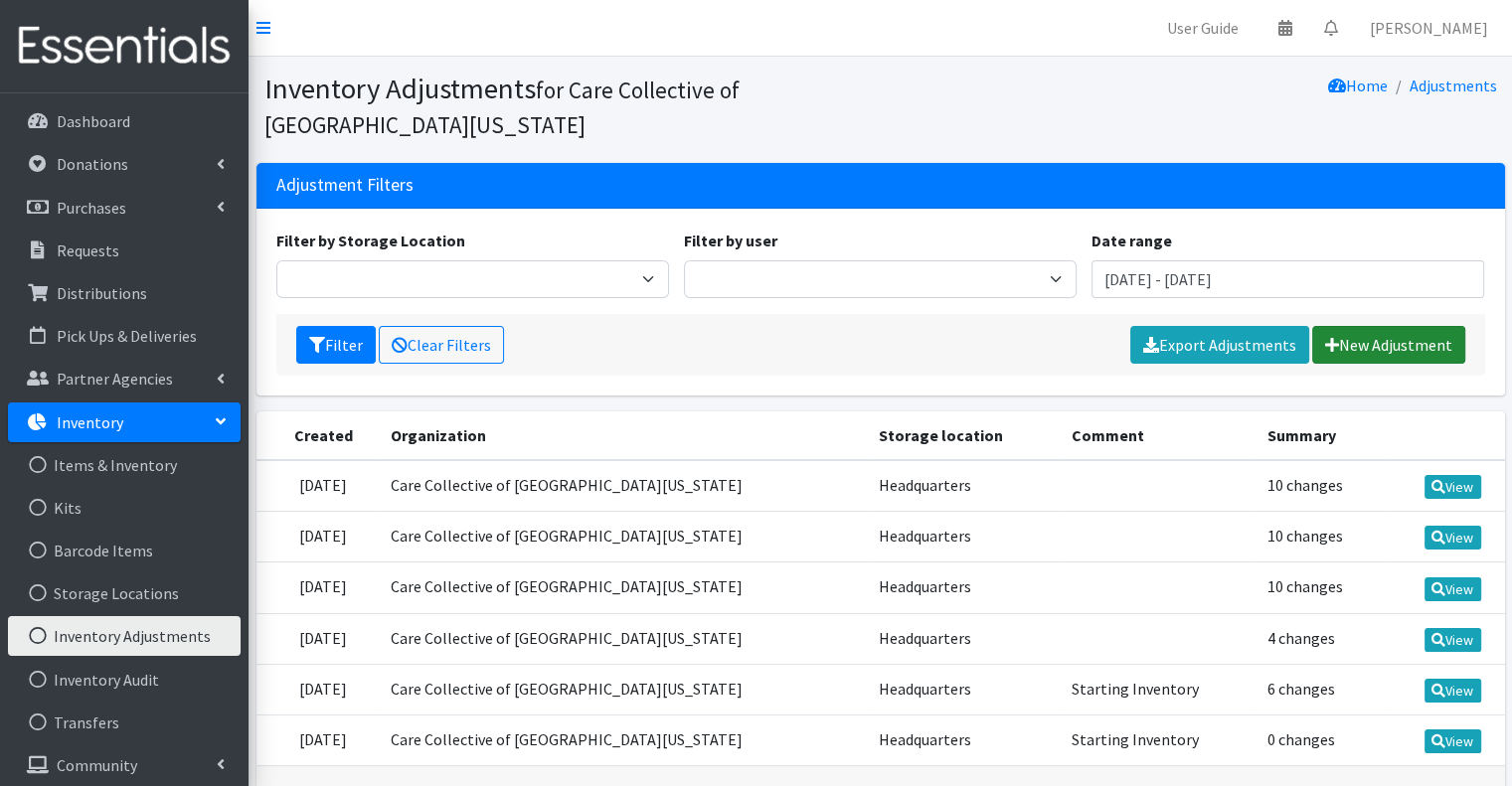 click on "New Adjustment" at bounding box center (1389, 345) 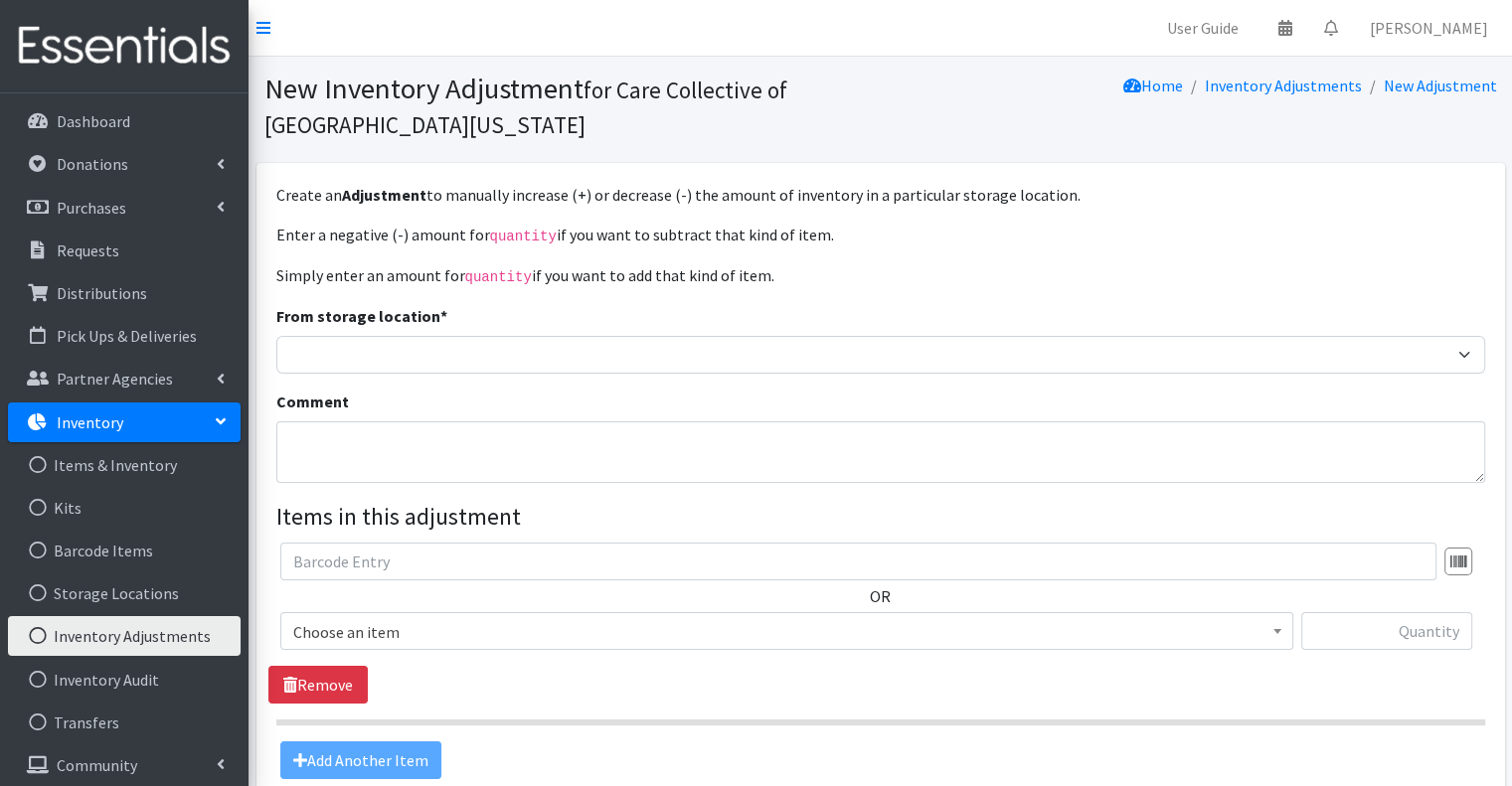 scroll, scrollTop: 193, scrollLeft: 0, axis: vertical 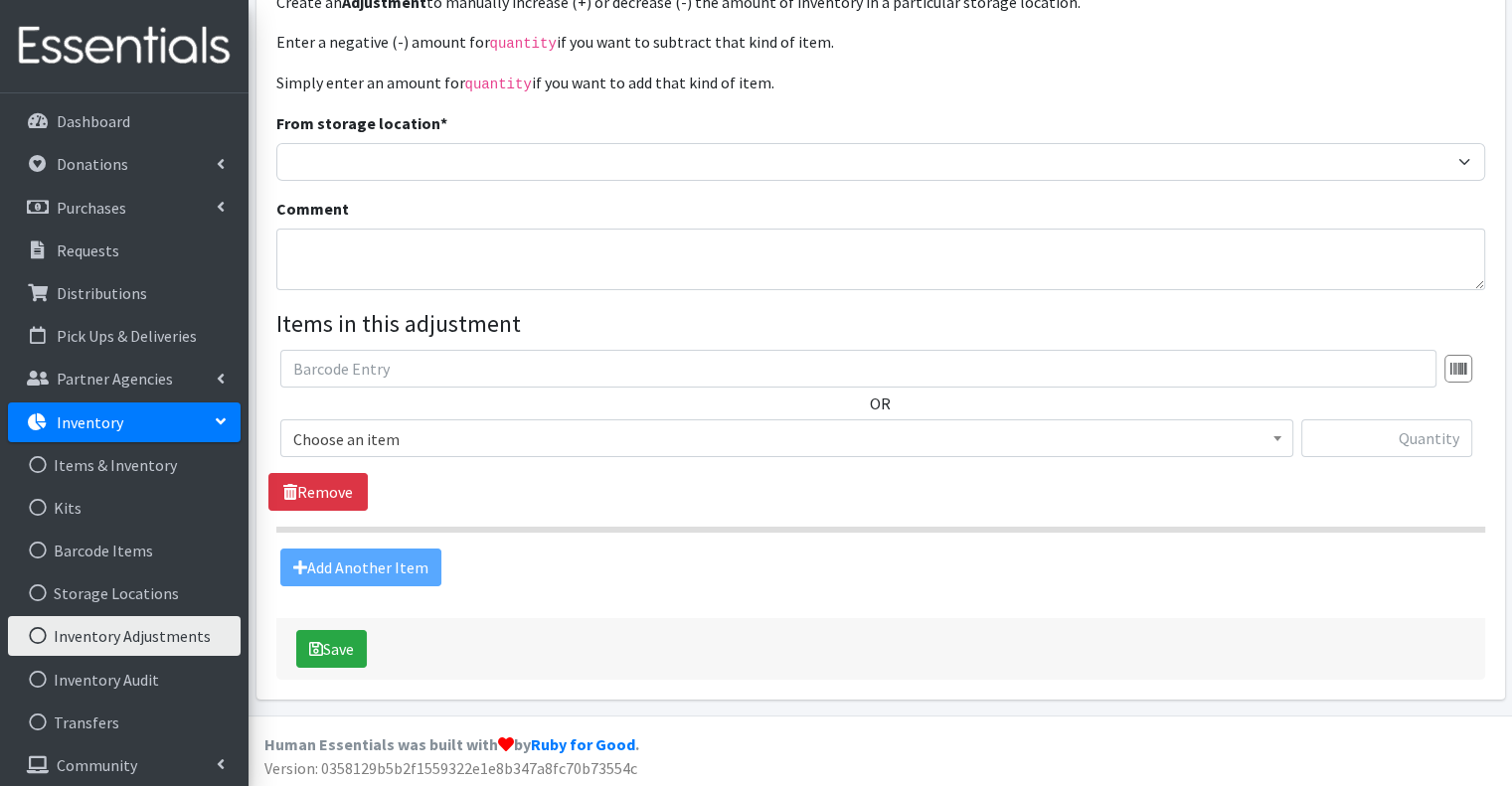 click on "Choose an item" at bounding box center (786, 439) 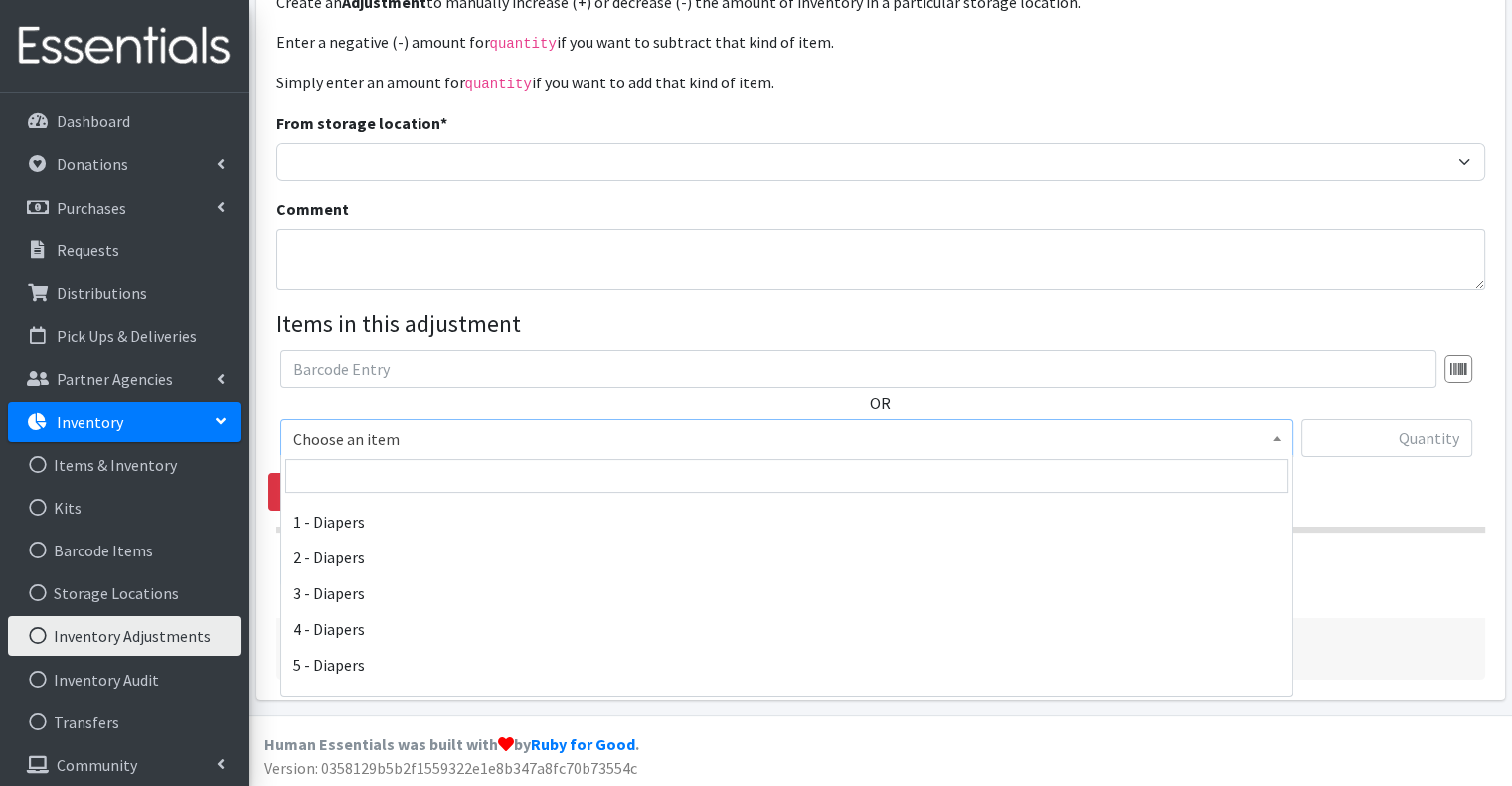 scroll, scrollTop: 0, scrollLeft: 0, axis: both 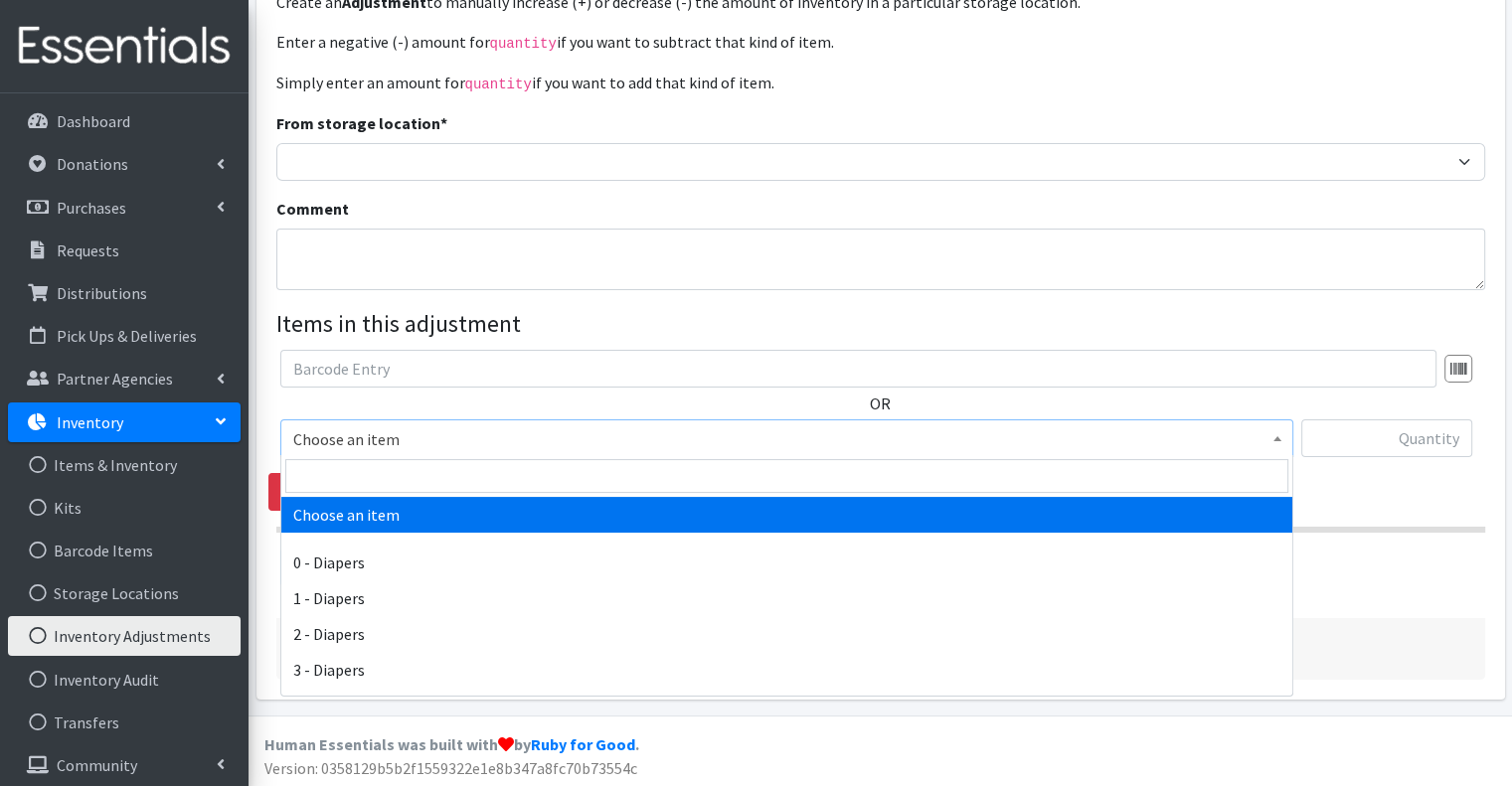 click on "From storage location  *
Headquarters
Comment
Items in this adjustment
OR
Choose an item
0 - Diapers
1 - Diapers
2 - Diapers
3 - Diapers
4 - Diapers
5 - Diapers
6 - Diapers
Liners
Overnight Pads
Regular Tampon Plastic
Super Tampon Plastic
Thin Pads
TP - 3T/4T - Training Pants
TP -  4T/5T - Training Pants
Wipes Choose an item
Remove
Add Another Item" at bounding box center [881, 349] 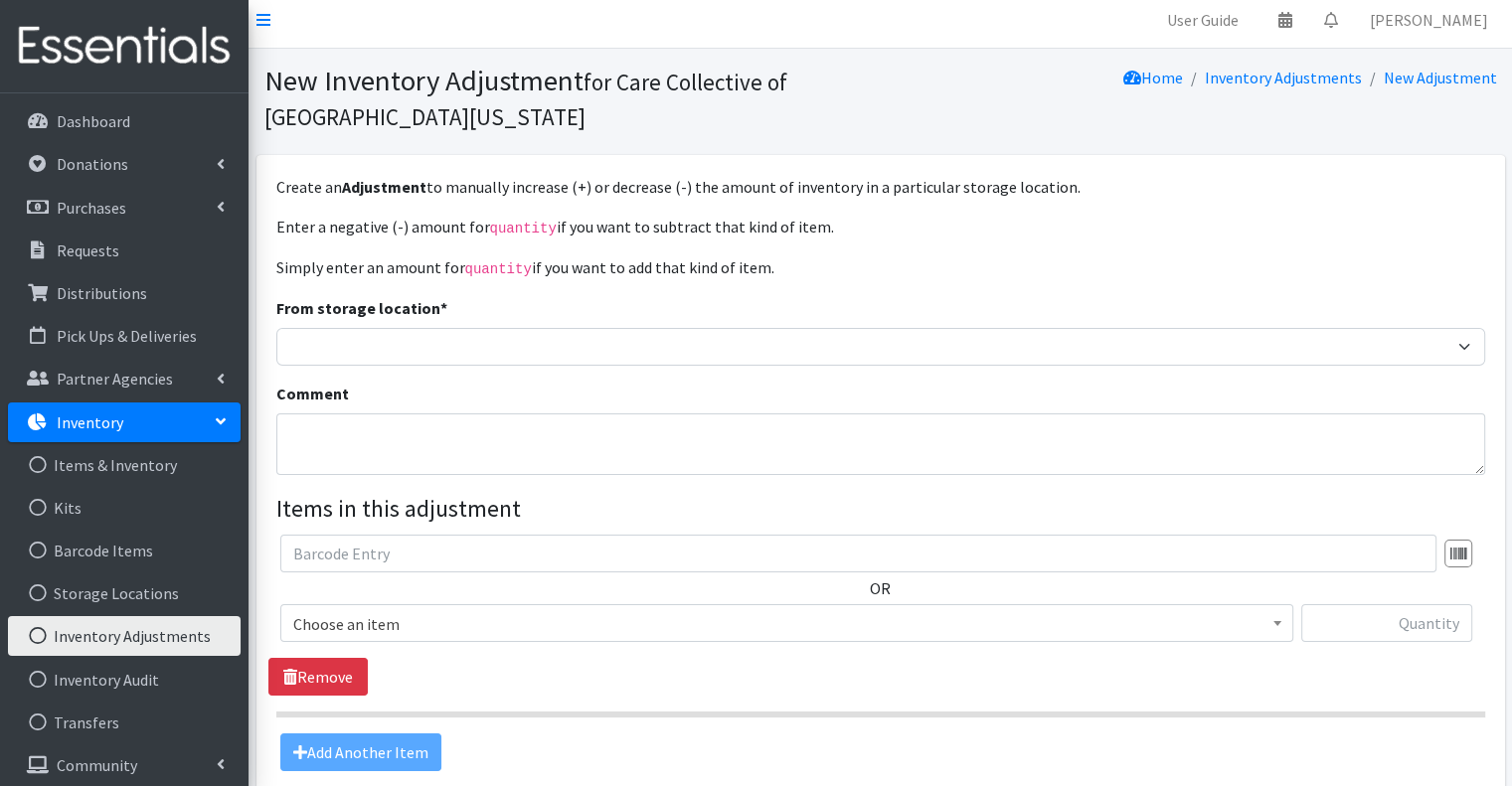 scroll, scrollTop: 0, scrollLeft: 0, axis: both 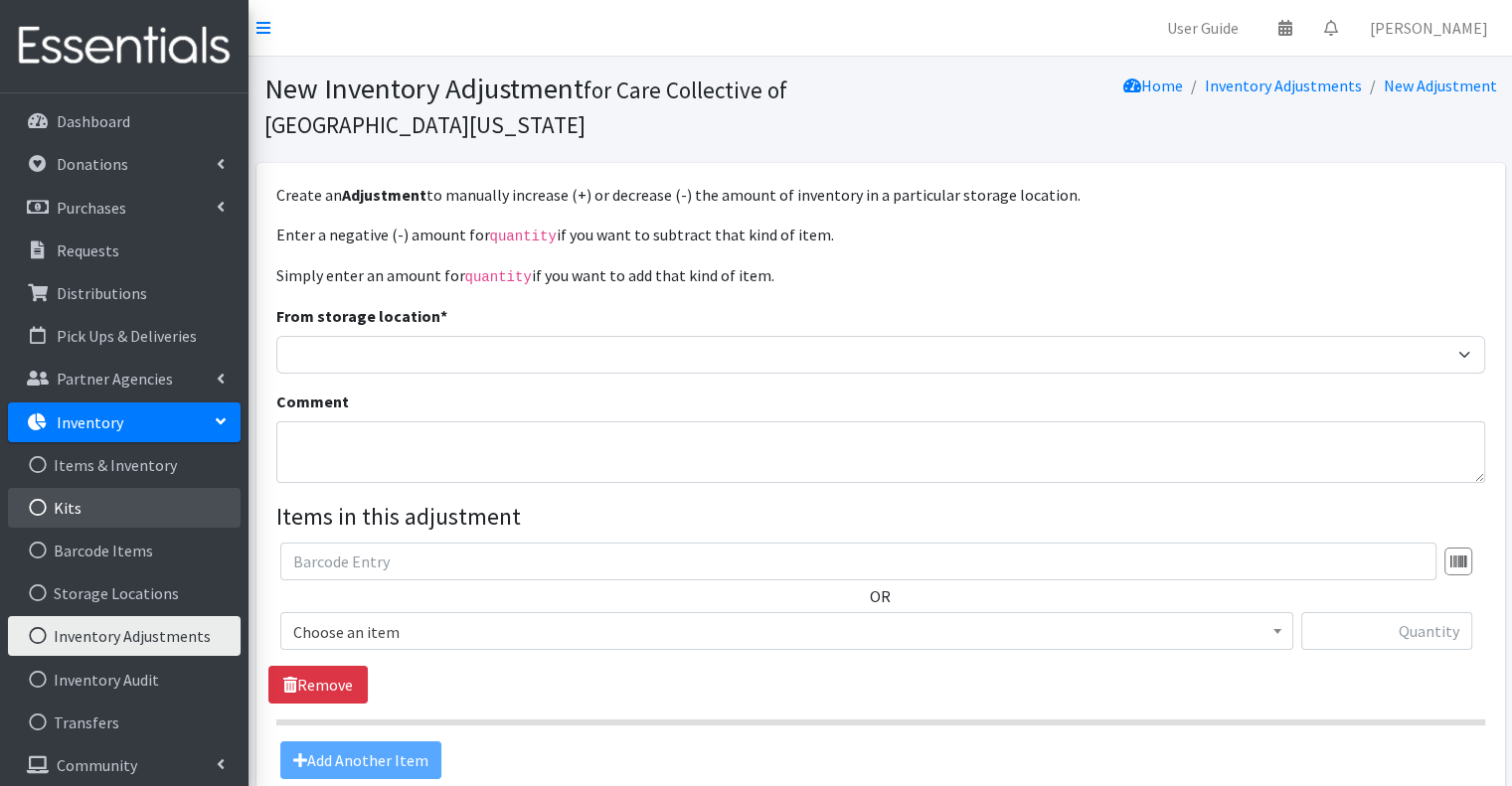 click on "Kits" at bounding box center [124, 508] 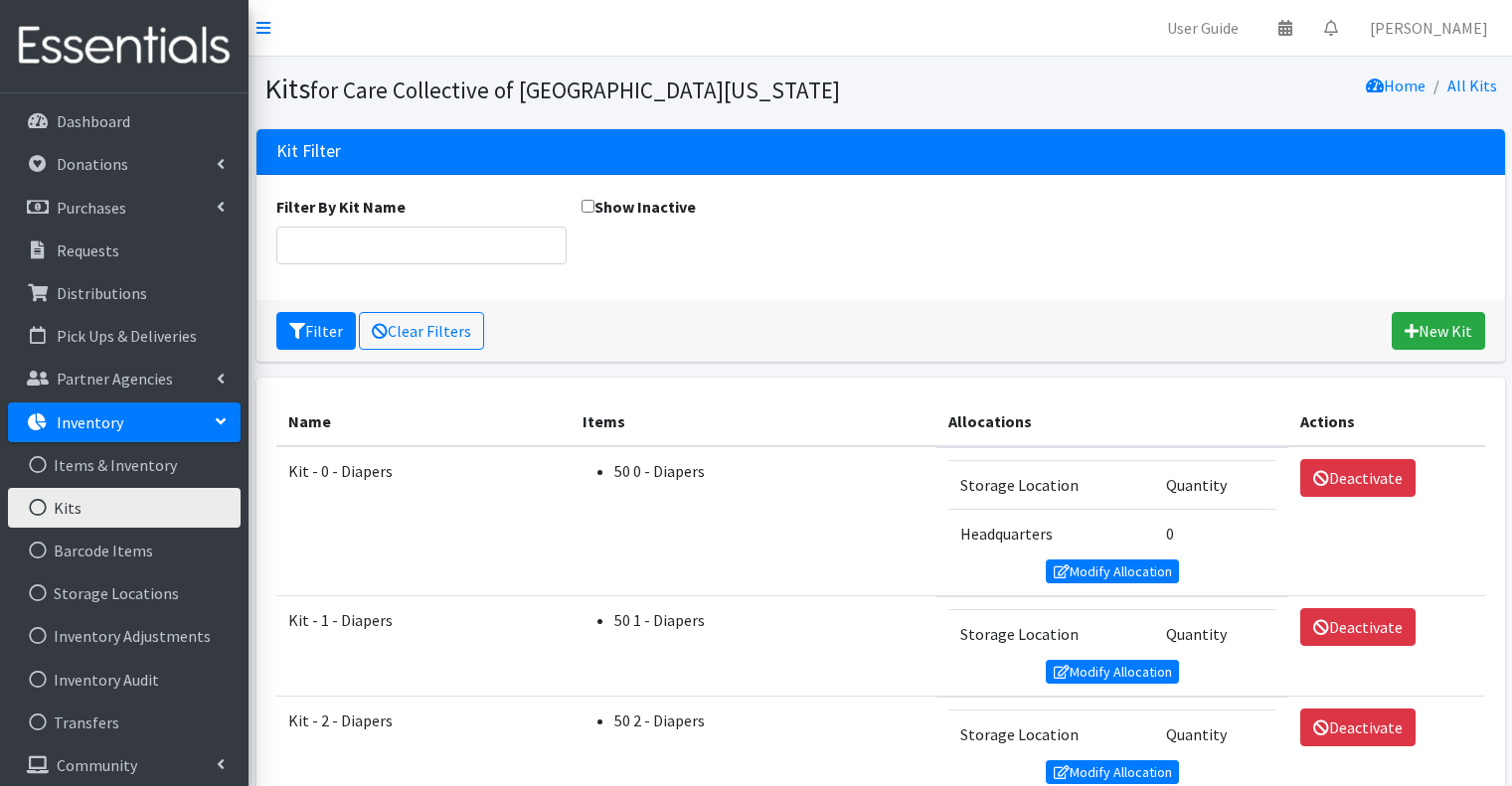 scroll, scrollTop: 0, scrollLeft: 0, axis: both 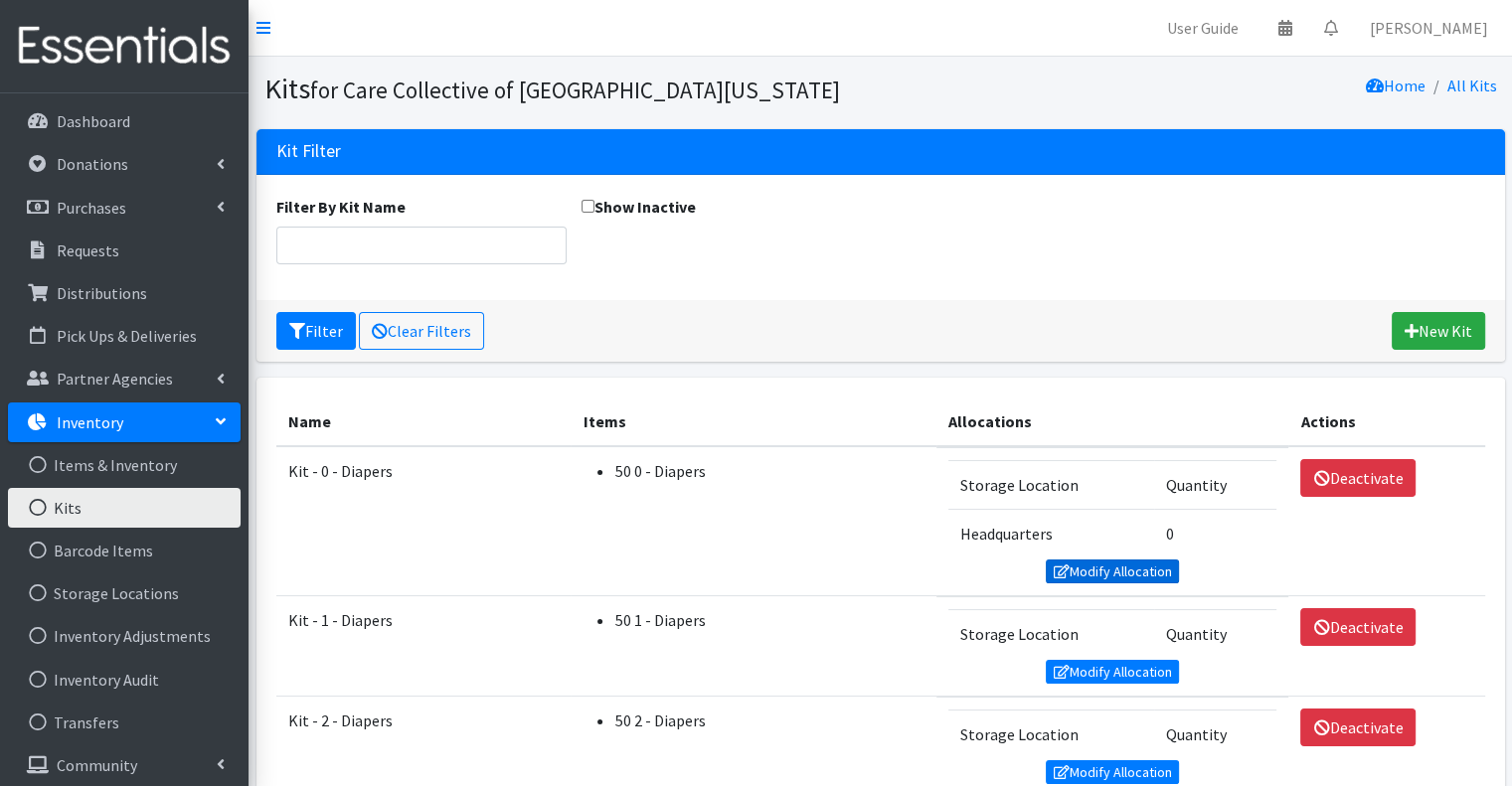 click on "Modify Allocation" at bounding box center [1112, 571] 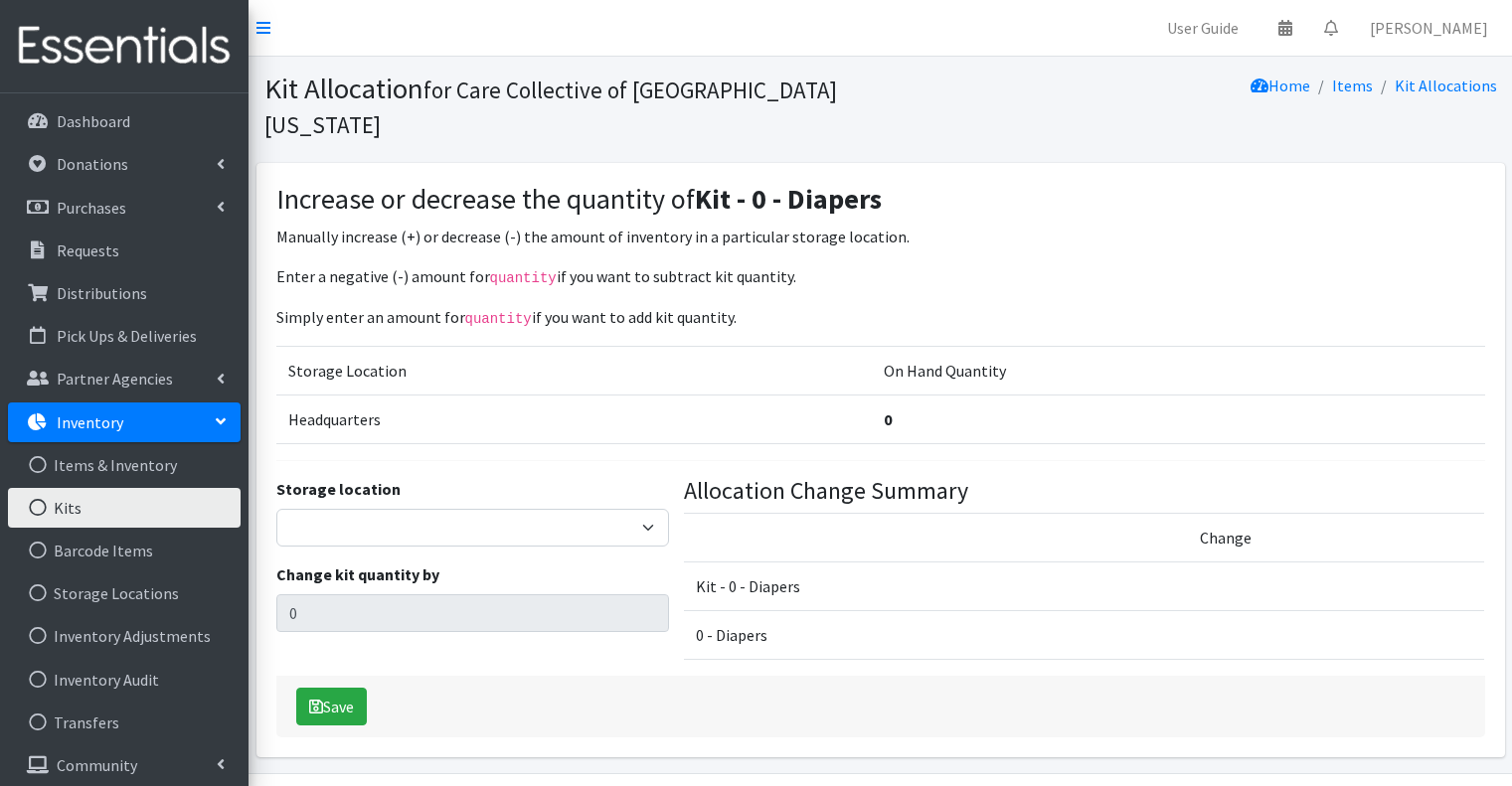 scroll, scrollTop: 0, scrollLeft: 0, axis: both 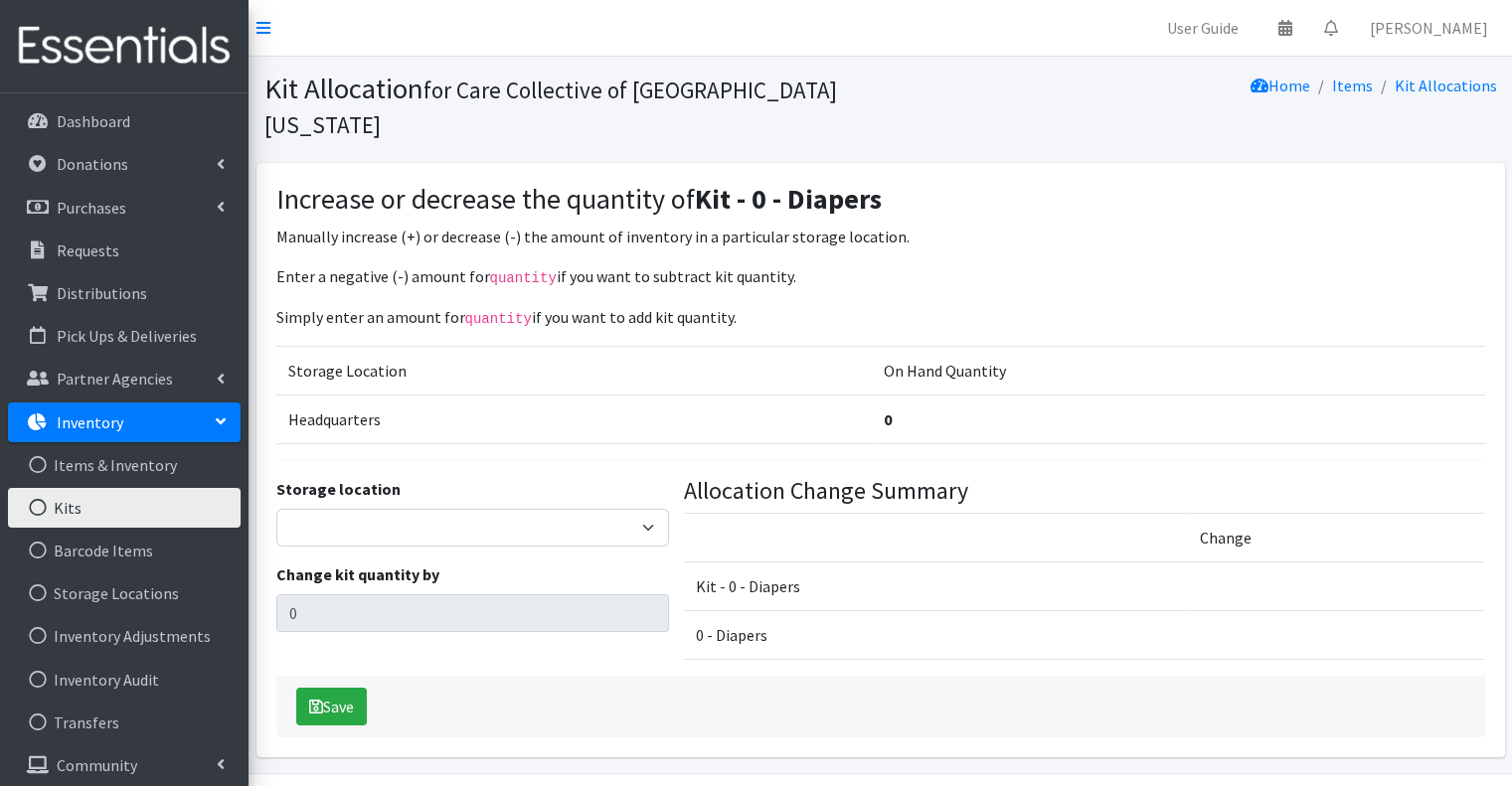 click on "0" at bounding box center (1178, 418) 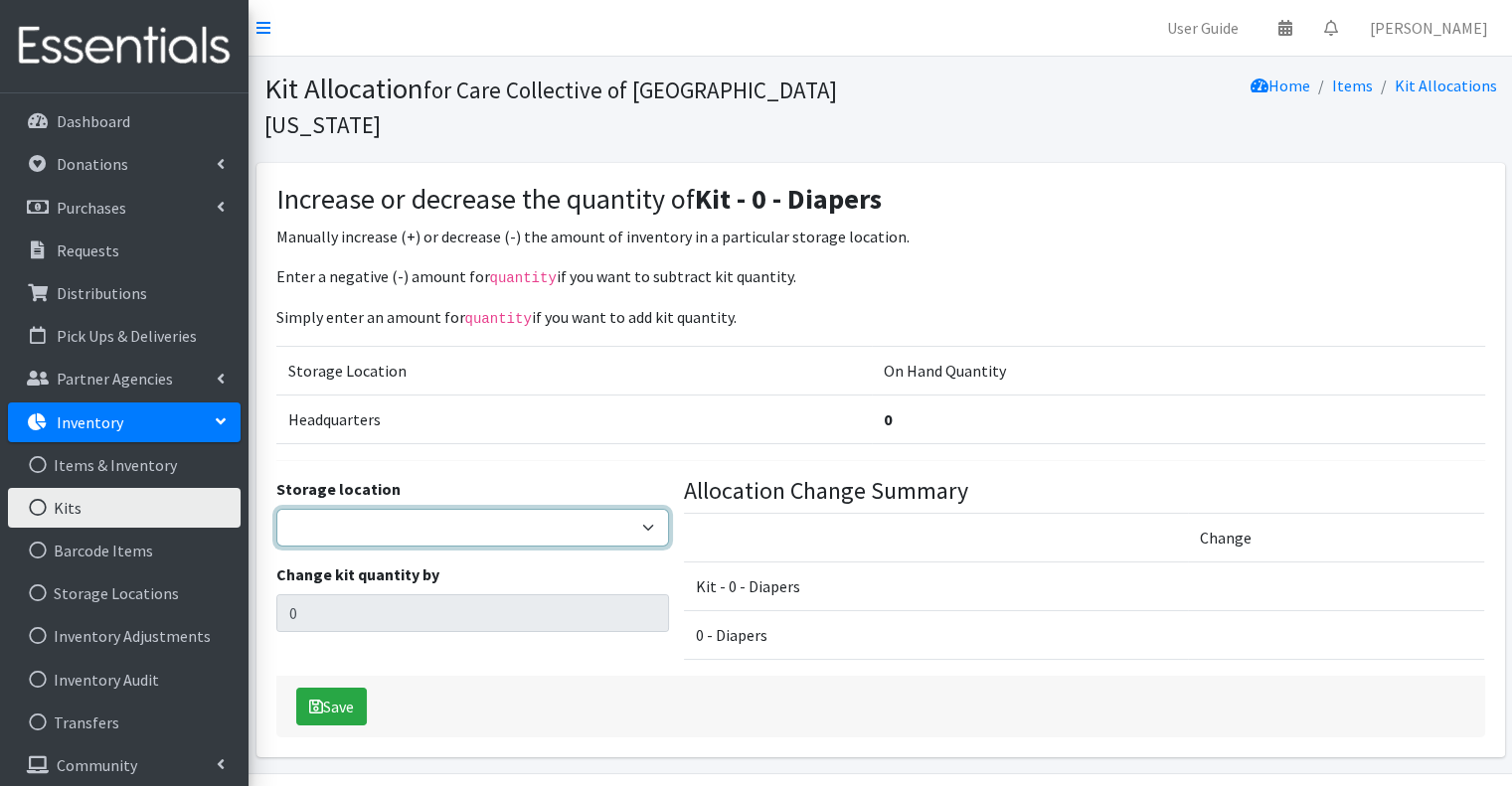 click on "Headquarters" at bounding box center [472, 528] 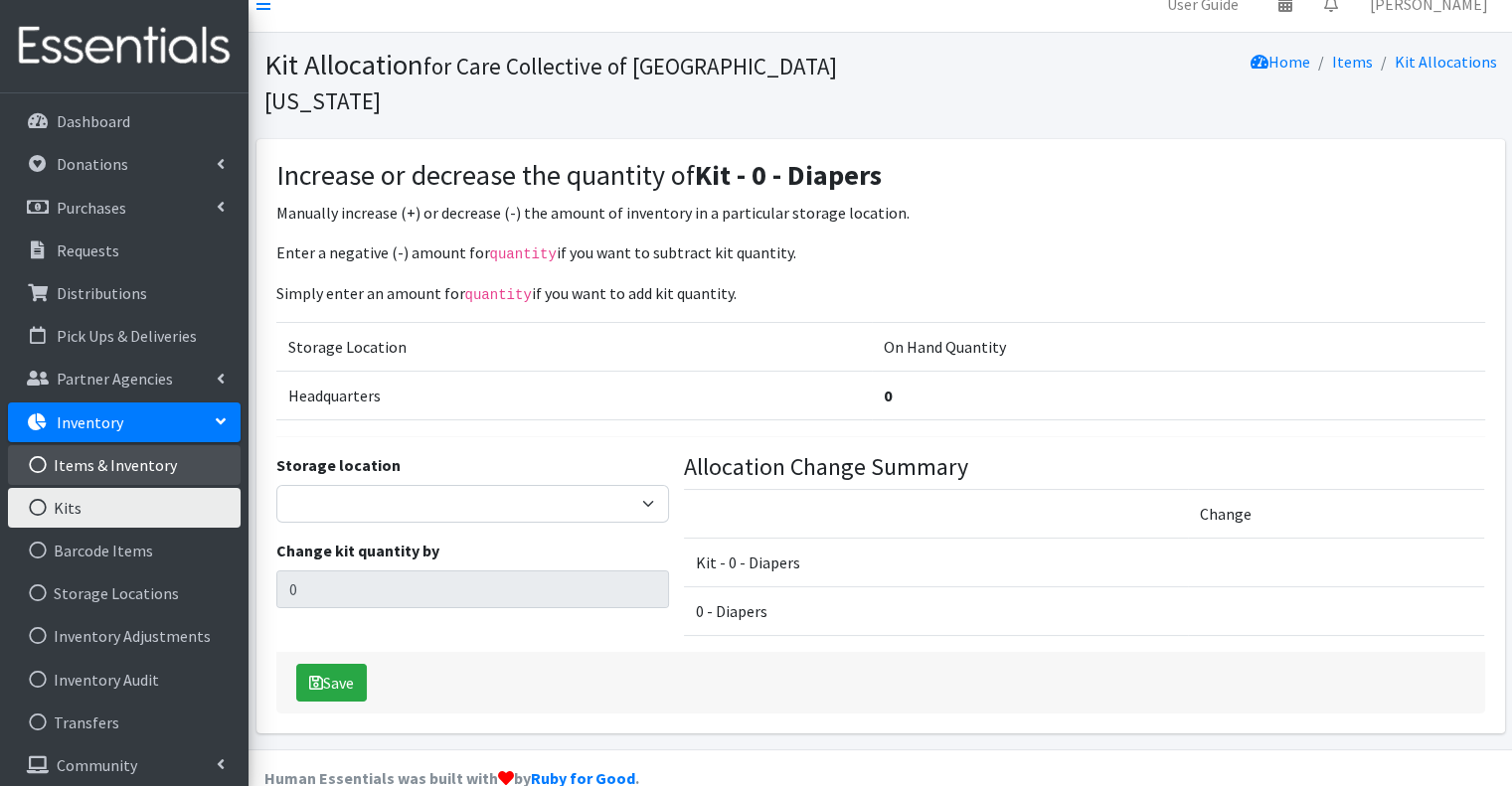 click on "Items & Inventory" at bounding box center (124, 465) 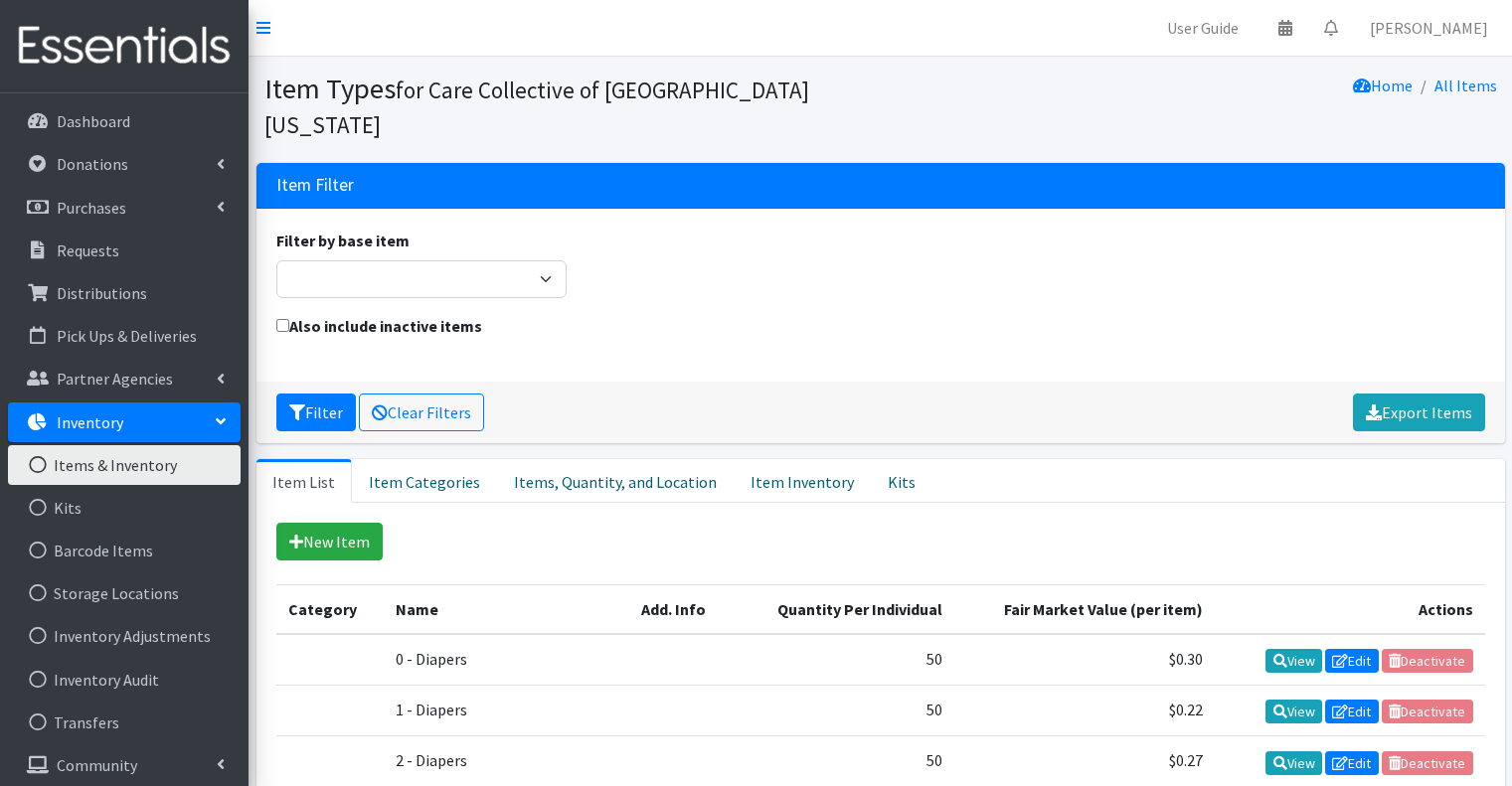 scroll, scrollTop: 0, scrollLeft: 0, axis: both 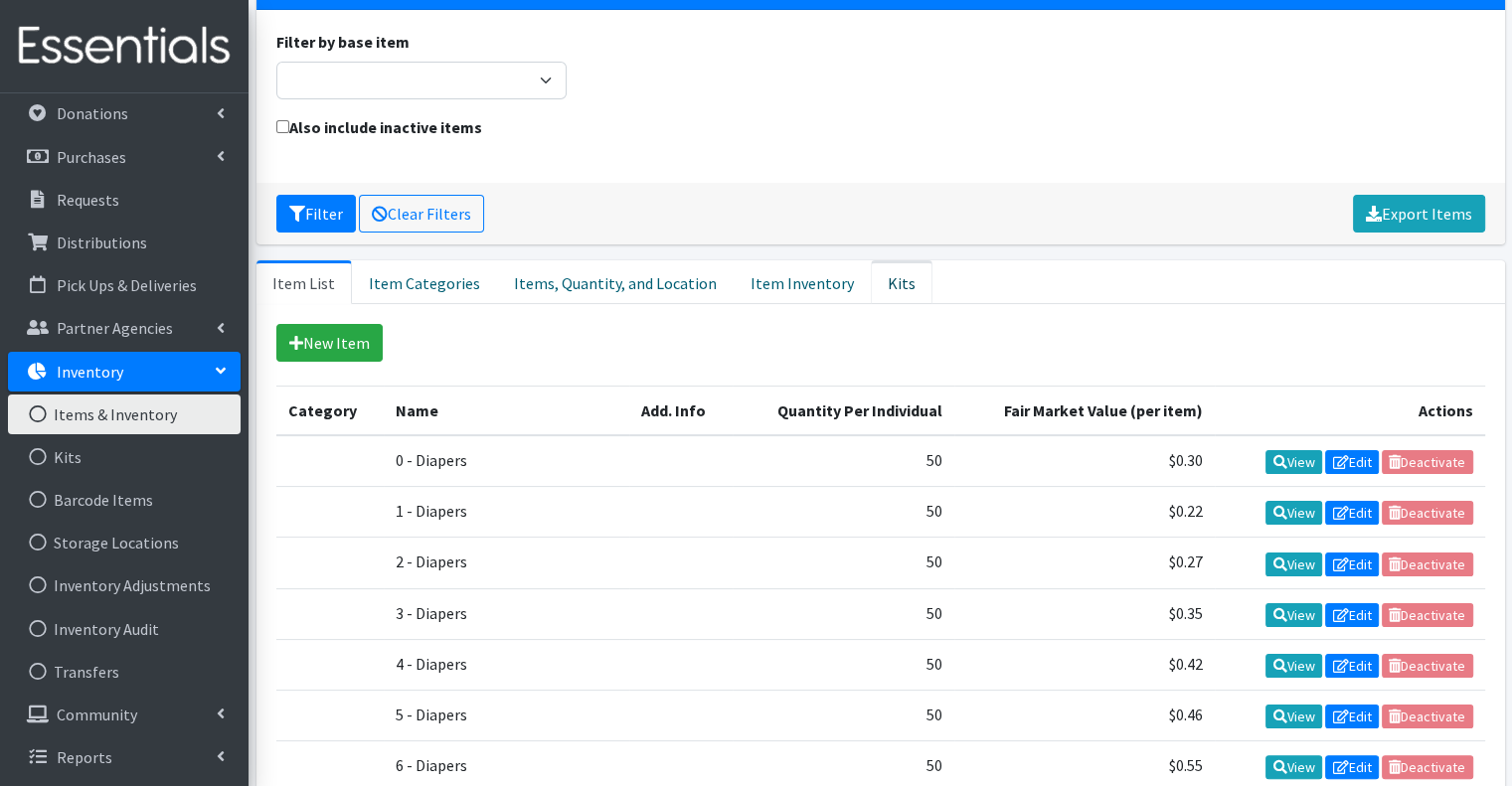 click on "Kits" at bounding box center (902, 282) 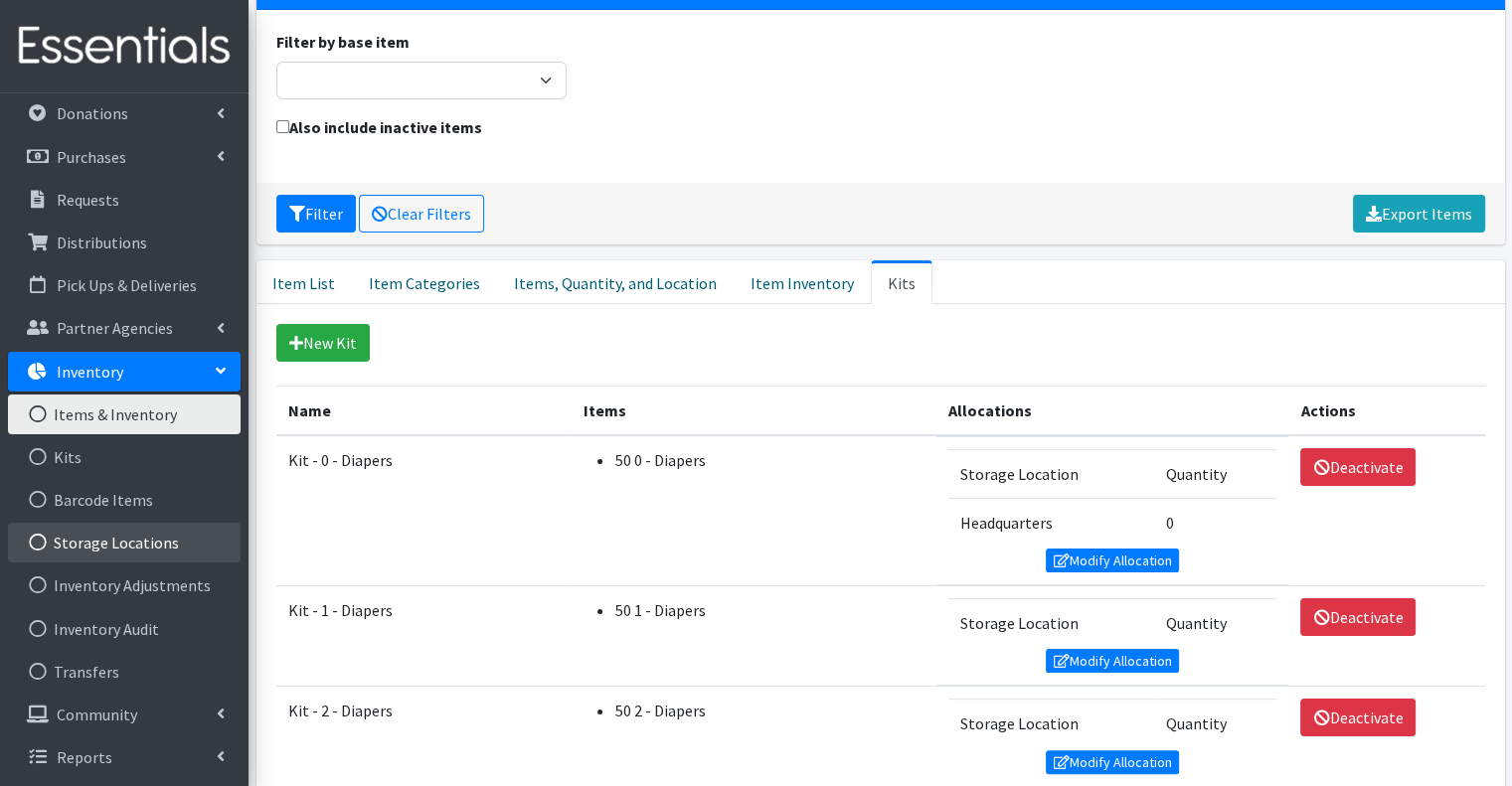 click on "Storage Locations" at bounding box center [124, 543] 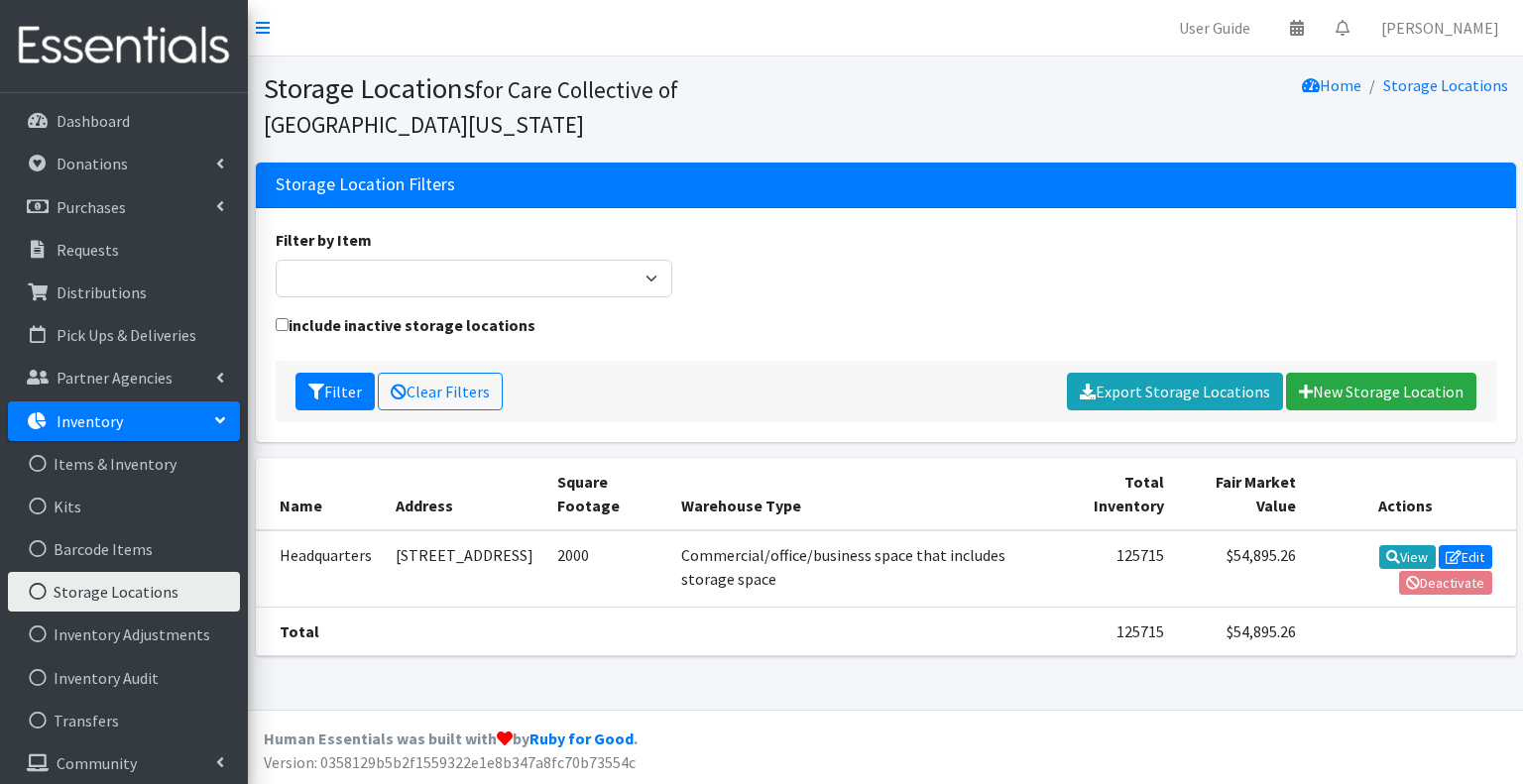 scroll, scrollTop: 0, scrollLeft: 0, axis: both 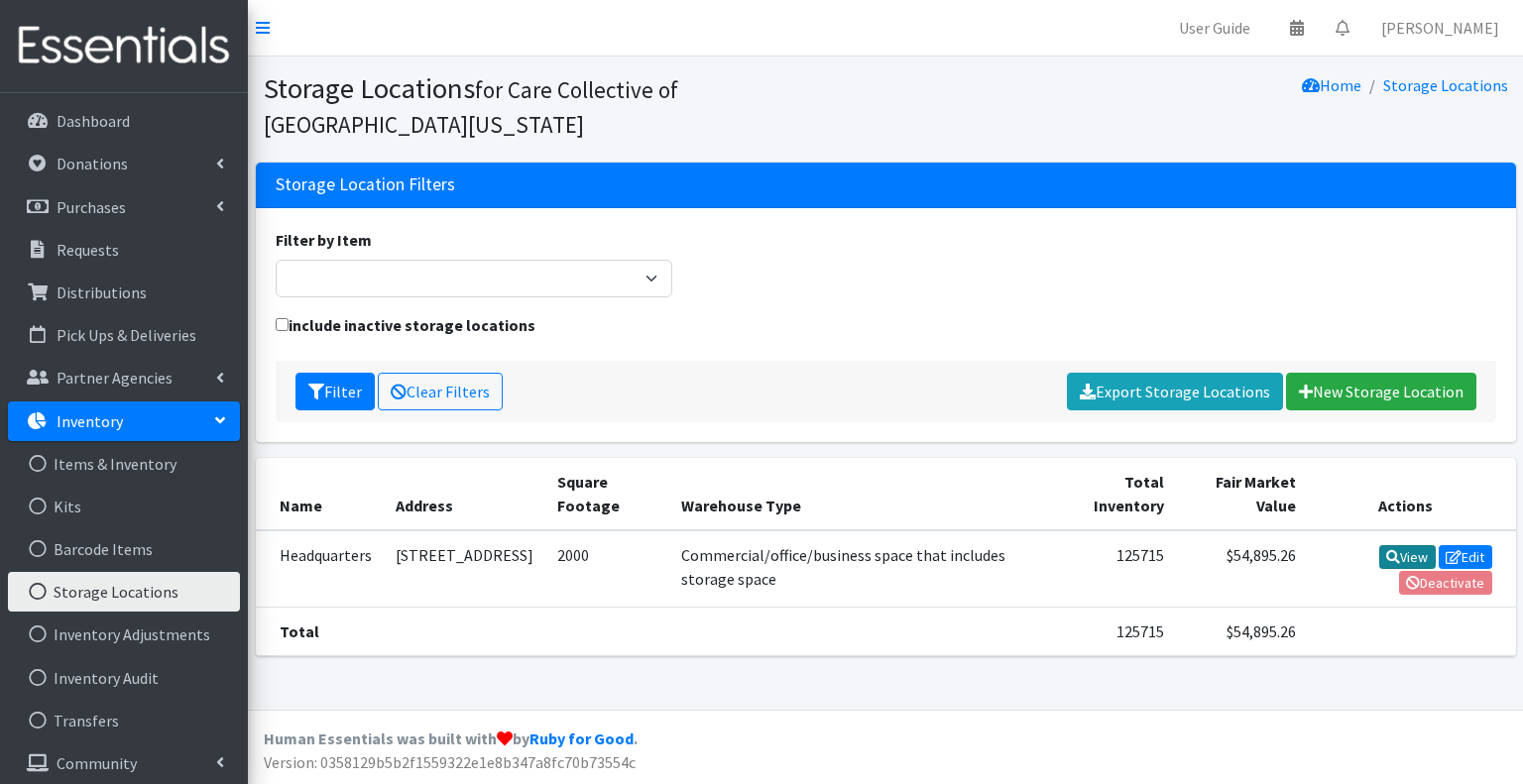 click at bounding box center [1393, 557] 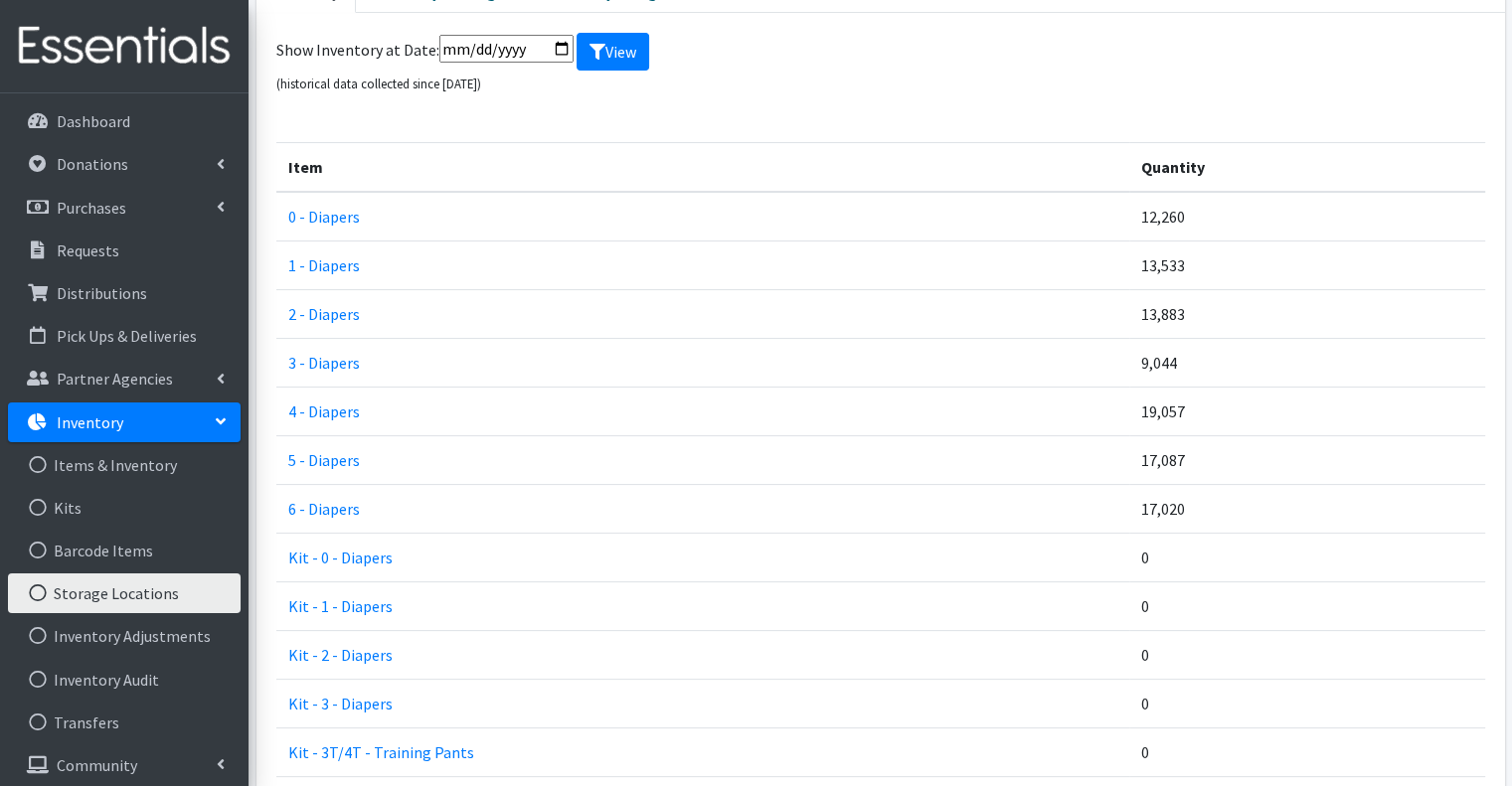 scroll, scrollTop: 497, scrollLeft: 0, axis: vertical 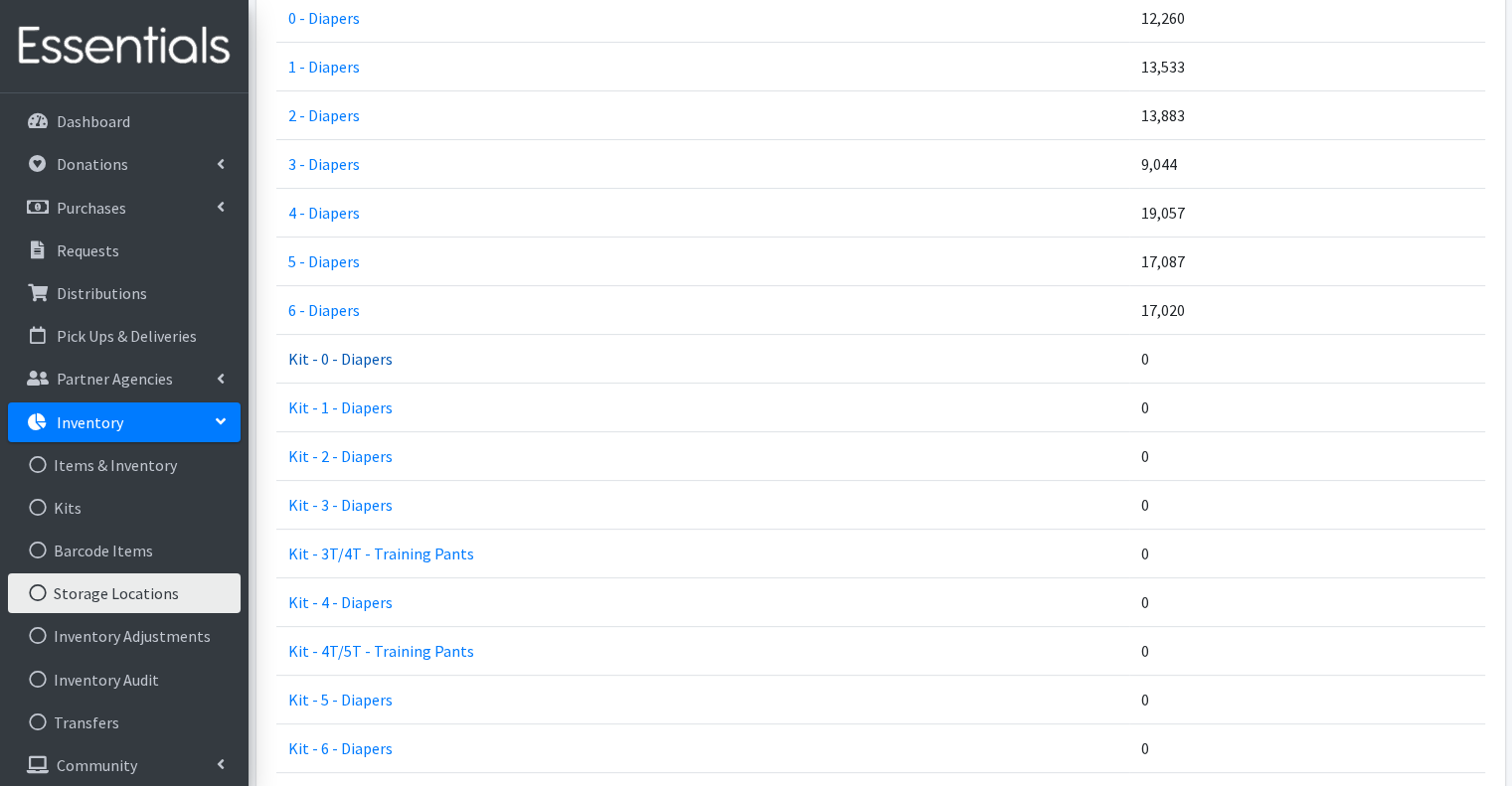 click on "Kit - 0 - Diapers" at bounding box center [340, 359] 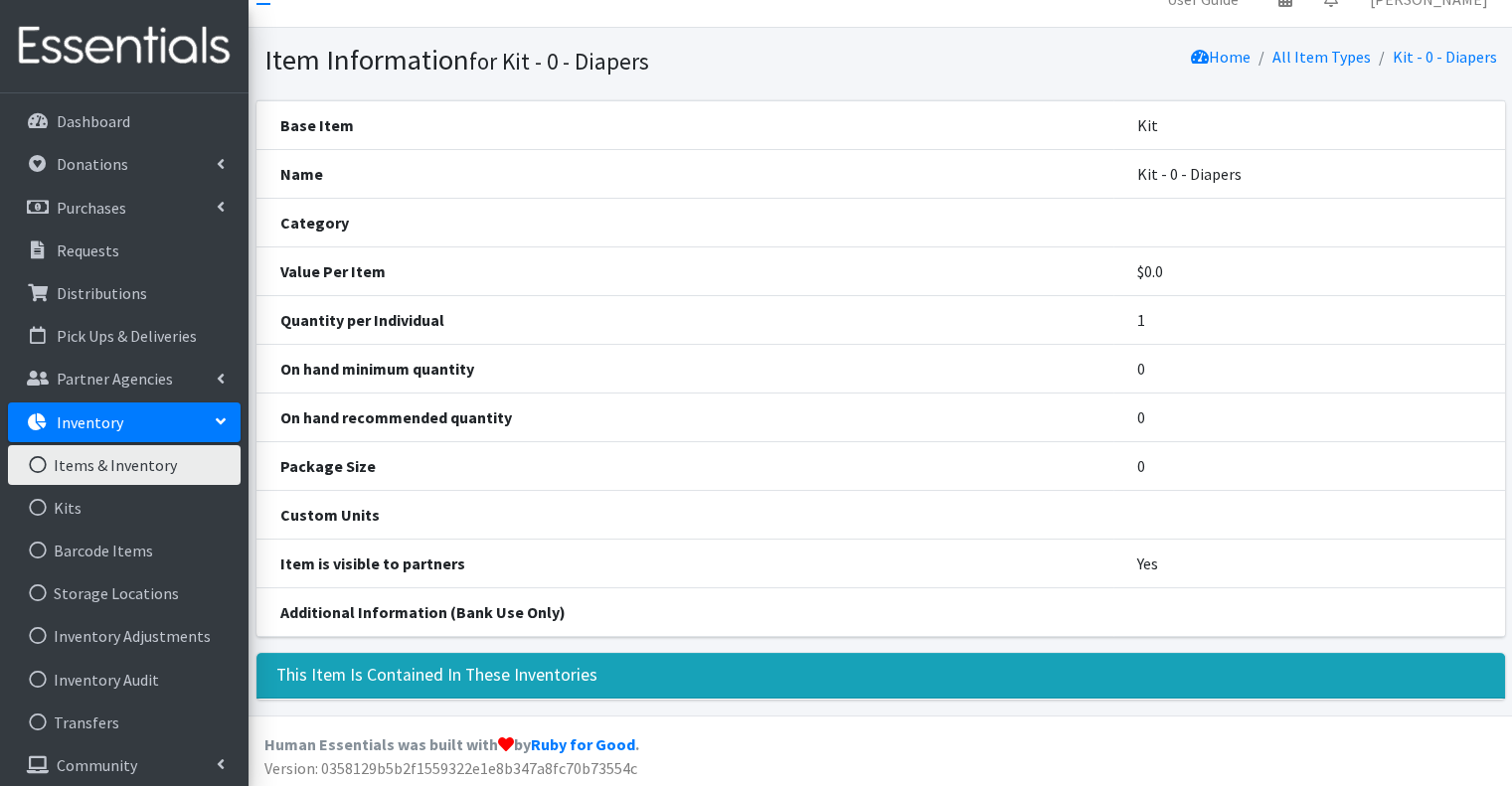 scroll, scrollTop: 0, scrollLeft: 0, axis: both 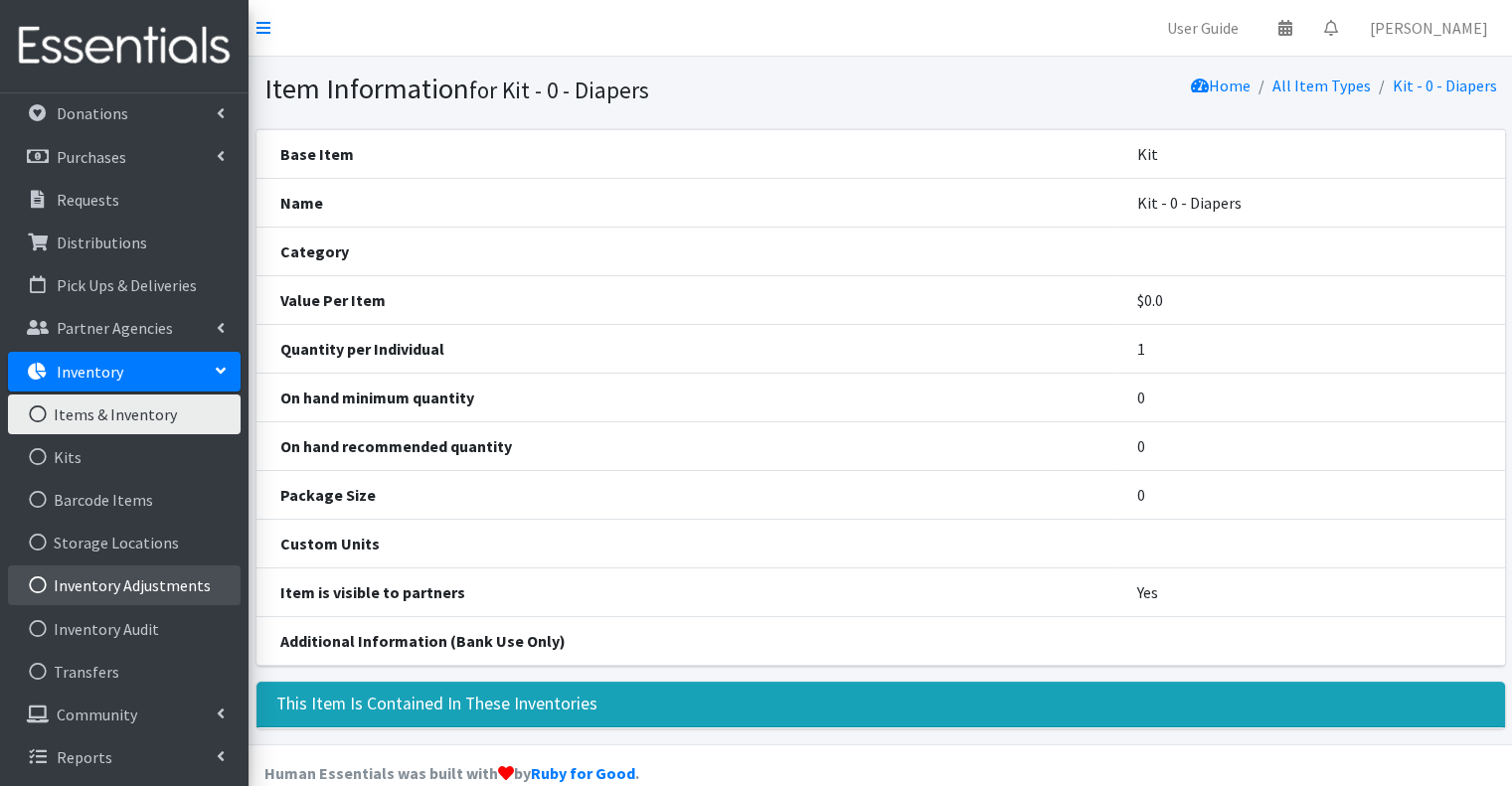 click on "Inventory Adjustments" at bounding box center (124, 585) 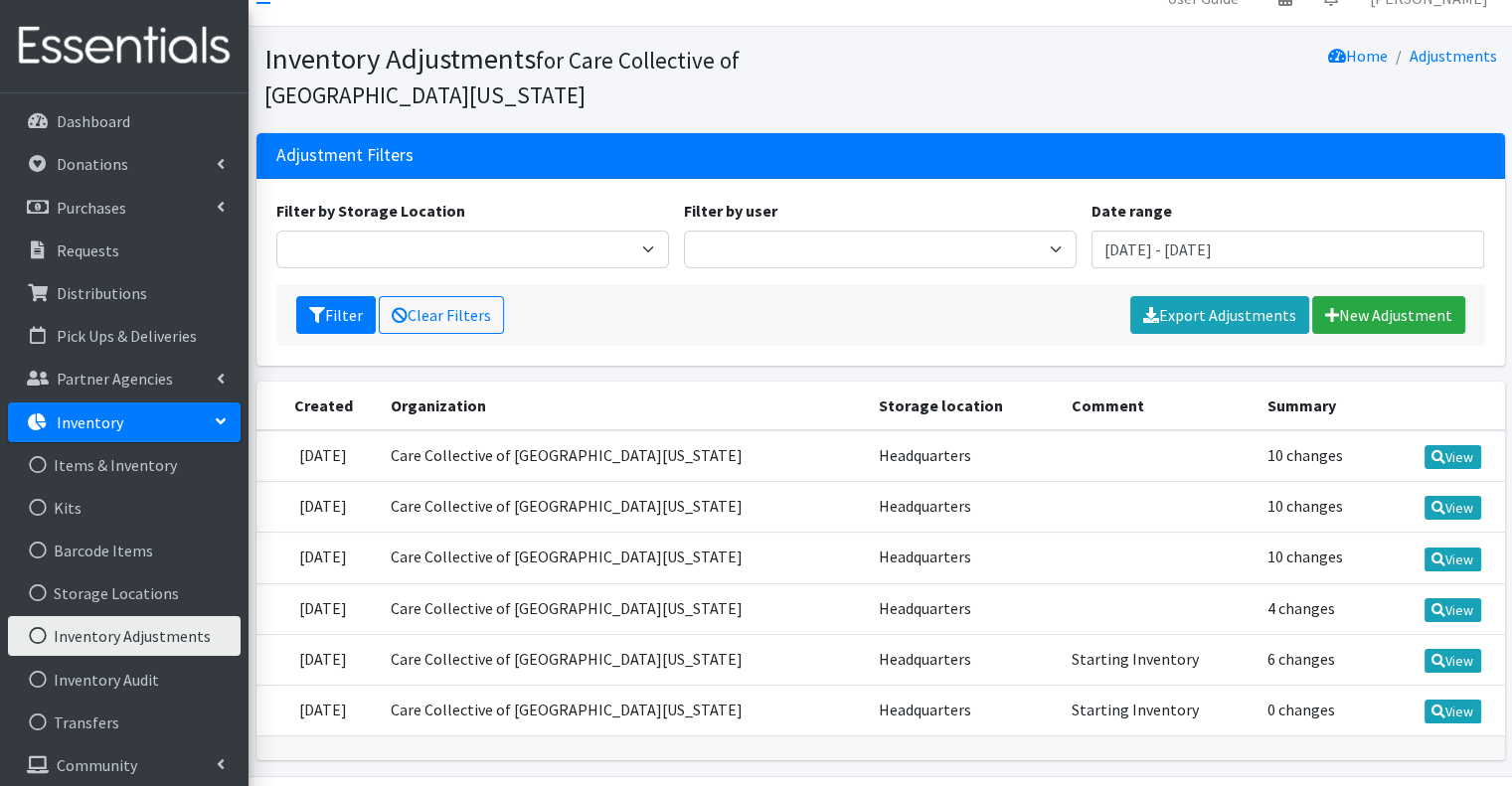 scroll, scrollTop: 0, scrollLeft: 0, axis: both 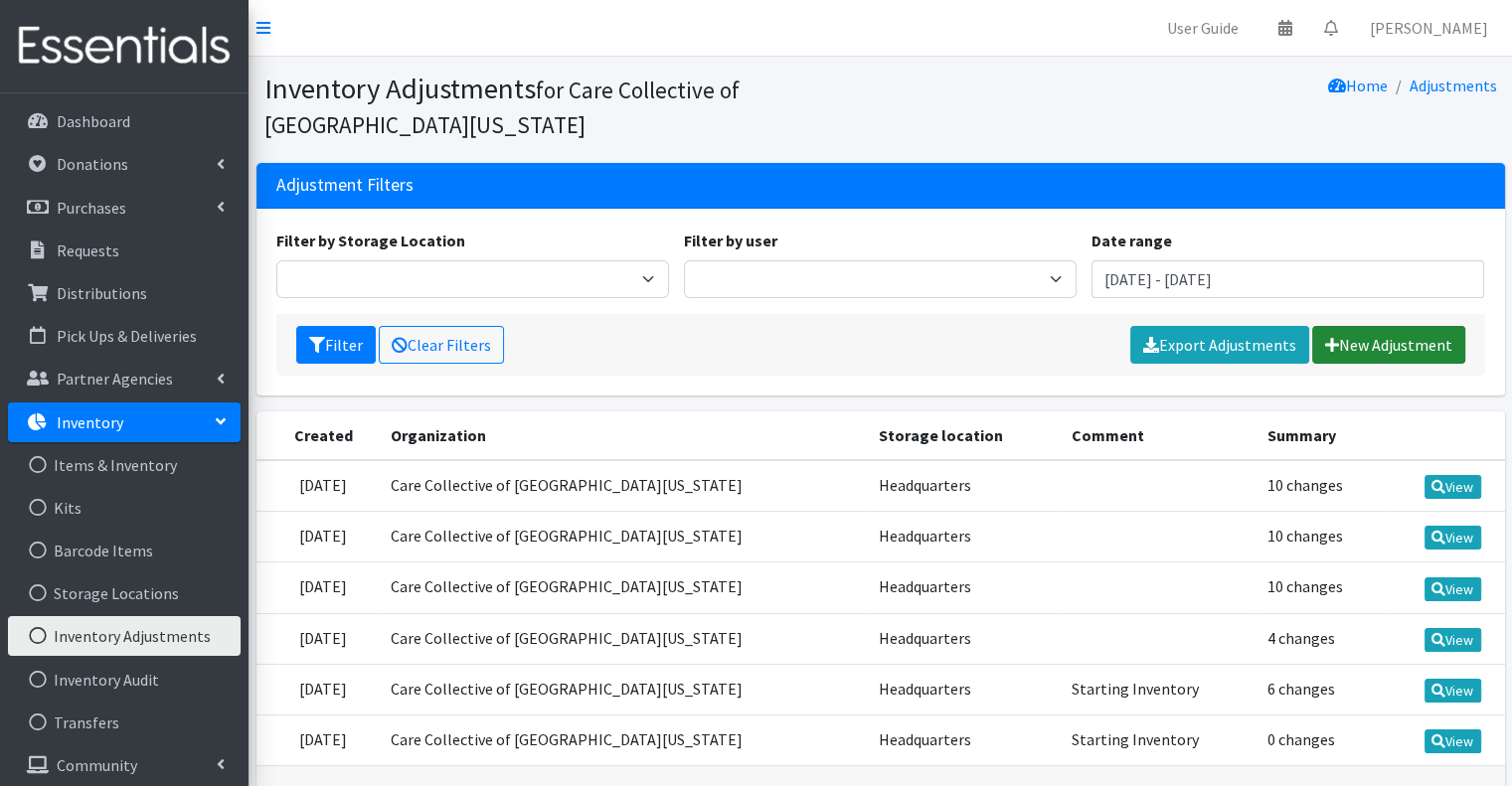 click on "New Adjustment" at bounding box center (1389, 345) 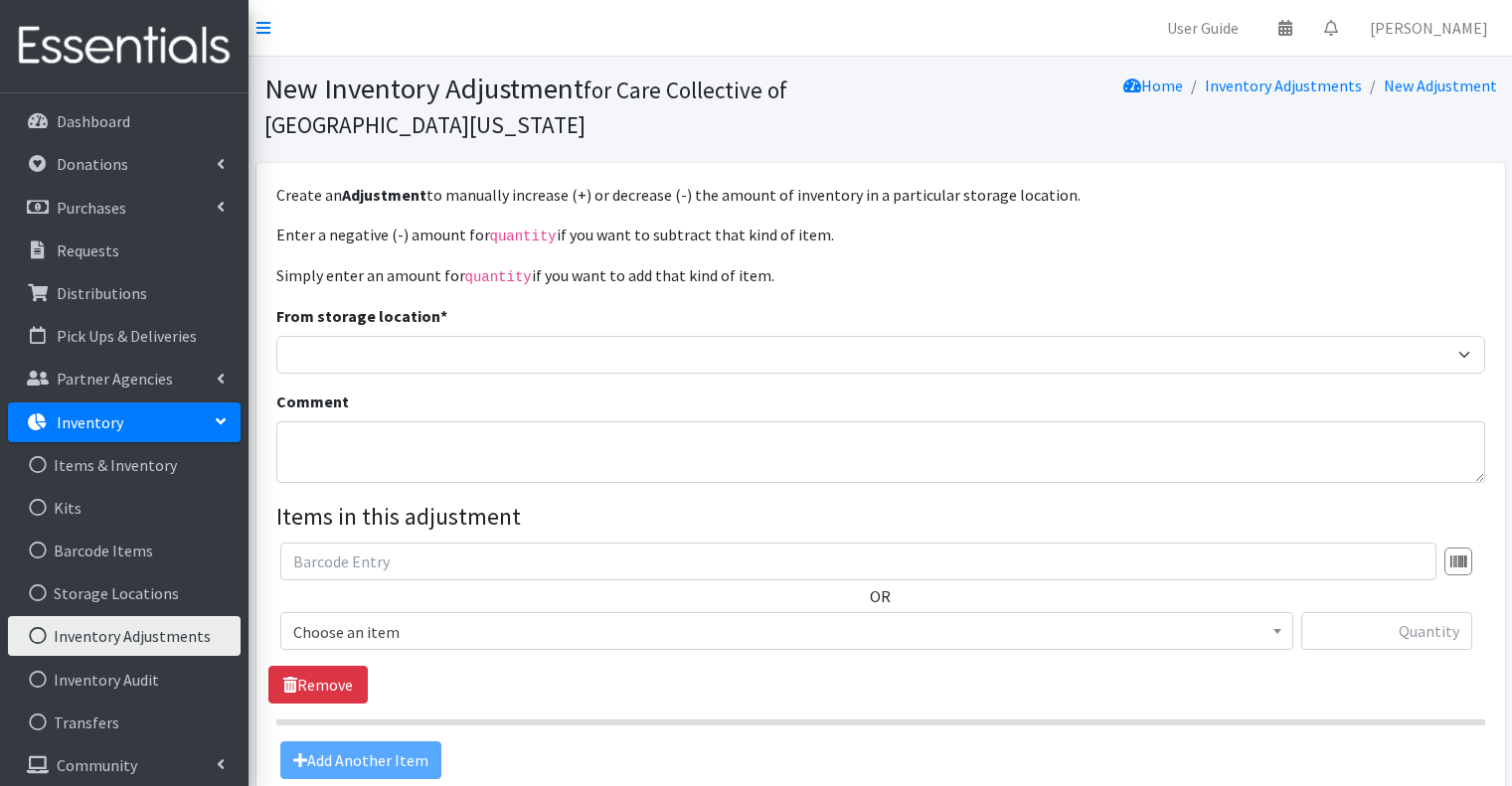 scroll, scrollTop: 0, scrollLeft: 0, axis: both 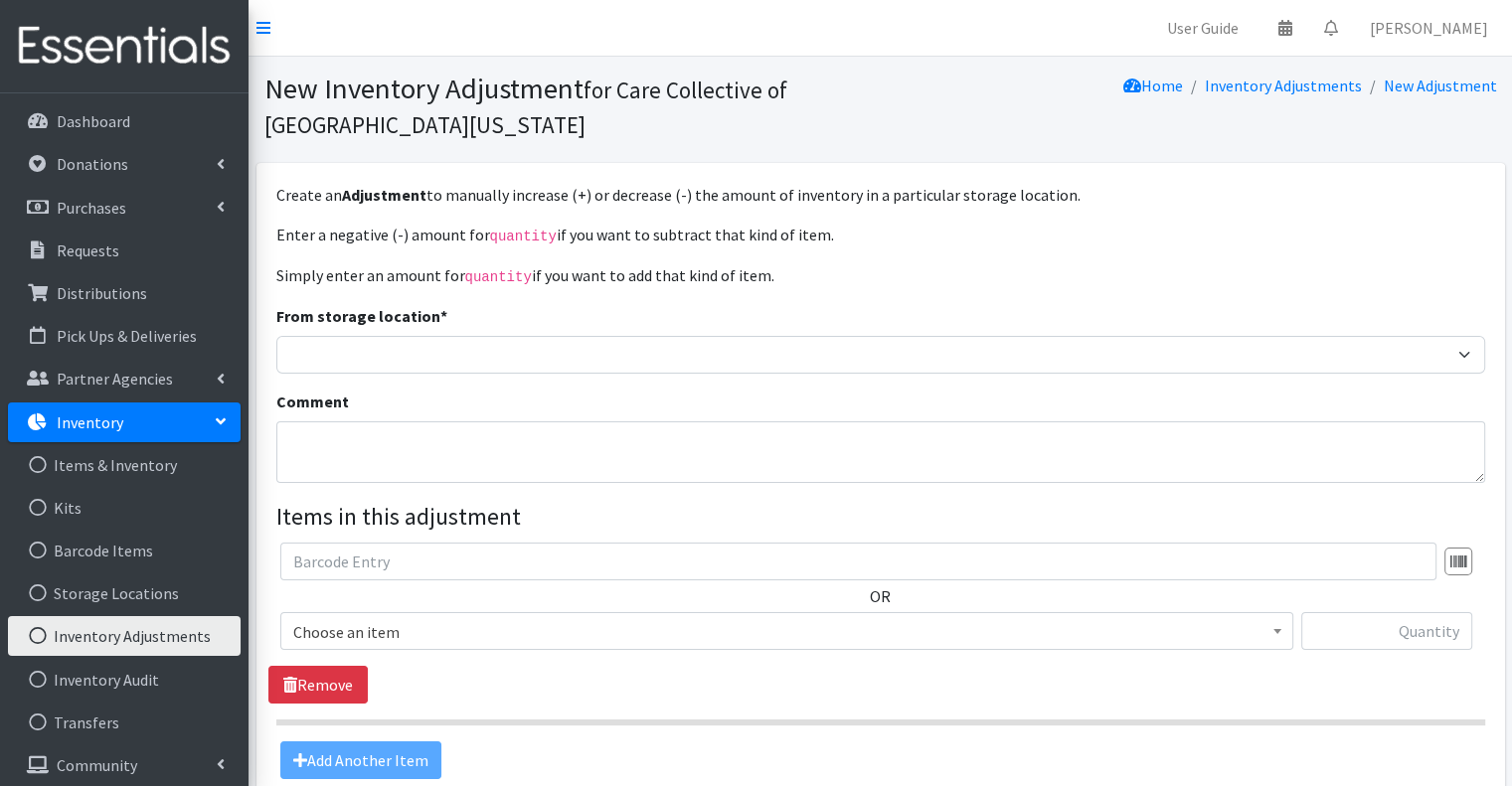 click on "Choose an item" at bounding box center (786, 632) 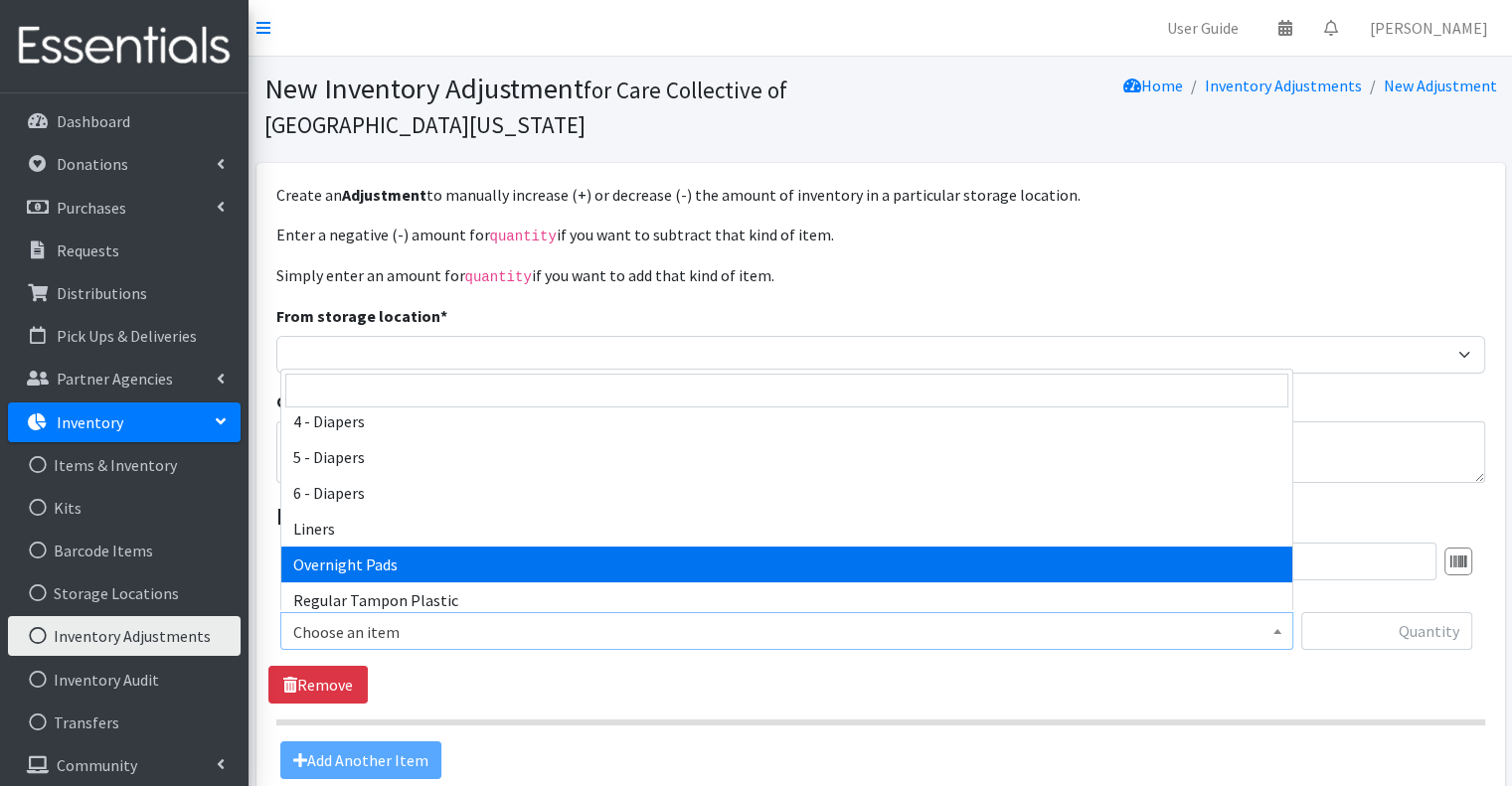 scroll, scrollTop: 386, scrollLeft: 0, axis: vertical 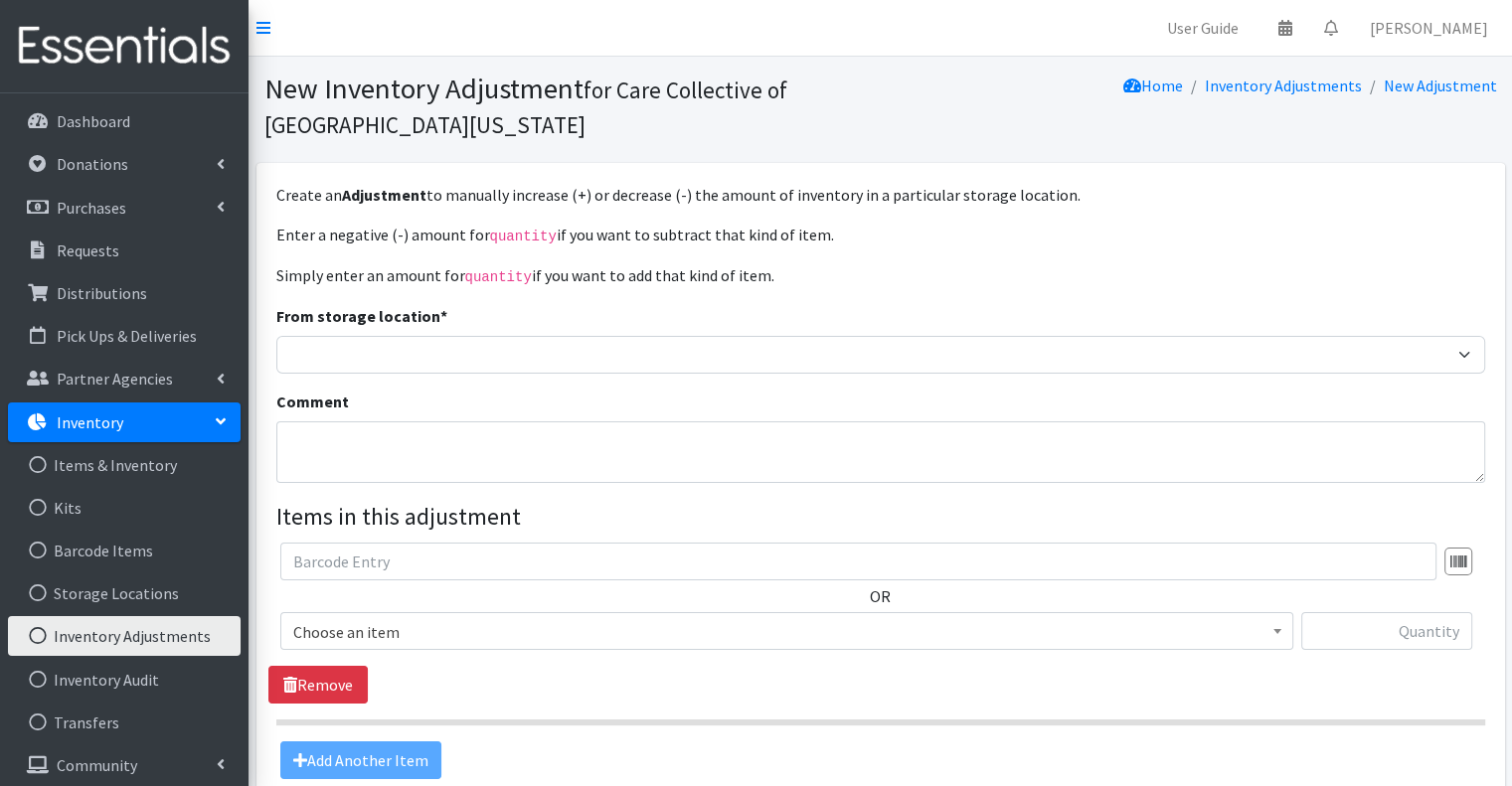 click on "Enter a negative (-) amount for  quantity  if you want to subtract that
kind of item.
Simply enter an amount for  quantity  if you want to add that kind of item.
From storage location  *
Headquarters
Comment
Items in this adjustment
OR
Choose an item
0 - Diapers
1 - Diapers
2 - Diapers
3 - Diapers
4 - Diapers
5 - Diapers
6 - Diapers
Liners
Overnight Pads
Regular Tampon Plastic
Super Tampon Plastic
Thin Pads
TP - 3T/4T - Training Pants
TP -  4T/5T - Training Pants
Wipes Choose an item
Remove" at bounding box center [881, 501] 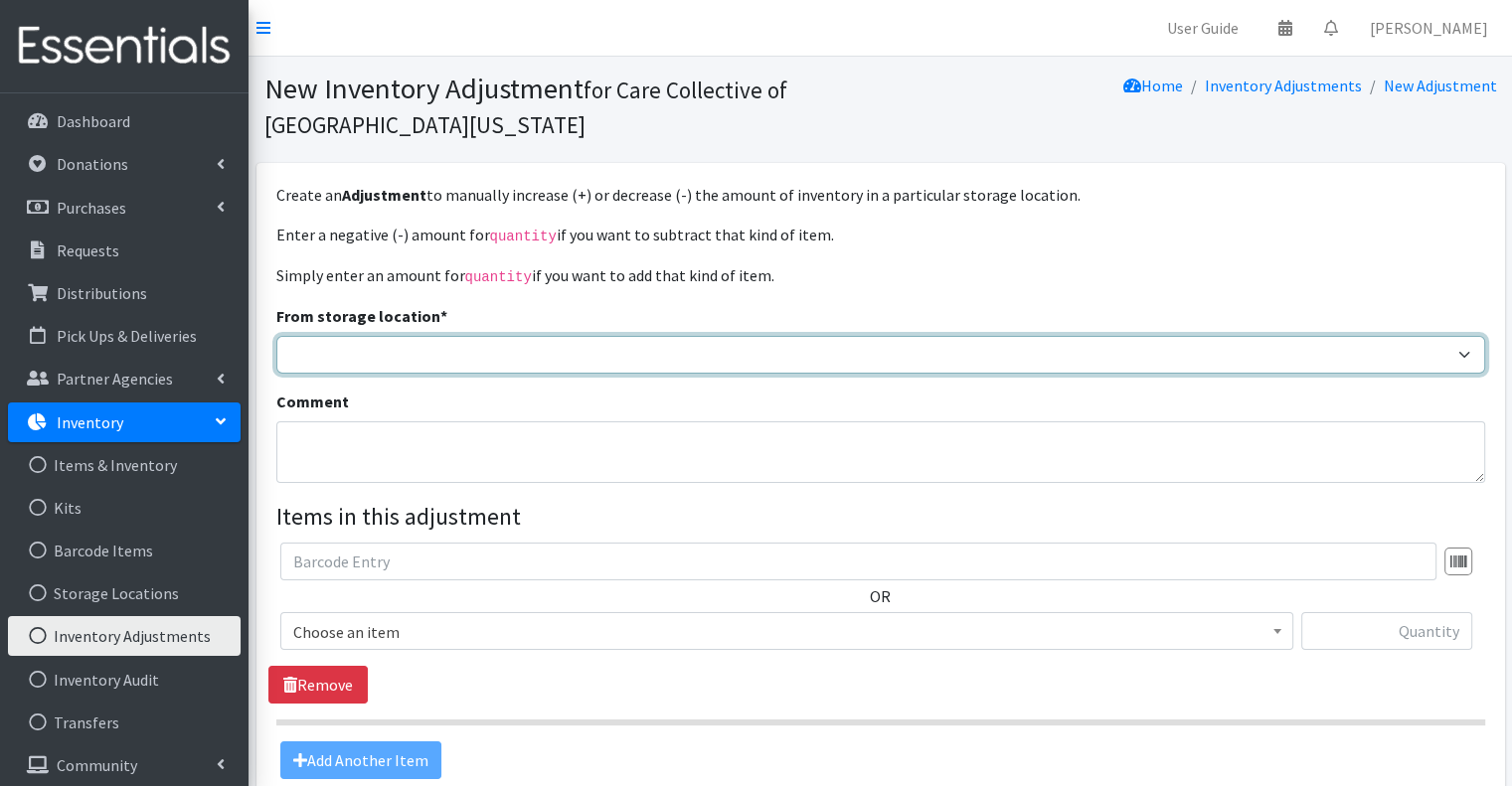 click on "Headquarters" at bounding box center (881, 355) 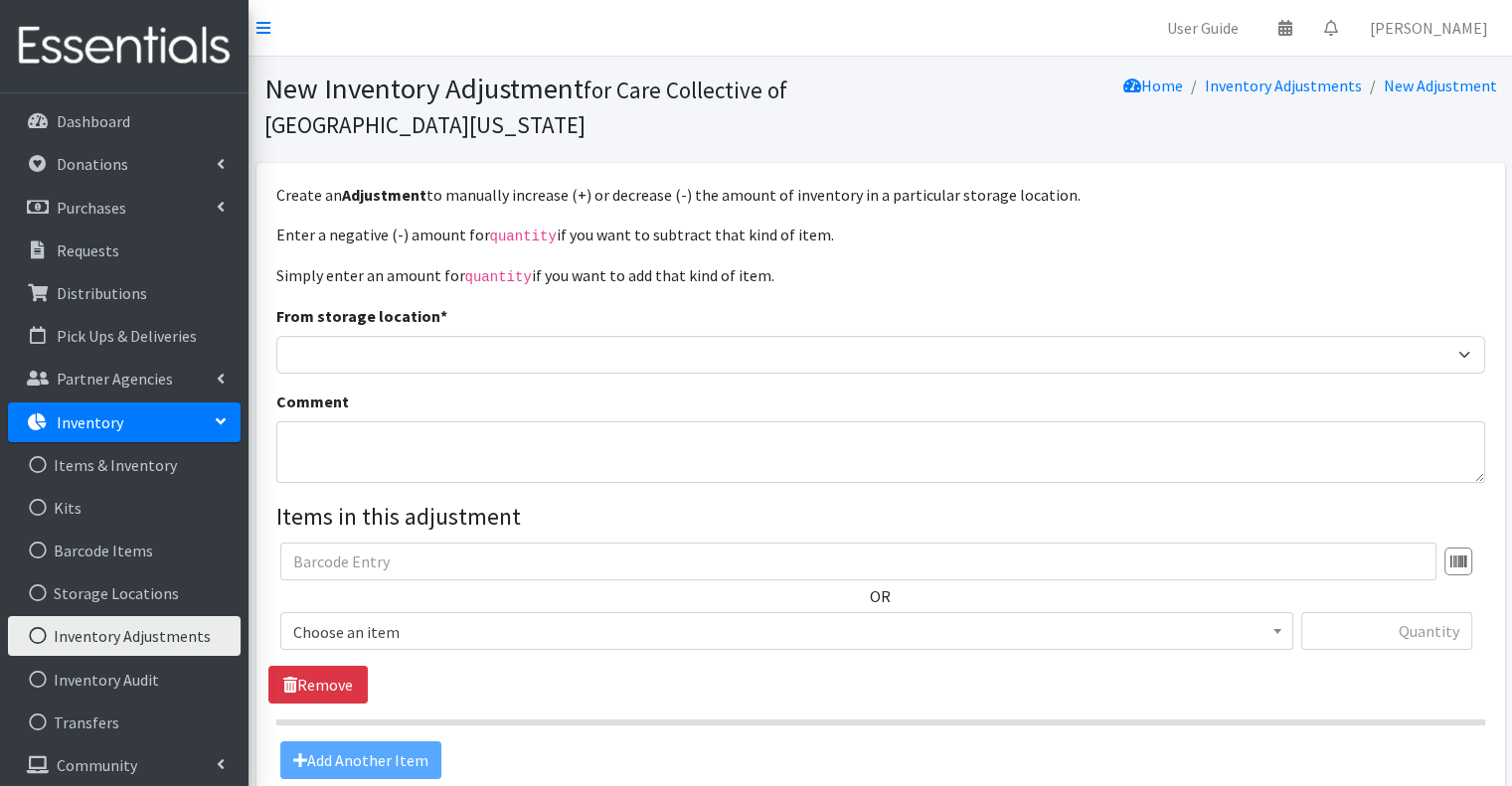 click on "Enter a negative (-) amount for  quantity  if you want to subtract that
kind of item.
Simply enter an amount for  quantity  if you want to add that kind of item.
From storage location  *
Headquarters
Comment
Items in this adjustment
OR
Choose an item
0 - Diapers
1 - Diapers
2 - Diapers
3 - Diapers
4 - Diapers
5 - Diapers
6 - Diapers
Liners
Overnight Pads
Regular Tampon Plastic
Super Tampon Plastic
Thin Pads
TP - 3T/4T - Training Pants
TP -  4T/5T - Training Pants
Wipes Choose an item
Remove" at bounding box center [881, 501] 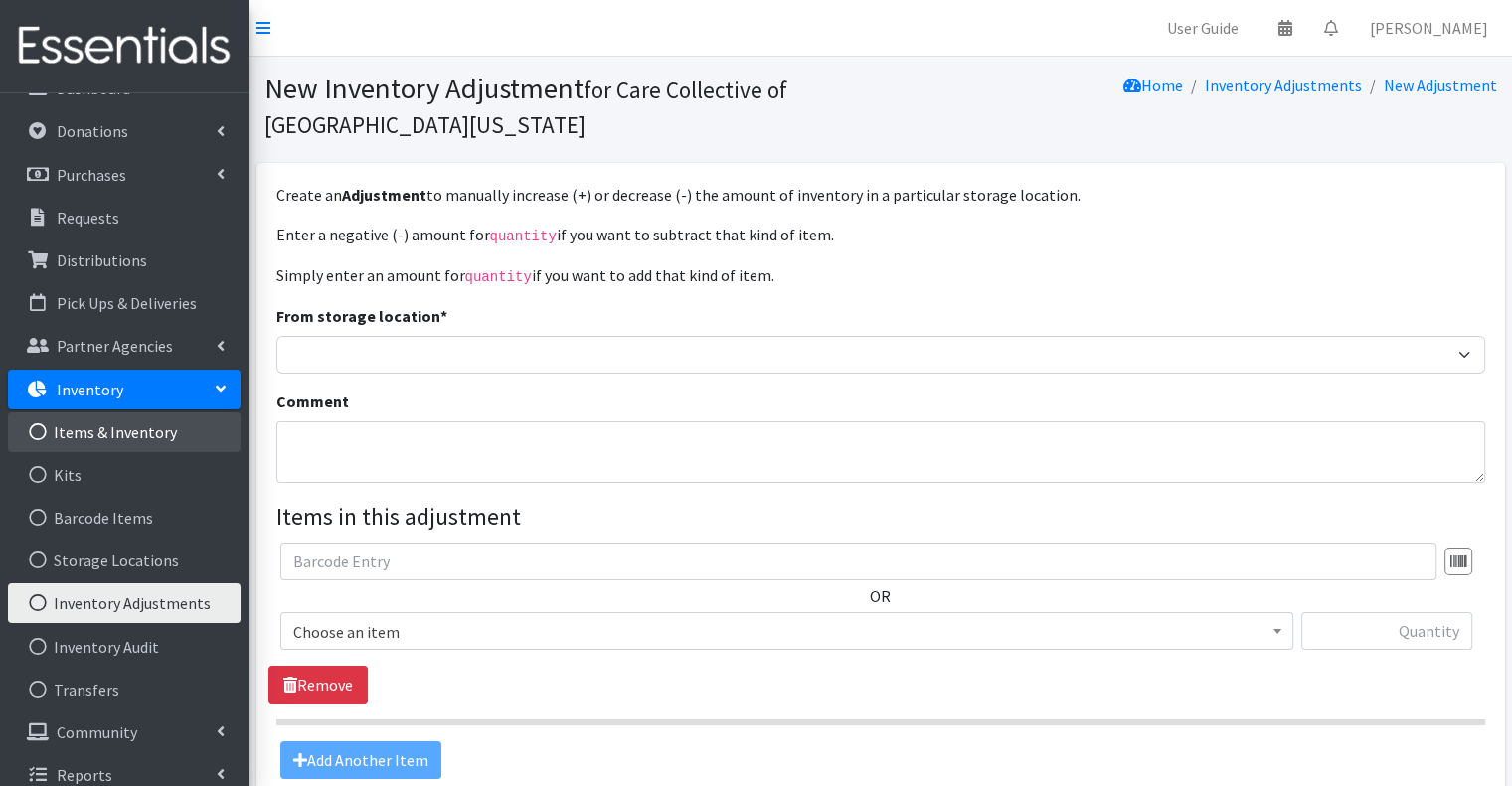 scroll, scrollTop: 51, scrollLeft: 0, axis: vertical 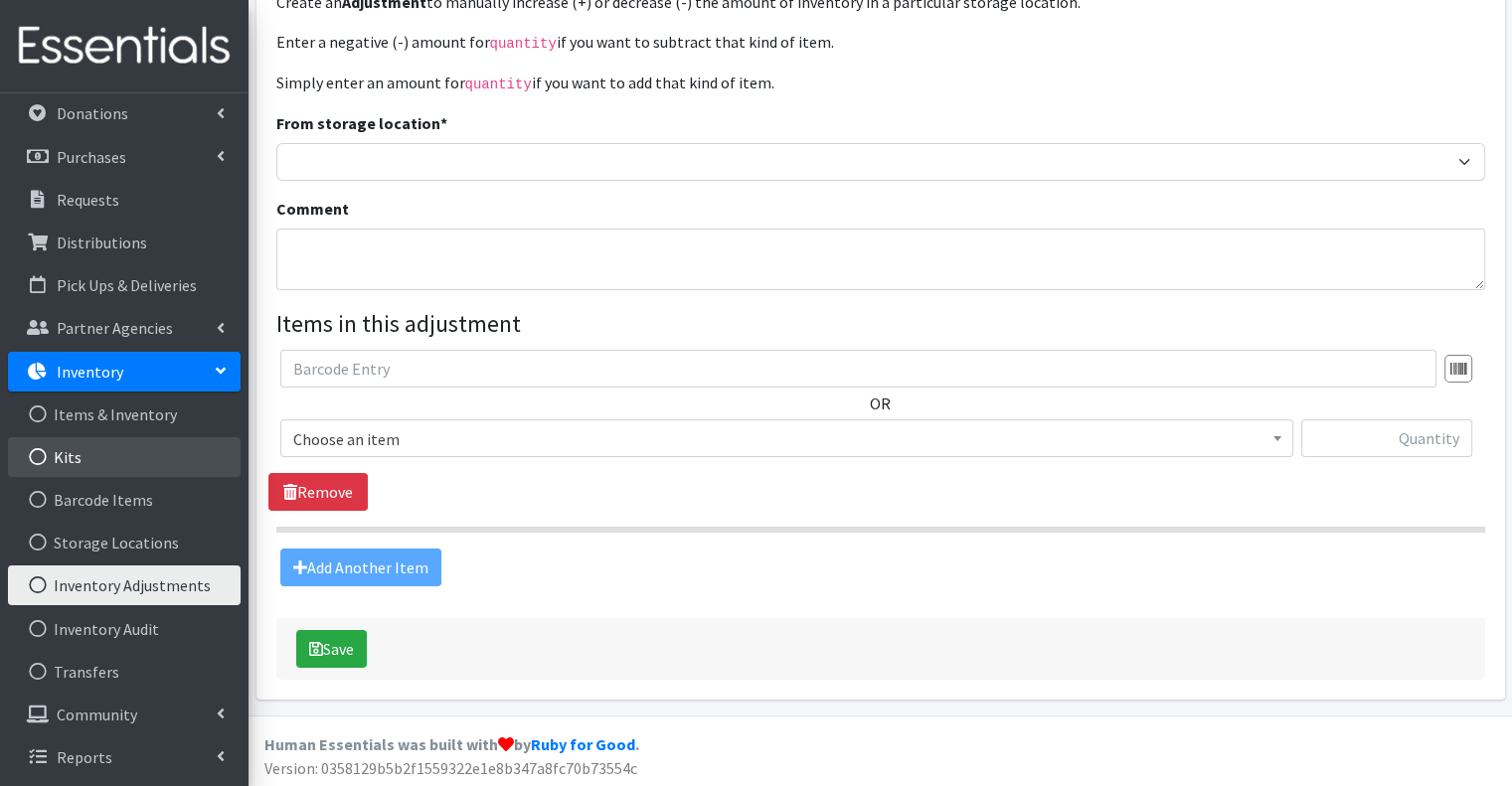 click on "Kits" at bounding box center [124, 457] 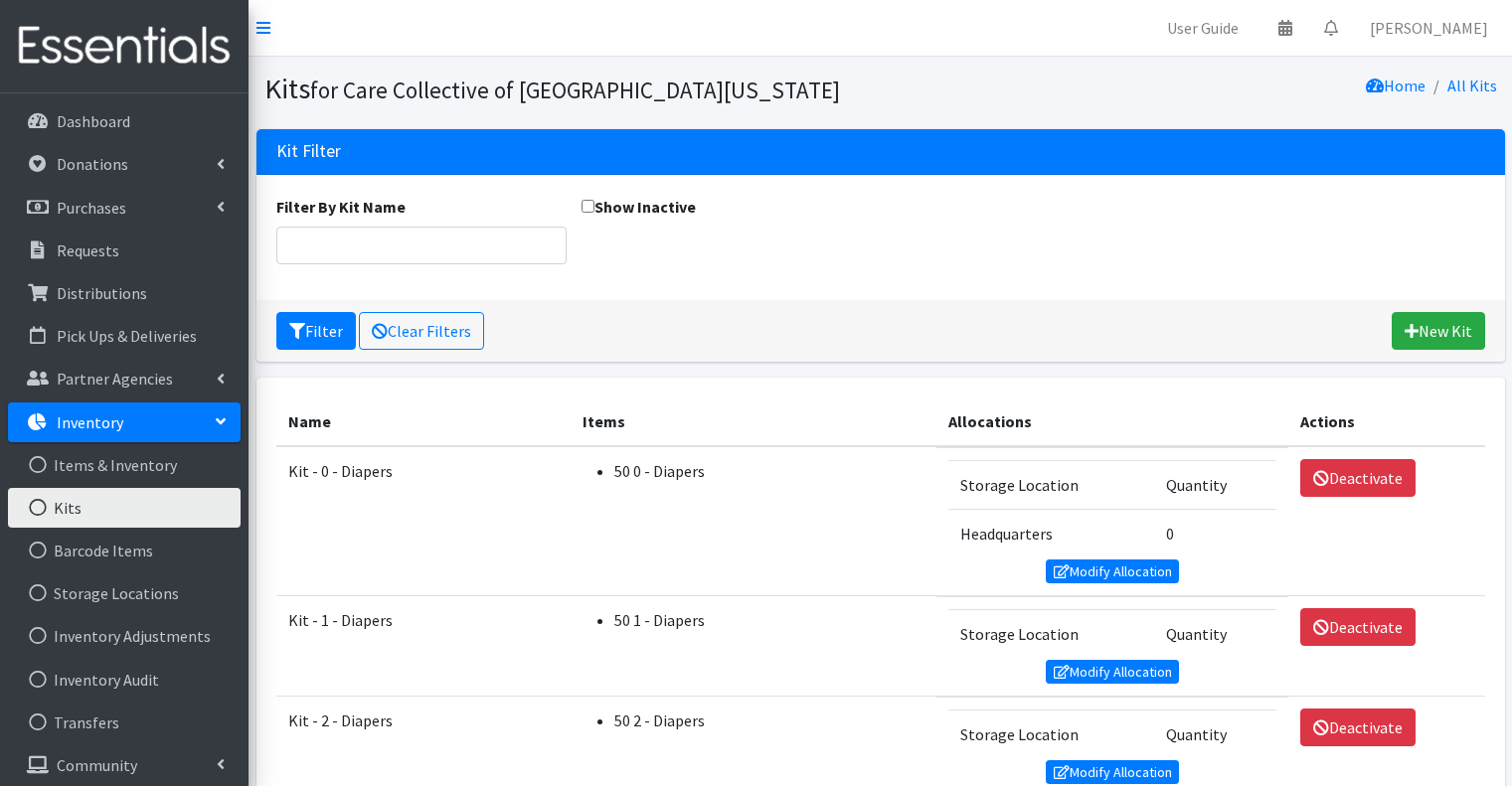 scroll, scrollTop: 0, scrollLeft: 0, axis: both 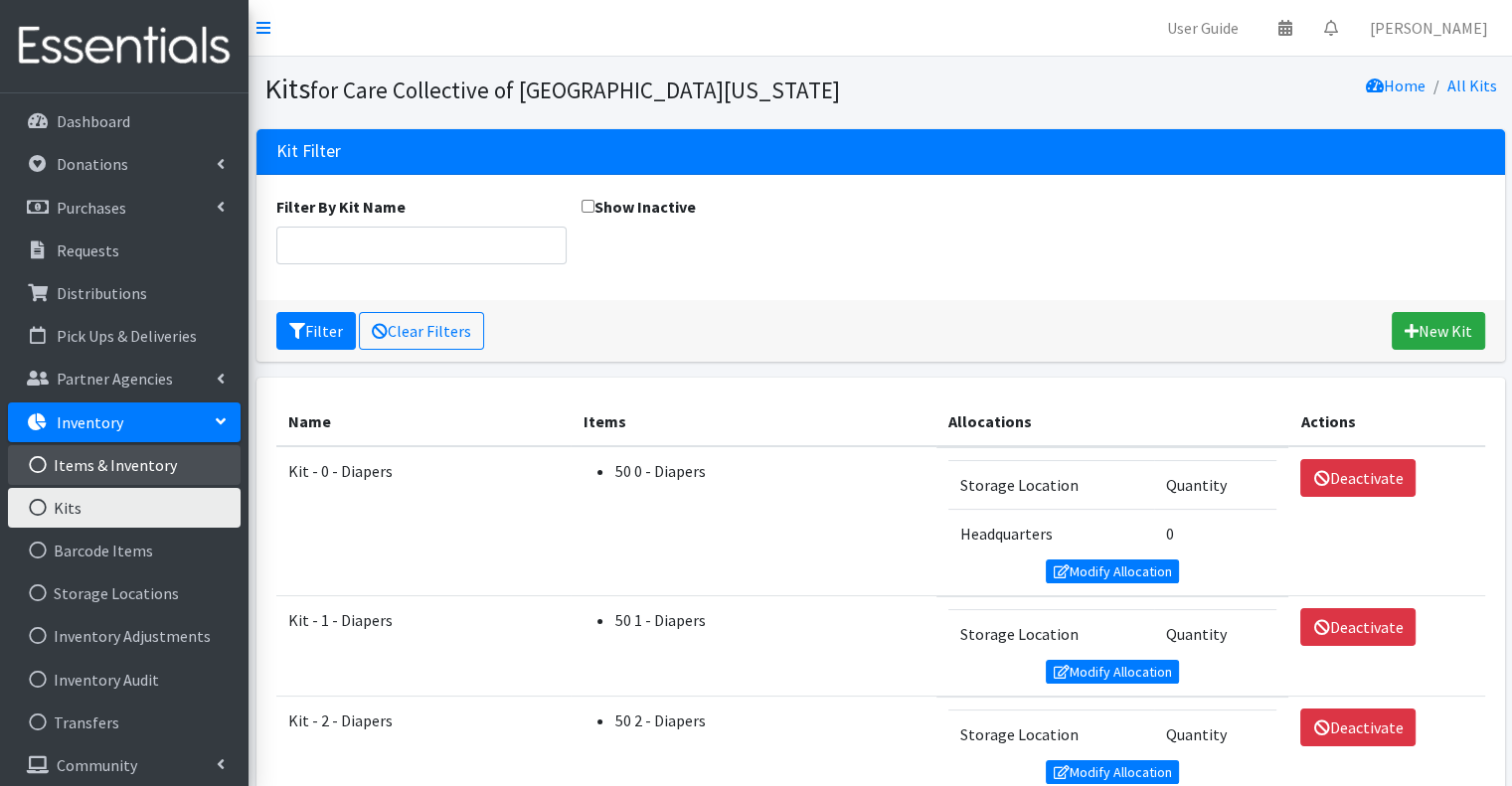 click on "Items & Inventory" at bounding box center (124, 465) 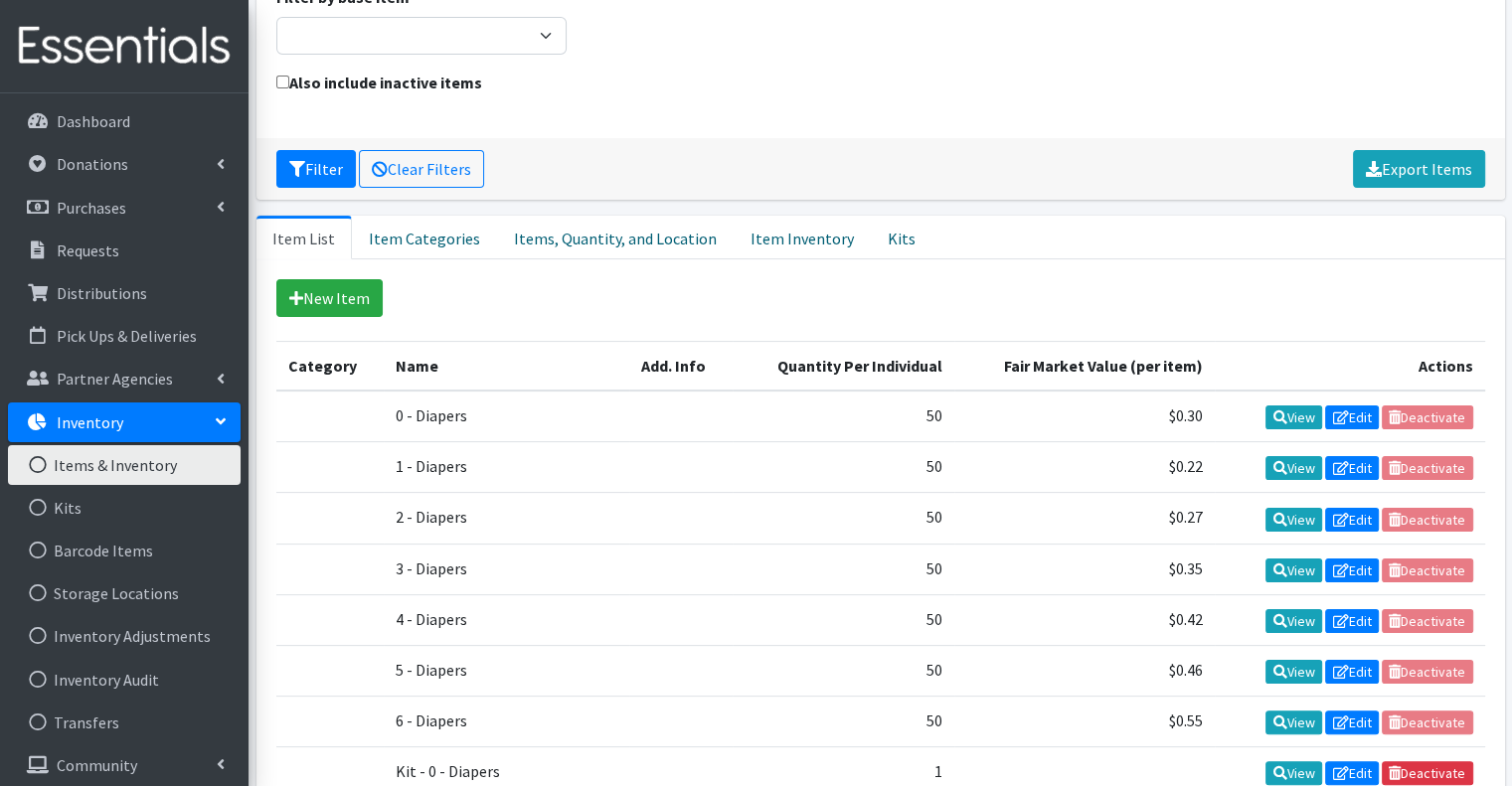 scroll, scrollTop: 0, scrollLeft: 0, axis: both 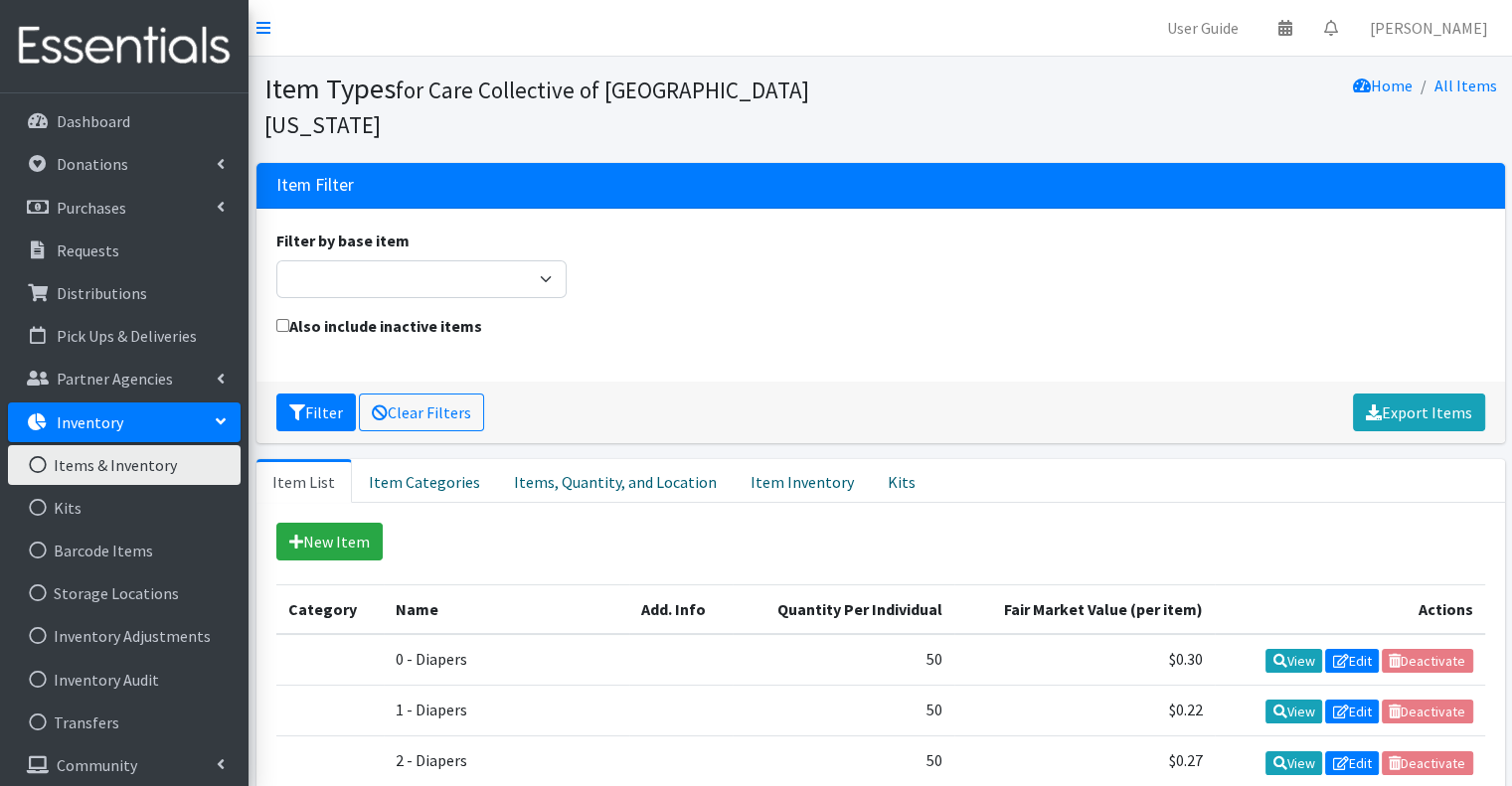 click on "Filter by base item
Adult Briefs (Large/X-Large)
Adult Briefs (Medium/Large)
Adult Briefs (Small/Medium)
Adult Briefs (XXL)
Adult Cloth Diapers (Large/XL/XXL)
Adult Cloth Diapers (Small/Medium)
Adult Incontinence Pads
Bed Pads (Cloth)
Bed Pads (Disposable)
Bibs (Adult & Child)
Cloth Diapers (AIO's/Pocket)
Cloth Diapers (Covers)
Cloth Diapers (Plastic Cover Pants)
Cloth Diapers (Prefolds & Fitted)
Cloth Inserts (For Cloth Diapers)
Cloth Potty Training Pants/Underwear
Cloth Swimmers (Kids)
[MEDICAL_DATA] Cream/Powder
Disposable Inserts
Kids L/XL (60-125 lbs)
Kids (Newborn)
Kids ([MEDICAL_DATA])
Kids Pull-Ups (2T-3T)
Kids Pull-Ups (3T-4T)
Kids Pull-Ups (4T-5T)
Kids Pull-Ups (5T-6T)
Kids (Size 1)
Kids (Size 2)
Kids (Size 3)
Kids (Size 4)
Kids (Size 5)
Kids (Size 6)
Kids S/M (38-65 lbs)
Kit
Liners (Incontinence)
Liners (Menstrual)
Other
Pads
Swimmers
Tampons
Underpads (Pack)
Wipes (Adult)
Wipes (Baby)" at bounding box center (880, 271) 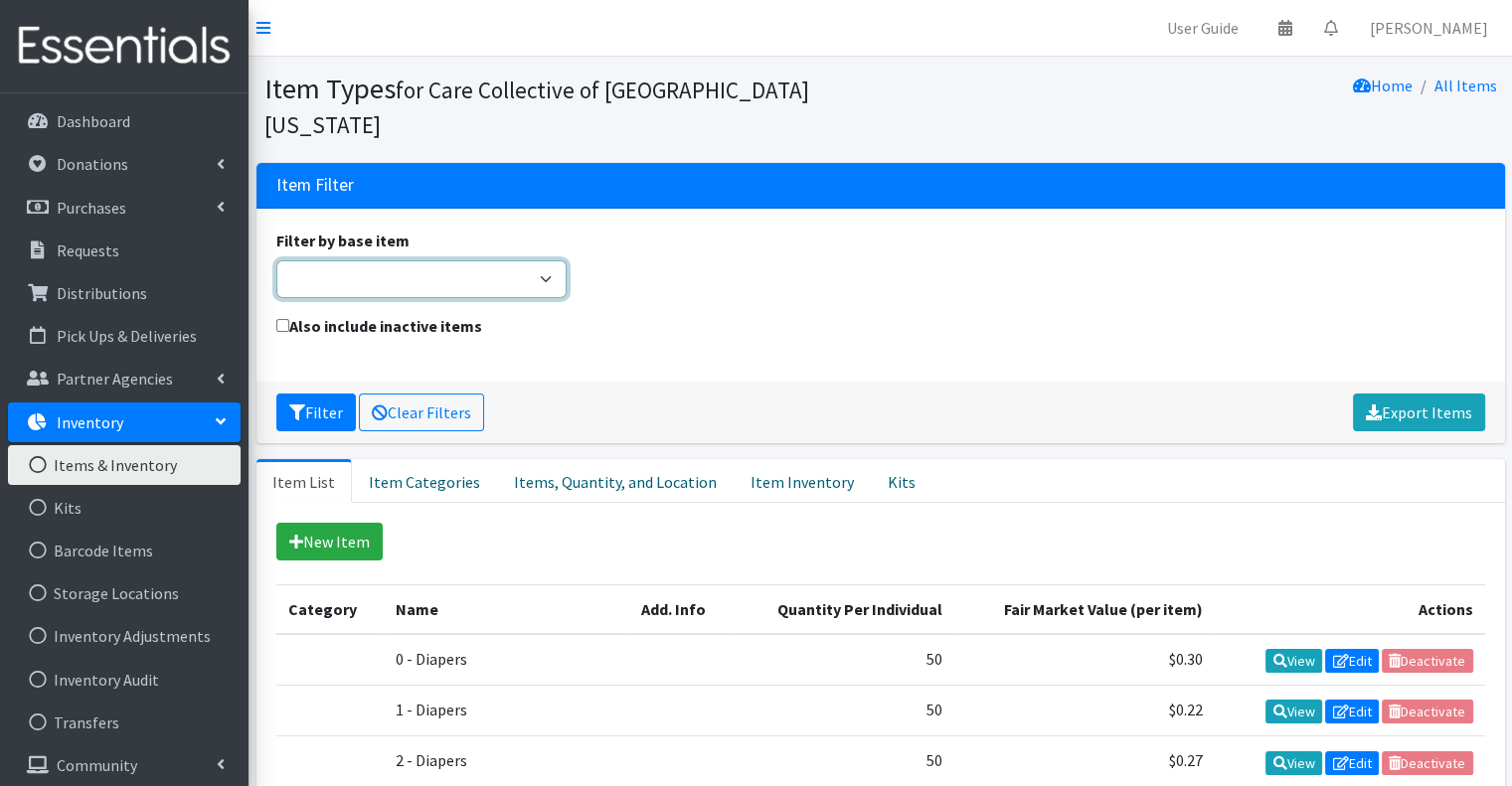 click on "Adult Briefs (Large/X-Large)
Adult Briefs (Medium/Large)
Adult Briefs (Small/Medium)
Adult Briefs (XXL)
Adult Cloth Diapers (Large/XL/XXL)
Adult Cloth Diapers (Small/Medium)
Adult Incontinence Pads
Bed Pads (Cloth)
Bed Pads (Disposable)
Bibs (Adult & Child)
Cloth Diapers (AIO's/Pocket)
Cloth Diapers (Covers)
Cloth Diapers (Plastic Cover Pants)
Cloth Diapers (Prefolds & Fitted)
Cloth Inserts (For Cloth Diapers)
Cloth Potty Training Pants/Underwear
Cloth Swimmers (Kids)
[MEDICAL_DATA] Cream/Powder
Disposable Inserts
Kids L/XL (60-125 lbs)
Kids (Newborn)
Kids ([MEDICAL_DATA])
Kids Pull-Ups (2T-3T)
Kids Pull-Ups (3T-4T)
Kids Pull-Ups (4T-5T)
Kids Pull-Ups (5T-6T)
Kids (Size 1)
Kids (Size 2)
Kids (Size 3)
Kids (Size 4)
Kids (Size 5)
Kids (Size 6)
Kids S/M (38-65 lbs)
Kit
Liners (Incontinence)
Liners (Menstrual)
Other
Pads
Swimmers
Tampons
Underpads (Pack)
Wipes (Adult)
Wipes (Baby)" at bounding box center (421, 279) 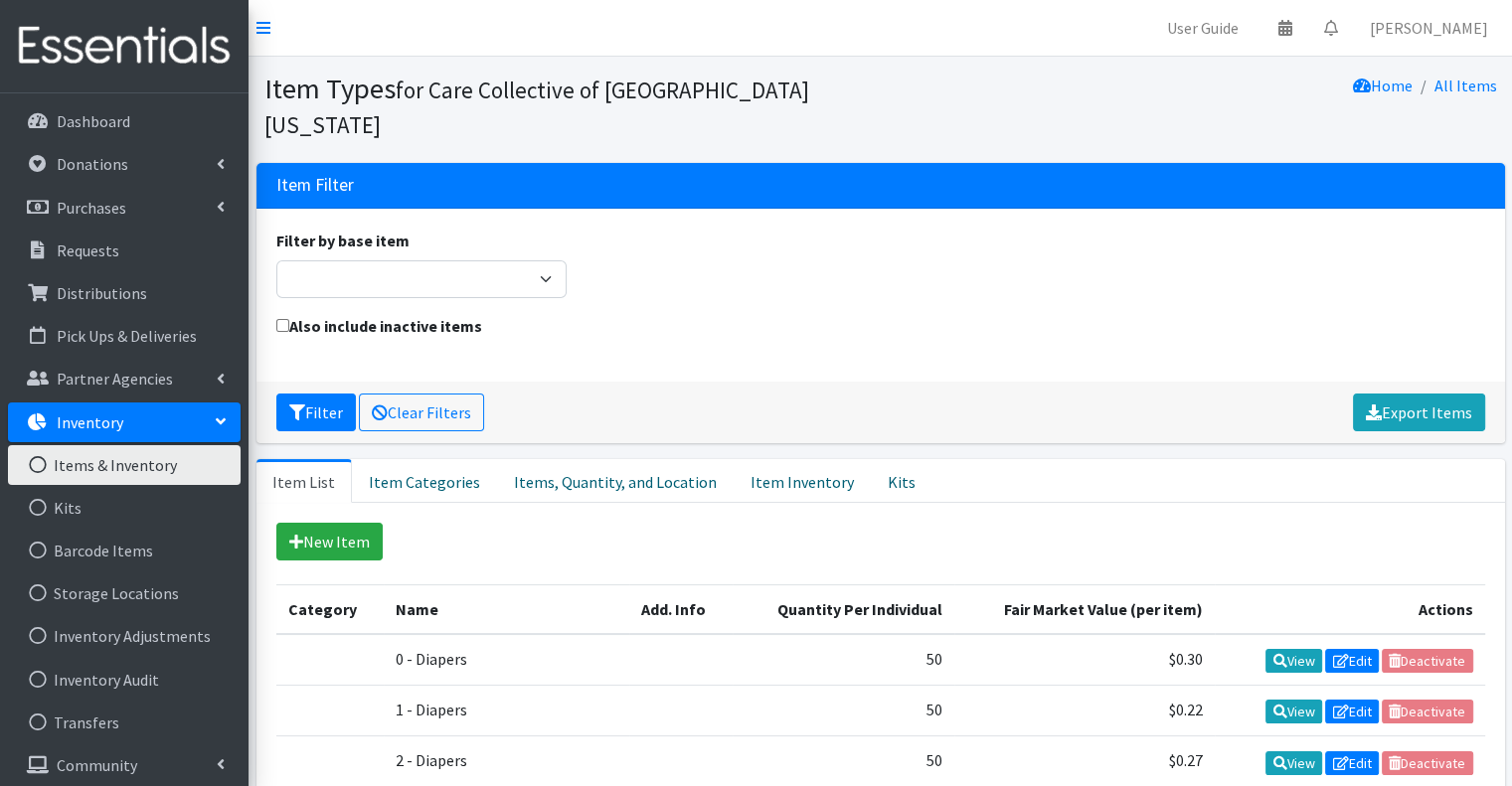 click on "Filter by base item
Adult Briefs (Large/X-Large)
Adult Briefs (Medium/Large)
Adult Briefs (Small/Medium)
Adult Briefs (XXL)
Adult Cloth Diapers (Large/XL/XXL)
Adult Cloth Diapers (Small/Medium)
Adult Incontinence Pads
Bed Pads (Cloth)
Bed Pads (Disposable)
Bibs (Adult & Child)
Cloth Diapers (AIO's/Pocket)
Cloth Diapers (Covers)
Cloth Diapers (Plastic Cover Pants)
Cloth Diapers (Prefolds & Fitted)
Cloth Inserts (For Cloth Diapers)
Cloth Potty Training Pants/Underwear
Cloth Swimmers (Kids)
[MEDICAL_DATA] Cream/Powder
Disposable Inserts
Kids L/XL (60-125 lbs)
Kids (Newborn)
Kids ([MEDICAL_DATA])
Kids Pull-Ups (2T-3T)
Kids Pull-Ups (3T-4T)
Kids Pull-Ups (4T-5T)
Kids Pull-Ups (5T-6T)
Kids (Size 1)
Kids (Size 2)
Kids (Size 3)
Kids (Size 4)
Kids (Size 5)
Kids (Size 6)
Kids S/M (38-65 lbs)
Kit
Liners (Incontinence)
Liners (Menstrual)
Other
Pads
Swimmers
Tampons
Underpads (Pack)
Wipes (Adult)
Wipes (Baby)" at bounding box center (880, 271) 